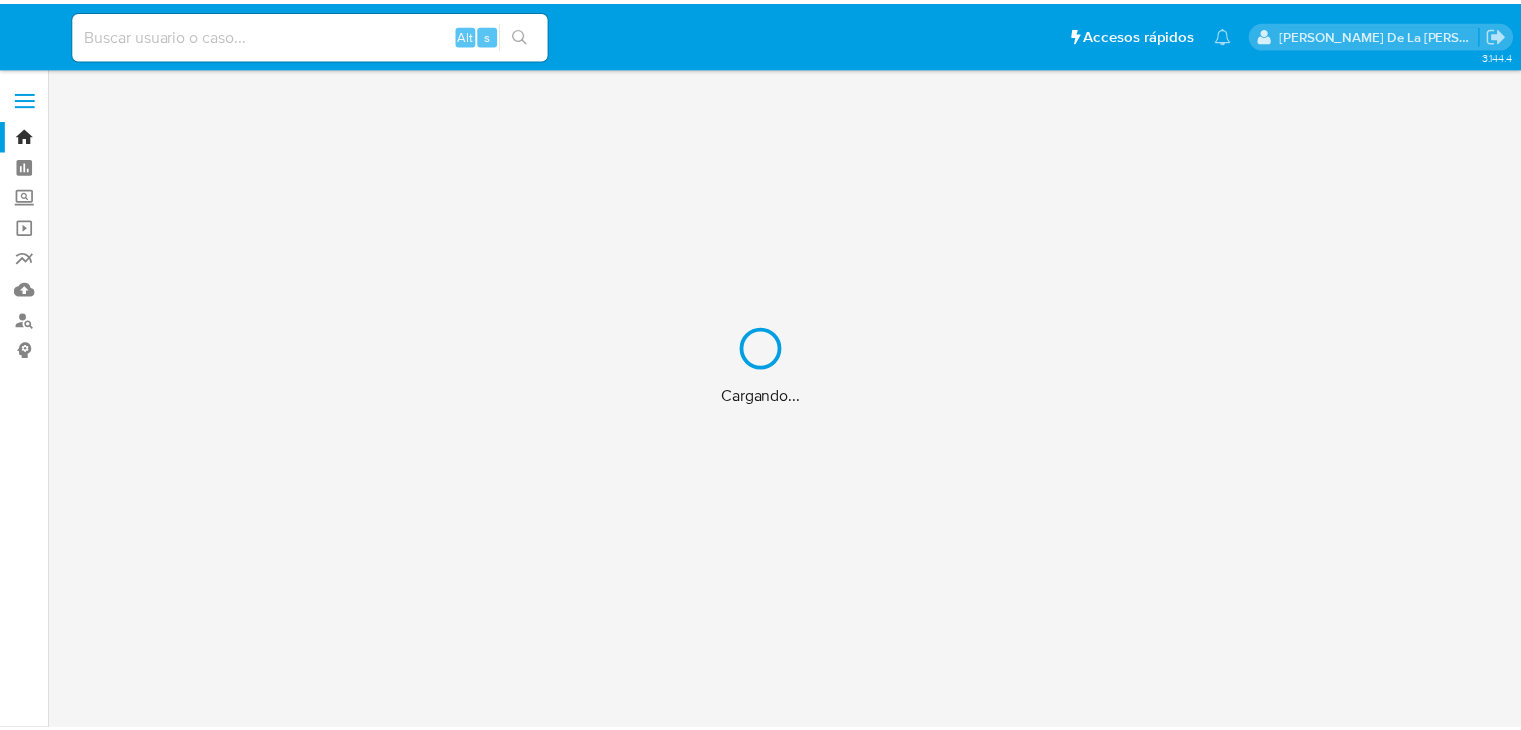 scroll, scrollTop: 0, scrollLeft: 0, axis: both 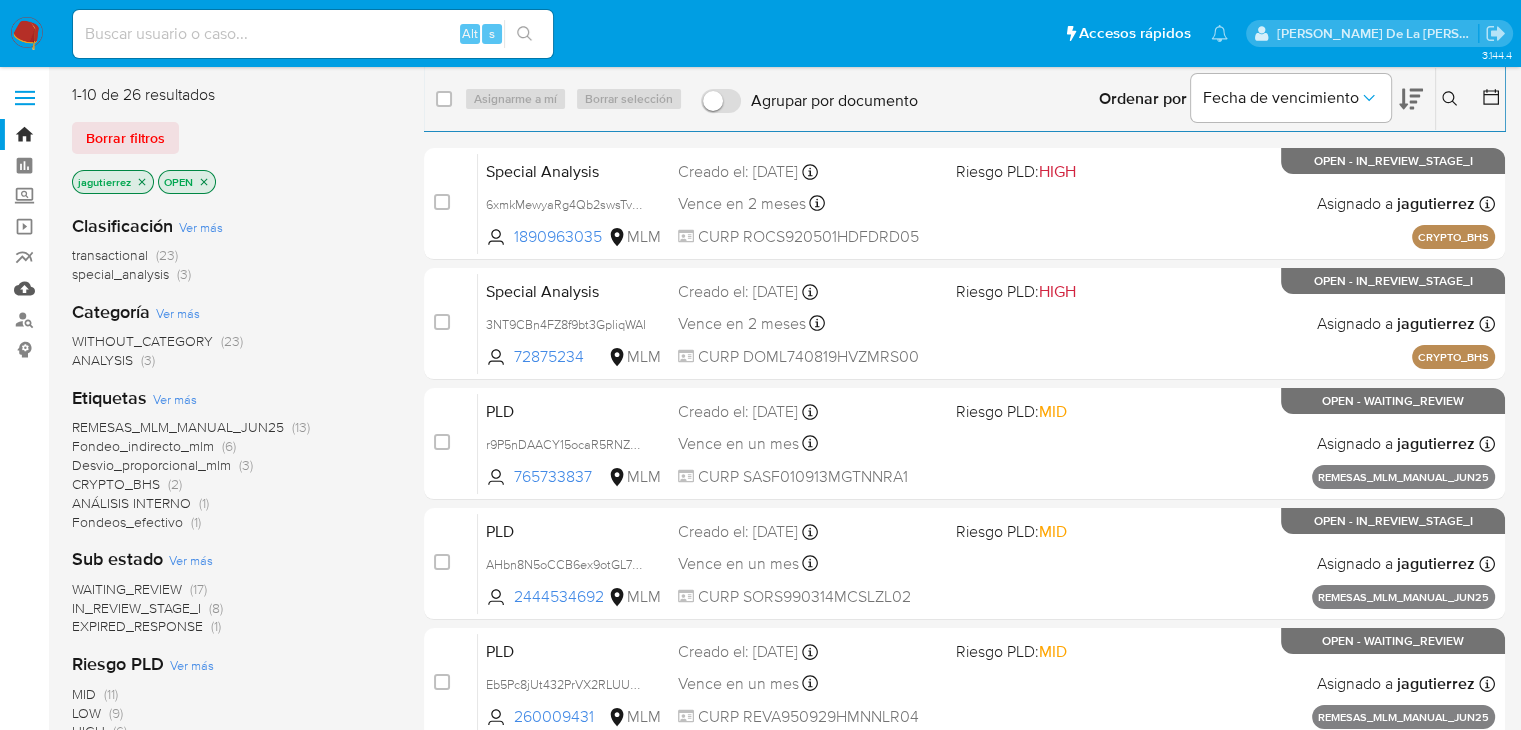 click on "Mulan" at bounding box center (119, 288) 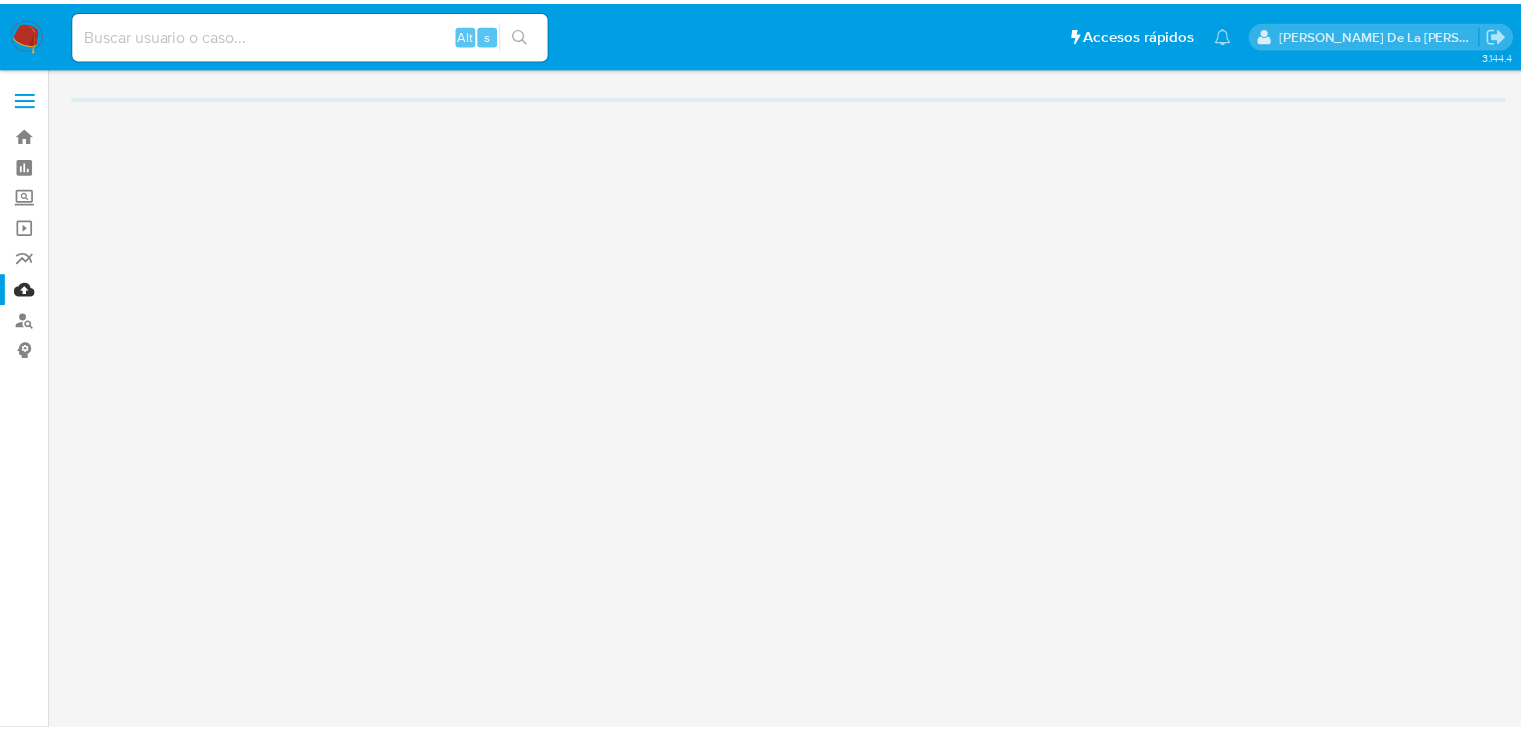 scroll, scrollTop: 0, scrollLeft: 0, axis: both 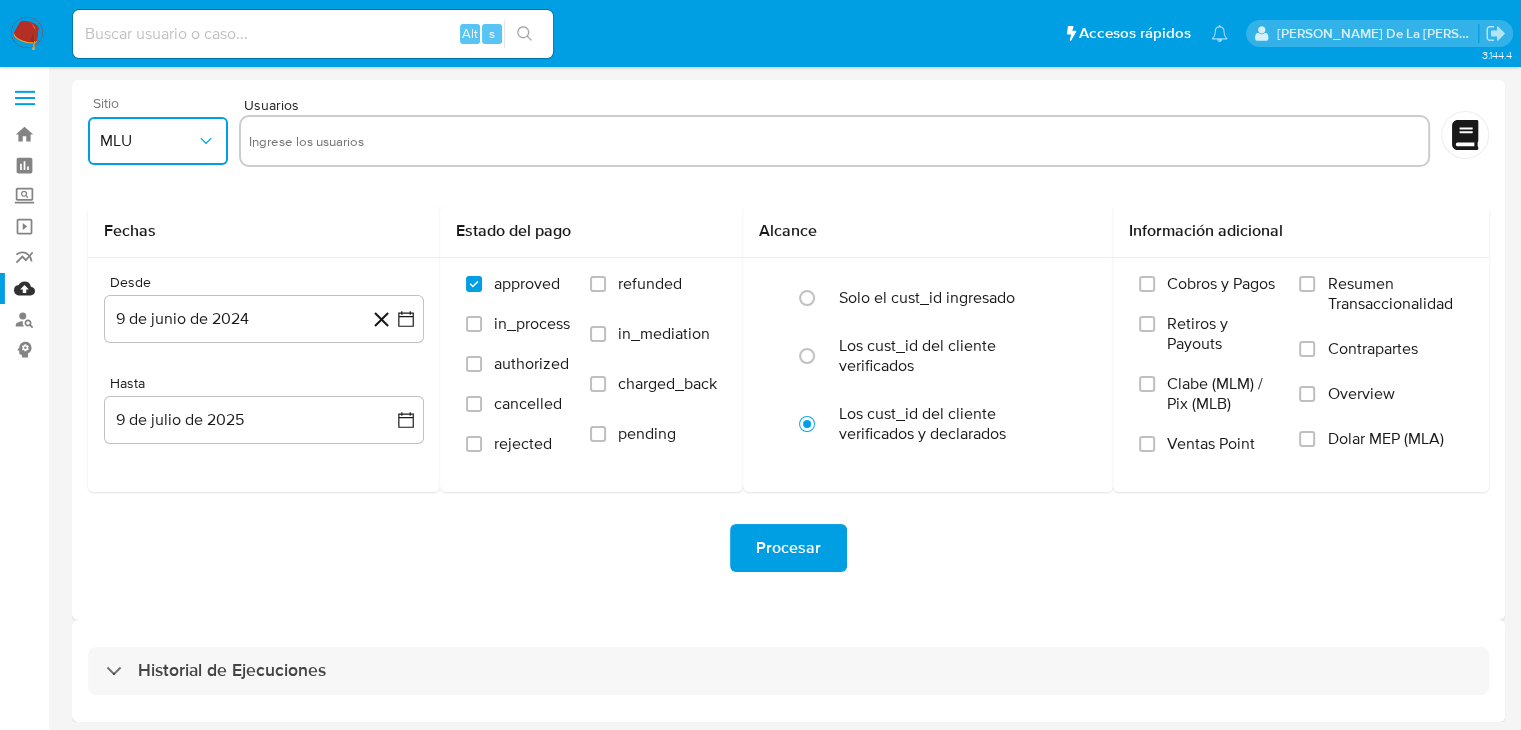 click on "MLU" at bounding box center (148, 141) 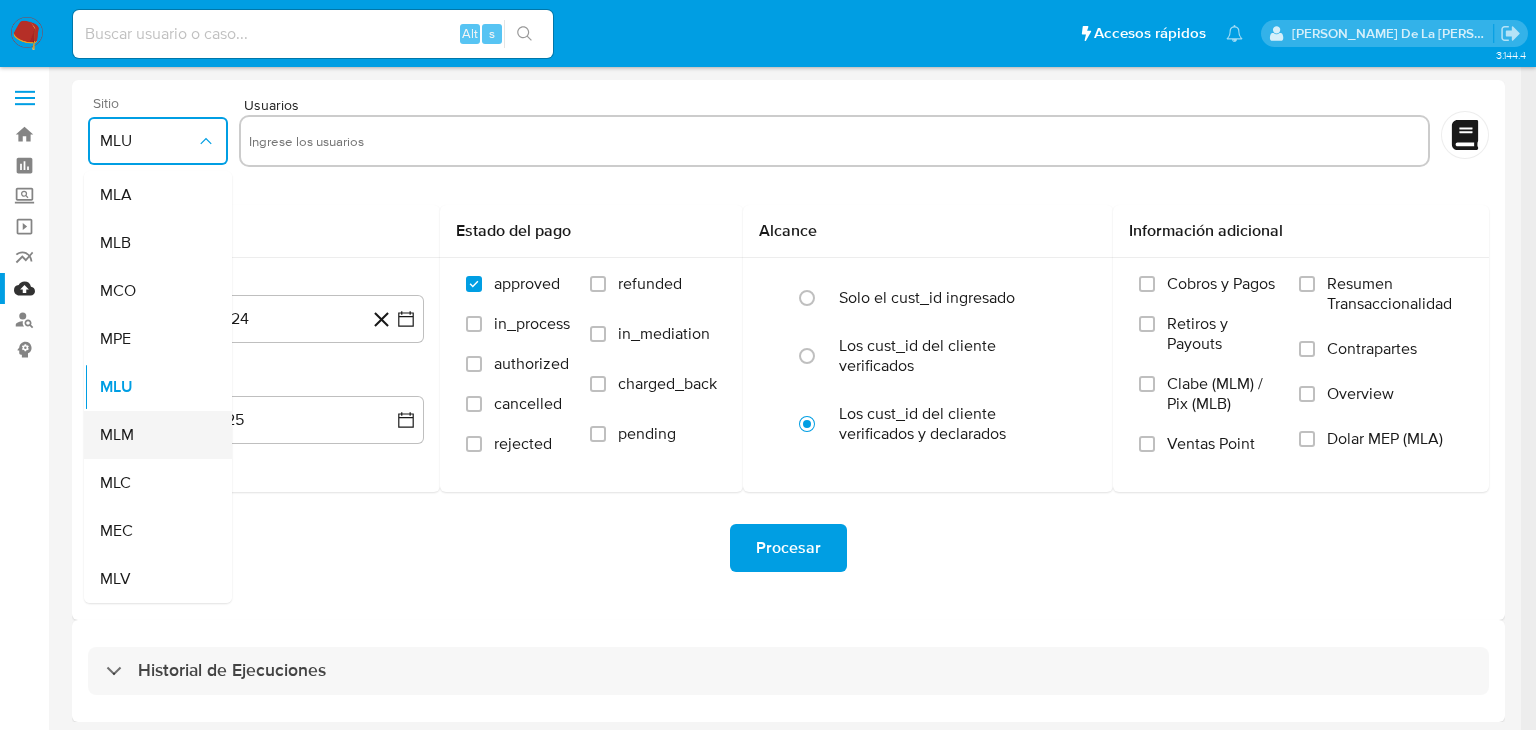 click on "MLM" at bounding box center [152, 435] 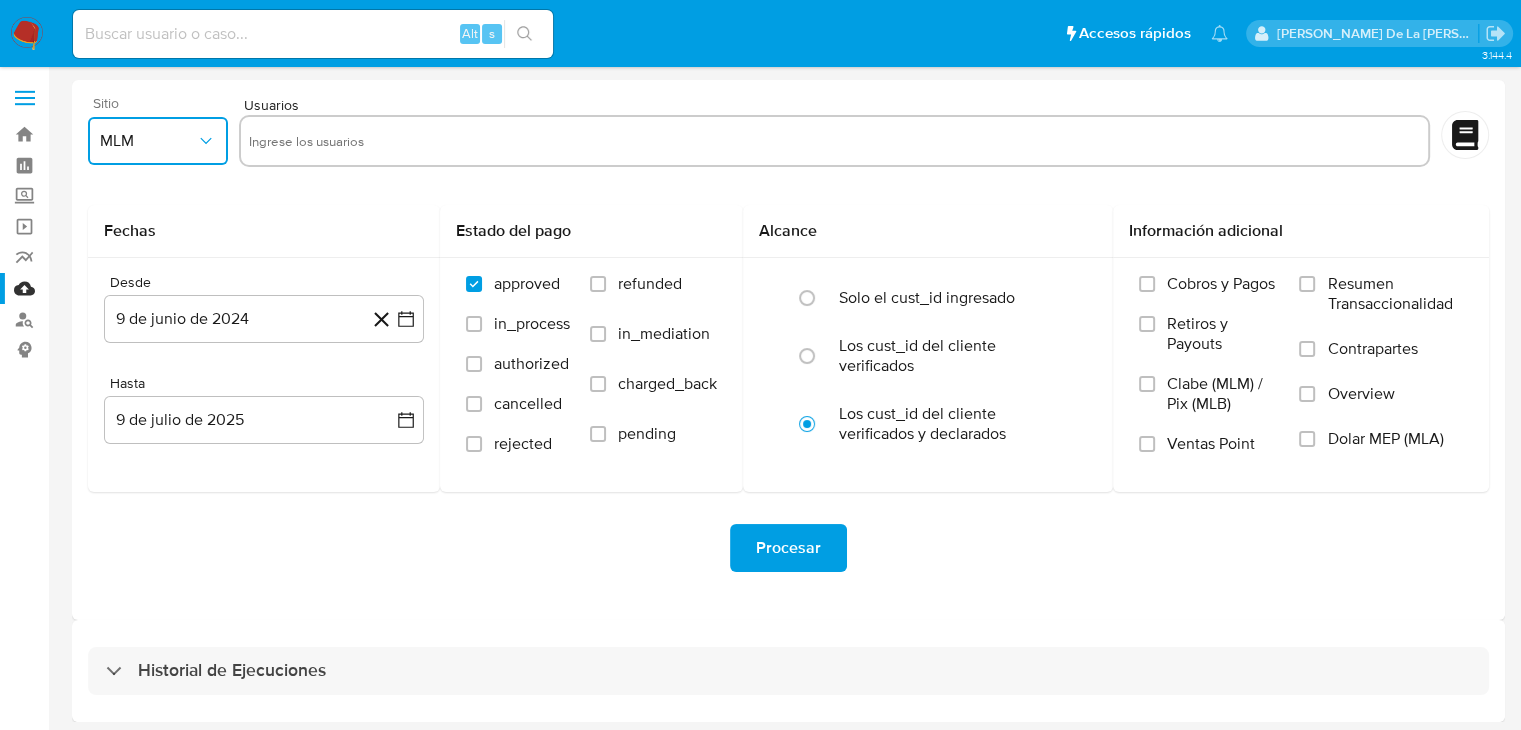 click at bounding box center (834, 141) 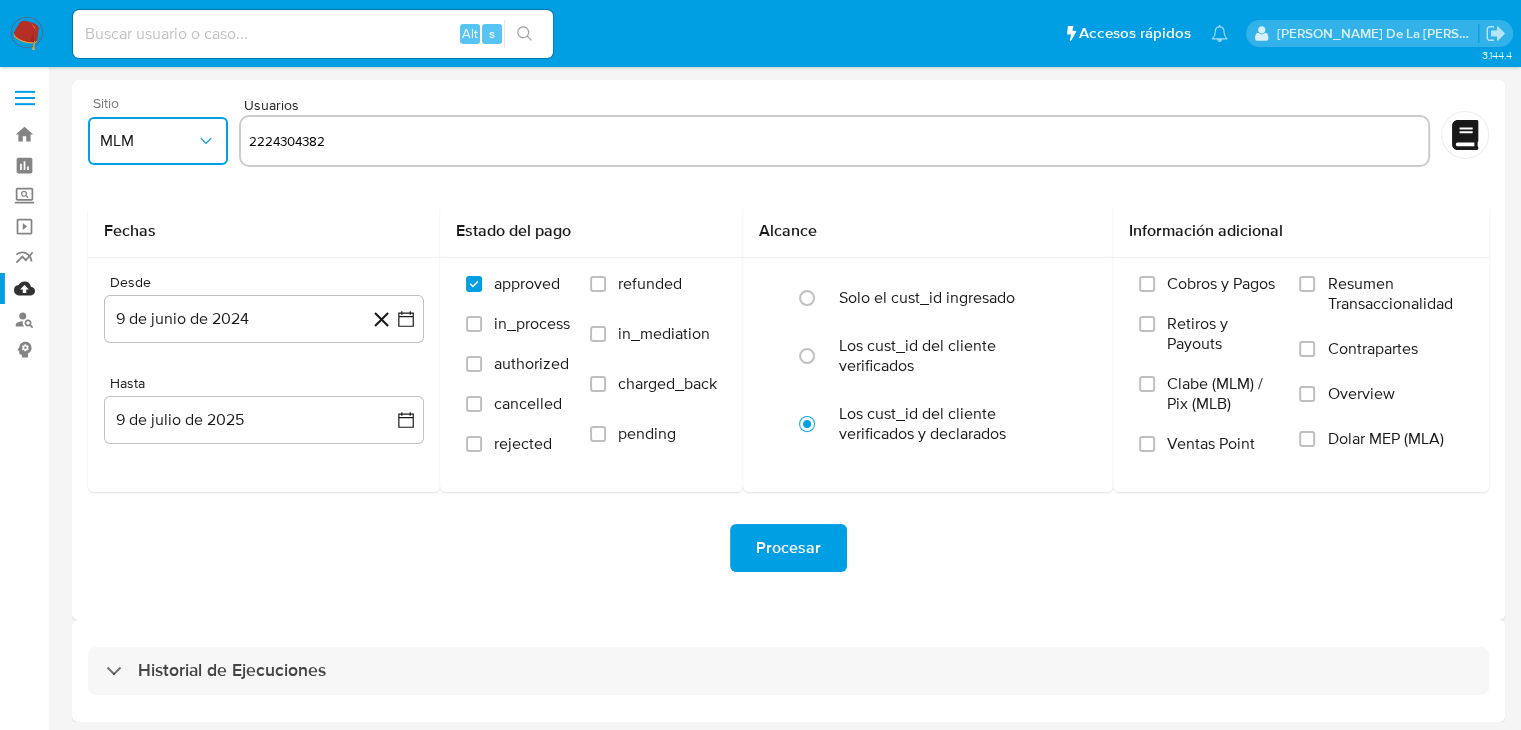 type on "2224304382" 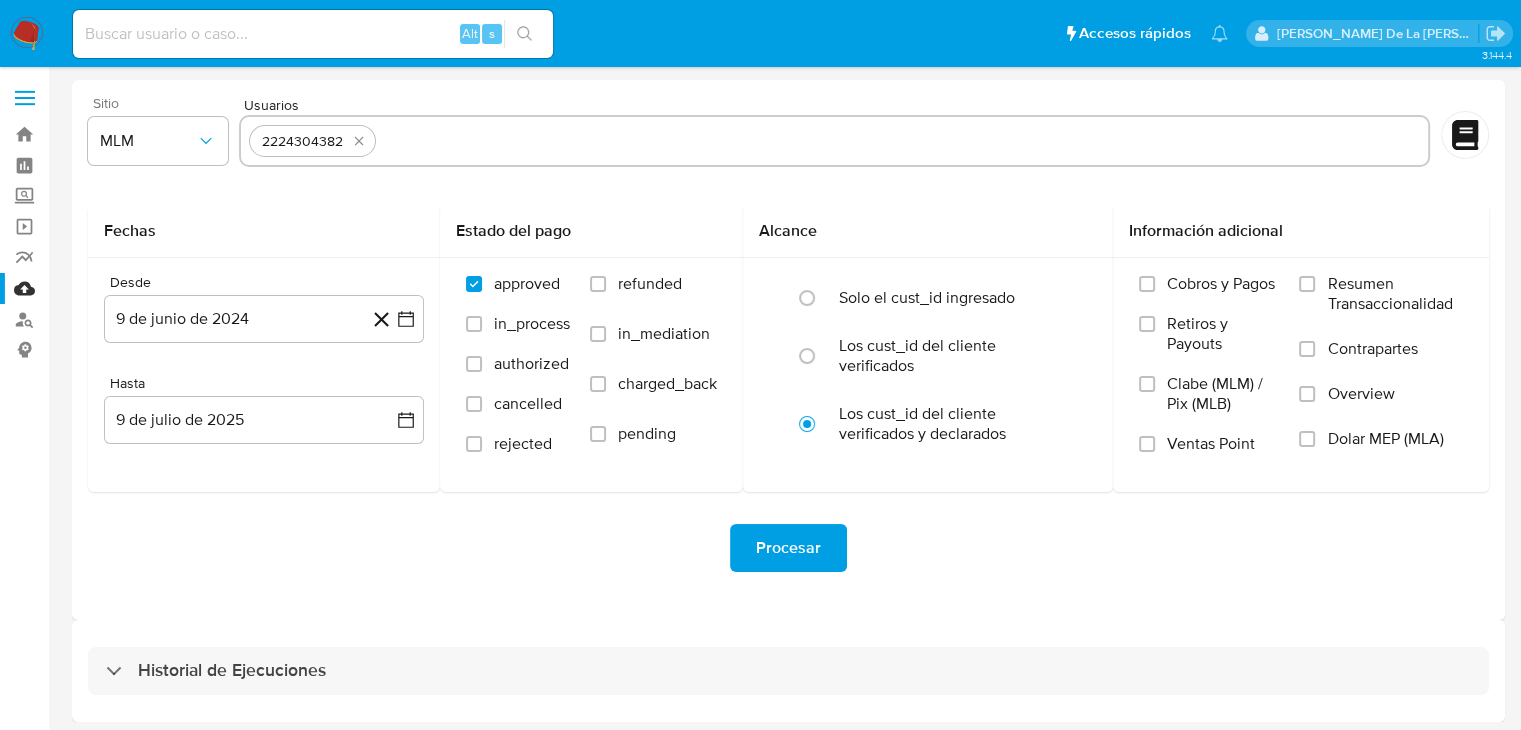 paste on "2256323777" 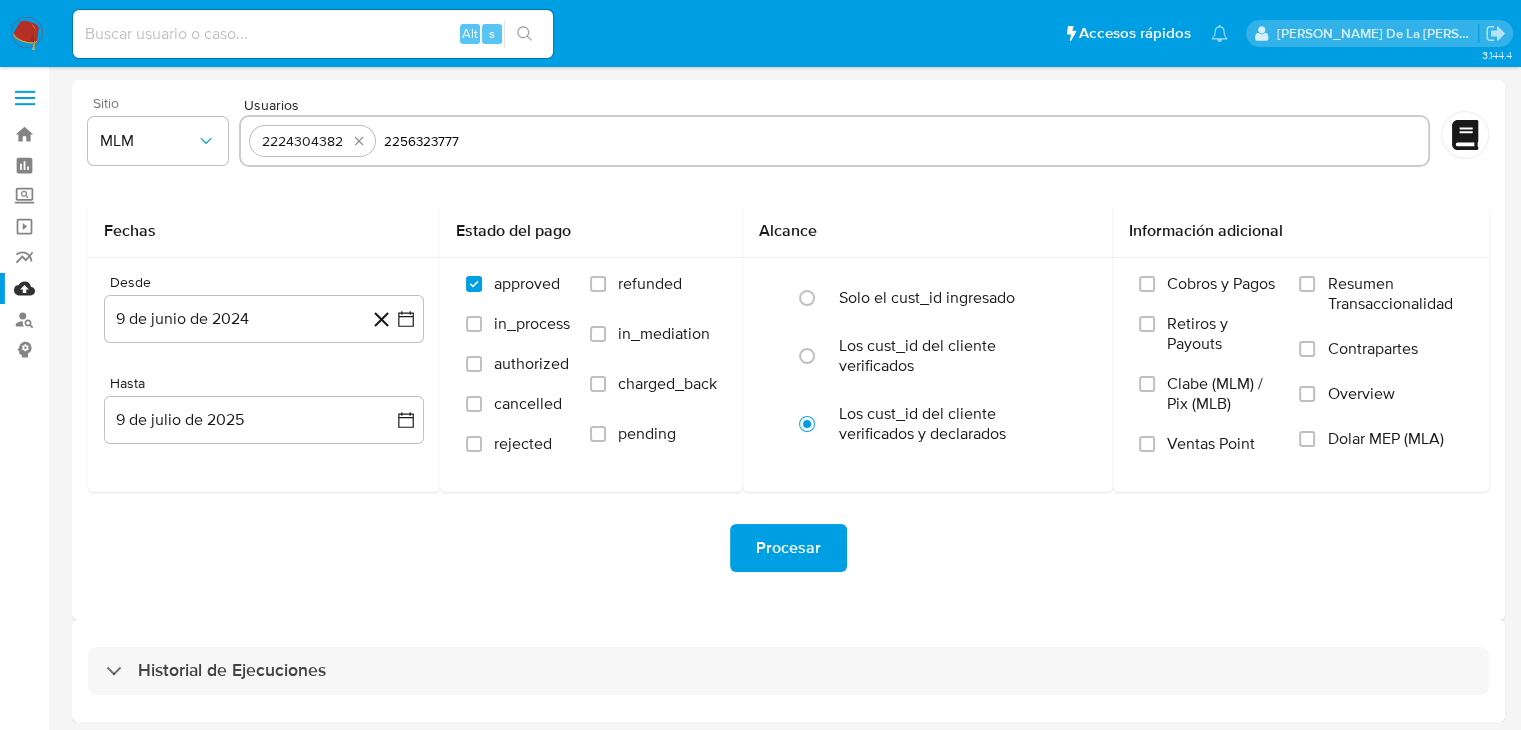 type on "2256323777" 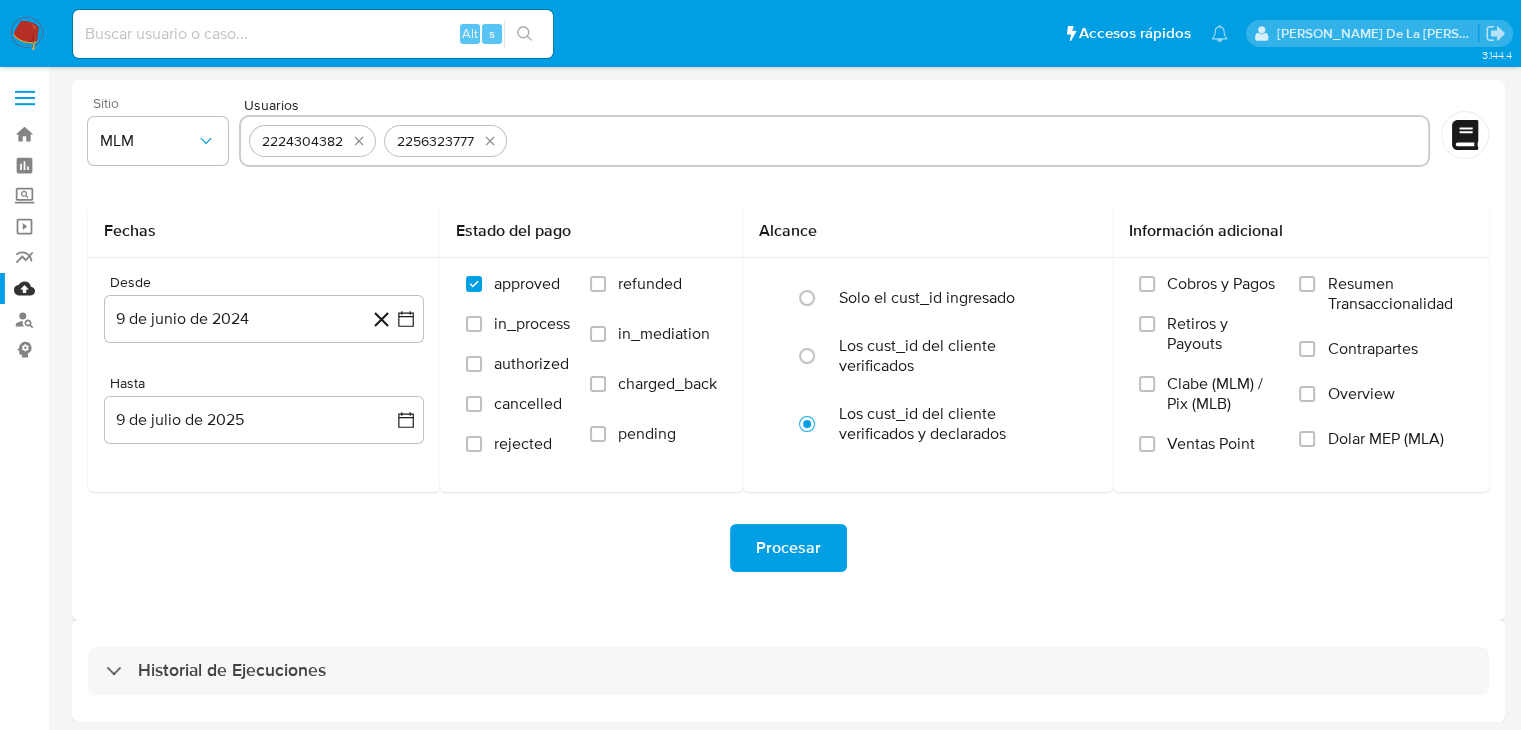 paste on "2282286506" 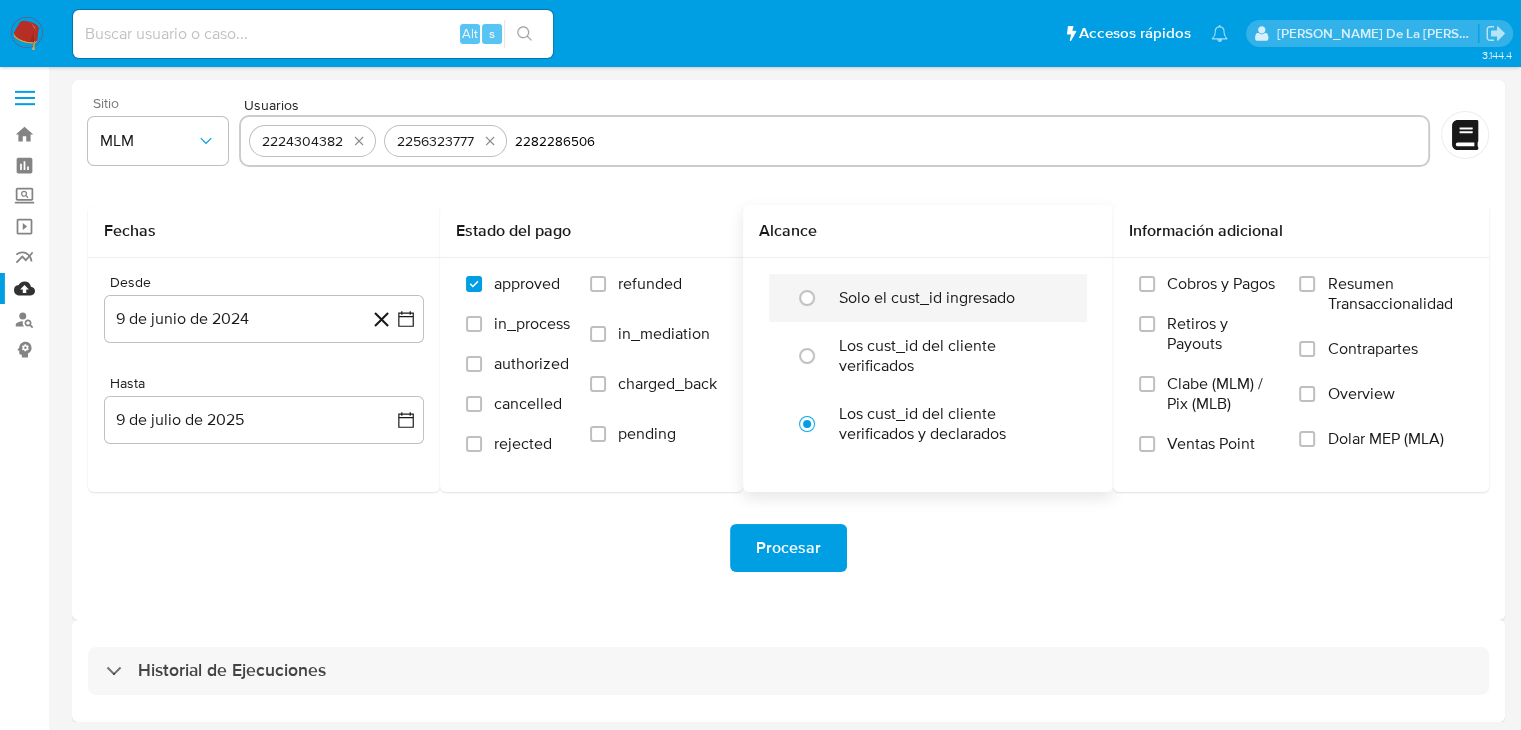 type on "2282286506" 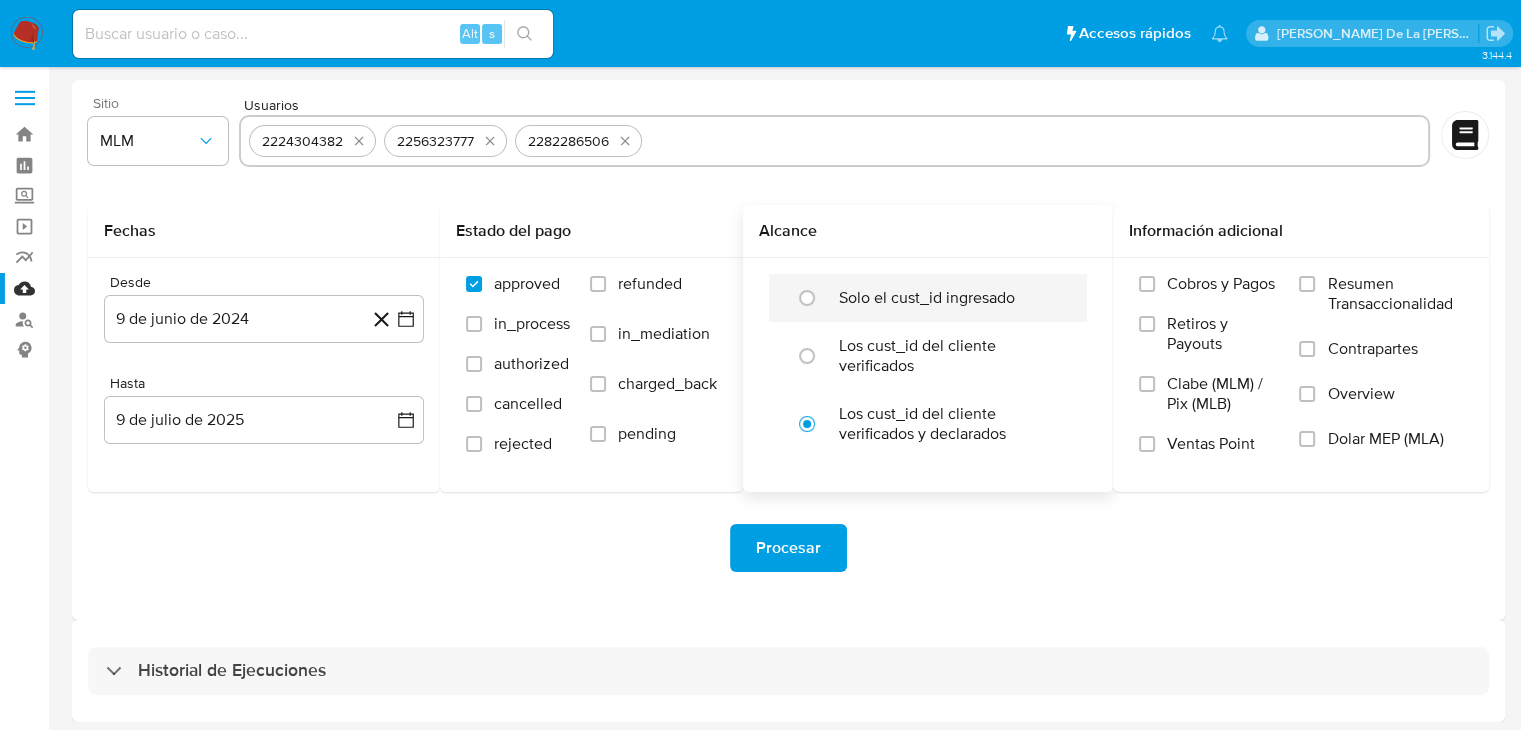 click on "Solo el cust_id ingresado" at bounding box center (927, 298) 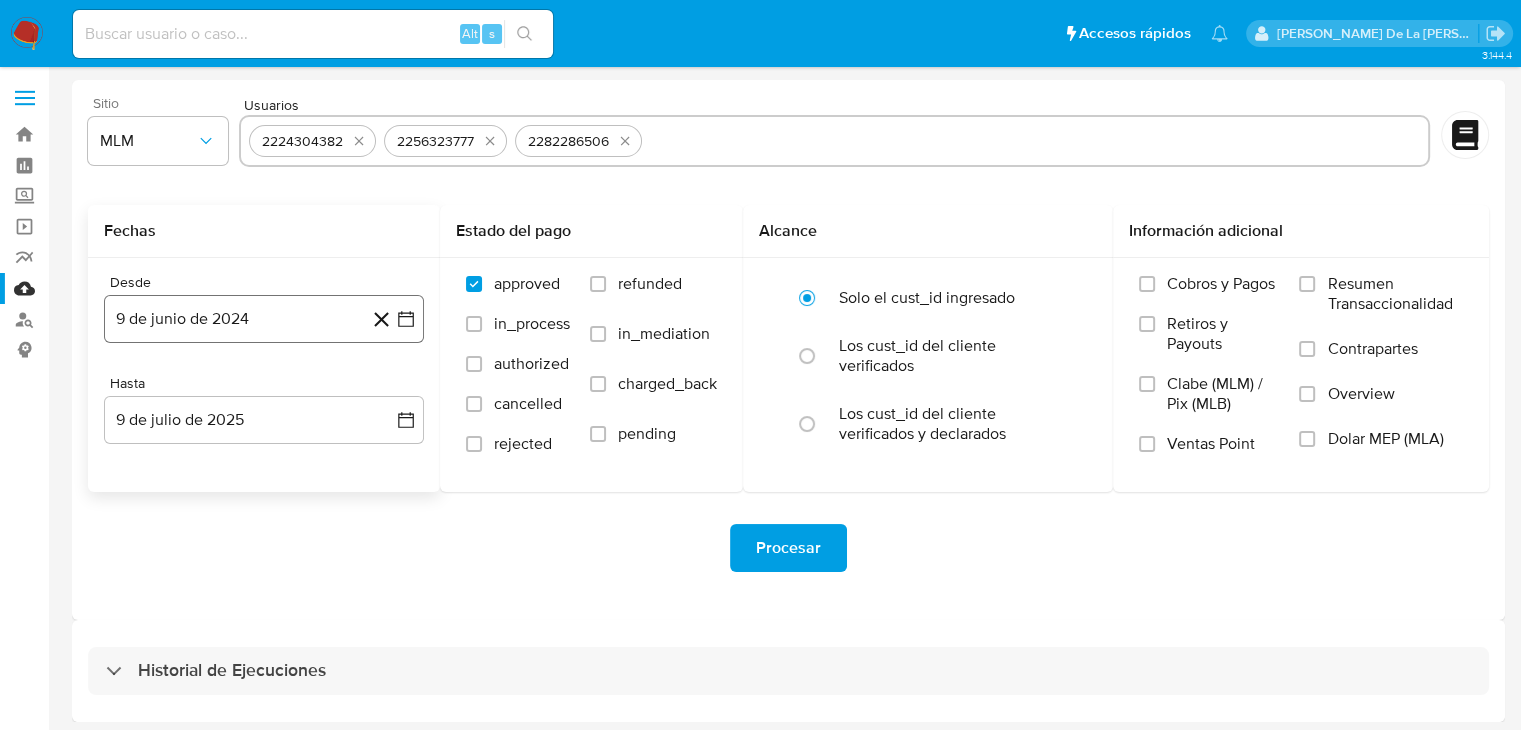 click 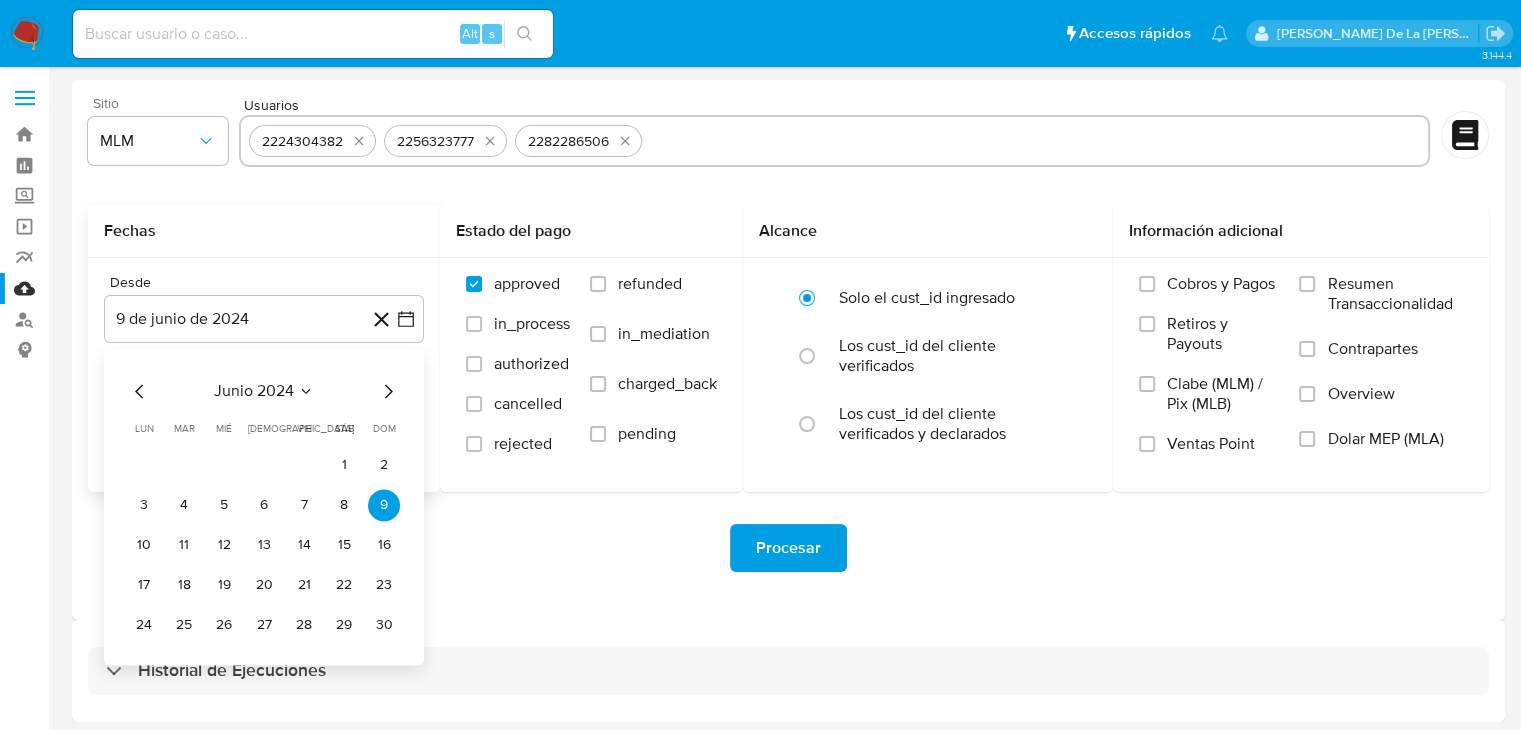 click 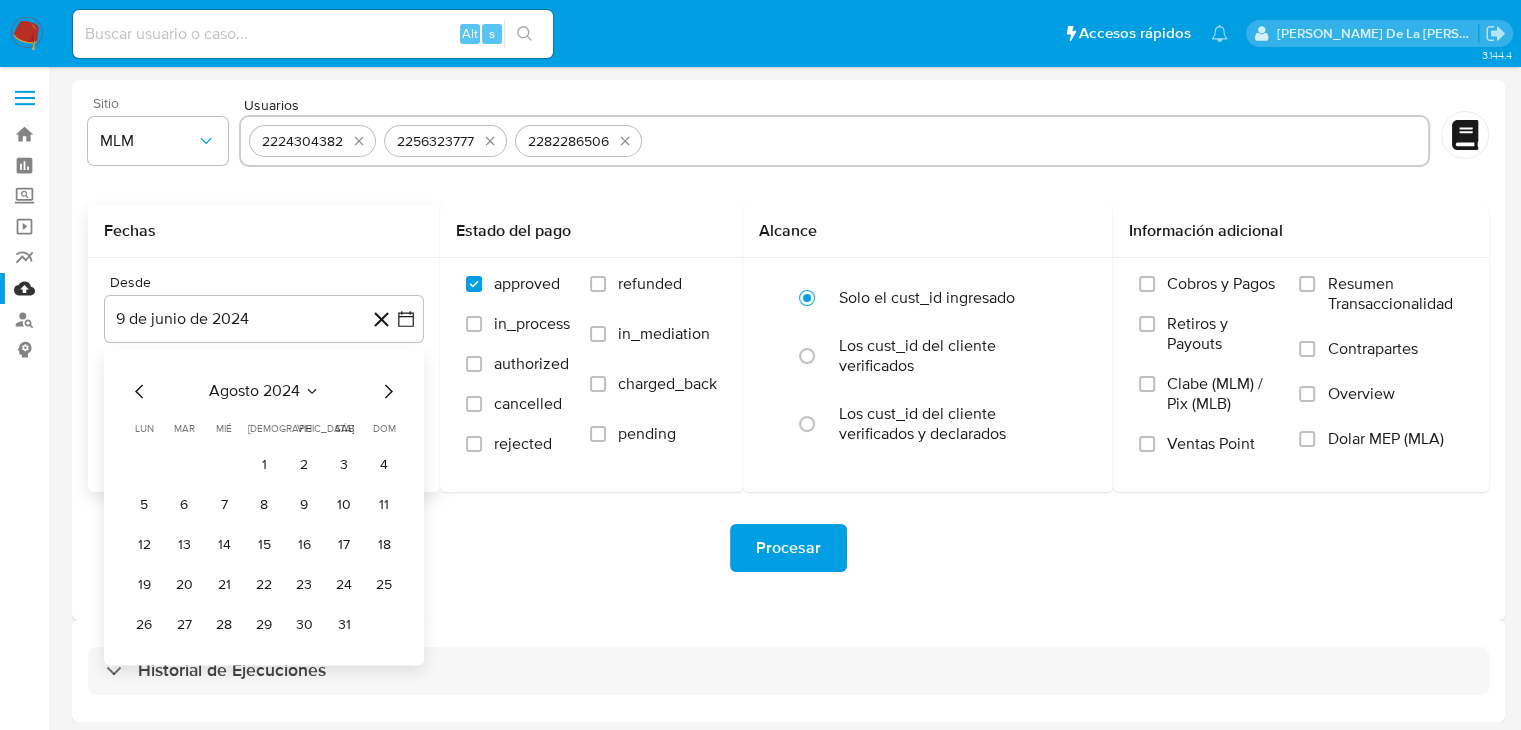 click 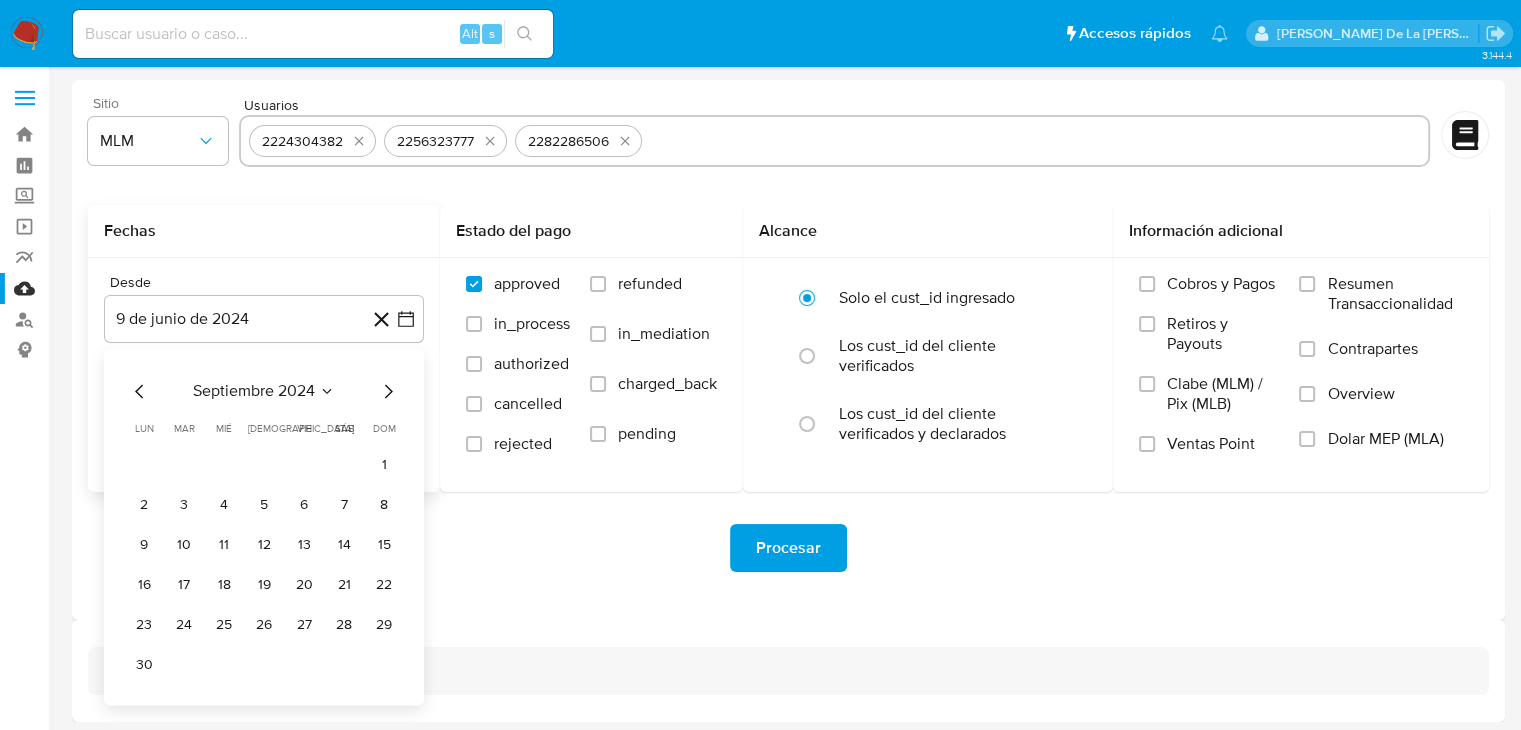 click 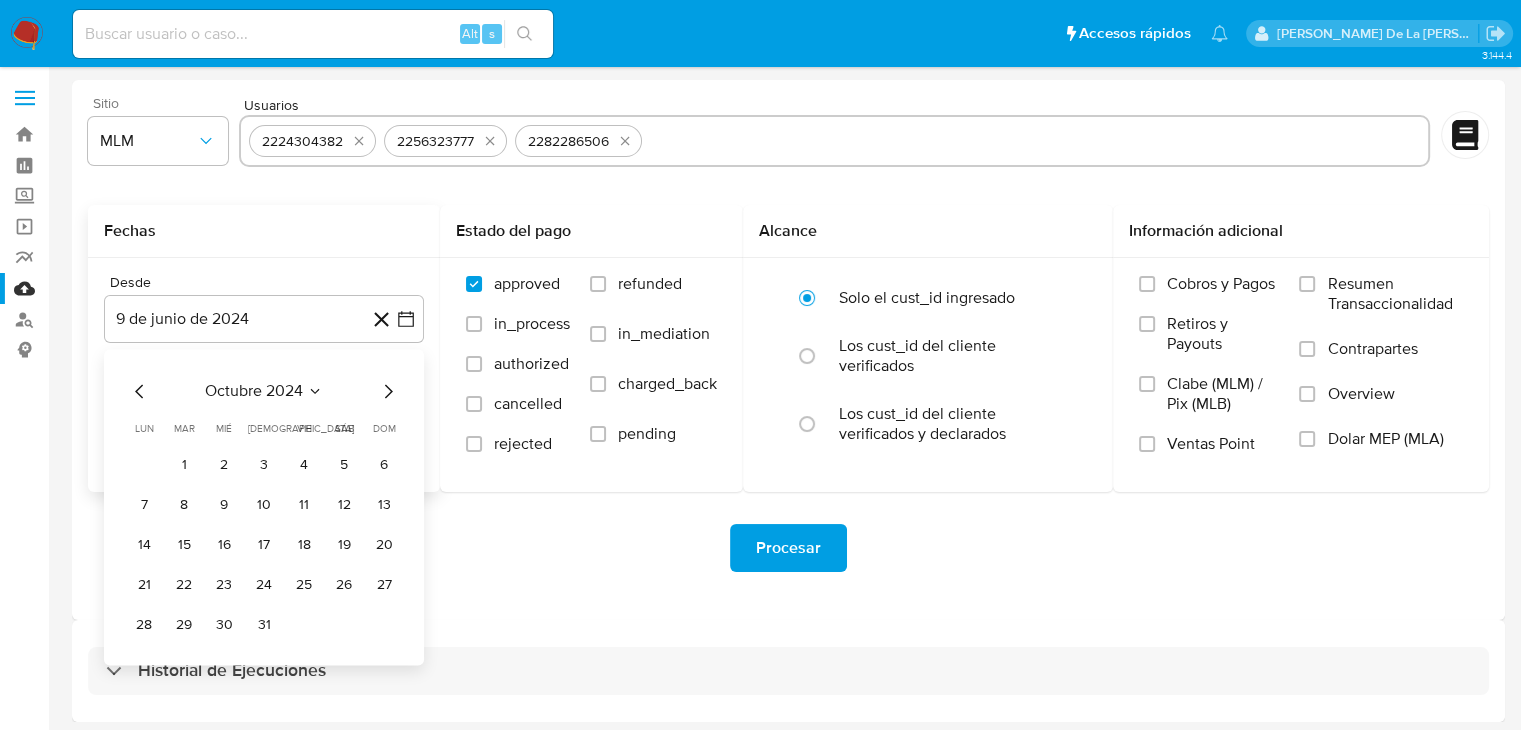 click 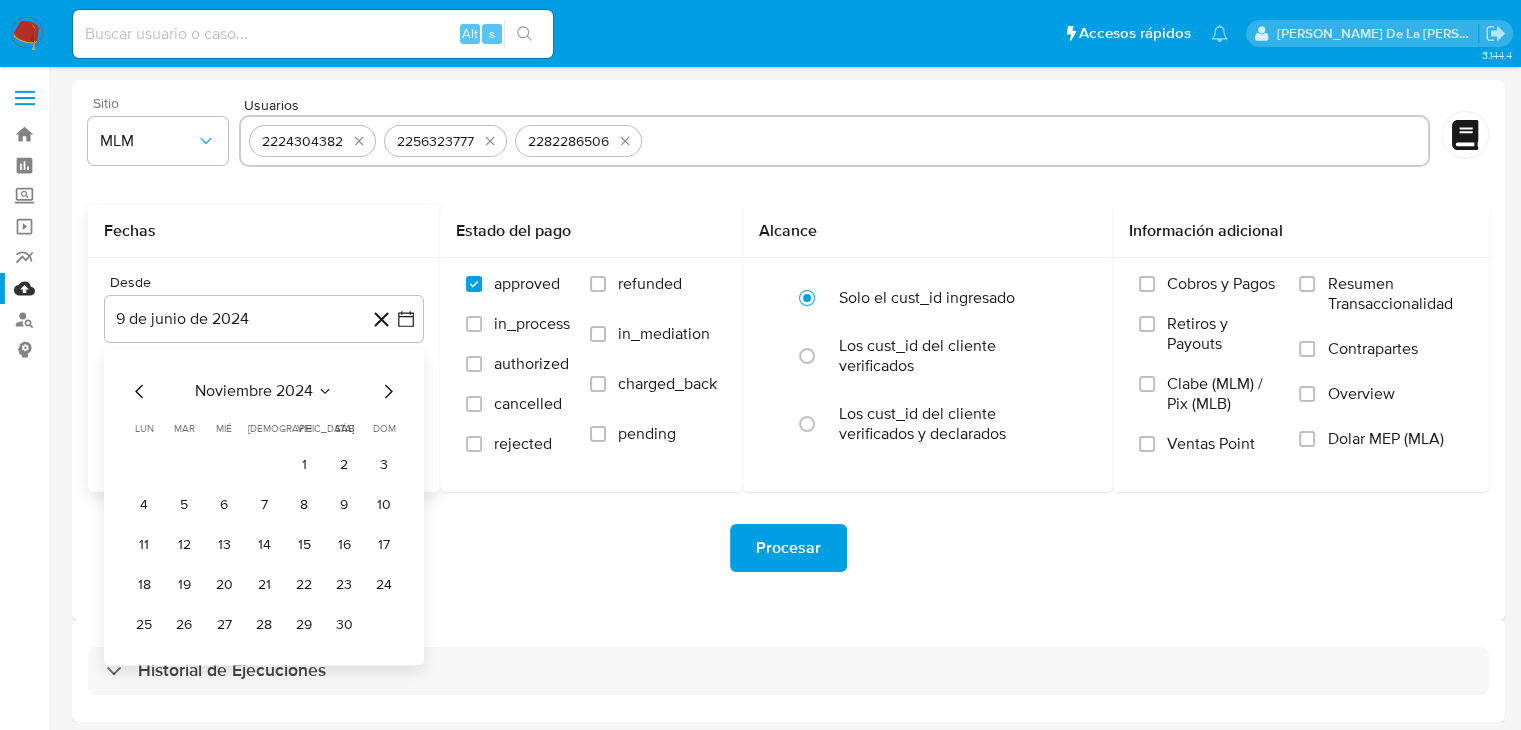 click 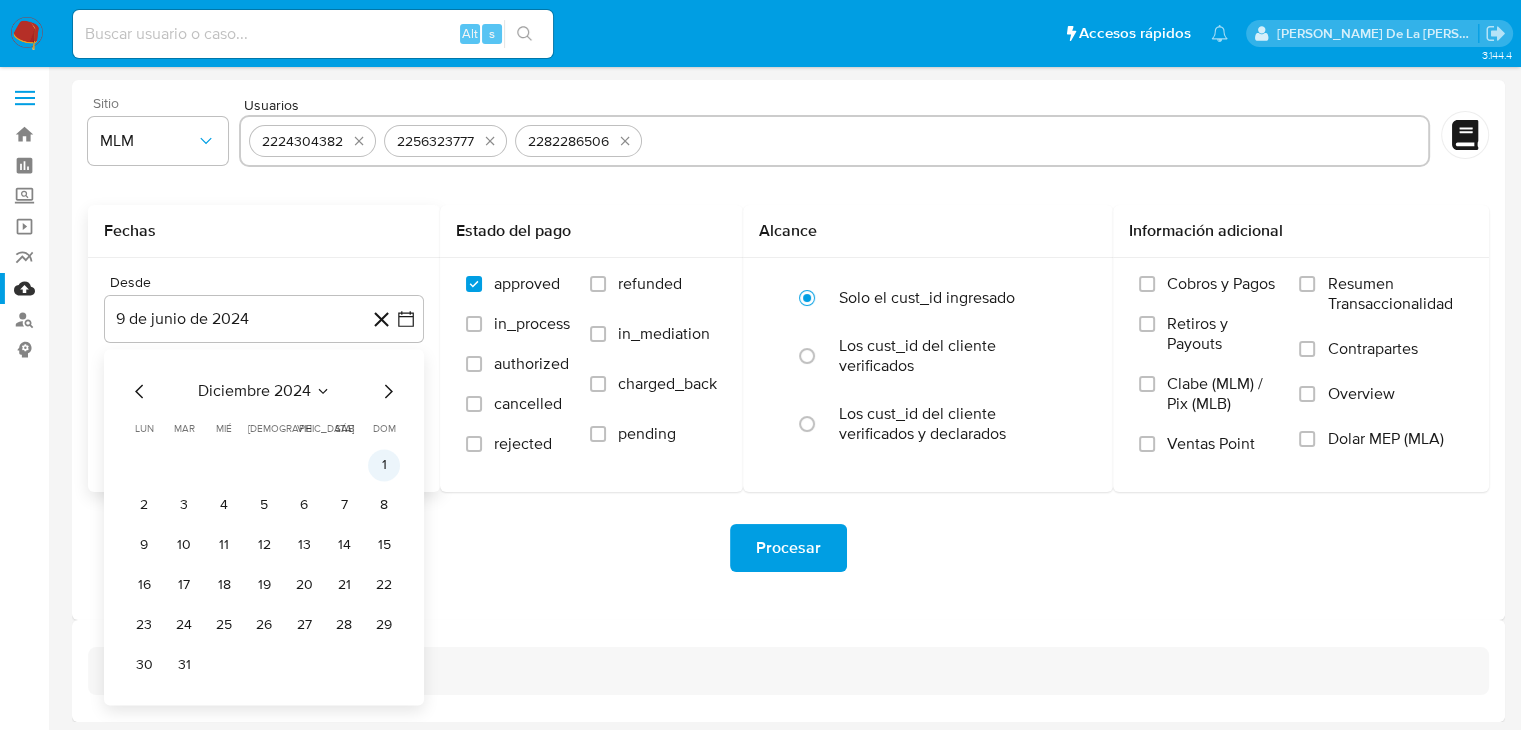 click on "1" at bounding box center [384, 465] 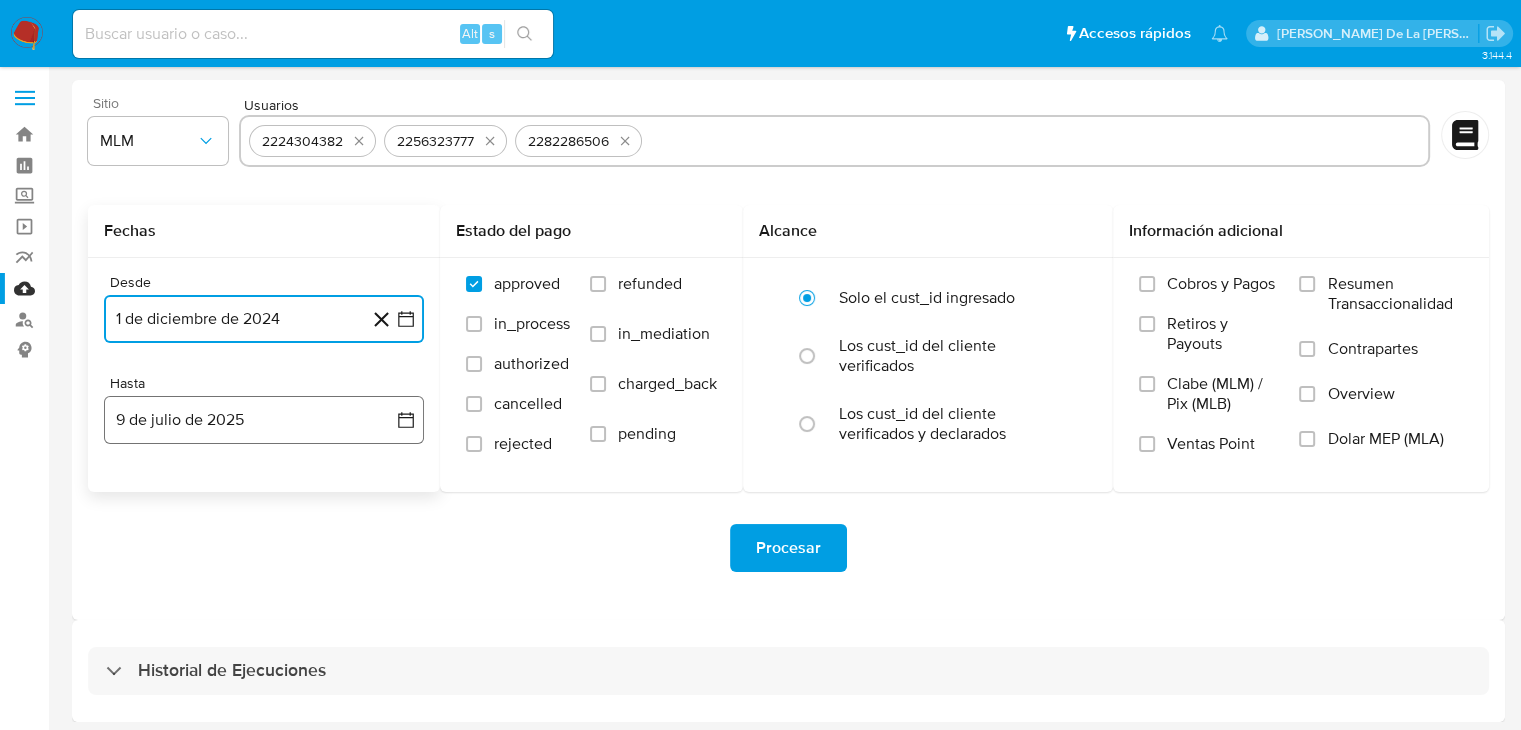 click on "9 de julio de 2025" at bounding box center [264, 420] 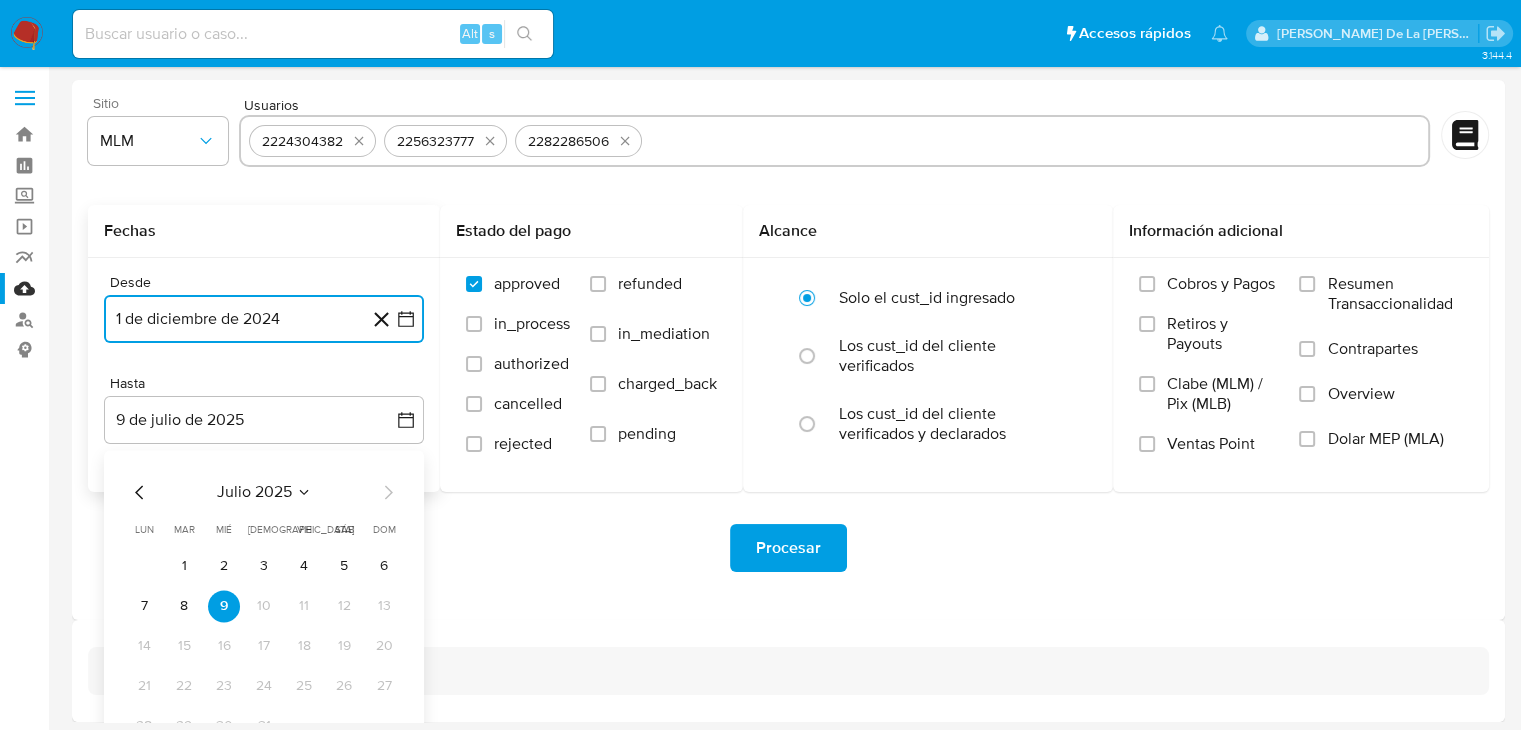 click 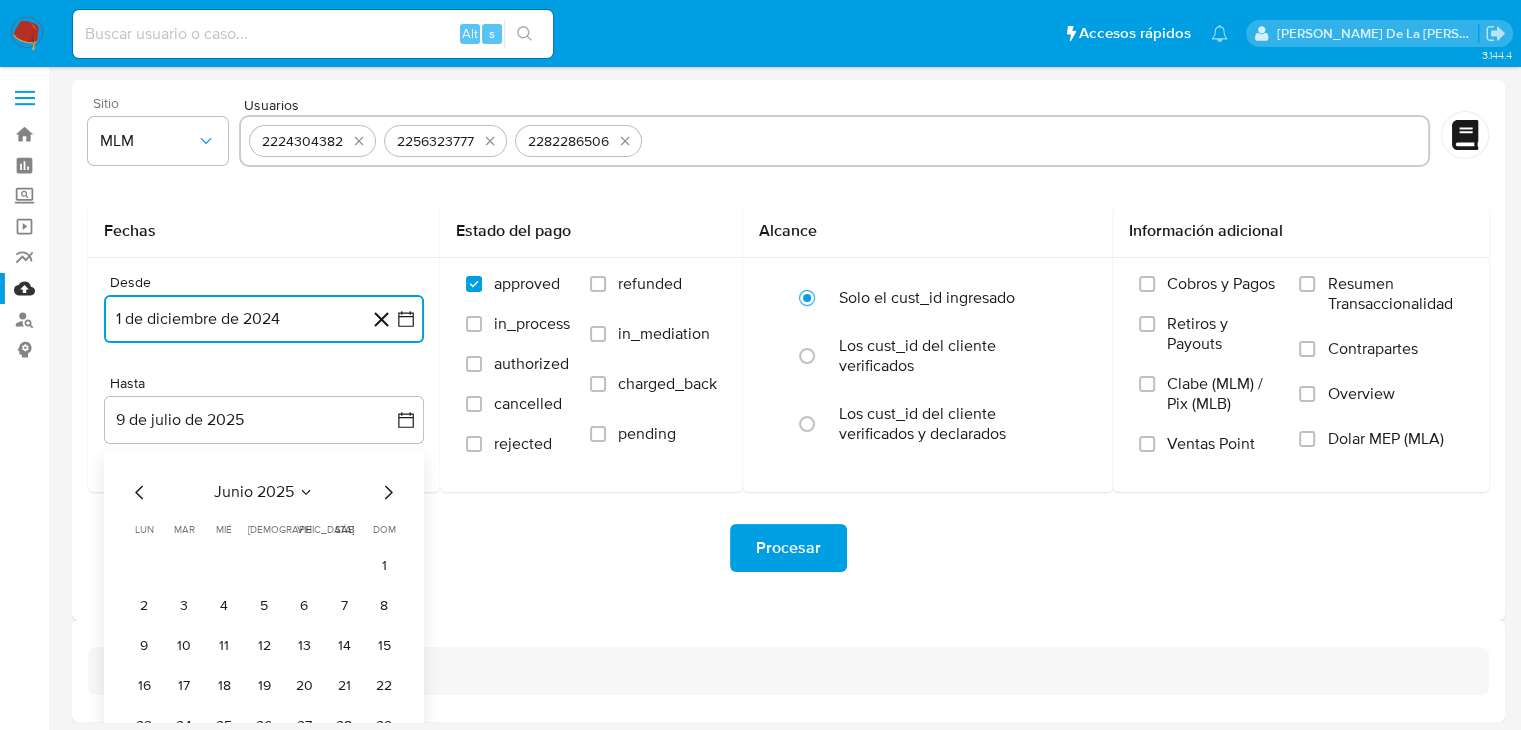 scroll, scrollTop: 4, scrollLeft: 0, axis: vertical 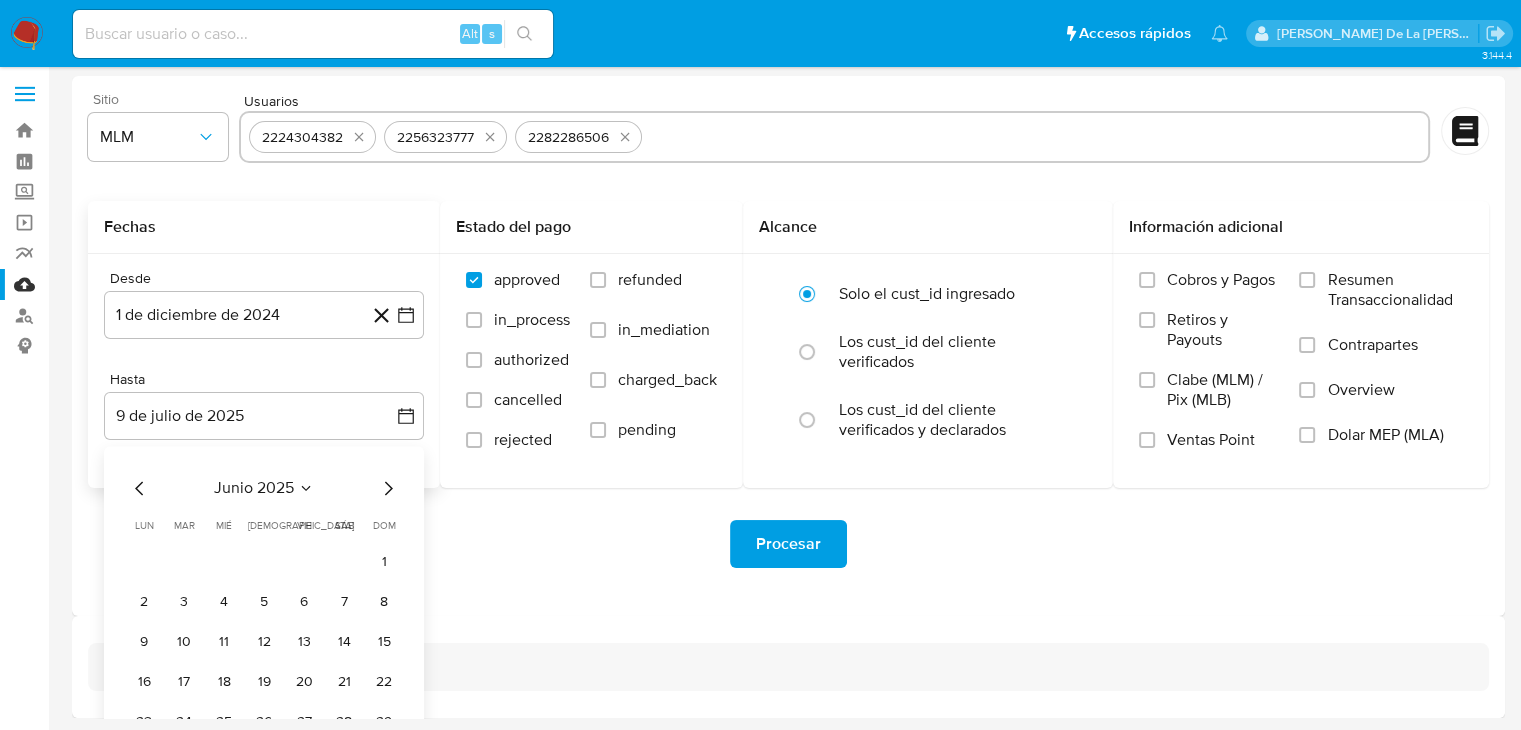 click on "junio 2025 junio 2025 lun lunes mar martes mié miércoles jue jueves vie viernes sáb sábado dom domingo 1 2 3 4 5 6 7 8 9 10 11 12 13 14 15 16 17 18 19 20 21 22 23 24 25 26 27 28 29 30" at bounding box center (264, 624) 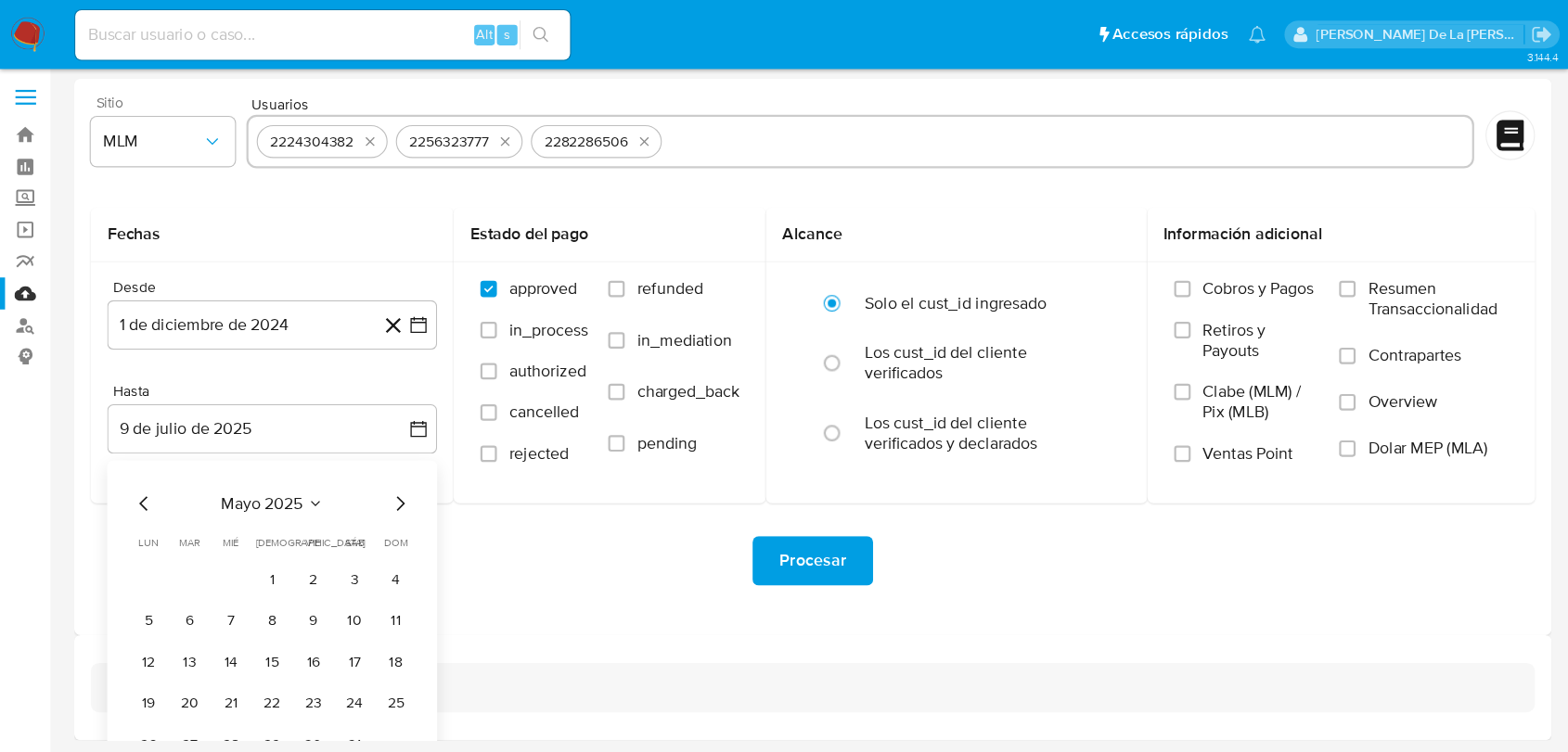 scroll, scrollTop: 0, scrollLeft: 0, axis: both 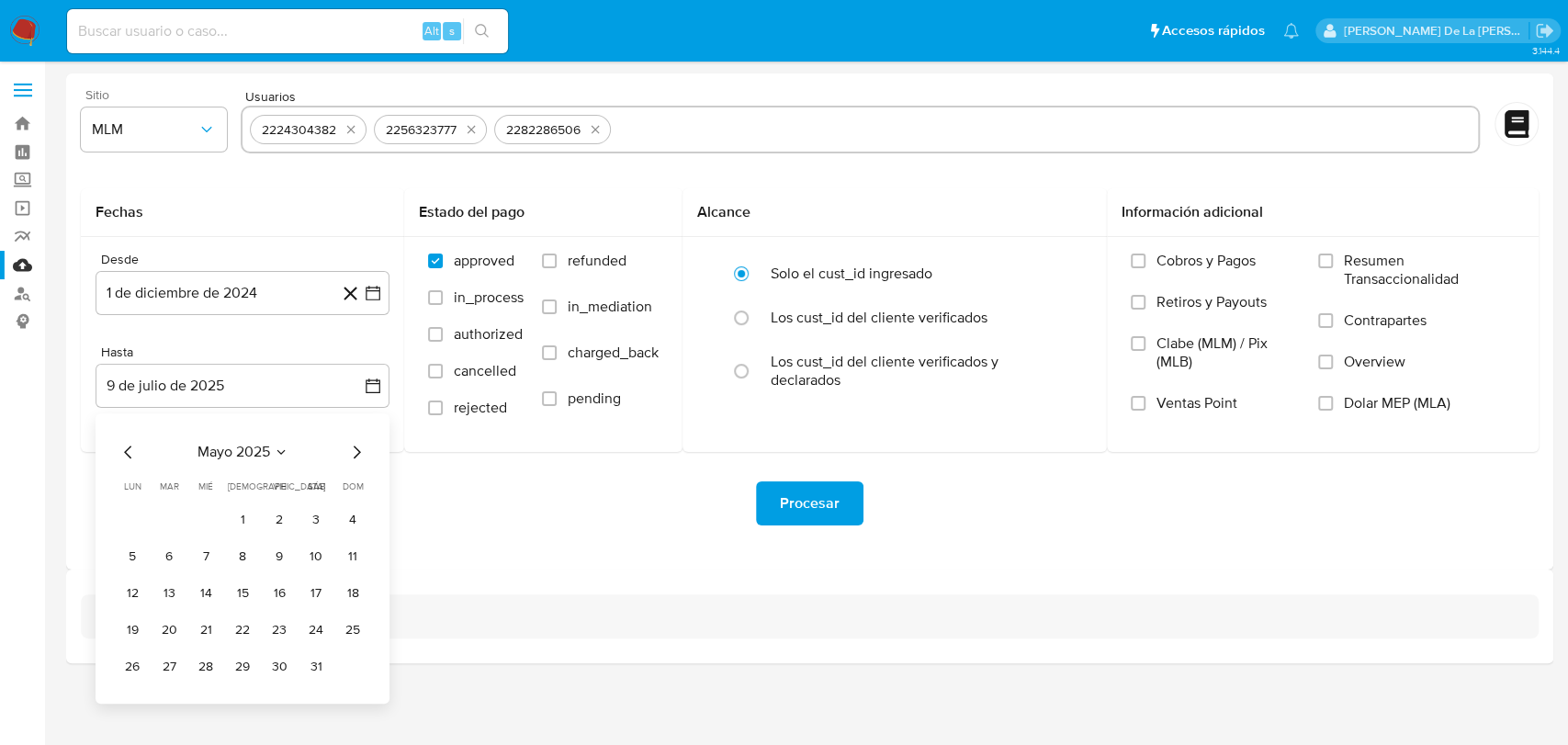 drag, startPoint x: 1098, startPoint y: 28, endPoint x: 322, endPoint y: 667, distance: 1005.2348 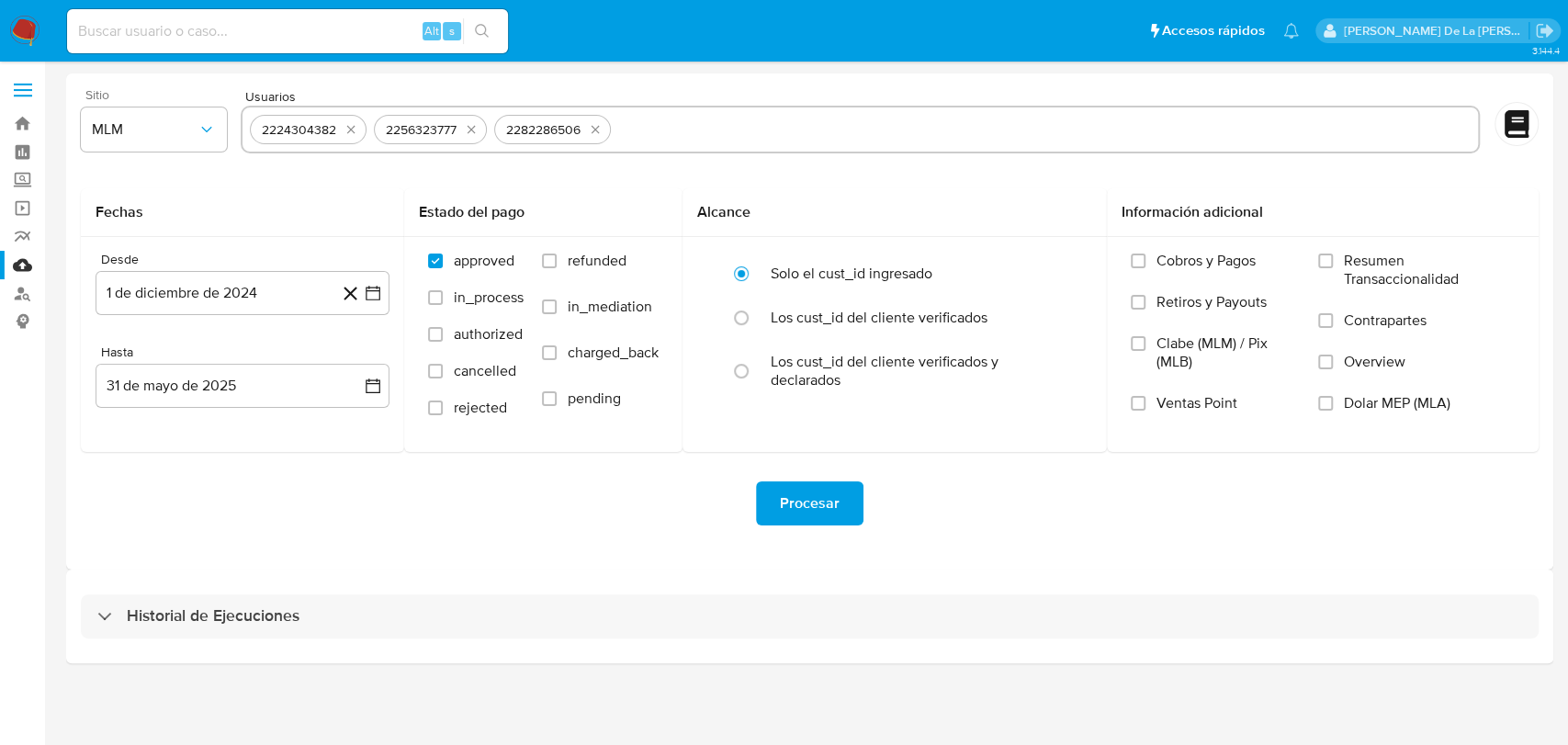click on "Procesar" at bounding box center [809, 503] 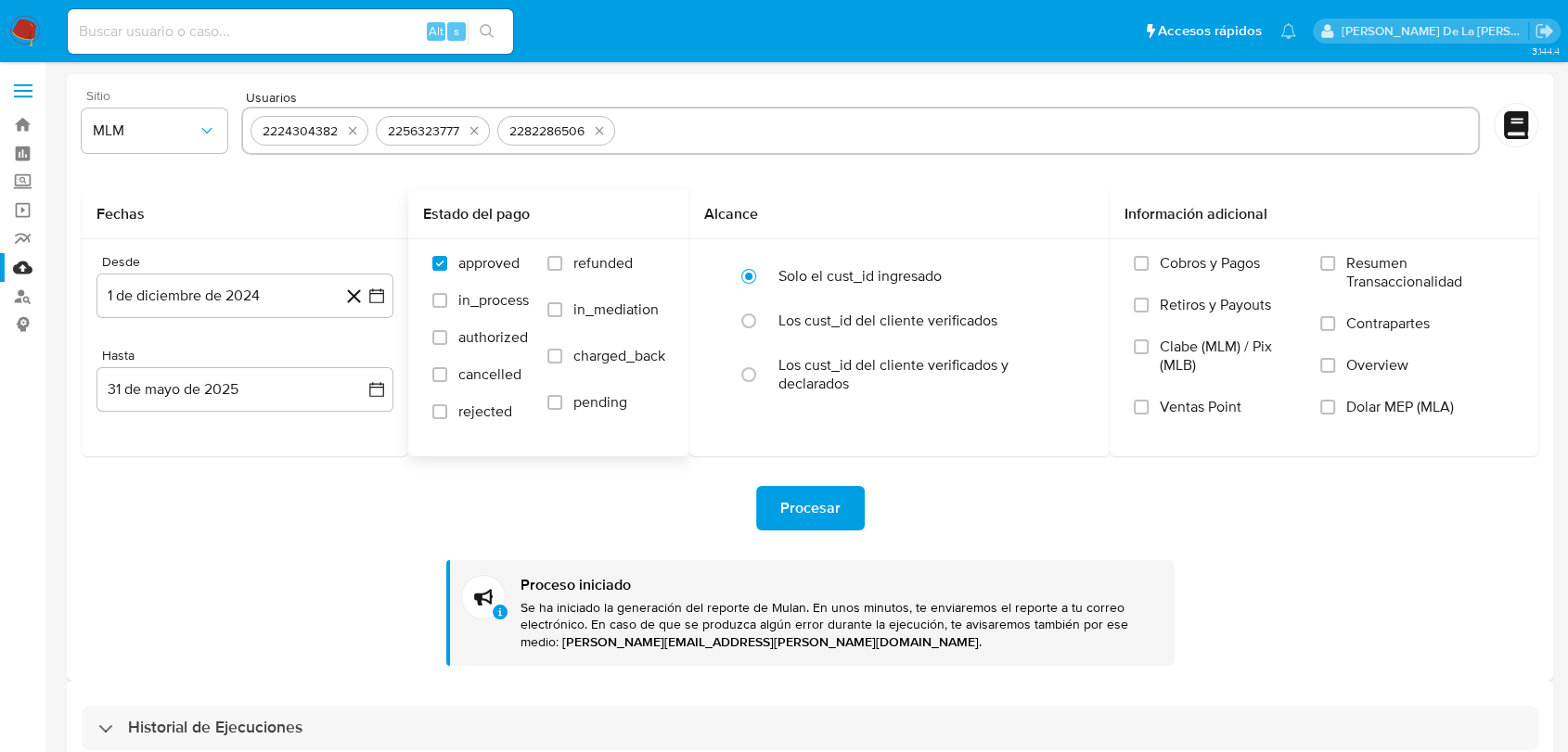 scroll, scrollTop: 35, scrollLeft: 0, axis: vertical 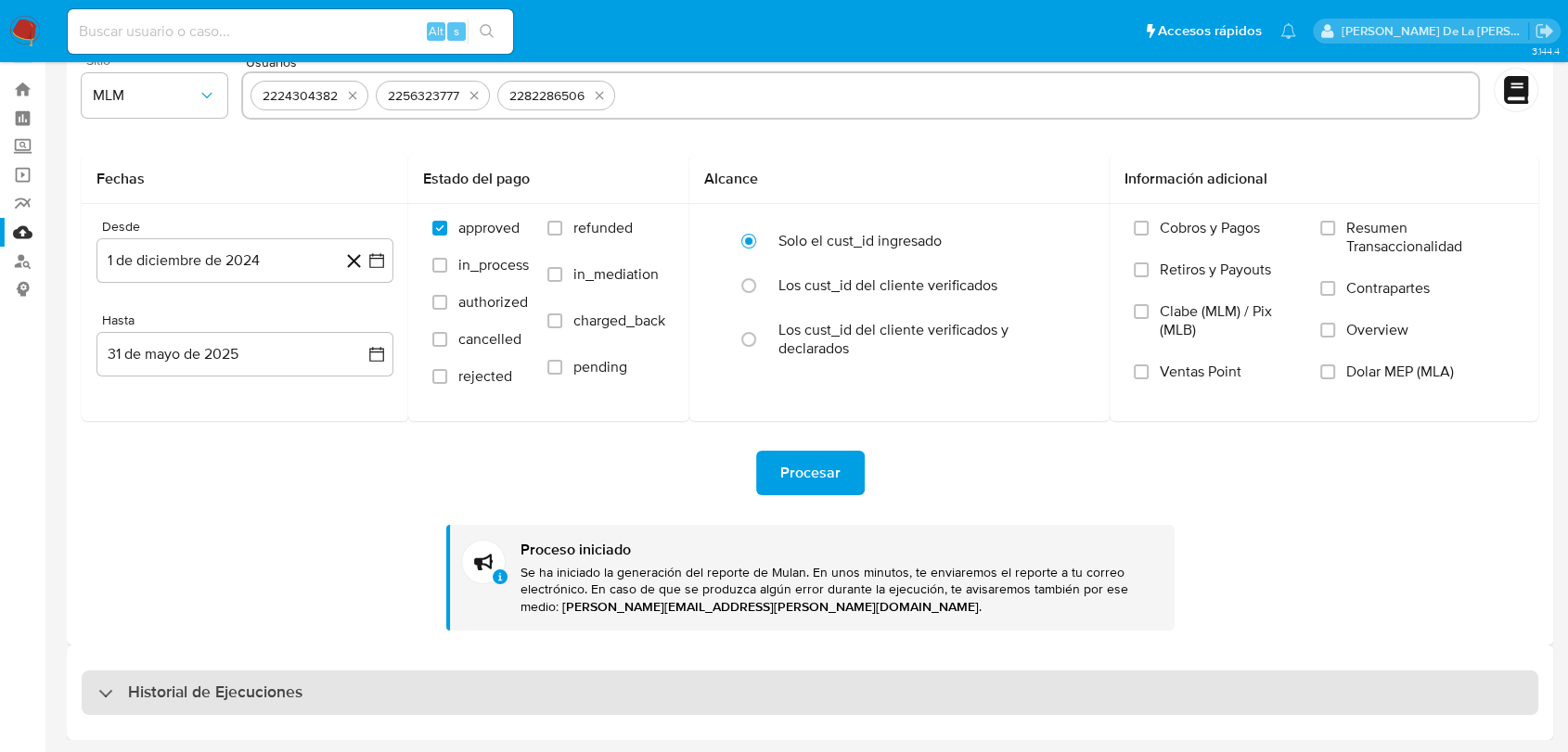 click on "Historial de Ejecuciones" at bounding box center (810, 693) 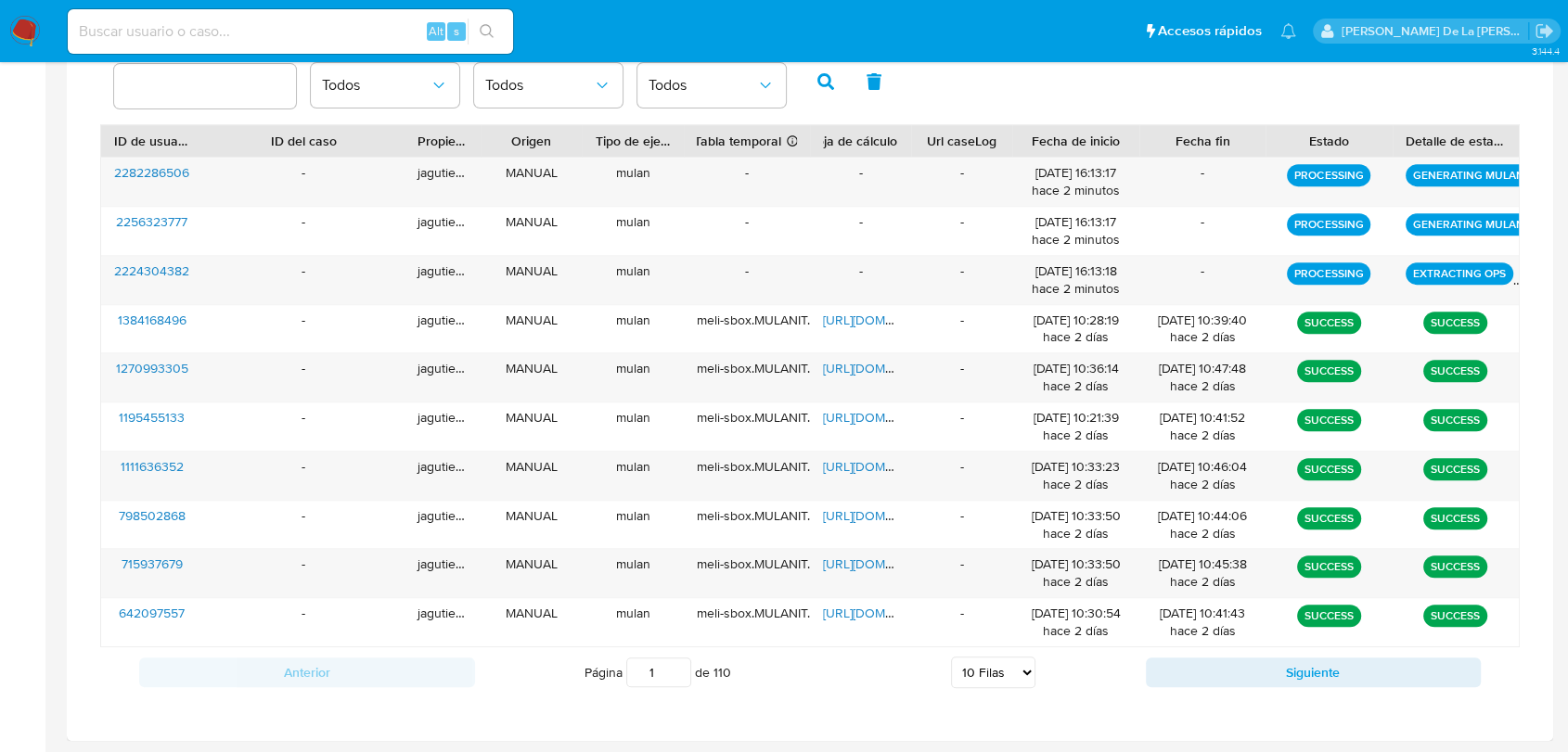 scroll, scrollTop: 734, scrollLeft: 0, axis: vertical 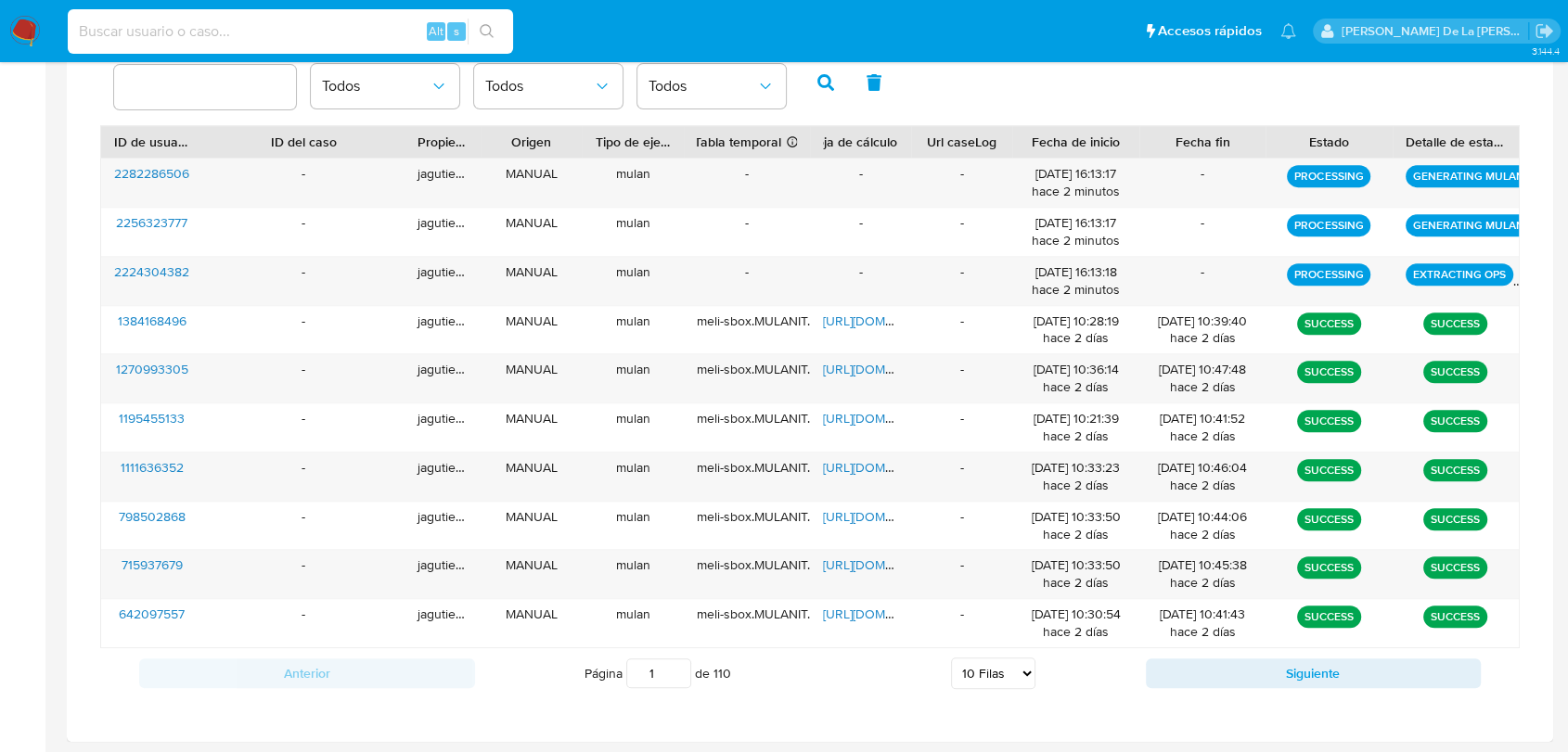 click at bounding box center (290, 32) 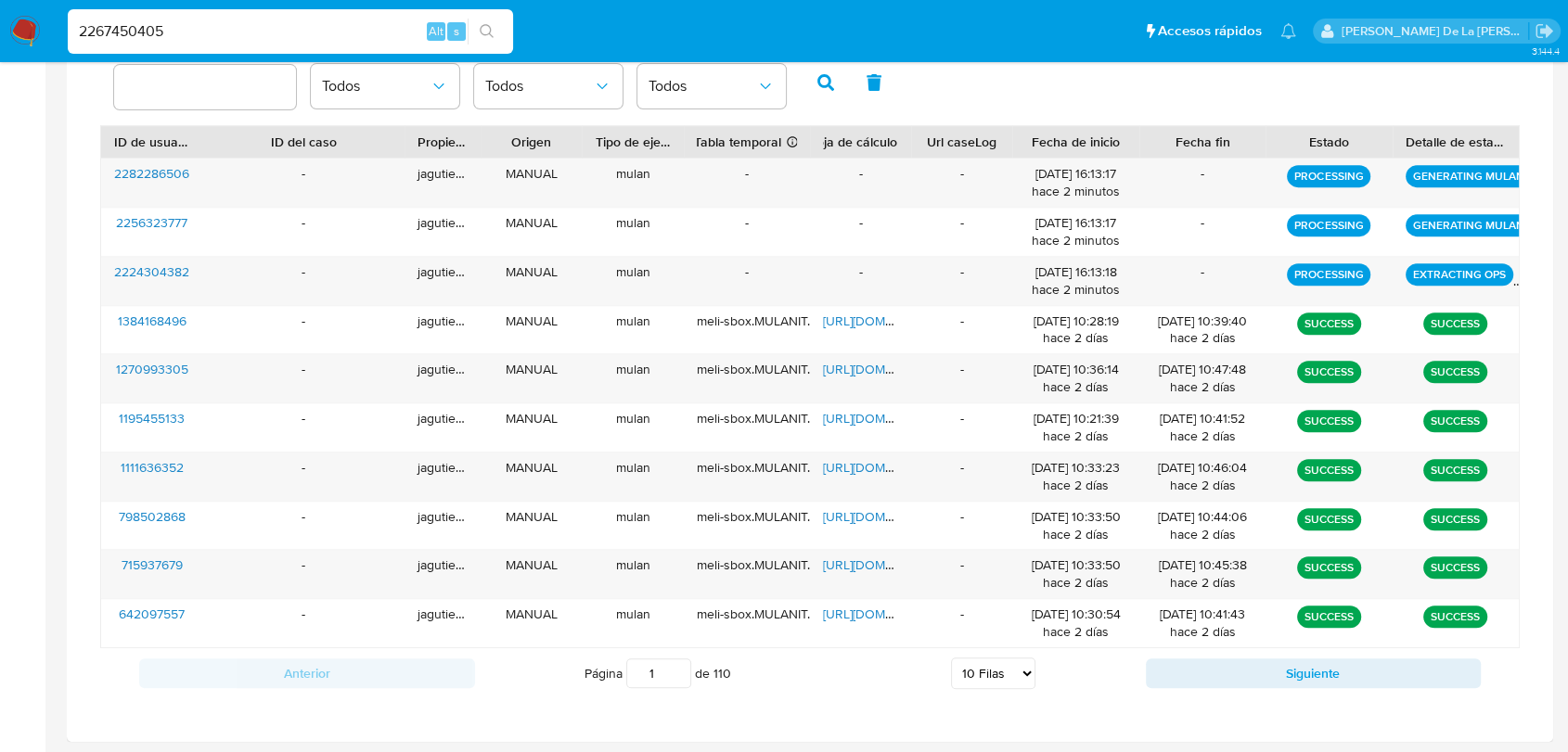 type on "2267450405" 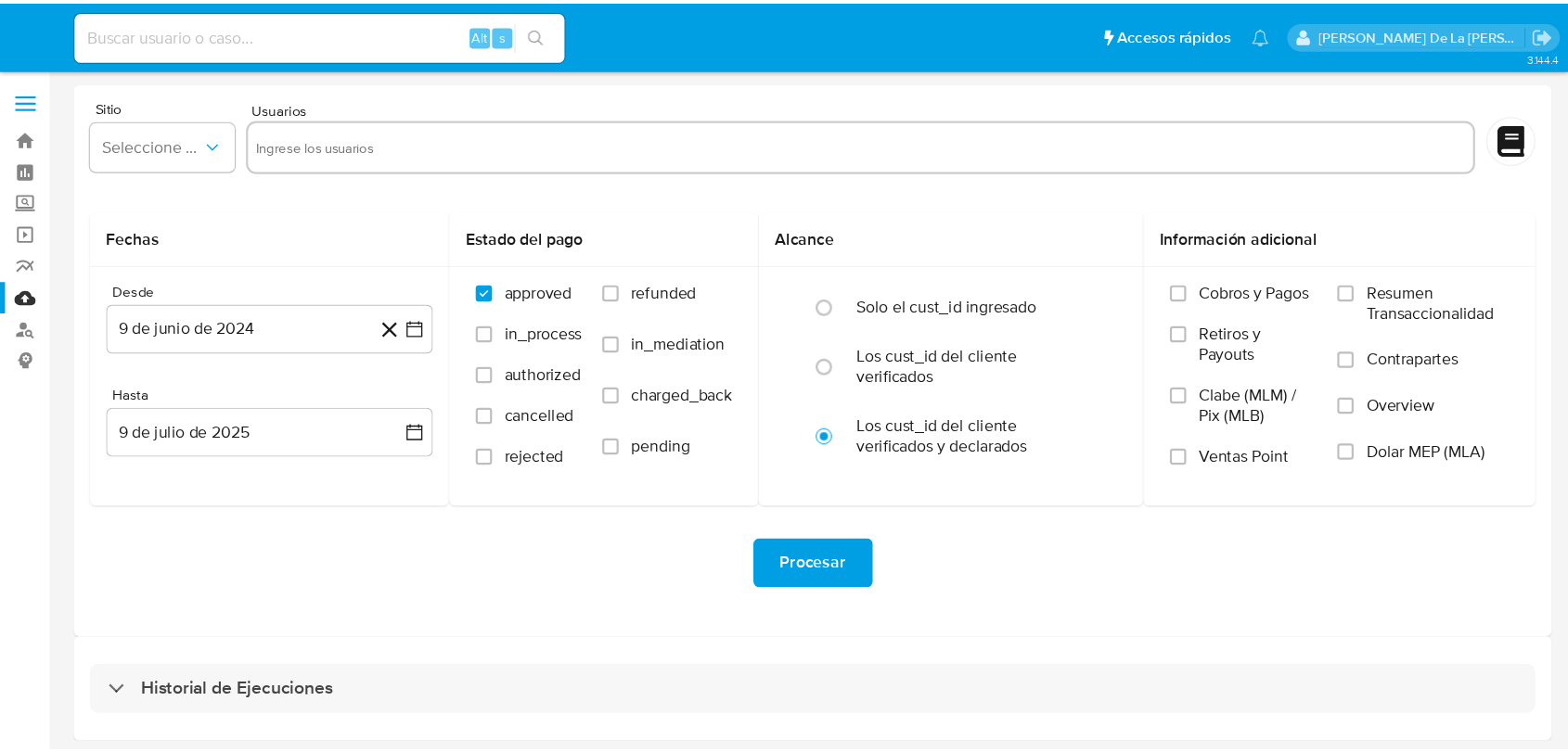 scroll, scrollTop: 0, scrollLeft: 0, axis: both 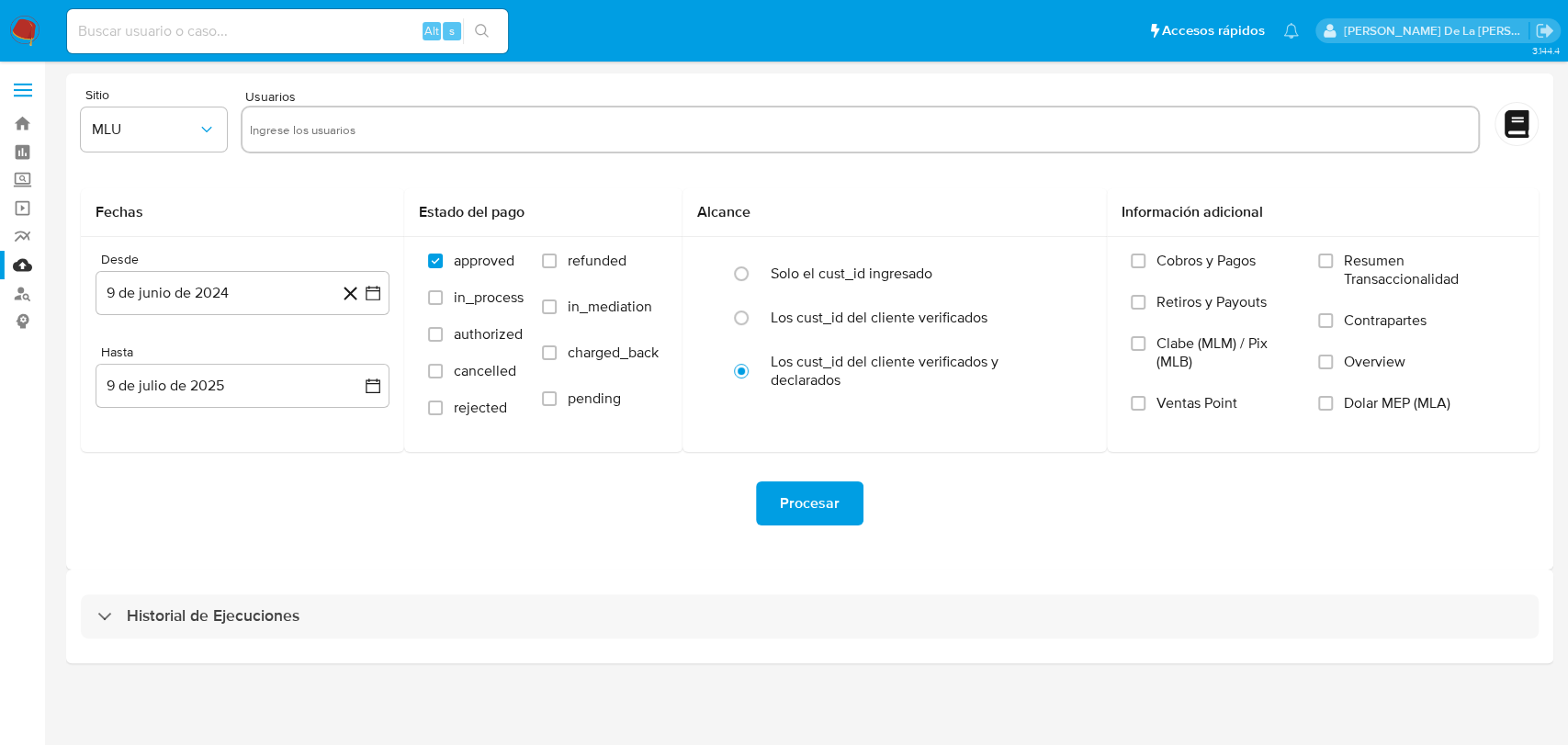 click on "Alt s" at bounding box center [288, 31] 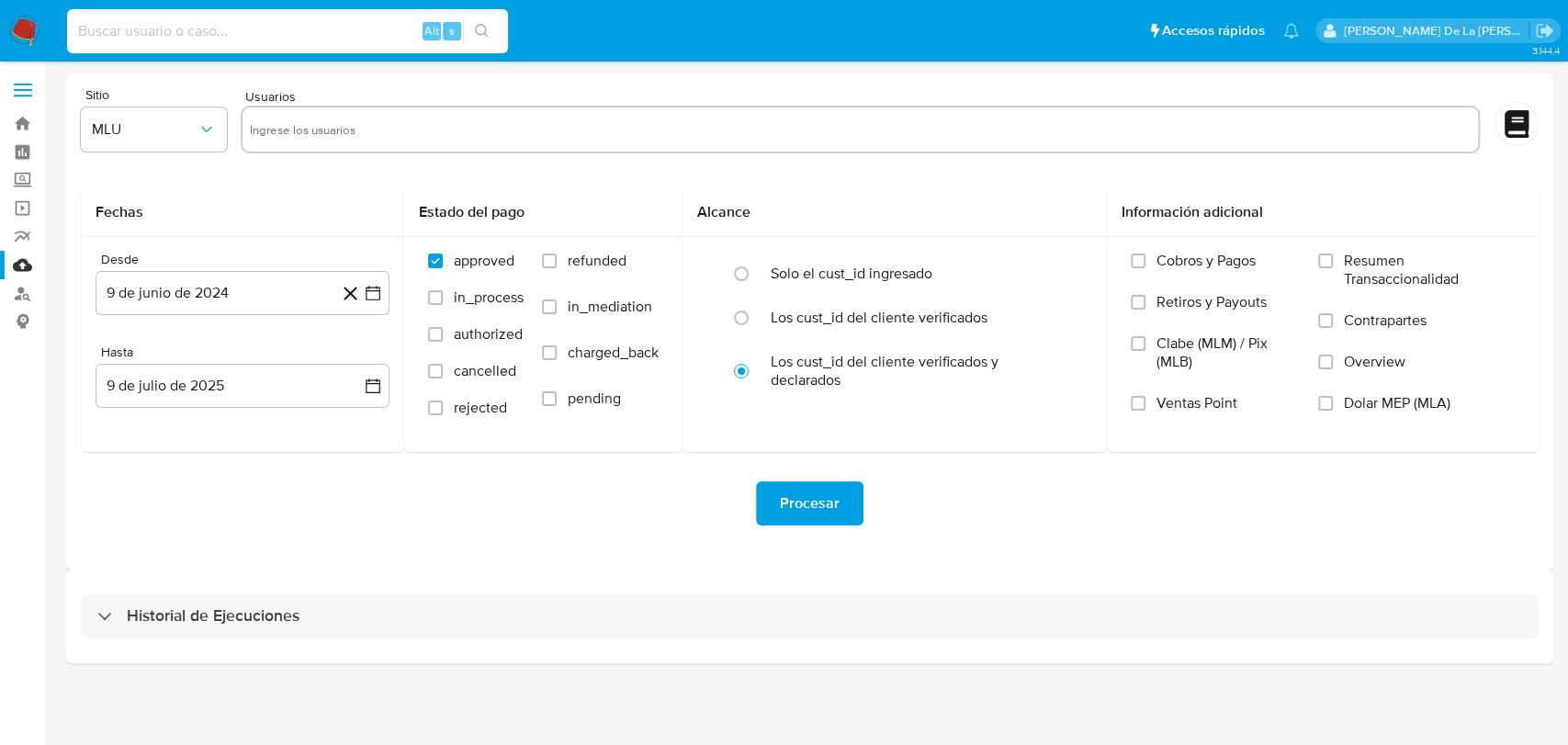 paste on "2267450405" 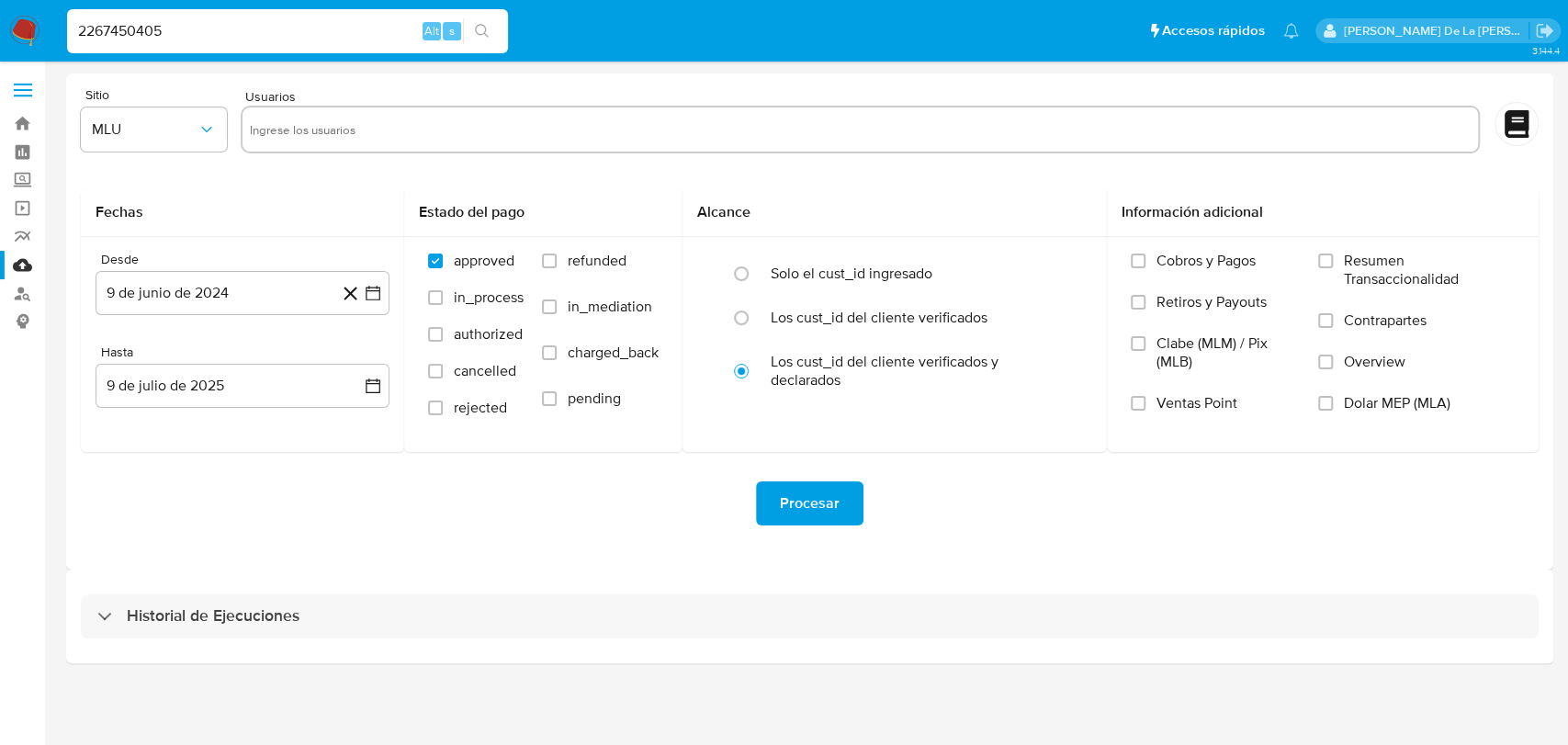 type on "2267450405" 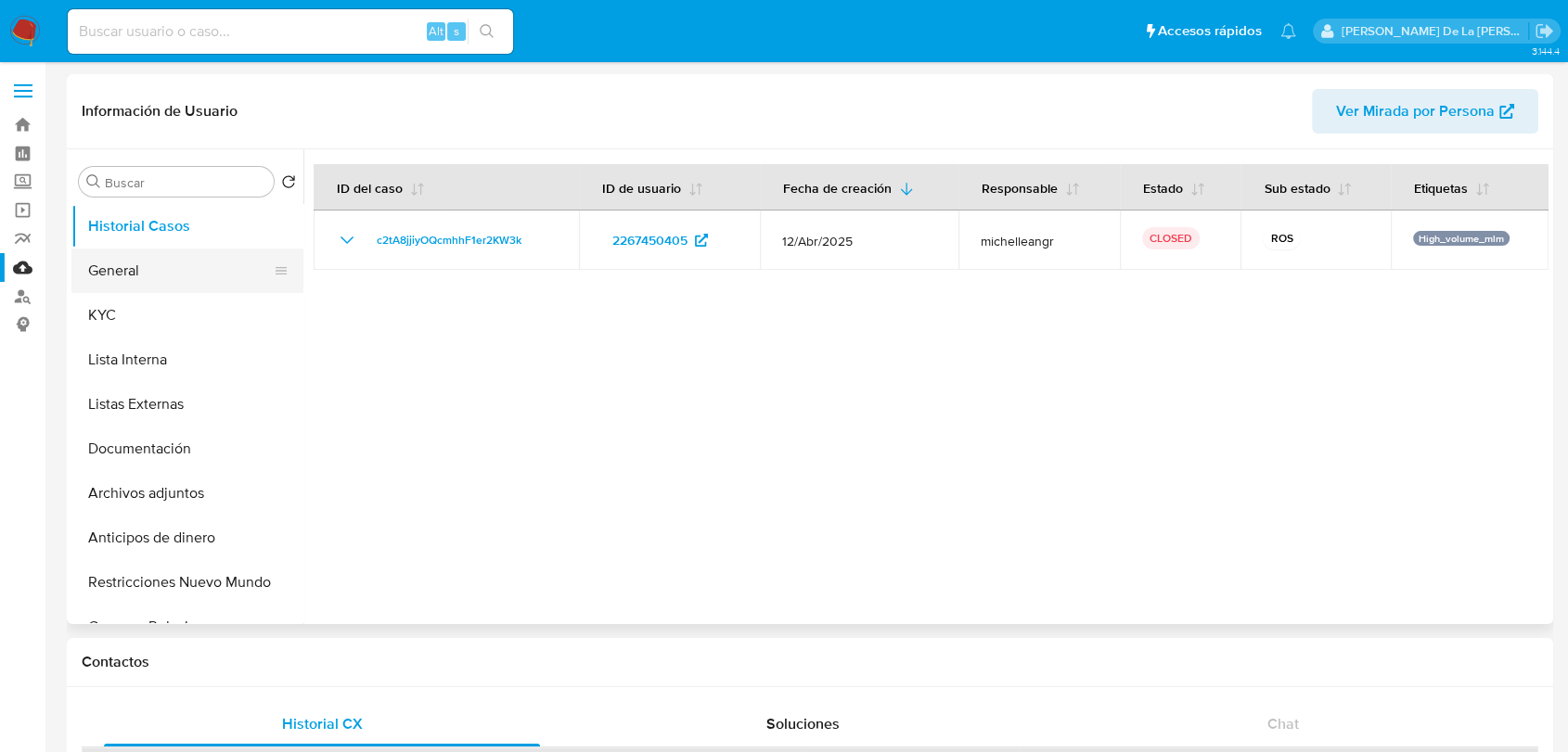 click on "General" at bounding box center (180, 271) 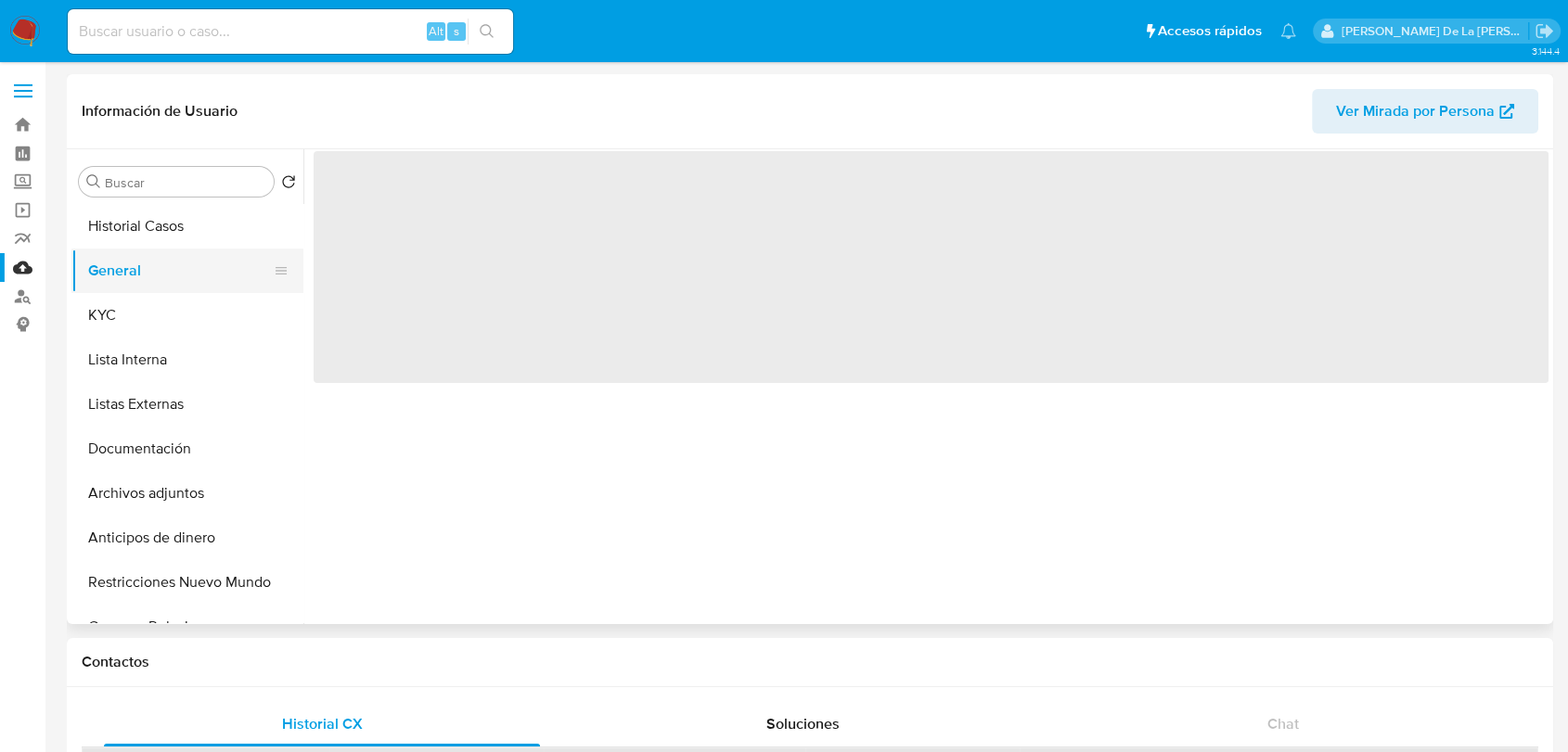 select on "10" 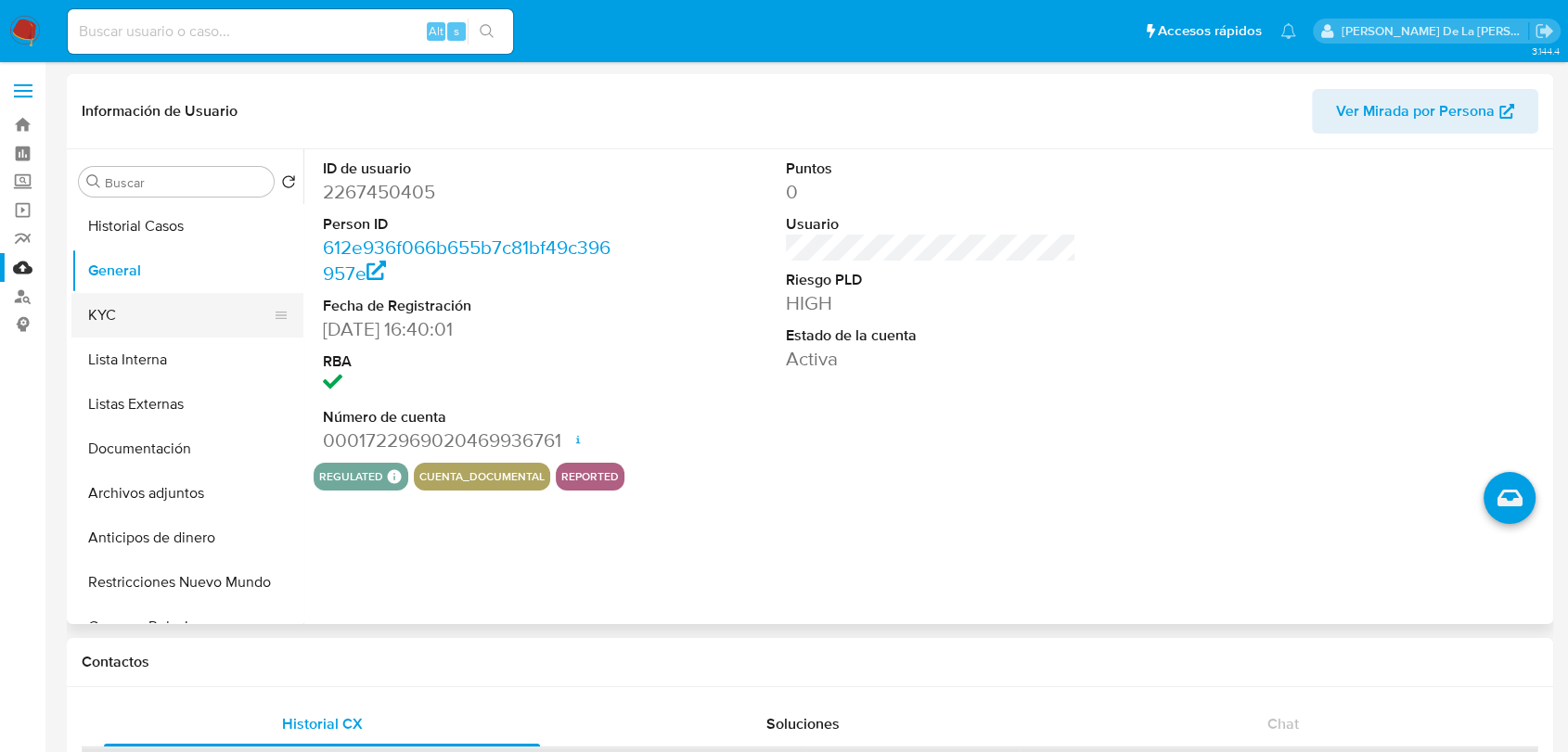 click on "KYC" at bounding box center [180, 315] 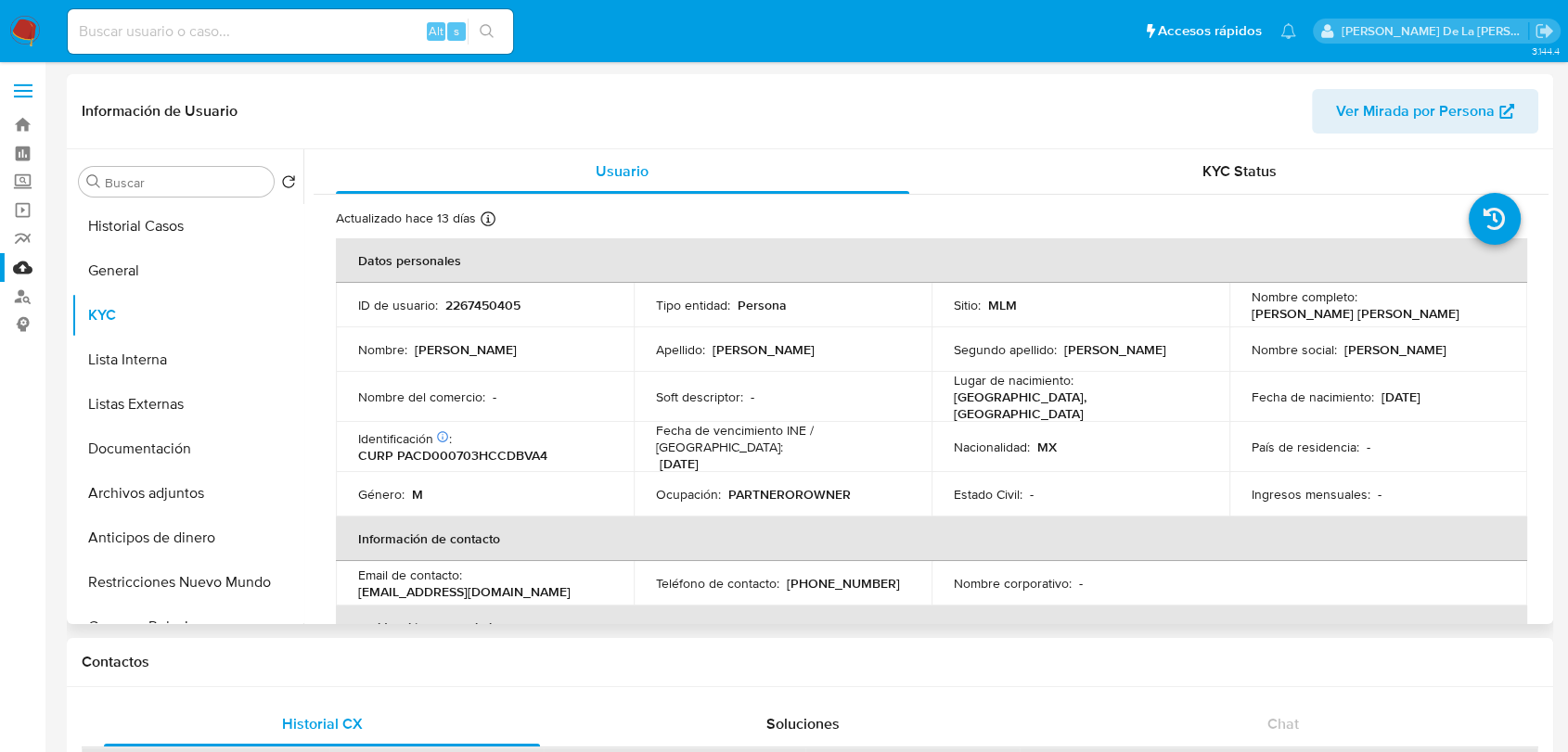 type 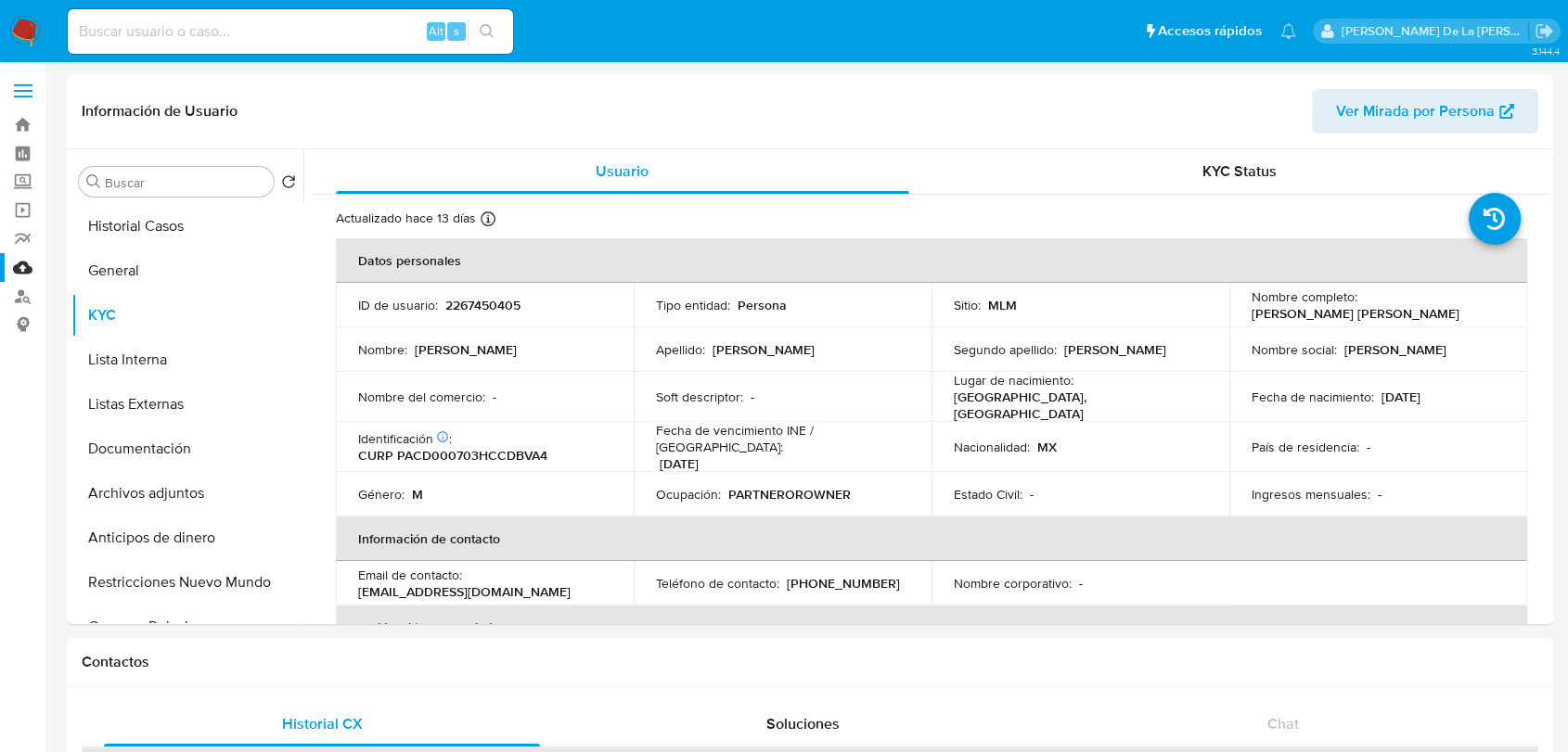 click at bounding box center (290, 32) 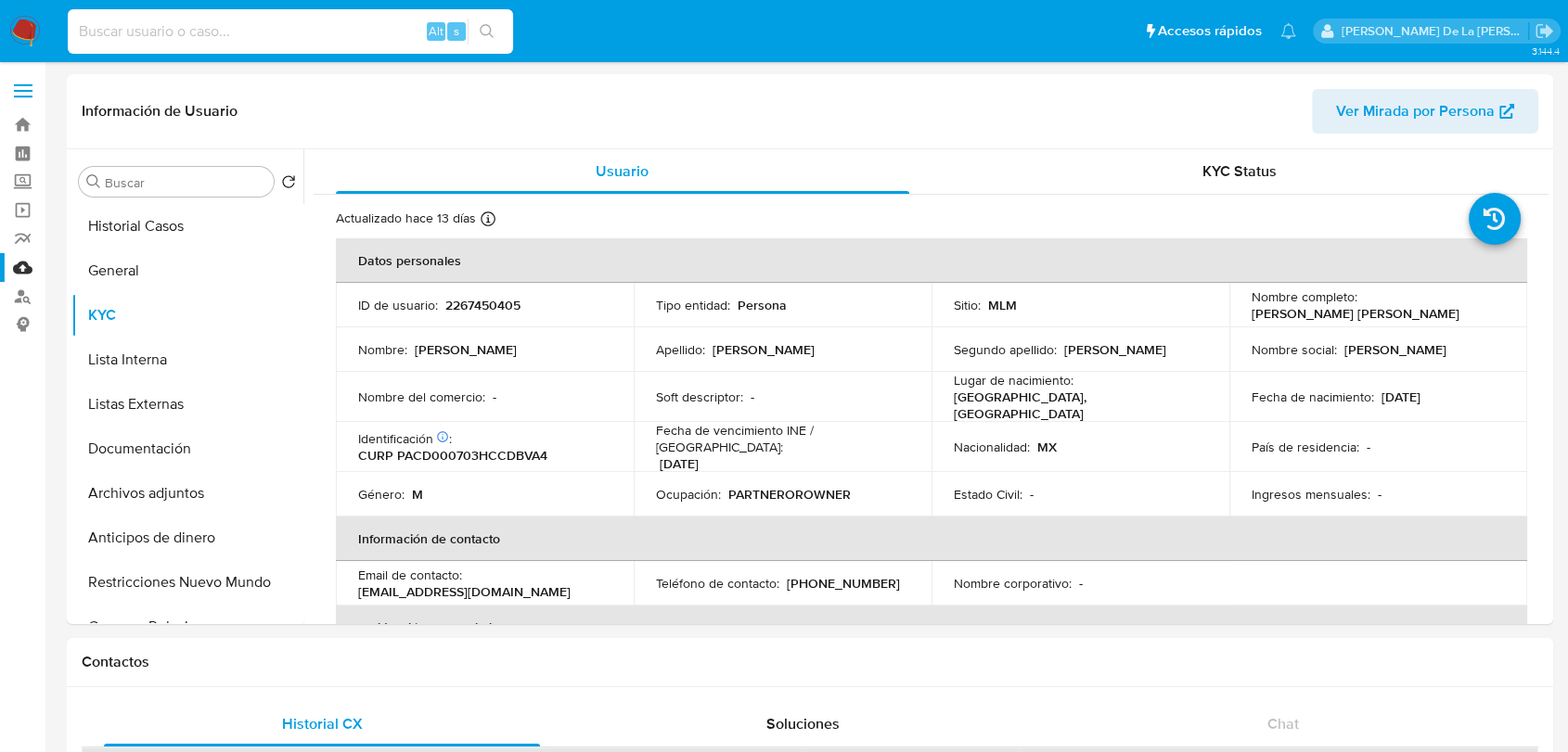 paste on "367898346_DANIEL" 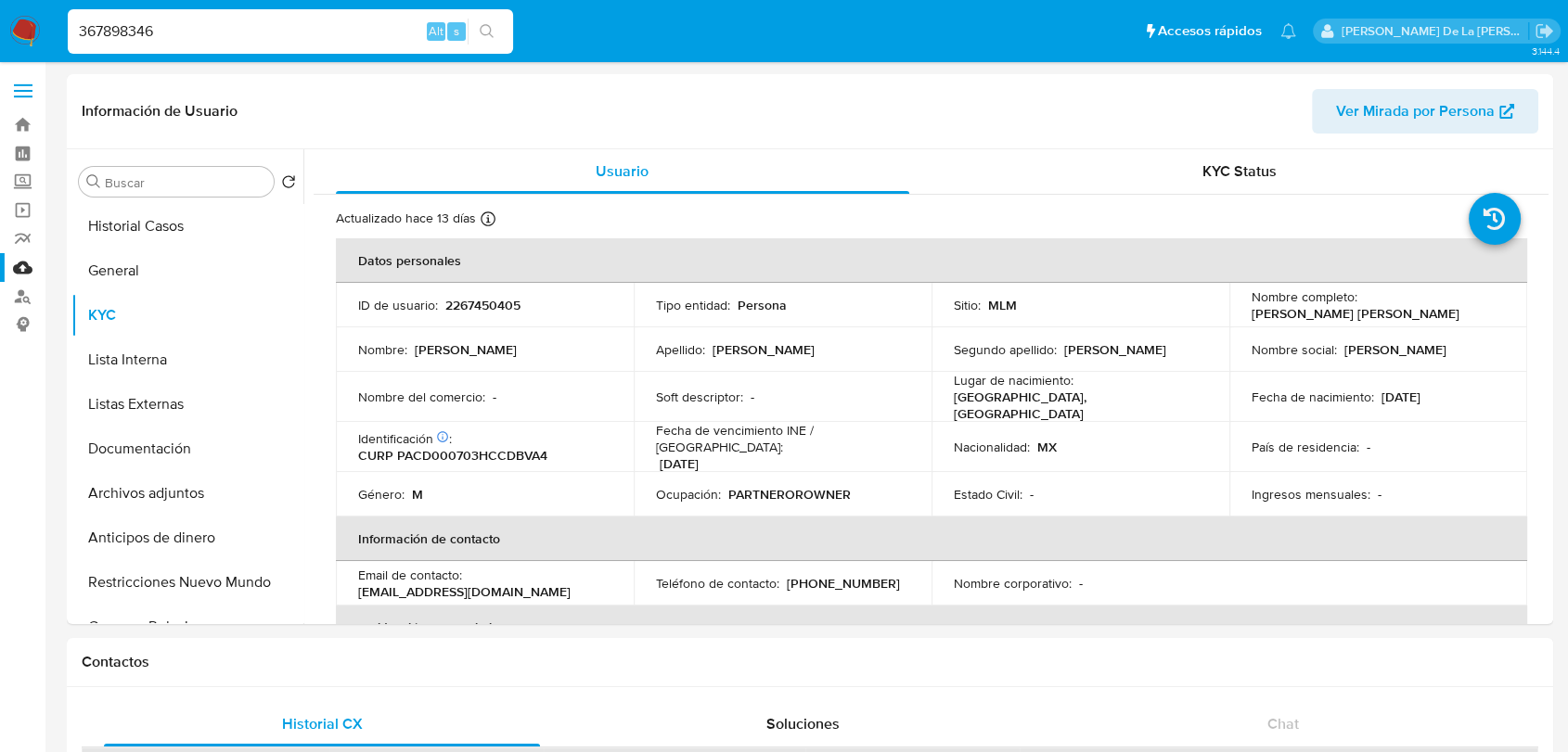 type on "367898346" 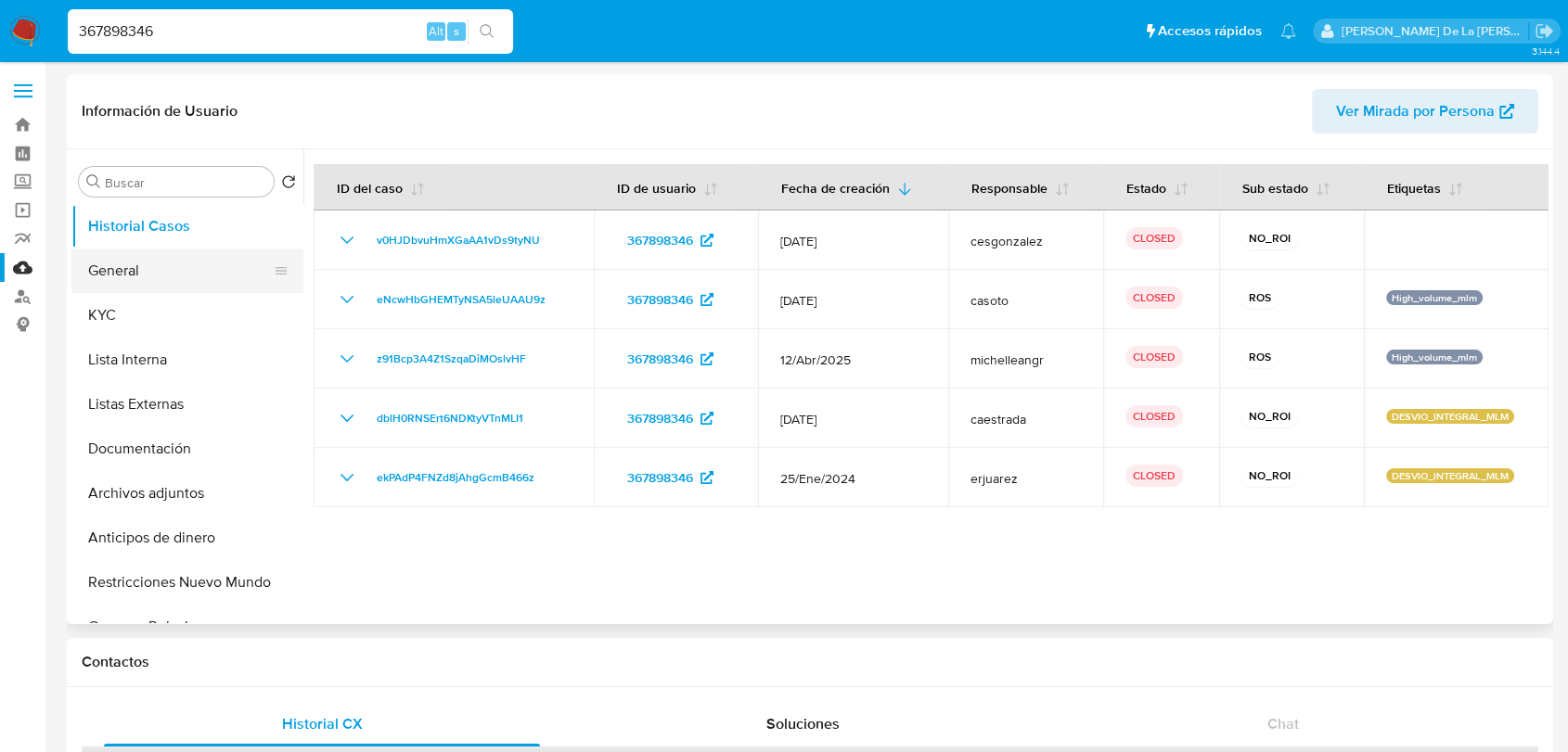 click on "General" at bounding box center [180, 271] 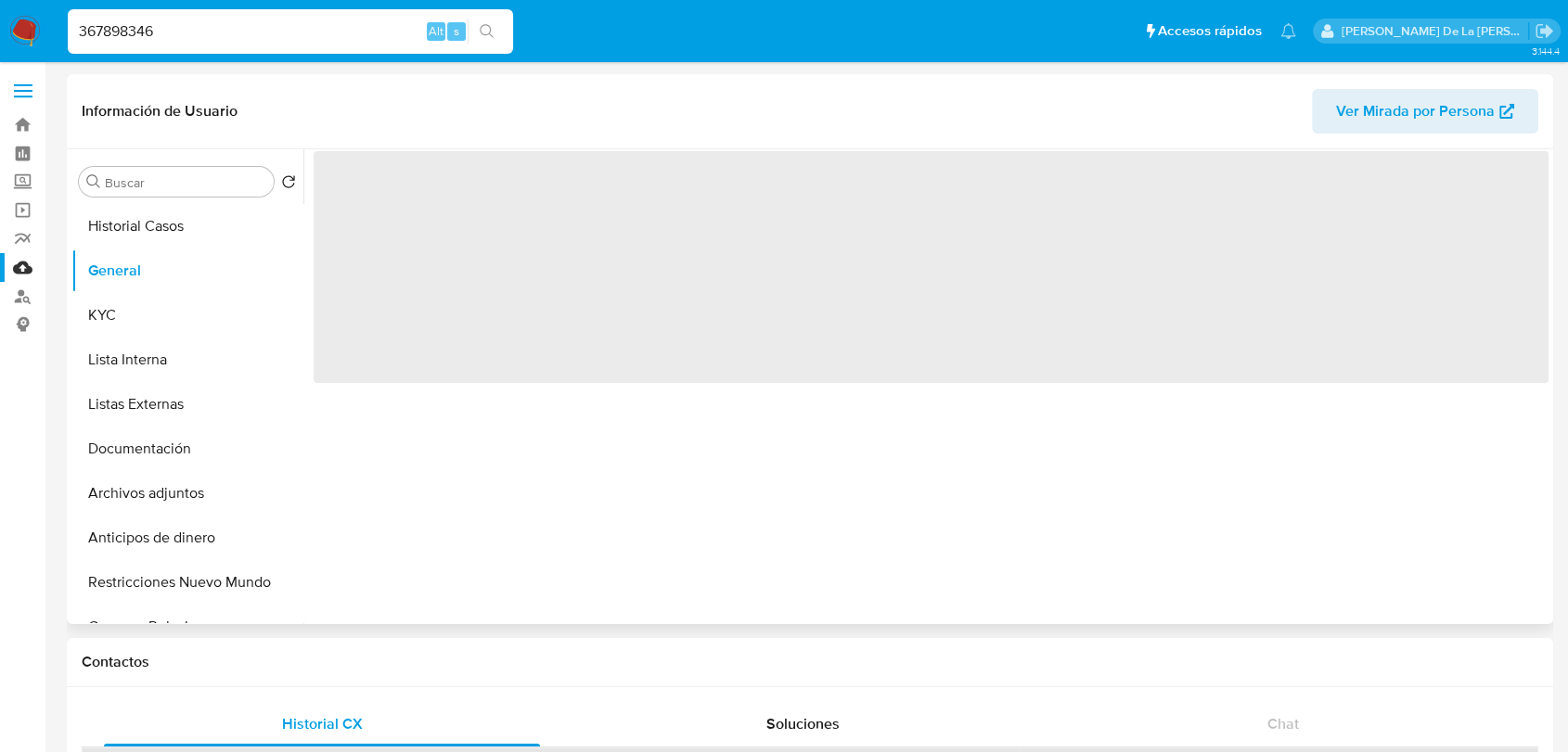select on "10" 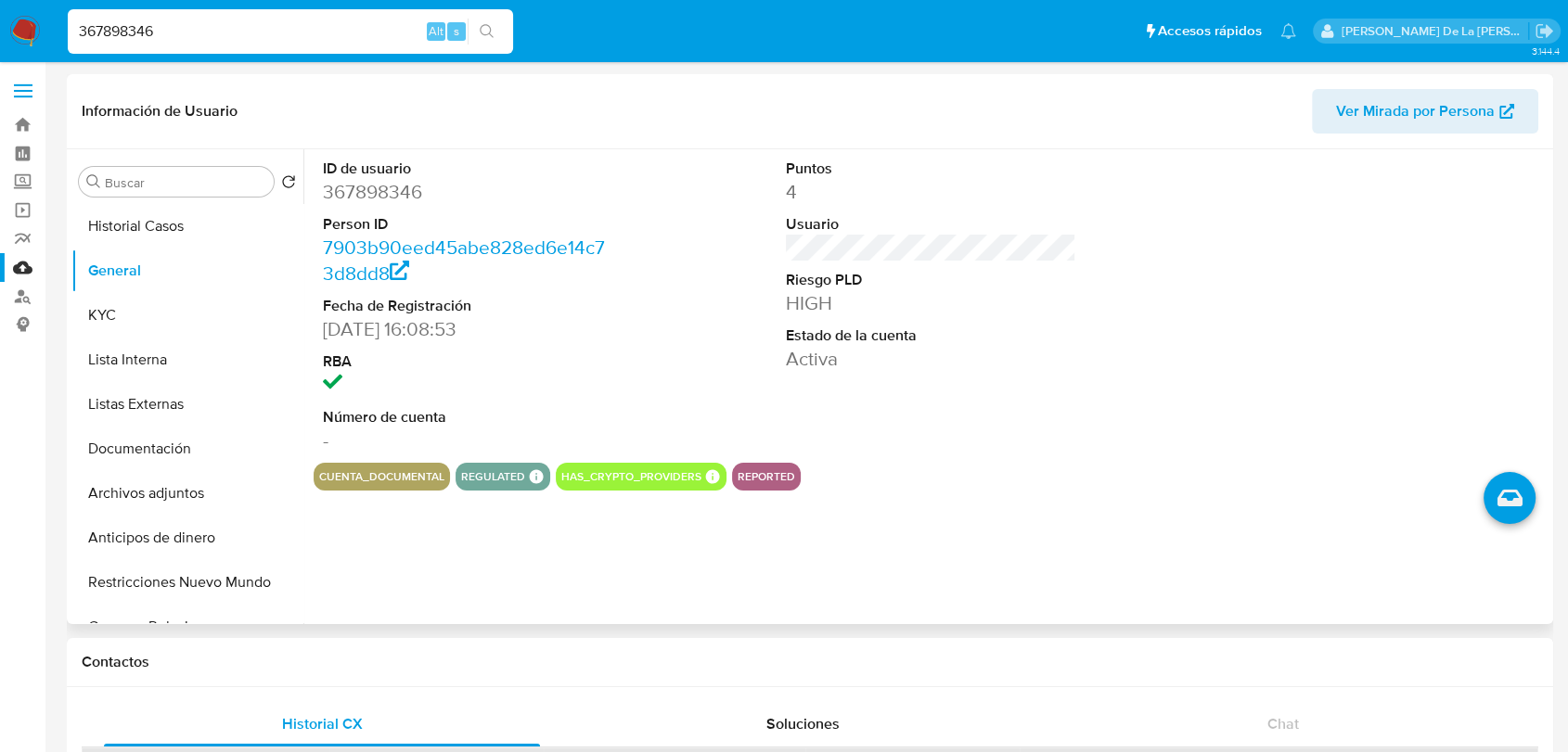 type 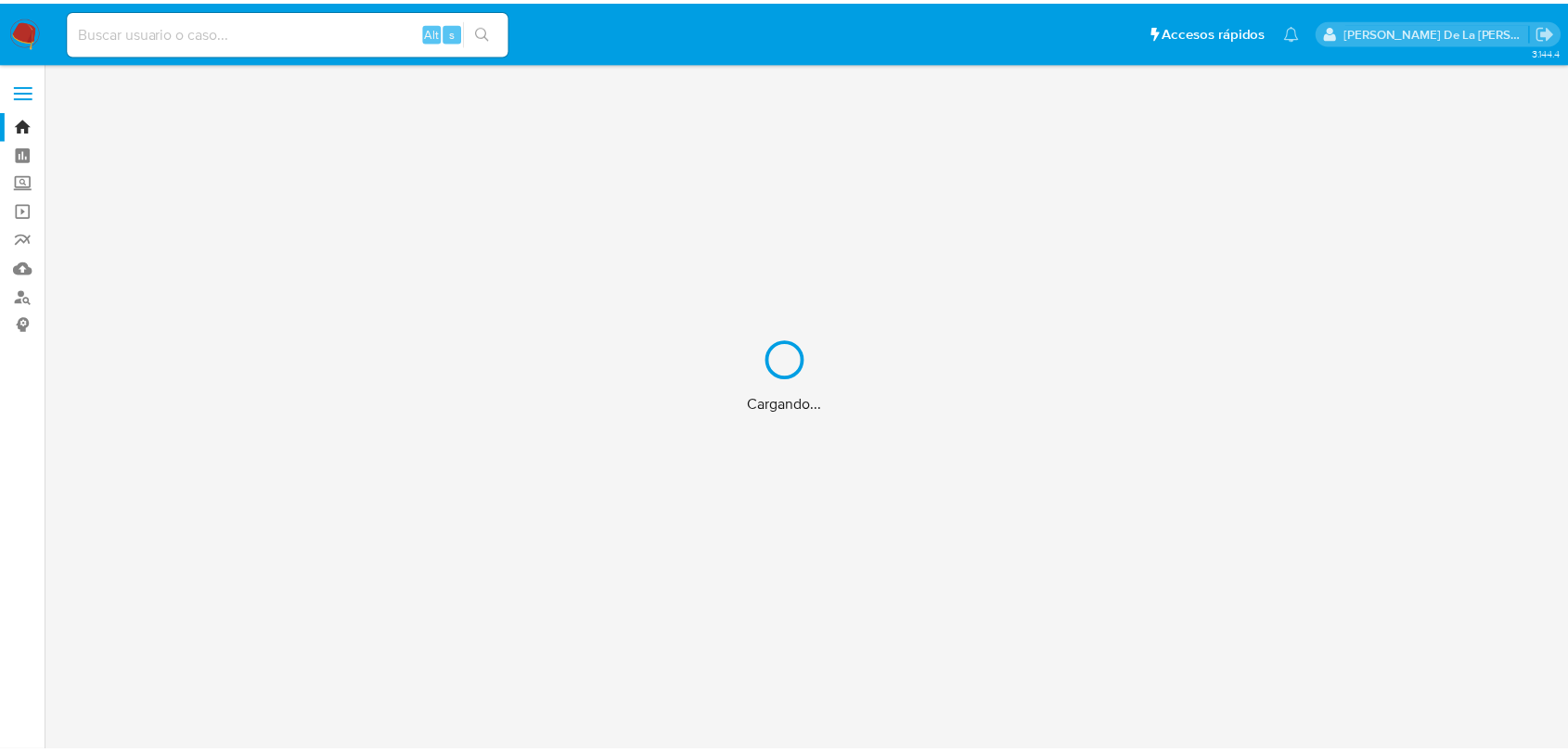 scroll, scrollTop: 0, scrollLeft: 0, axis: both 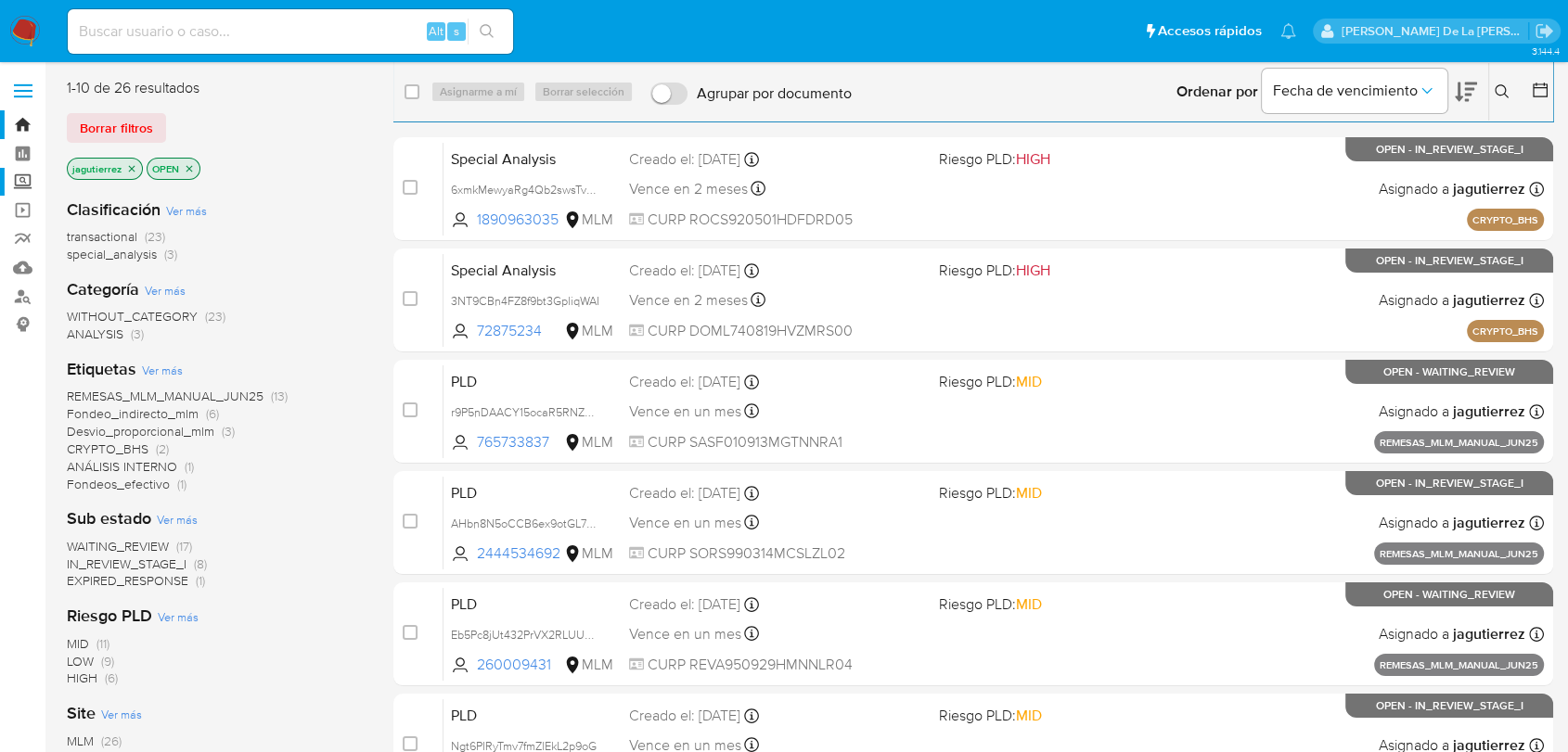 click on "Screening" at bounding box center [110, 182] 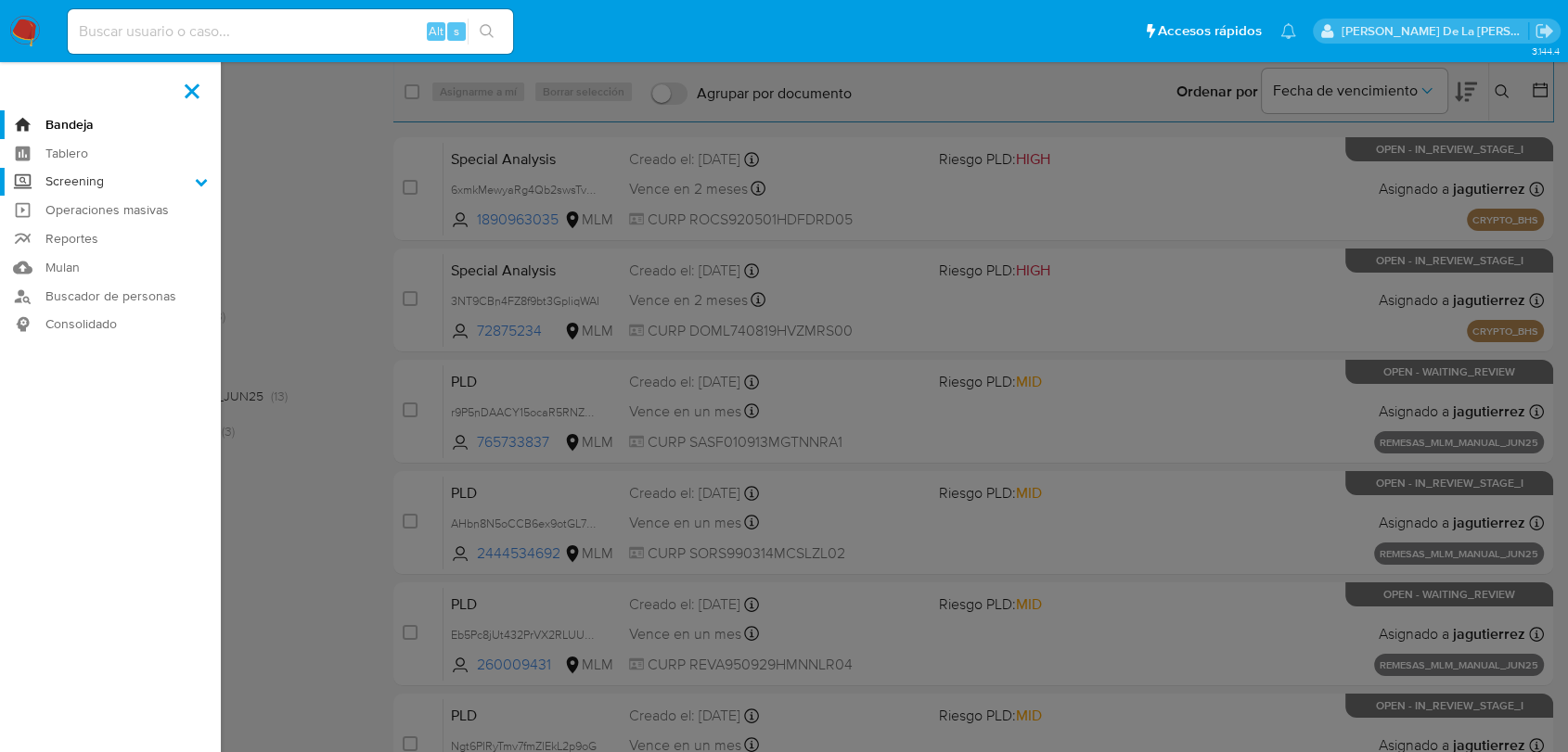 click on "Screening" at bounding box center (0, 0) 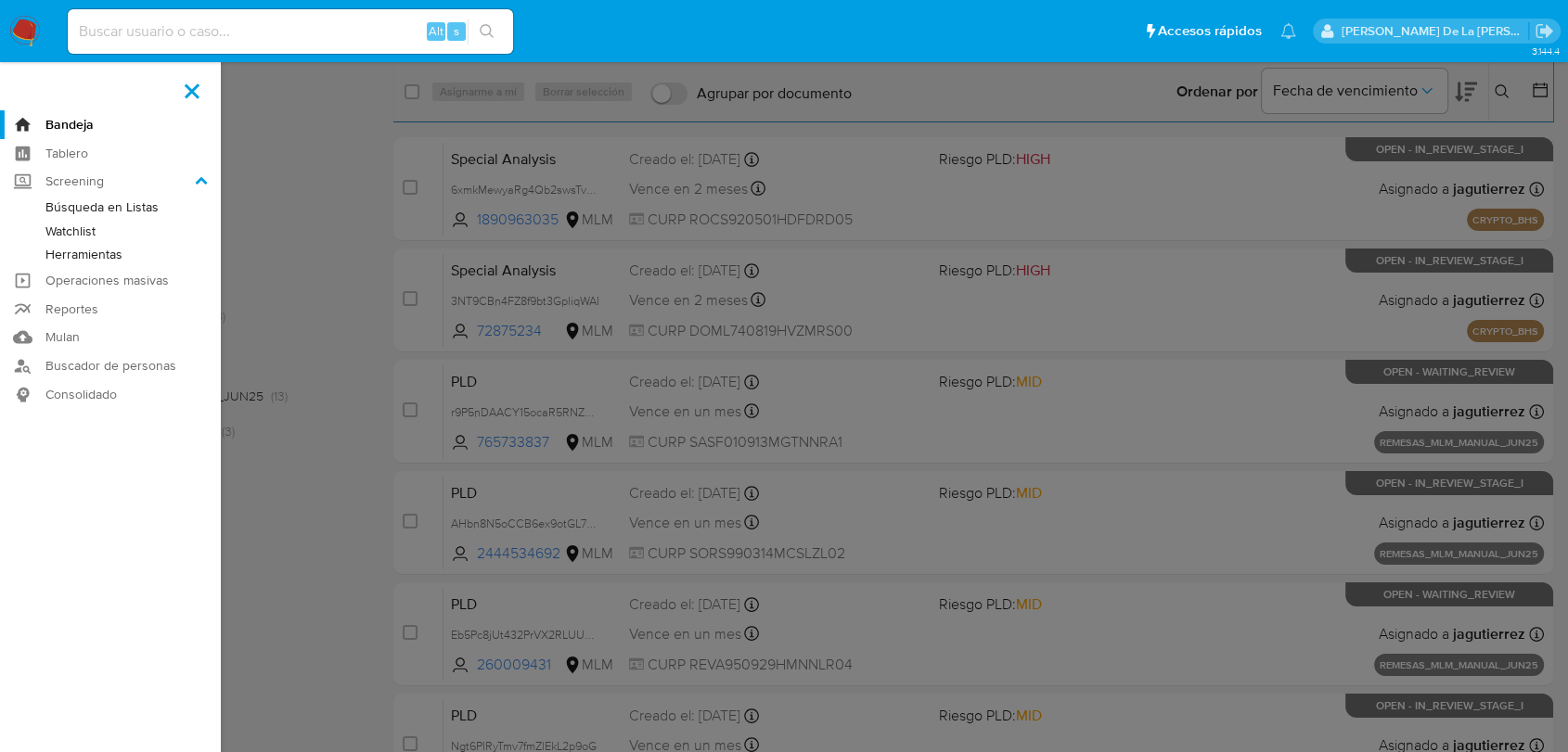 click on "Herramientas" at bounding box center [110, 254] 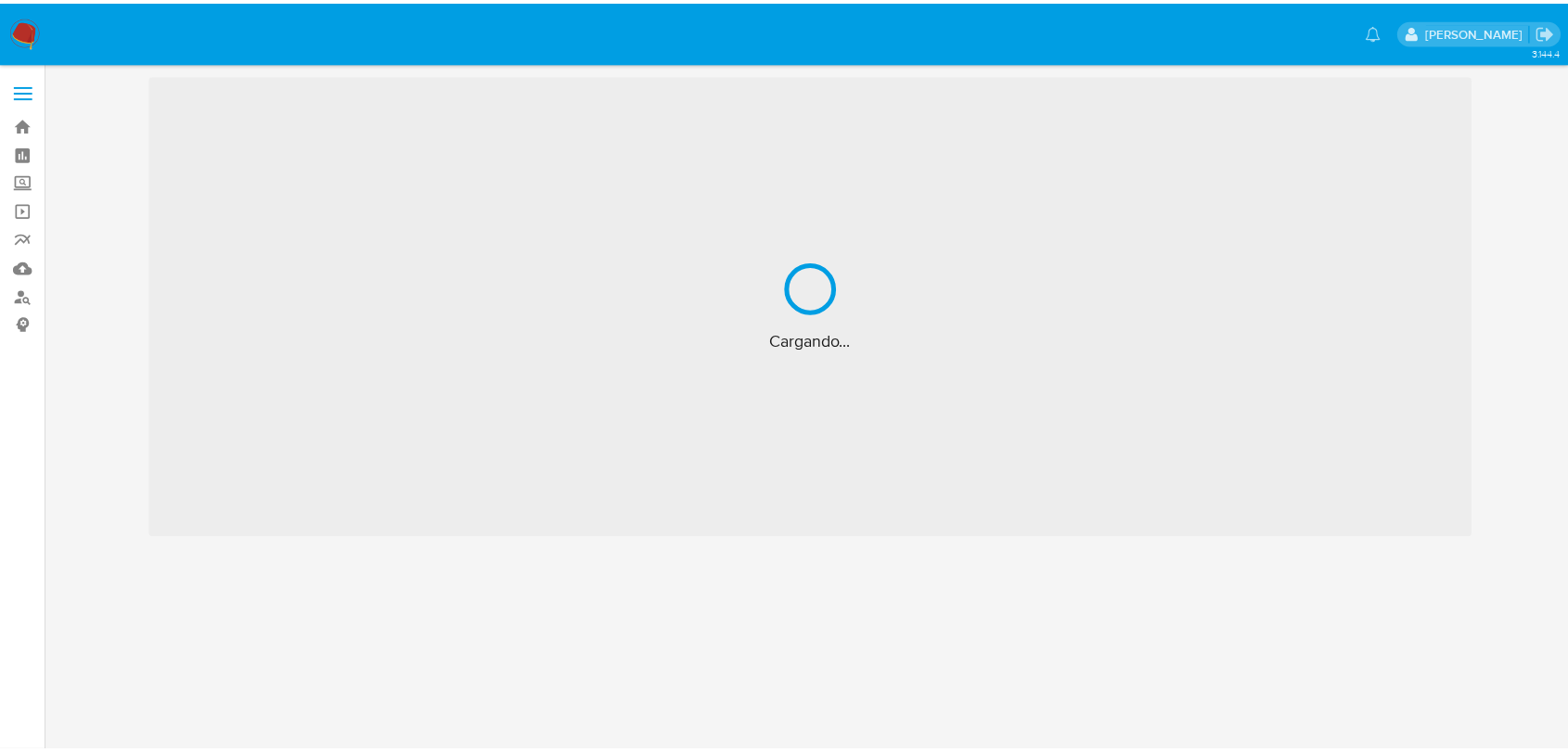 scroll, scrollTop: 0, scrollLeft: 0, axis: both 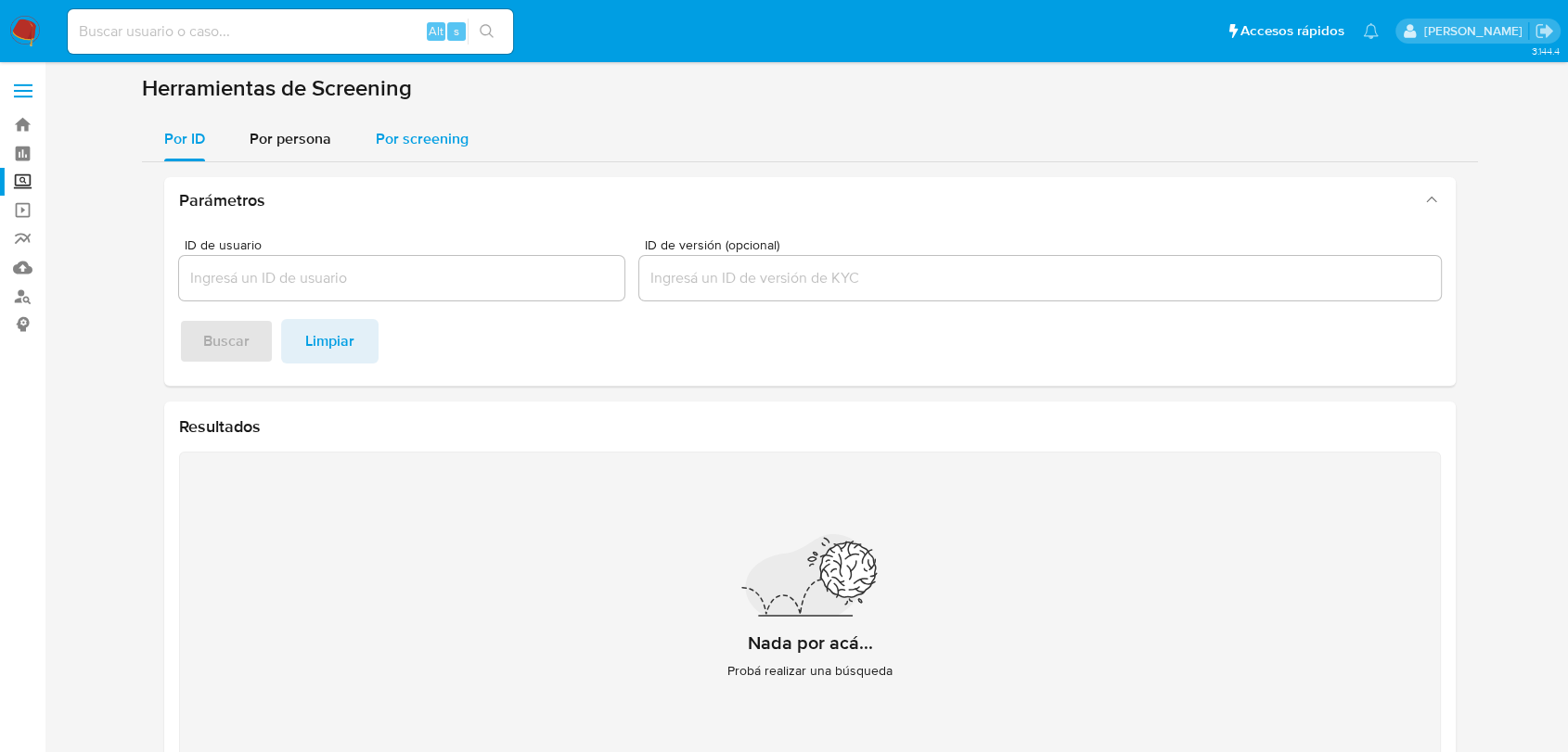 click on "Por screening" at bounding box center (422, 138) 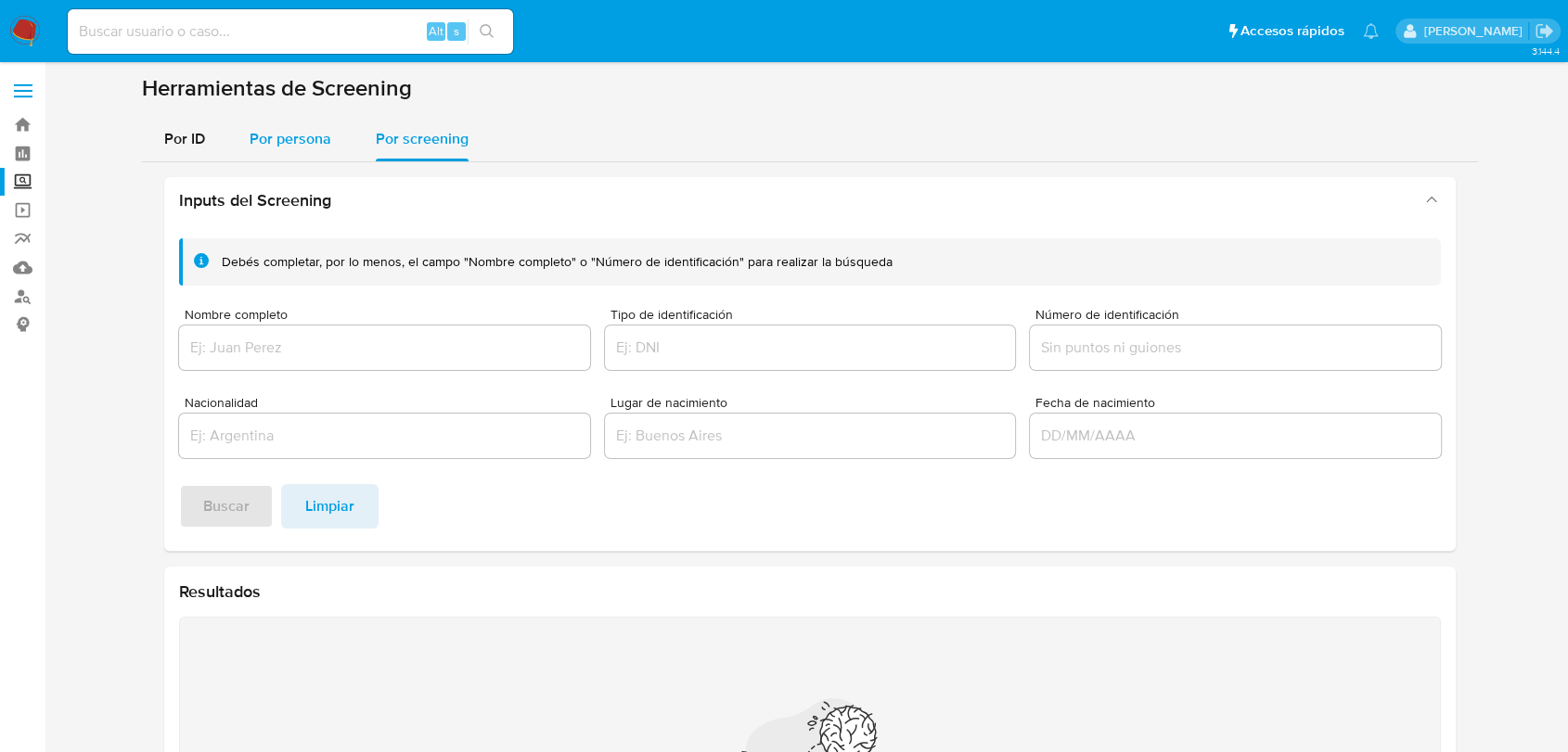 click on "Por persona" at bounding box center [290, 139] 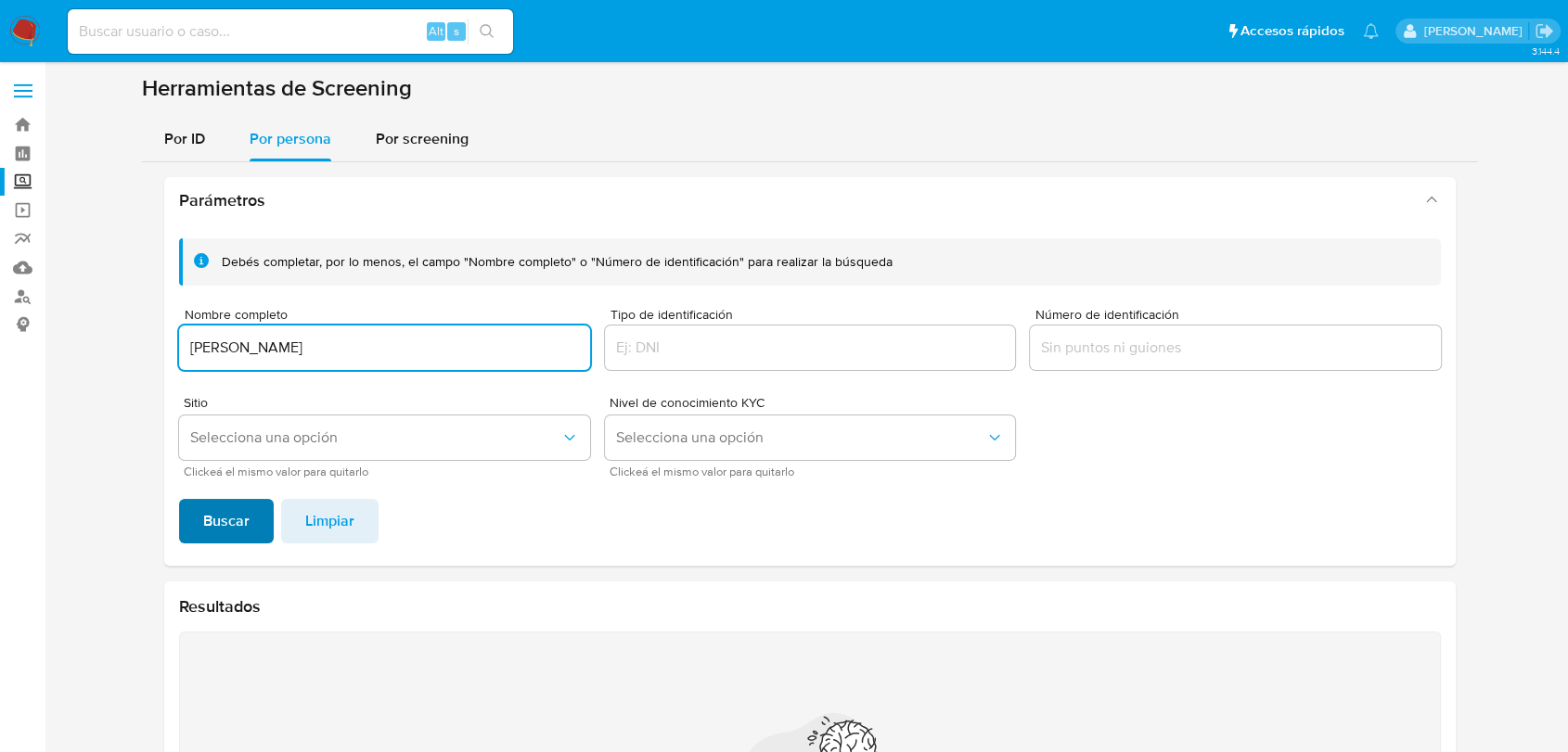 type on "[PERSON_NAME]" 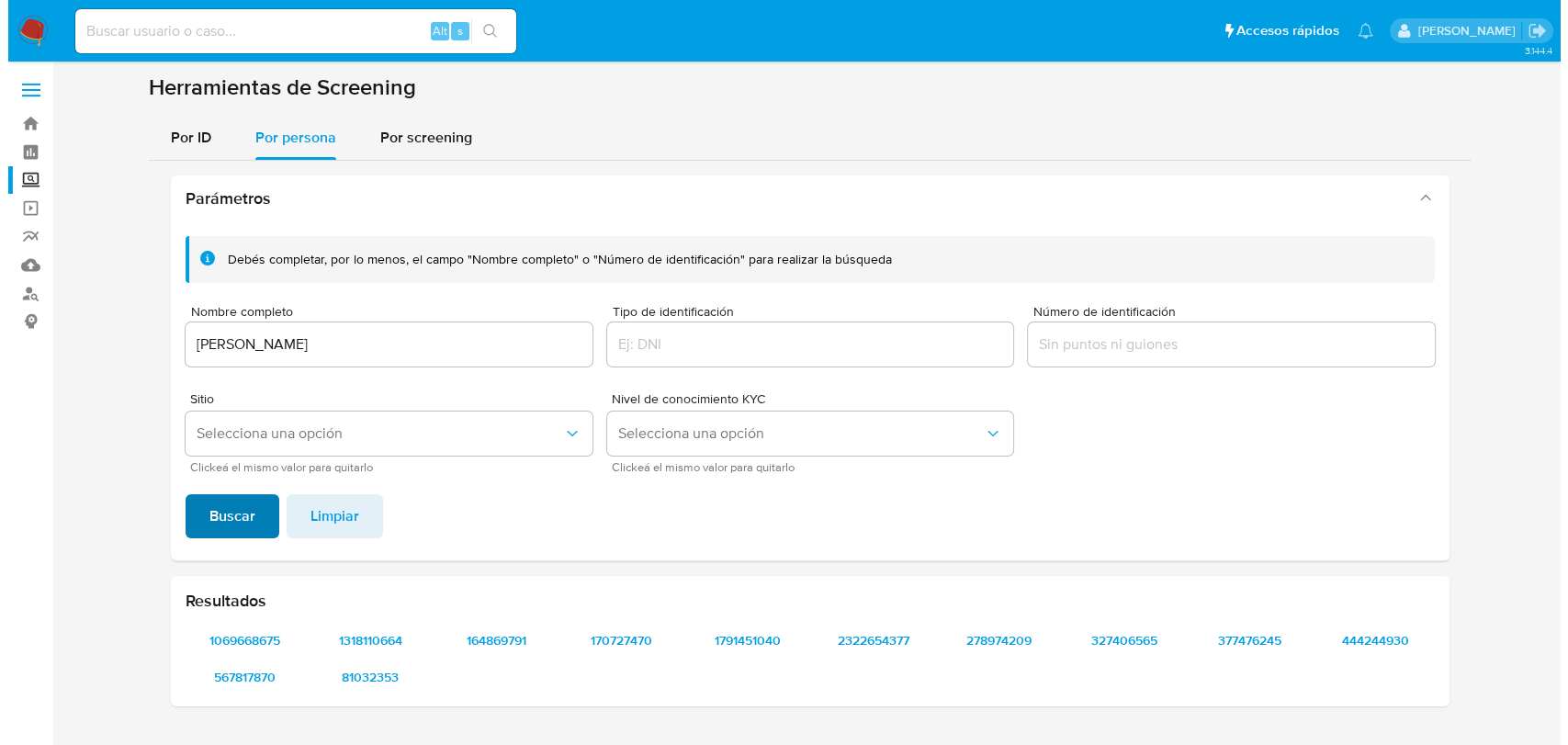 scroll, scrollTop: 0, scrollLeft: 0, axis: both 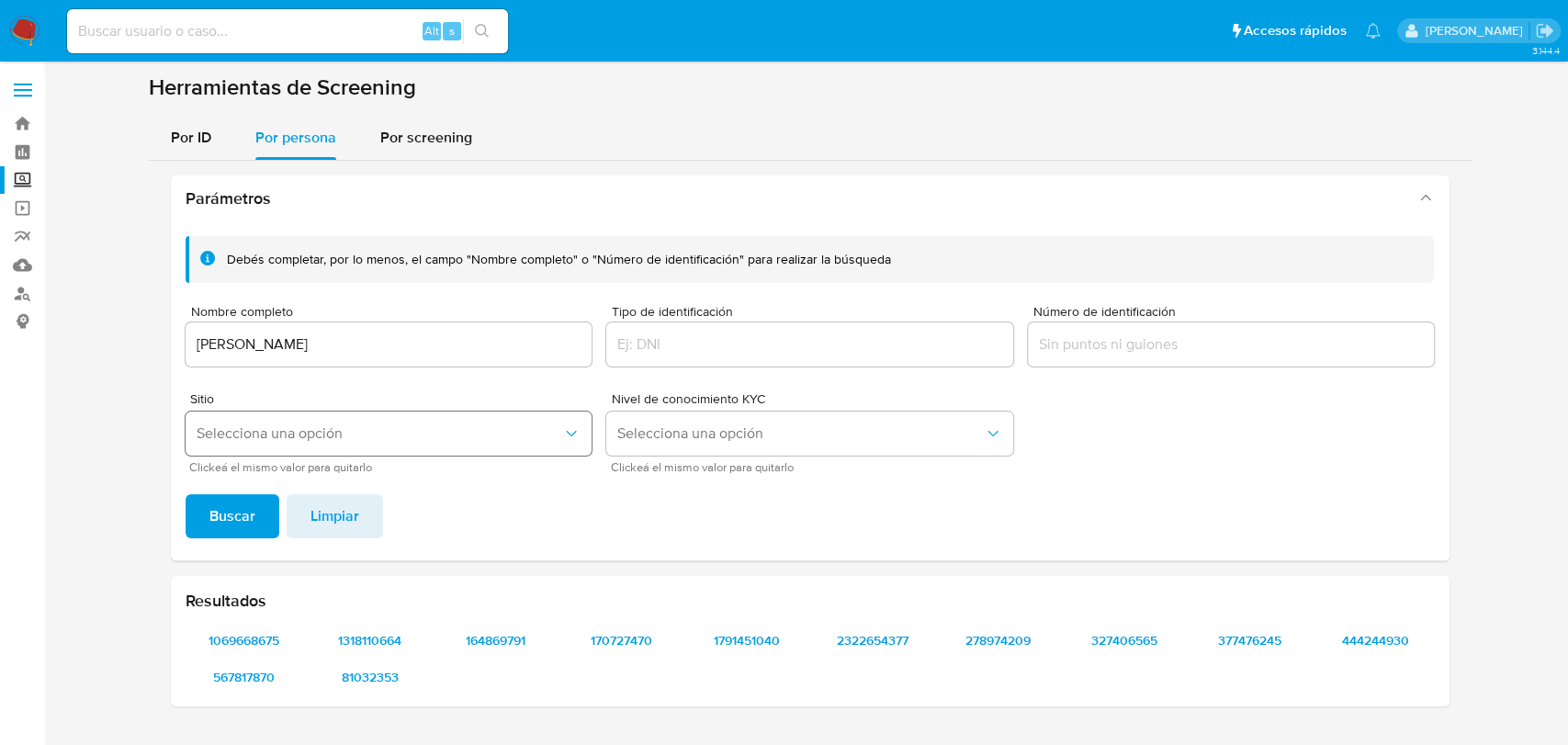 click on "Selecciona una opción" at bounding box center (379, 434) 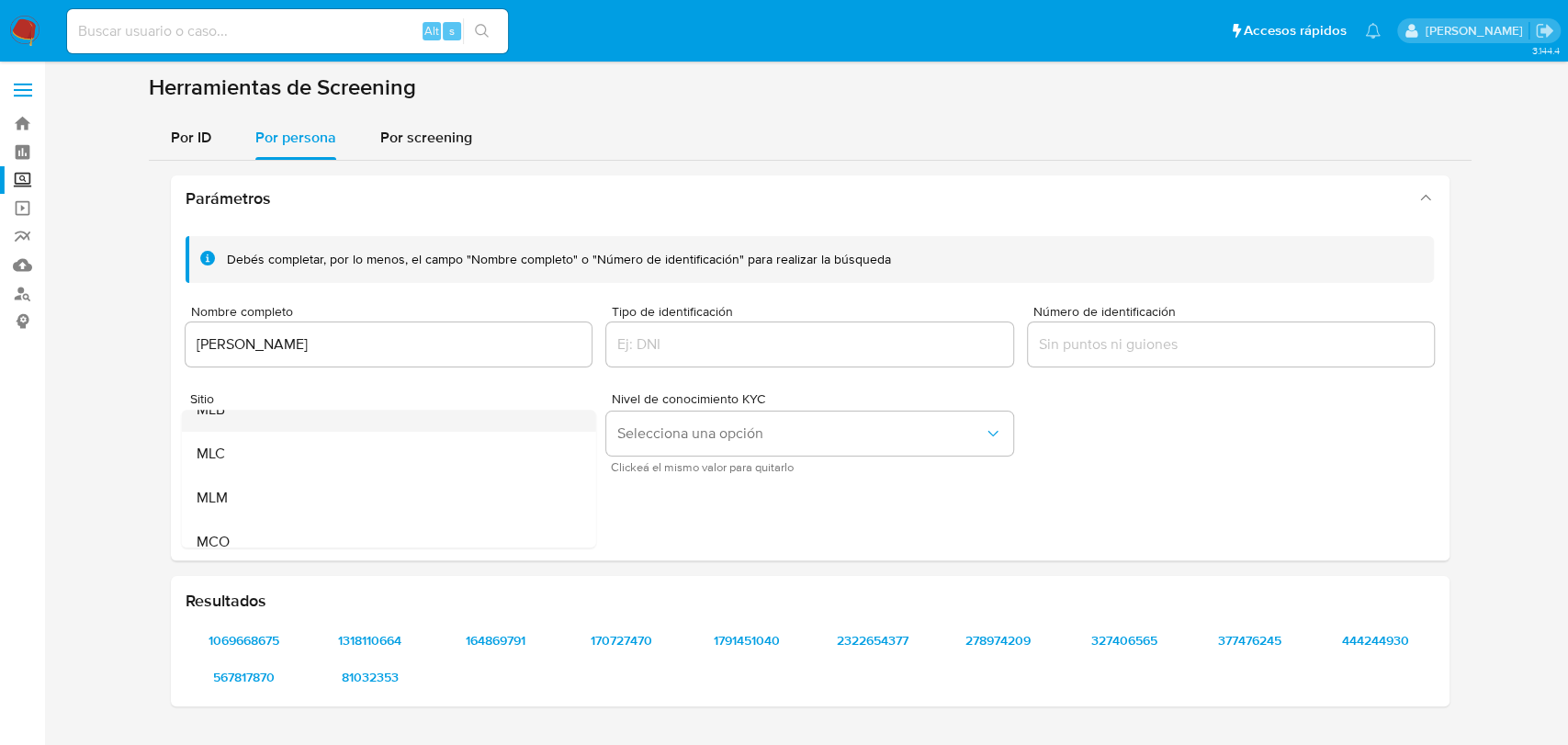 scroll, scrollTop: 67, scrollLeft: 0, axis: vertical 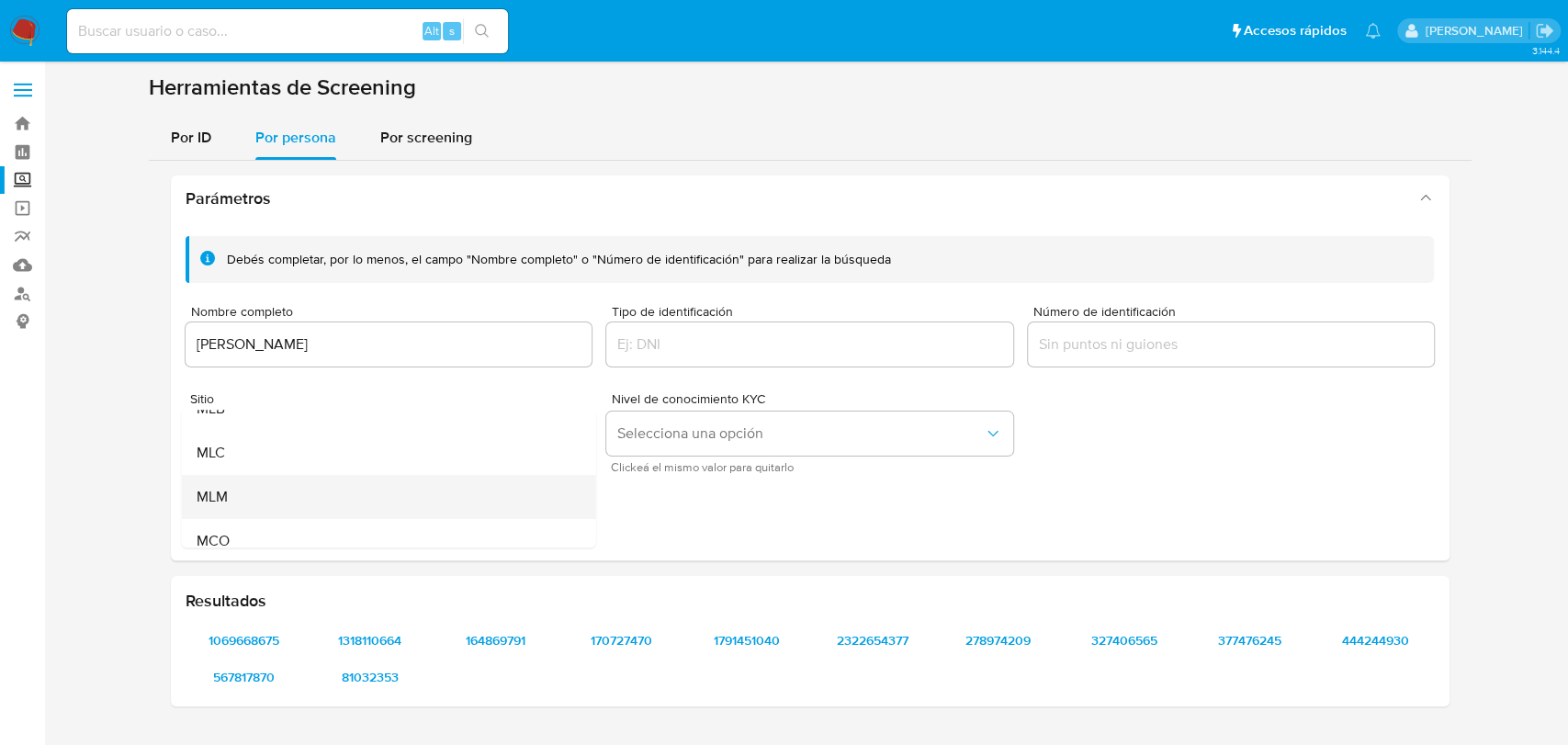 click on "MLM" at bounding box center [382, 497] 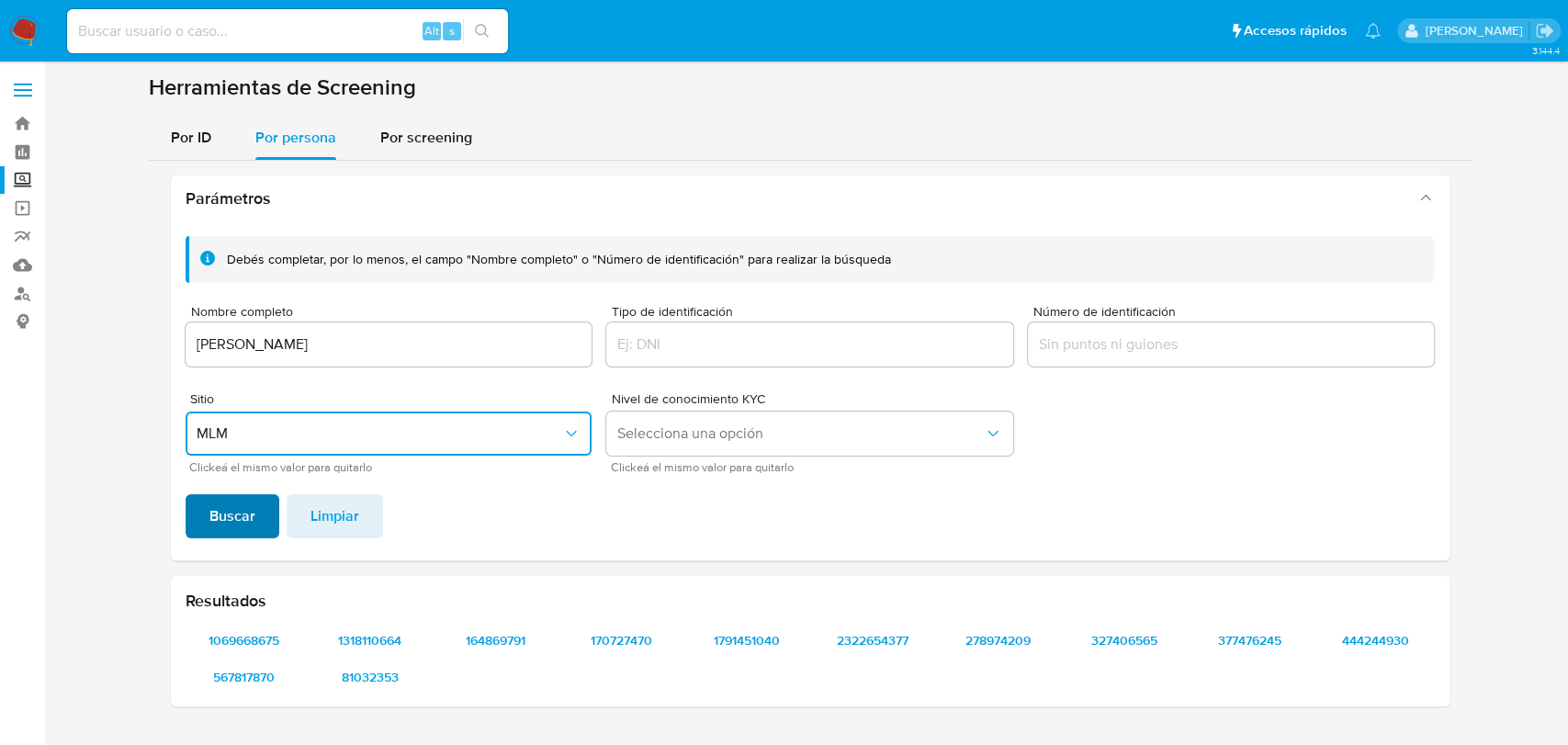 click on "Buscar" at bounding box center (232, 516) 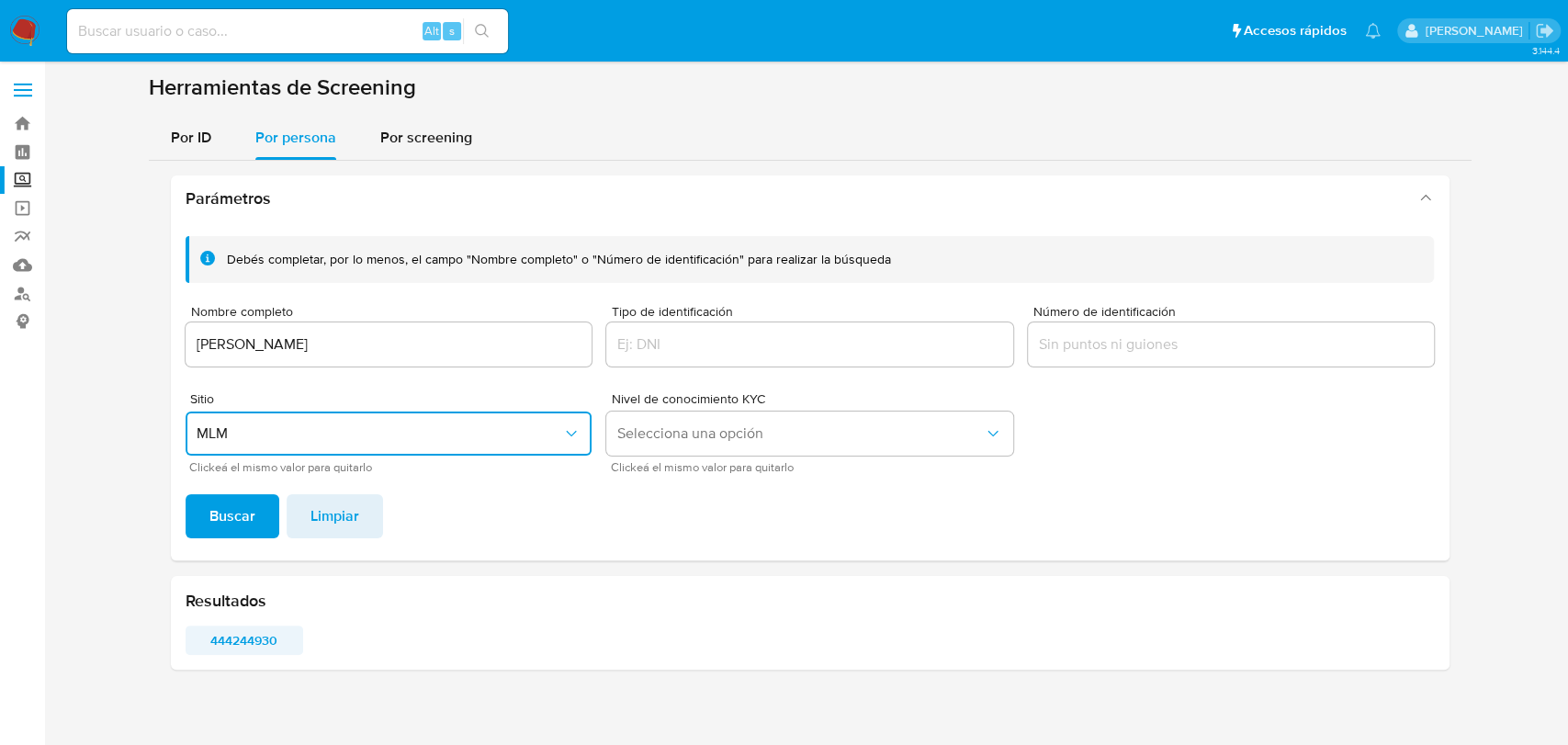 click on "444244930" at bounding box center [244, 640] 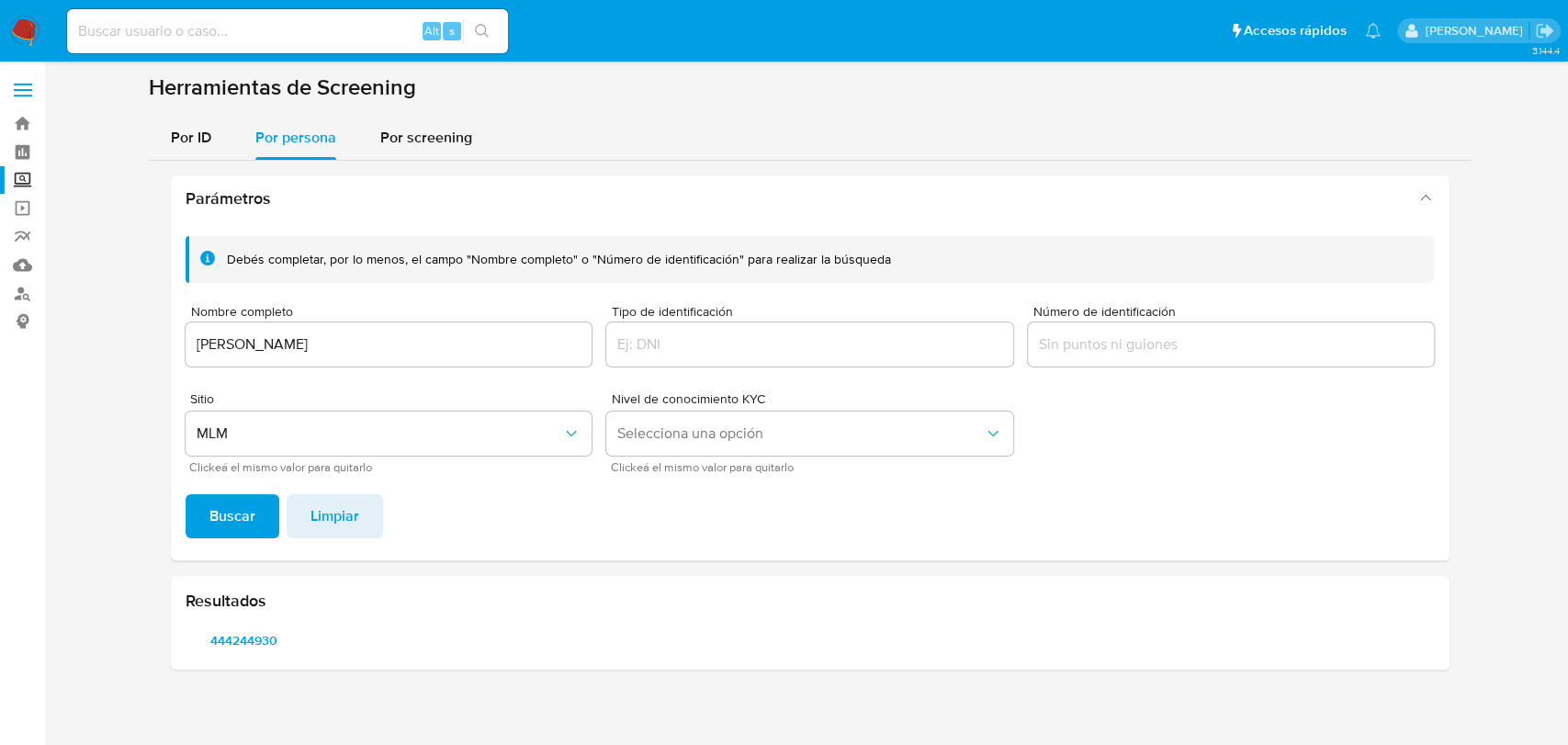 click on "jorge enrique cabrera" at bounding box center (389, 344) 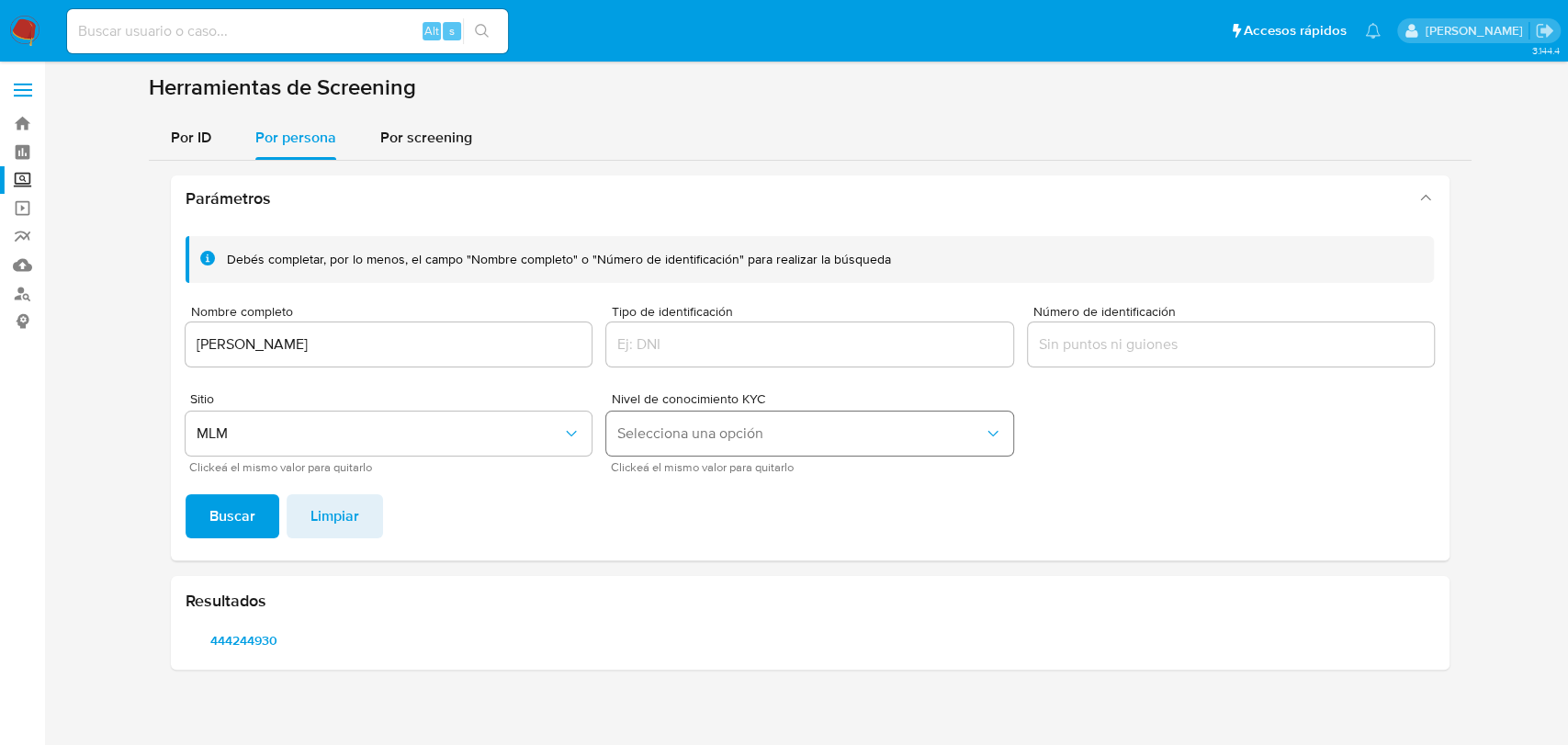 click on "Selecciona una opción" at bounding box center (800, 434) 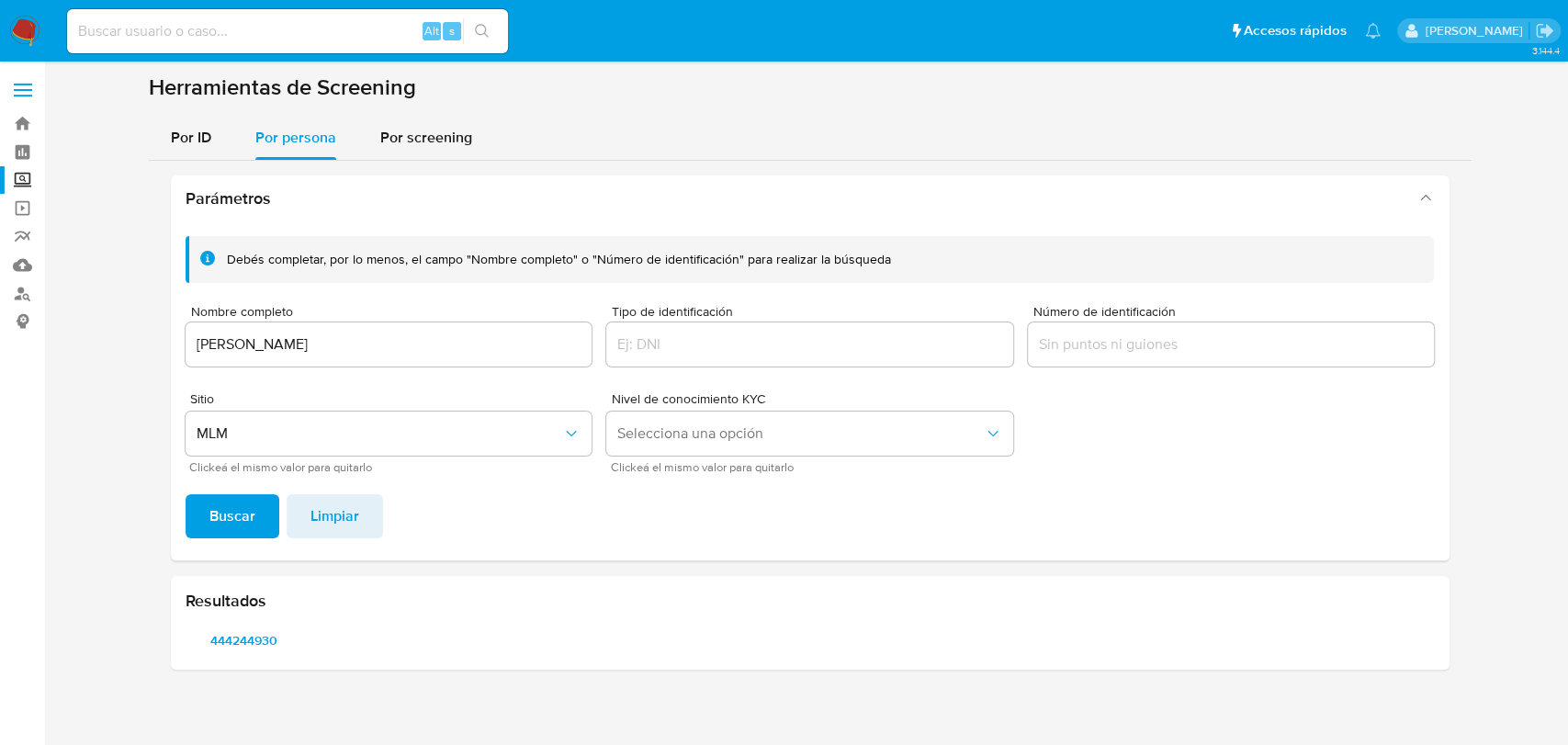 click on "Buscar Limpiar" at bounding box center [810, 516] 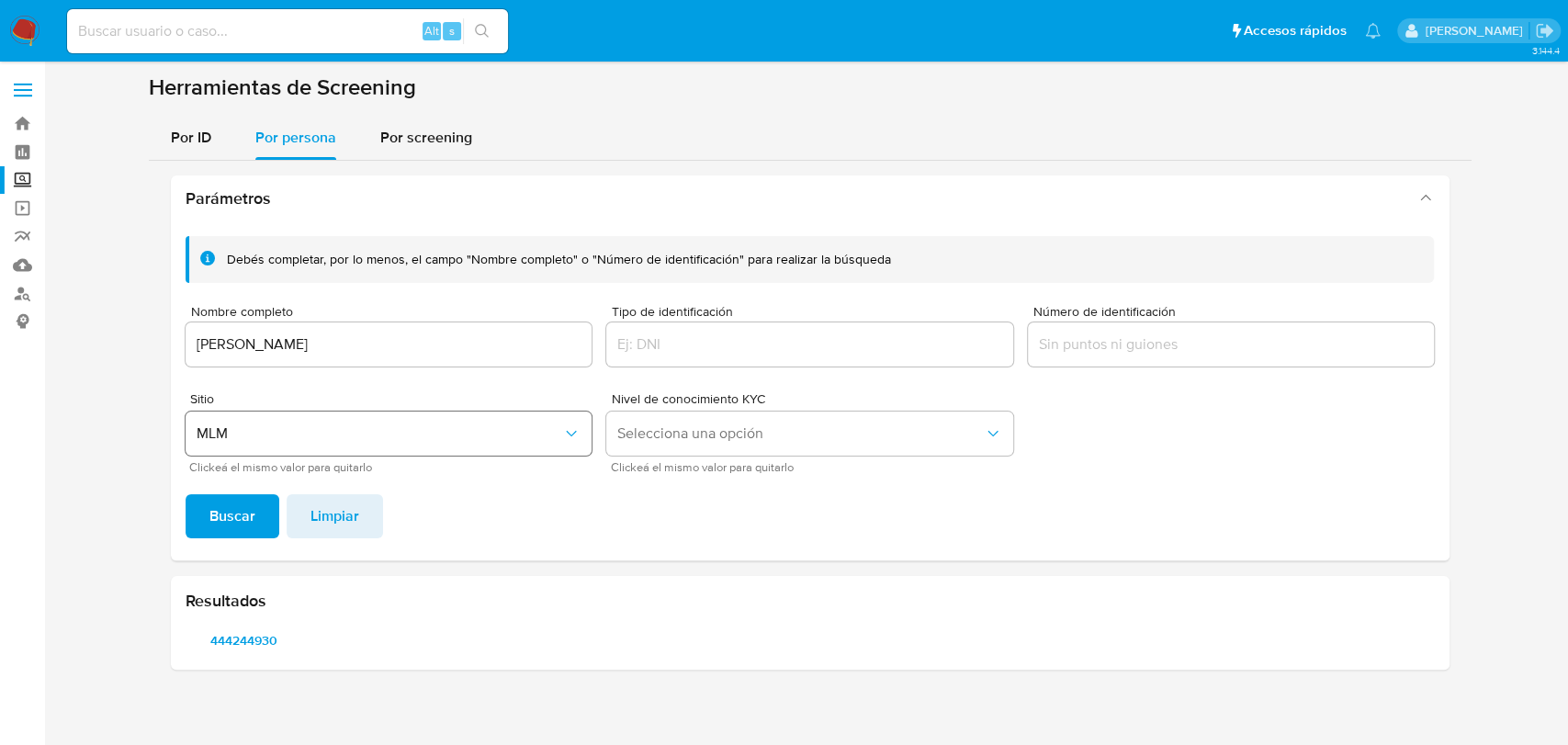 click on "MLM" at bounding box center (389, 434) 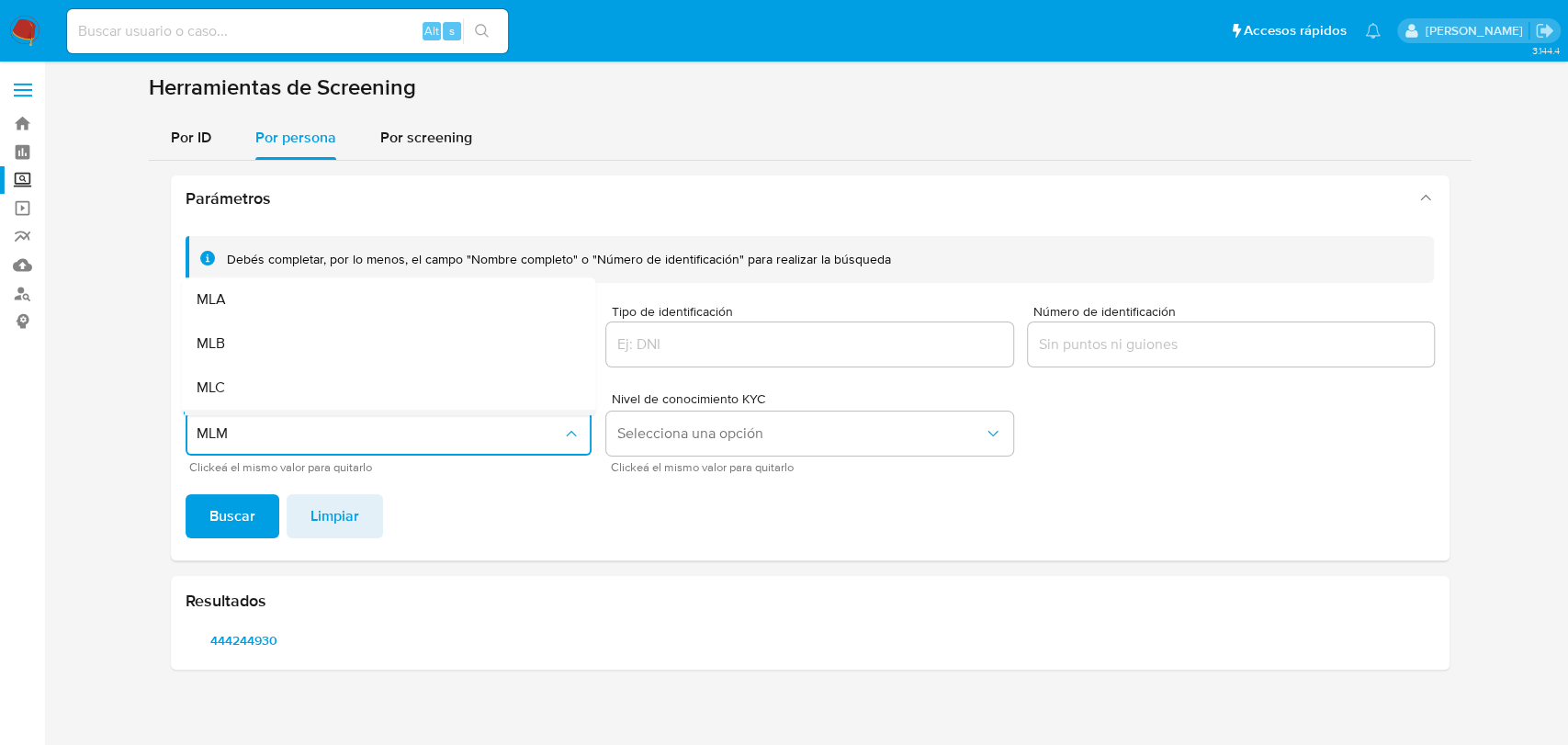 scroll, scrollTop: 38, scrollLeft: 0, axis: vertical 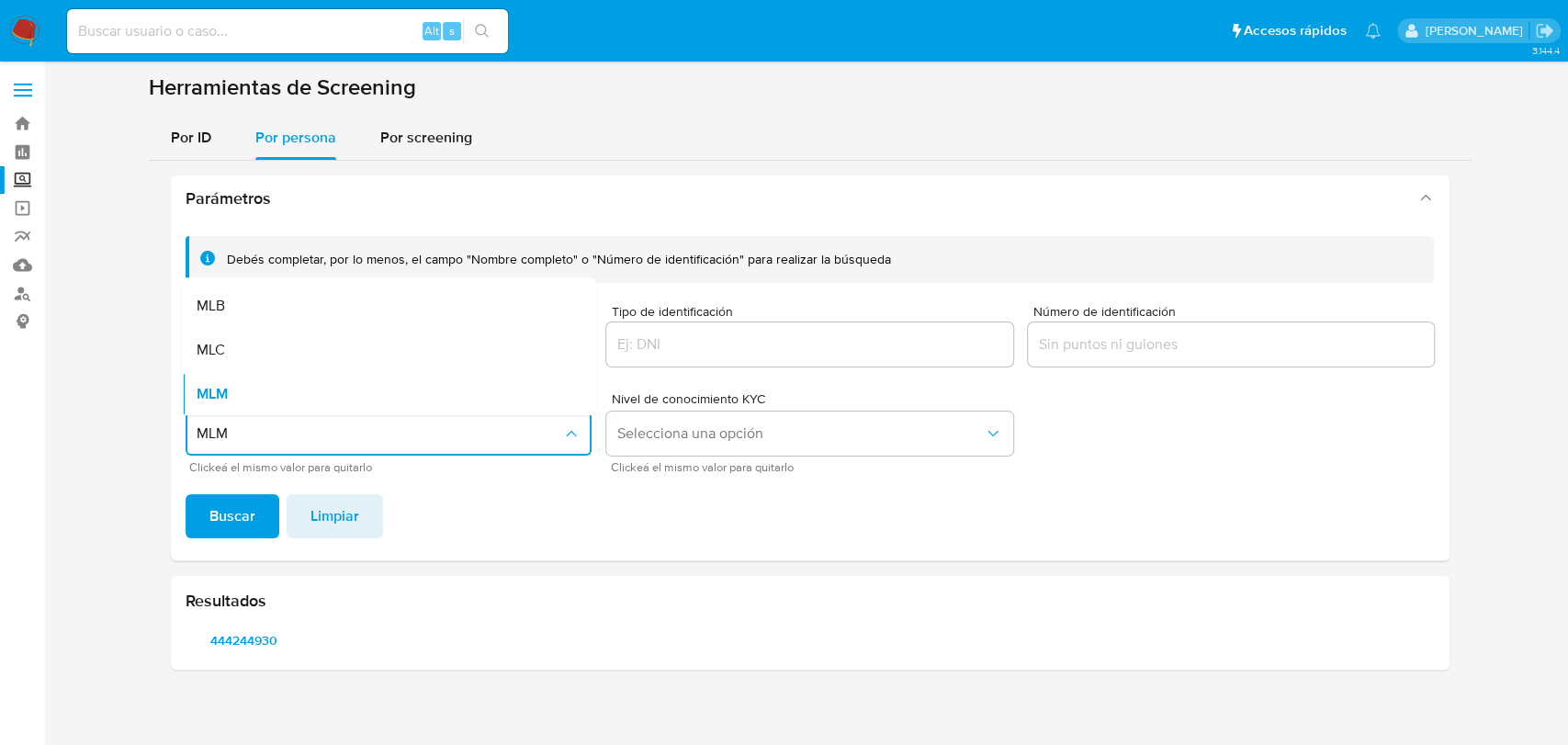 click on "Buscar Limpiar" at bounding box center (810, 516) 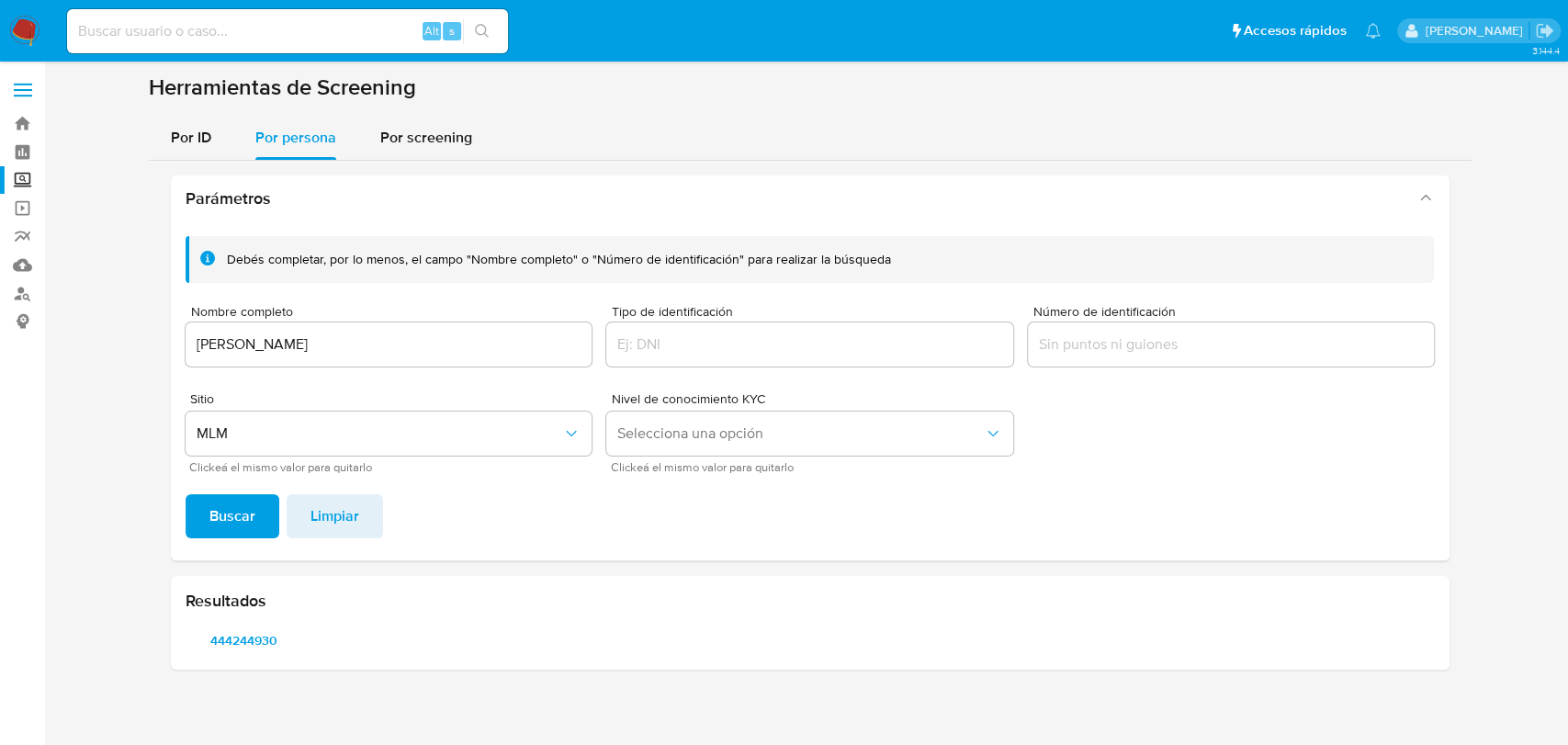 click at bounding box center (25, 31) 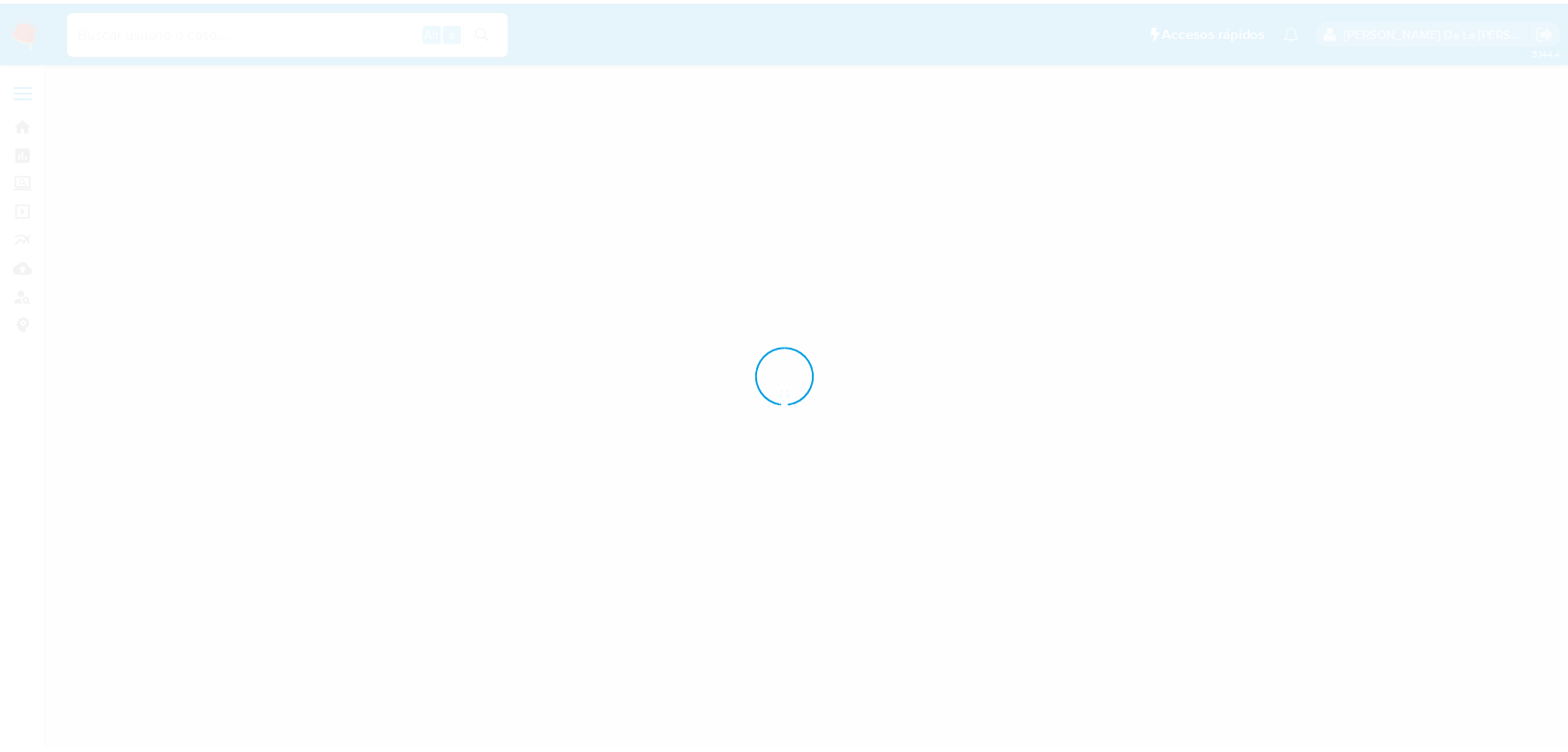 scroll, scrollTop: 0, scrollLeft: 0, axis: both 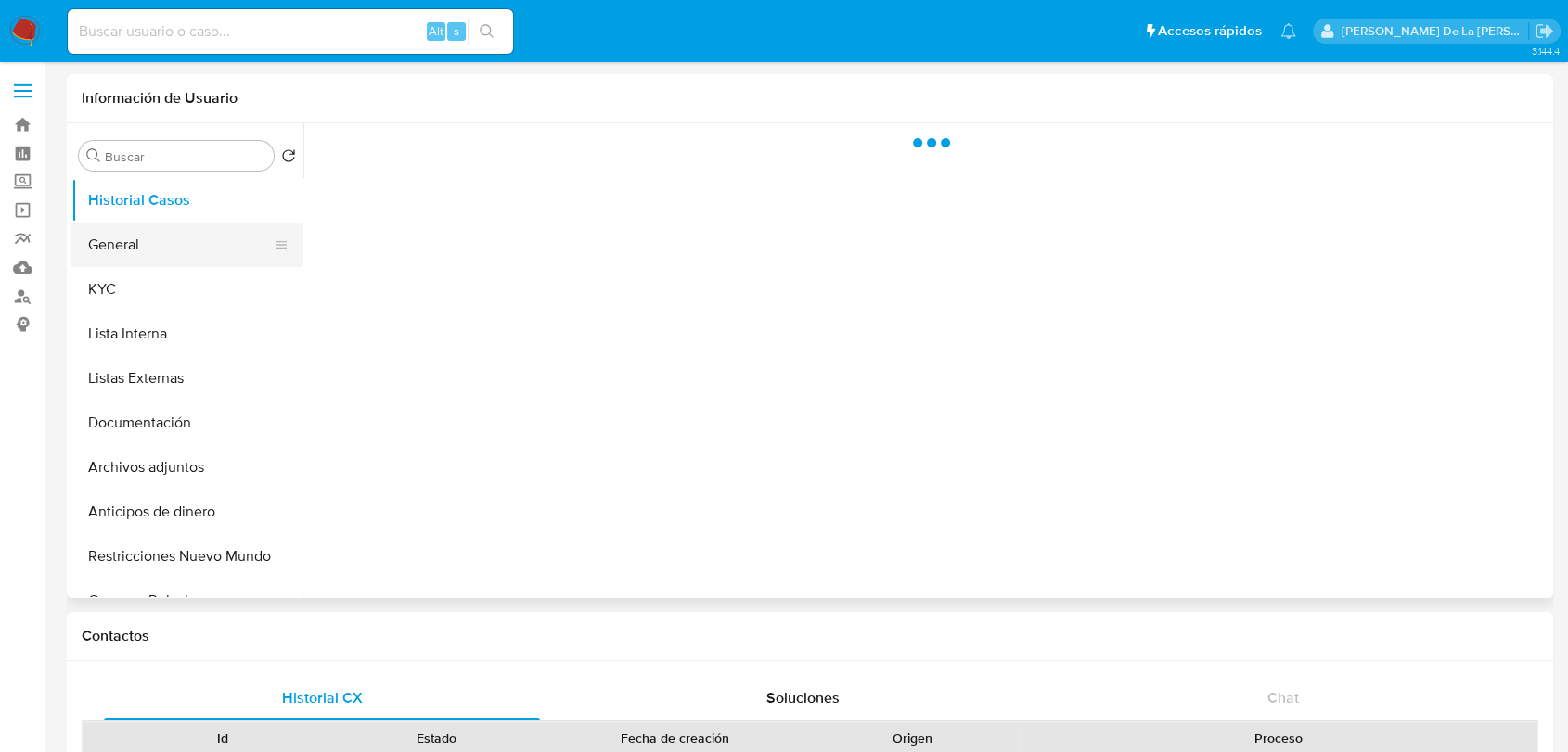 click on "General" at bounding box center (180, 245) 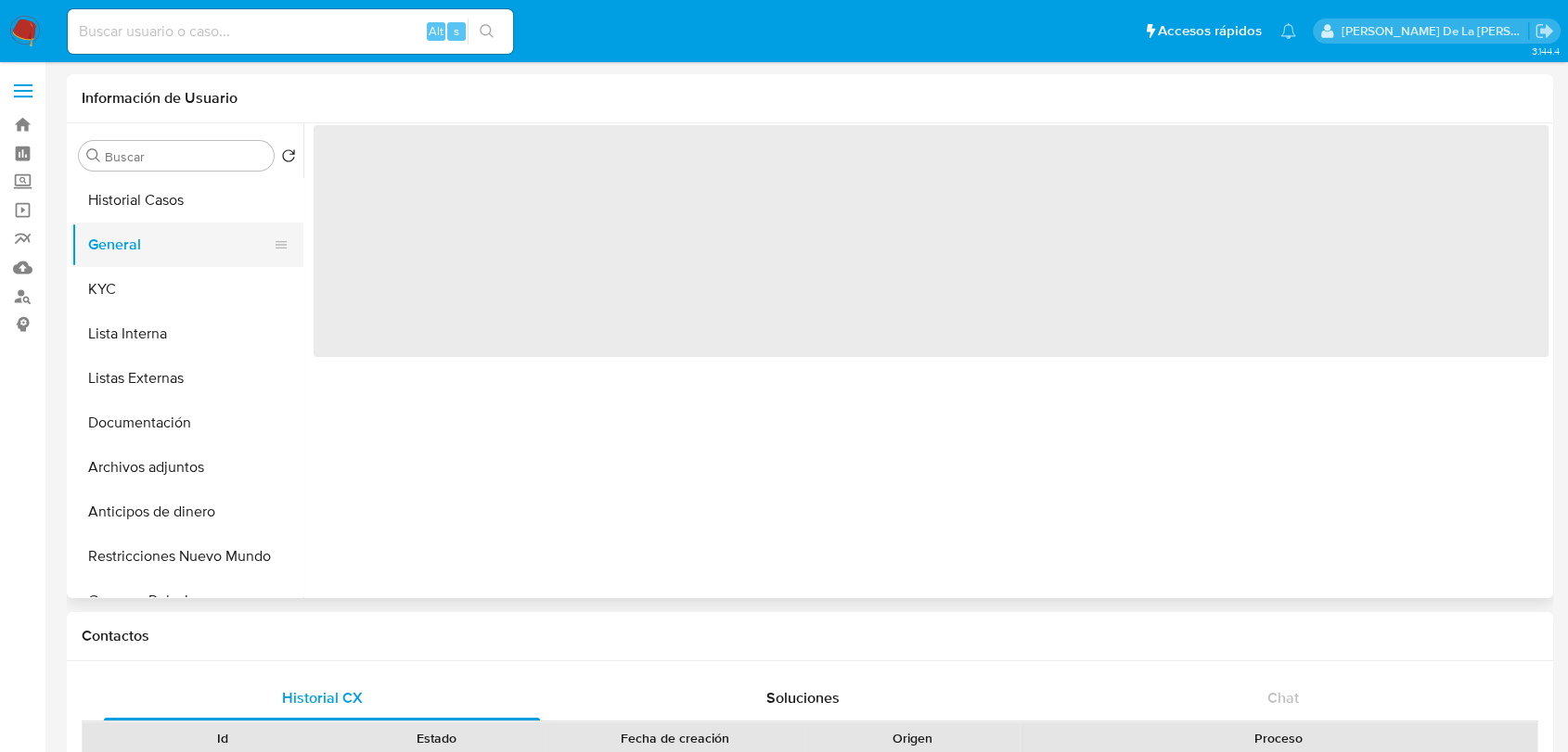 select on "10" 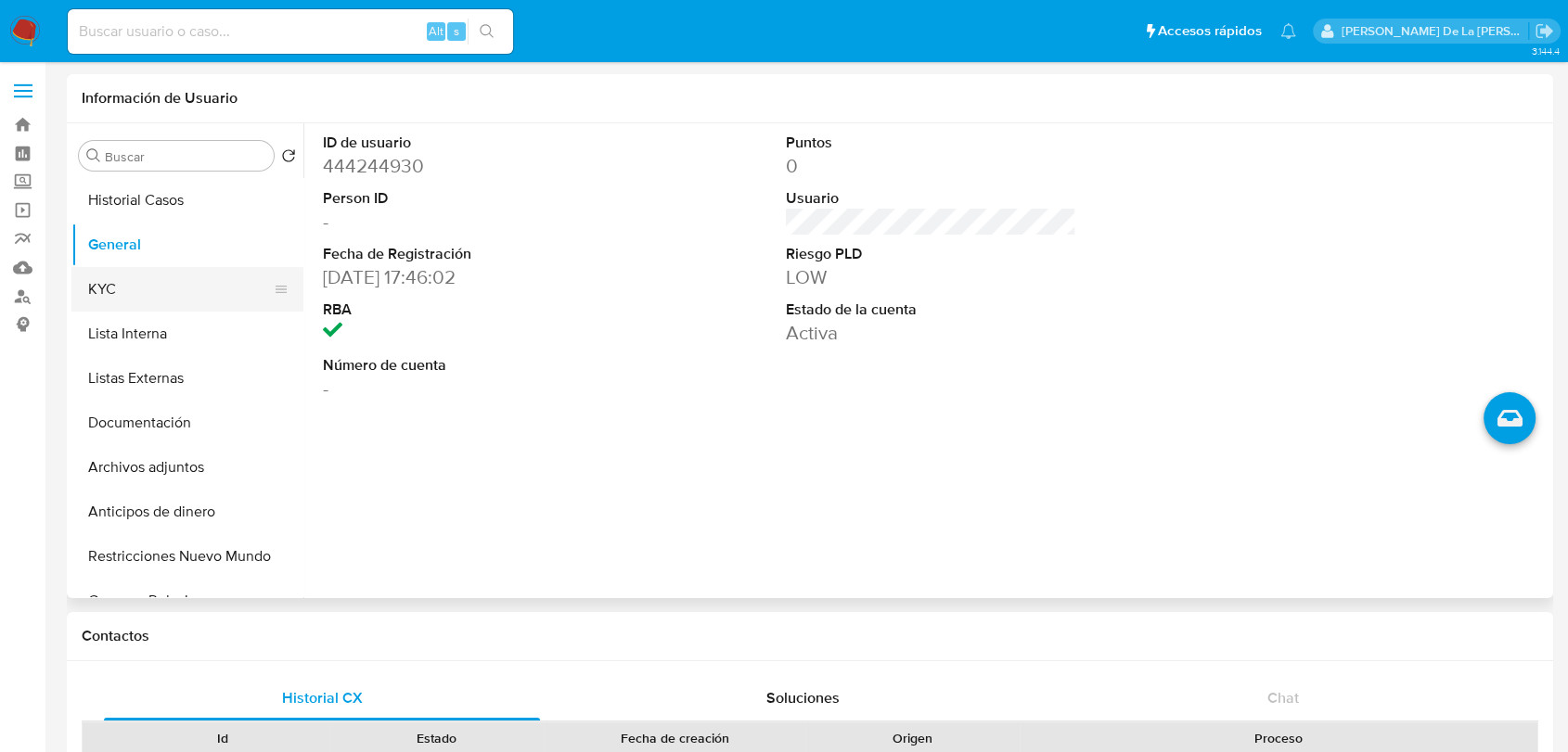 click on "KYC" at bounding box center [180, 289] 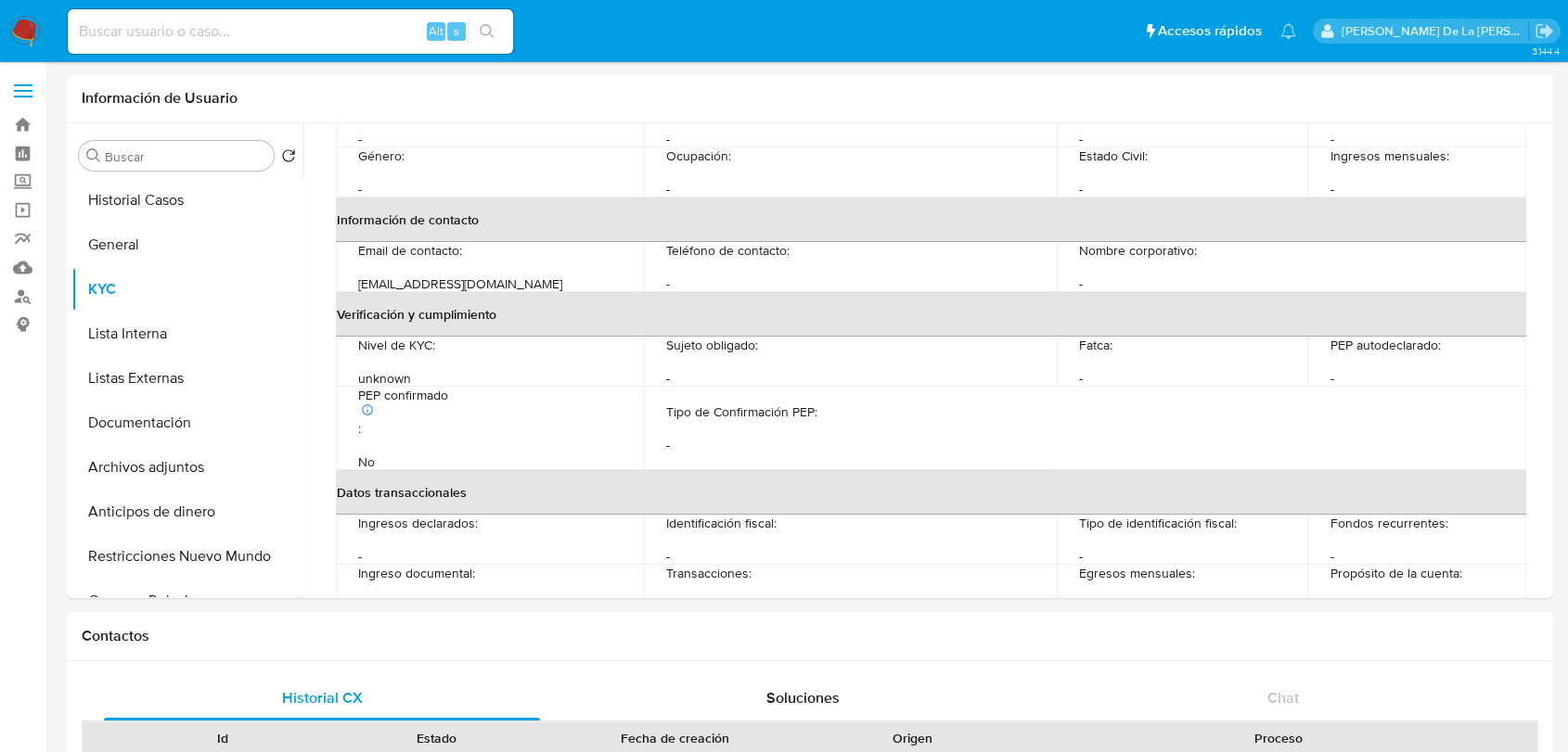 scroll, scrollTop: 311, scrollLeft: 0, axis: vertical 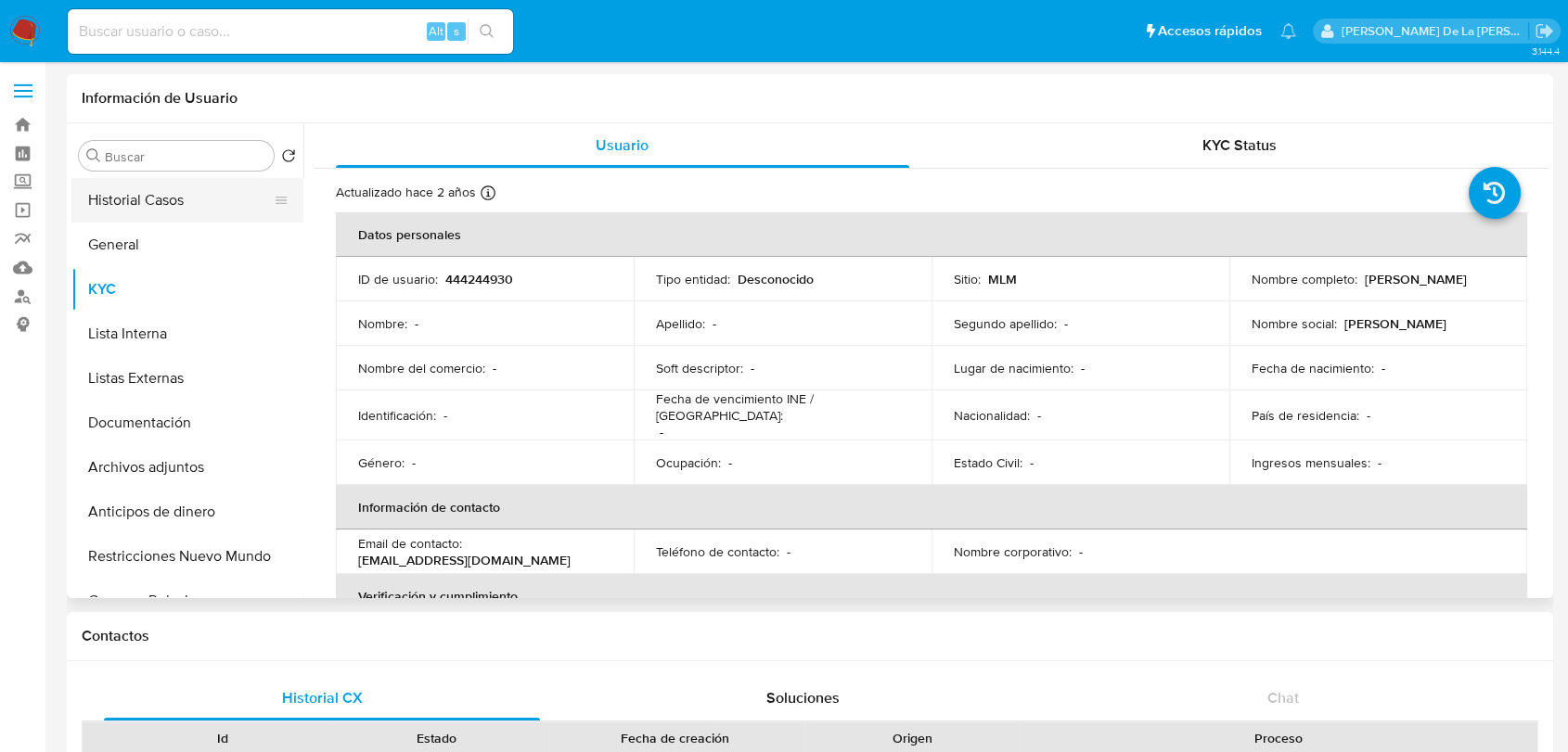 click on "Historial Casos" at bounding box center [180, 200] 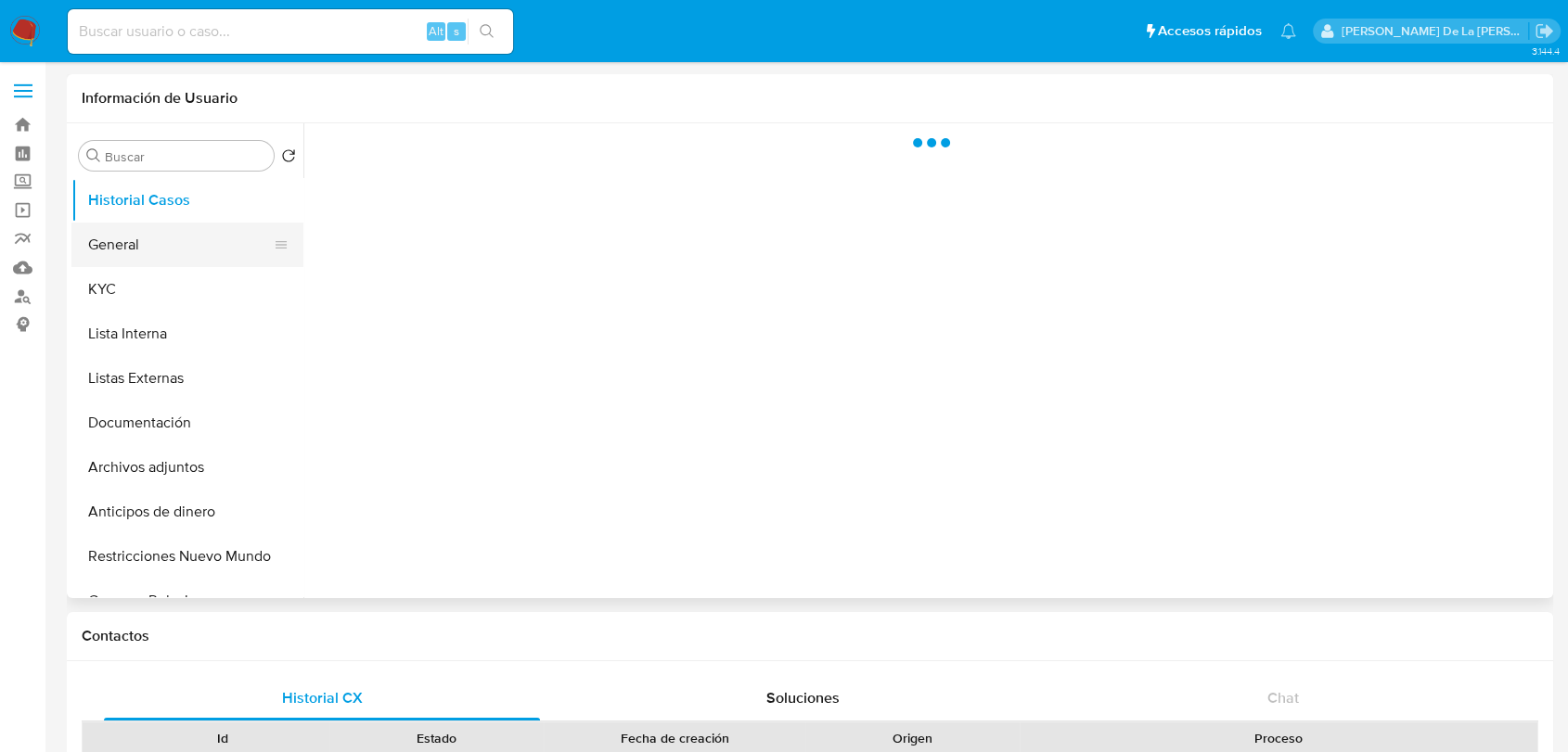 click on "General" at bounding box center [180, 245] 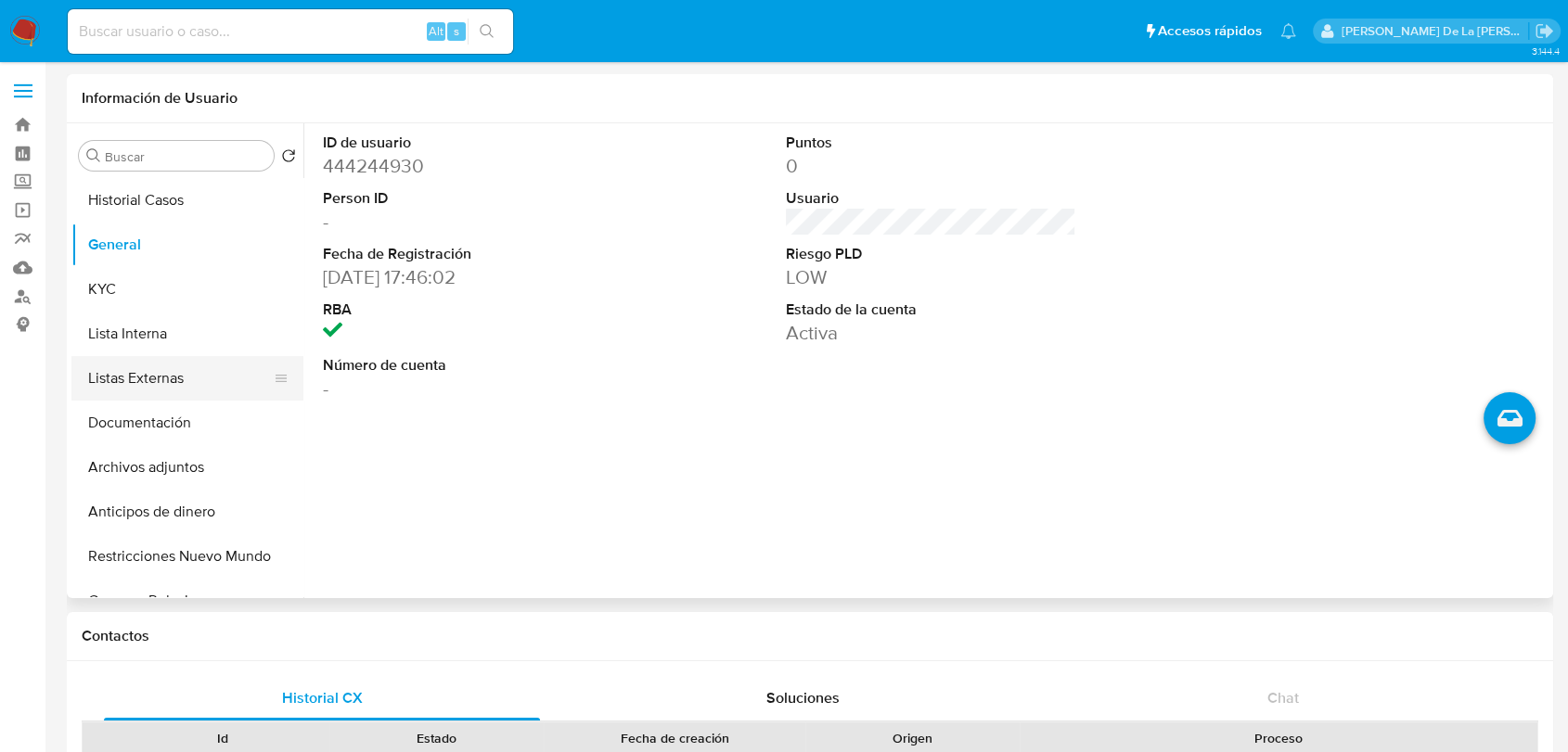 click on "Listas Externas" at bounding box center [180, 378] 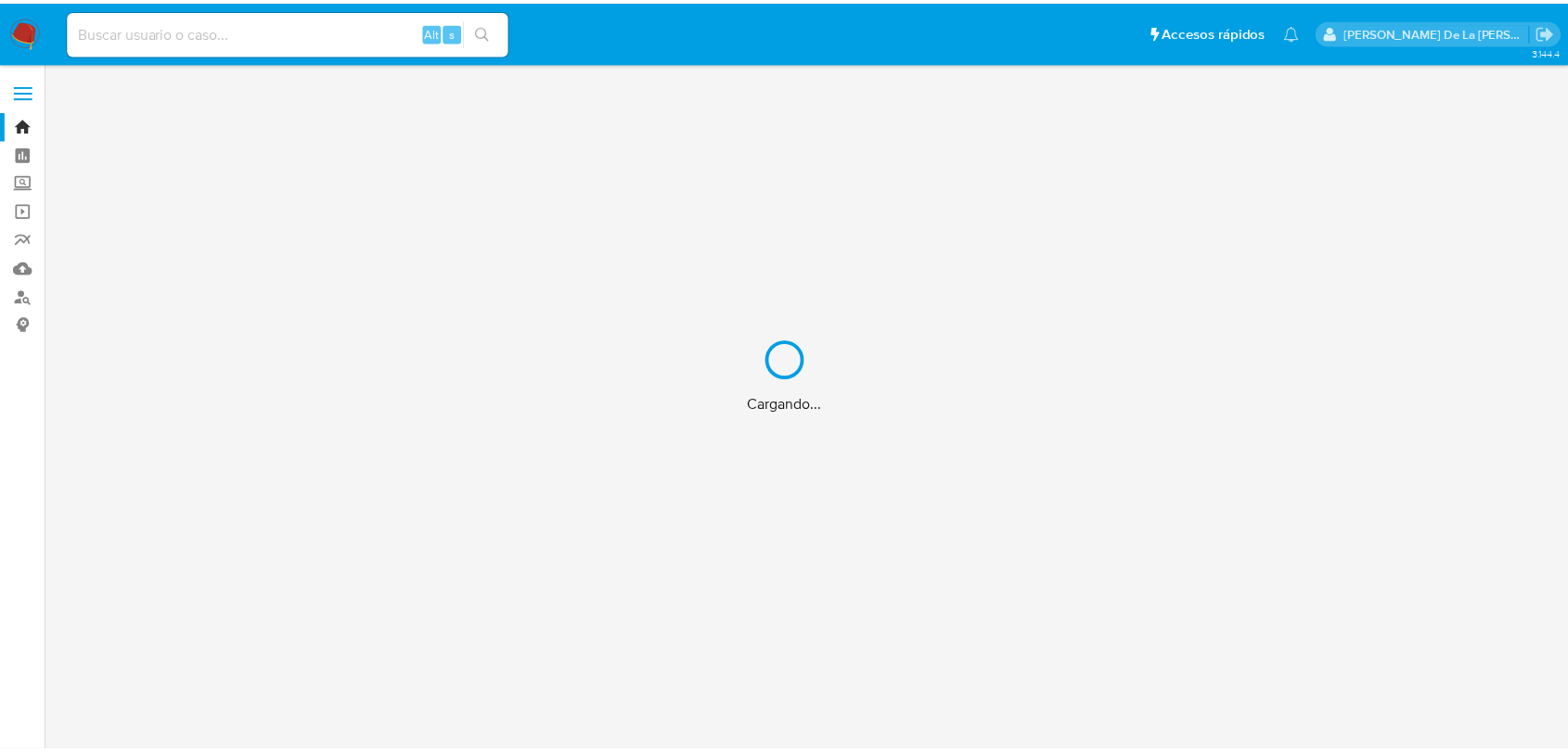scroll, scrollTop: 0, scrollLeft: 0, axis: both 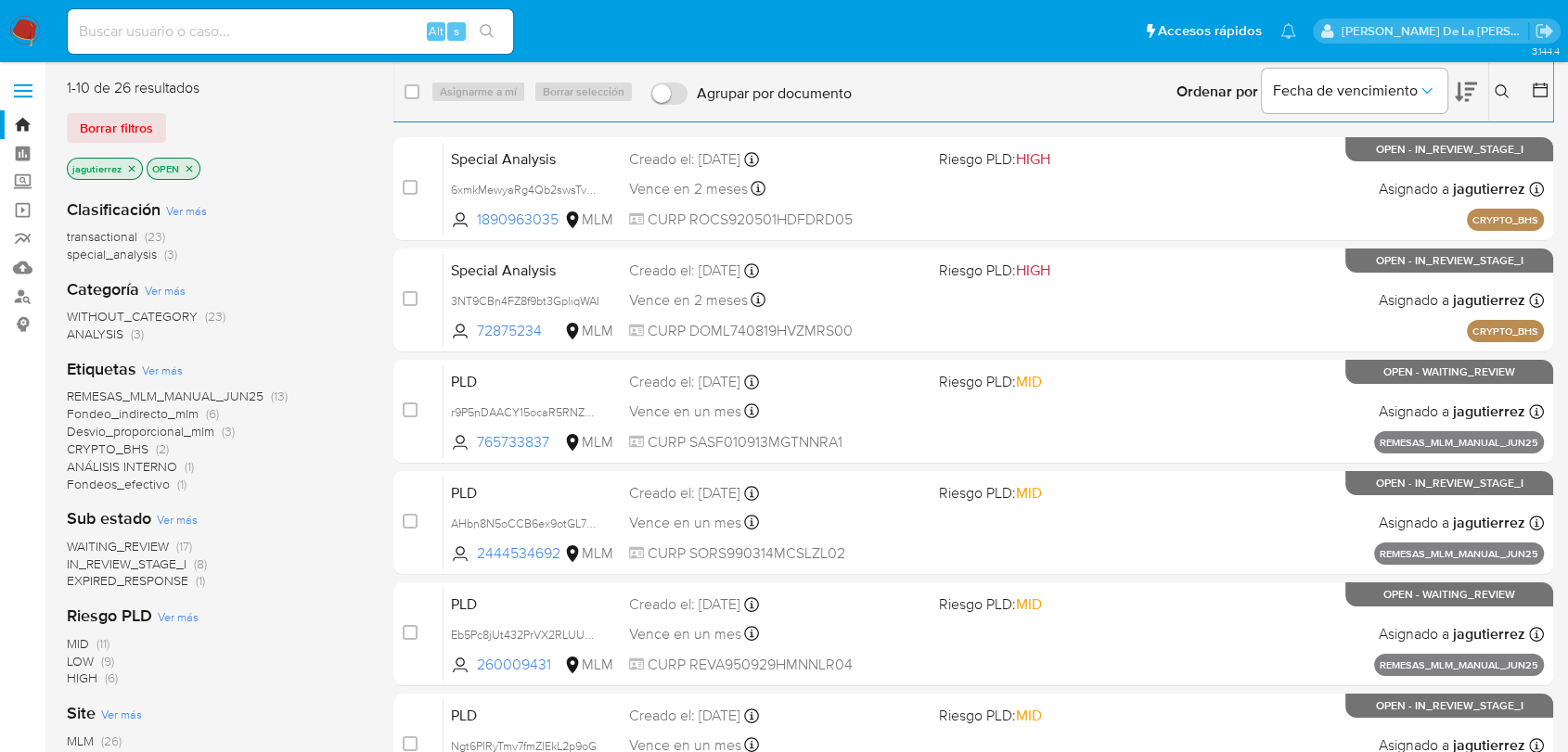 click at bounding box center [290, 32] 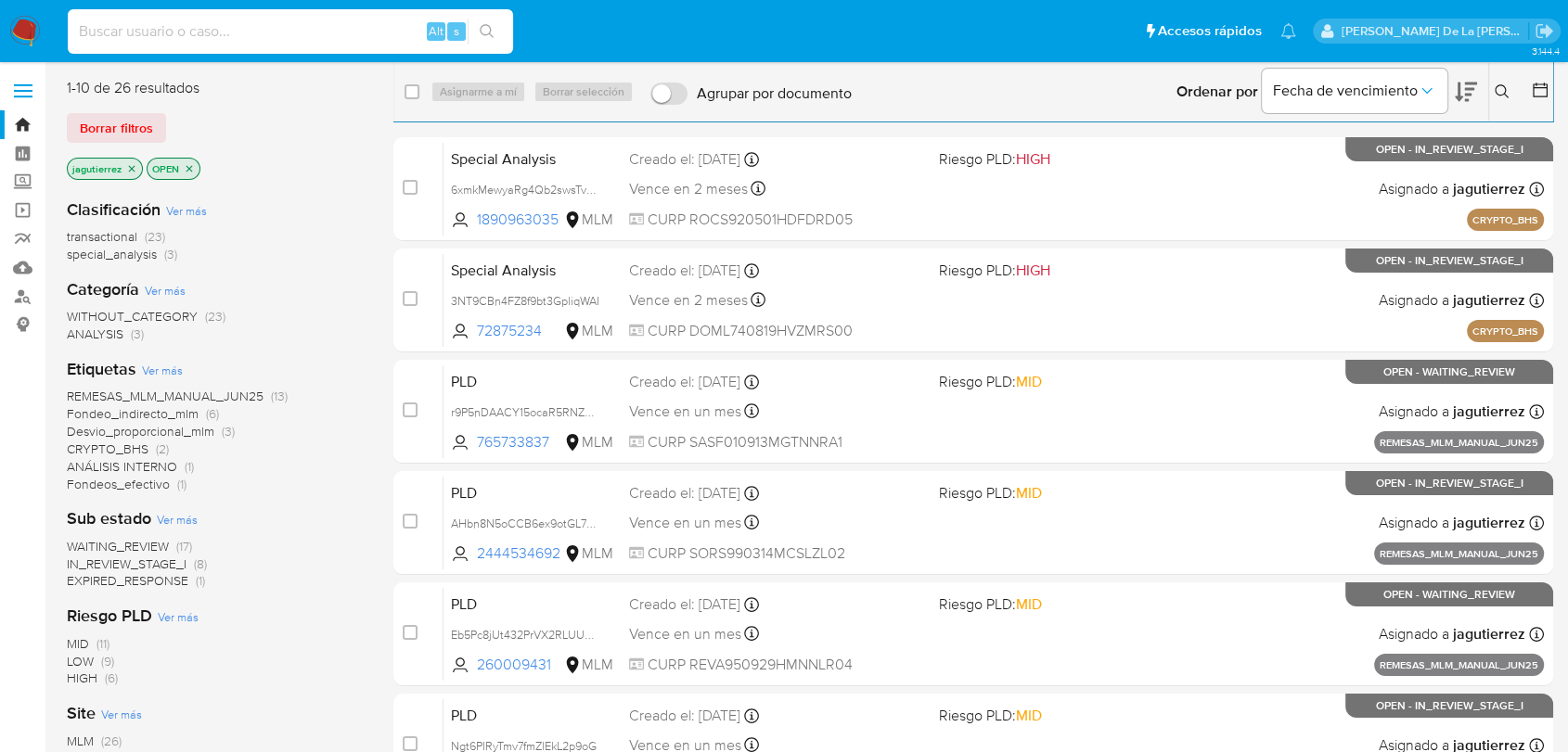 paste on "2256323777" 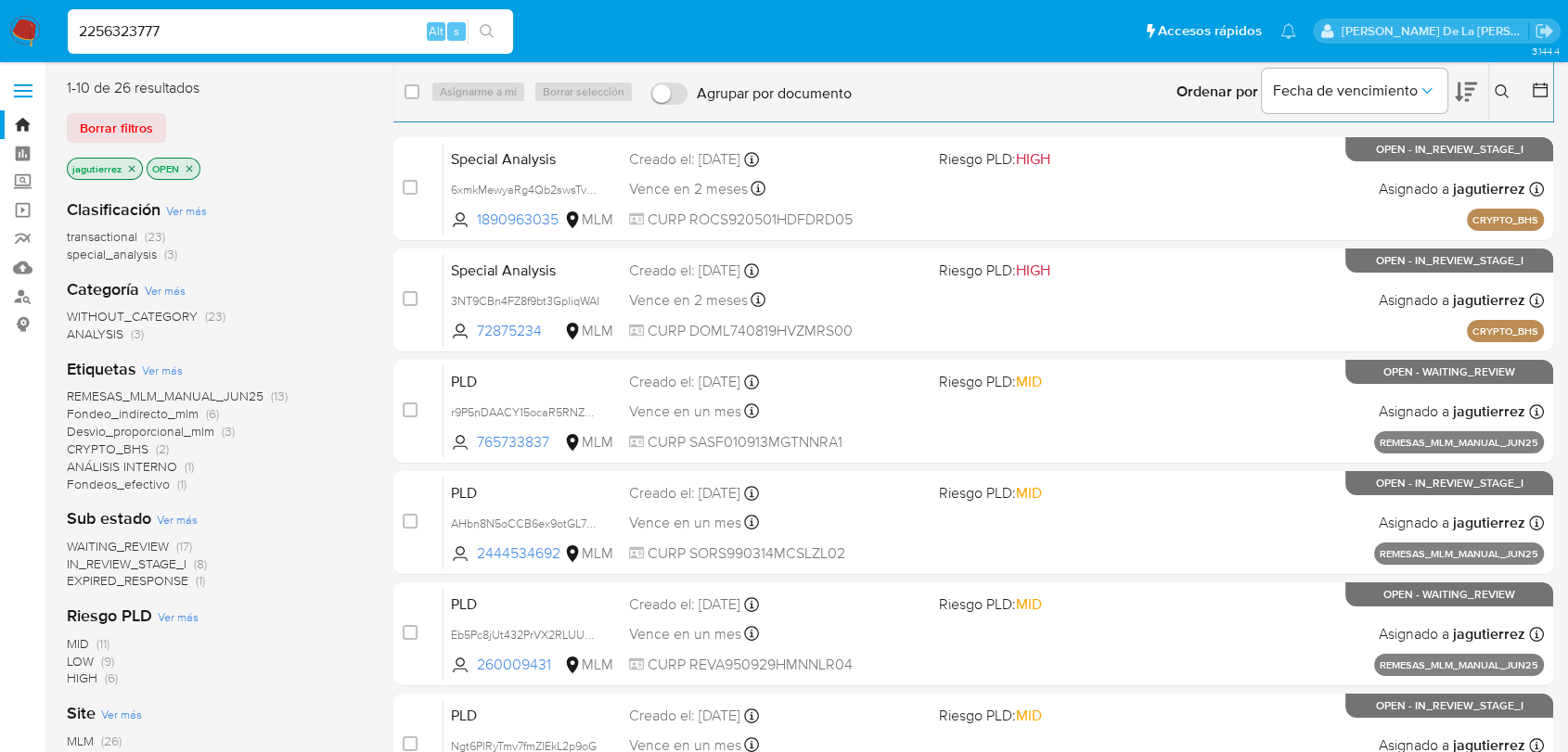 type on "2256323777" 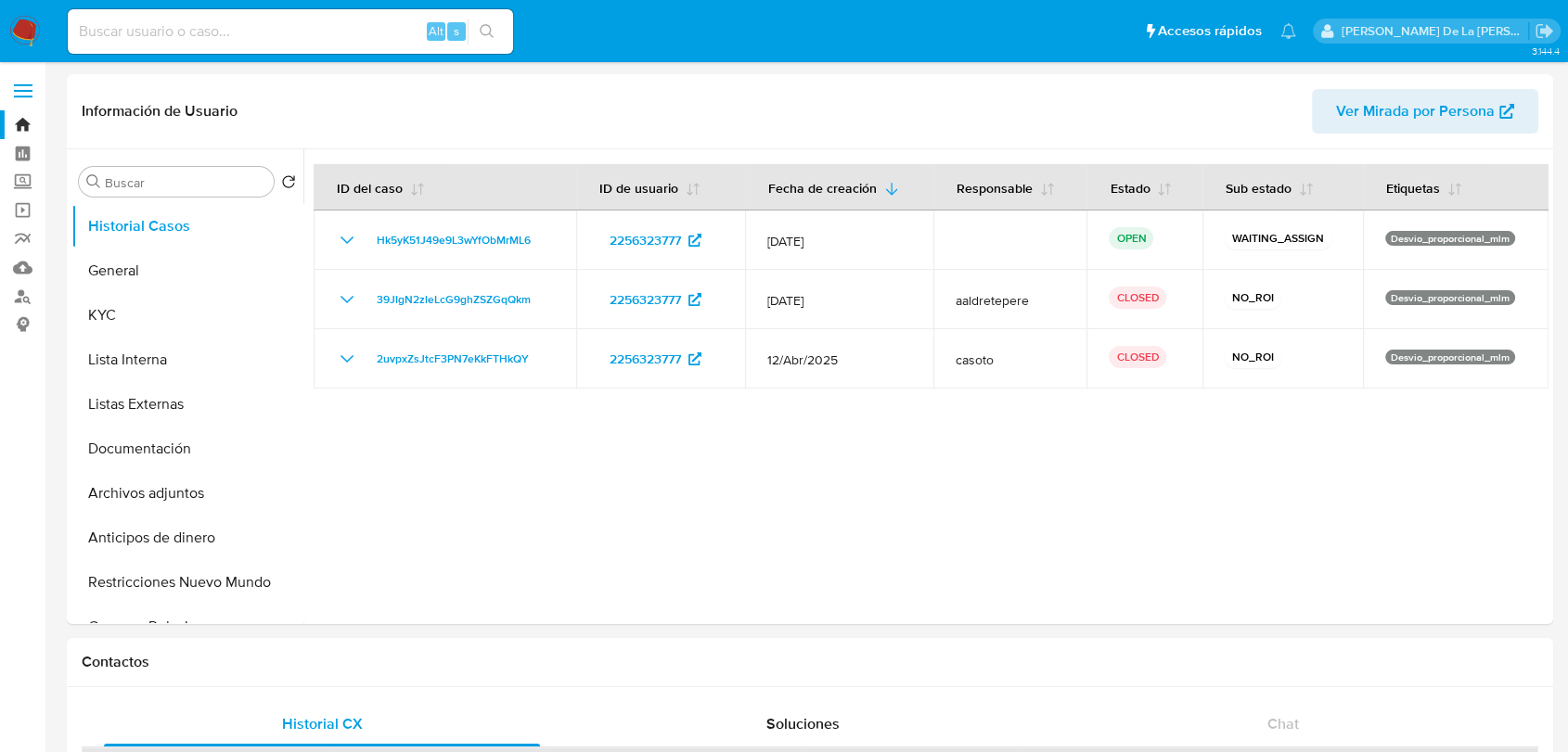 select on "10" 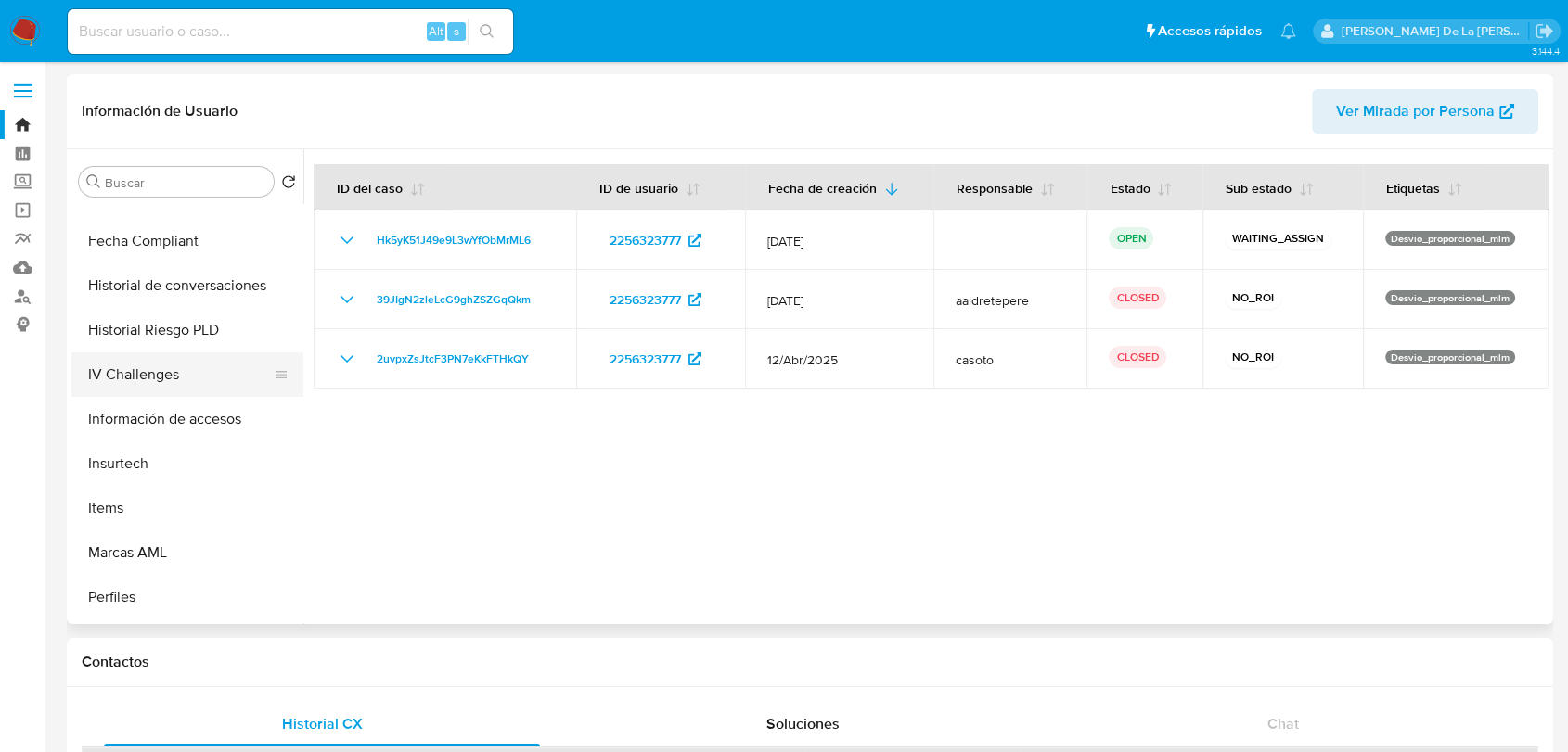scroll, scrollTop: 696, scrollLeft: 0, axis: vertical 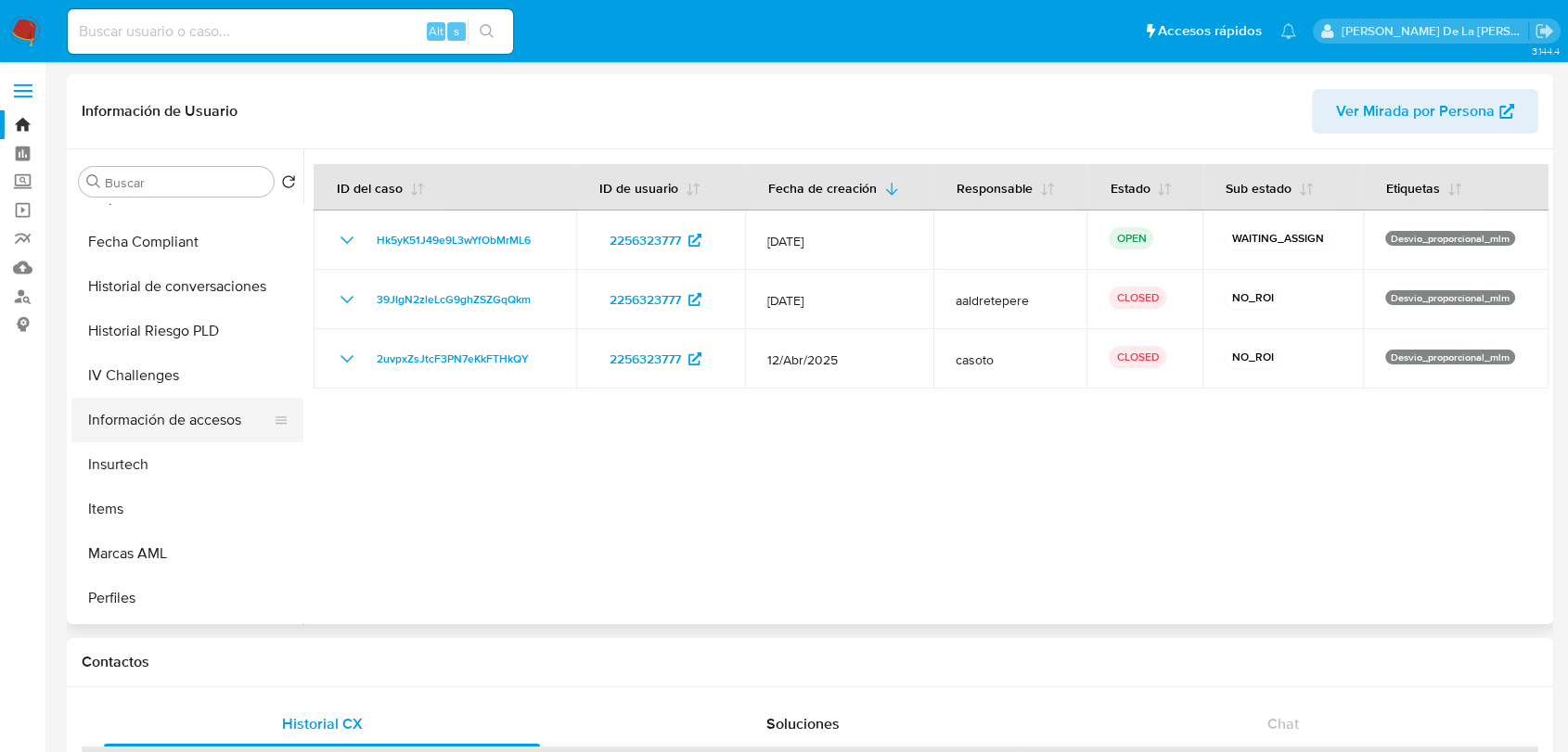click on "Información de accesos" at bounding box center (180, 420) 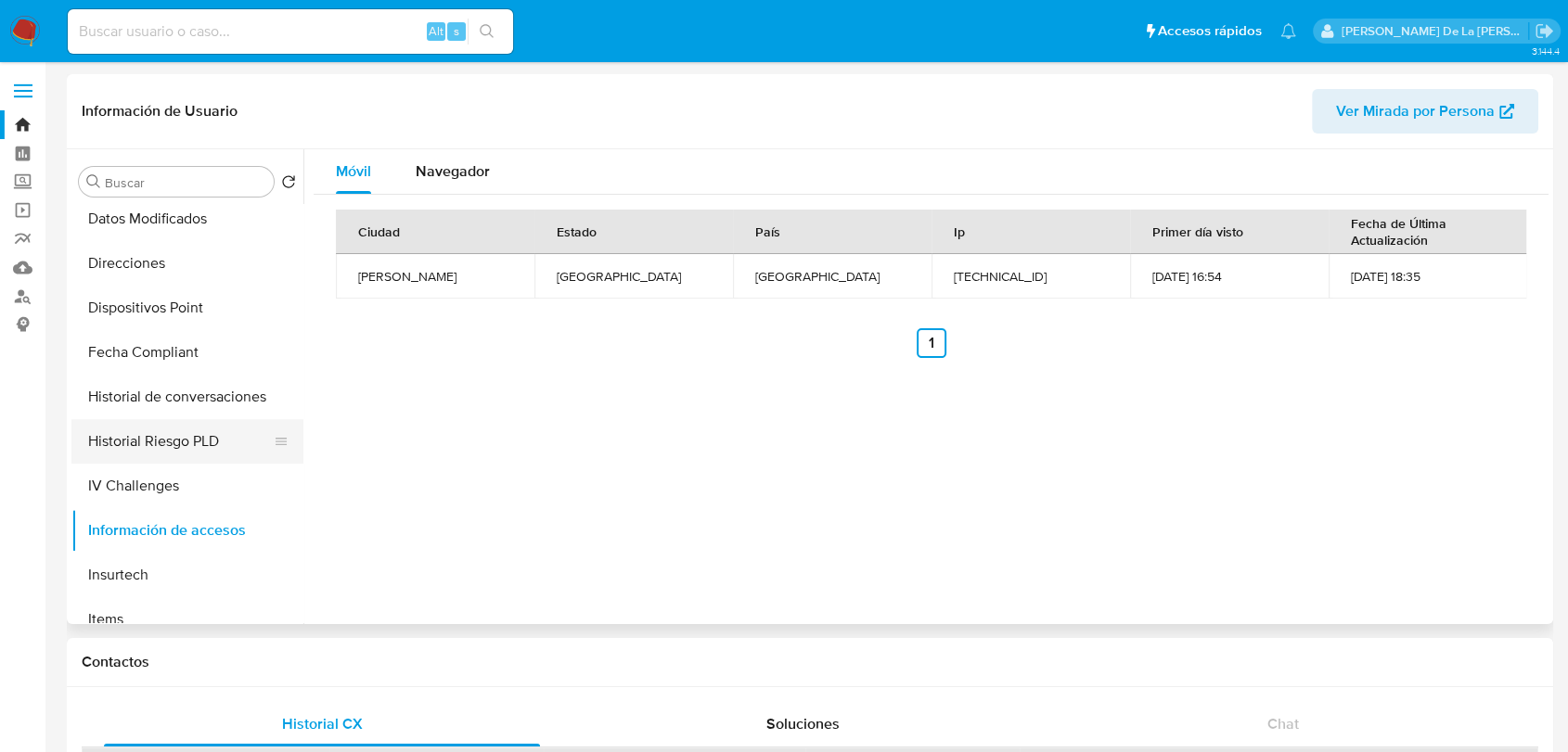 scroll, scrollTop: 585, scrollLeft: 0, axis: vertical 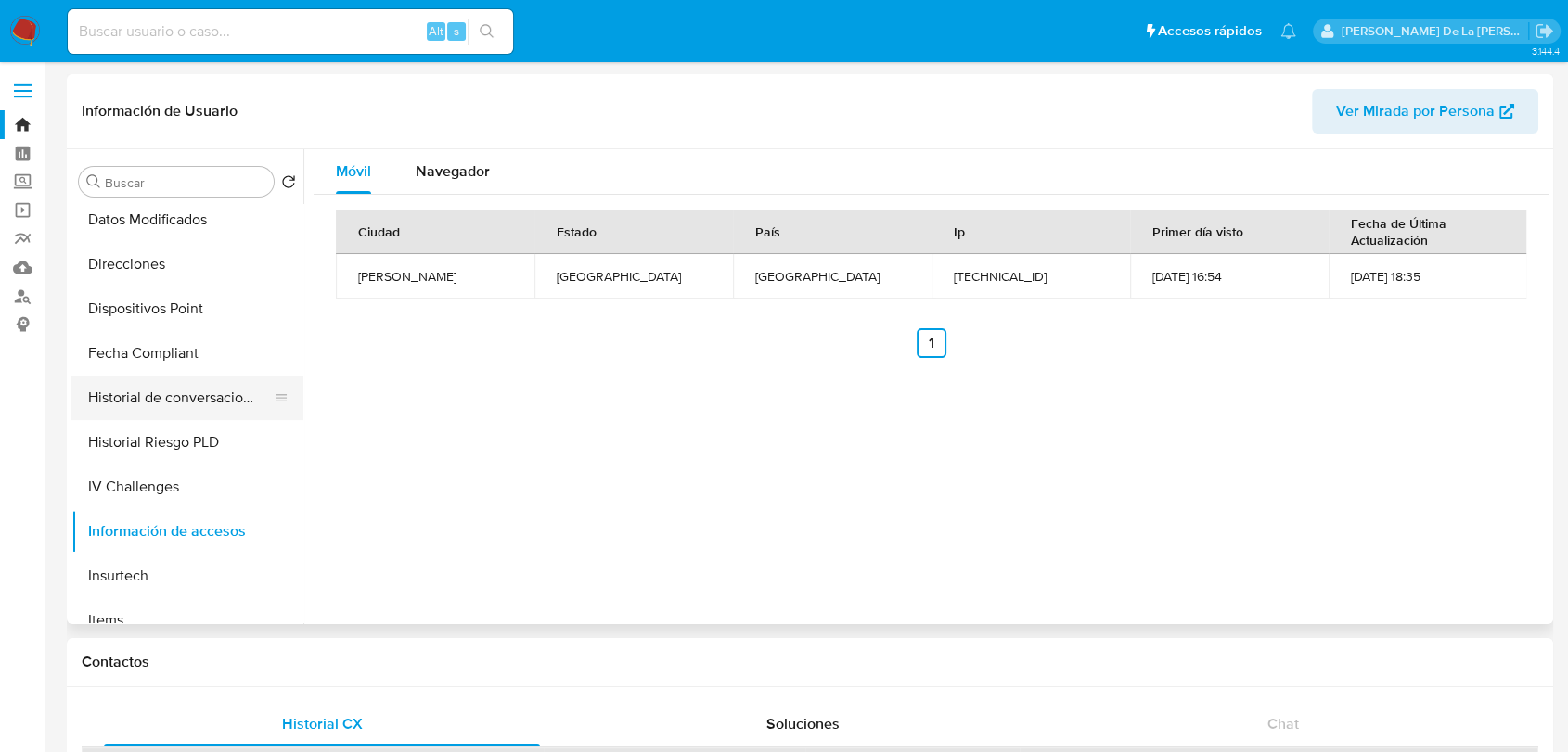 click on "Historial de conversaciones" at bounding box center (180, 398) 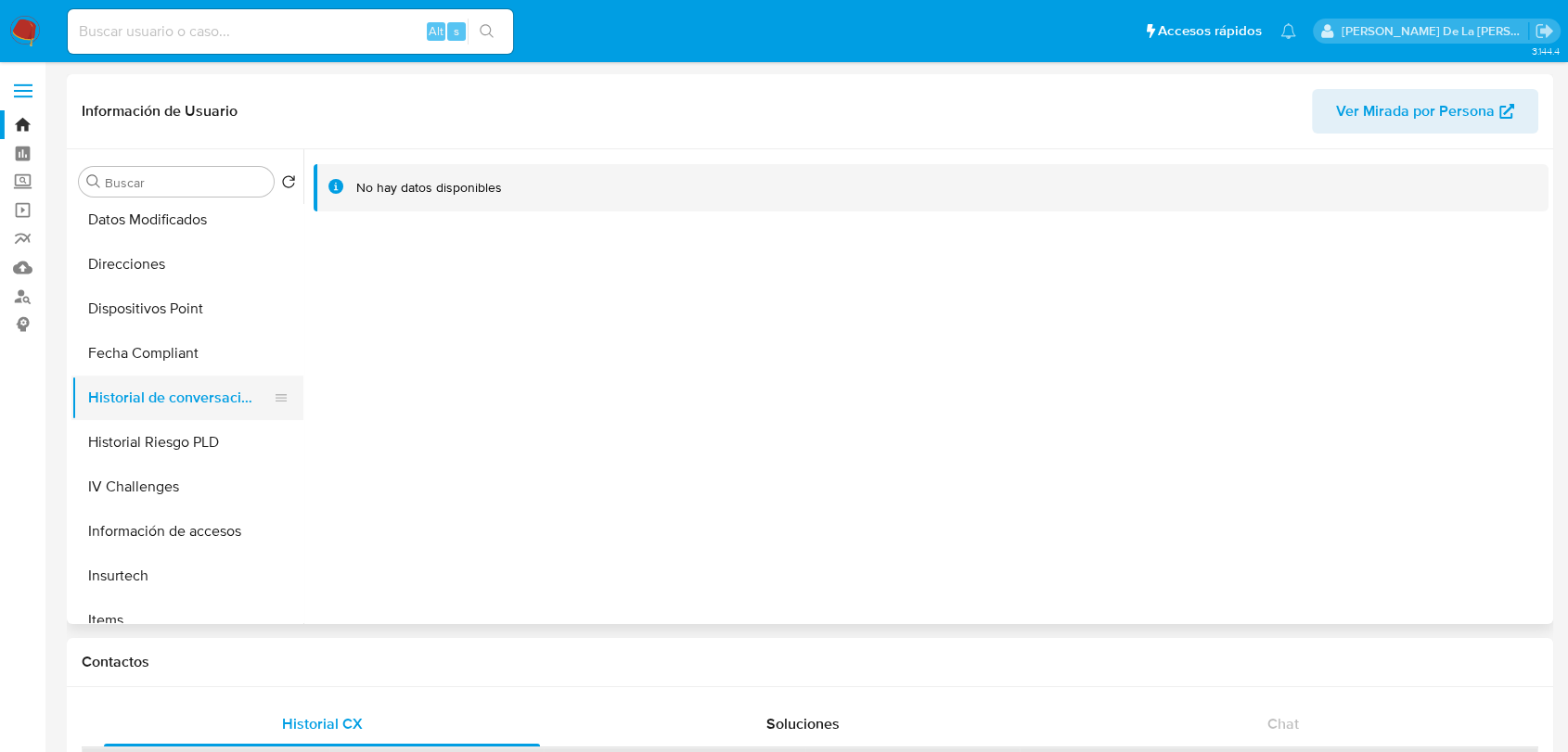 scroll, scrollTop: 0, scrollLeft: 0, axis: both 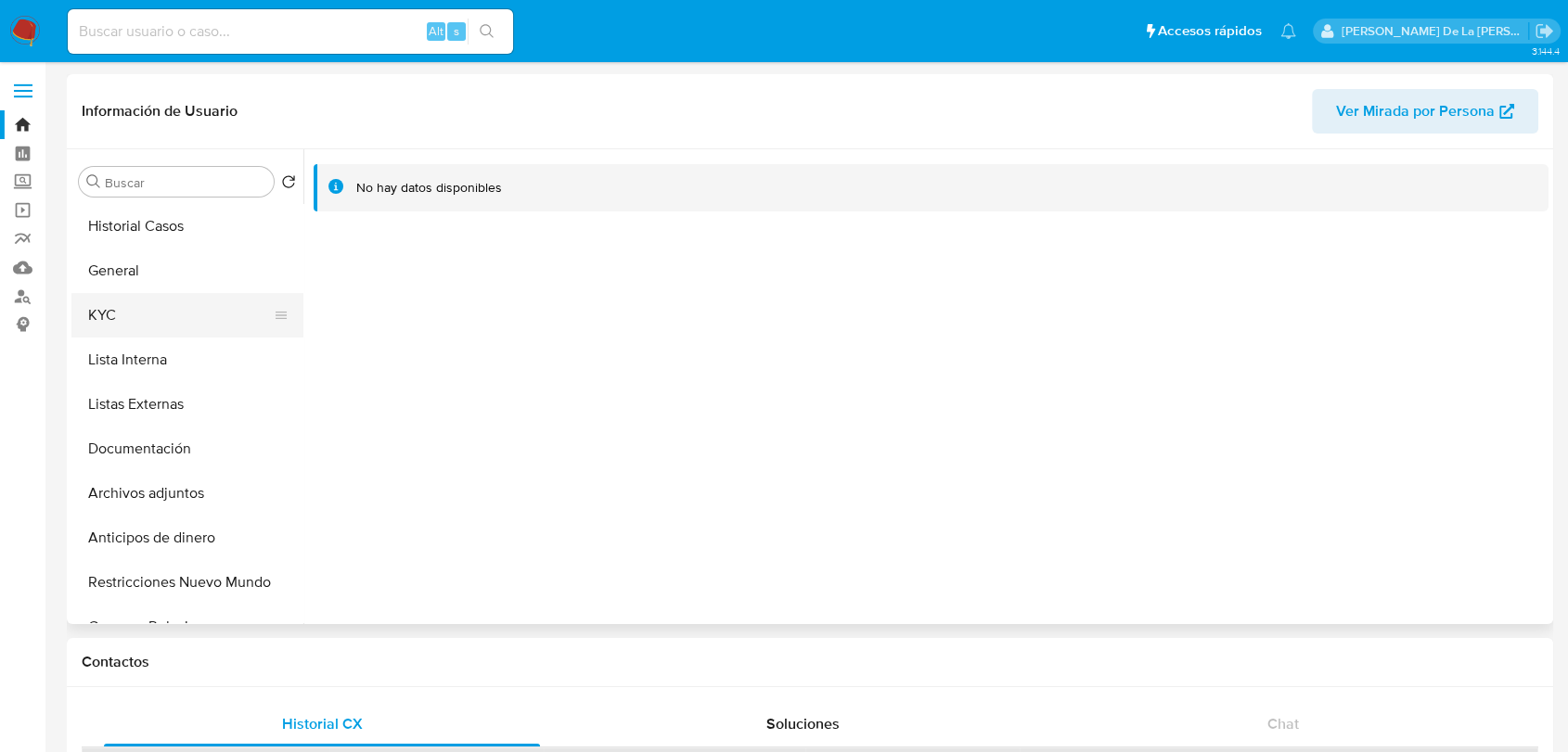 click on "KYC" at bounding box center [180, 315] 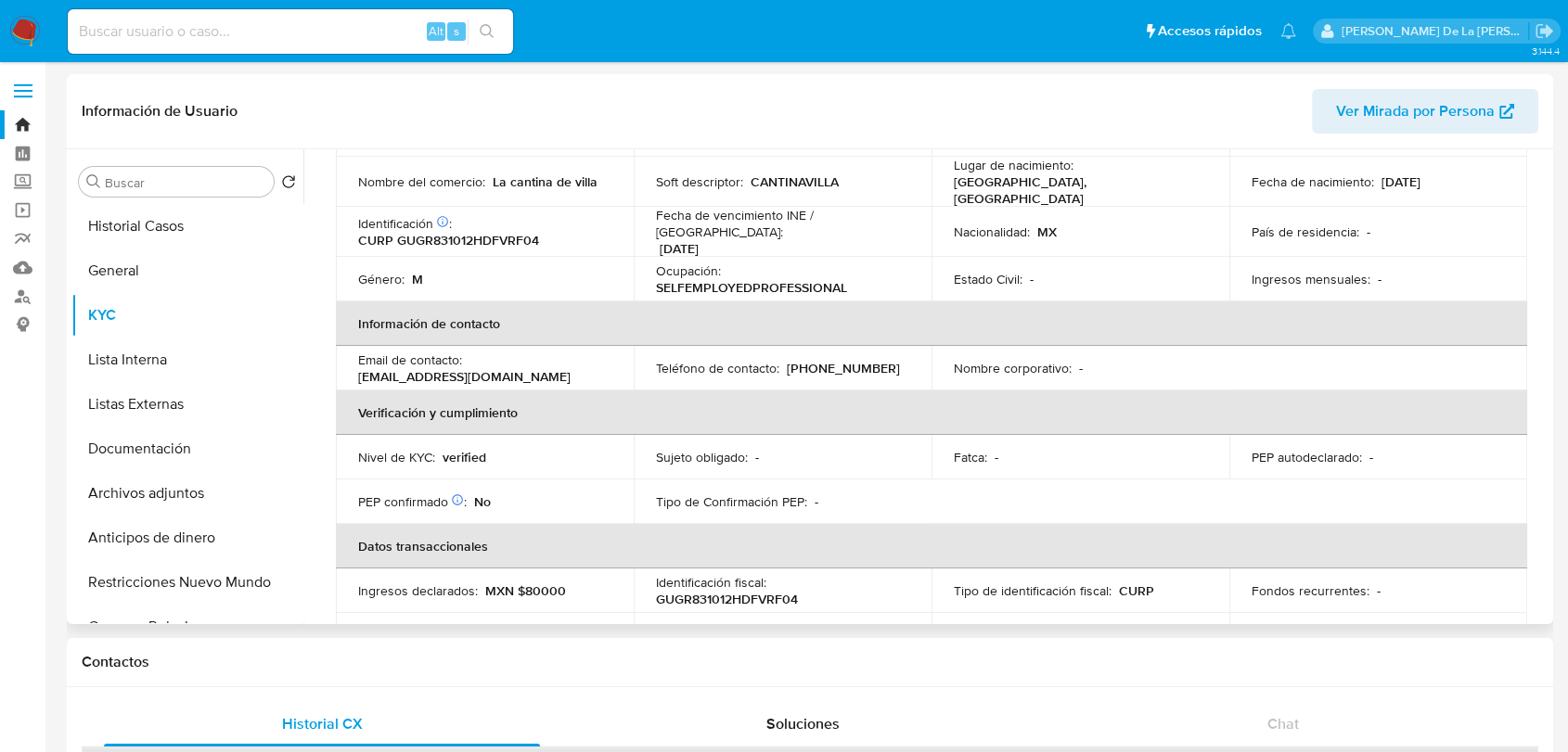 scroll, scrollTop: 0, scrollLeft: 0, axis: both 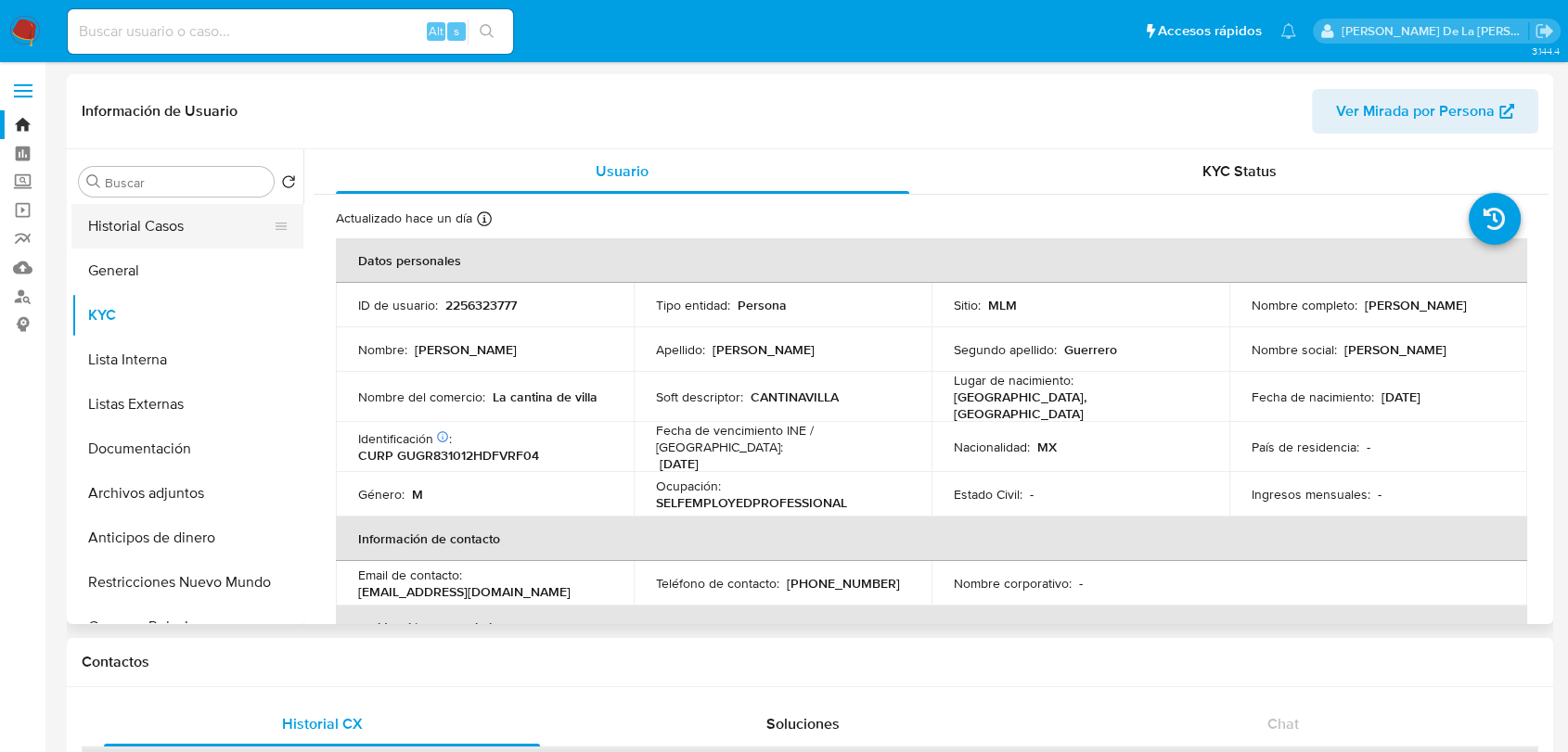 click on "Historial Casos" at bounding box center [180, 226] 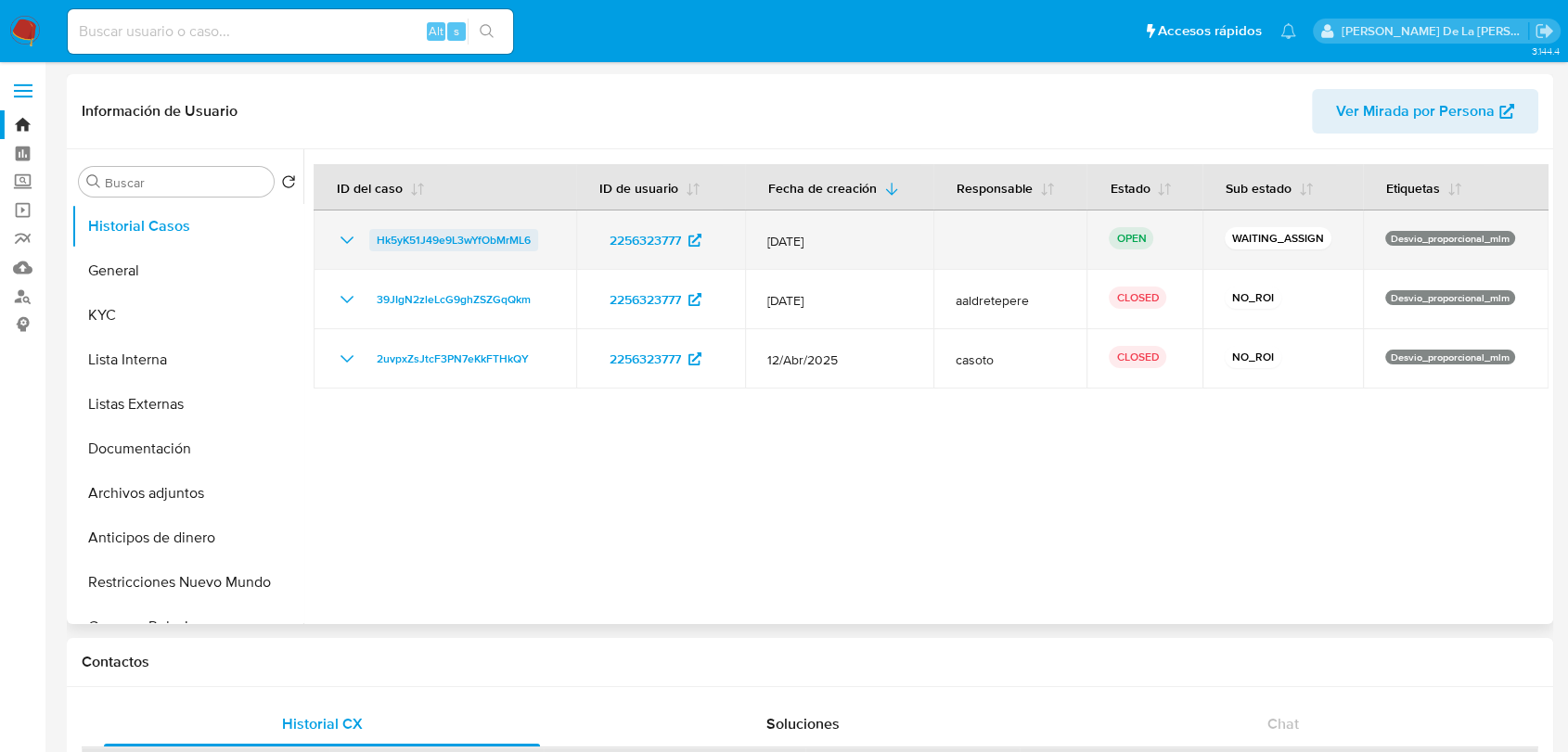 click on "Hk5yK51J49e9L3wYfObMrML6" at bounding box center (454, 240) 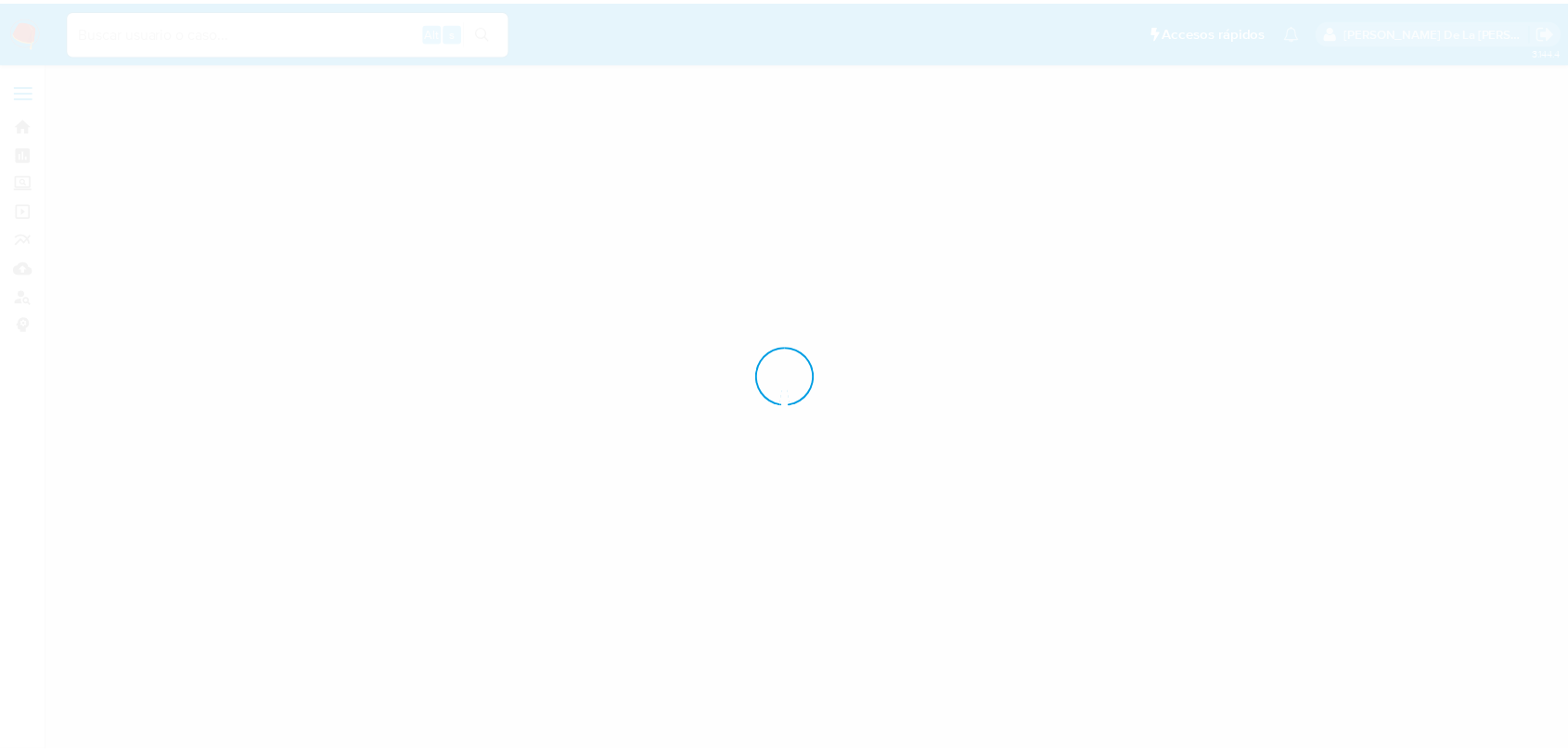 scroll, scrollTop: 0, scrollLeft: 0, axis: both 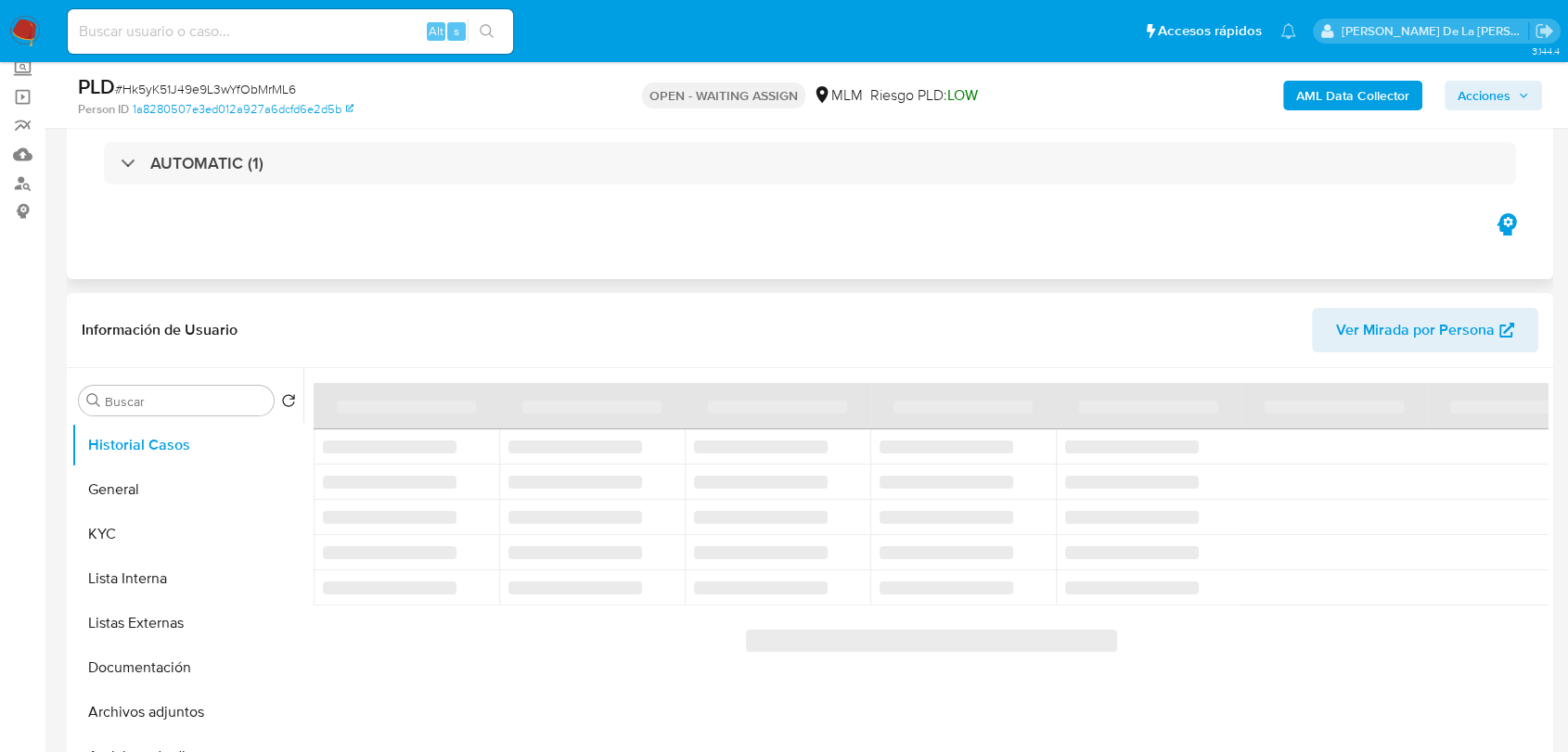 select on "10" 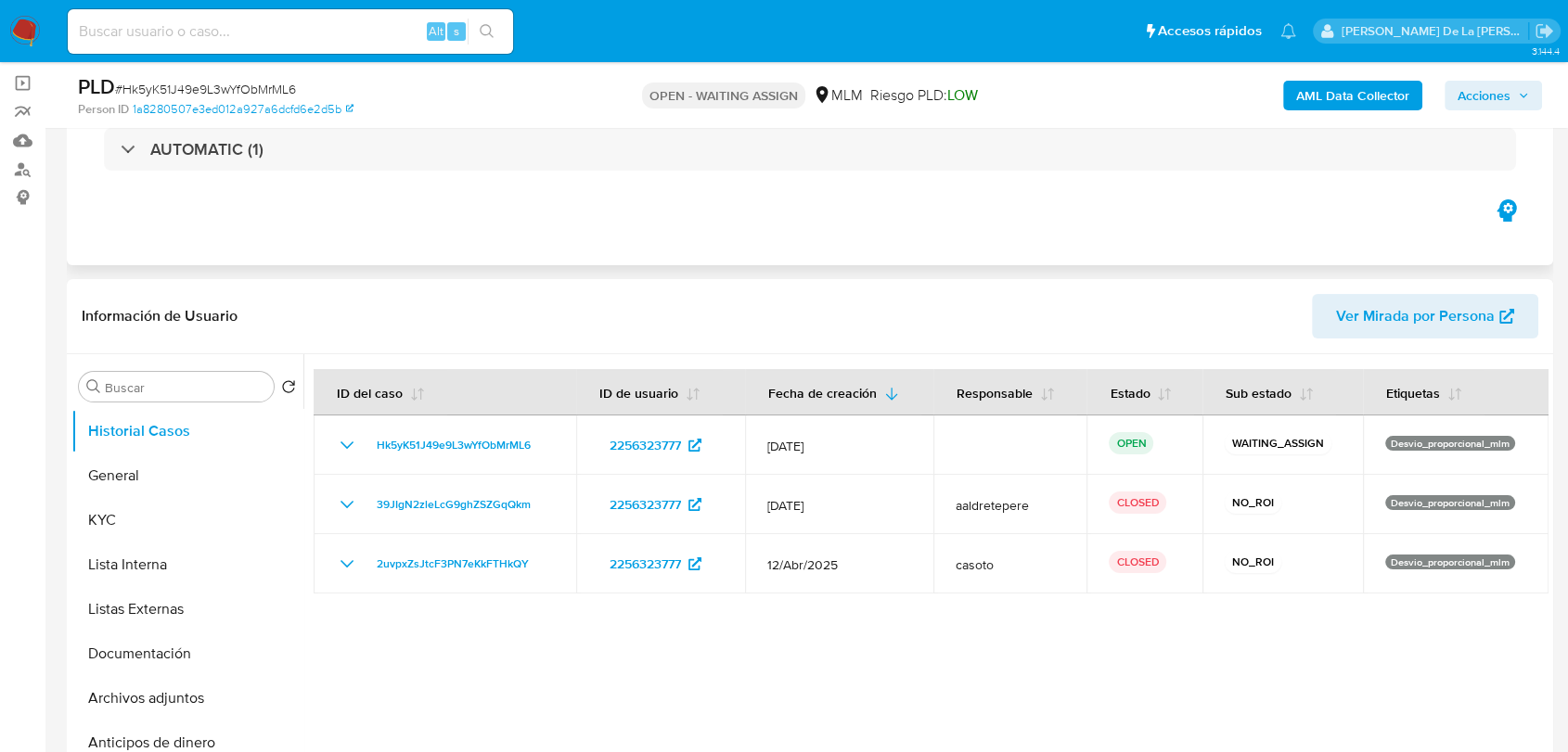 scroll, scrollTop: 0, scrollLeft: 0, axis: both 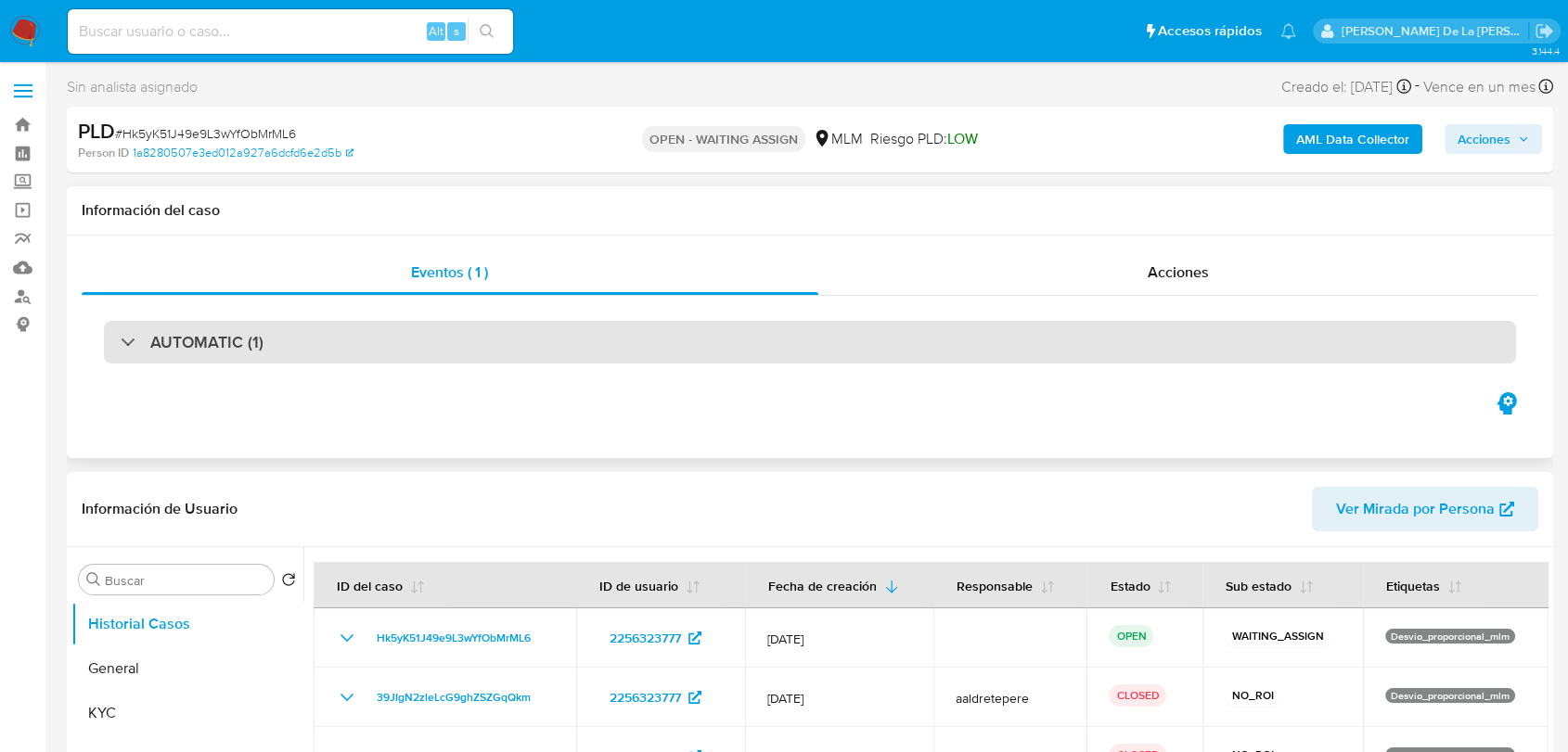 click on "AUTOMATIC (1)" at bounding box center (207, 342) 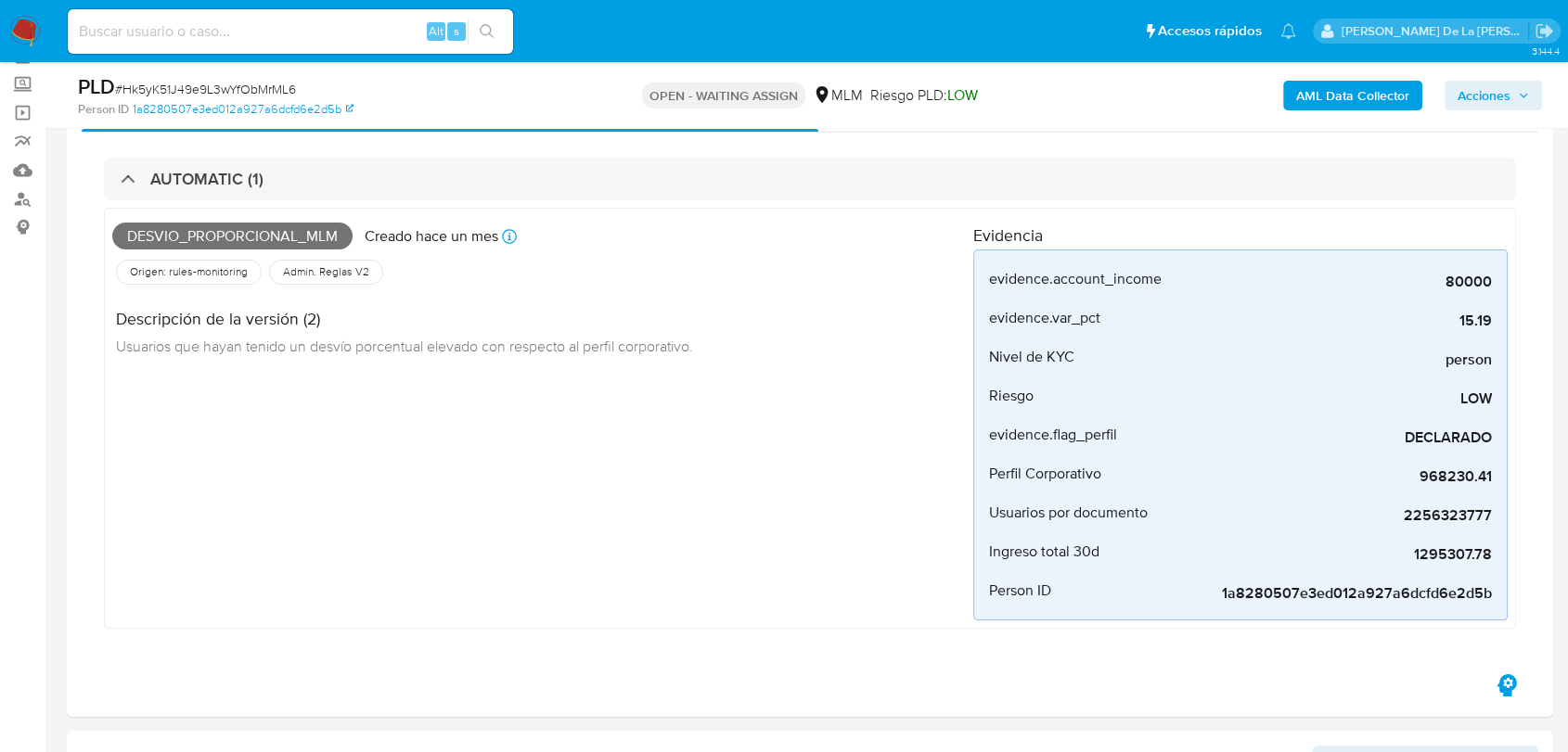 scroll, scrollTop: 98, scrollLeft: 0, axis: vertical 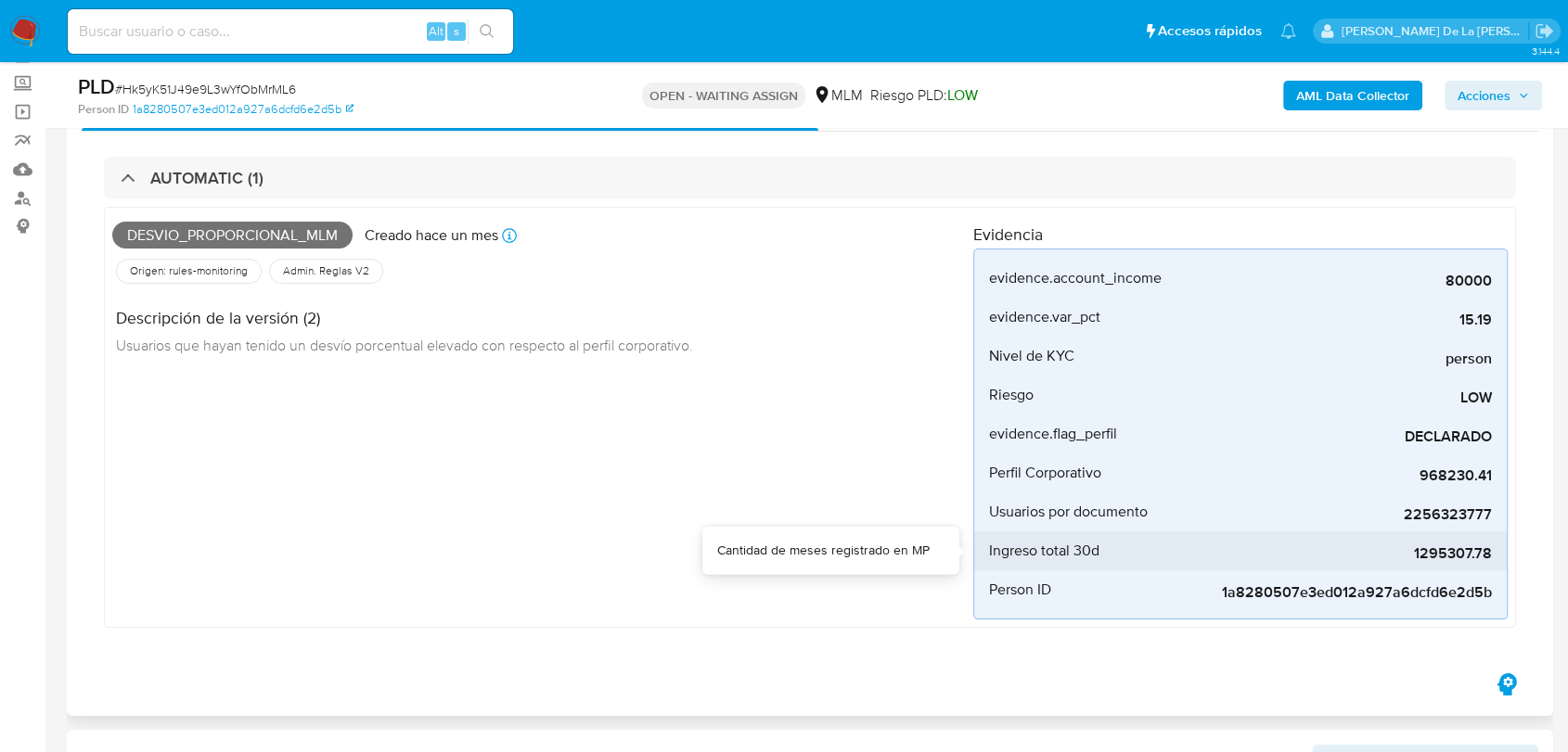 click on "1295307.78" at bounding box center (1353, 554) 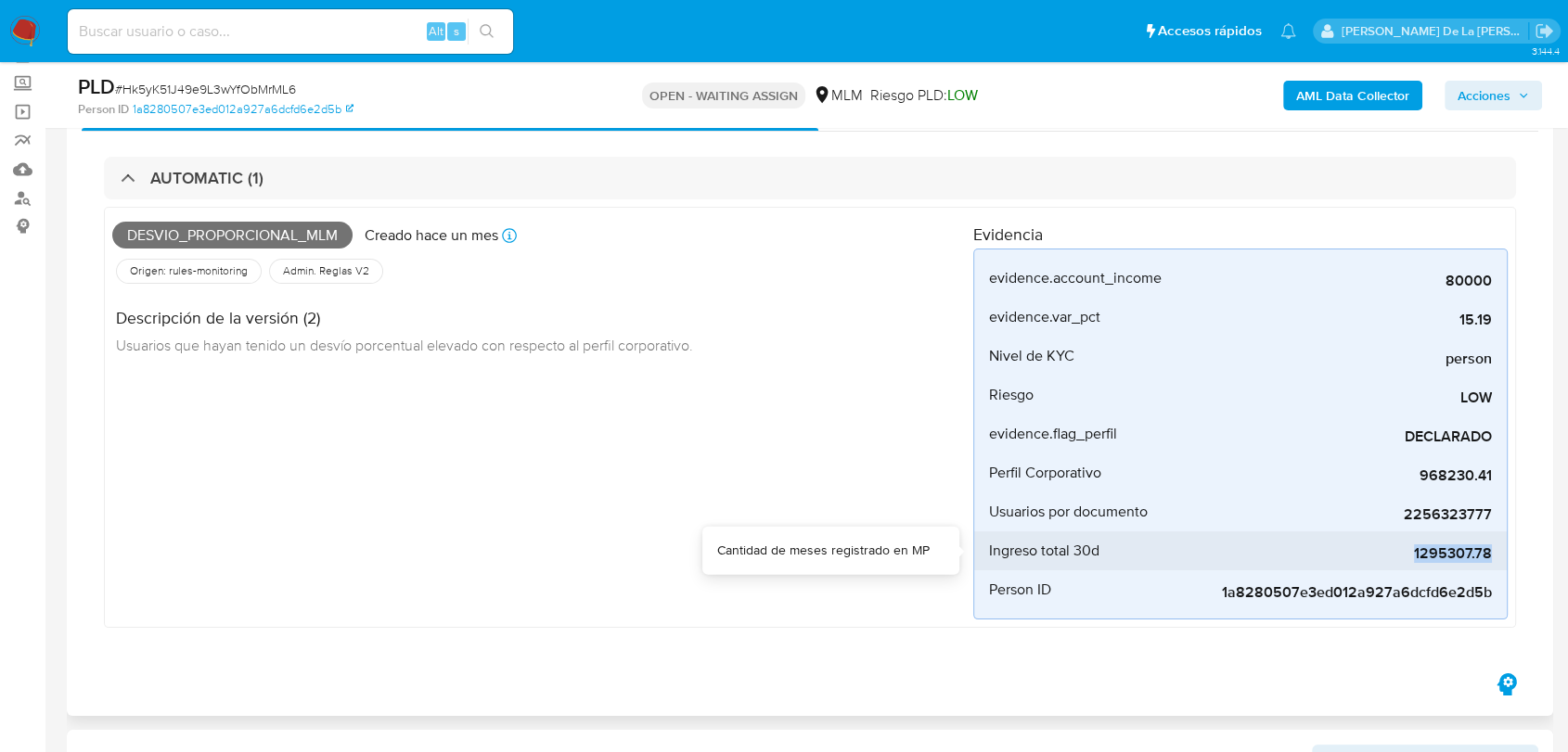 click on "1295307.78" at bounding box center [1353, 554] 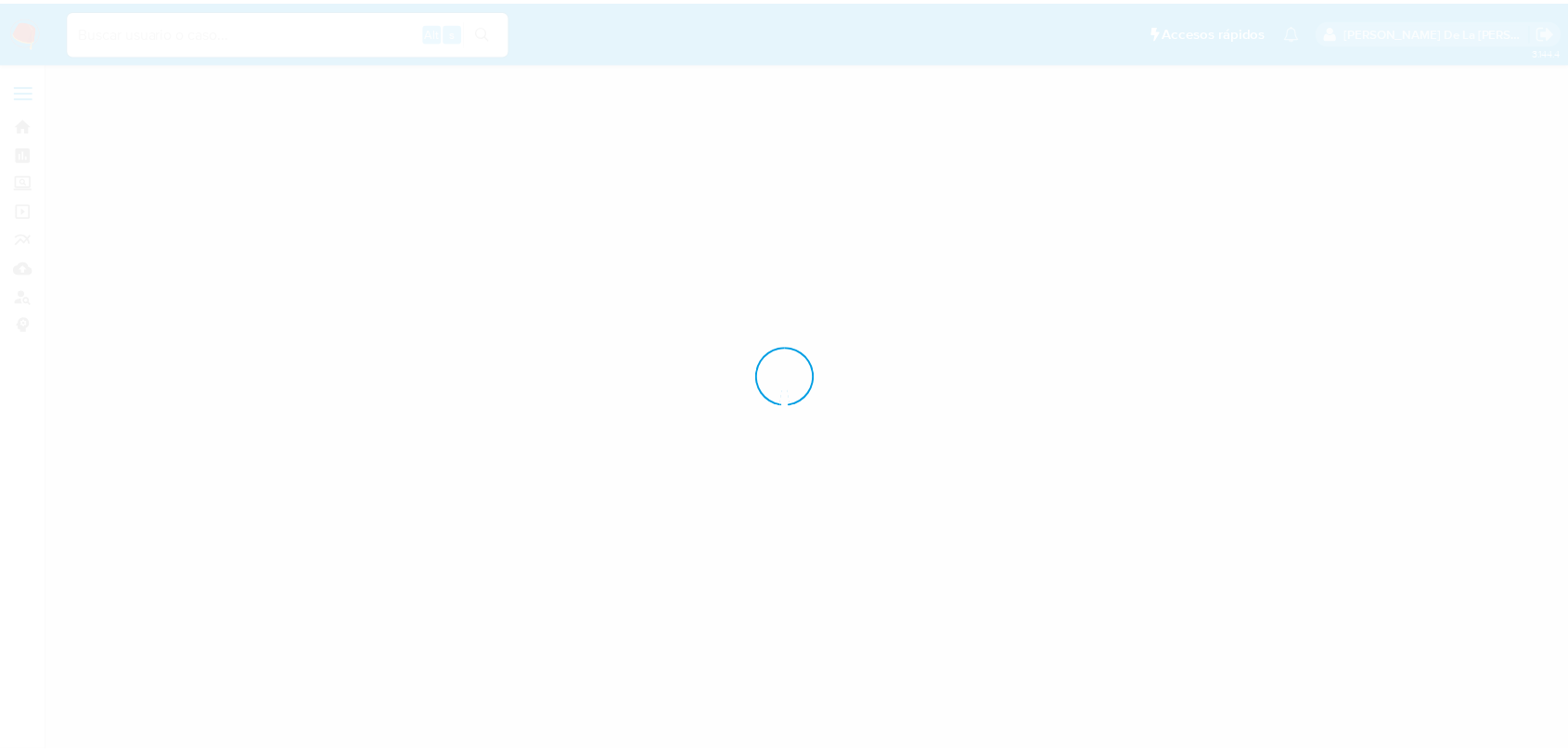 scroll, scrollTop: 0, scrollLeft: 0, axis: both 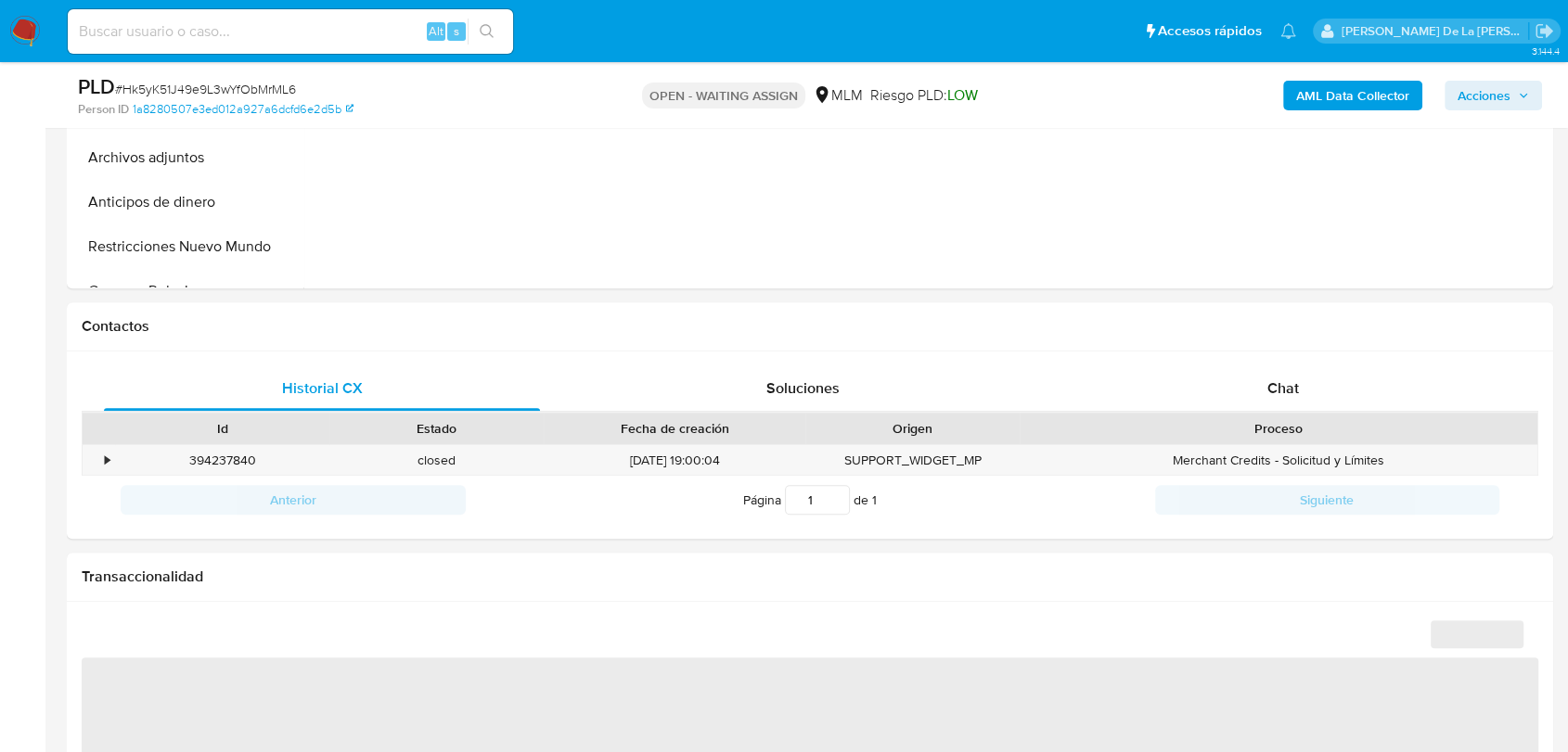 select on "10" 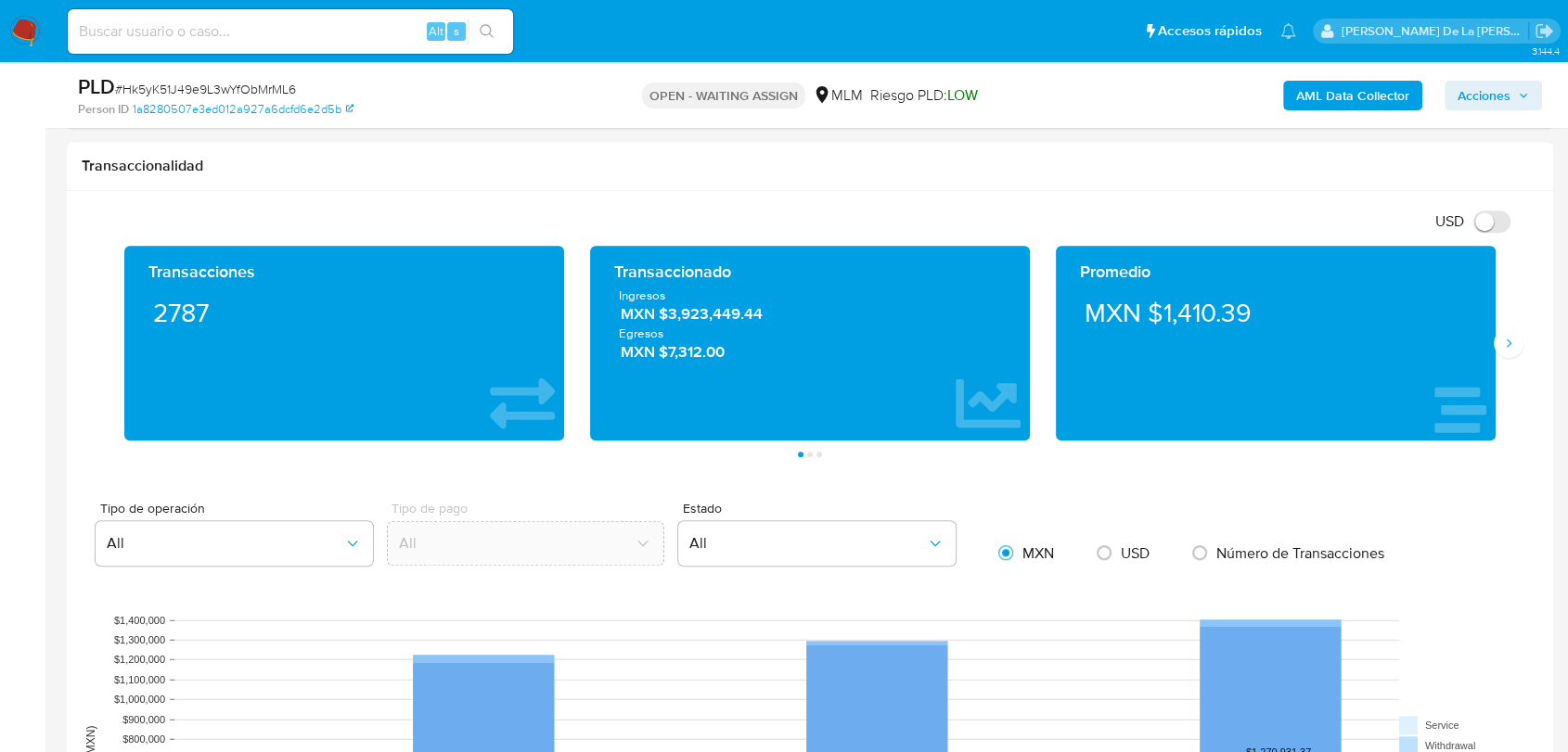 scroll, scrollTop: 1092, scrollLeft: 0, axis: vertical 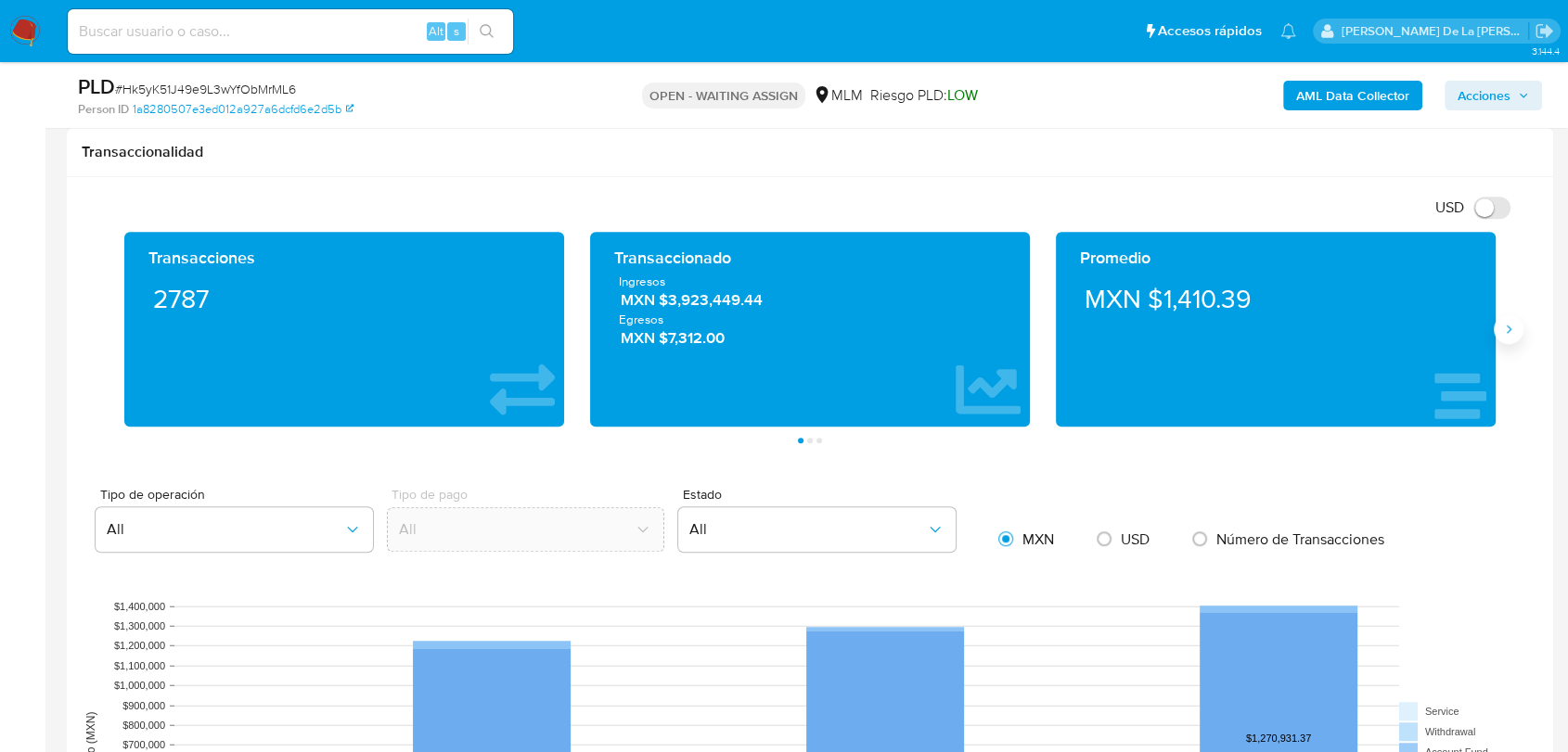 click 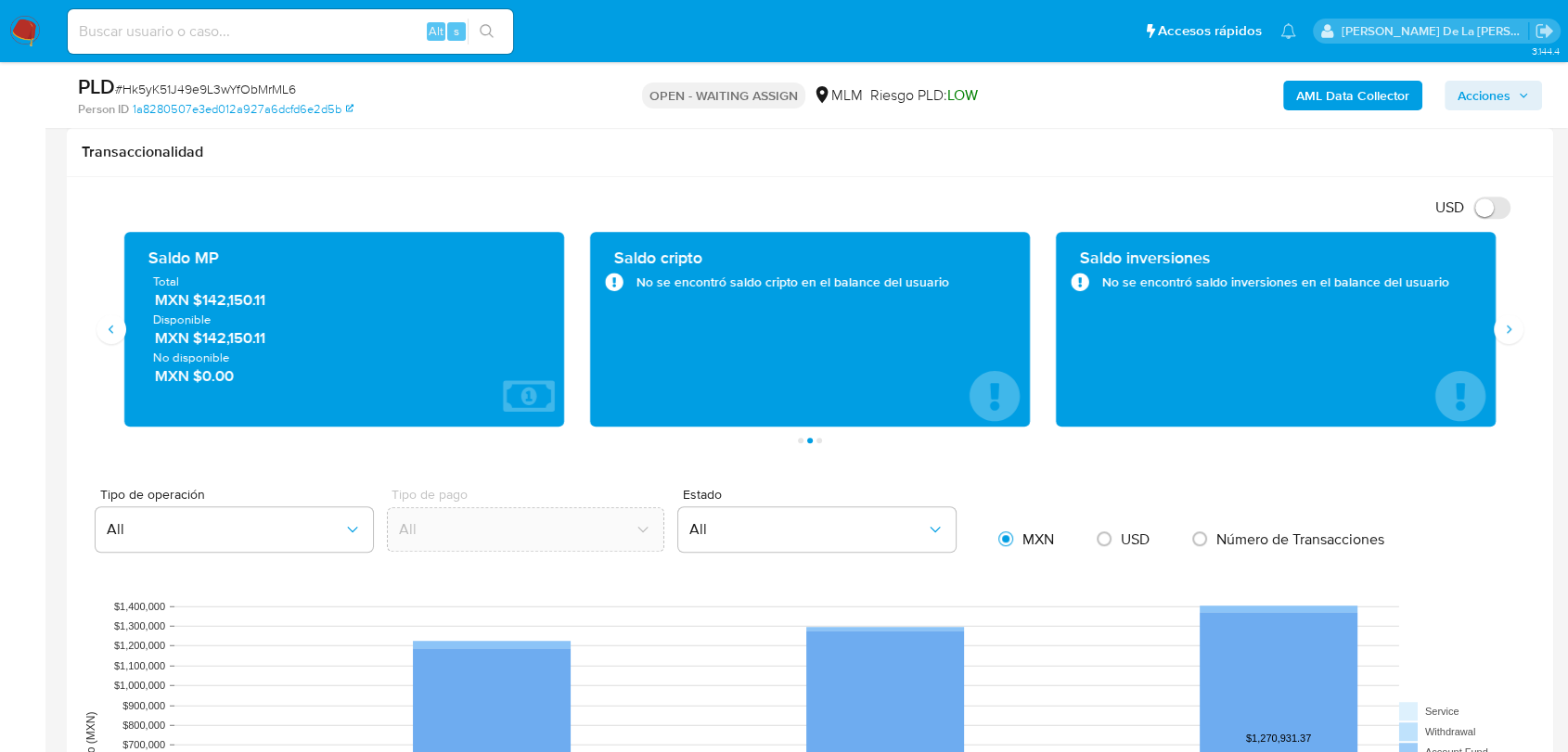 click on "MXN $142,150.11" at bounding box center (345, 300) 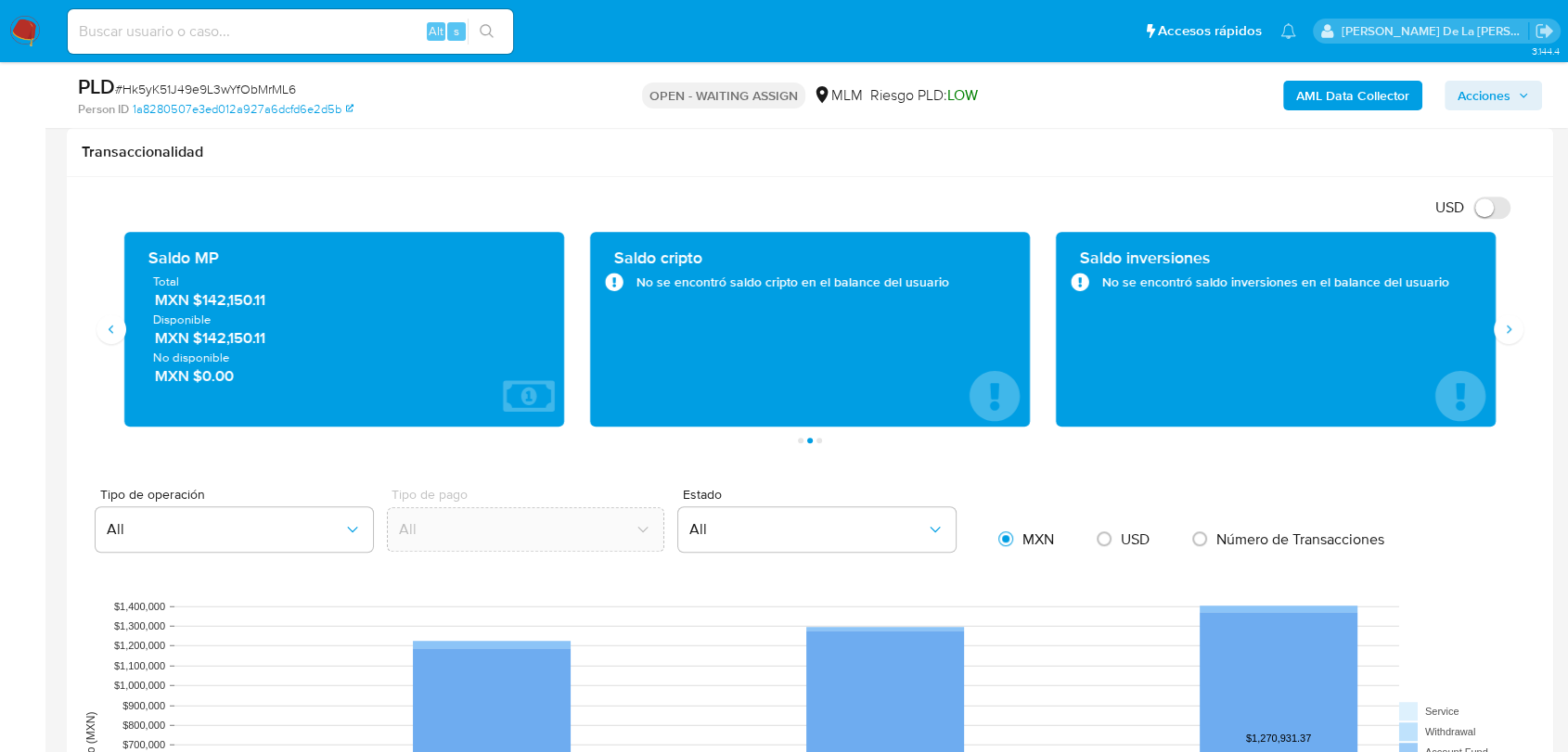click on "# Hk5yK51J49e9L3wYfObMrML6" at bounding box center [205, 89] 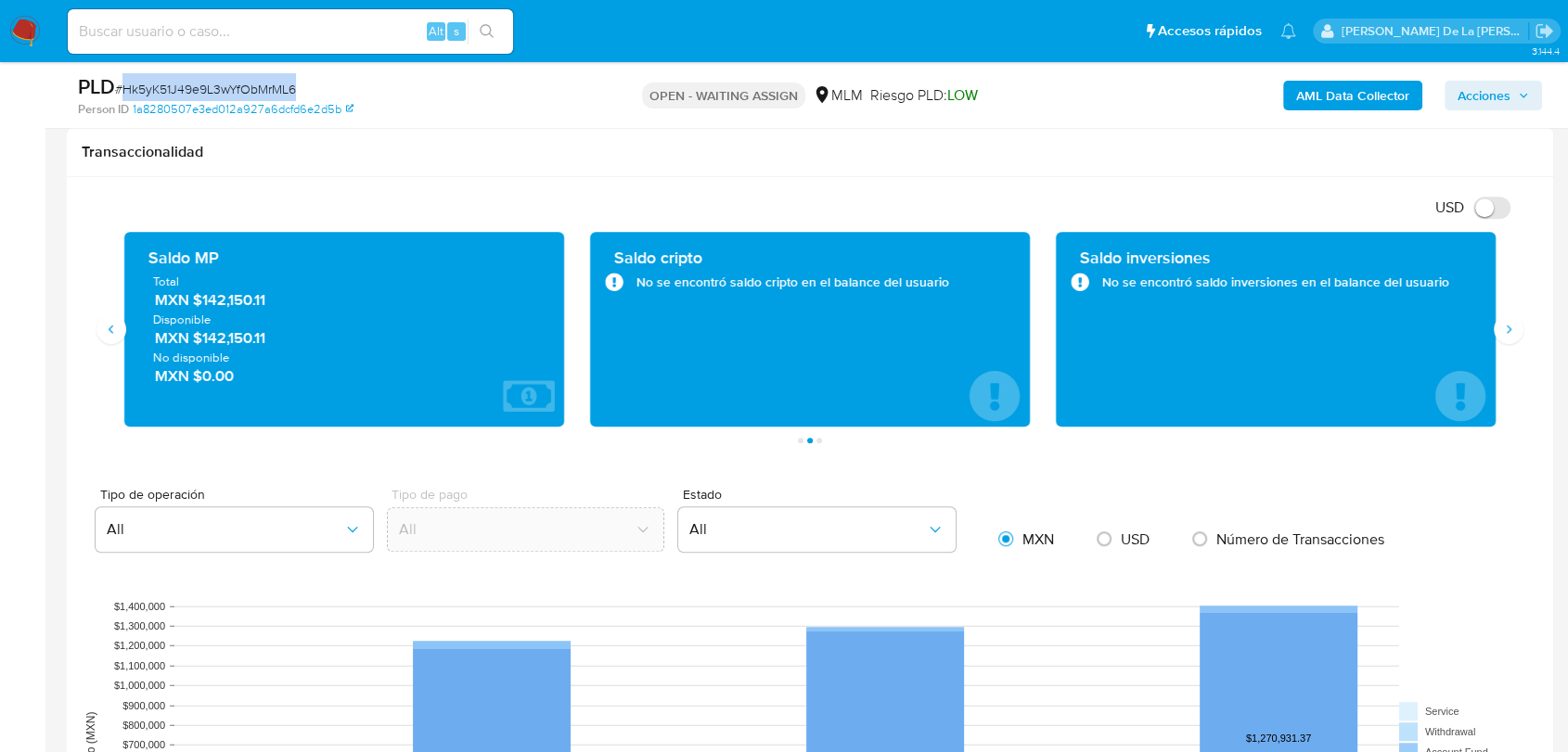 click on "# Hk5yK51J49e9L3wYfObMrML6" at bounding box center [205, 89] 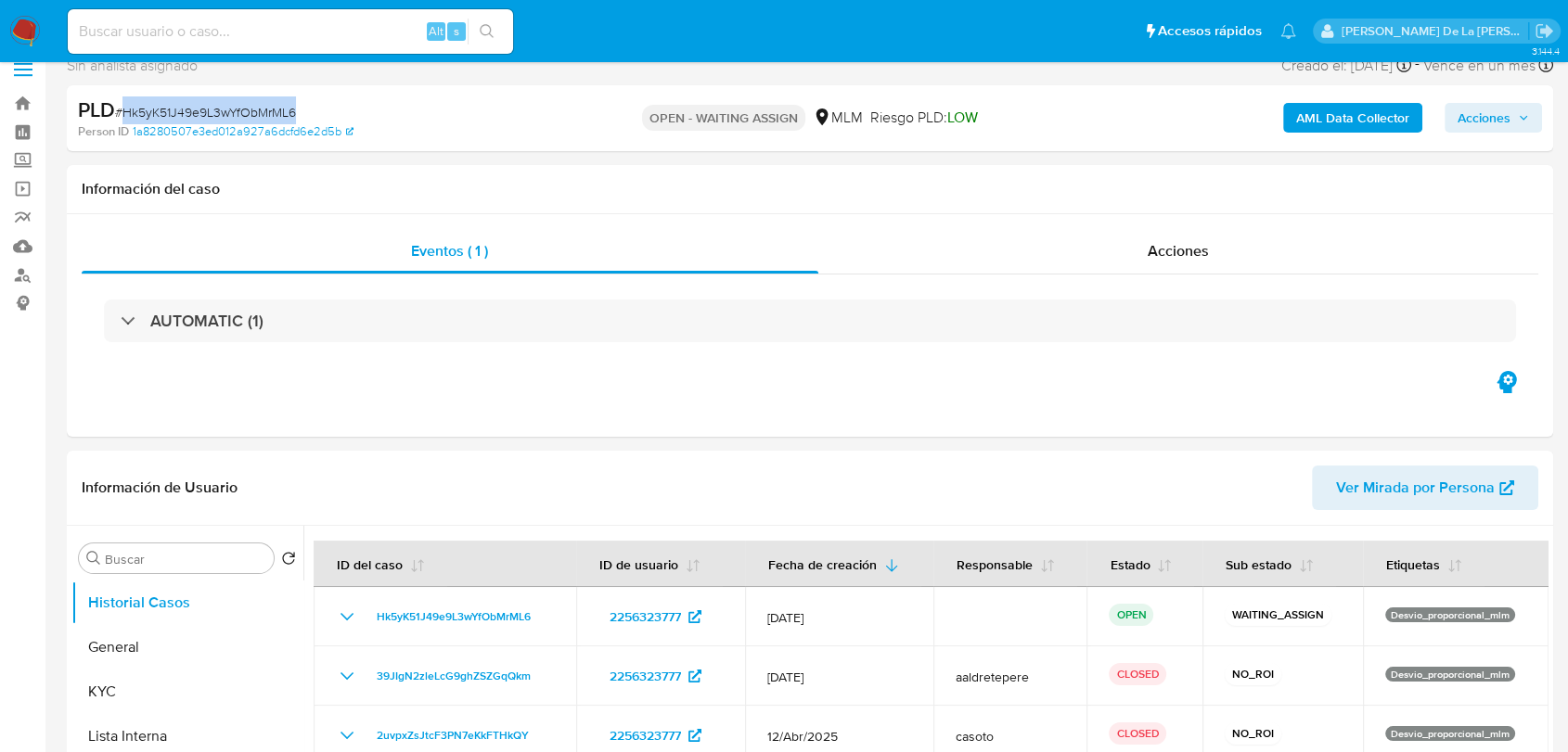 scroll, scrollTop: 0, scrollLeft: 0, axis: both 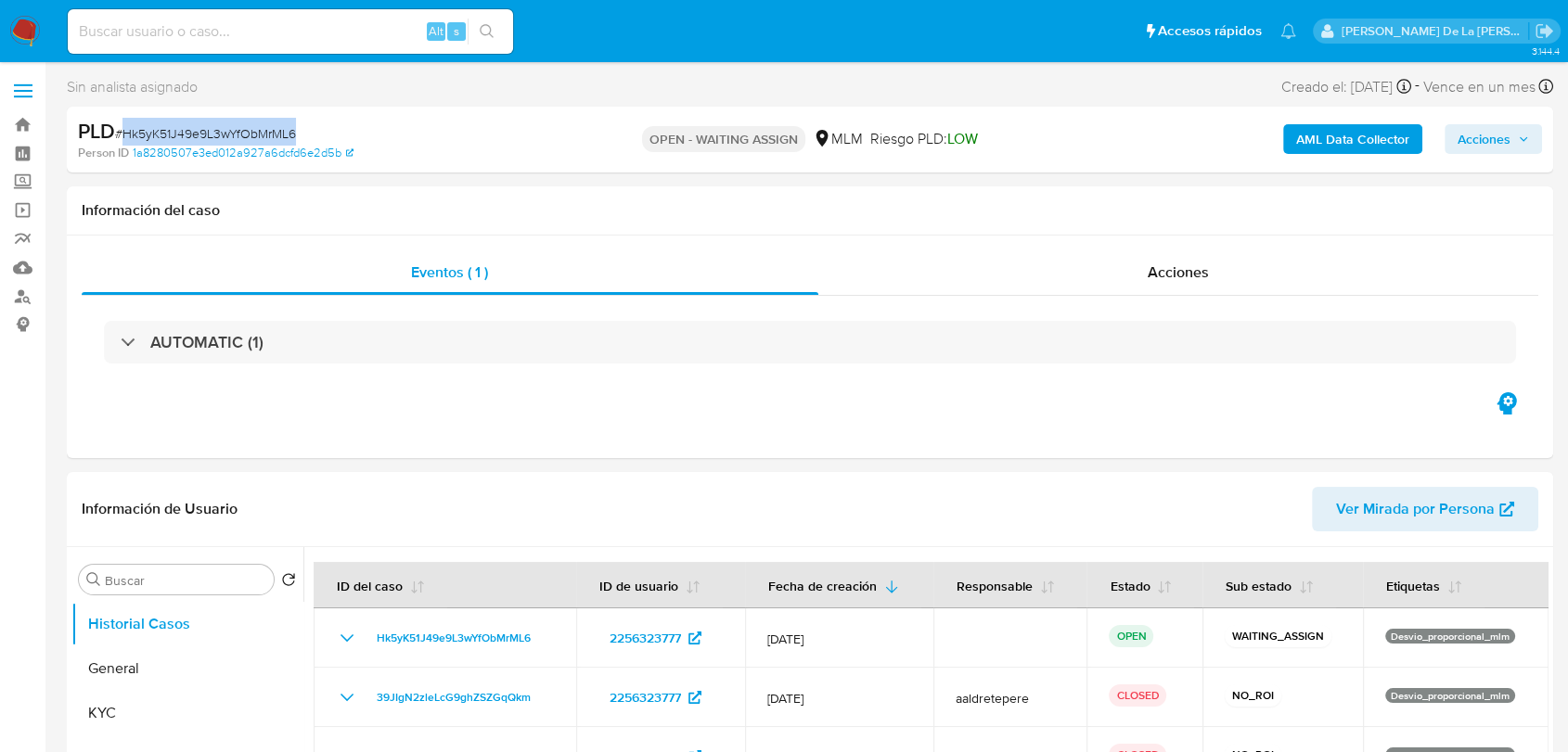 click at bounding box center (25, 32) 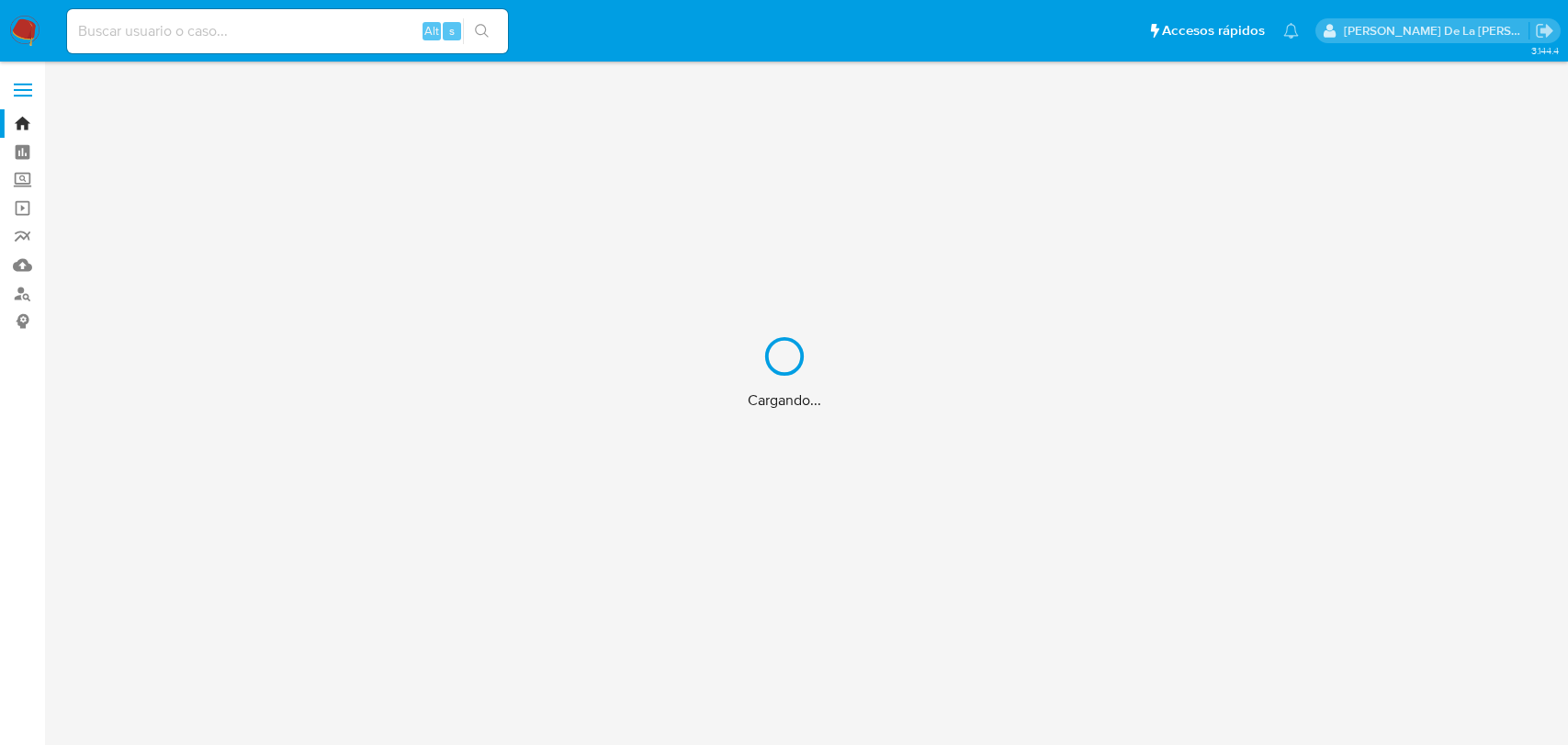 scroll, scrollTop: 0, scrollLeft: 0, axis: both 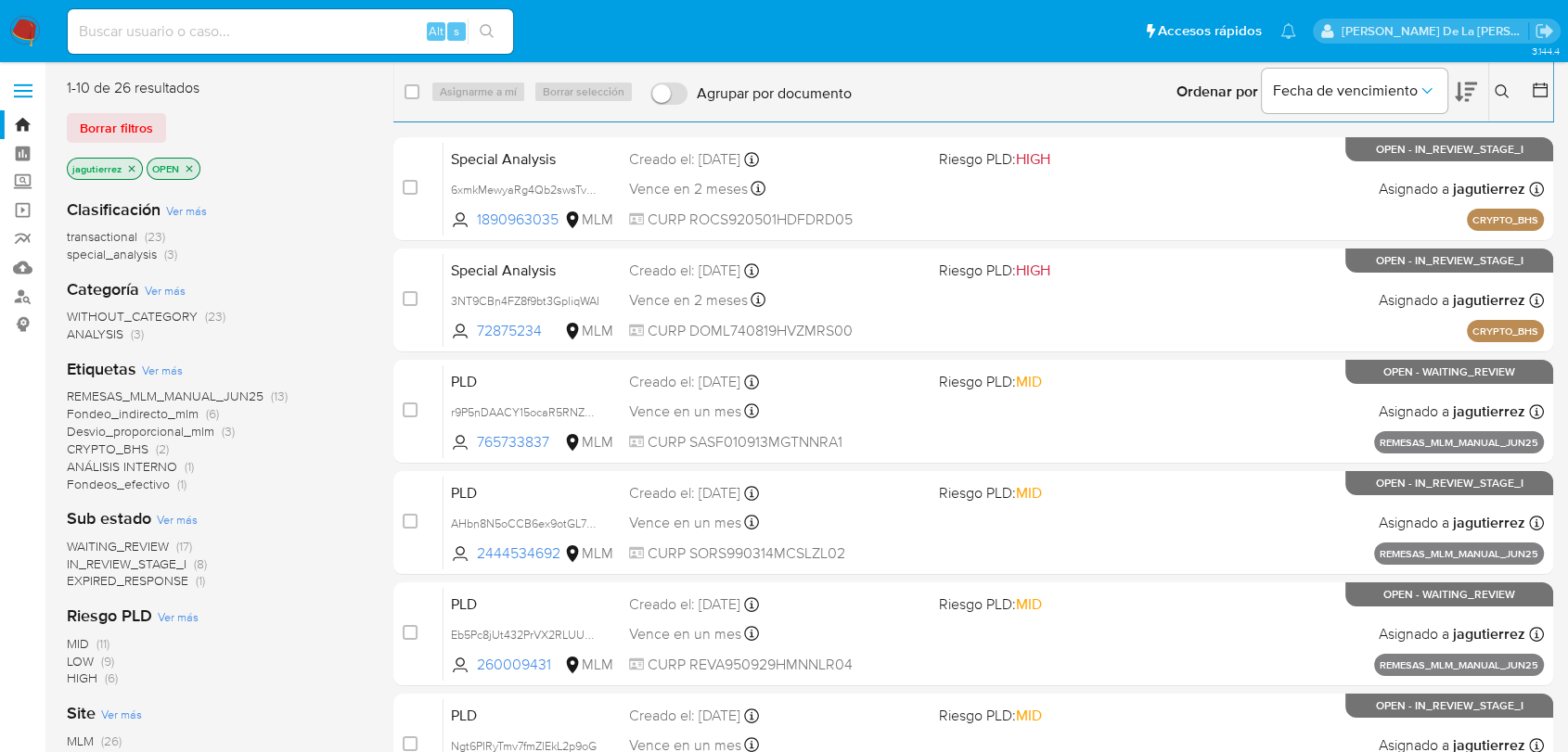 click 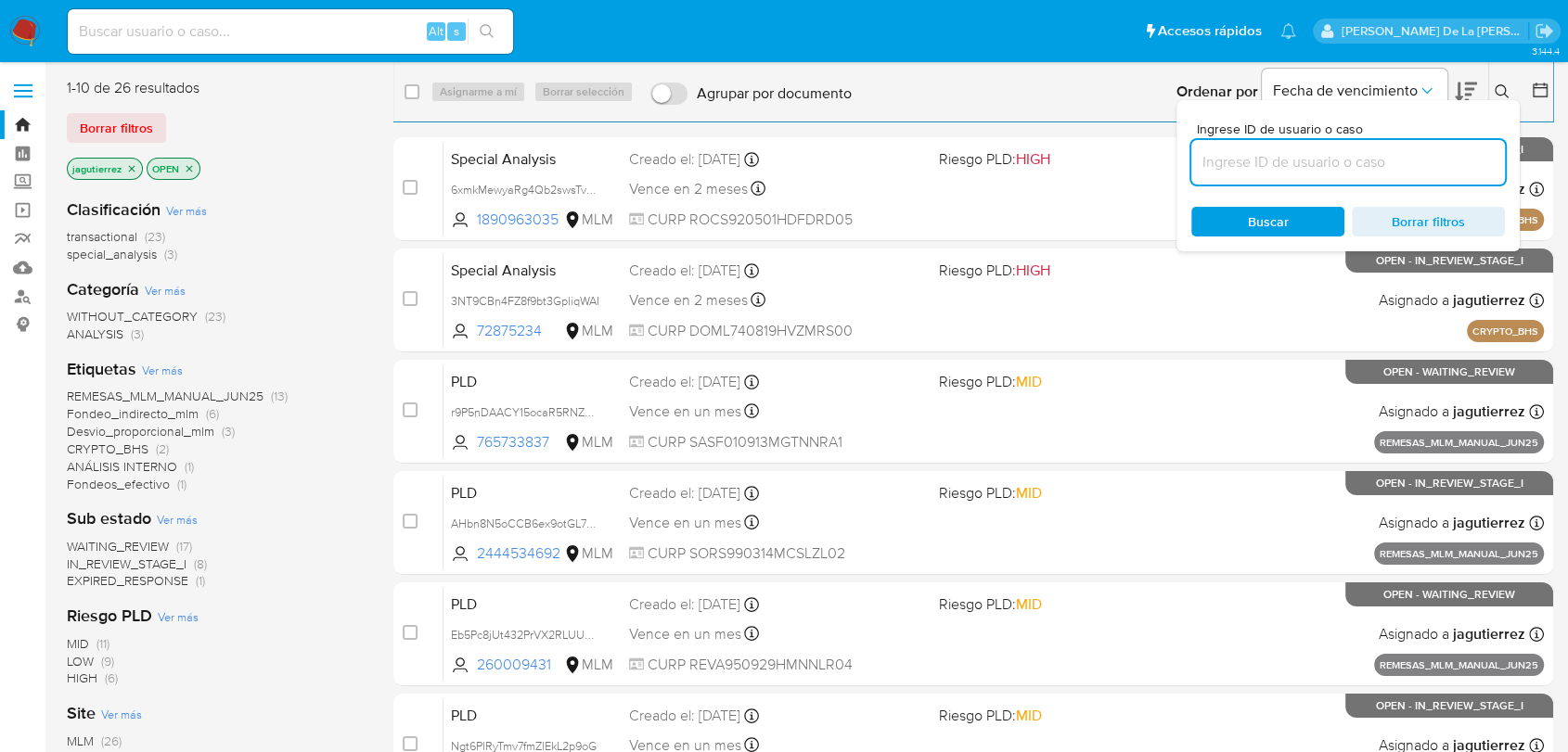 click at bounding box center (1348, 162) 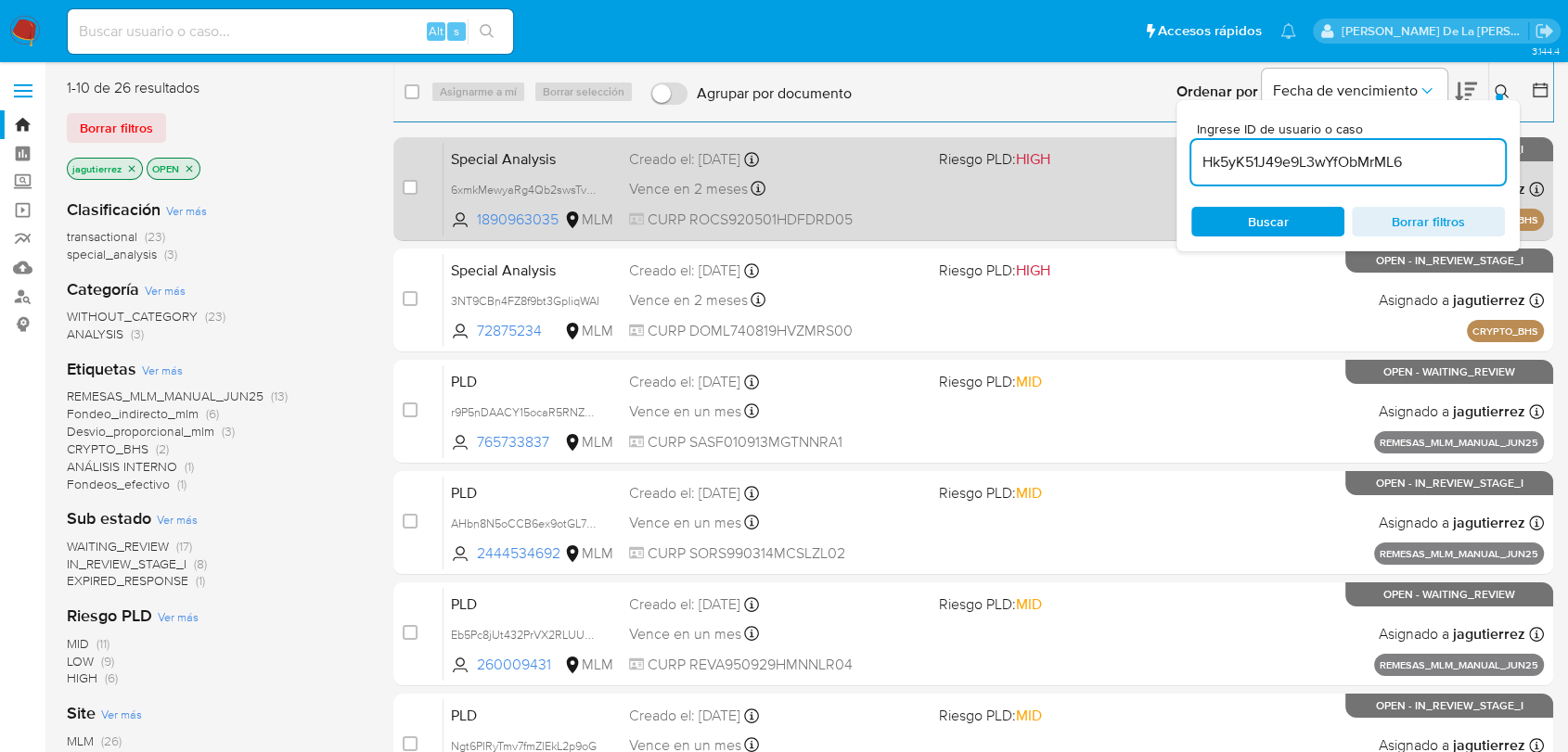 type on "Hk5yK51J49e9L3wYfObMrML6" 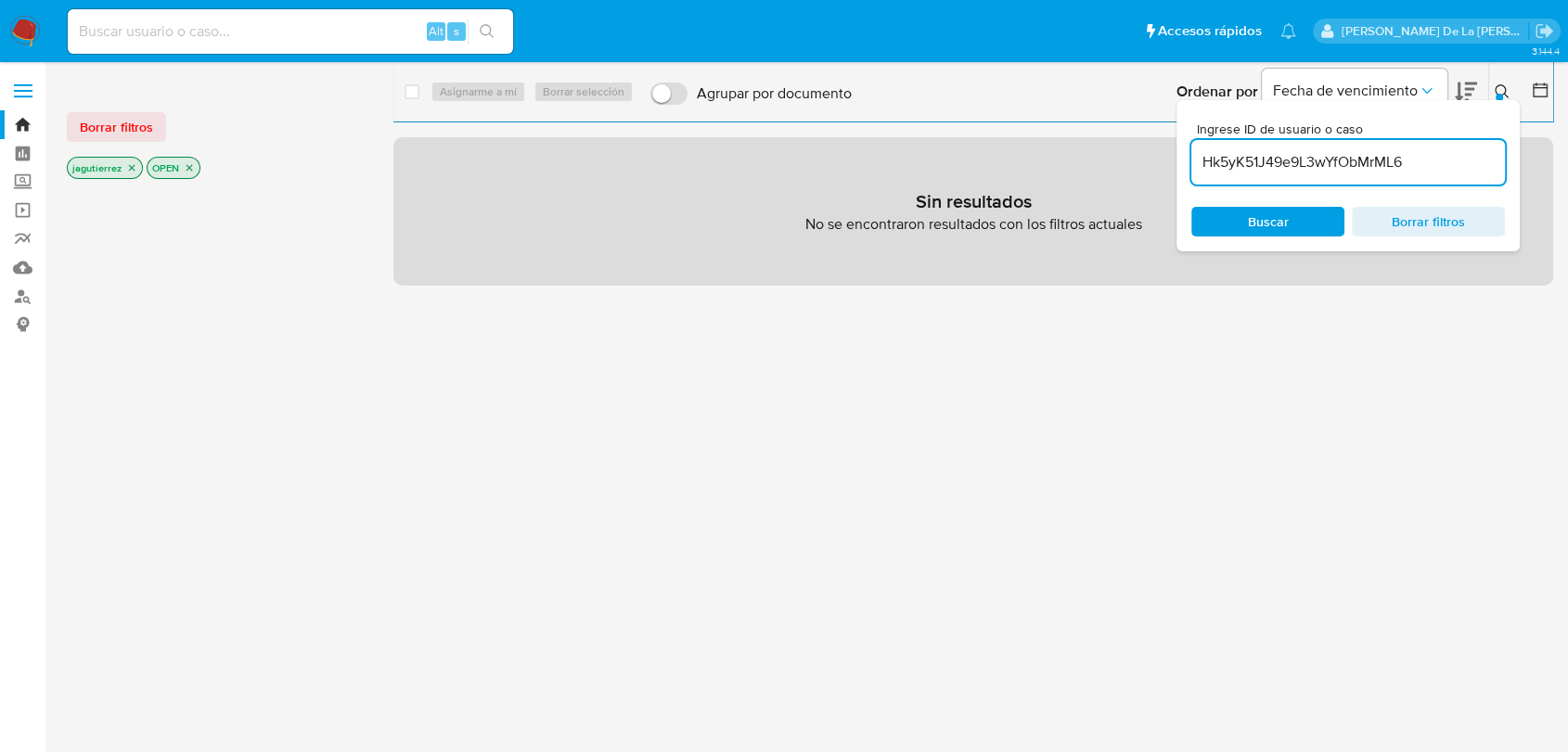 click 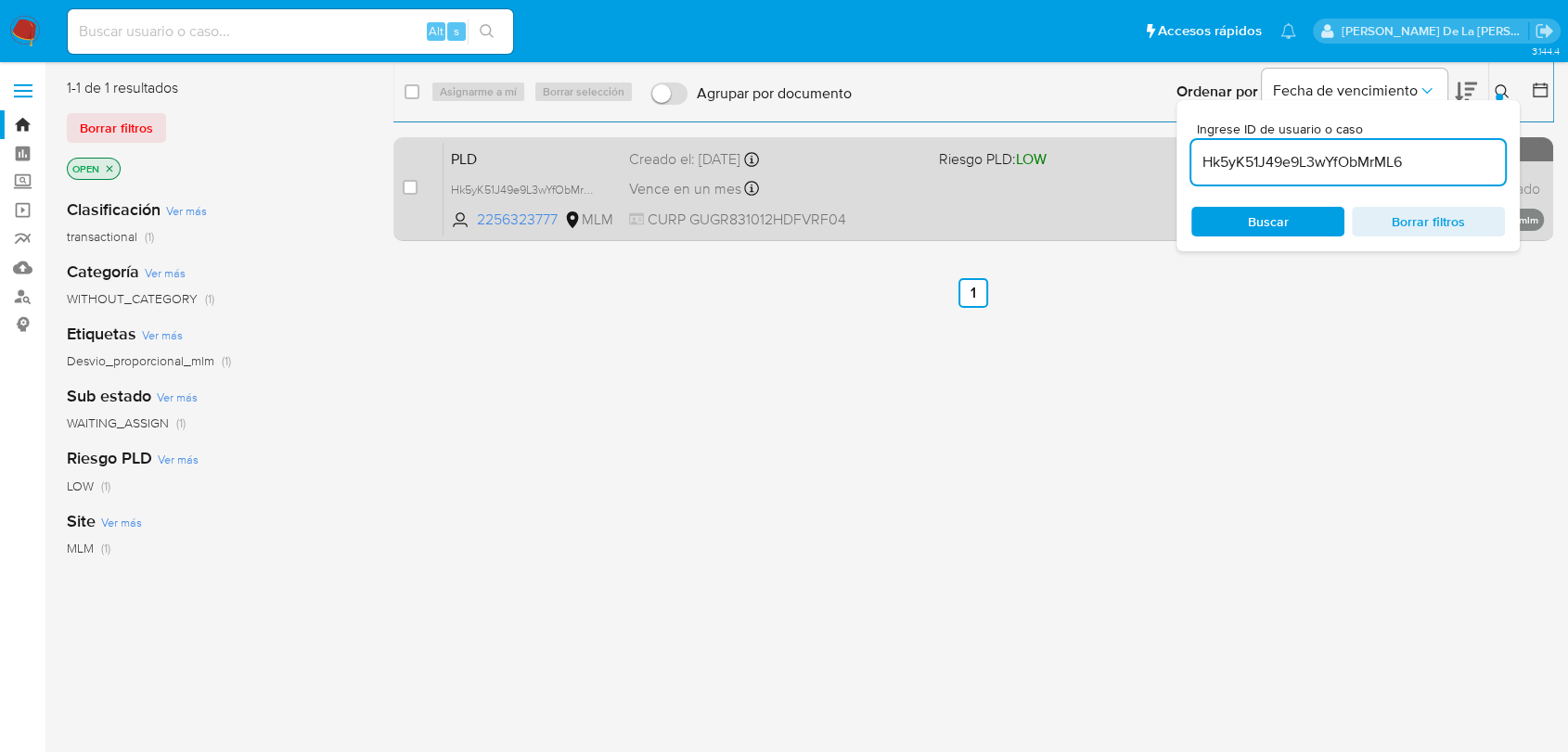 click on "case-item-checkbox   No es posible asignar el caso PLD Hk5yK51J49e9L3wYfObMrML6 2256323777 MLM Riesgo PLD:  LOW Creado el: 12/06/2025   Creado el: 12/06/2025 02:05:33 Vence en un mes   Vence el 11/08/2025 02:05:34 CURP   GUGR831012HDFVRF04 Sin analista asignado   Asignado el: - Desvio_proporcional_mlm OPEN - WAITING_ASSIGN" at bounding box center (973, 189) 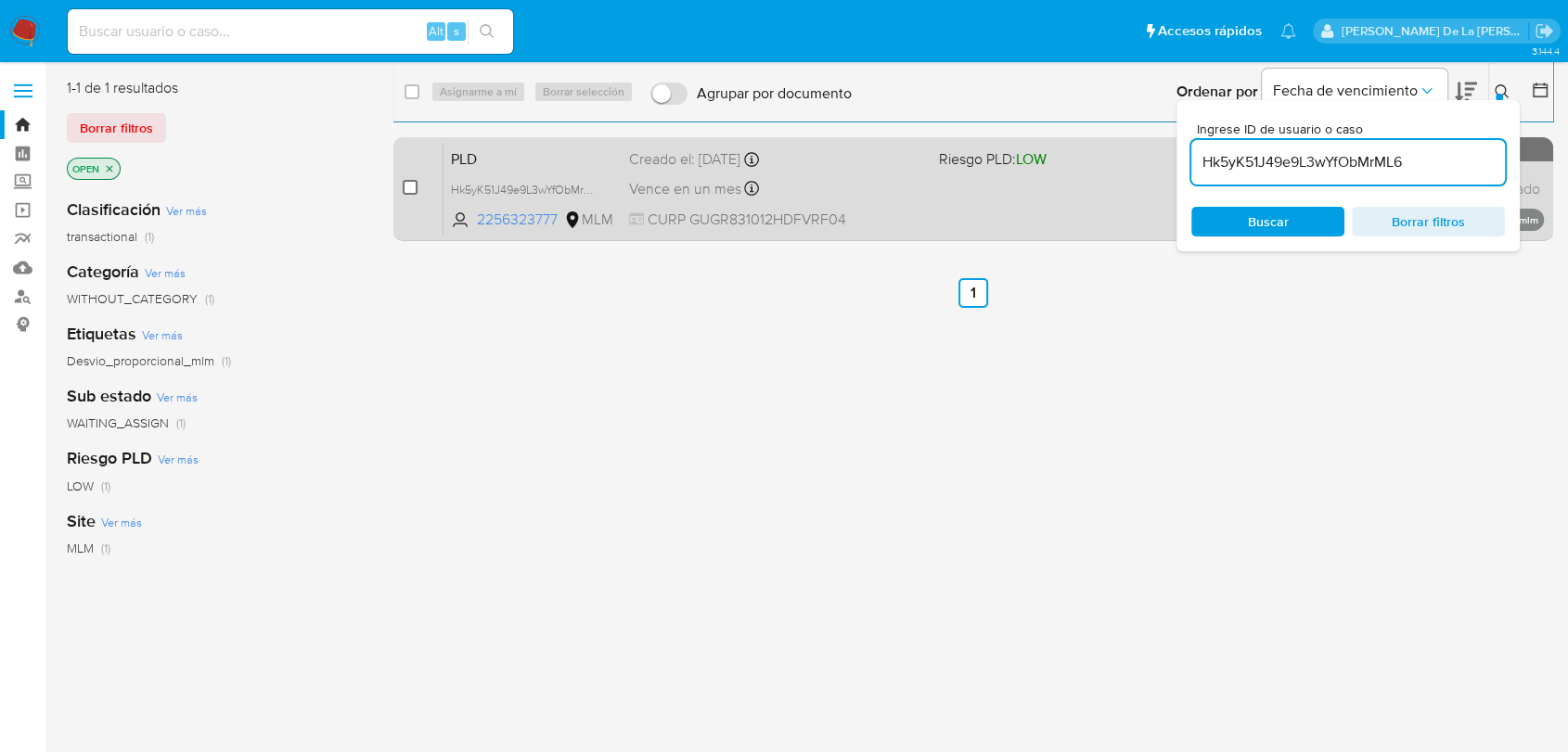 click at bounding box center (410, 187) 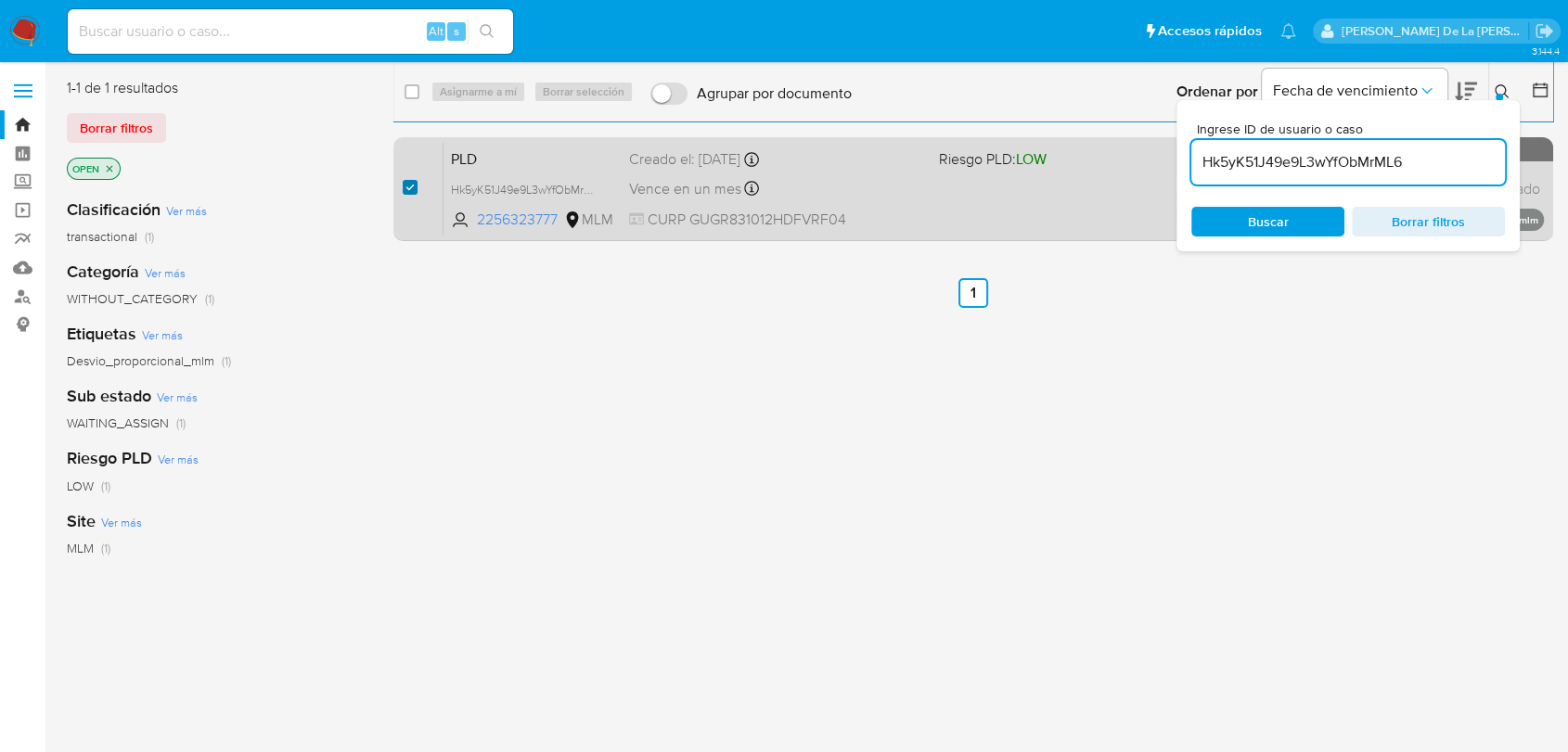 checkbox on "true" 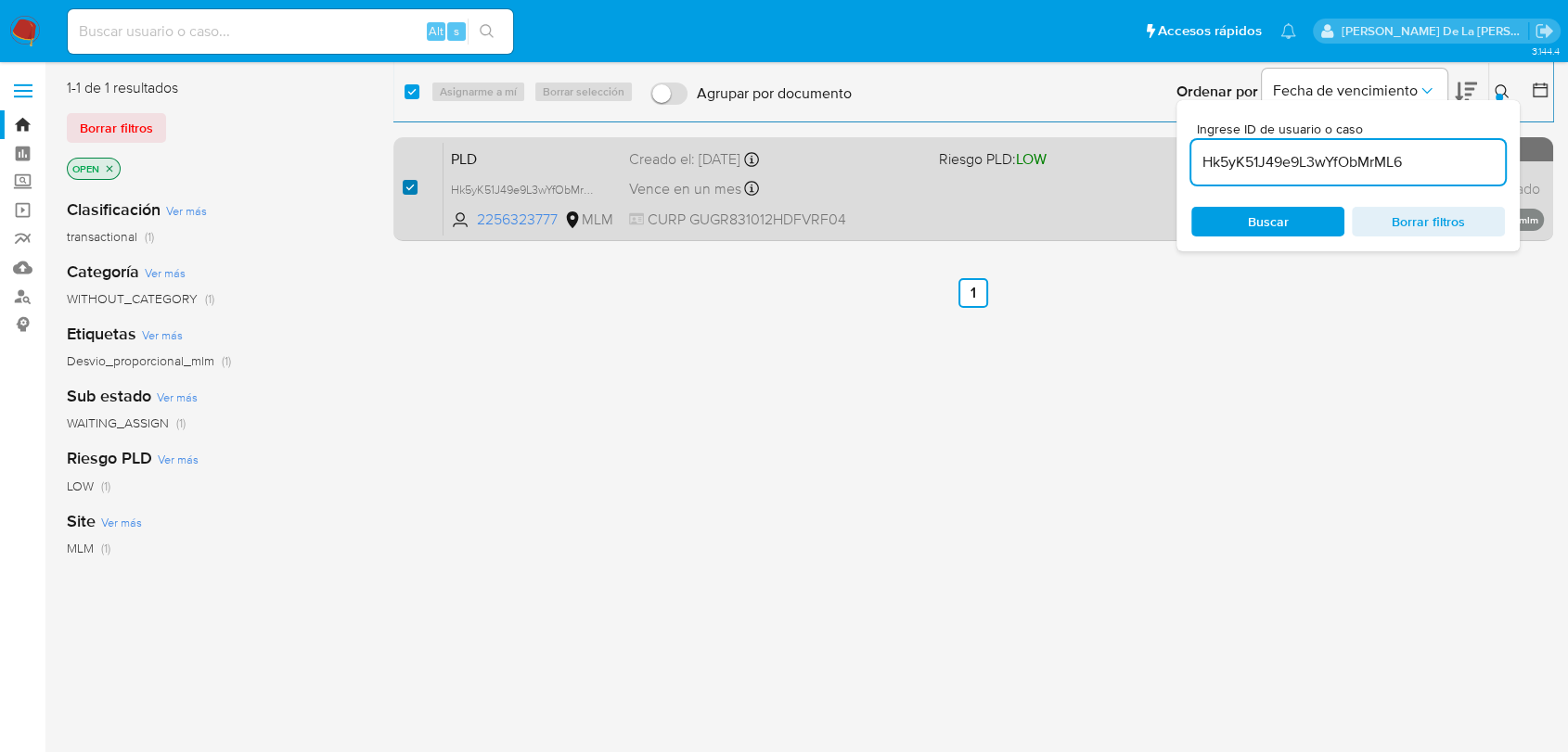 checkbox on "true" 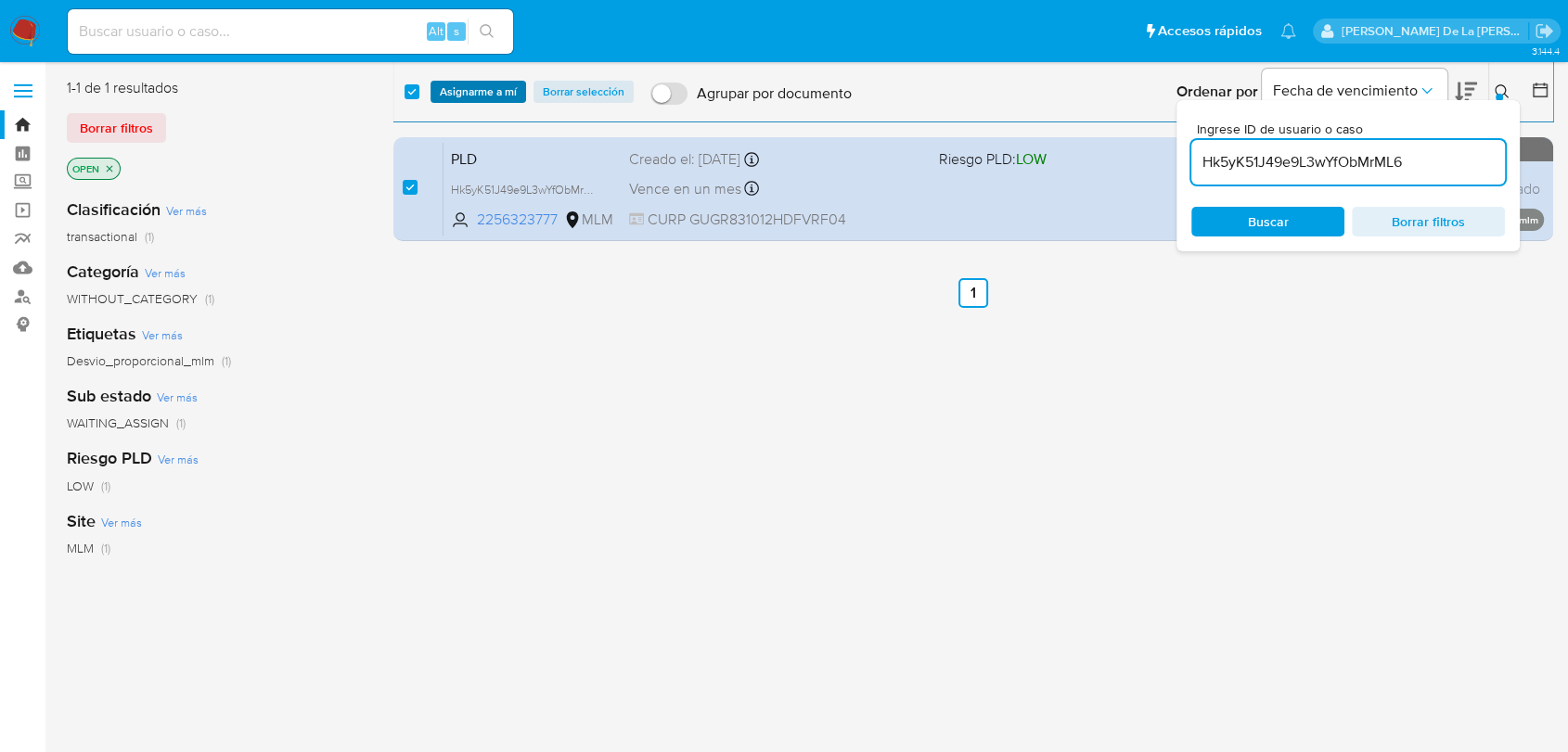 click on "Asignarme a mí" at bounding box center (478, 92) 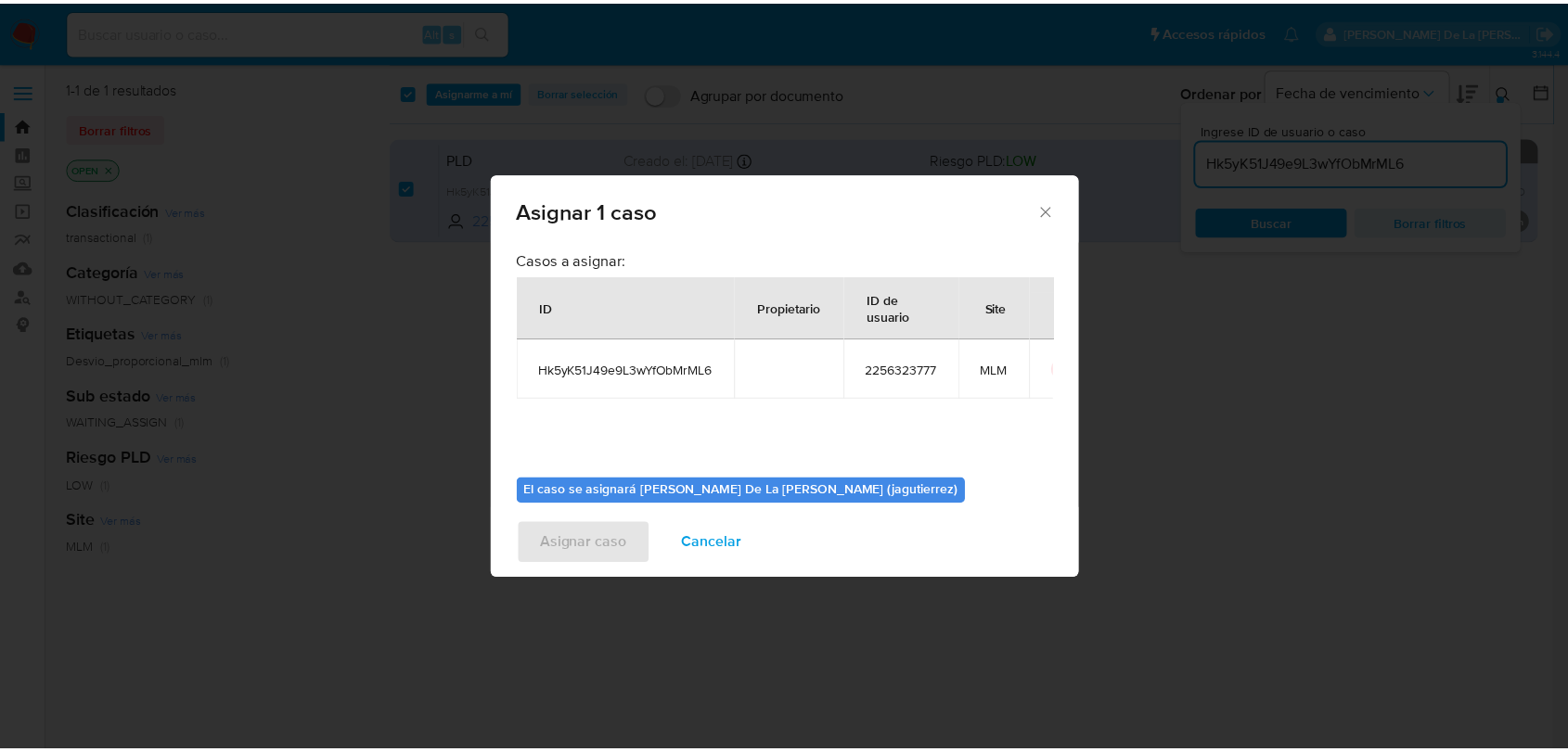 scroll, scrollTop: 96, scrollLeft: 0, axis: vertical 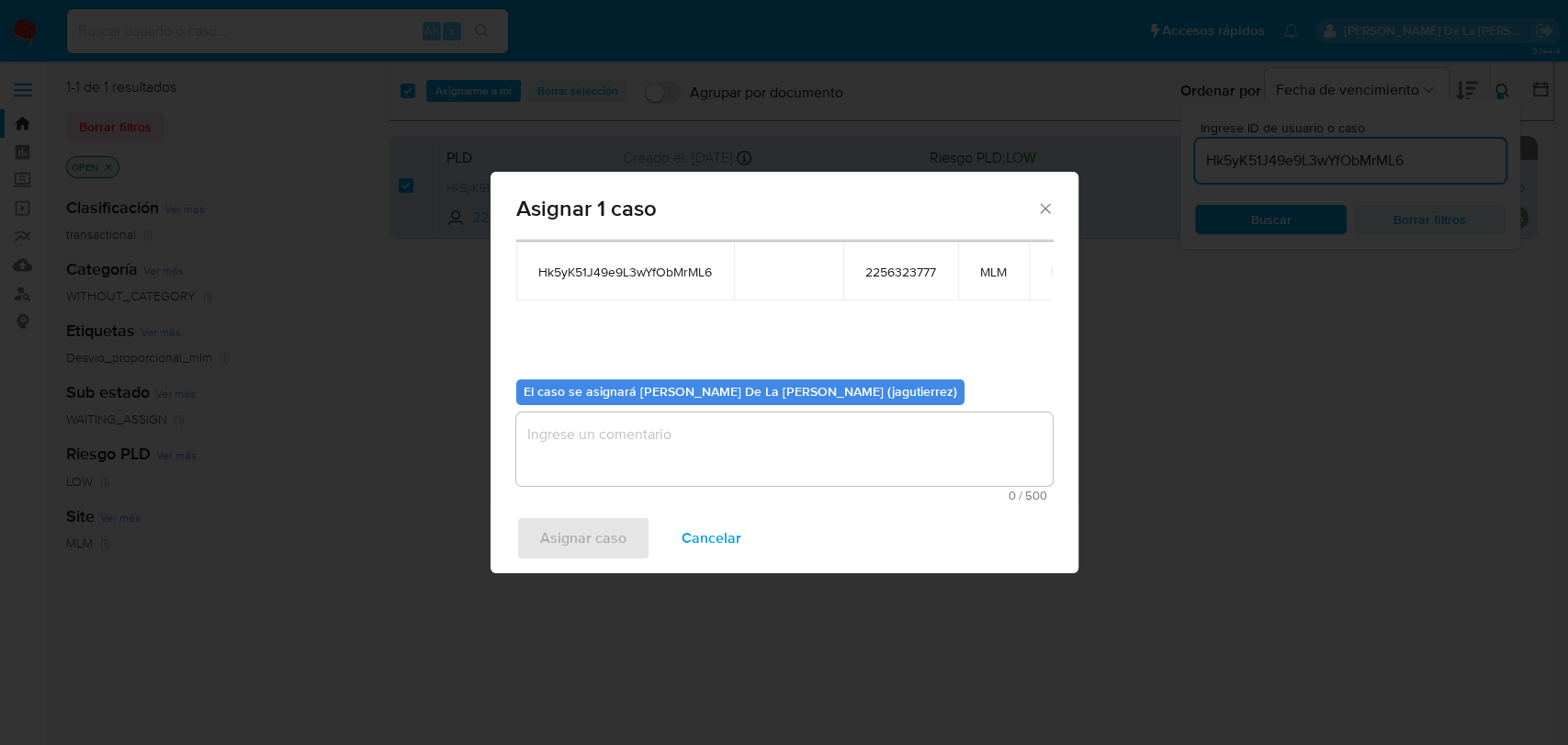click at bounding box center [784, 449] 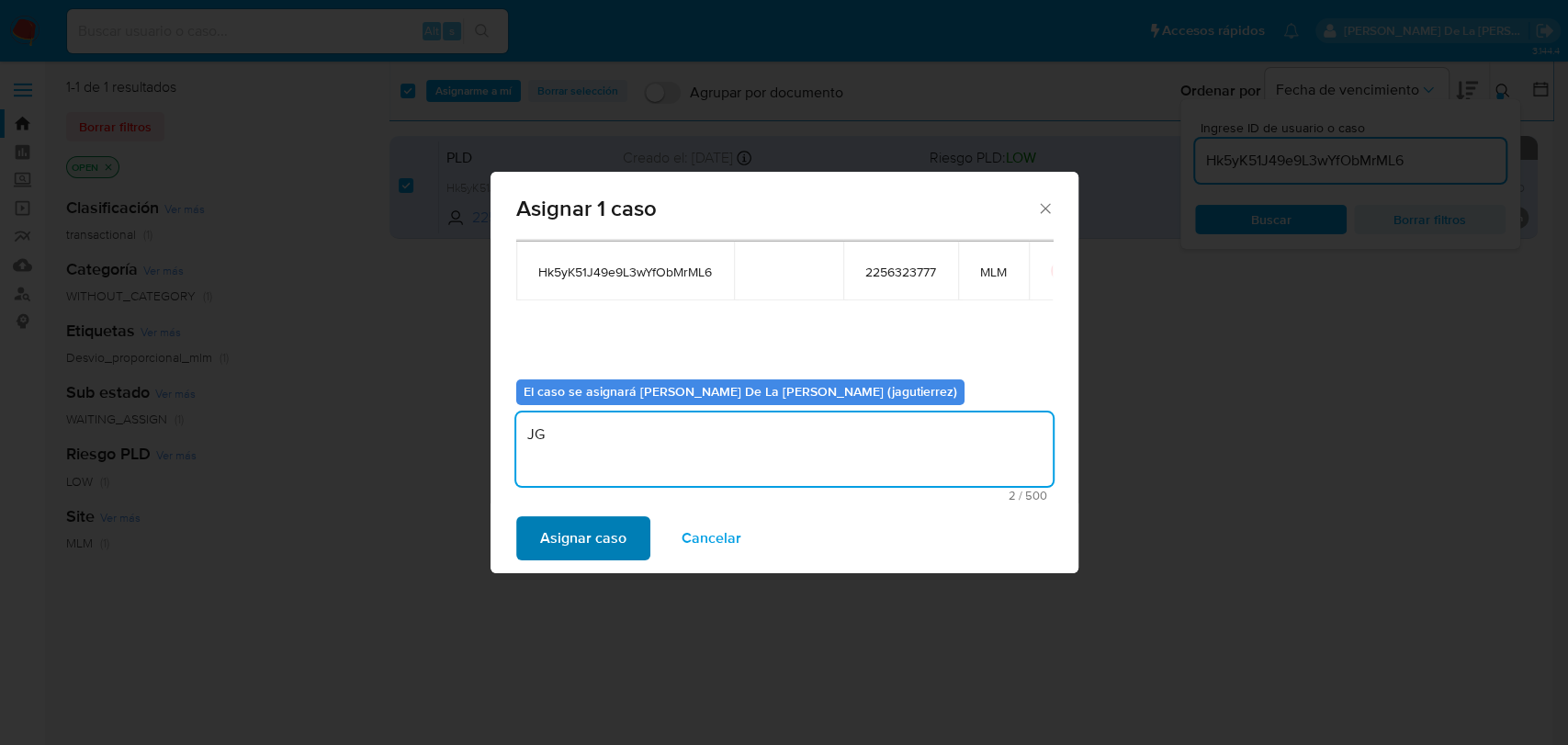 type on "JG" 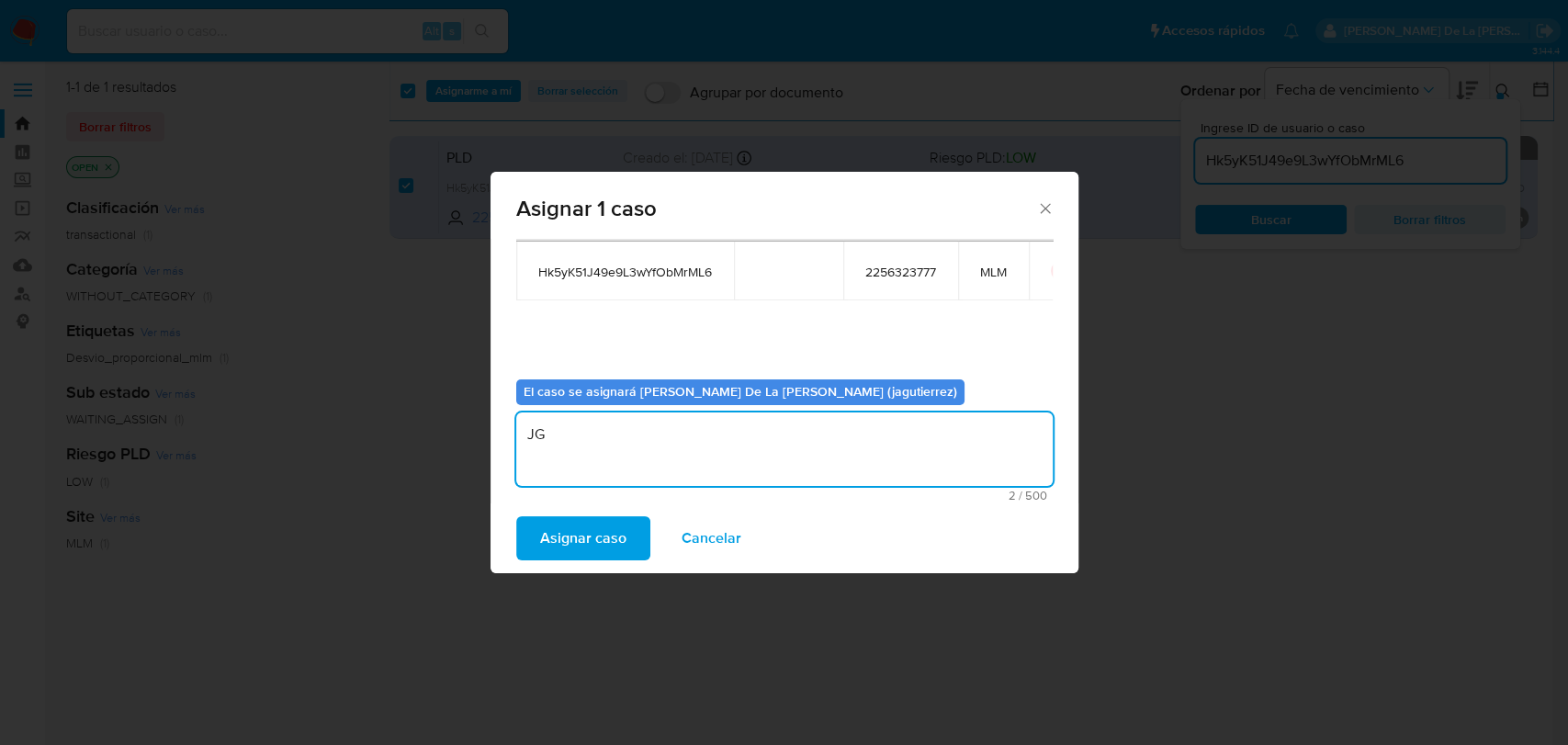 click on "Asignar caso" at bounding box center (583, 538) 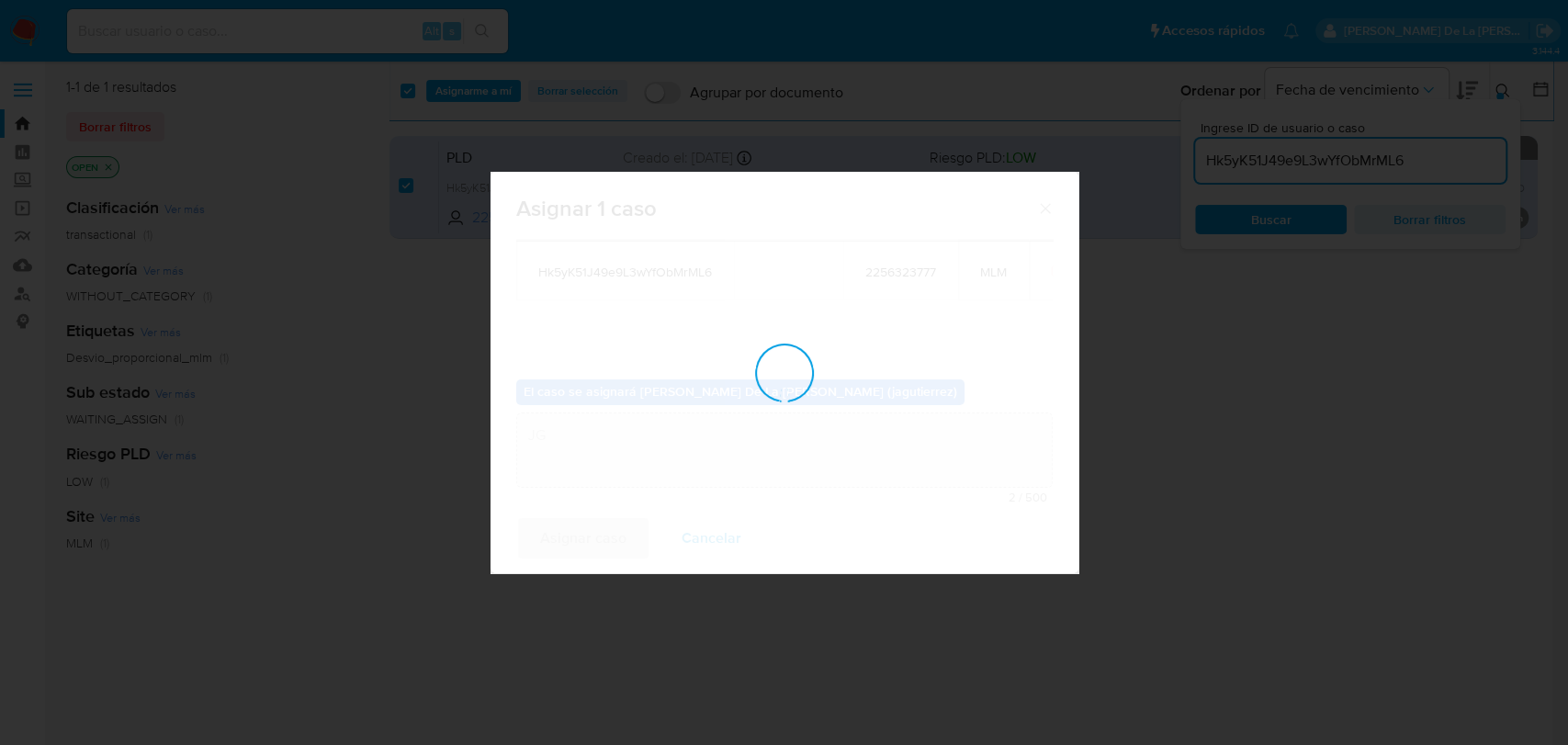 type 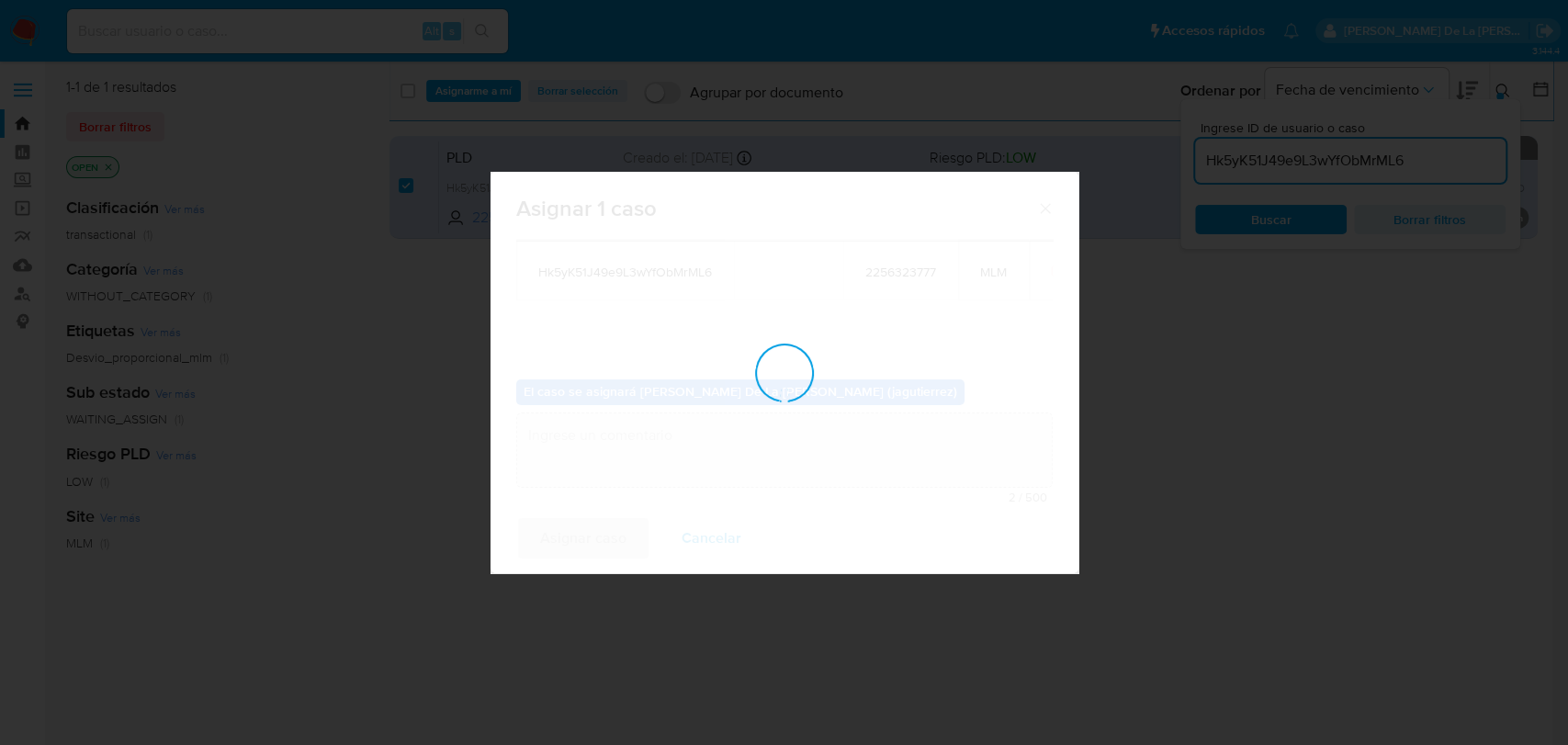 checkbox on "false" 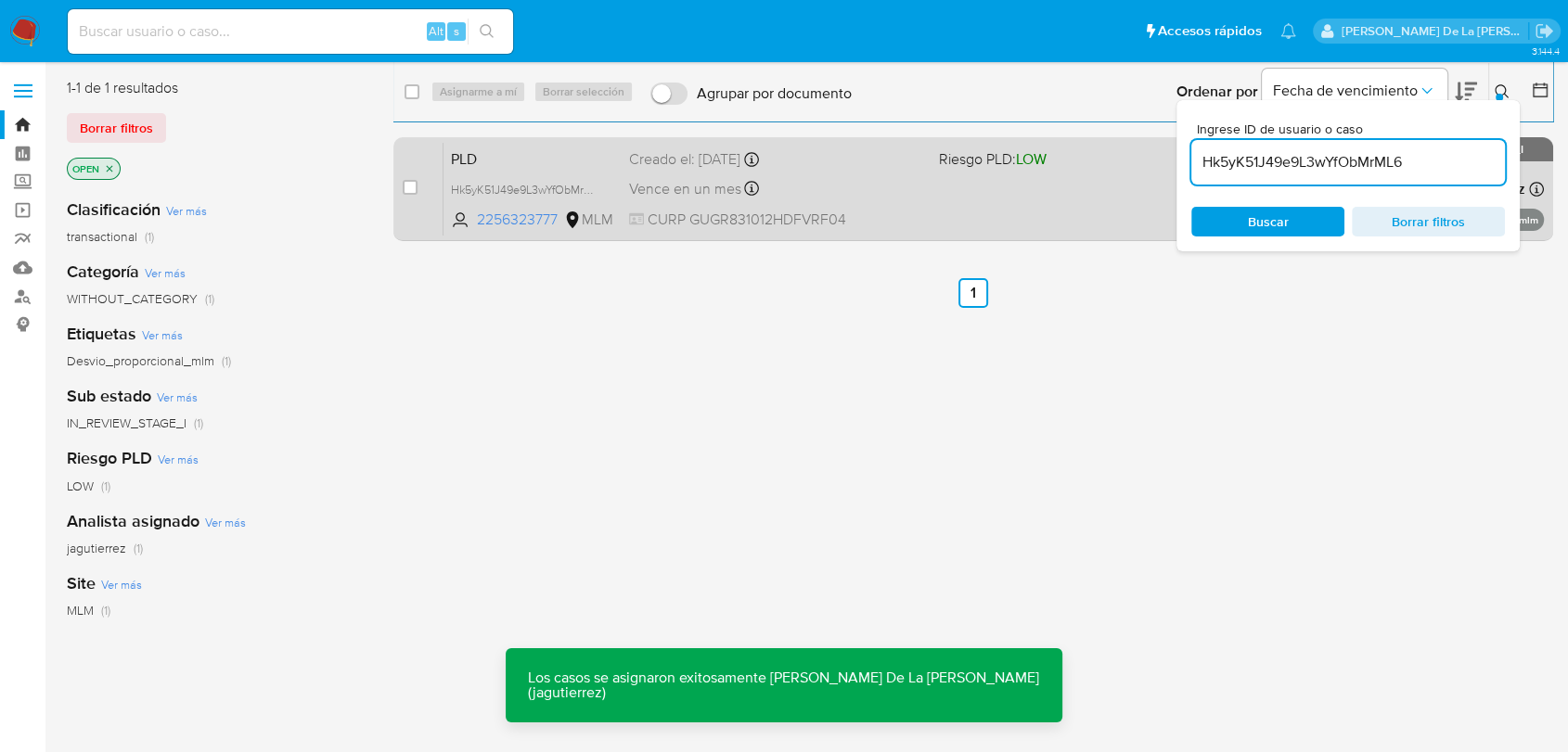 click on "PLD Hk5yK51J49e9L3wYfObMrML6 2256323777 MLM Riesgo PLD:  LOW Creado el: 12/06/2025   Creado el: 12/06/2025 02:05:33 Vence en un mes   Vence el 11/08/2025 02:05:34 CURP   GUGR831012HDFVRF04 Asignado a   jagutierrez   Asignado el: 09/07/2025 17:20:53 Desvio_proporcional_mlm OPEN - IN_REVIEW_STAGE_I" at bounding box center (994, 188) 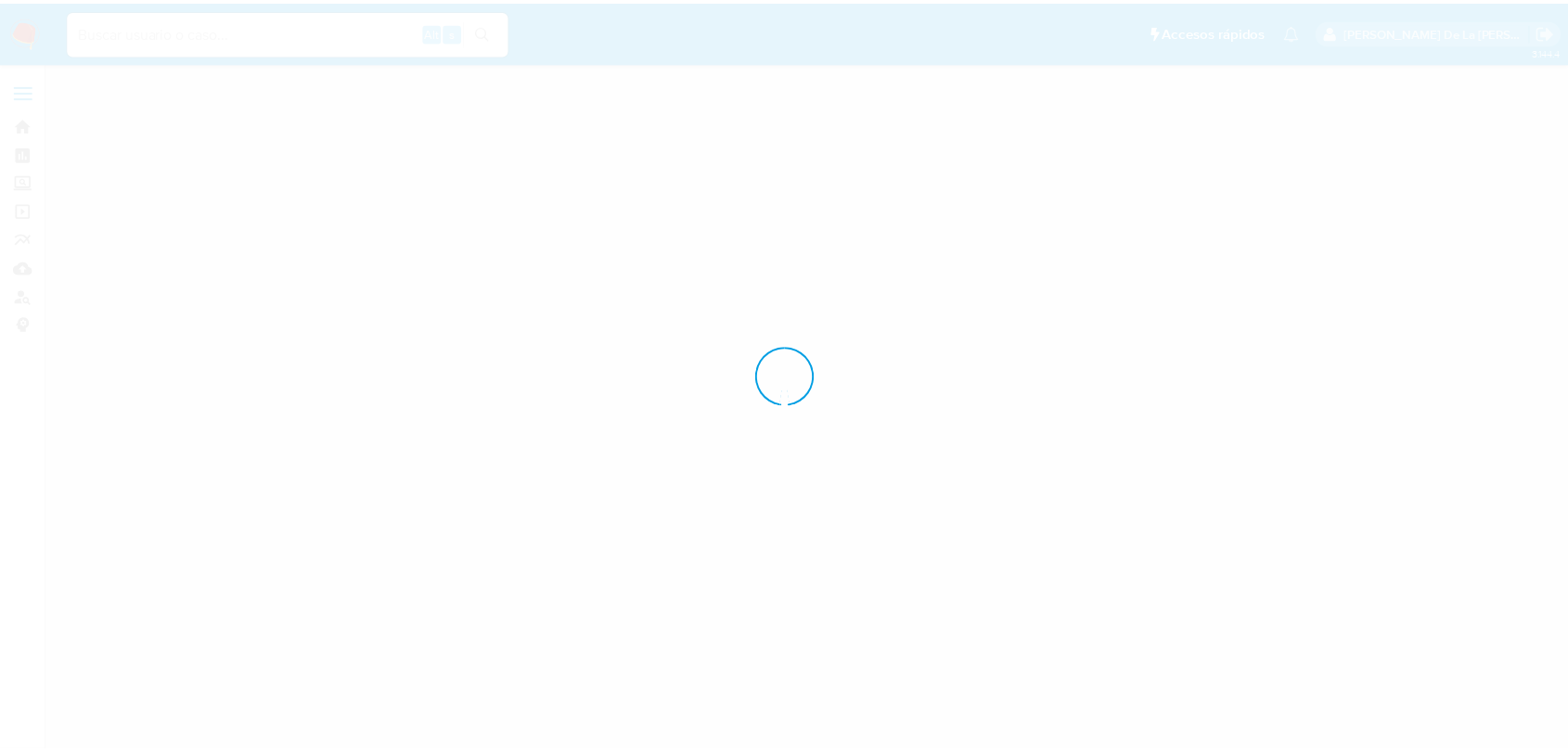 scroll, scrollTop: 0, scrollLeft: 0, axis: both 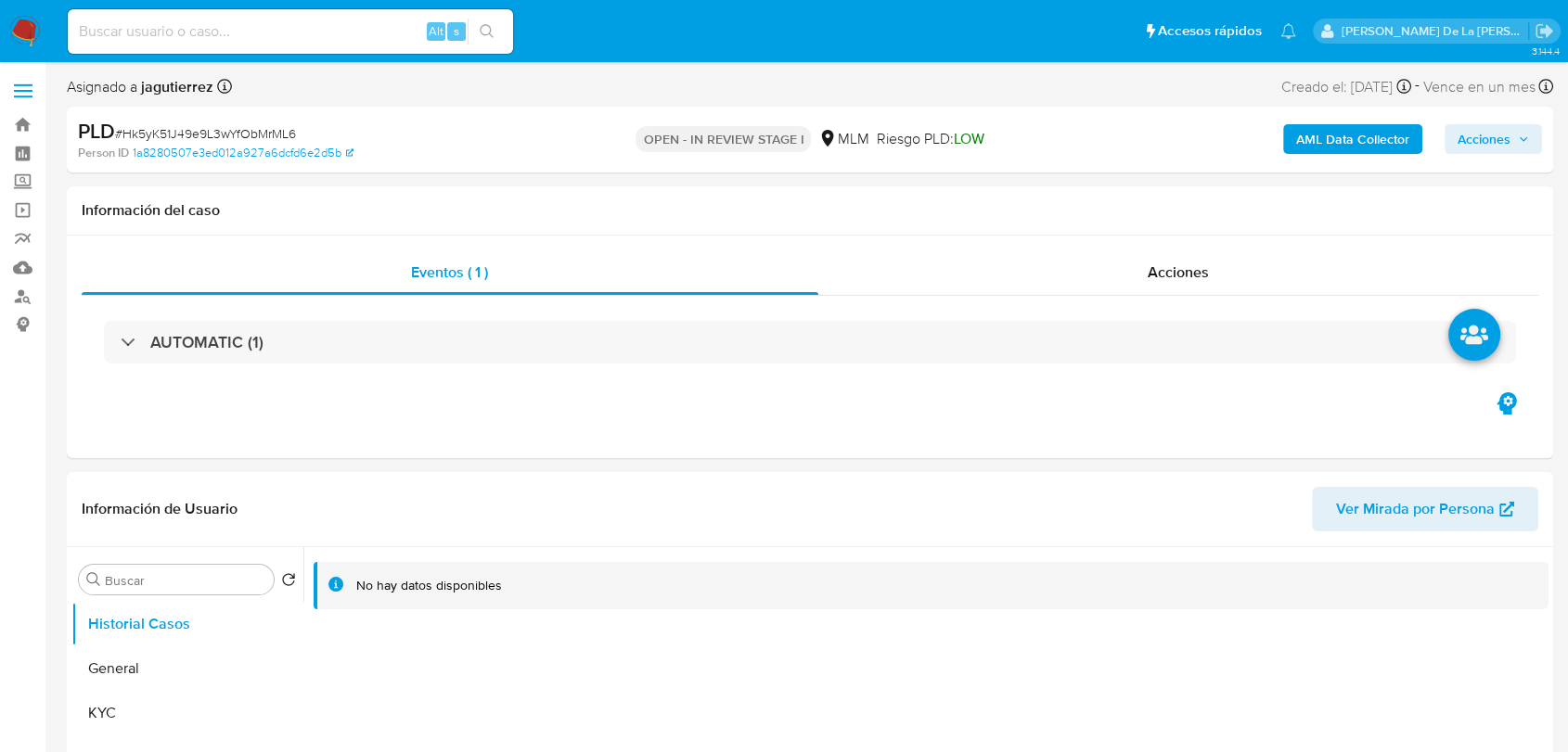 select on "10" 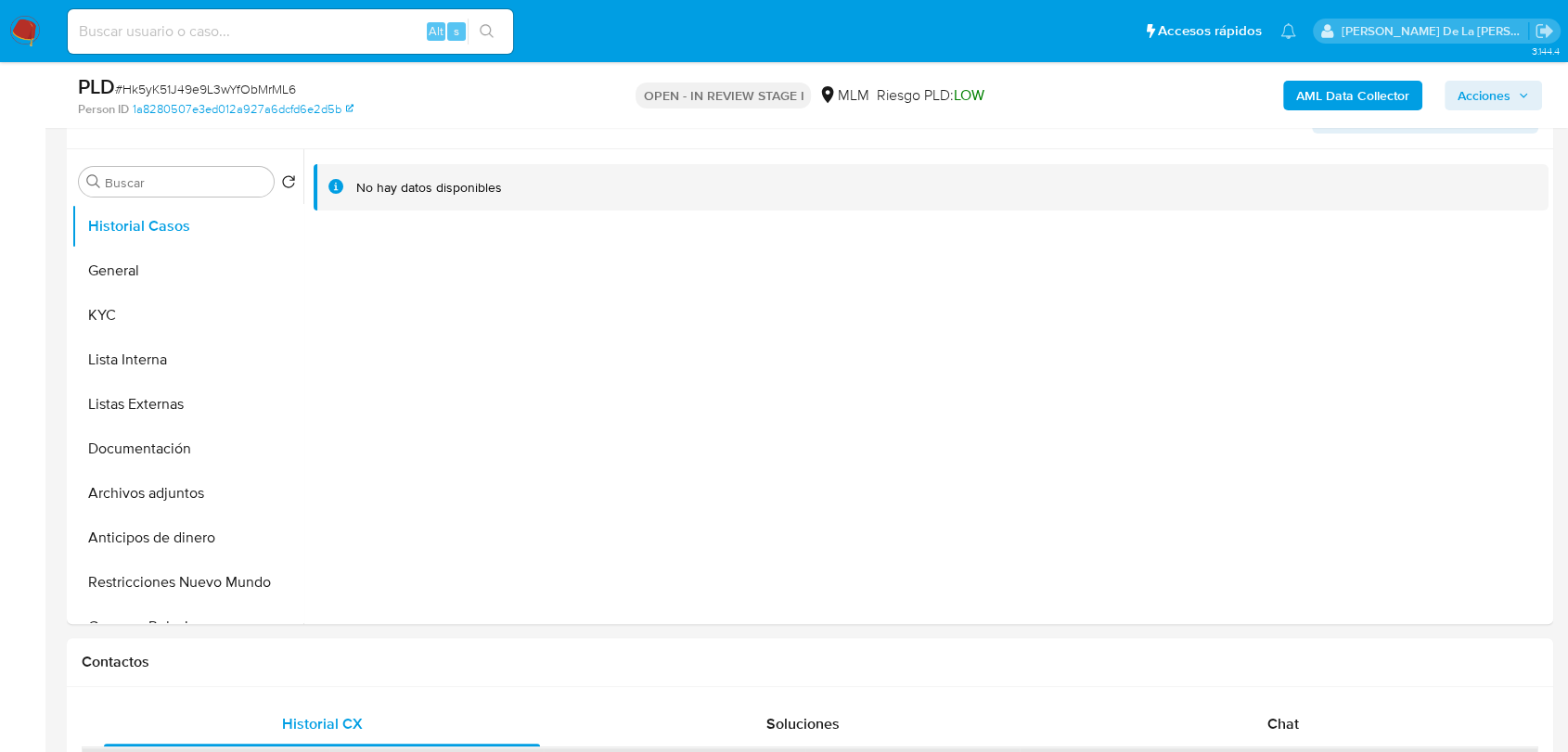 scroll, scrollTop: 340, scrollLeft: 0, axis: vertical 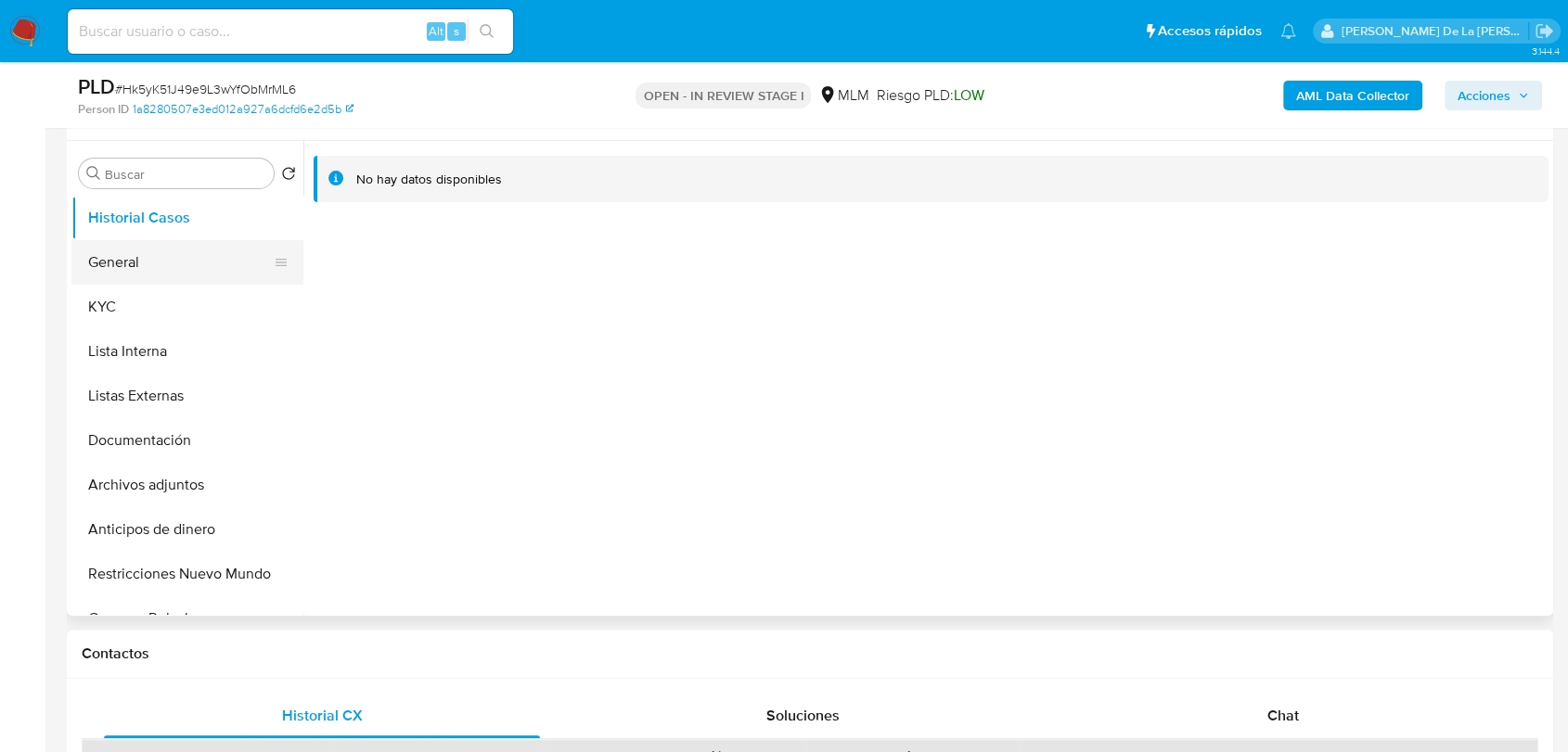 click on "General" at bounding box center [180, 262] 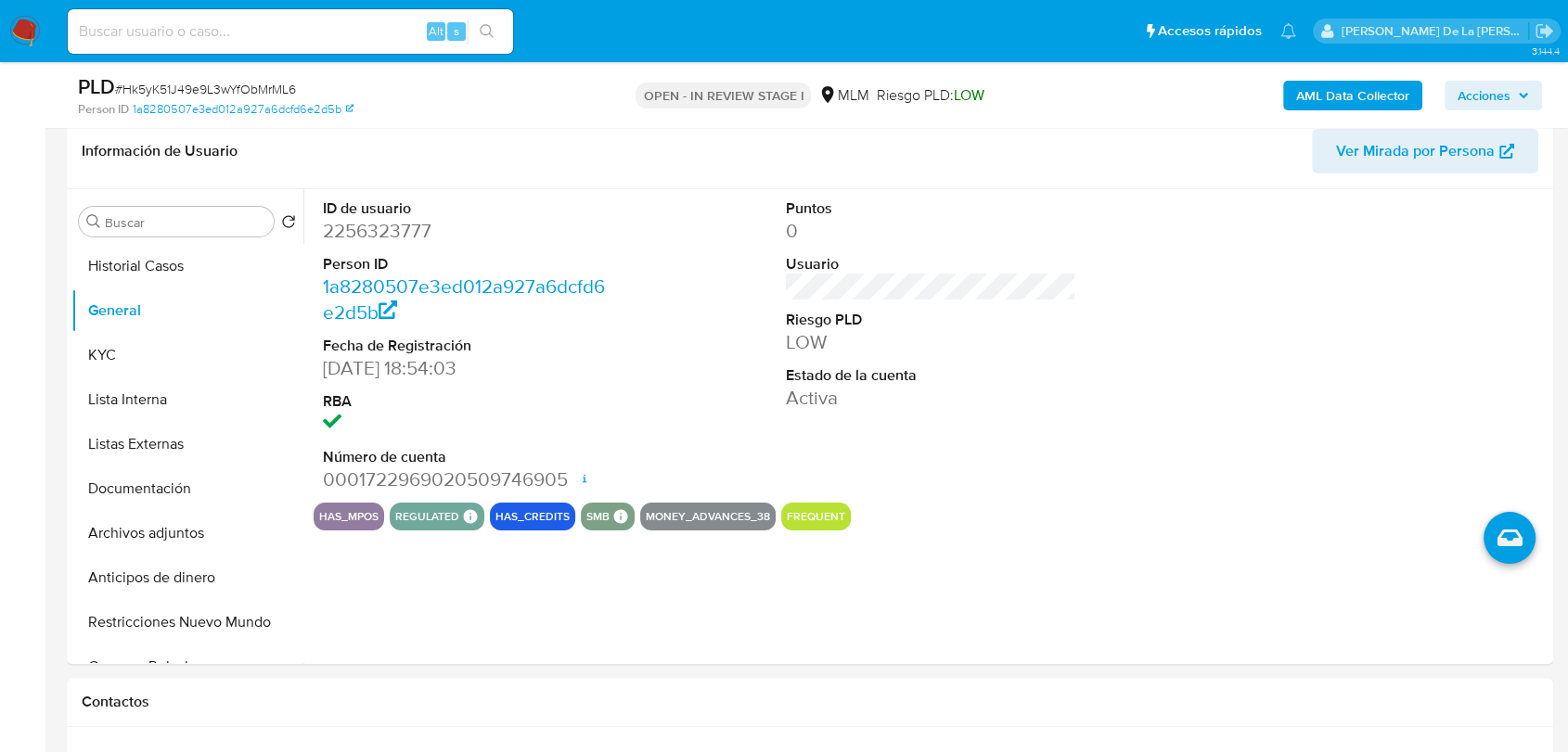 scroll, scrollTop: 285, scrollLeft: 0, axis: vertical 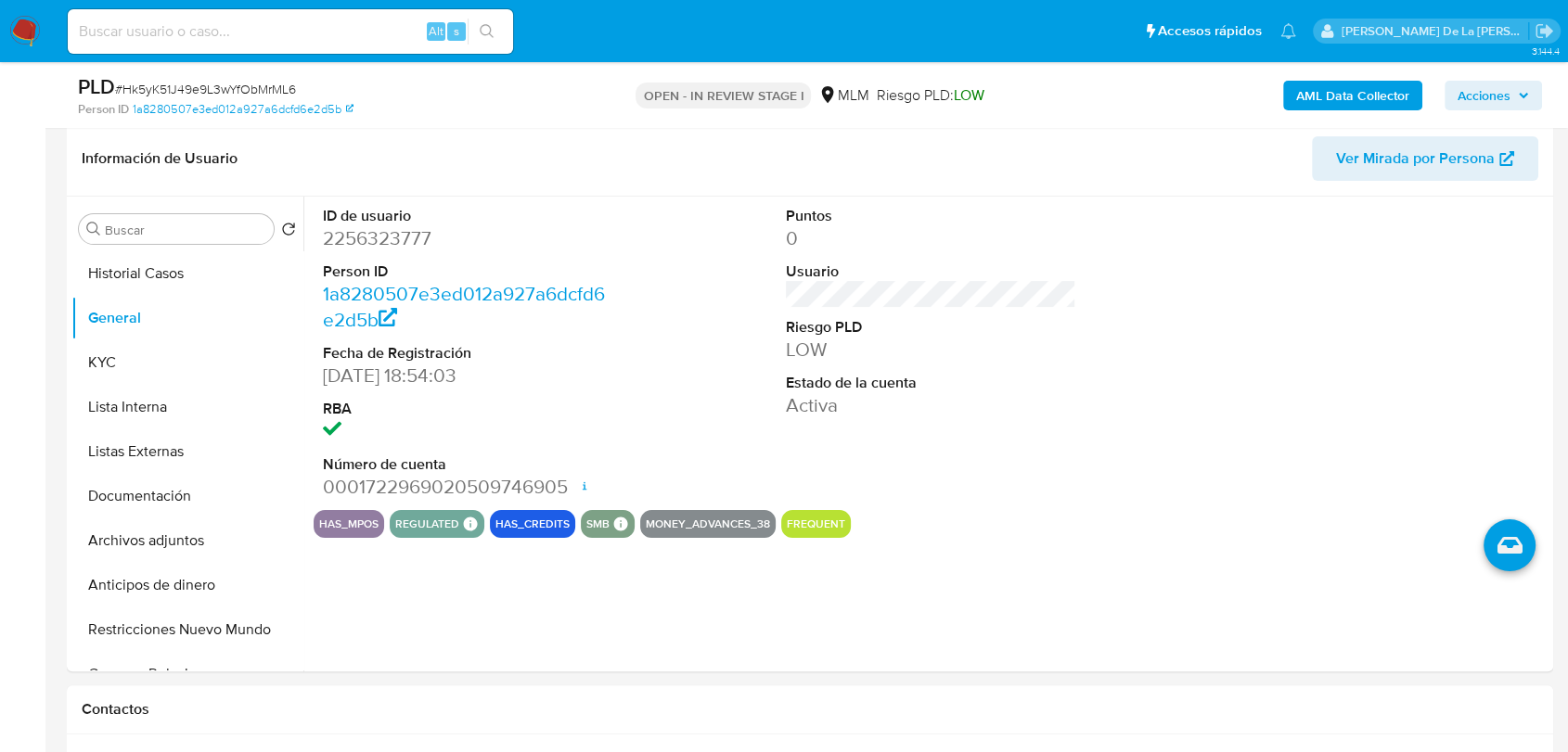 type 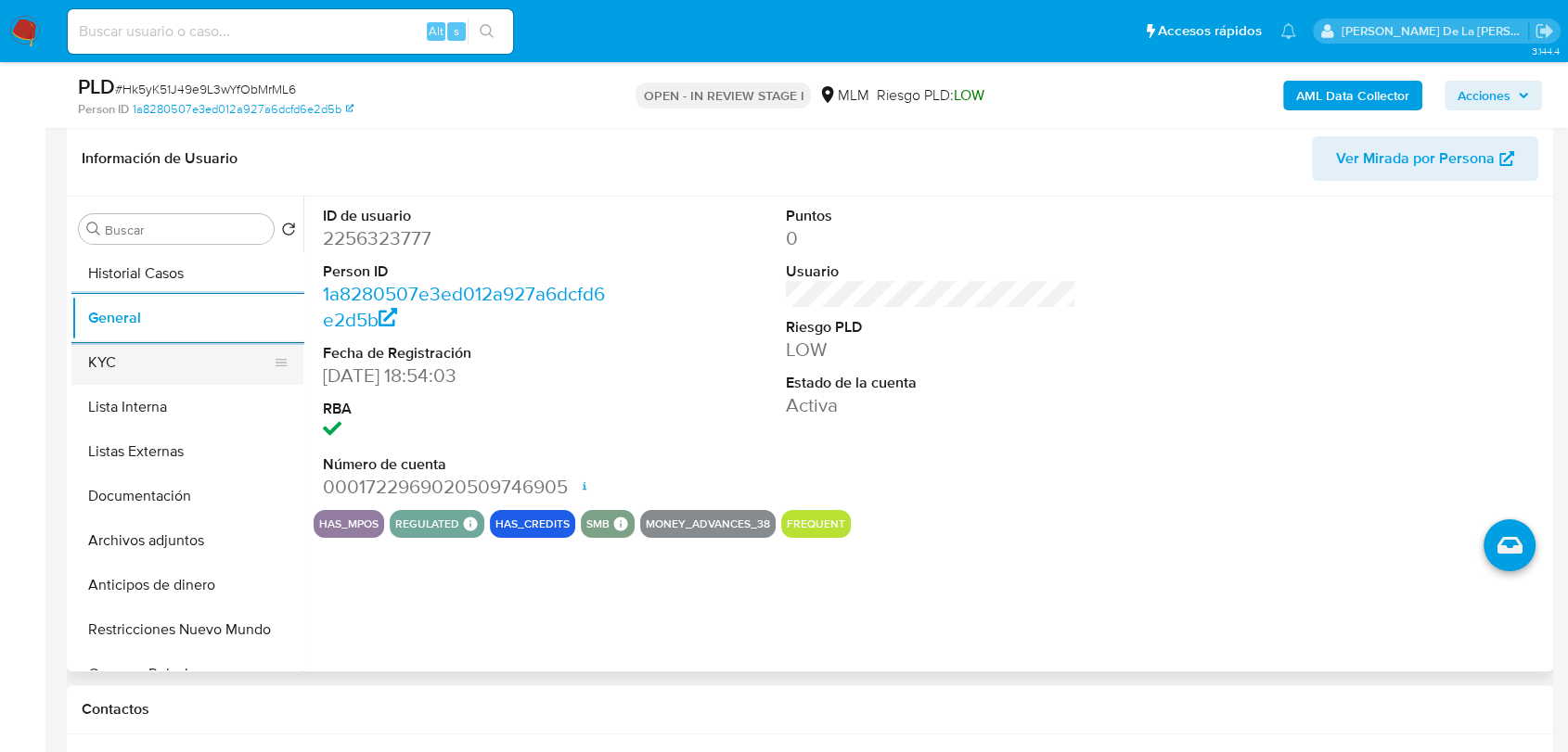 click on "KYC" at bounding box center [180, 363] 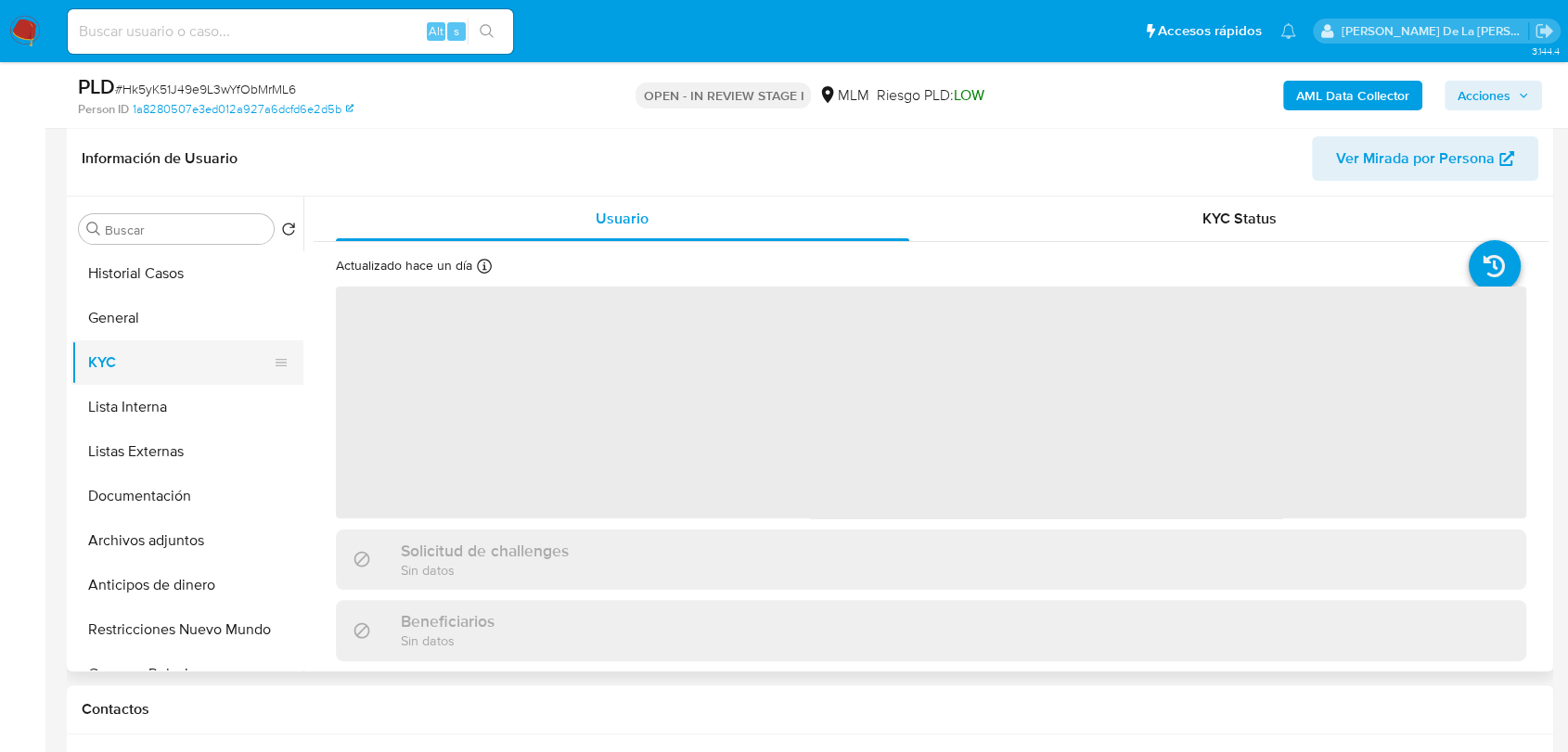 type 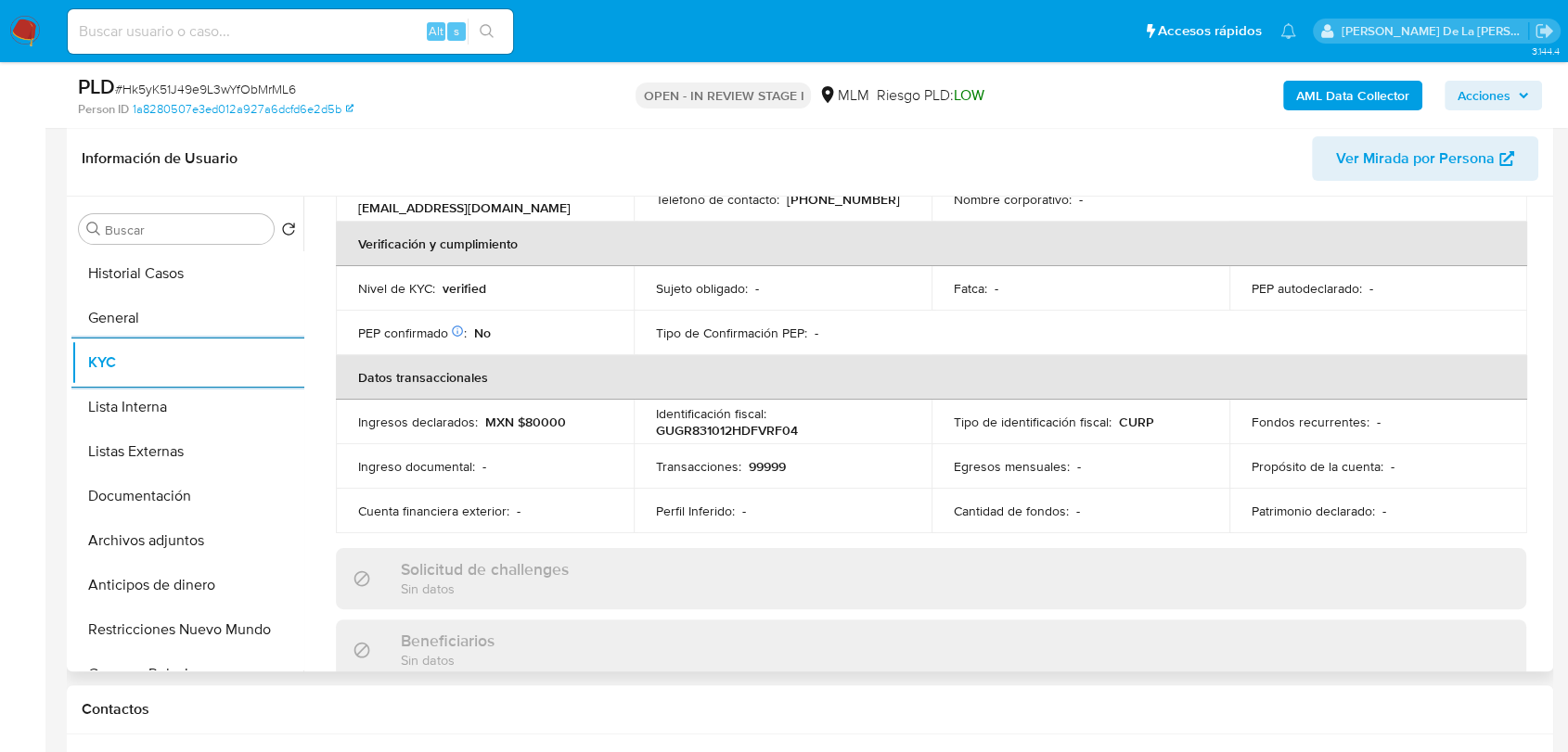 scroll, scrollTop: 448, scrollLeft: 0, axis: vertical 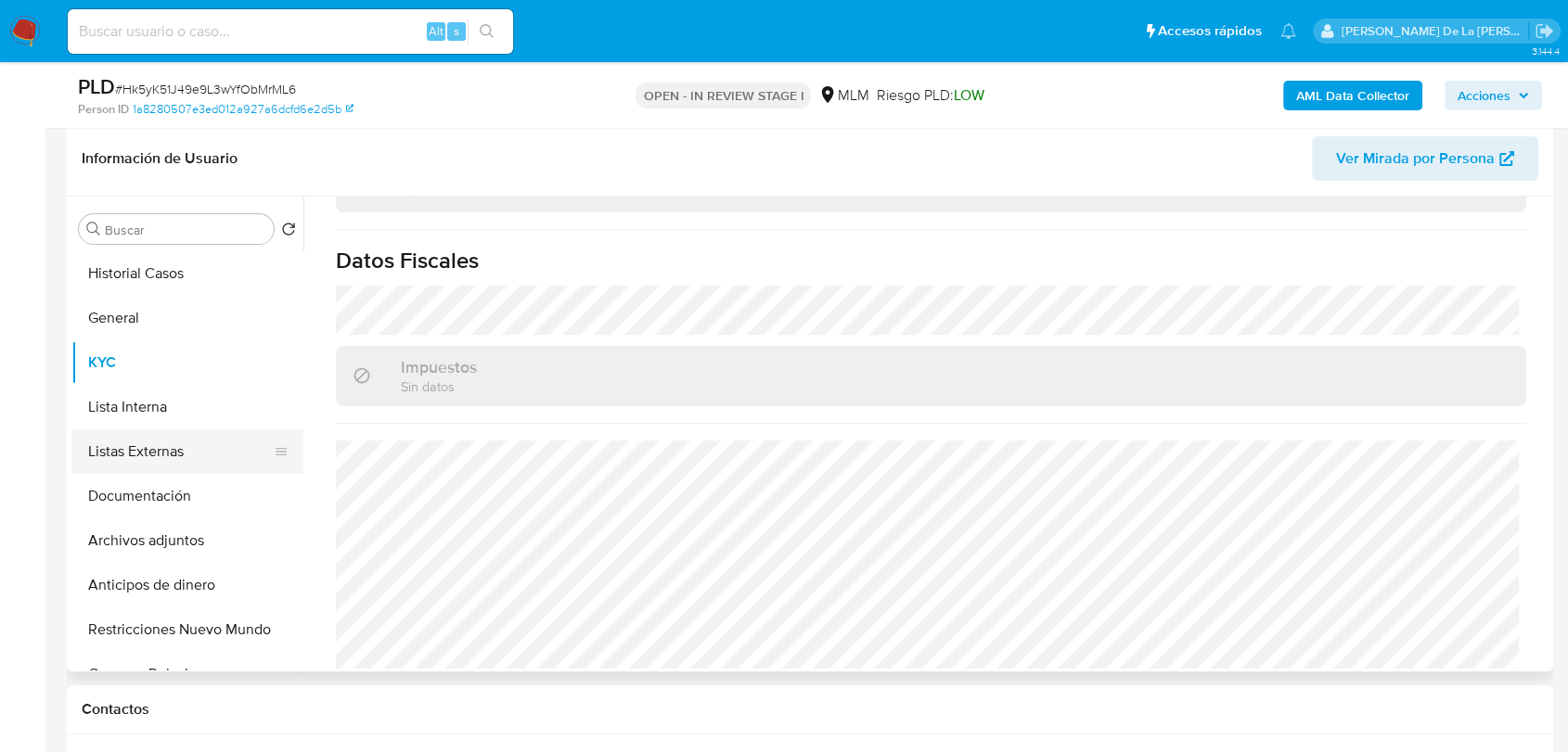 click on "Listas Externas" at bounding box center (180, 452) 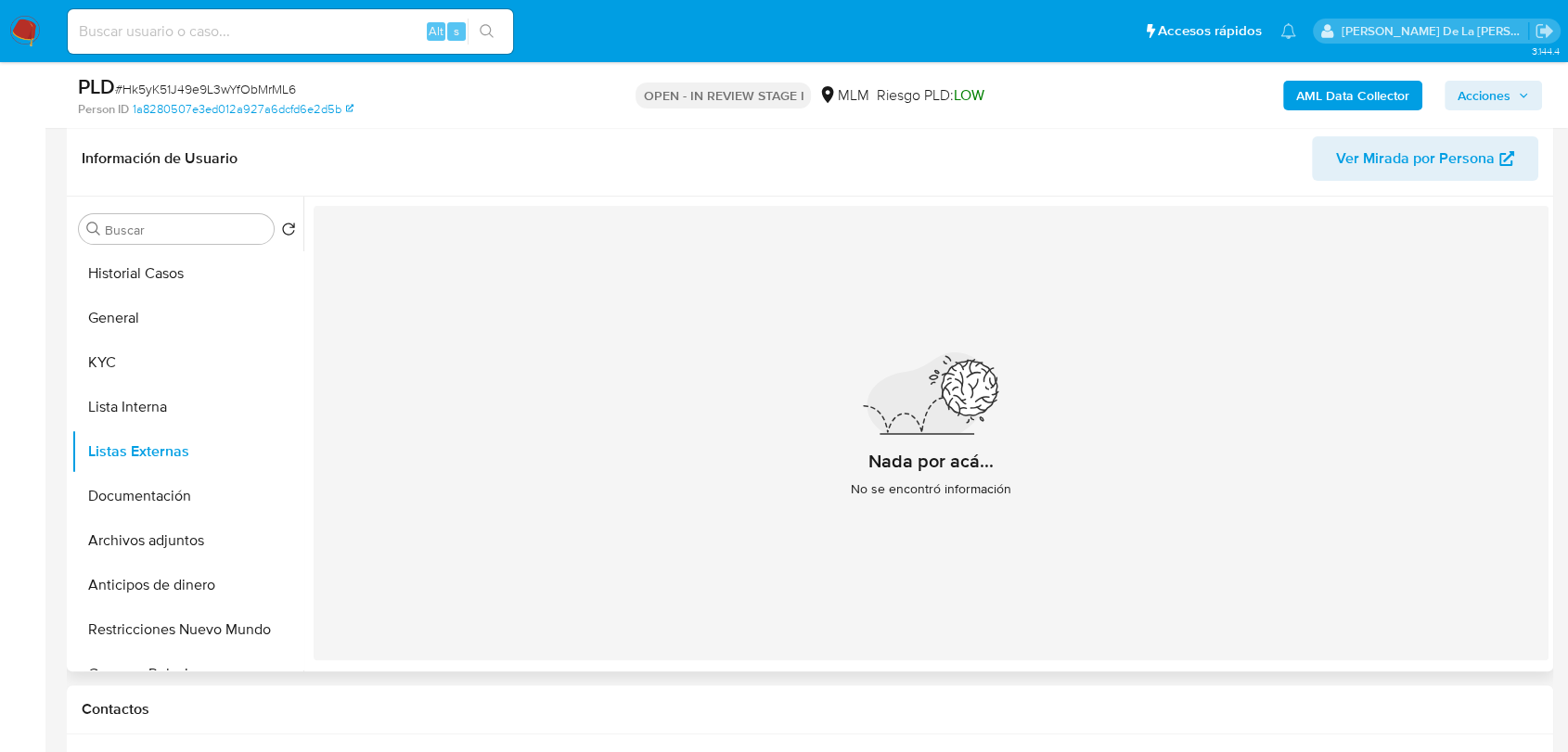 type 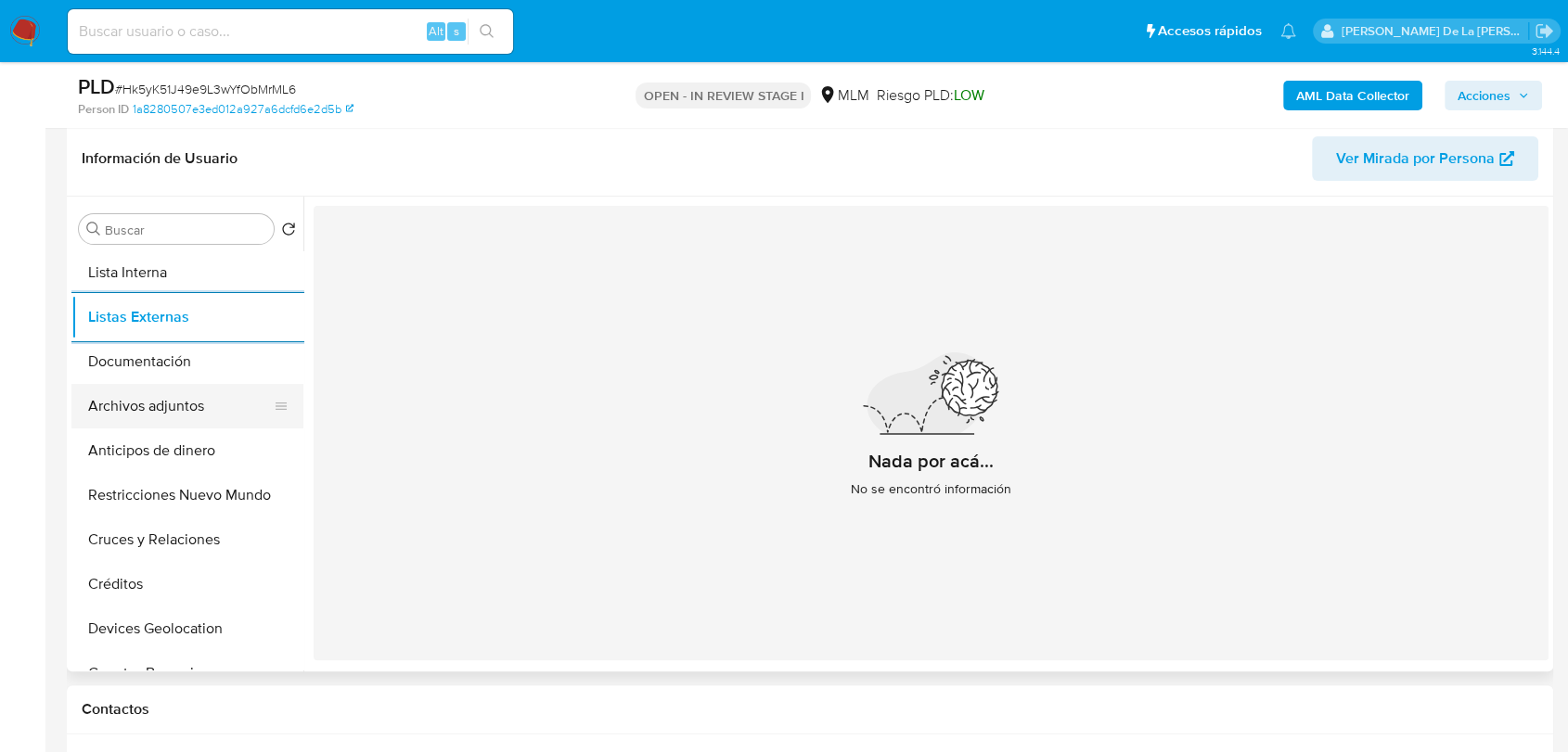 scroll, scrollTop: 135, scrollLeft: 0, axis: vertical 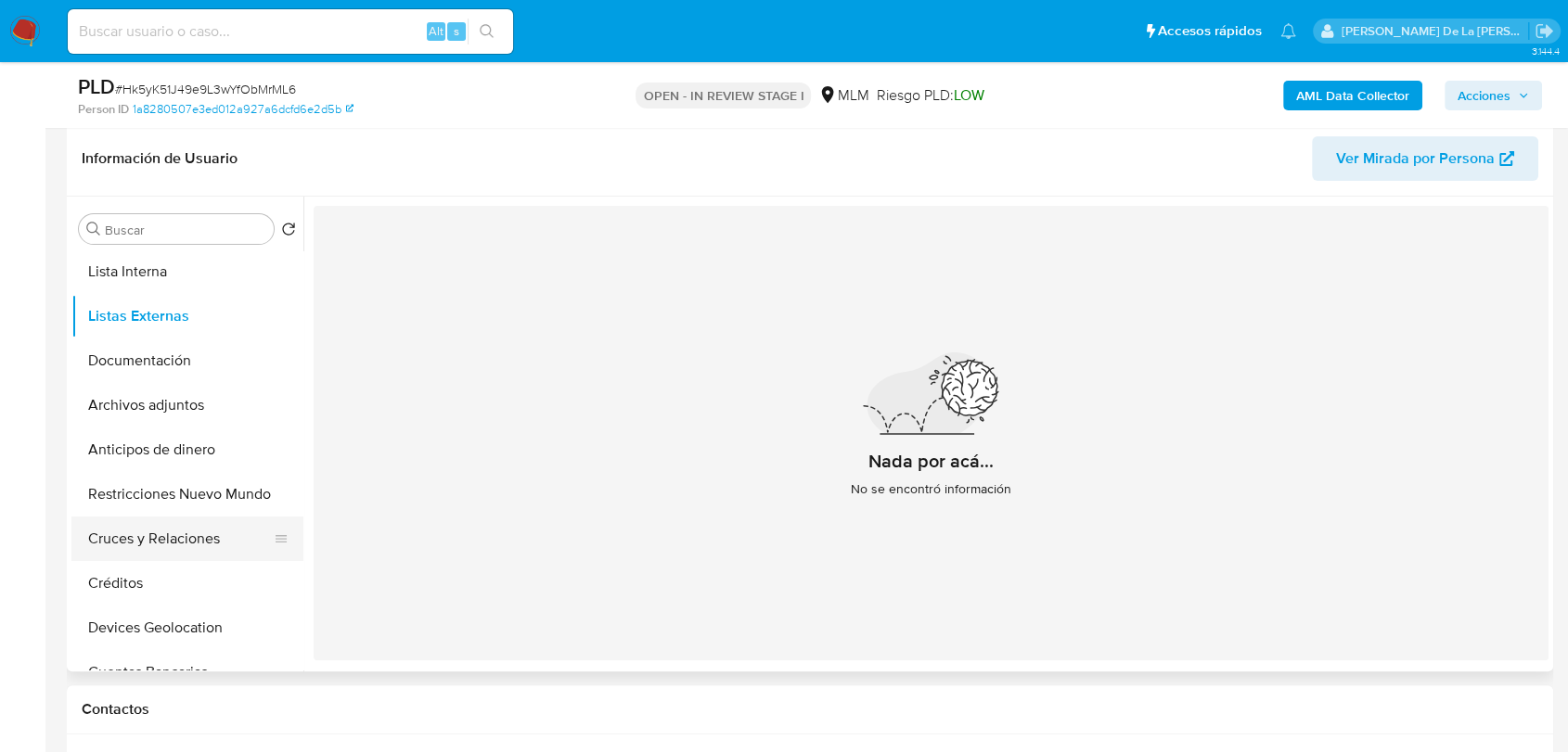 click on "Cruces y Relaciones" at bounding box center [180, 539] 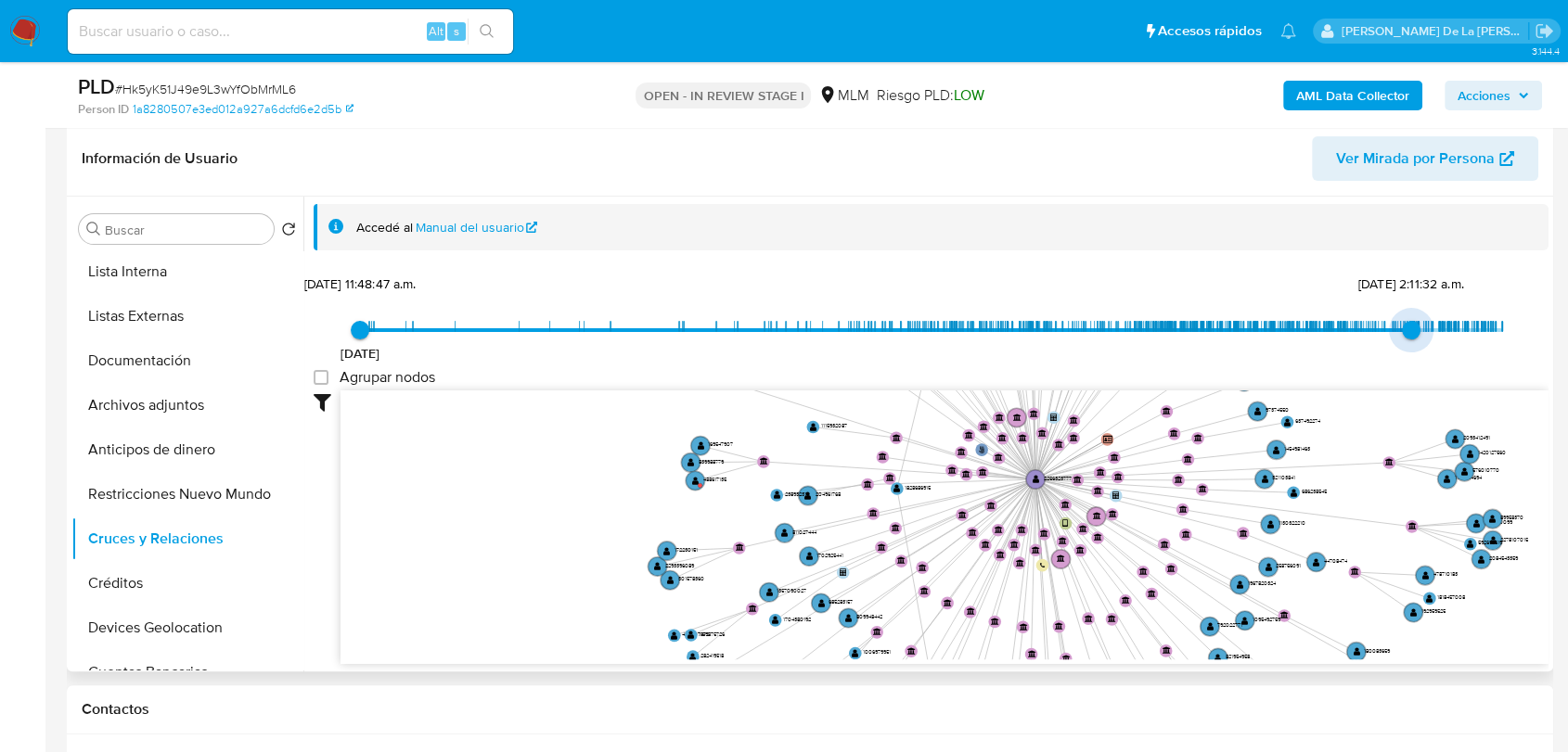 type on "1748679092000" 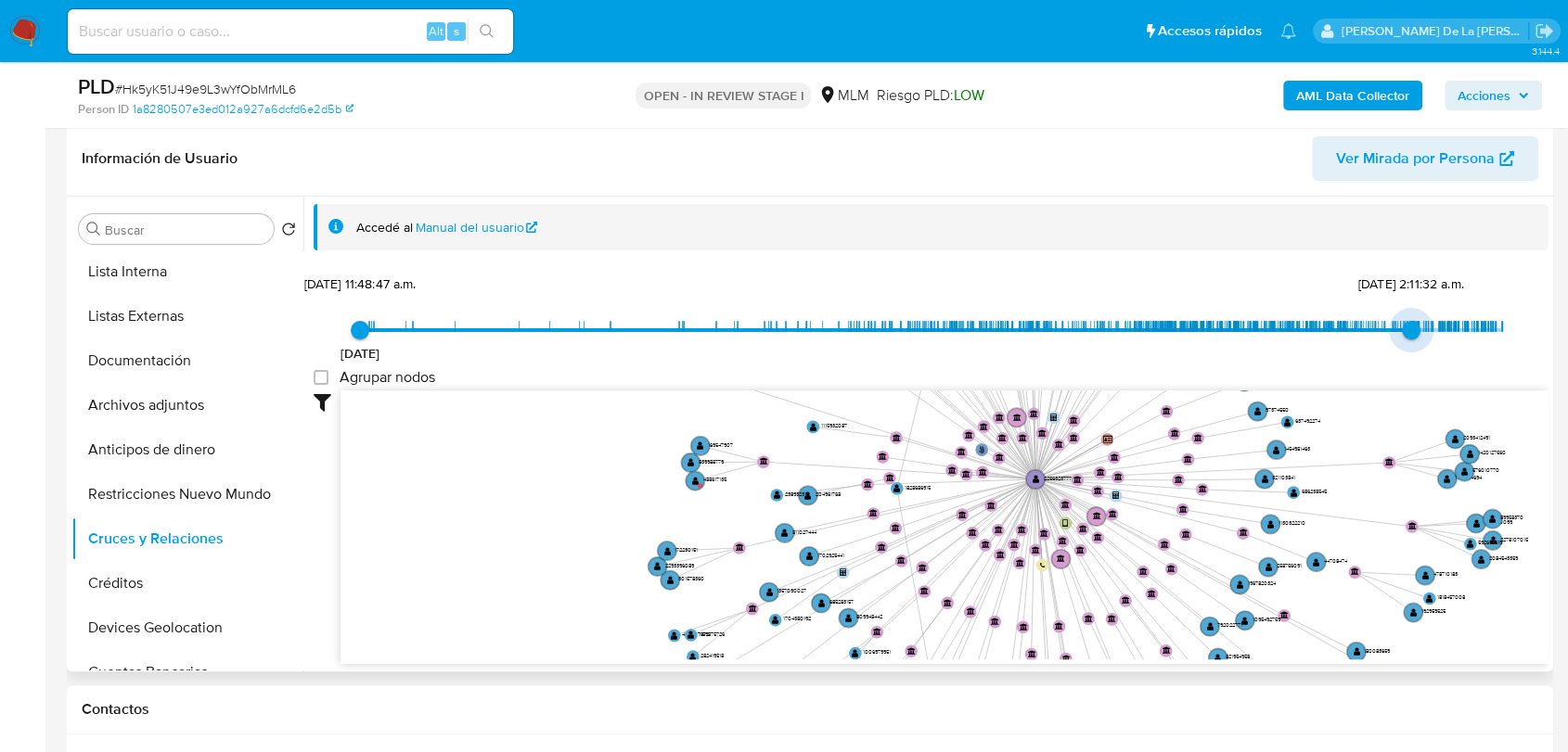 drag, startPoint x: 1499, startPoint y: 331, endPoint x: 1404, endPoint y: 322, distance: 95.4254 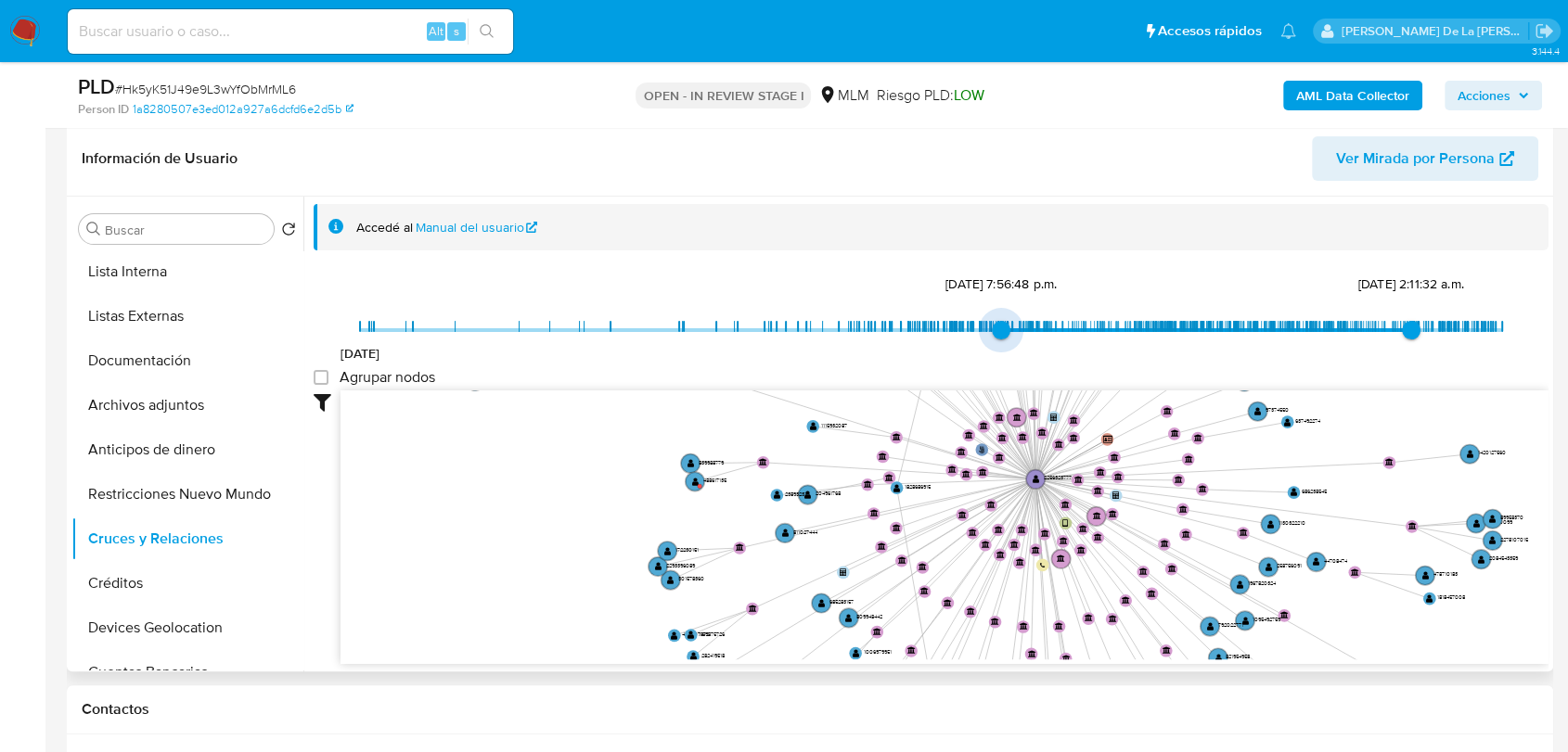drag, startPoint x: 351, startPoint y: 334, endPoint x: 997, endPoint y: 325, distance: 646.0627 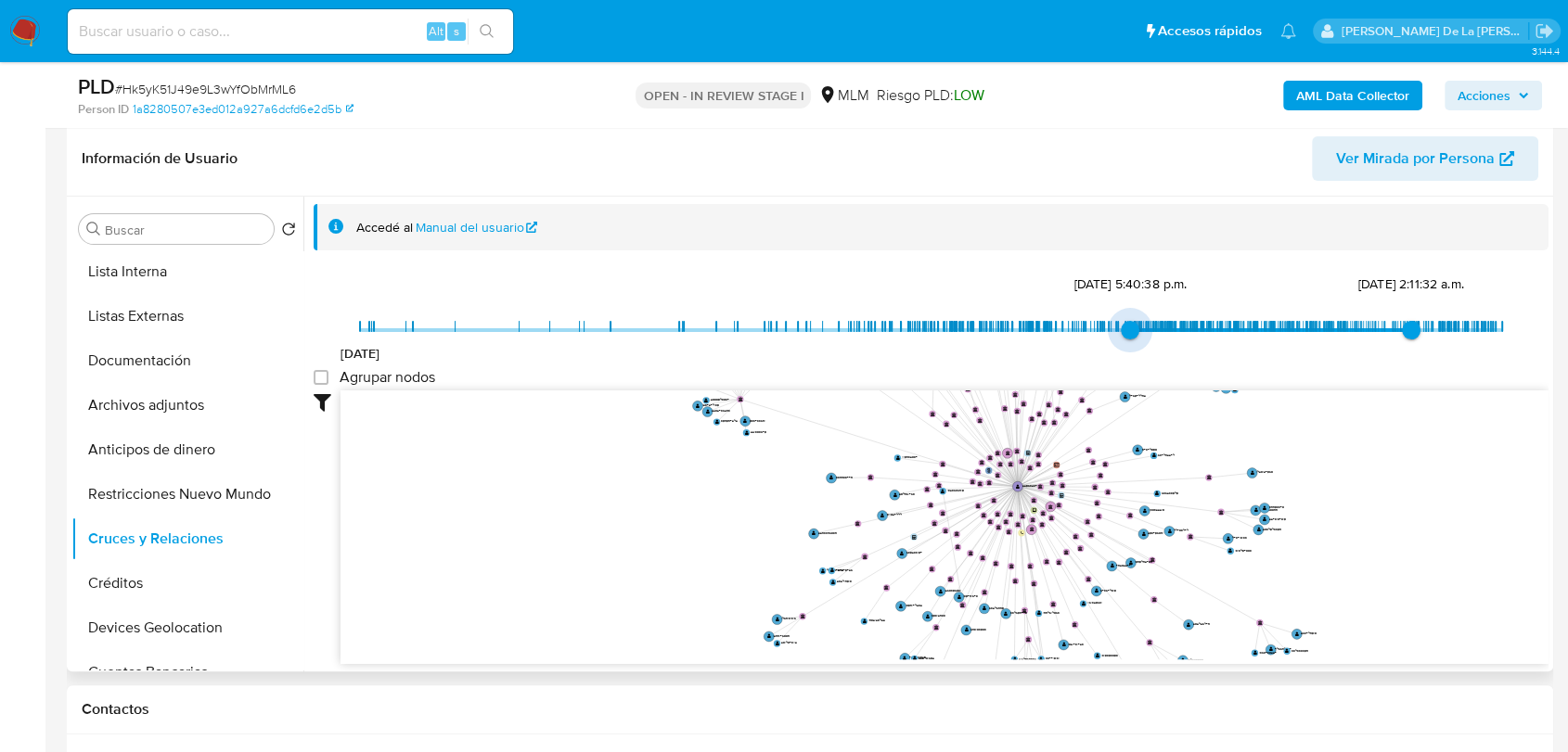 type on "1738349559000" 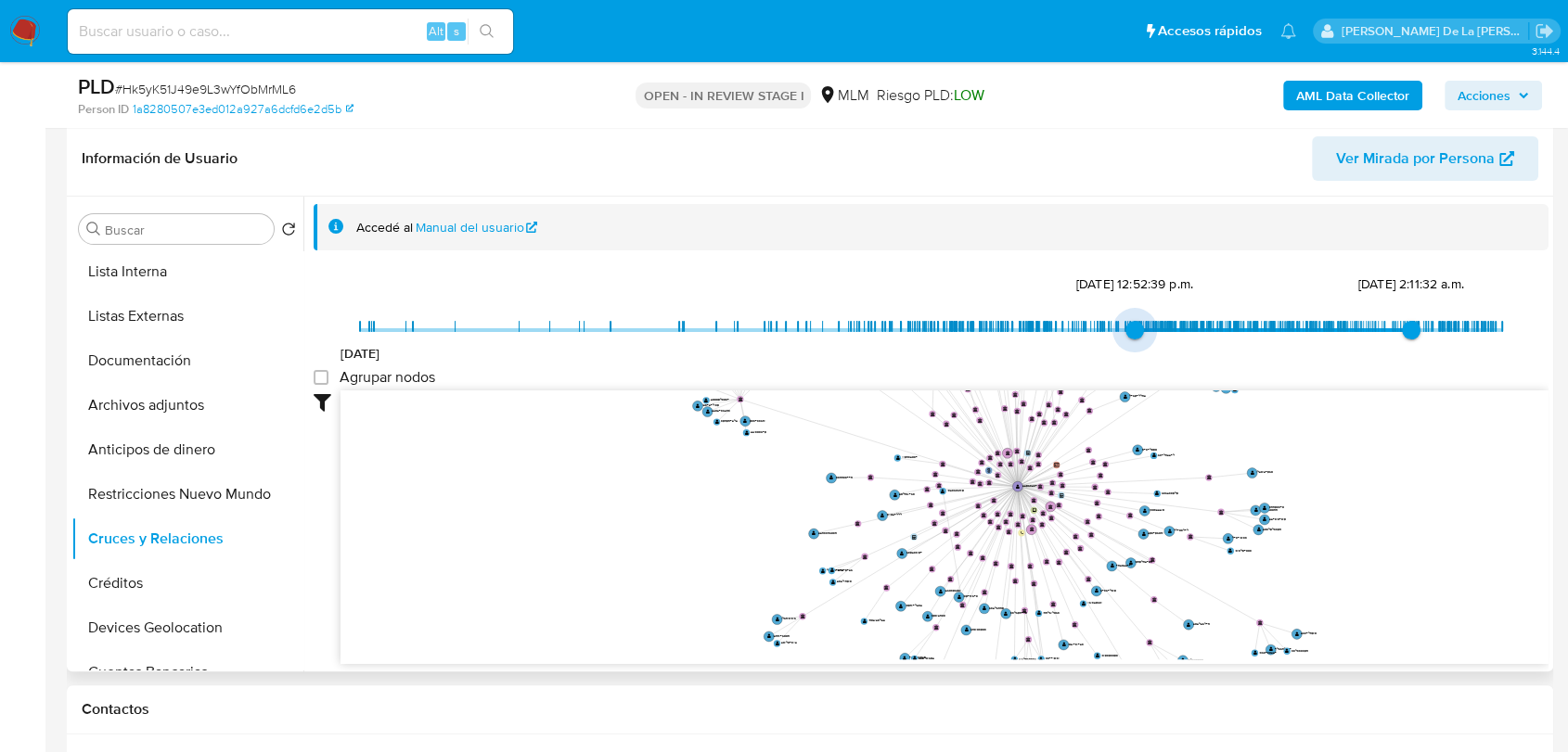 drag, startPoint x: 1002, startPoint y: 328, endPoint x: 1128, endPoint y: 331, distance: 126.03571 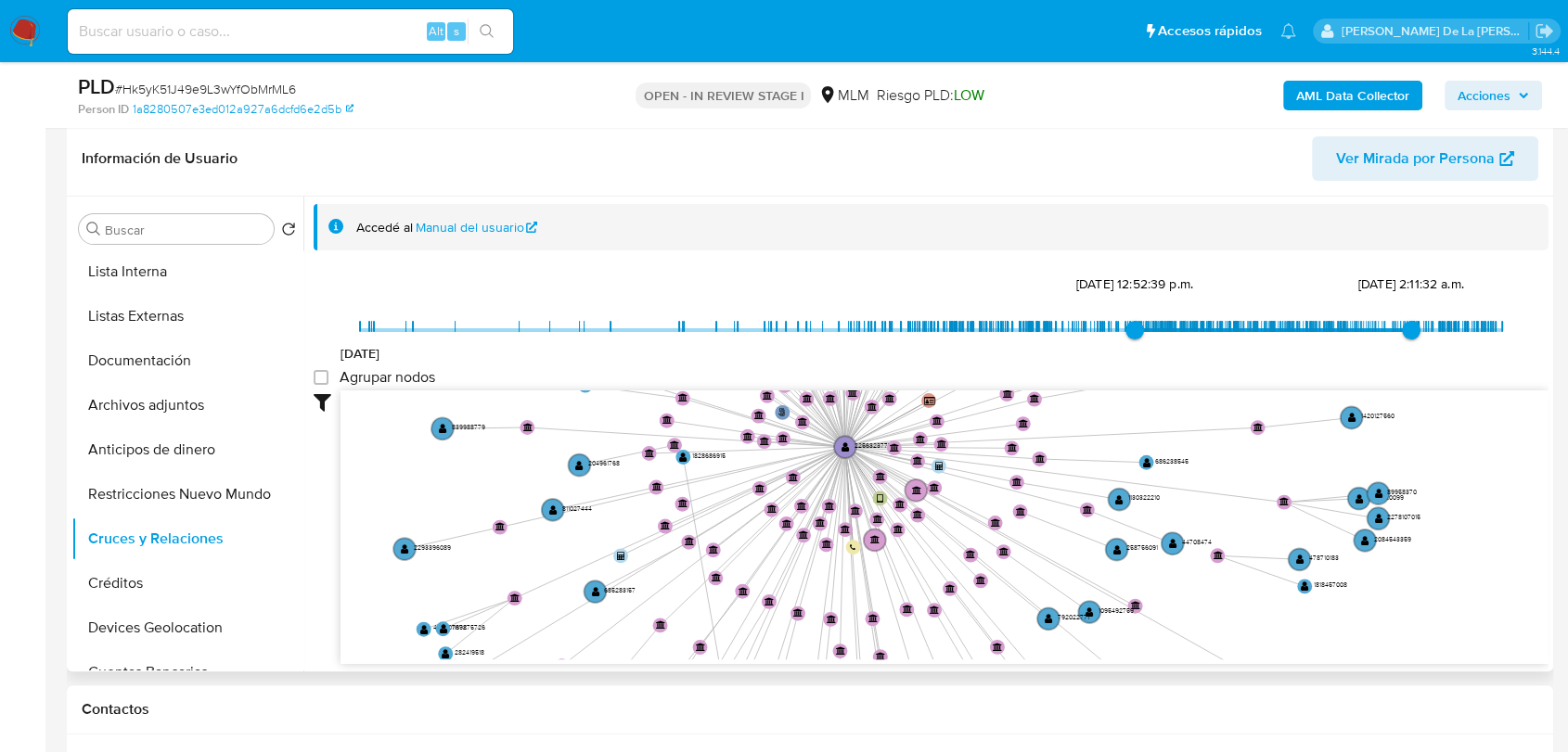 drag, startPoint x: 1210, startPoint y: 536, endPoint x: 1196, endPoint y: 474, distance: 63.56099 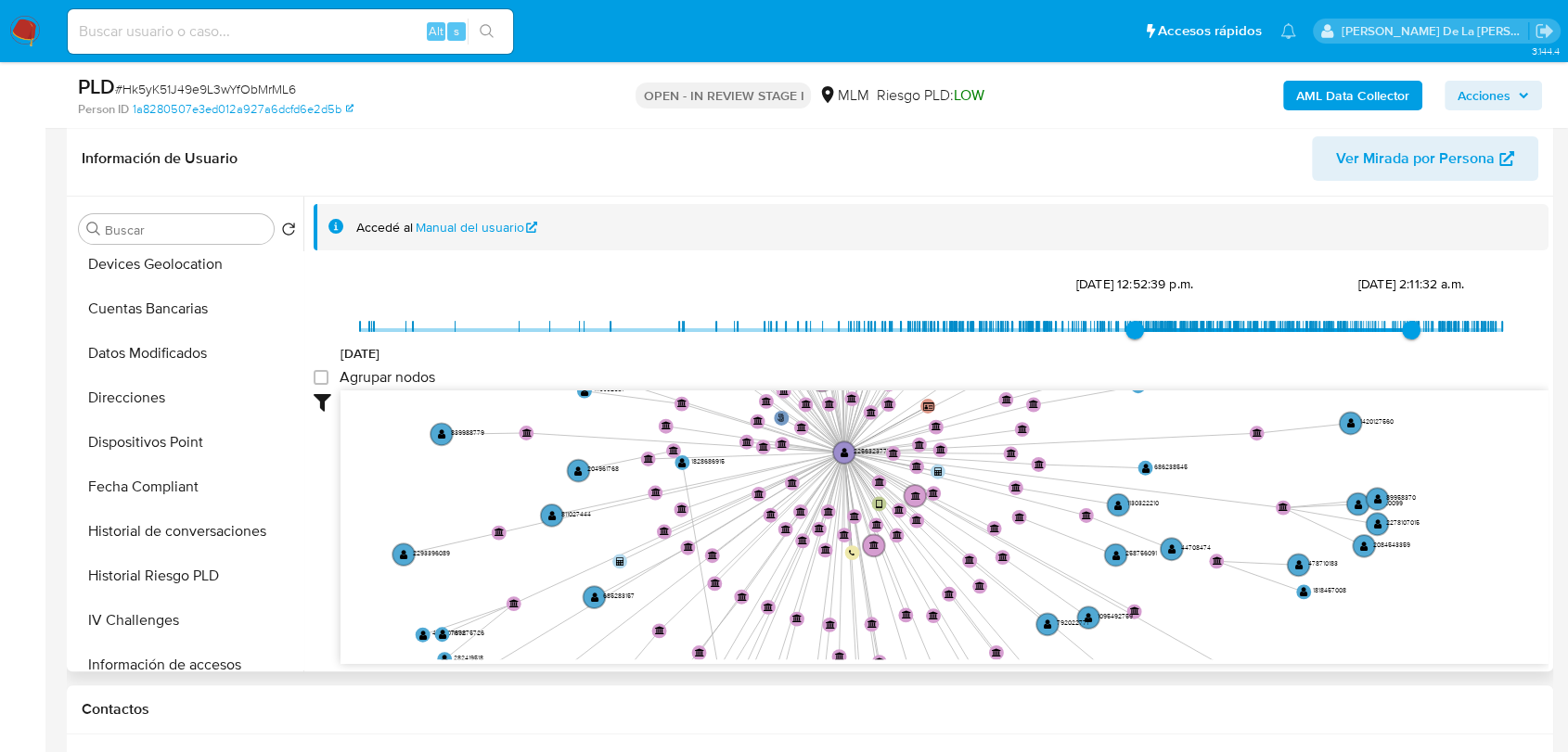 scroll, scrollTop: 512, scrollLeft: 0, axis: vertical 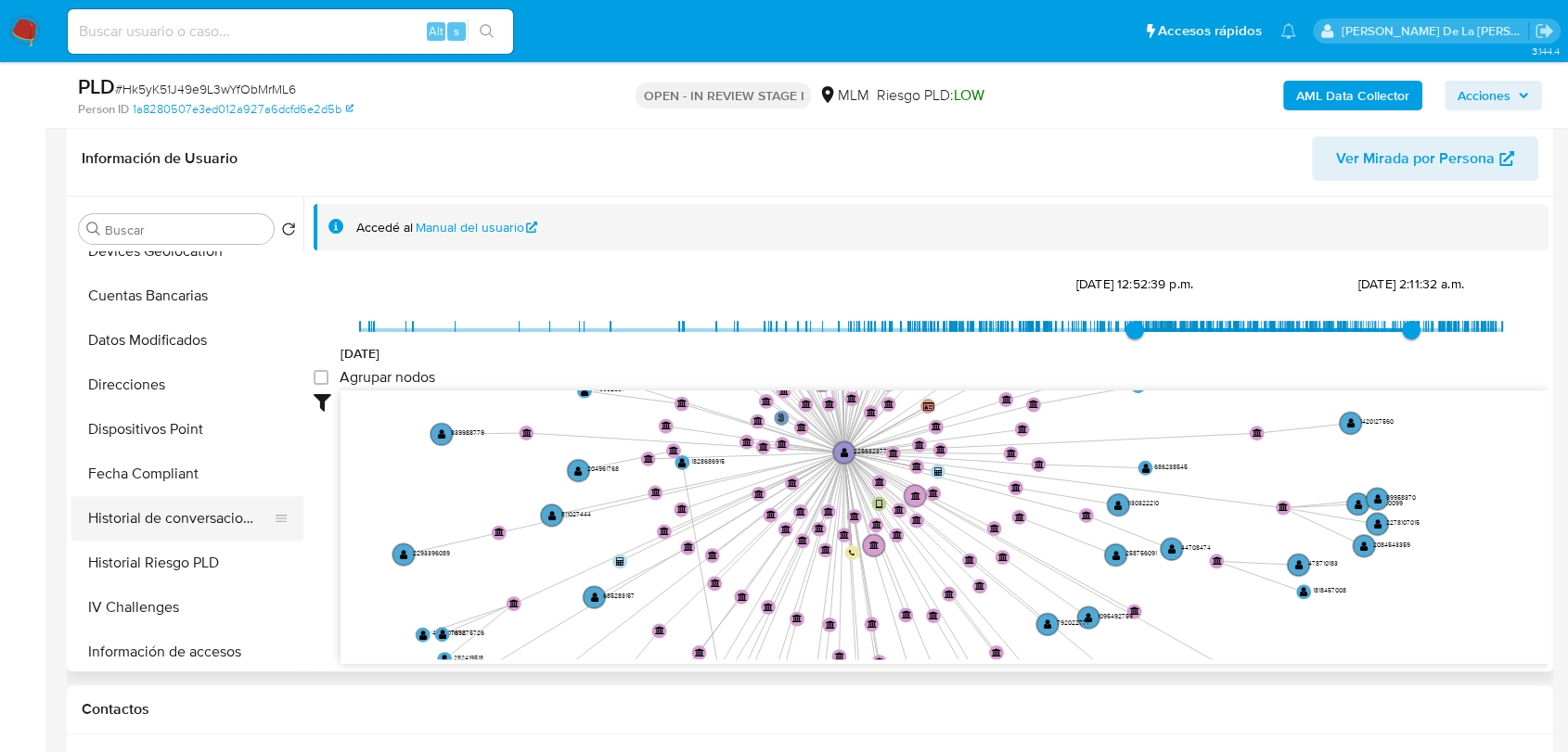 click on "Historial de conversaciones" at bounding box center [180, 518] 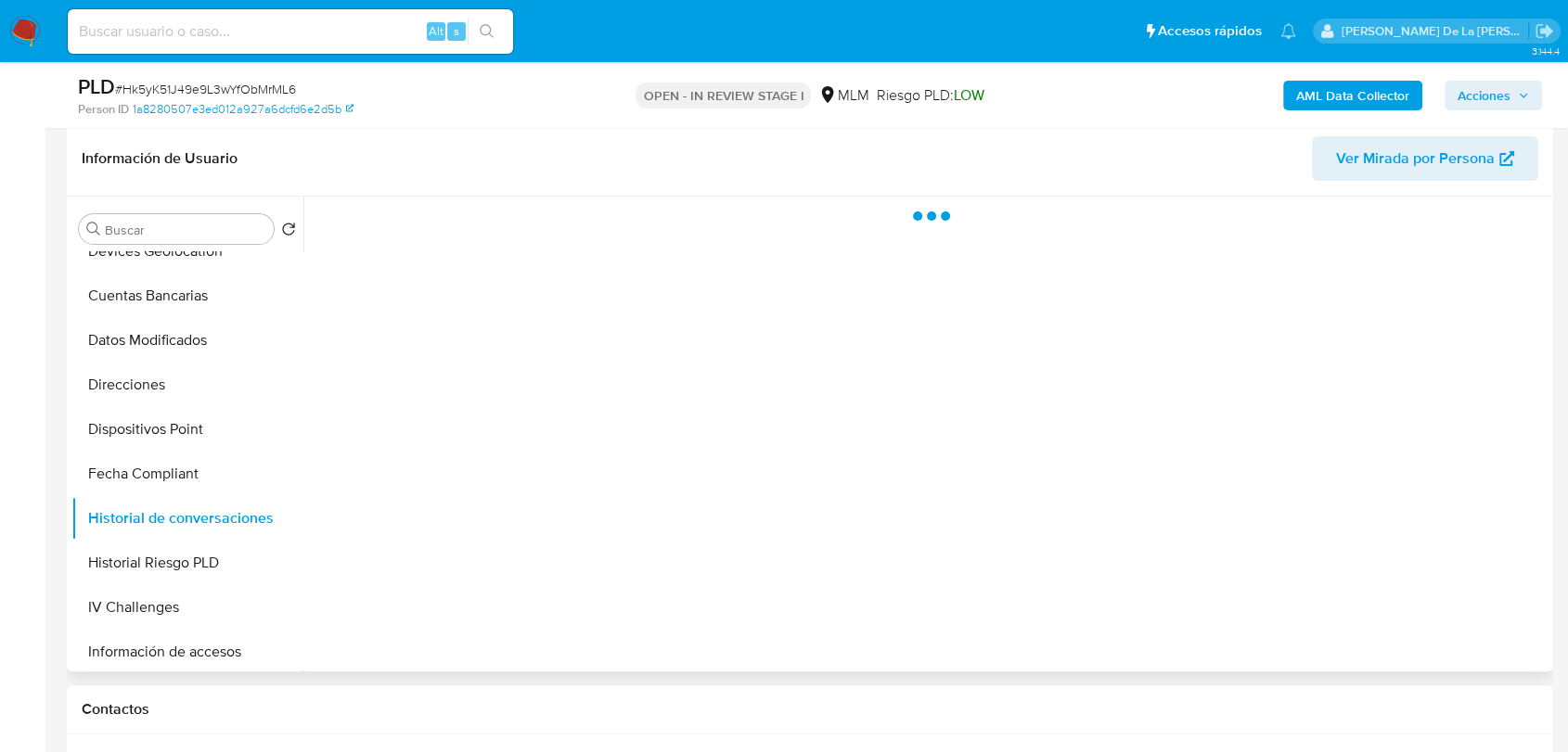 type 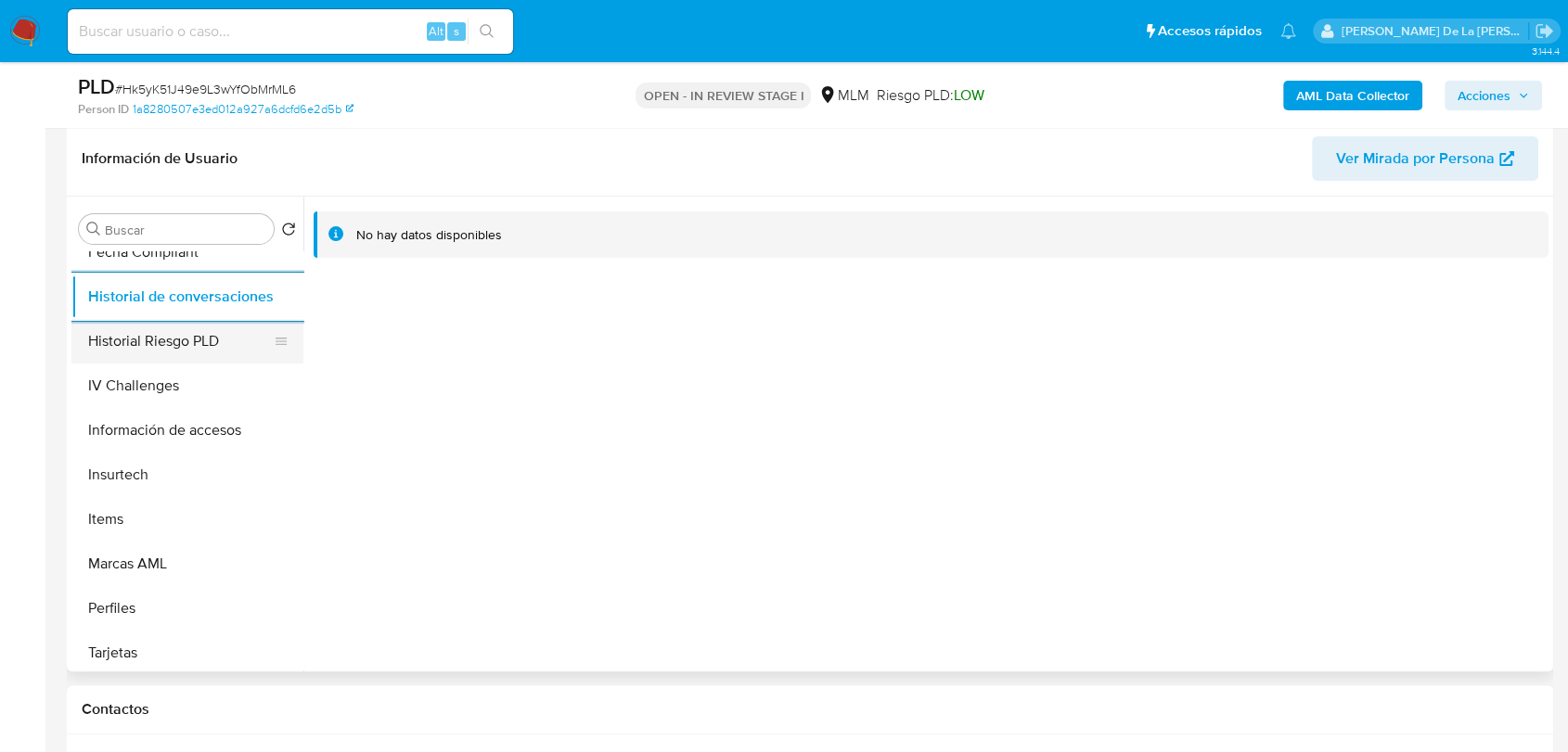 scroll, scrollTop: 734, scrollLeft: 0, axis: vertical 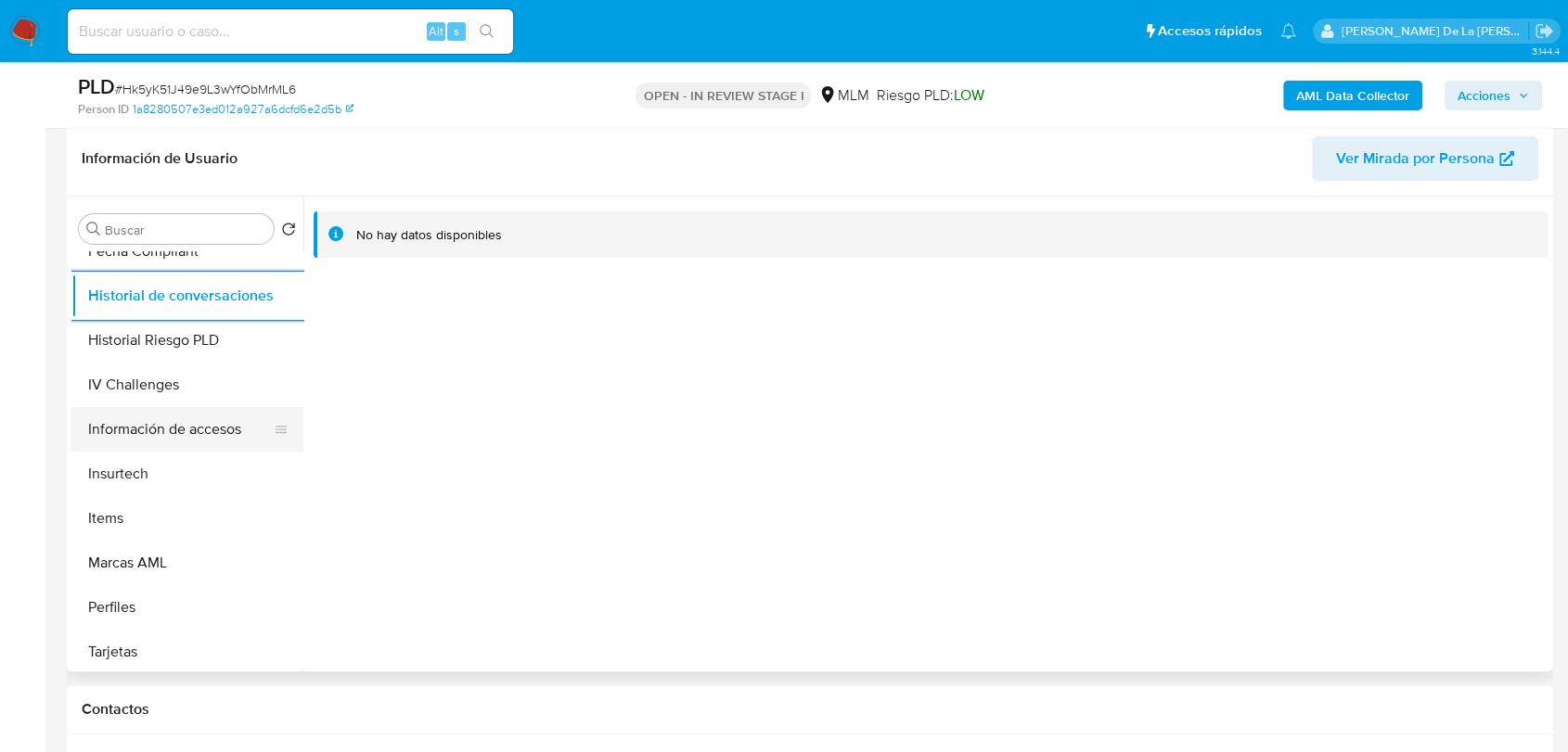 click on "Información de accesos" at bounding box center (180, 429) 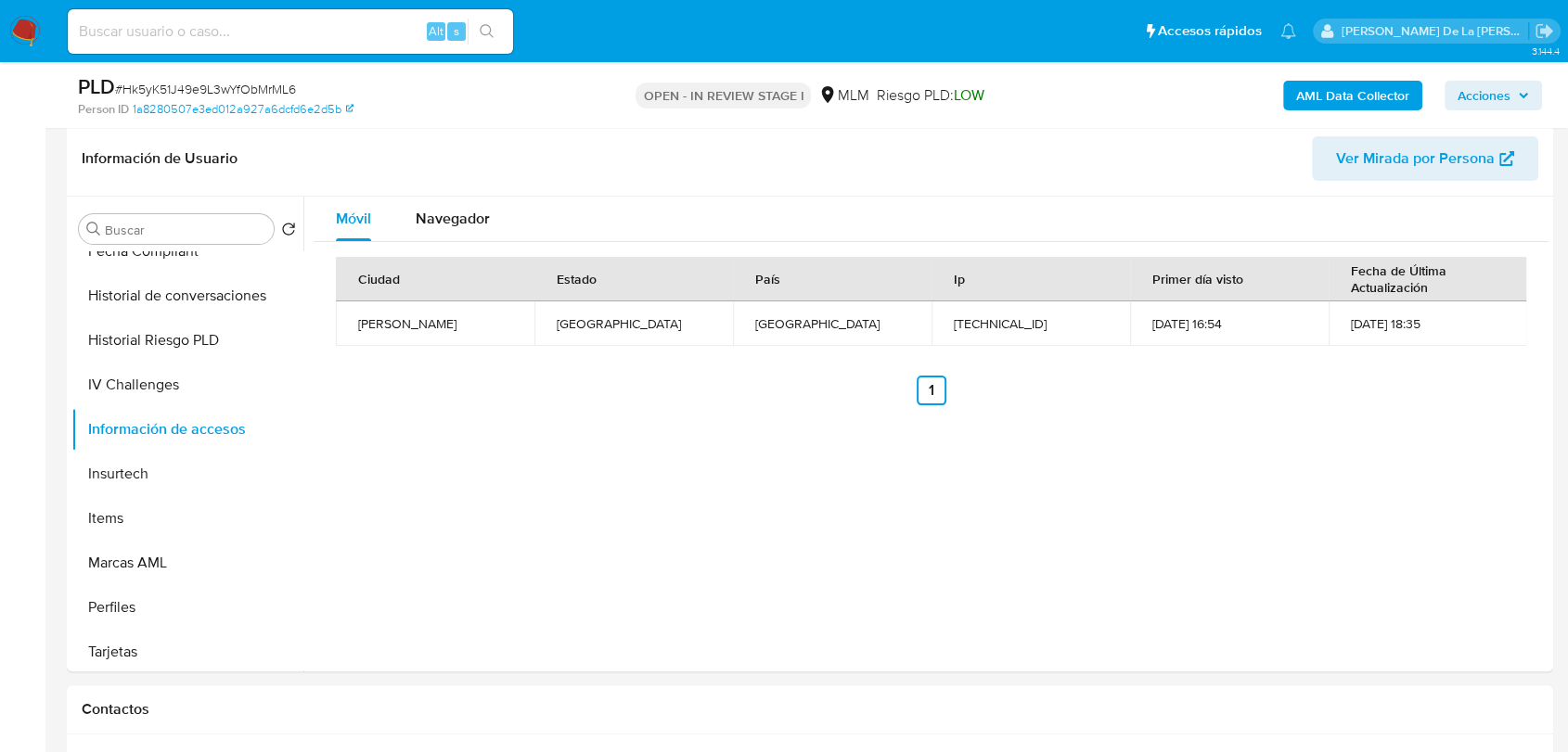 type 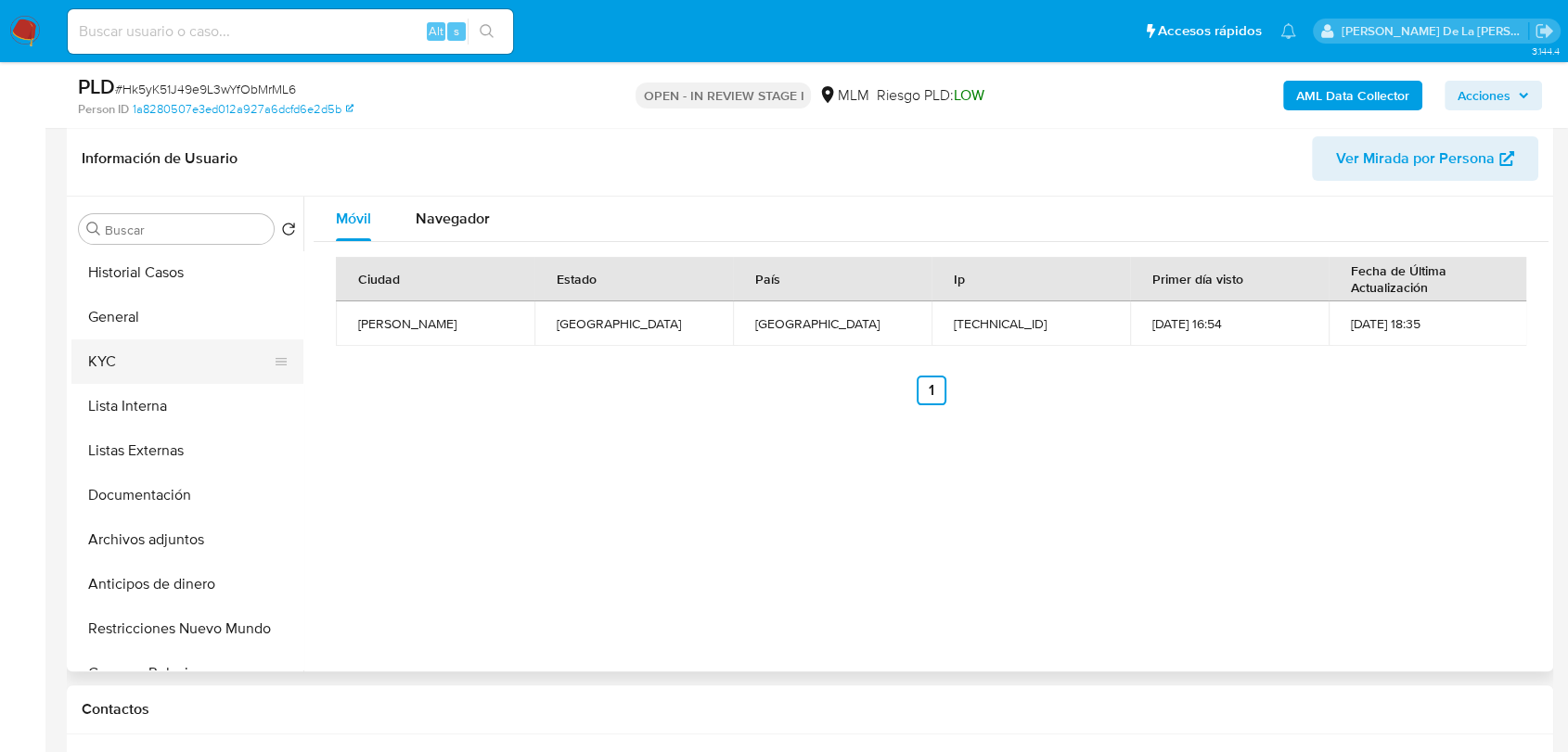 scroll, scrollTop: 0, scrollLeft: 0, axis: both 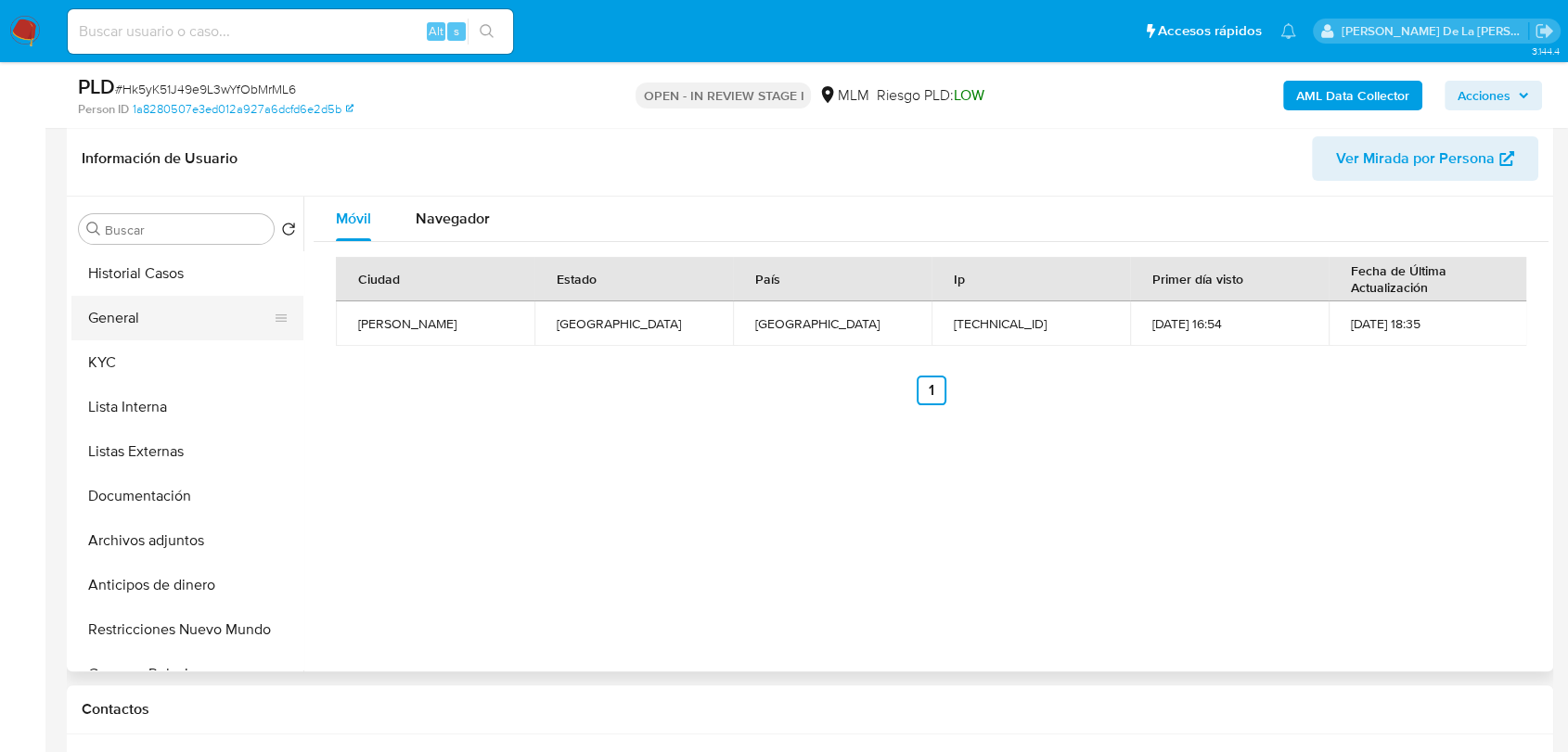 click on "General" at bounding box center (180, 318) 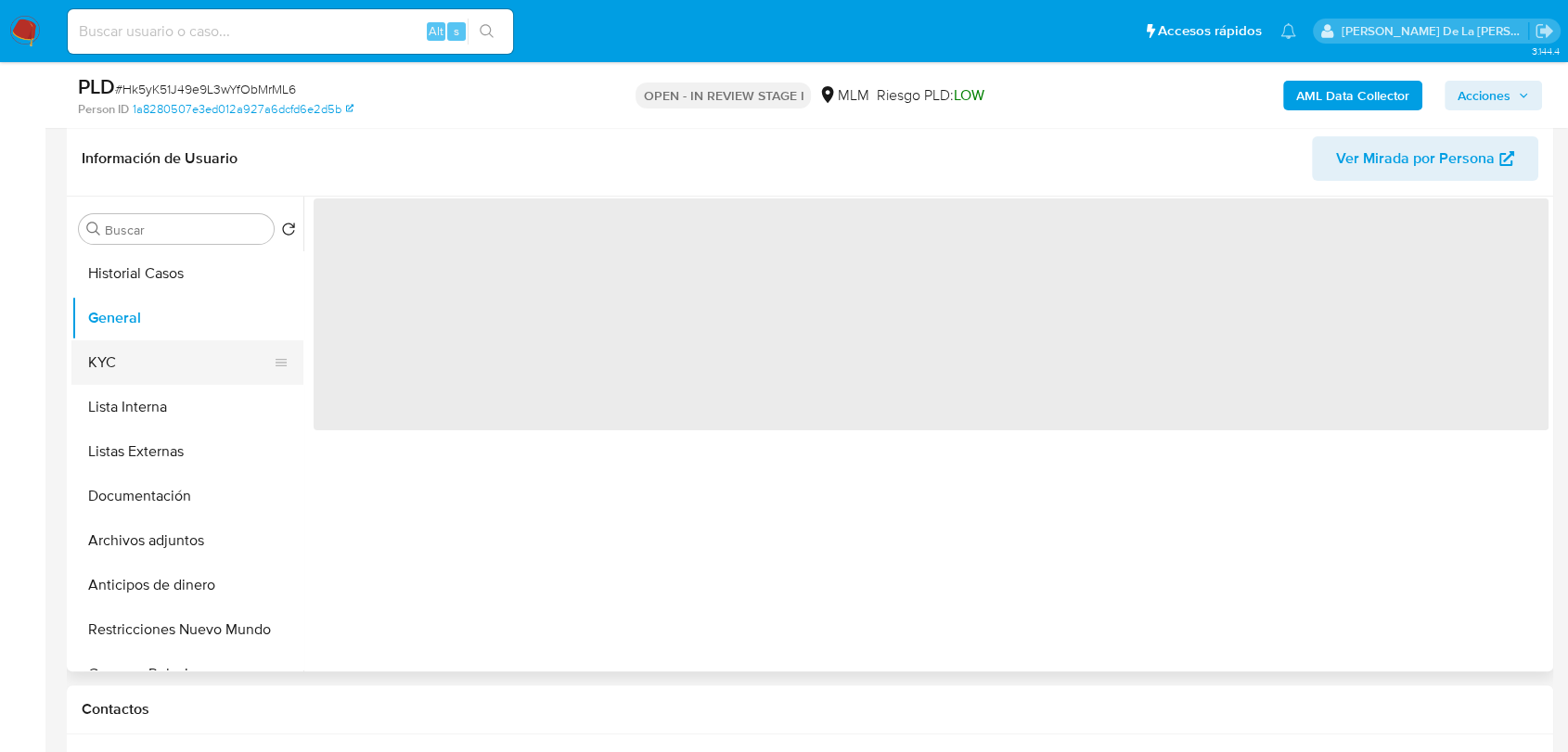 click on "KYC" at bounding box center [180, 363] 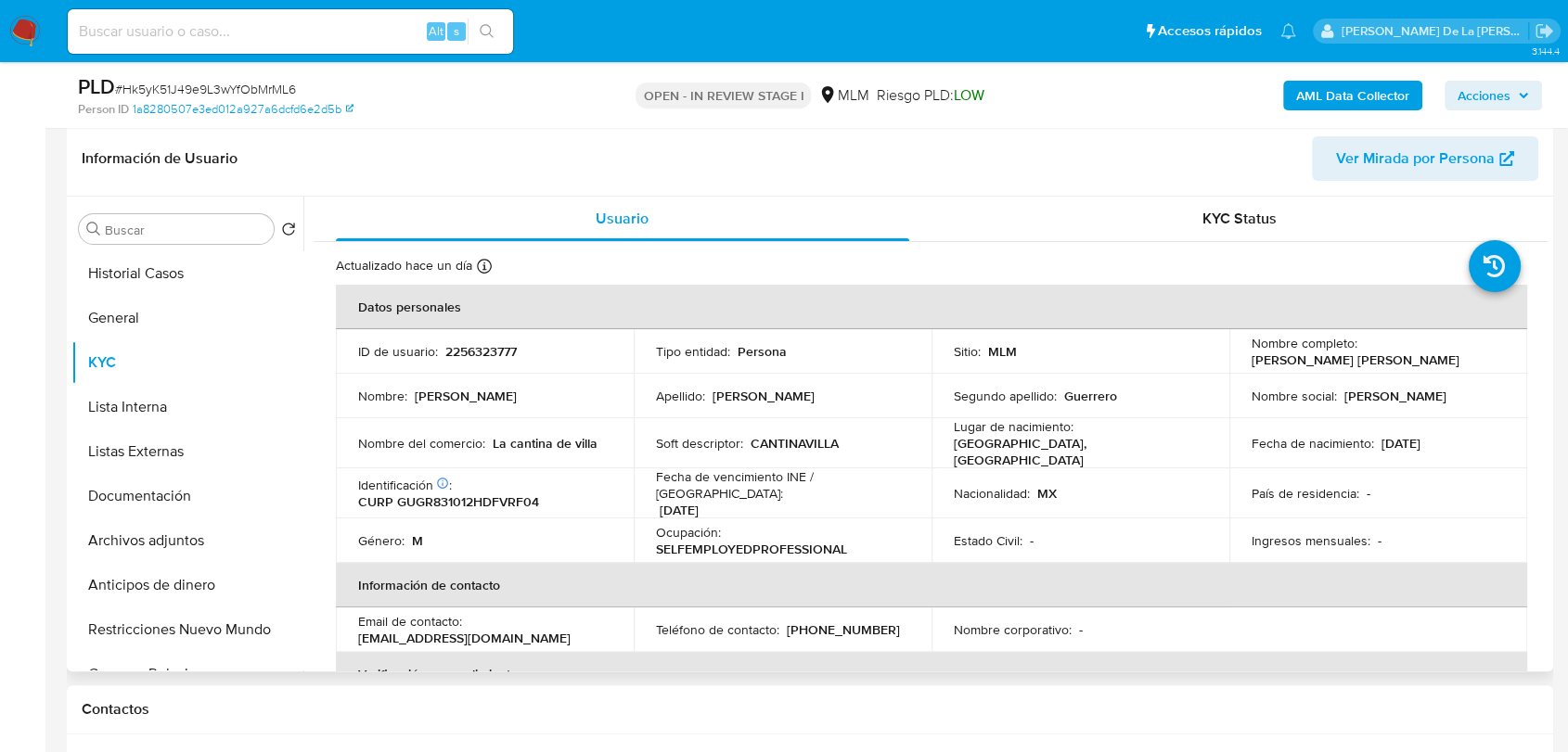 drag, startPoint x: 1242, startPoint y: 360, endPoint x: 1463, endPoint y: 369, distance: 221.18318 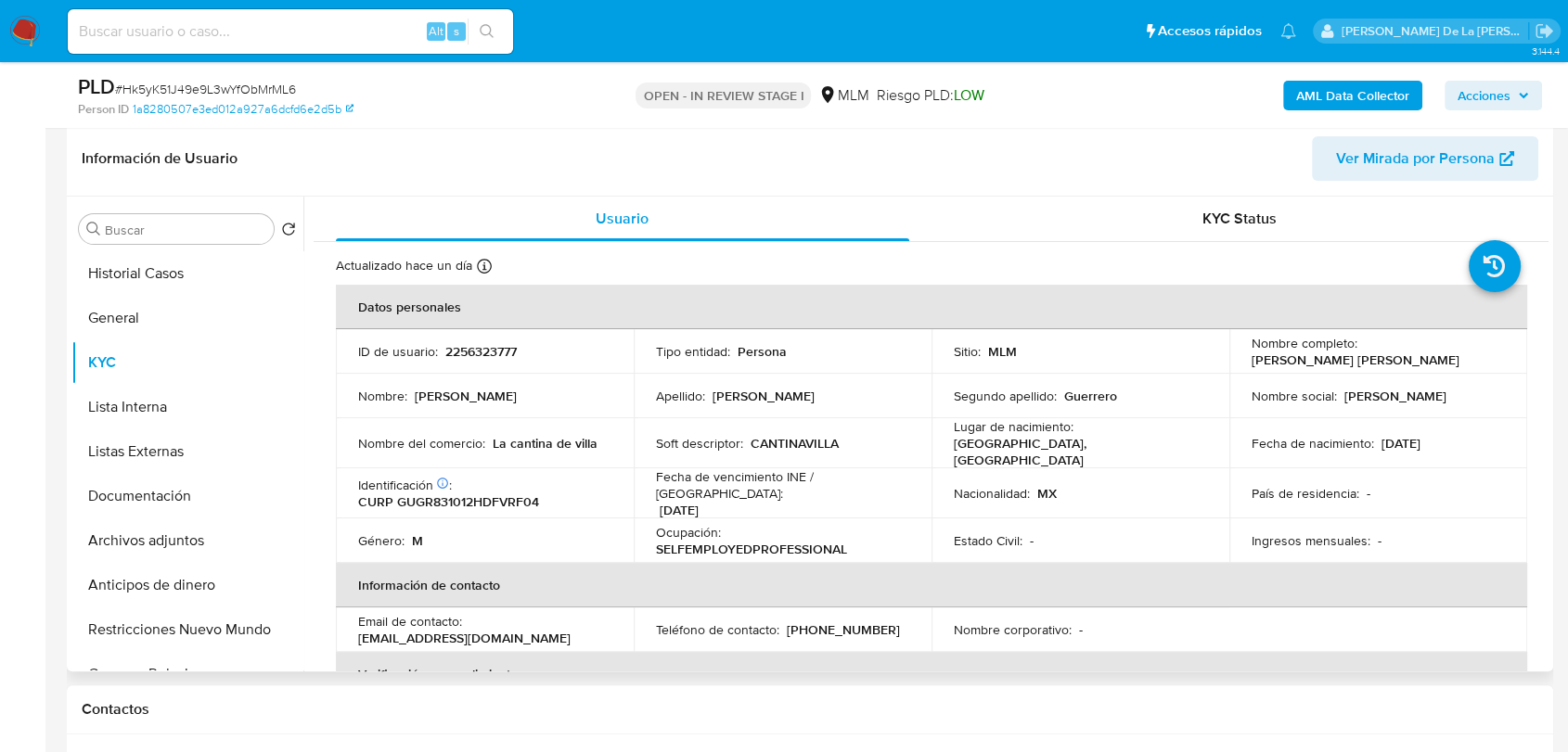 scroll, scrollTop: 182, scrollLeft: 0, axis: vertical 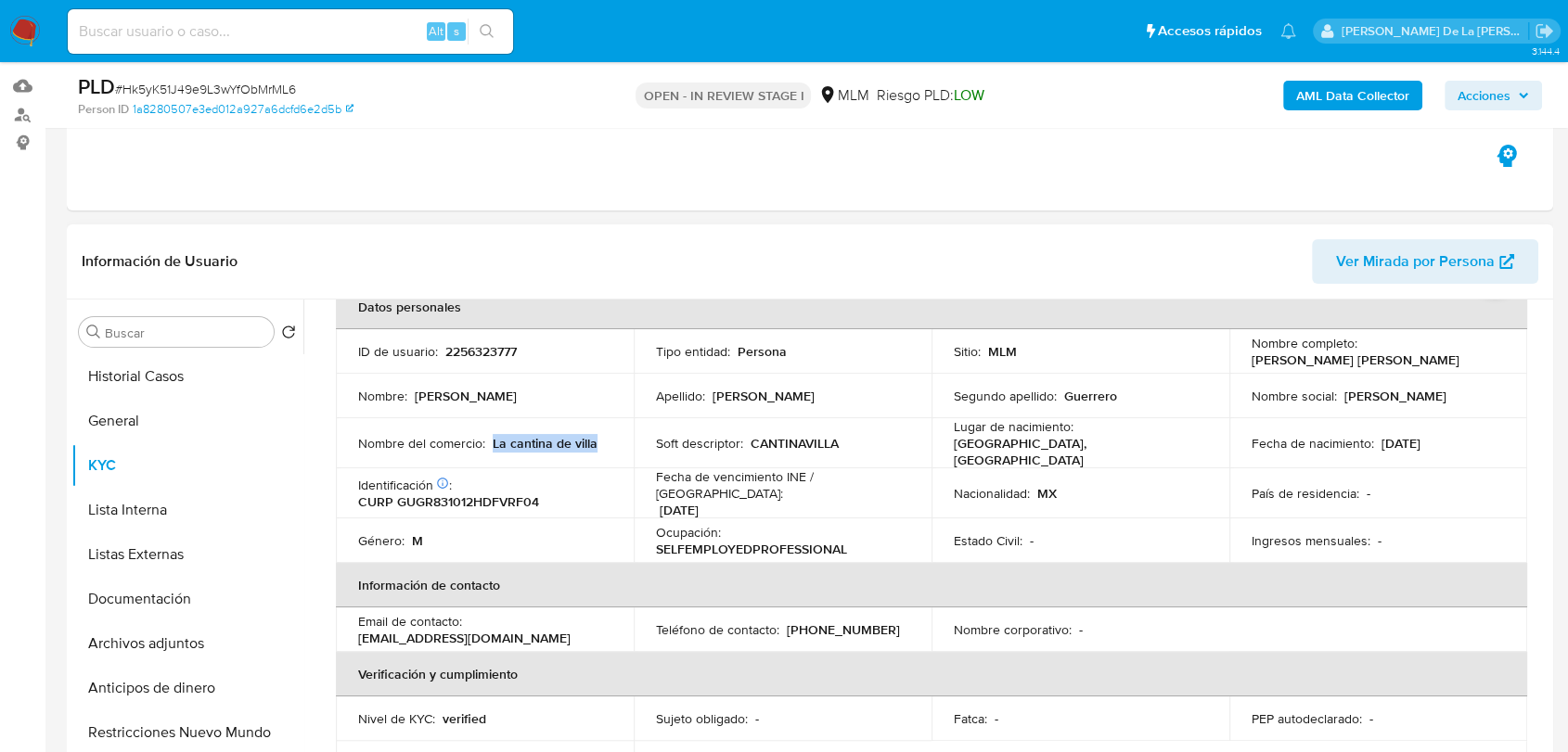 drag, startPoint x: 604, startPoint y: 440, endPoint x: 490, endPoint y: 439, distance: 114.00439 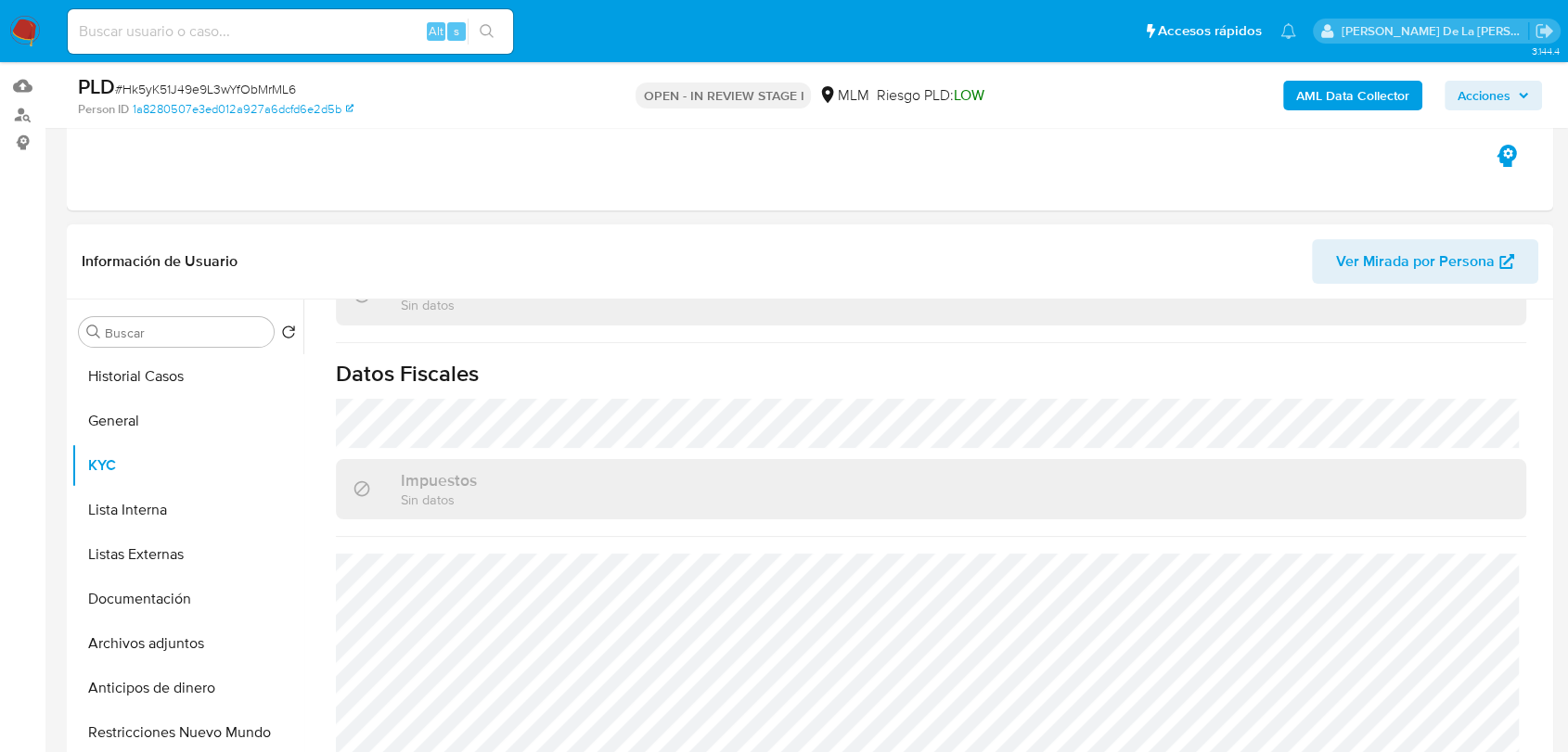 scroll, scrollTop: 1165, scrollLeft: 0, axis: vertical 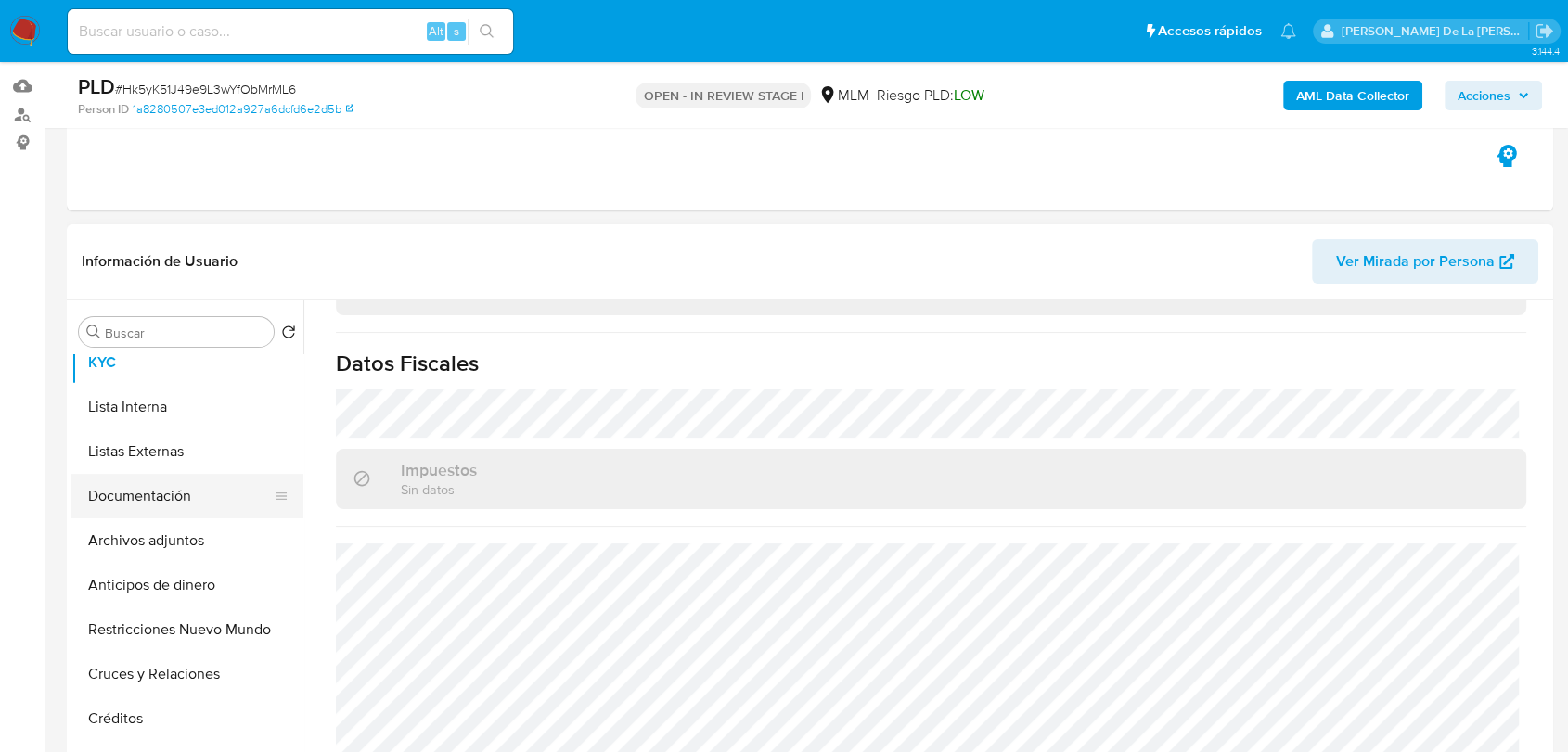 click on "Documentación" at bounding box center (180, 496) 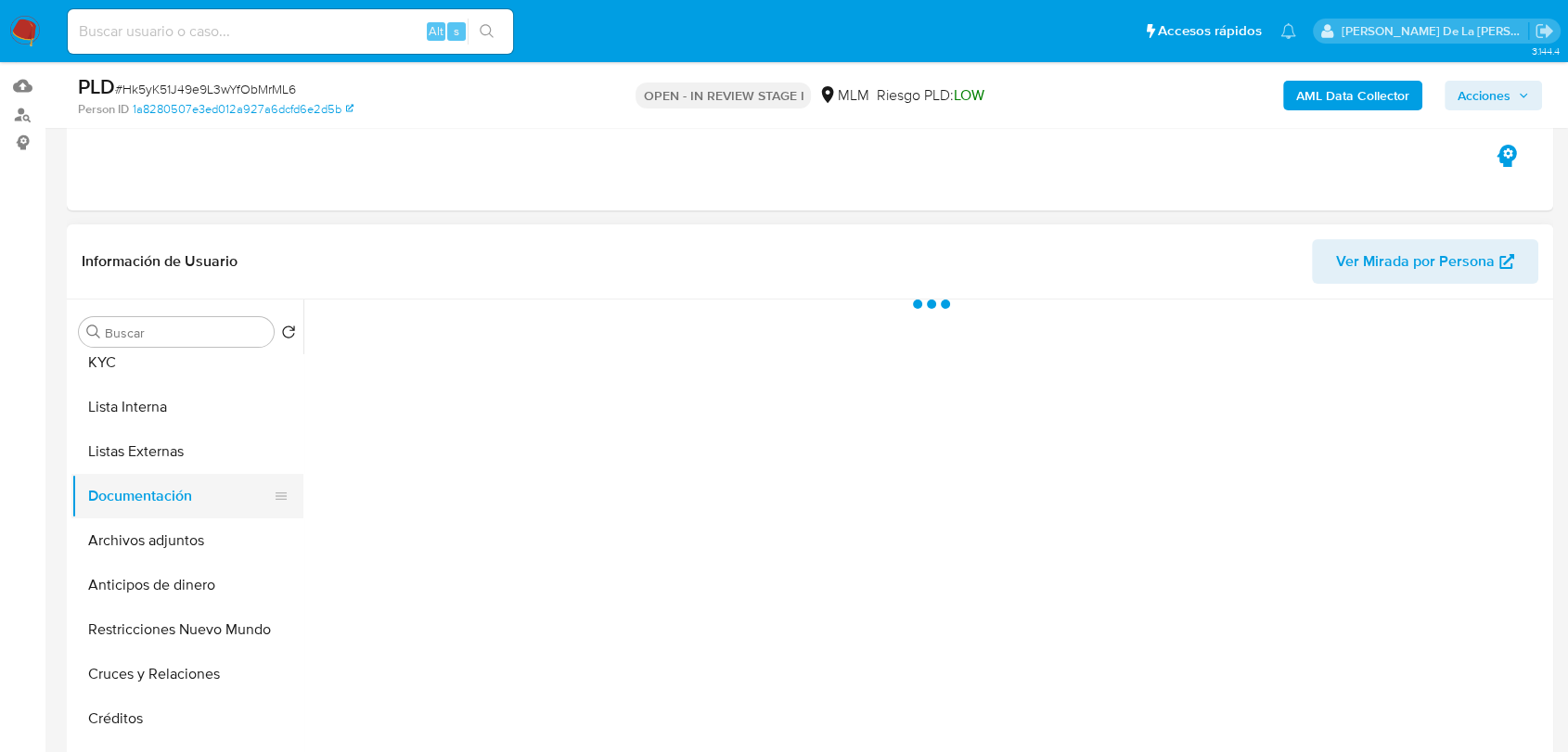 scroll, scrollTop: 0, scrollLeft: 0, axis: both 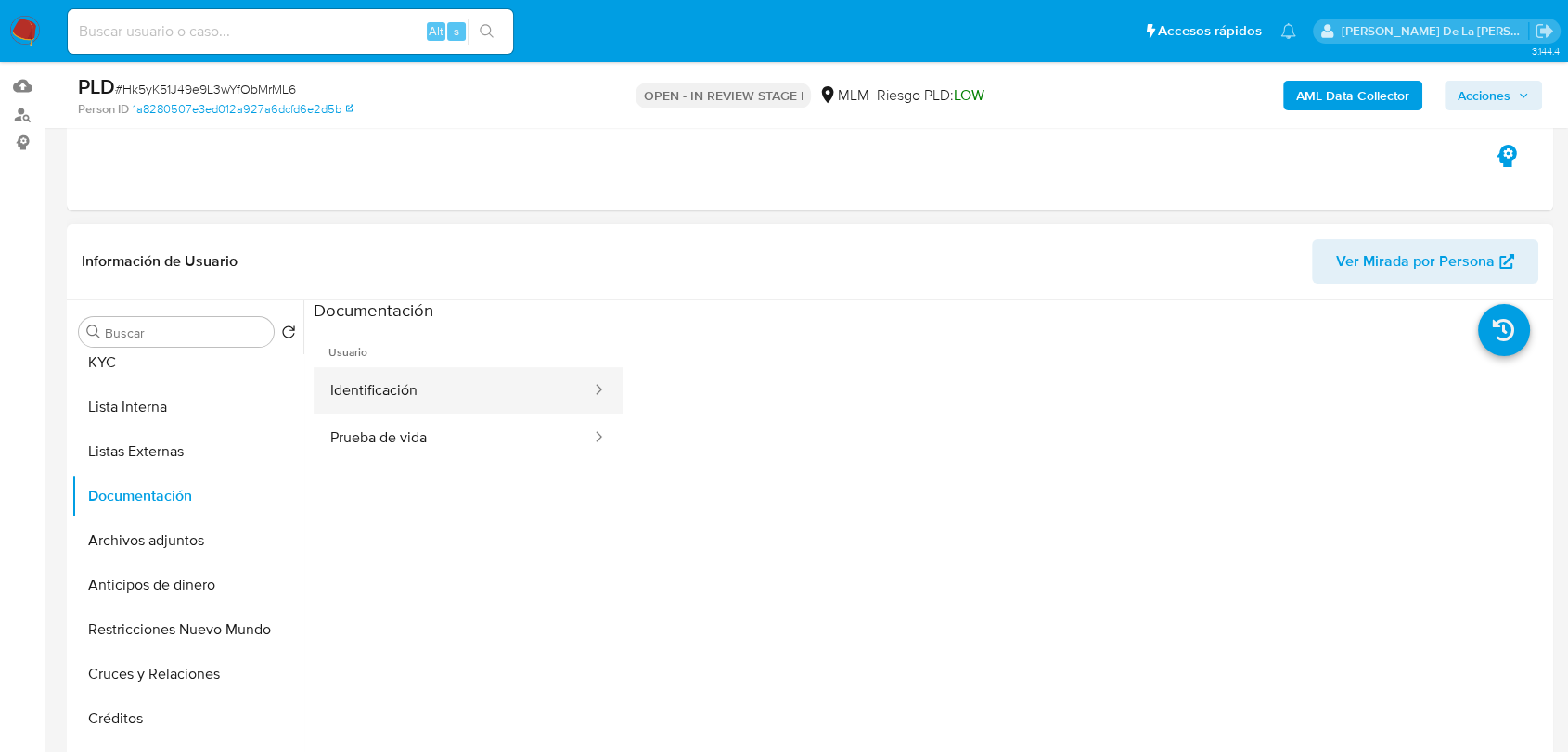 click on "Identificación" at bounding box center [453, 390] 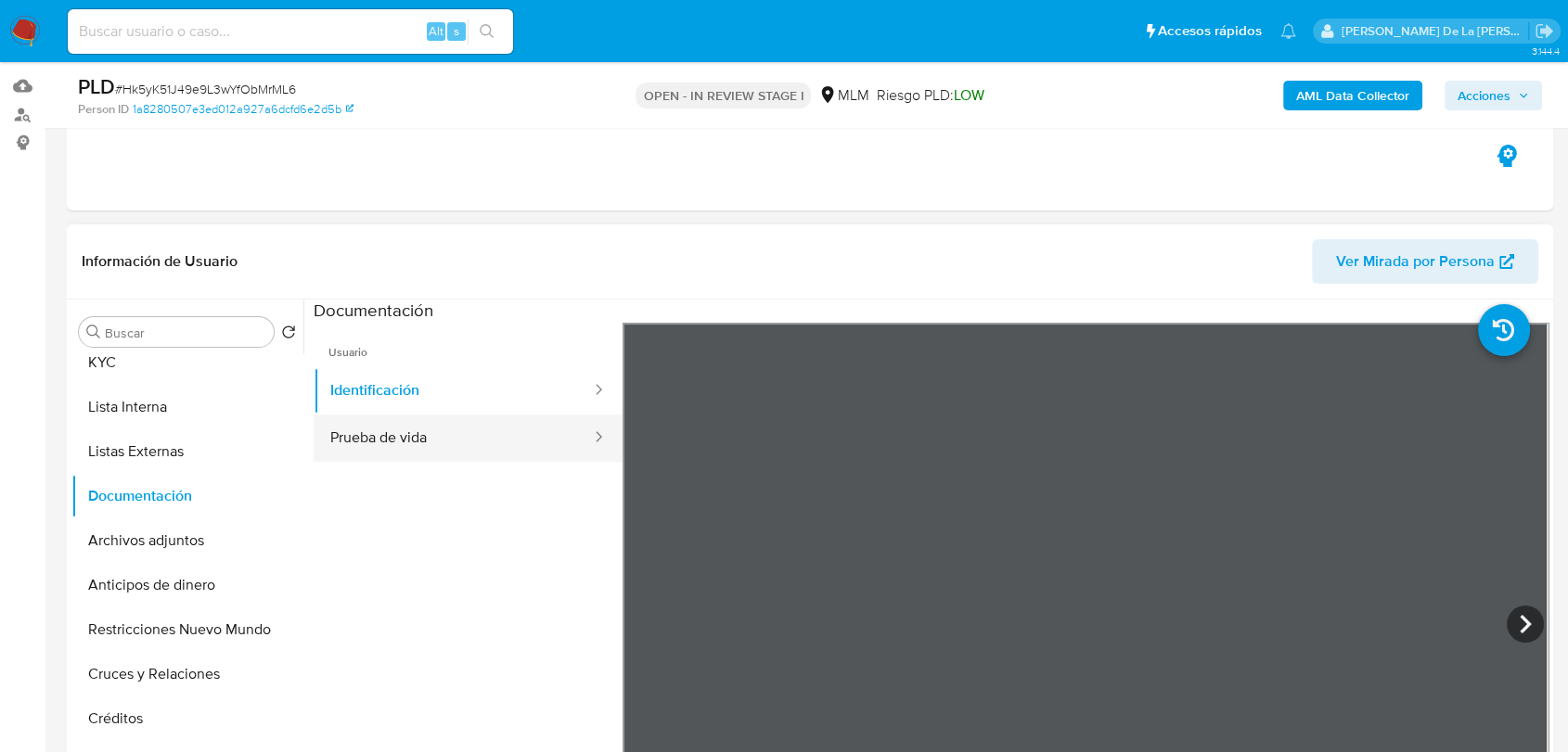click on "Prueba de vida" at bounding box center [453, 438] 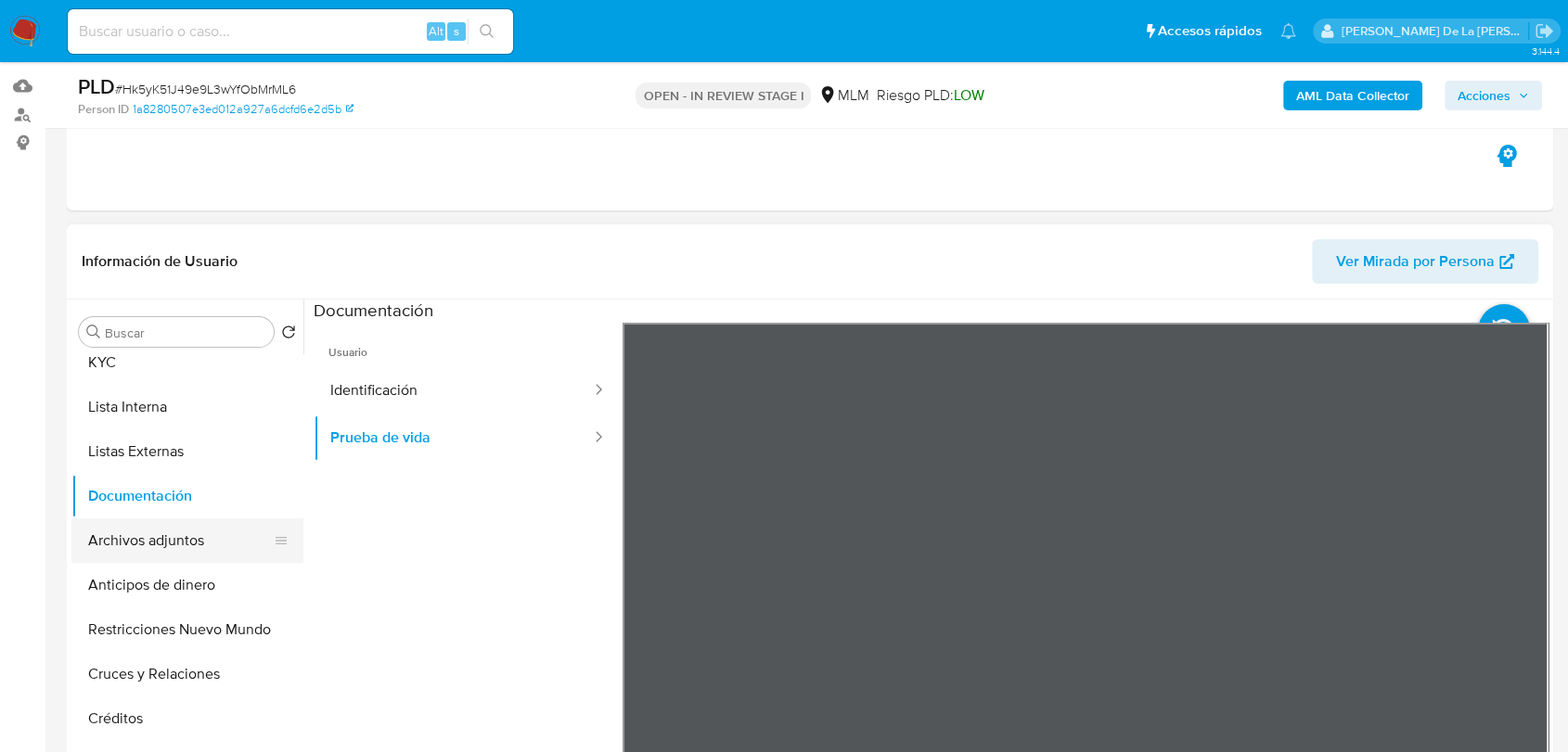 click on "Archivos adjuntos" at bounding box center [180, 541] 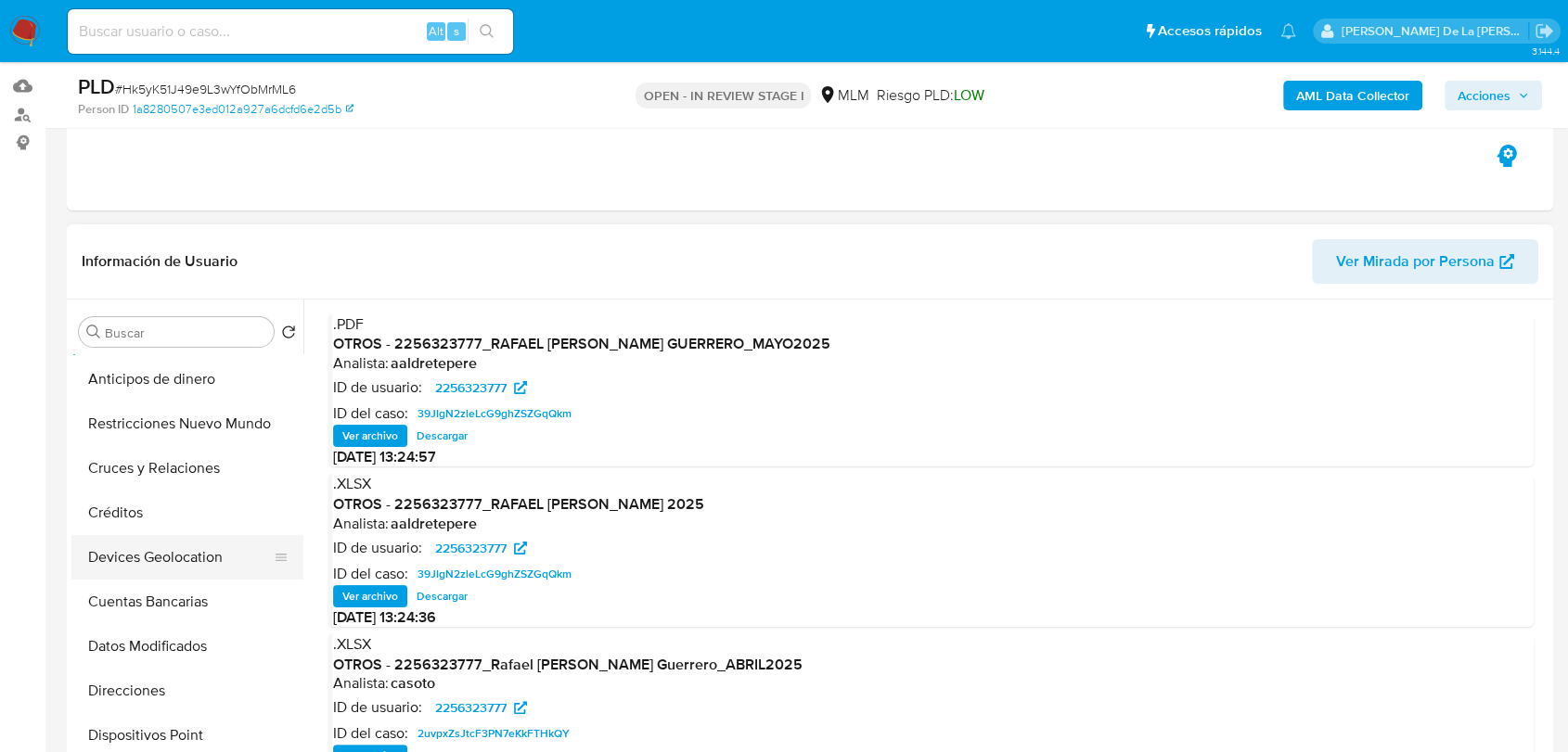 scroll, scrollTop: 515, scrollLeft: 0, axis: vertical 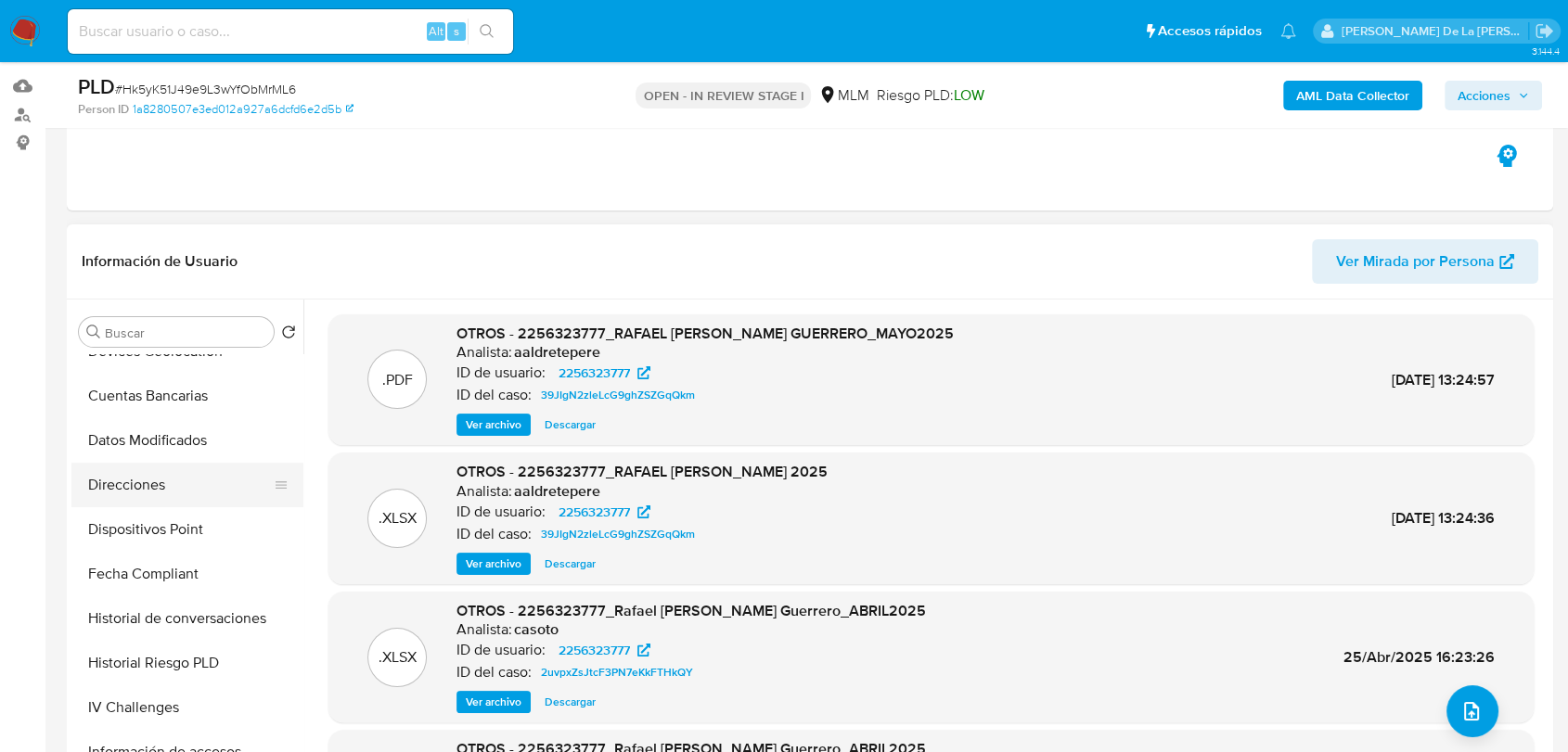 click on "Direcciones" at bounding box center [180, 485] 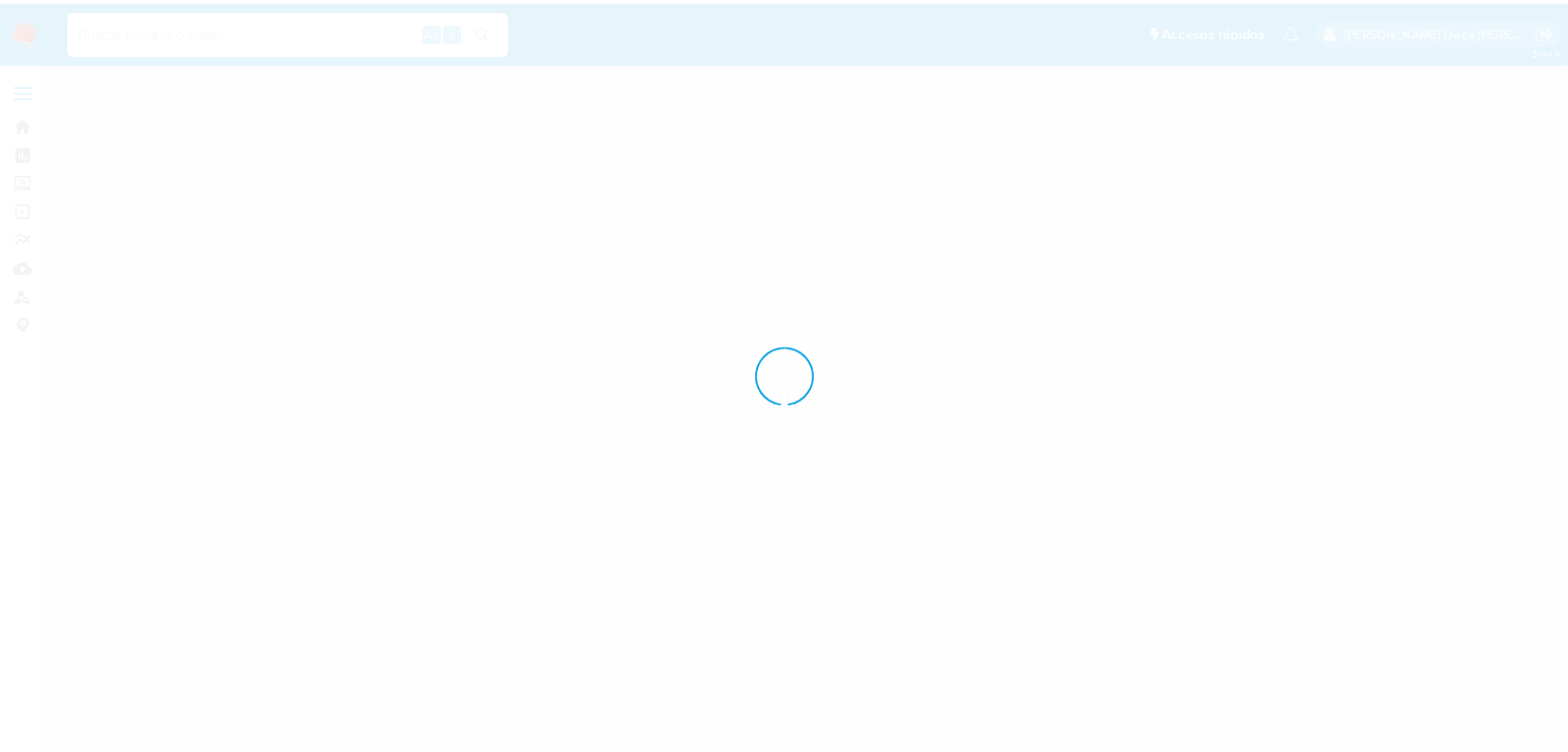 scroll, scrollTop: 0, scrollLeft: 0, axis: both 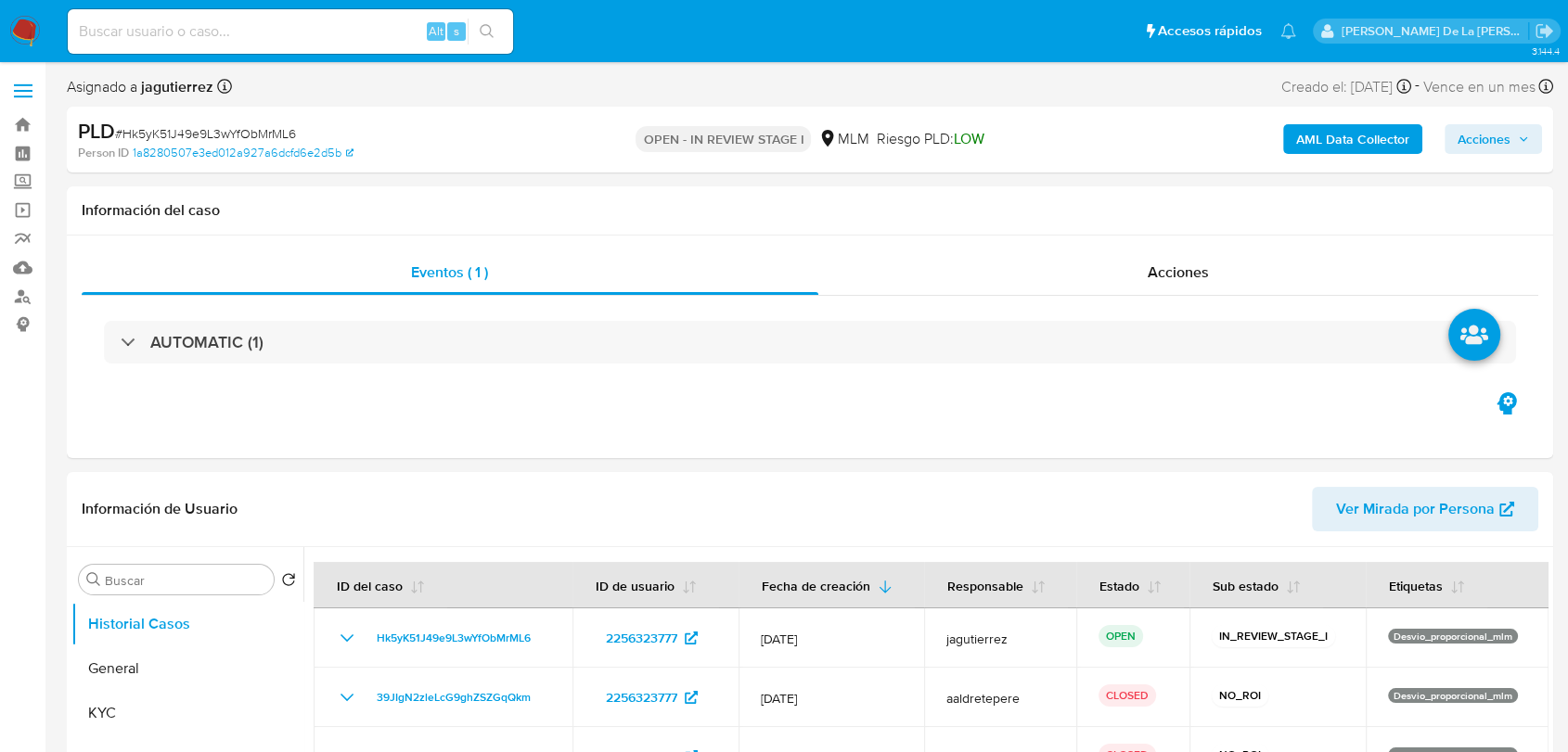 select on "10" 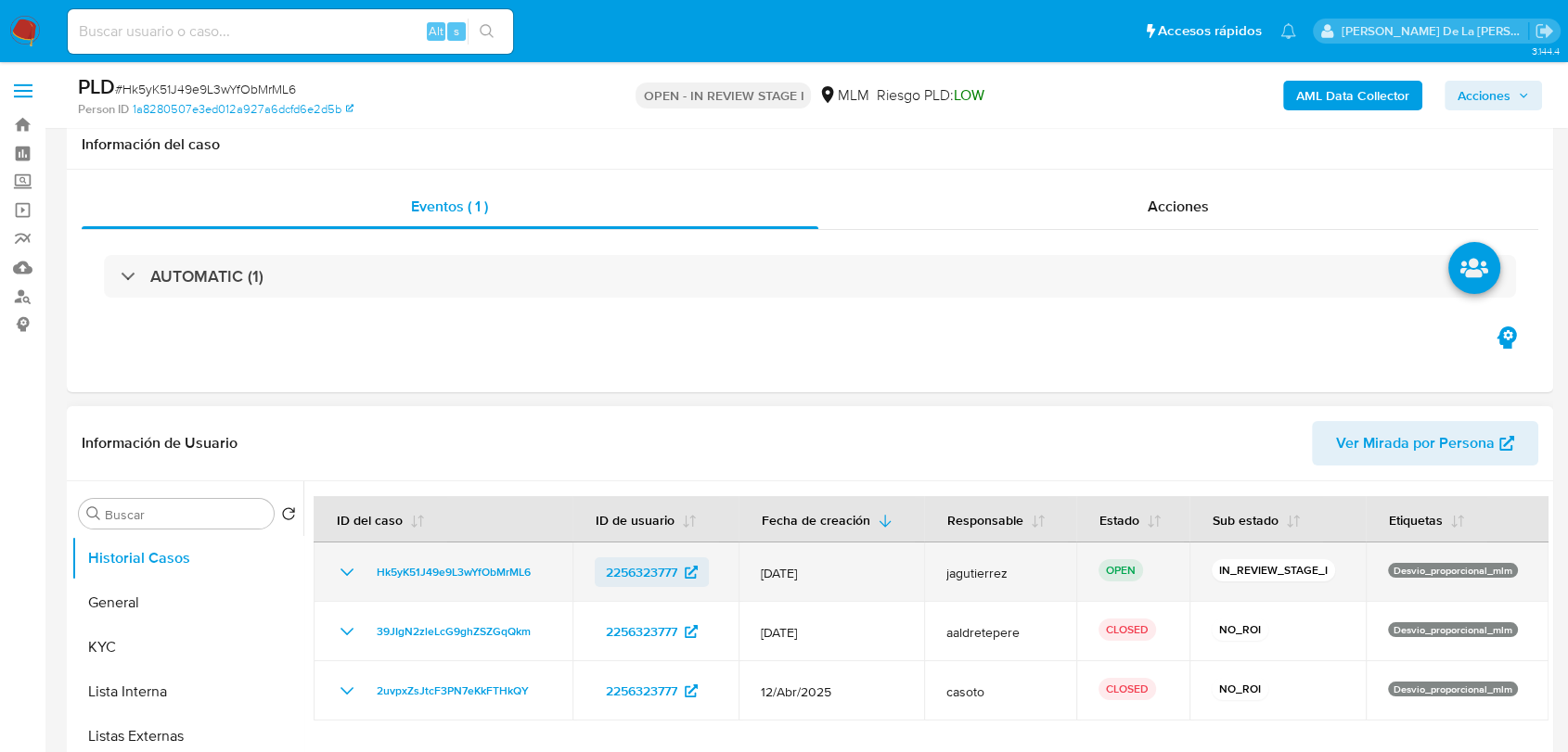 scroll, scrollTop: 93, scrollLeft: 0, axis: vertical 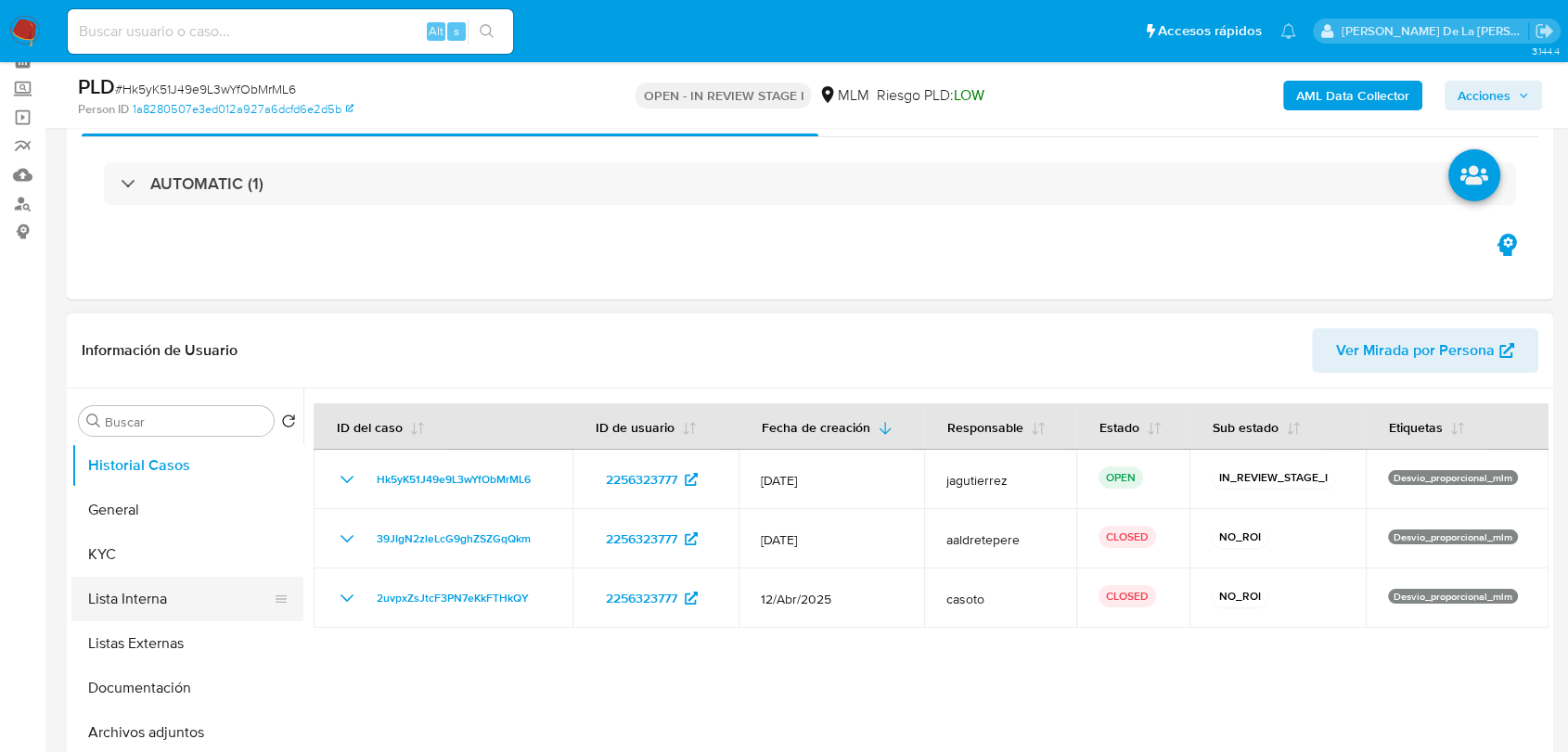 click on "Lista Interna" at bounding box center (180, 599) 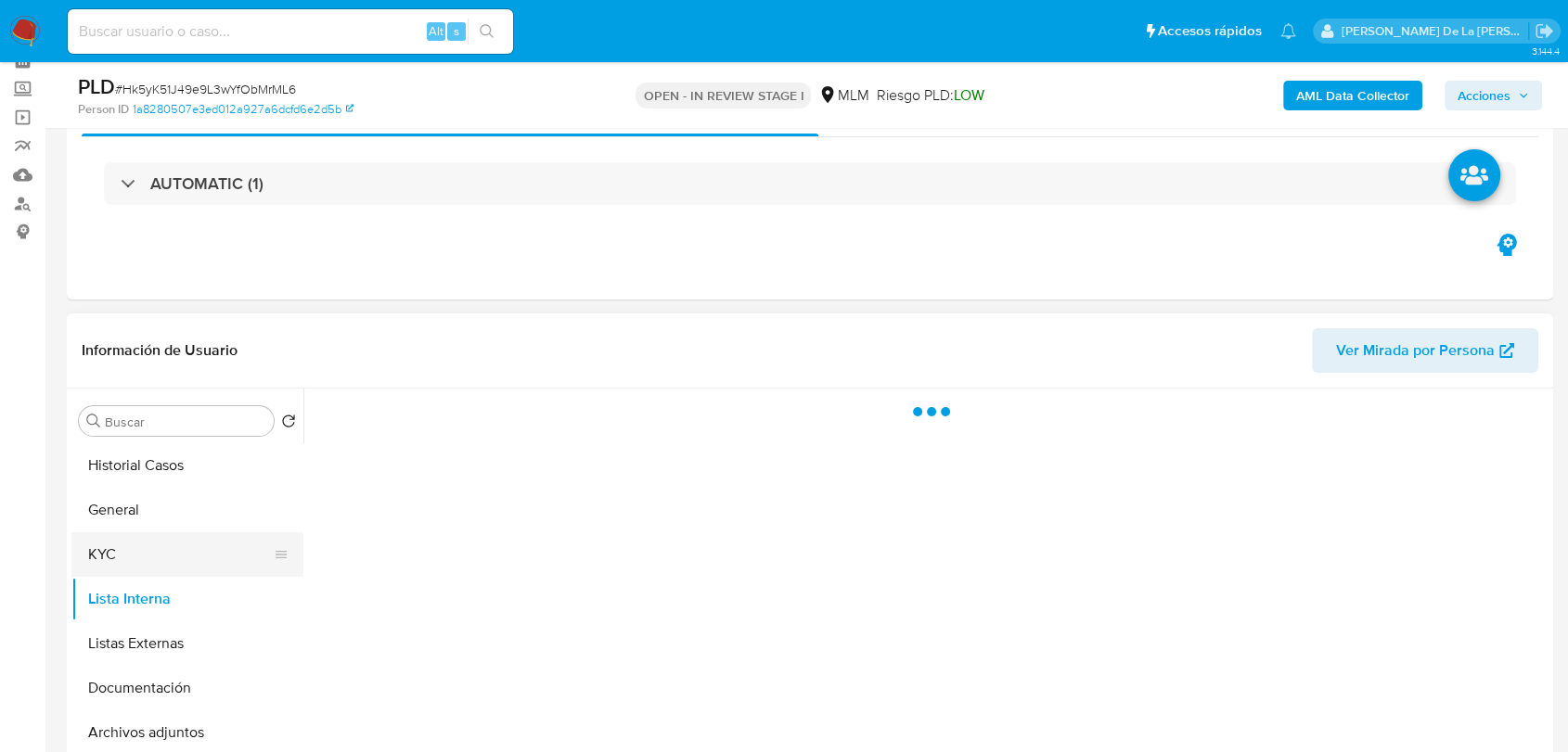 click on "KYC" at bounding box center (180, 554) 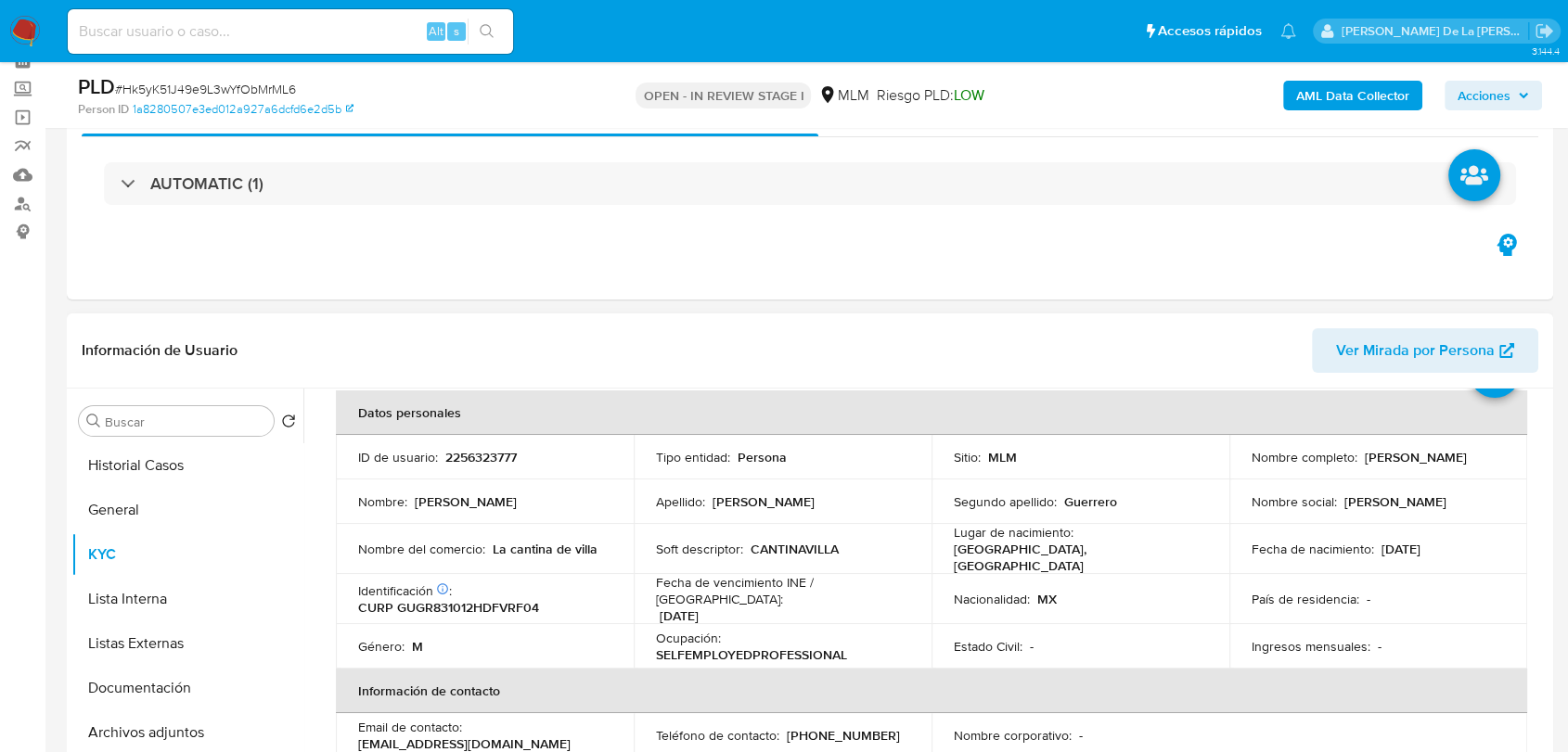 scroll, scrollTop: 79, scrollLeft: 0, axis: vertical 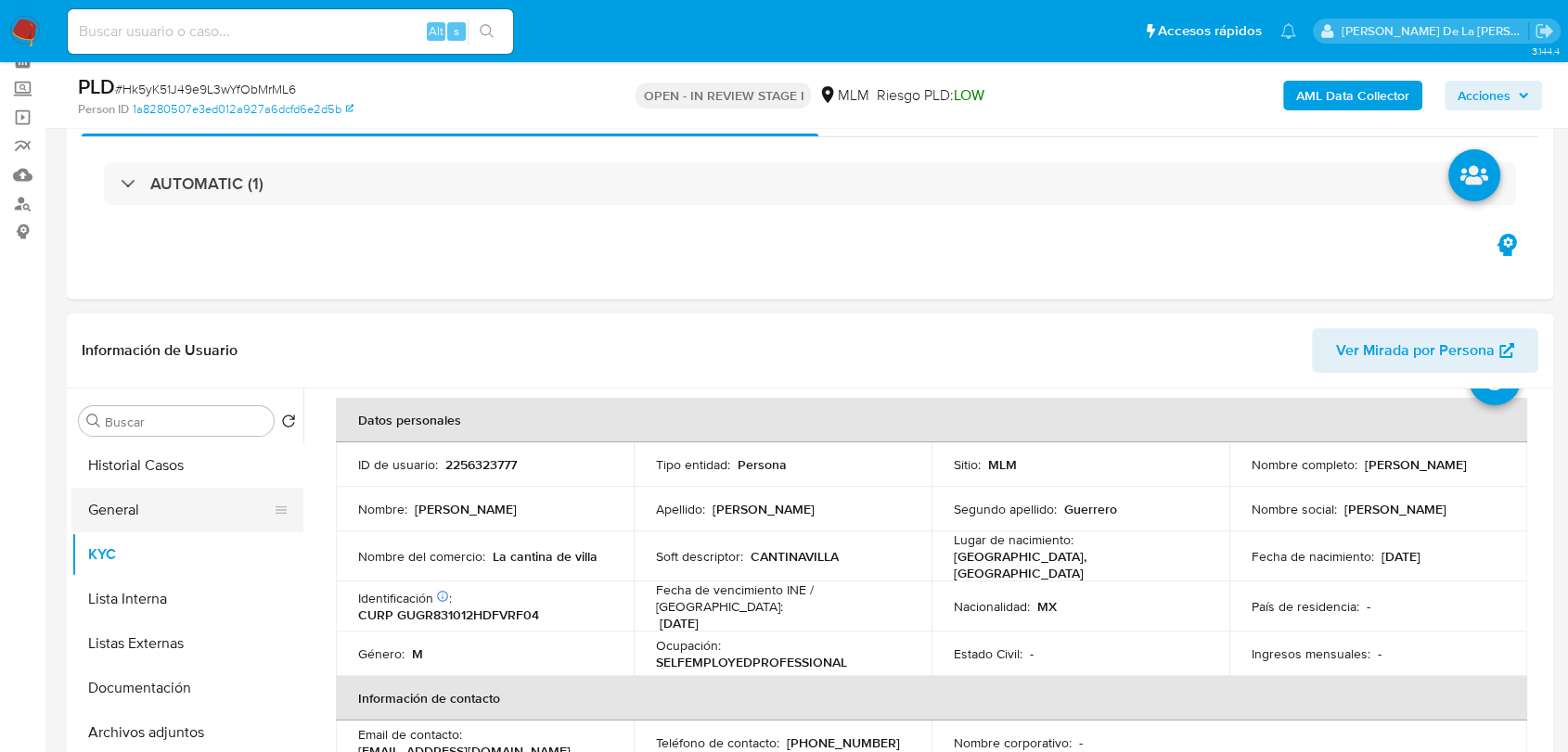 click on "General" at bounding box center (180, 510) 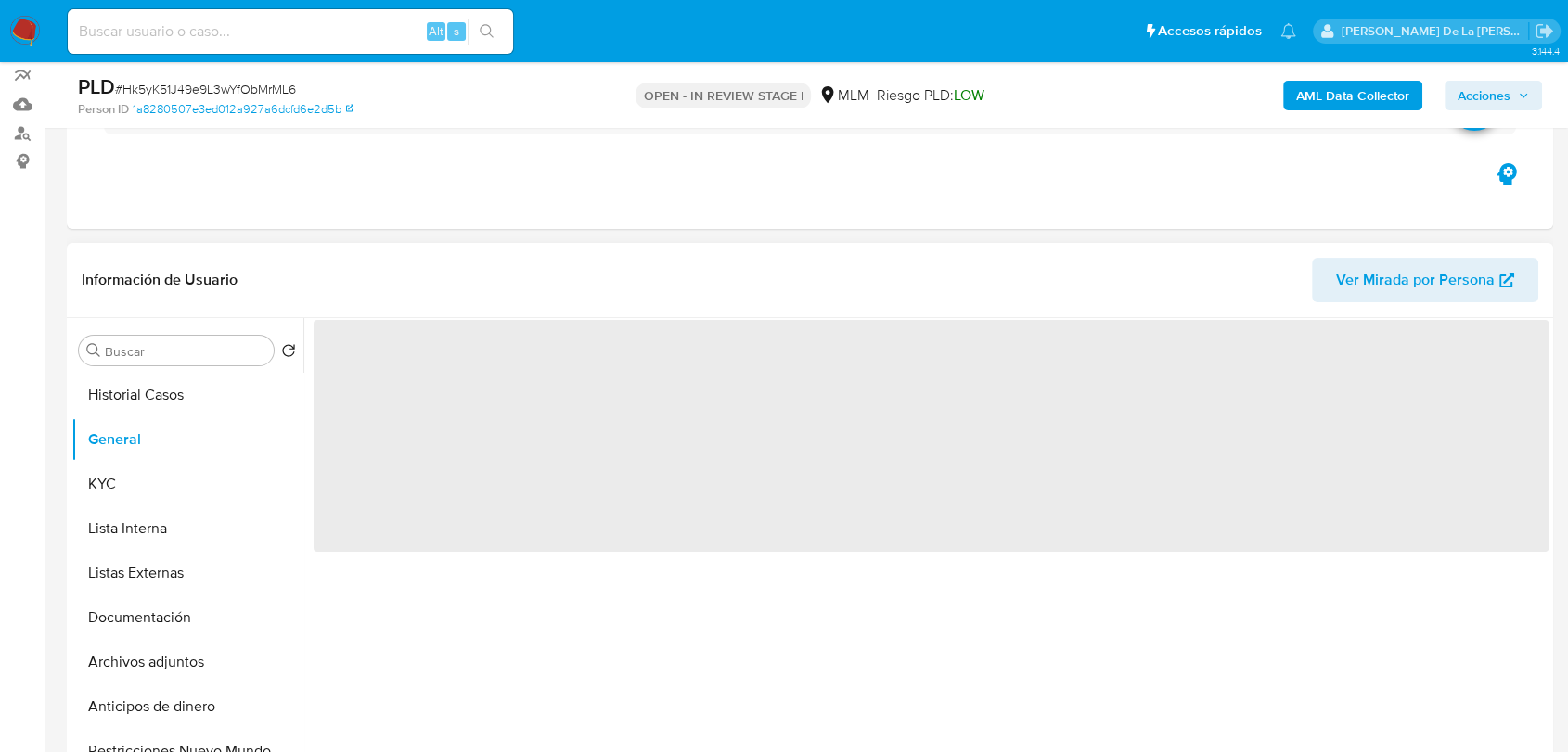 scroll, scrollTop: 167, scrollLeft: 0, axis: vertical 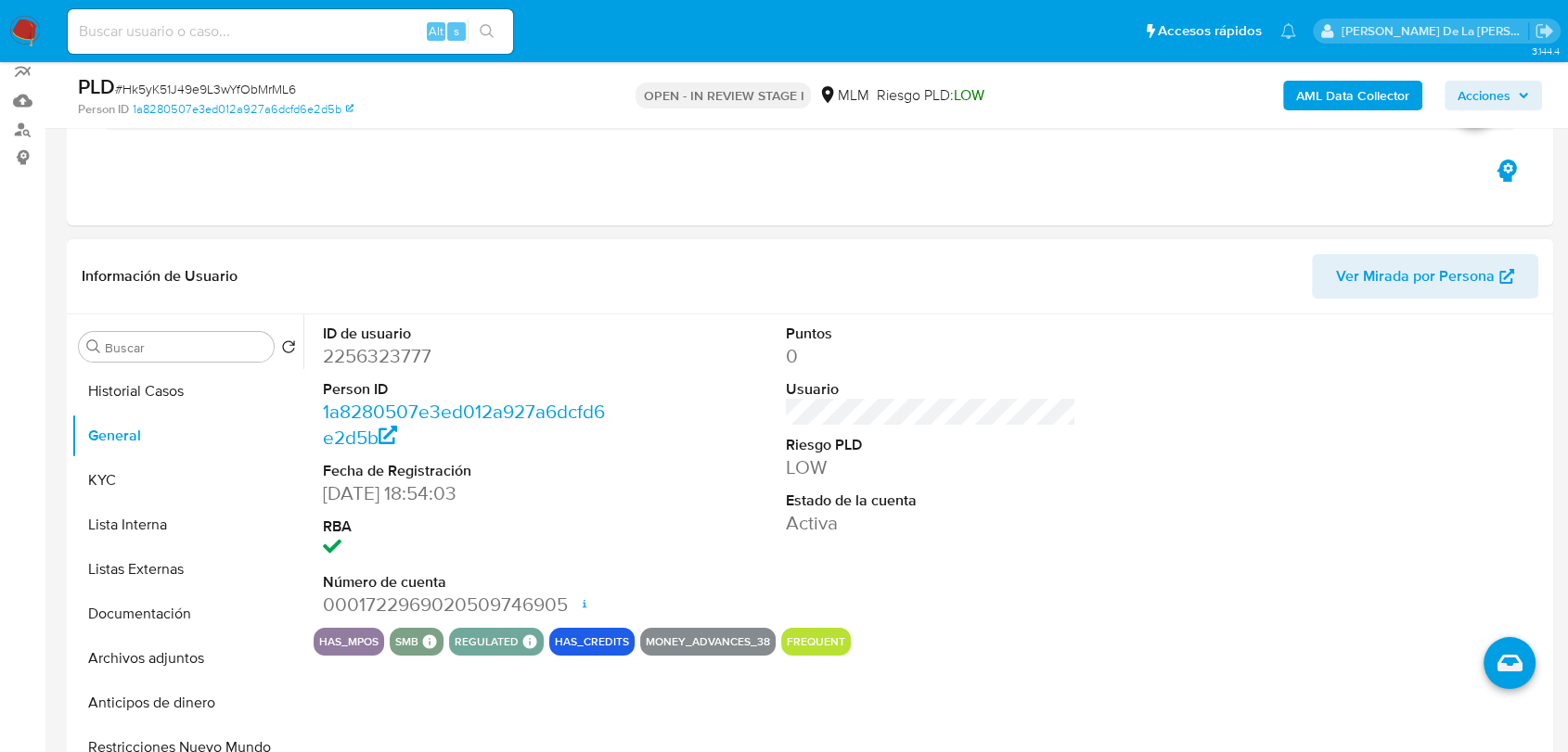 type 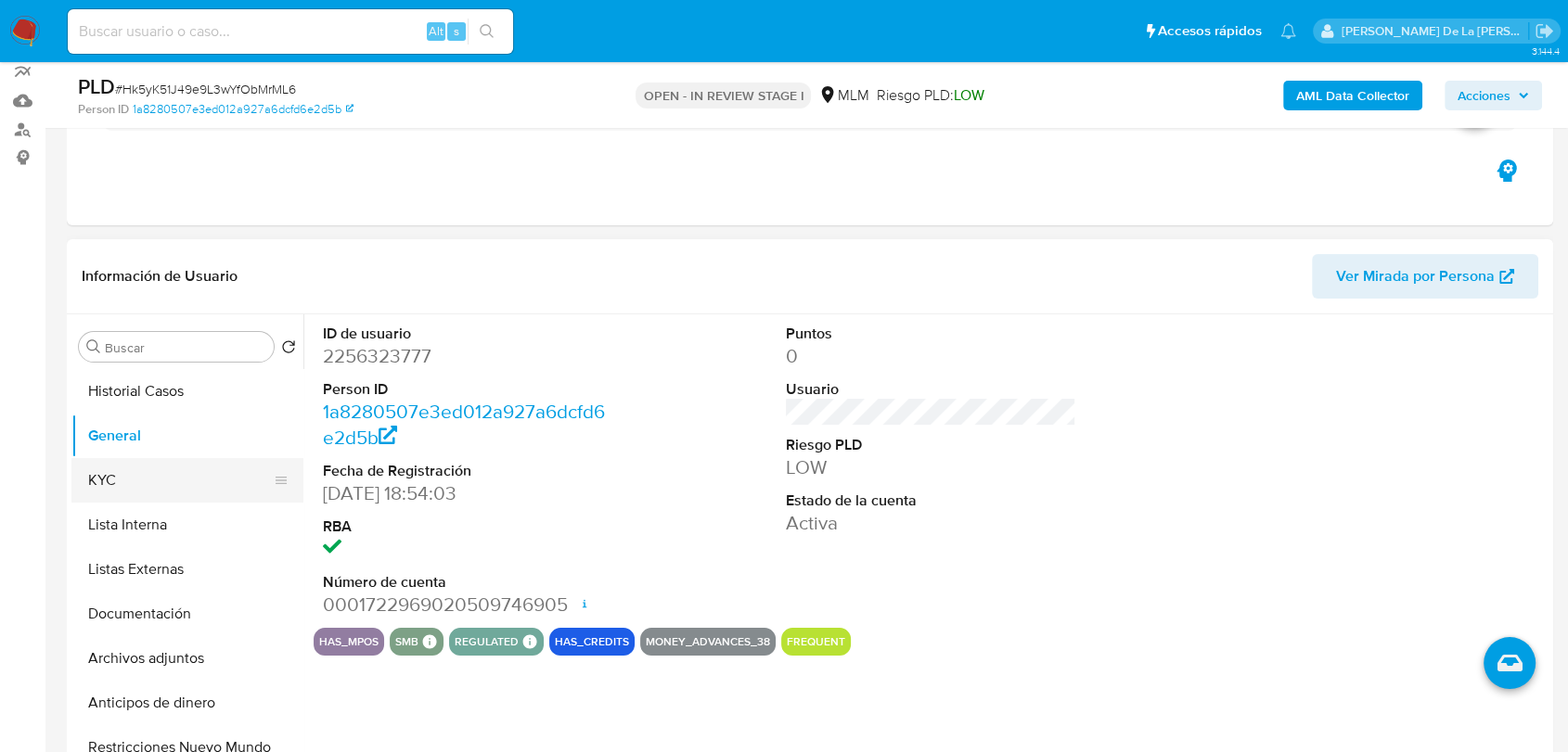 click on "KYC" at bounding box center (180, 480) 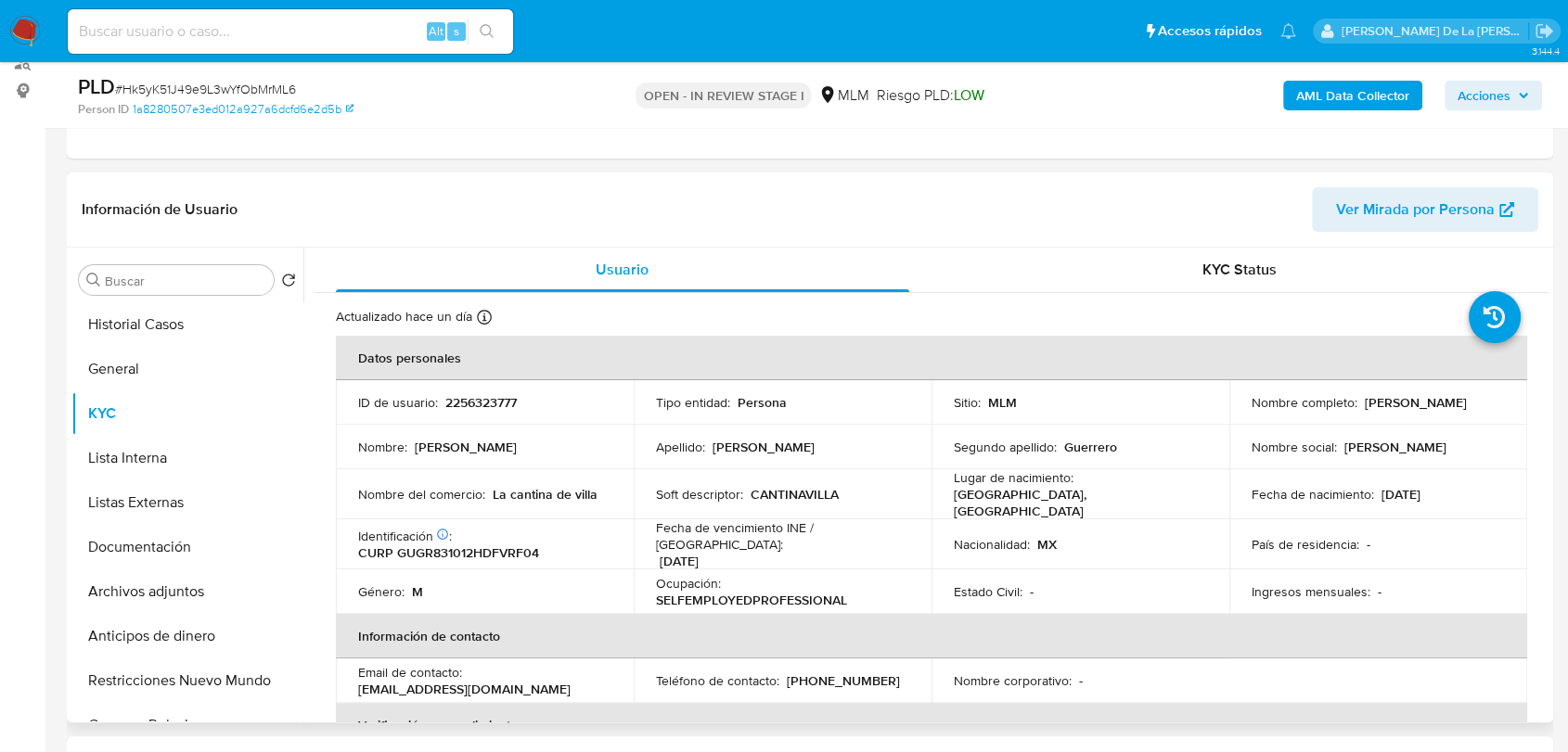 scroll, scrollTop: 270, scrollLeft: 0, axis: vertical 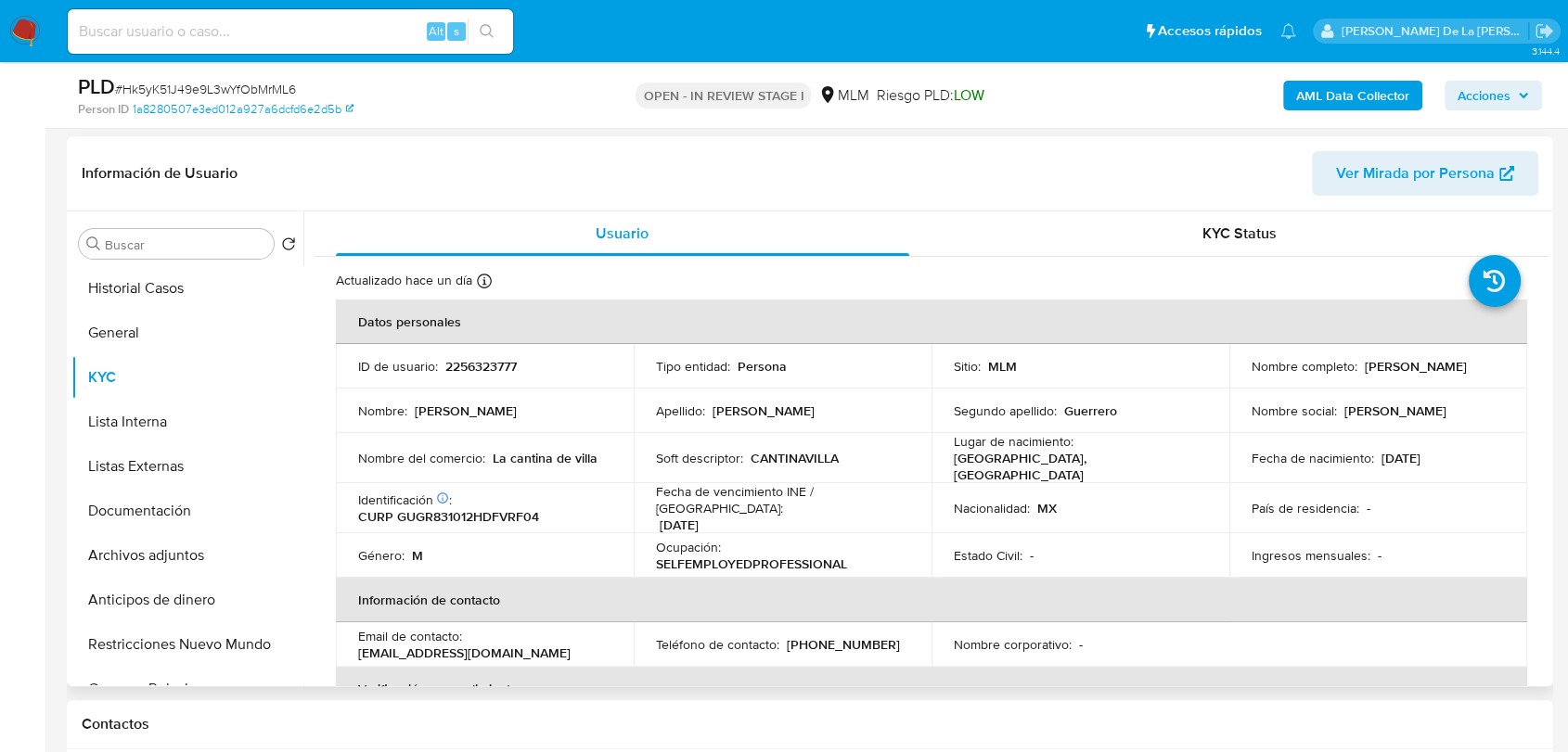 type 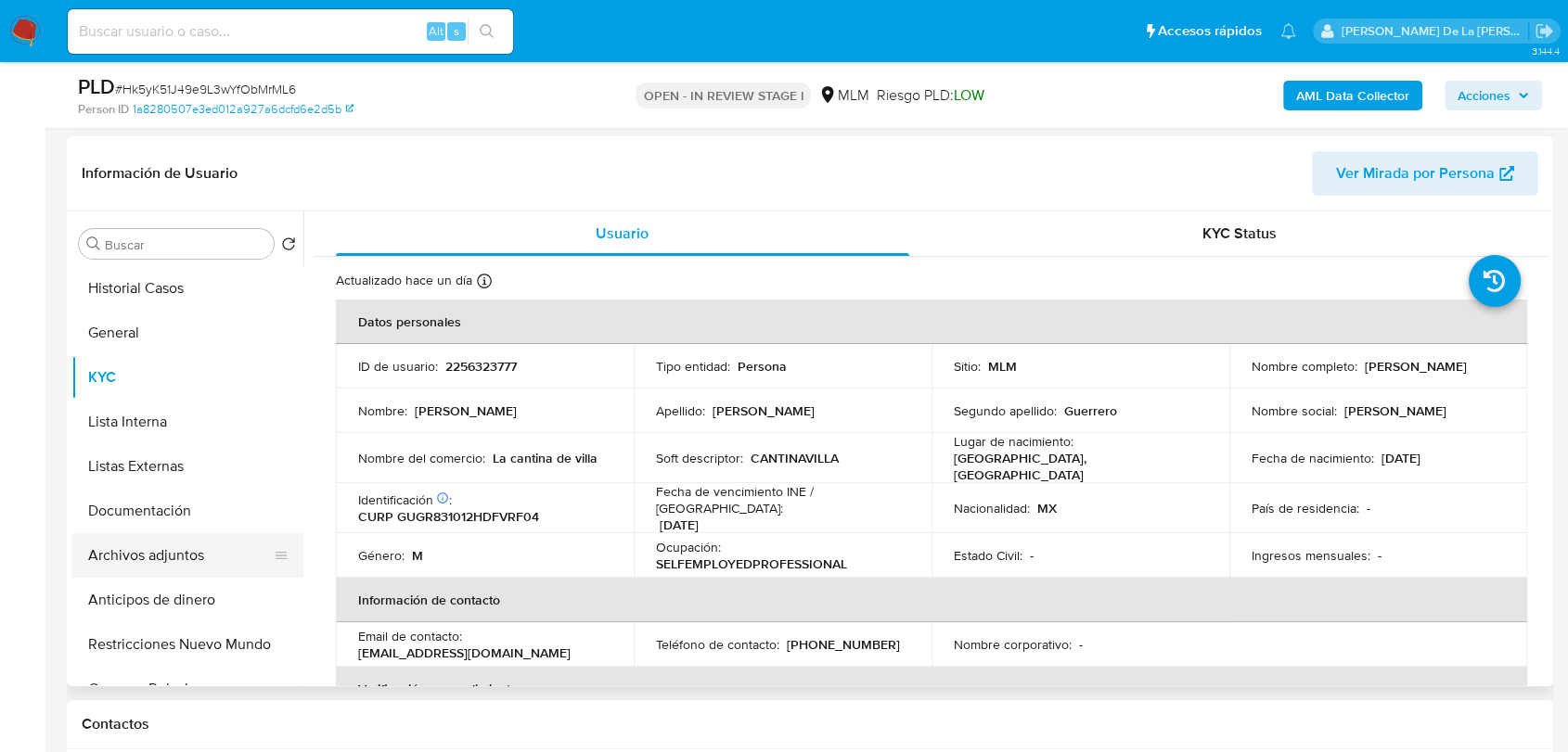 click on "Archivos adjuntos" at bounding box center (180, 555) 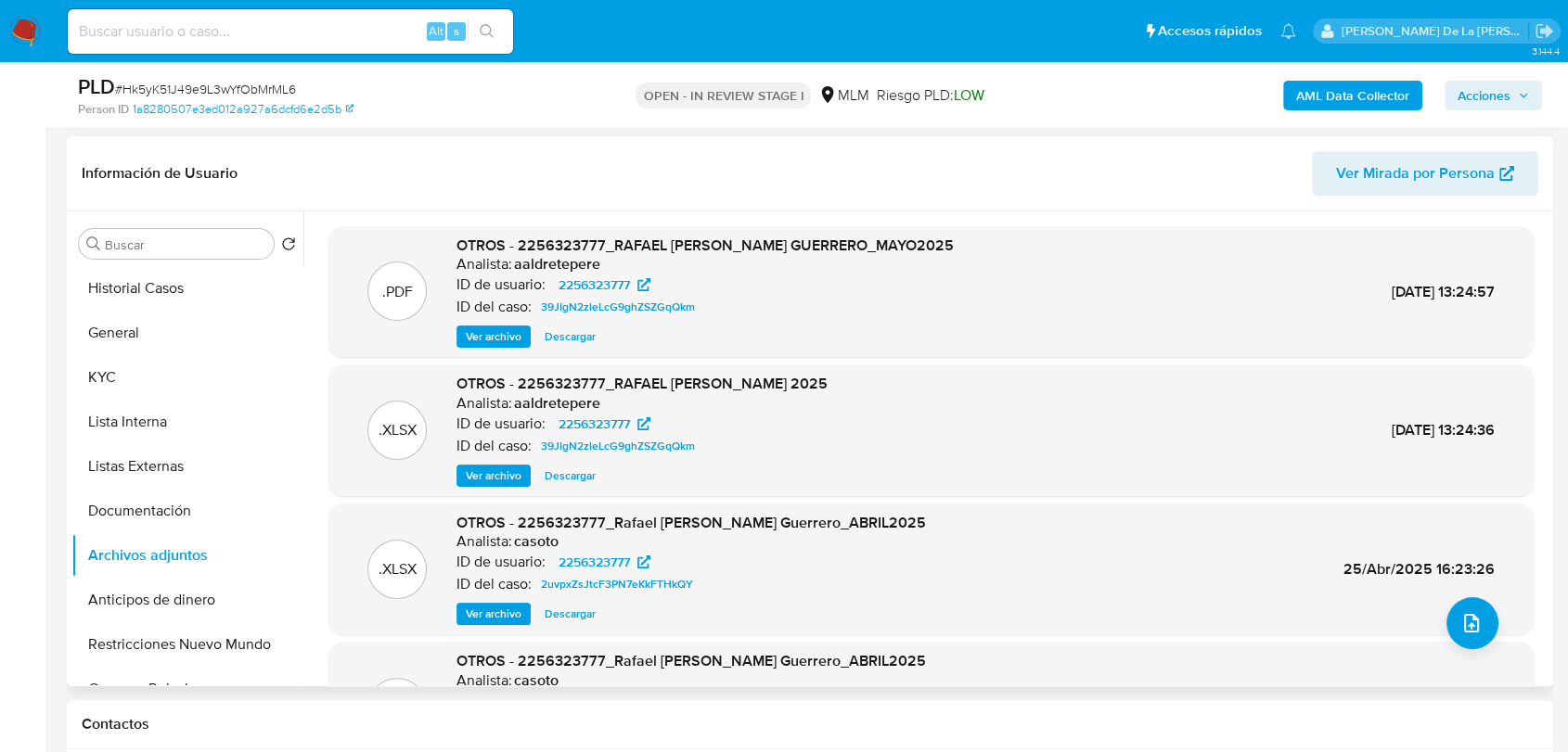 click on ".XLSX OTROS - 2256323777_Rafael Mariano Guevara Guerrero_ABRIL2025 Analista: casoto ID de usuario: 2256323777 ID del caso: 2uvpxZsJtcF3PN7eKkFTHkQY Ver archivo Descargar 25/Abr/2025 16:23:26" at bounding box center [931, 569] 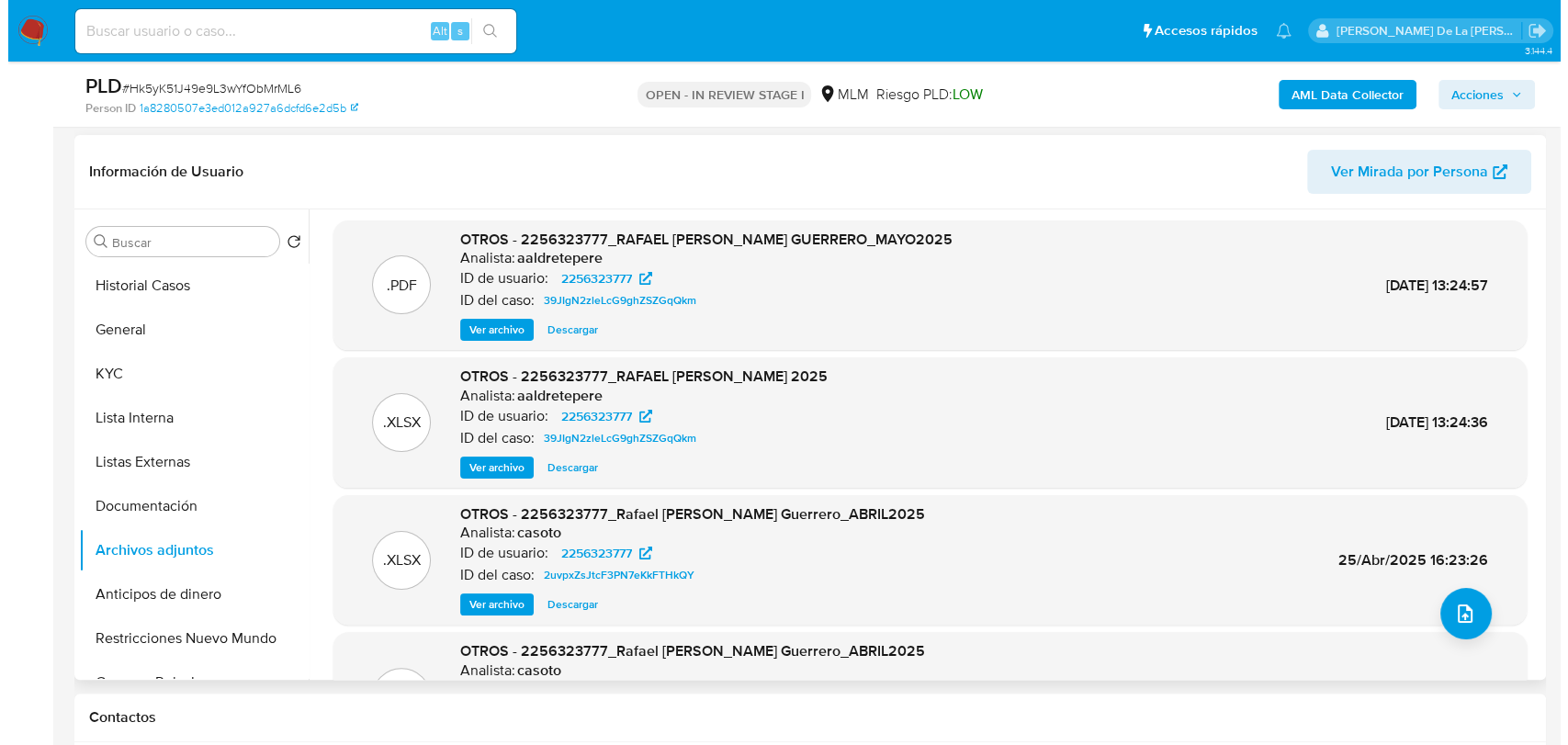 scroll, scrollTop: 0, scrollLeft: 0, axis: both 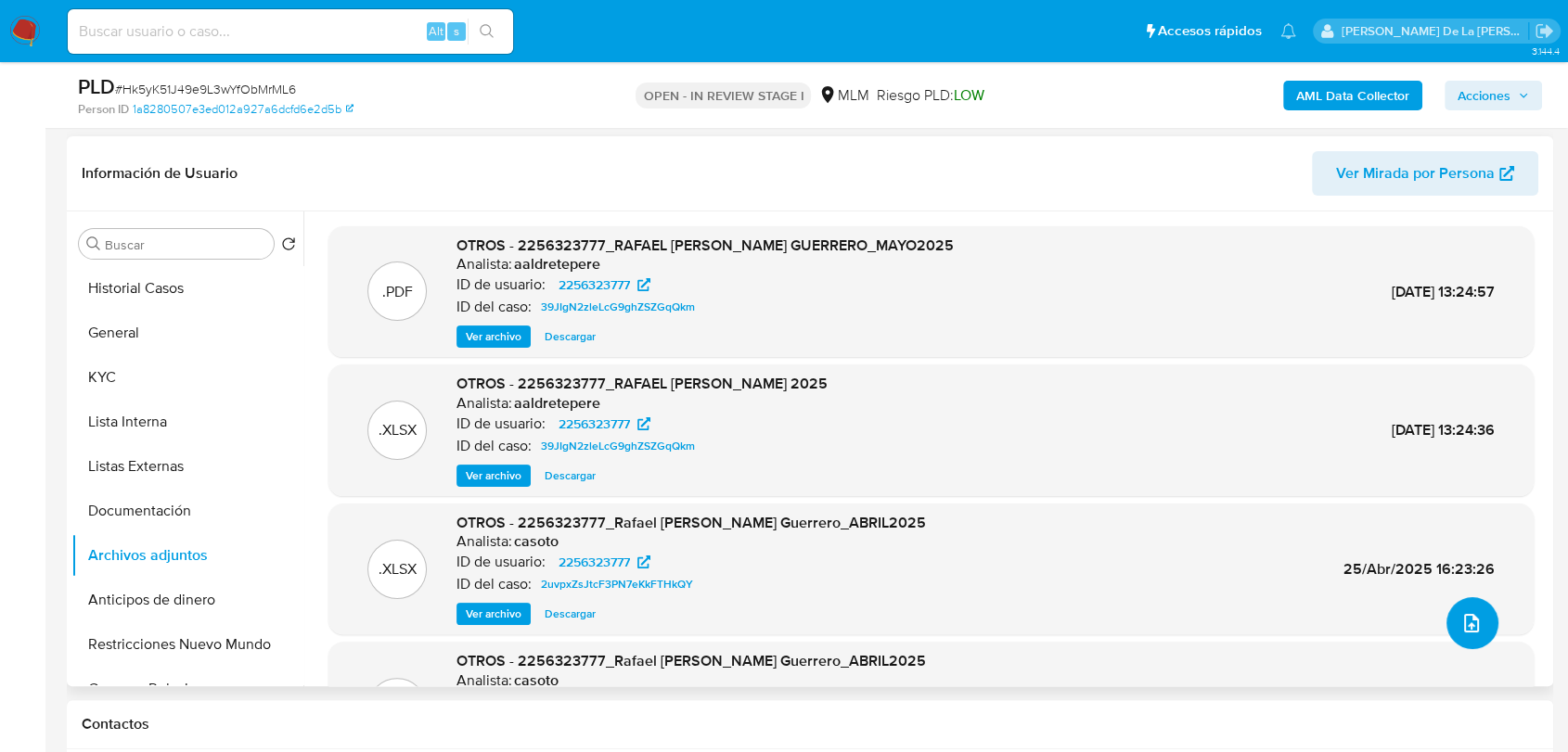 click 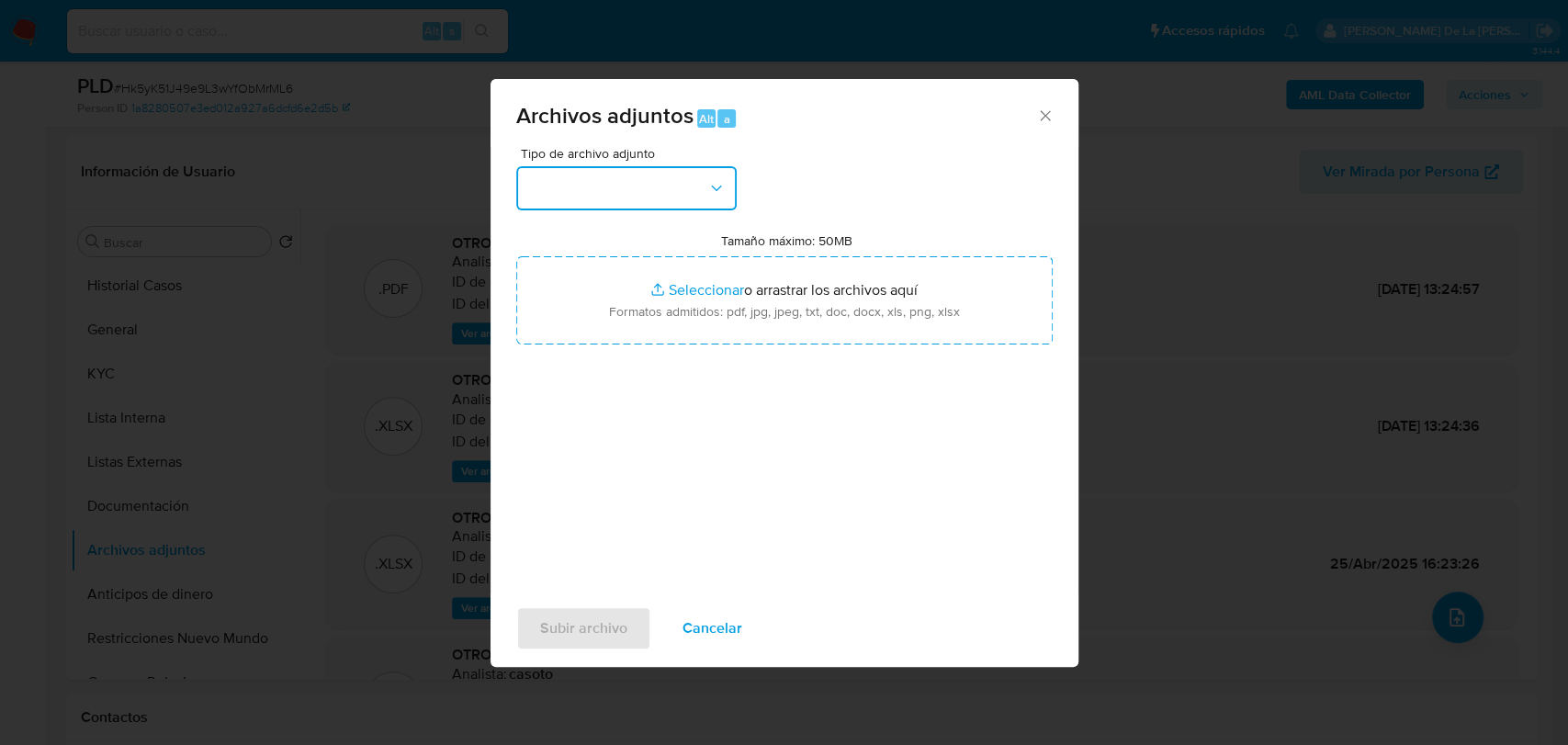 click at bounding box center [626, 188] 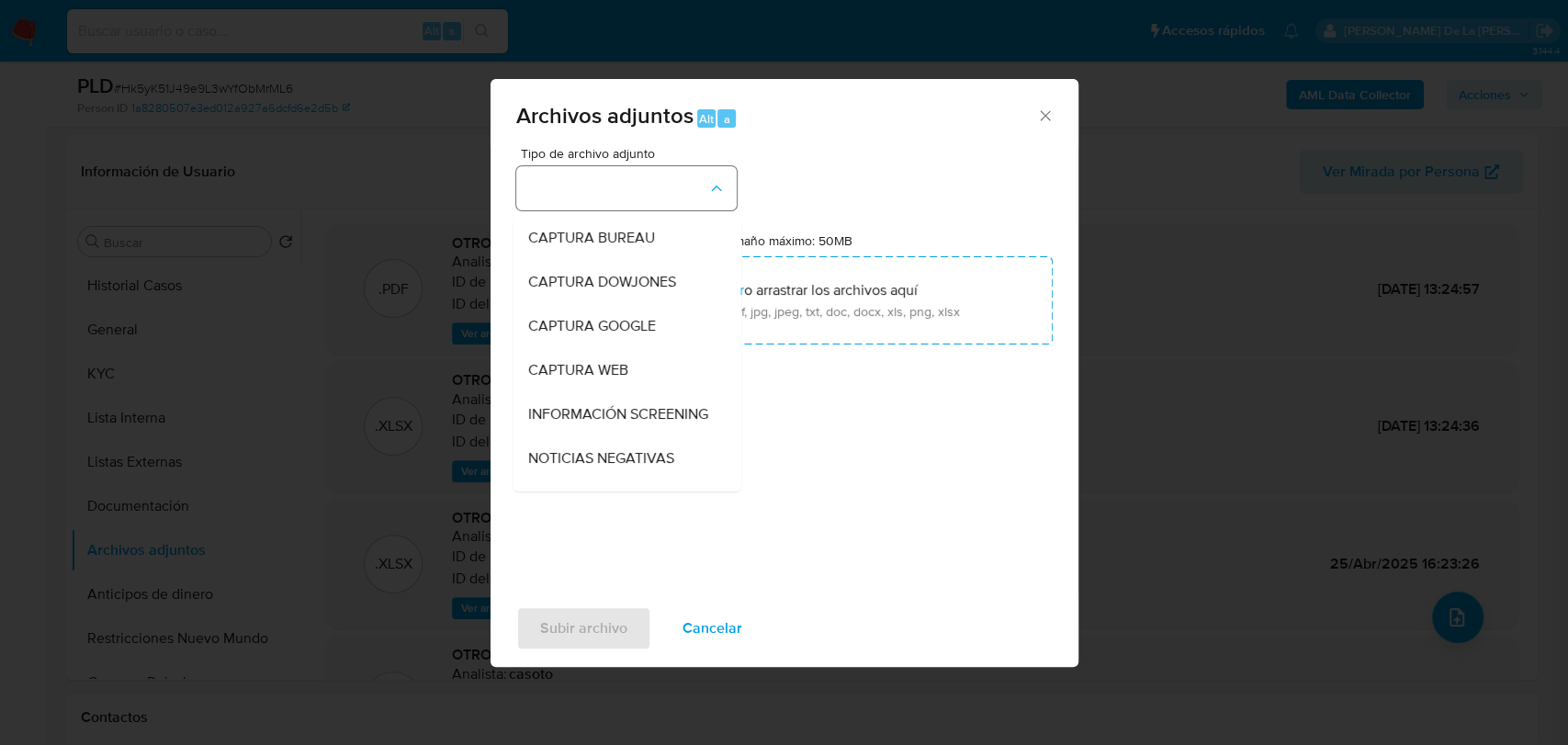 type 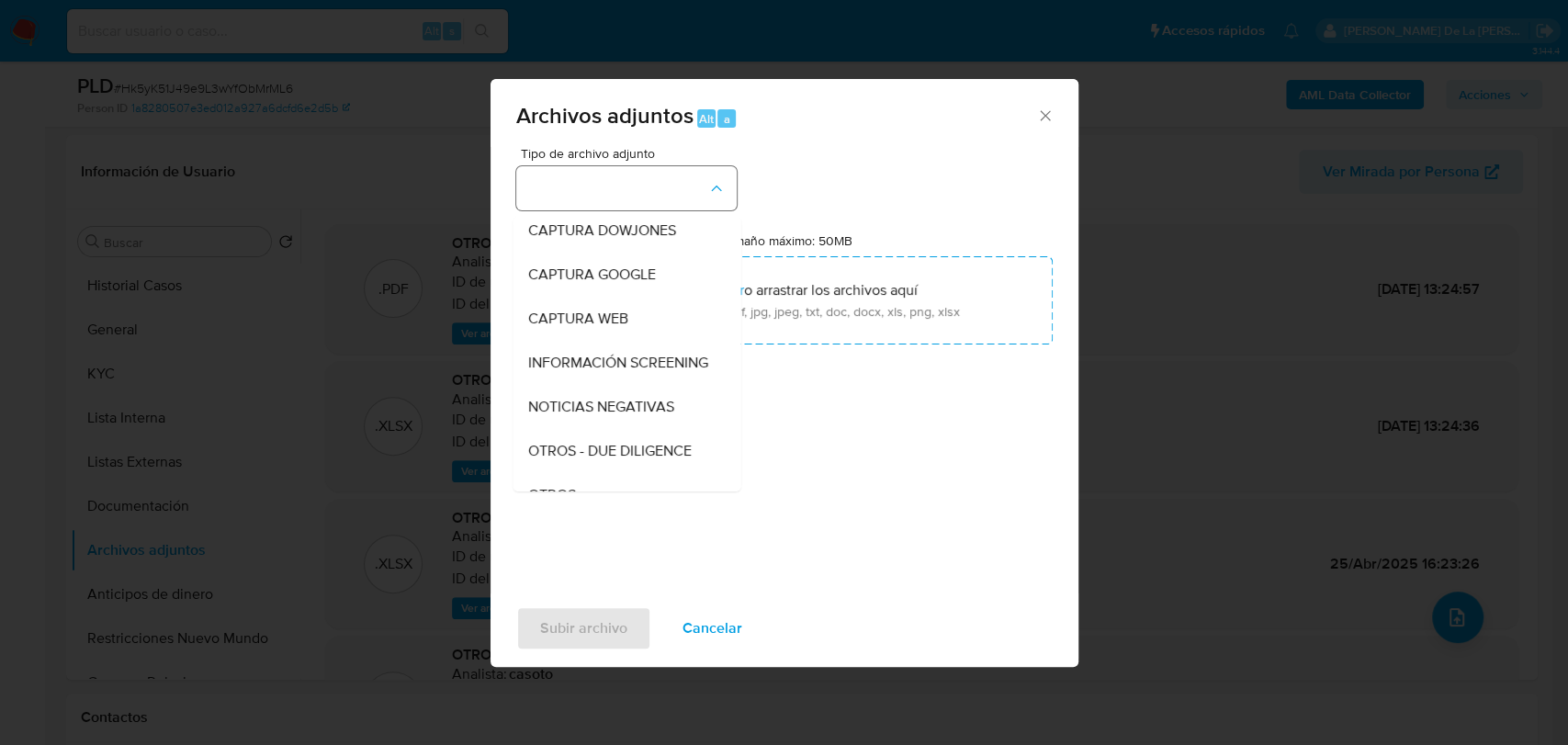 type 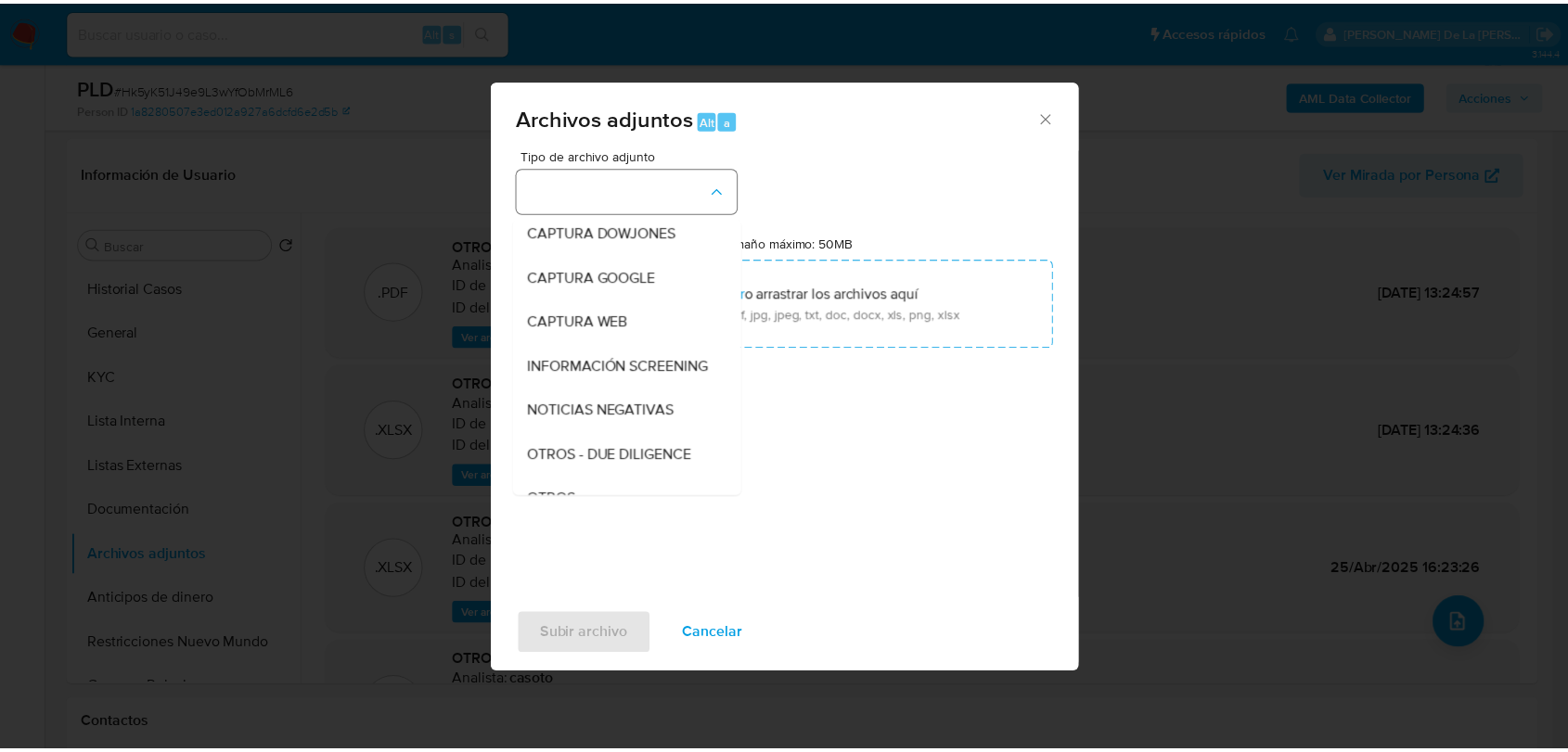 scroll, scrollTop: 96, scrollLeft: 0, axis: vertical 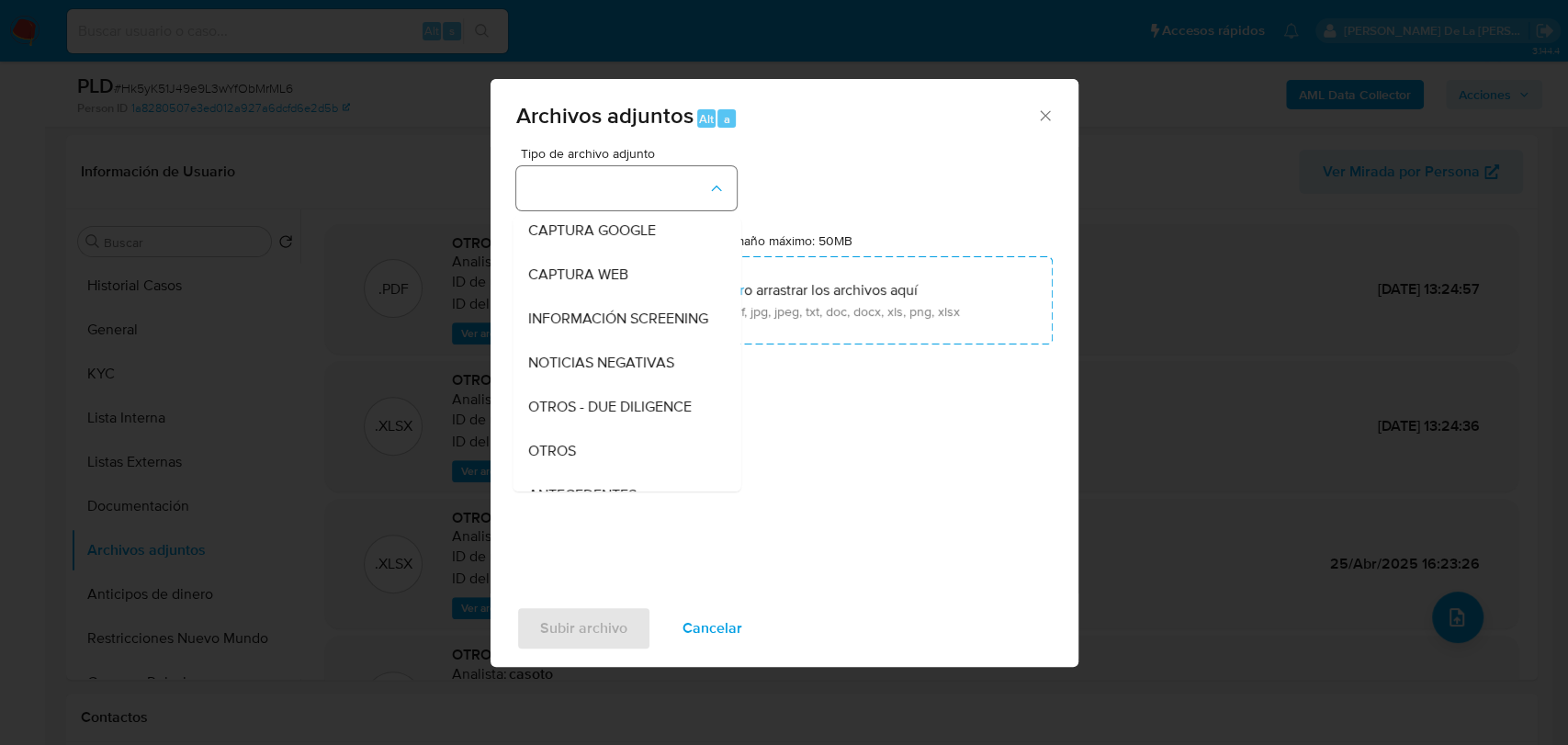 type 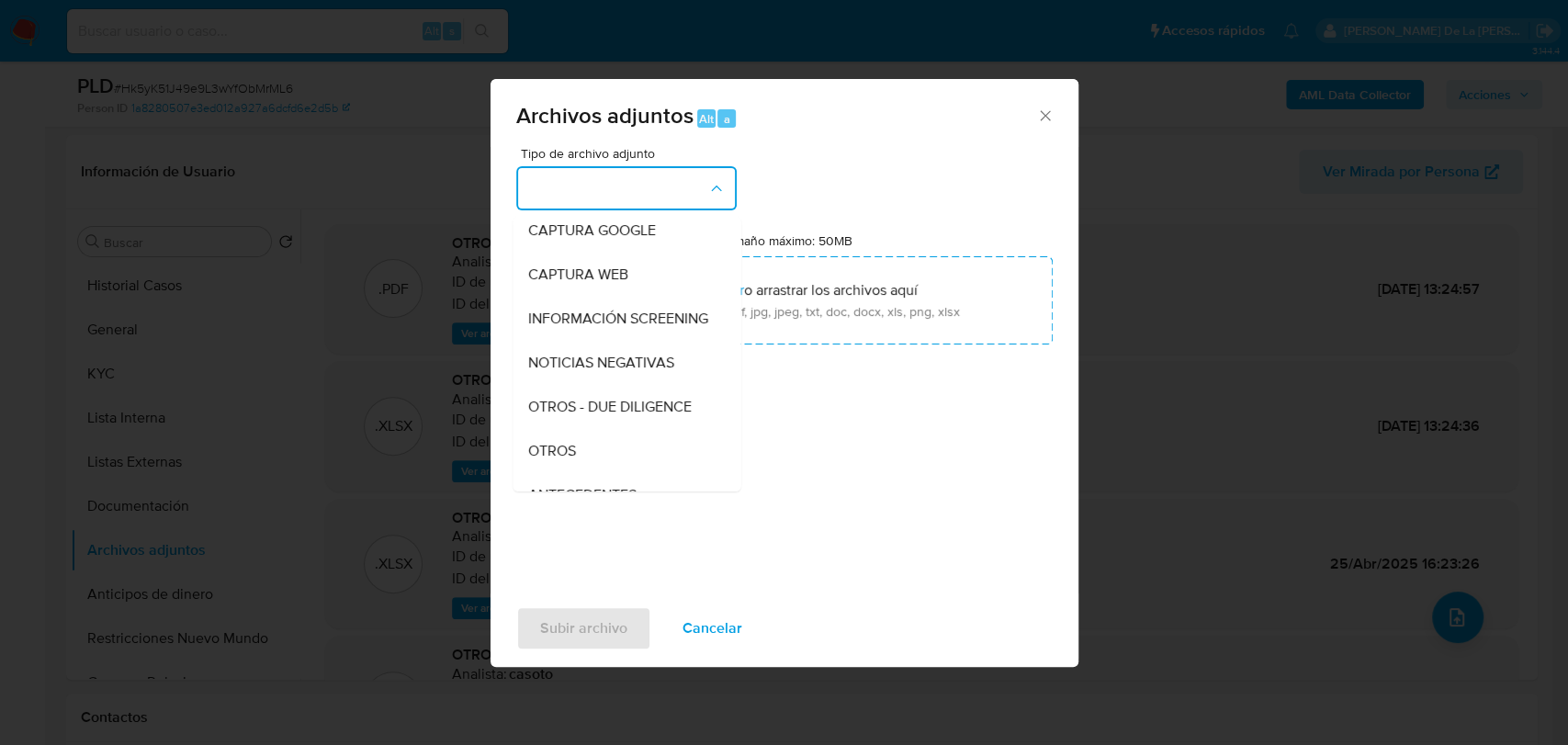 type 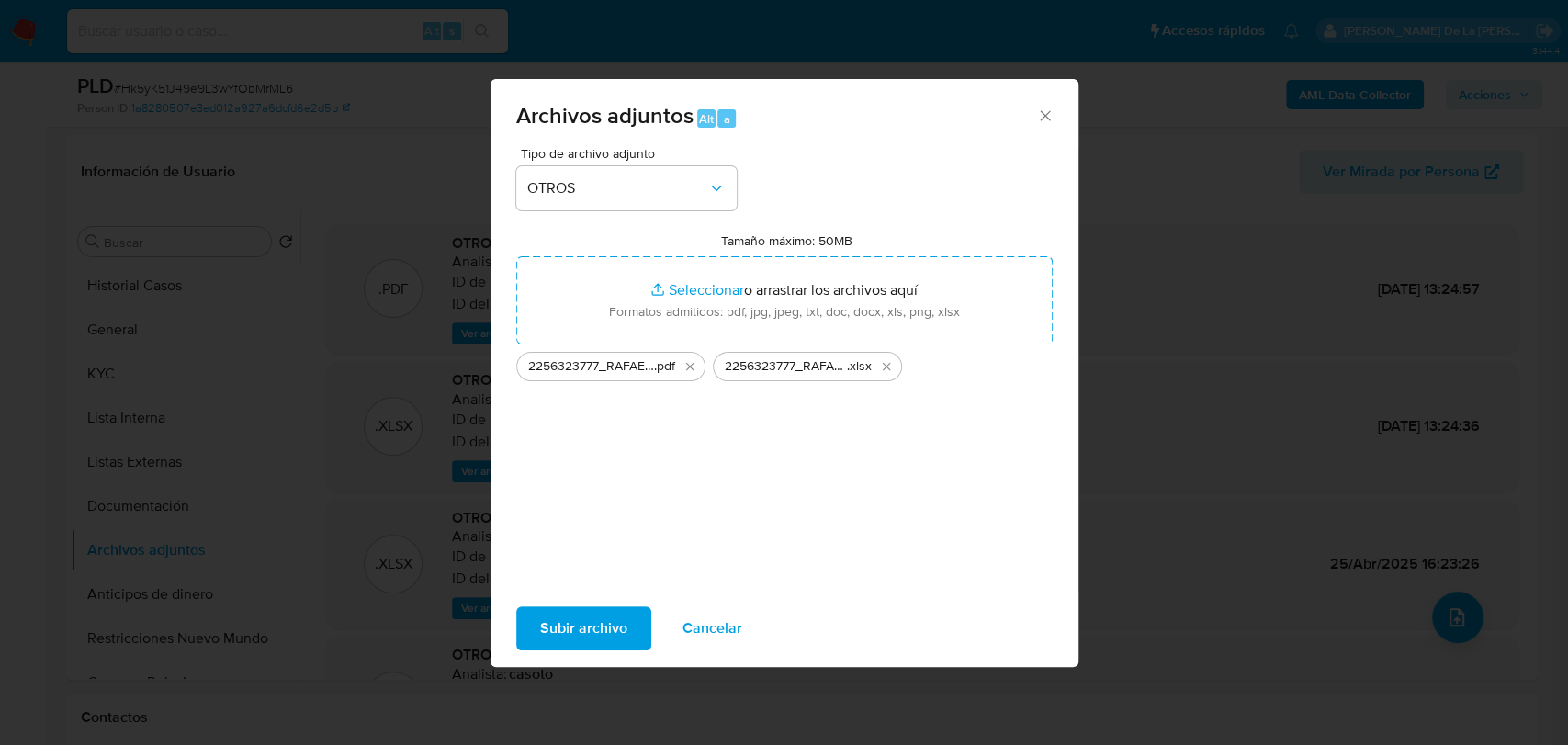 click on "Subir archivo" at bounding box center (583, 628) 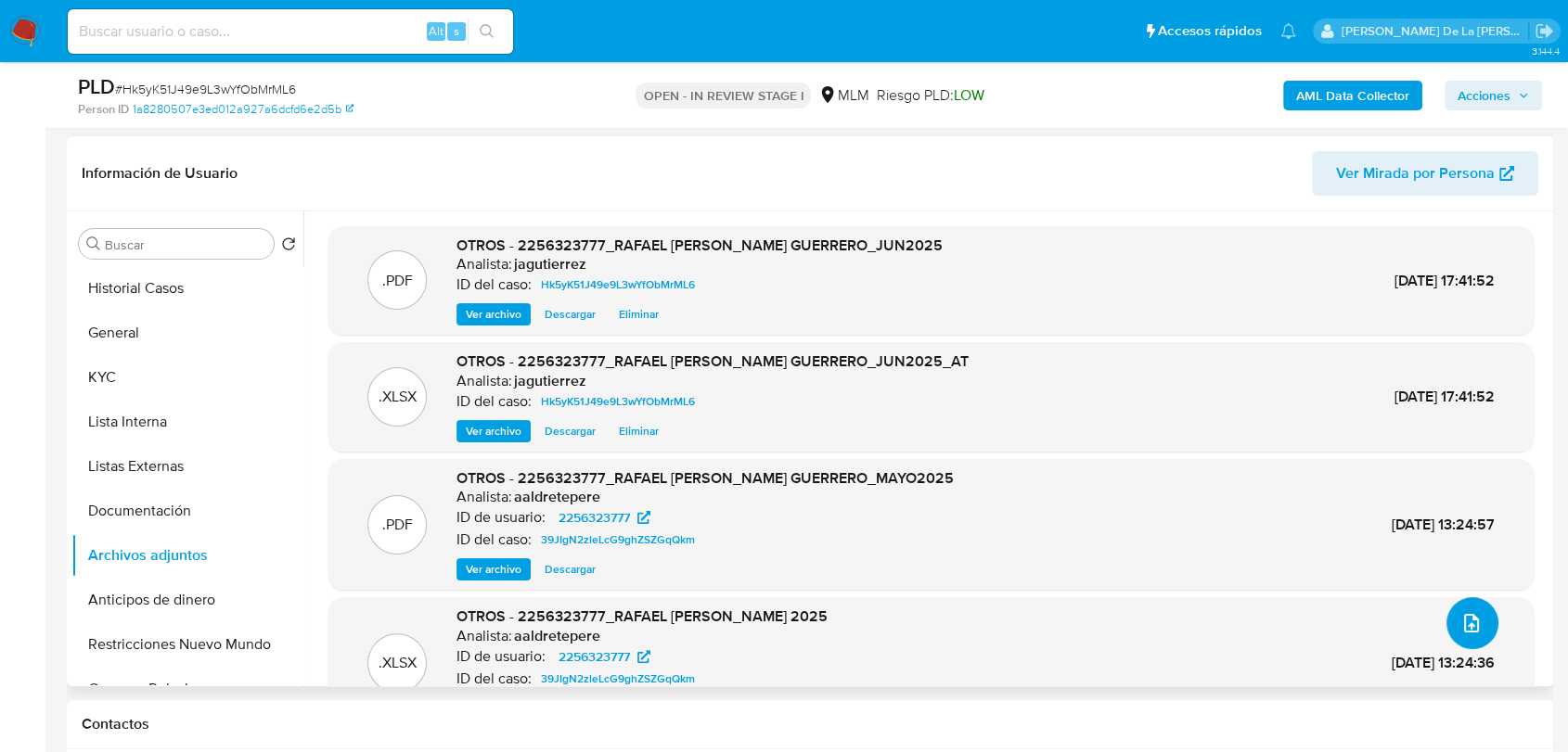 type 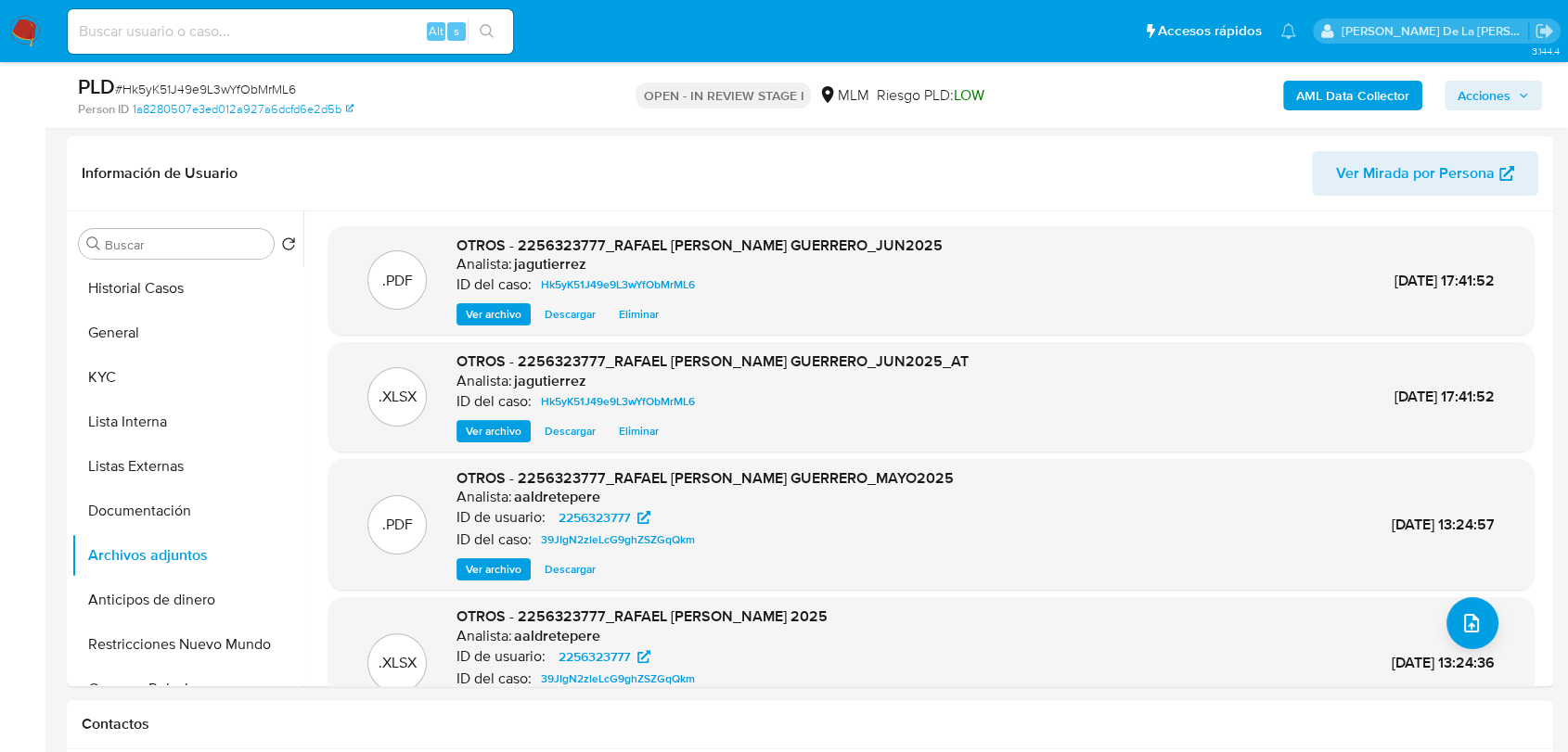click on "Acciones" at bounding box center [1484, 96] 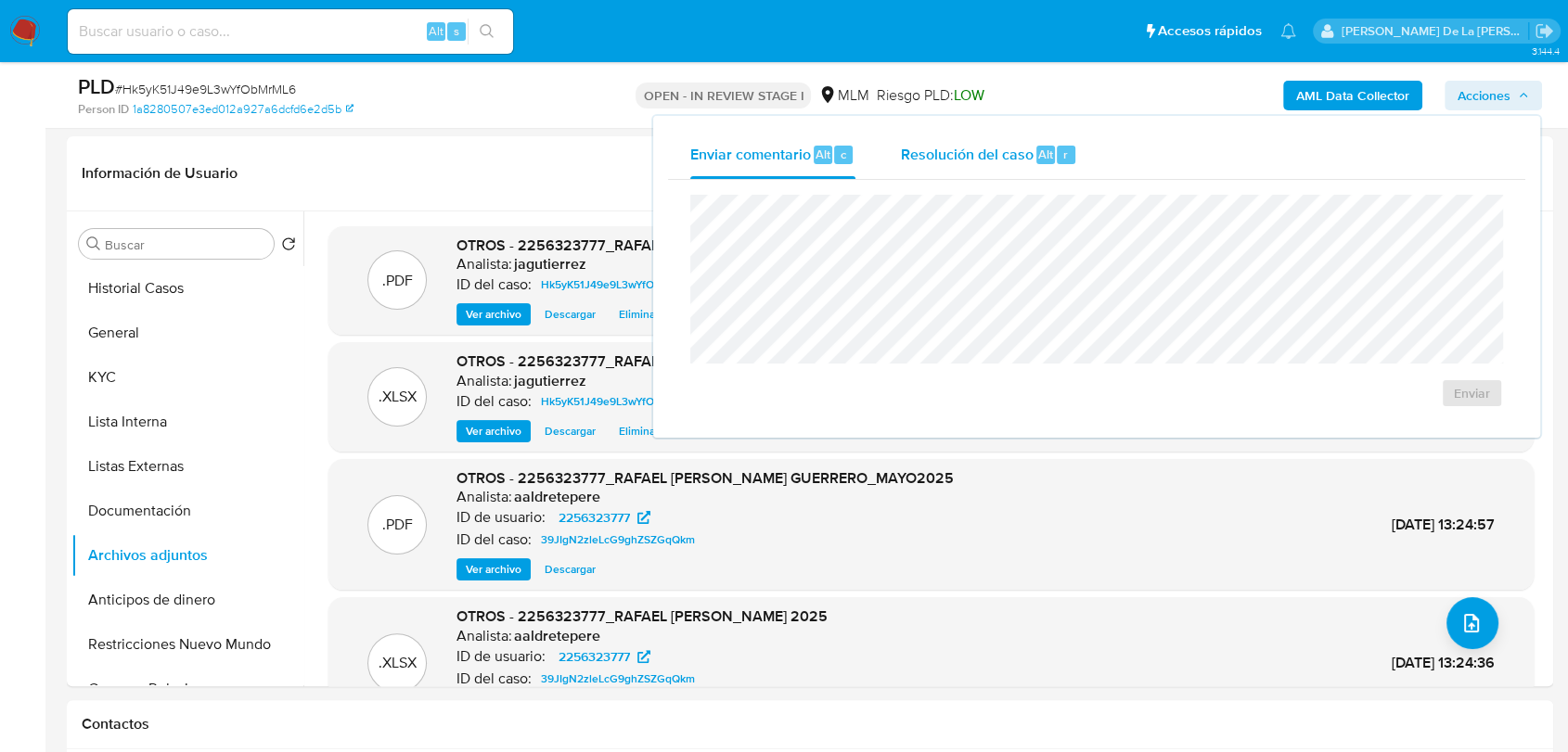 click on "Resolución del caso" at bounding box center [966, 153] 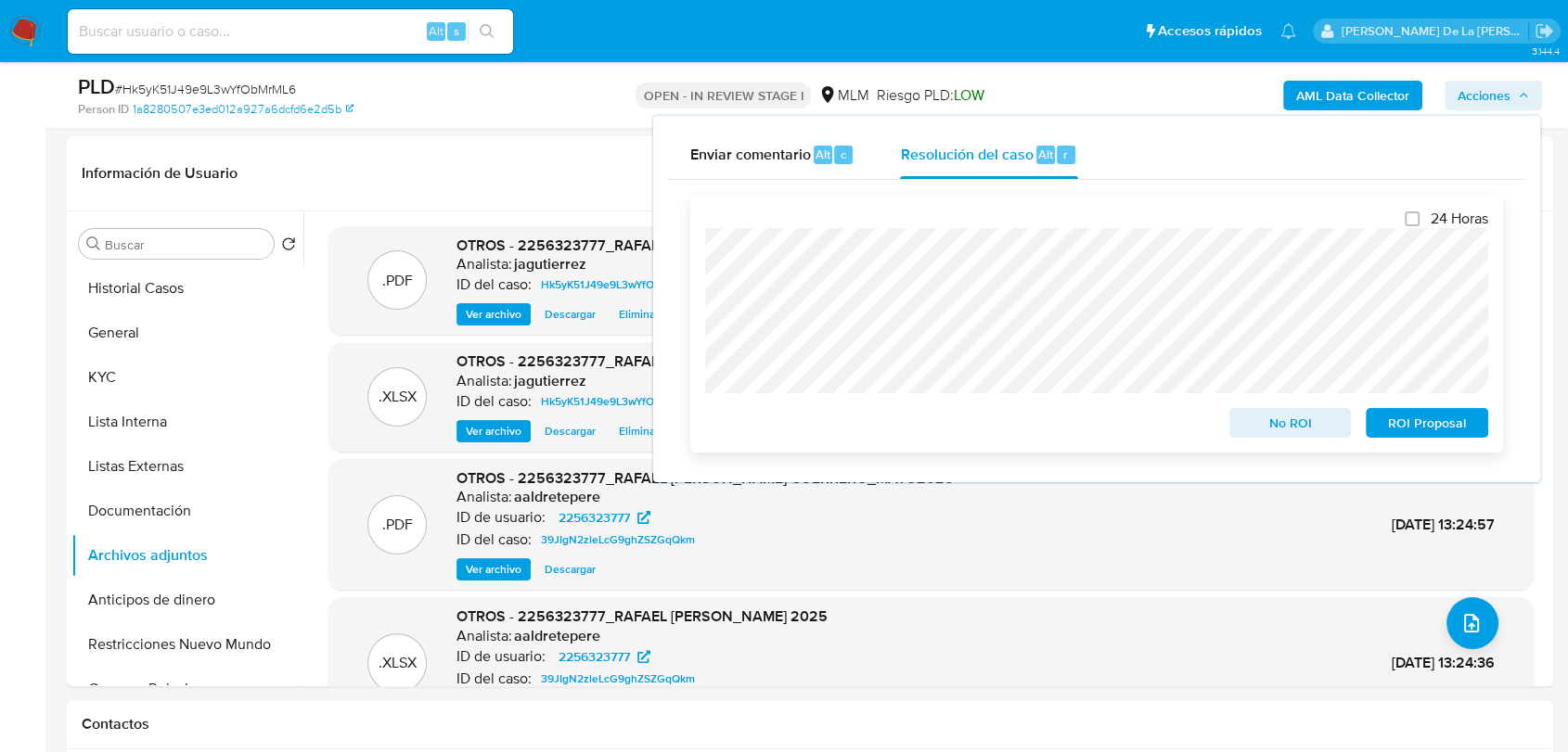 click on "No ROI" at bounding box center [1291, 423] 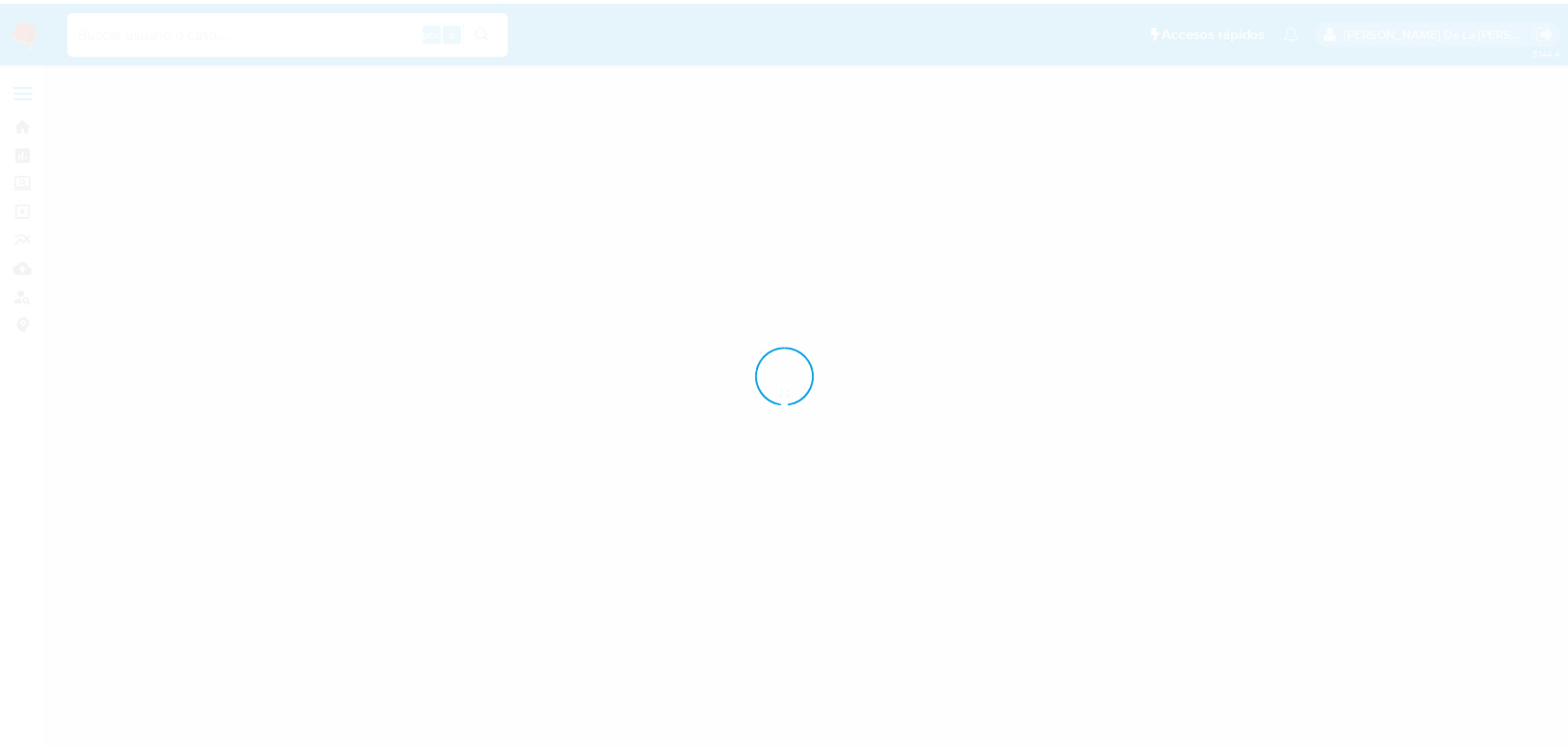 scroll, scrollTop: 0, scrollLeft: 0, axis: both 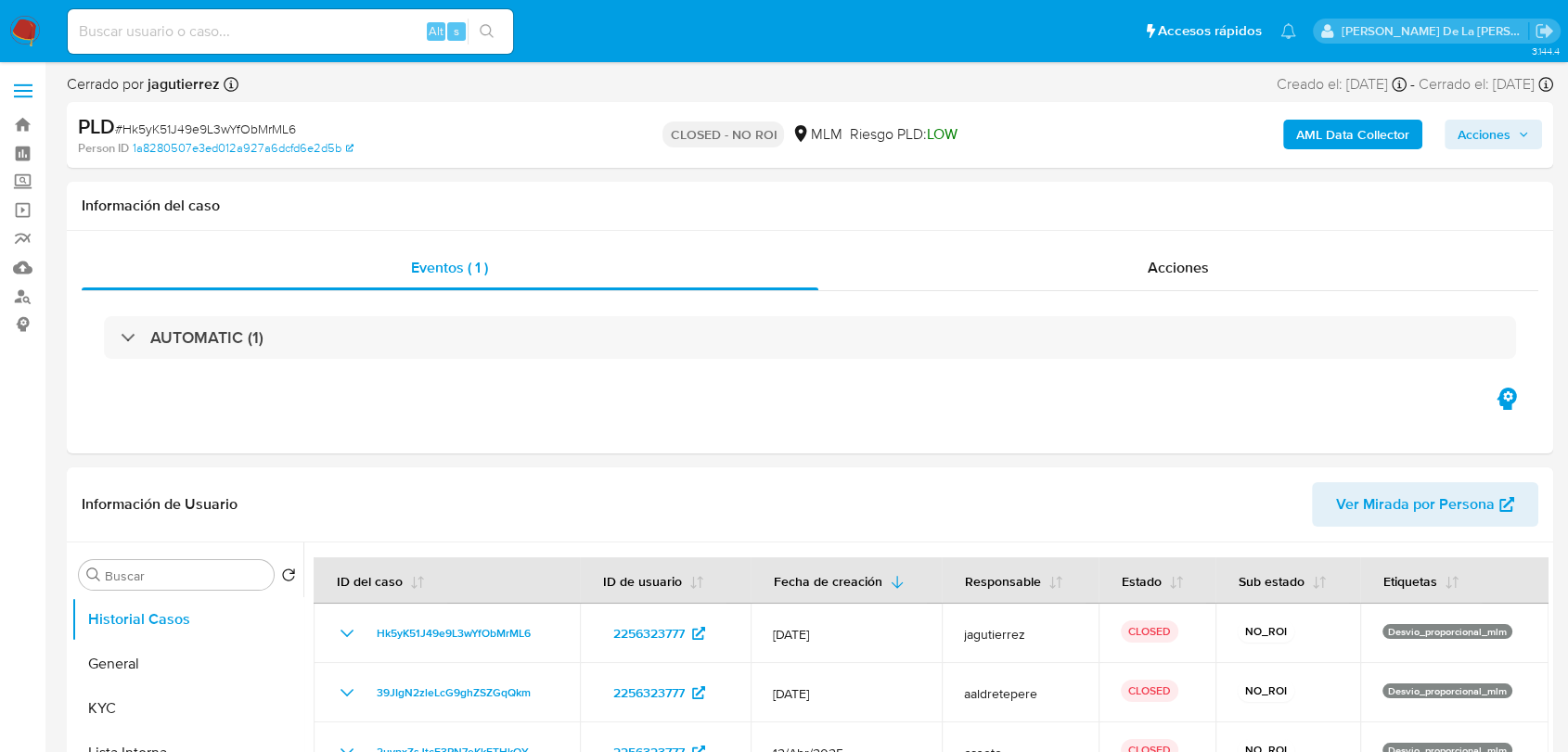 select on "10" 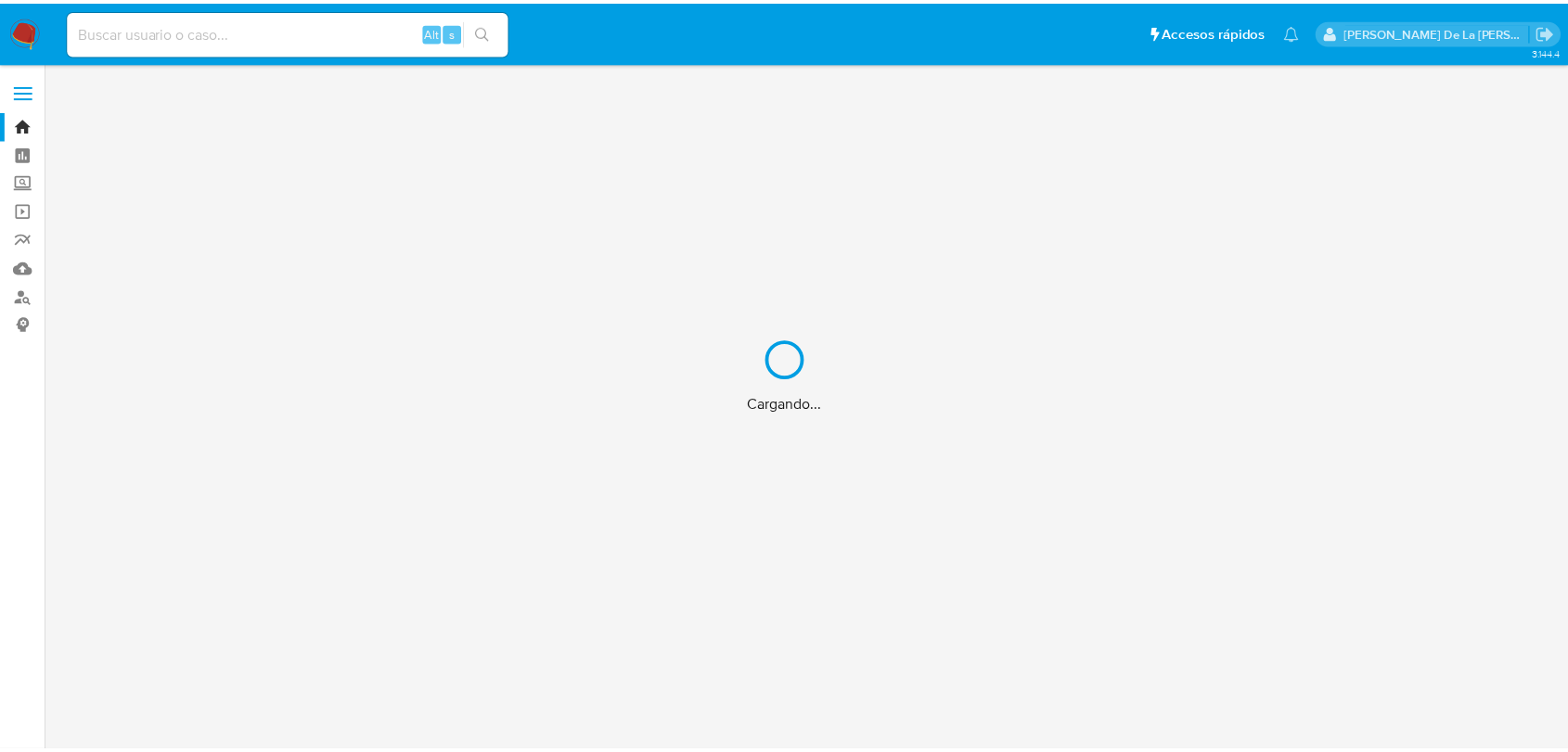 scroll, scrollTop: 0, scrollLeft: 0, axis: both 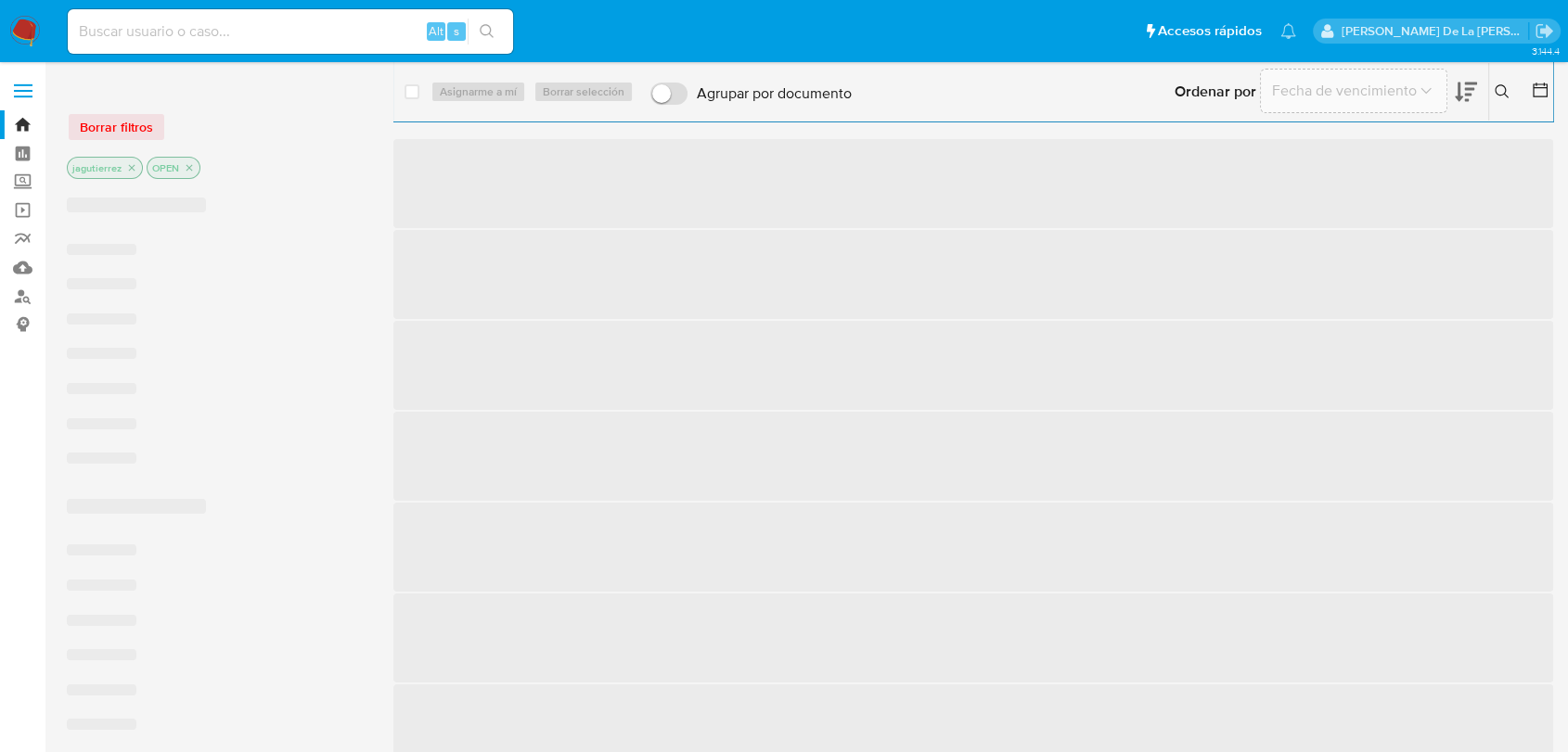 click at bounding box center [290, 32] 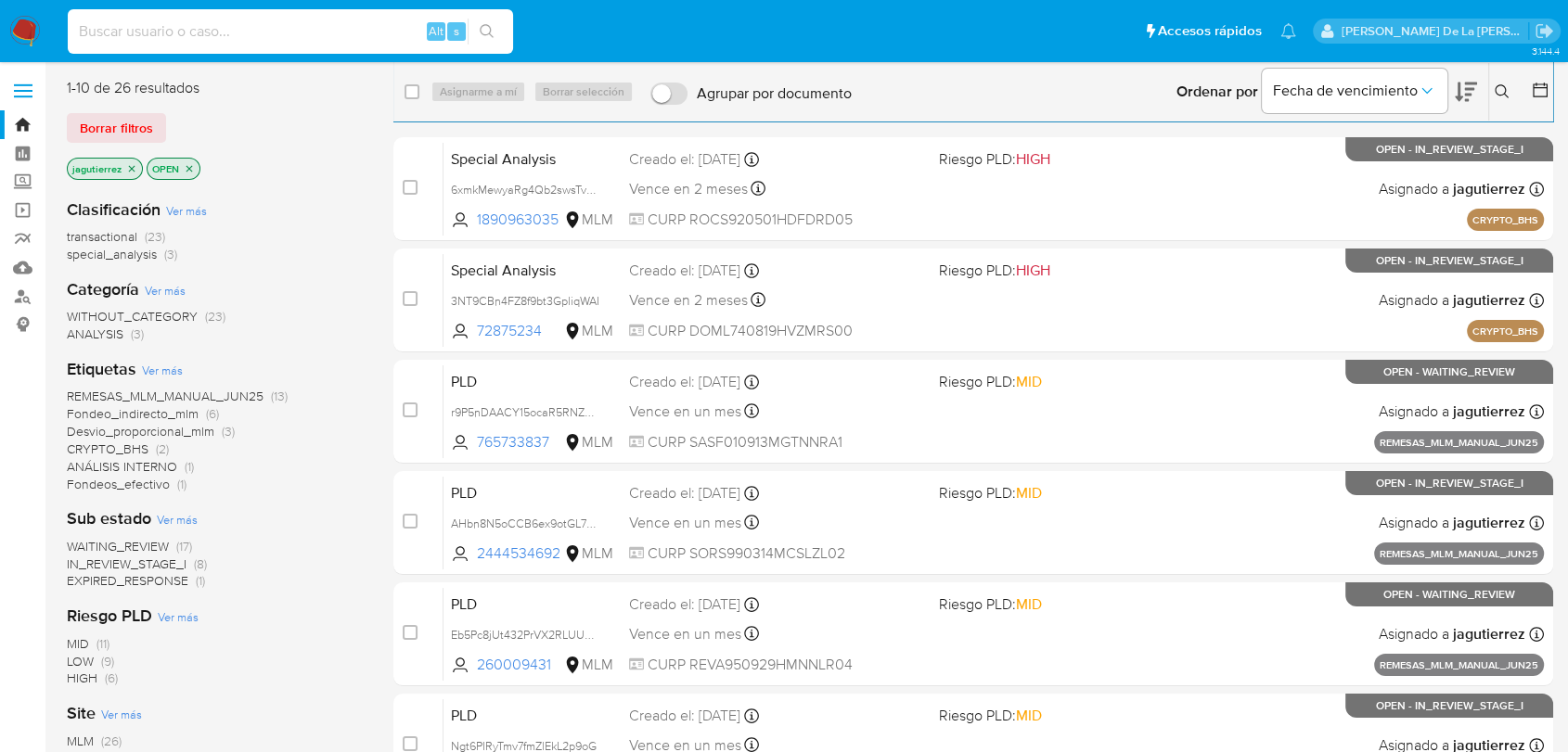 click at bounding box center [290, 32] 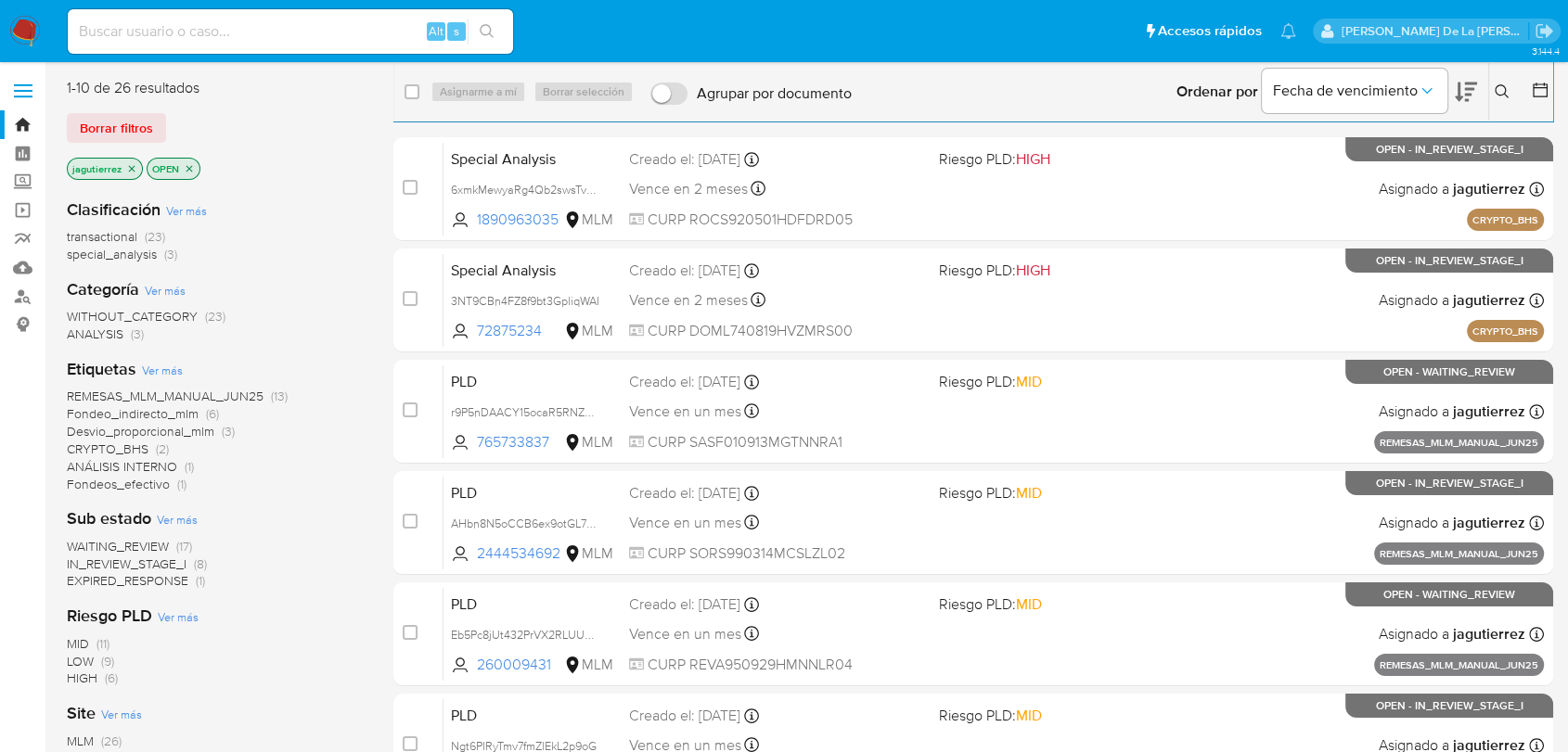 click 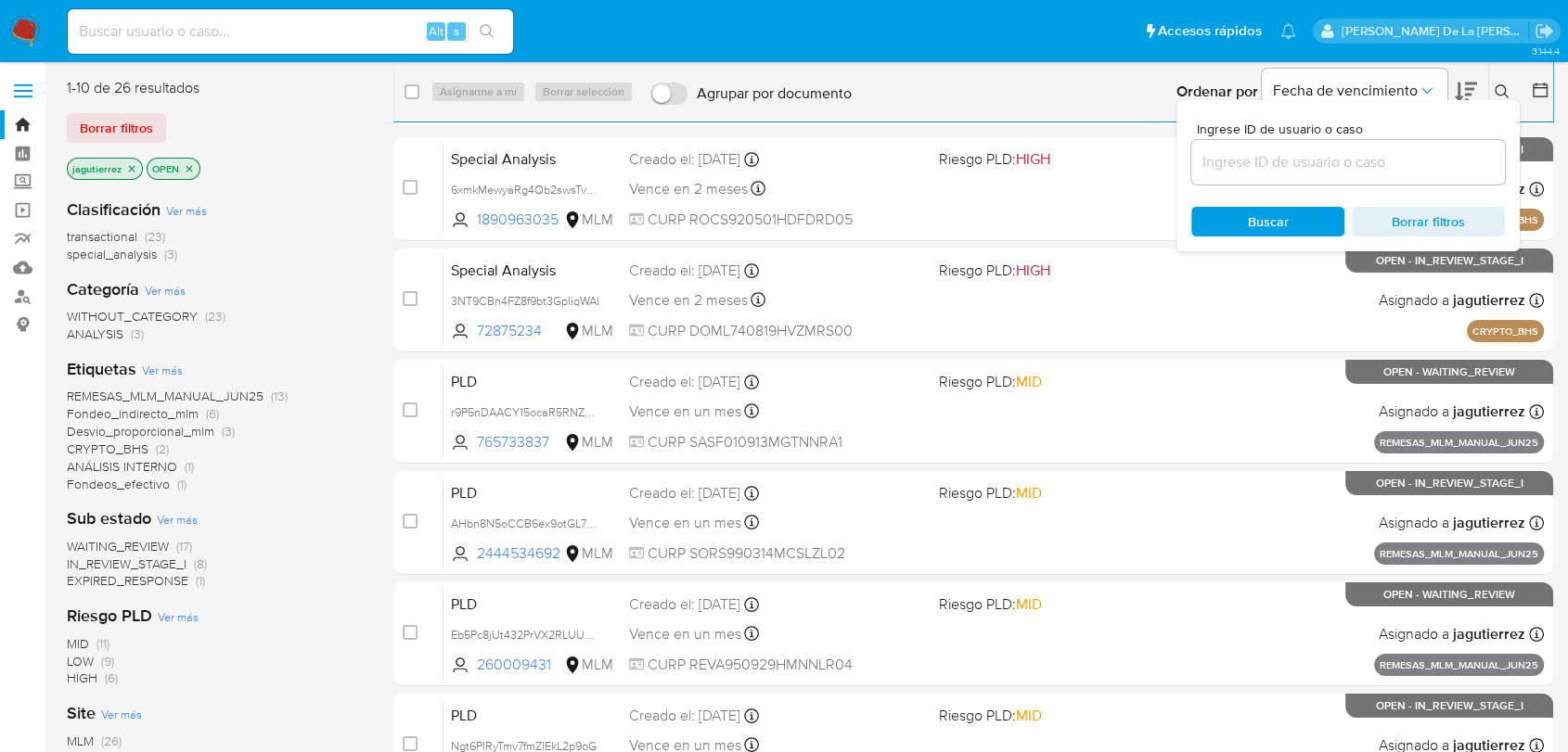 click on "Ingrese ID de usuario o caso Buscar Borrar filtros" at bounding box center [1348, 175] 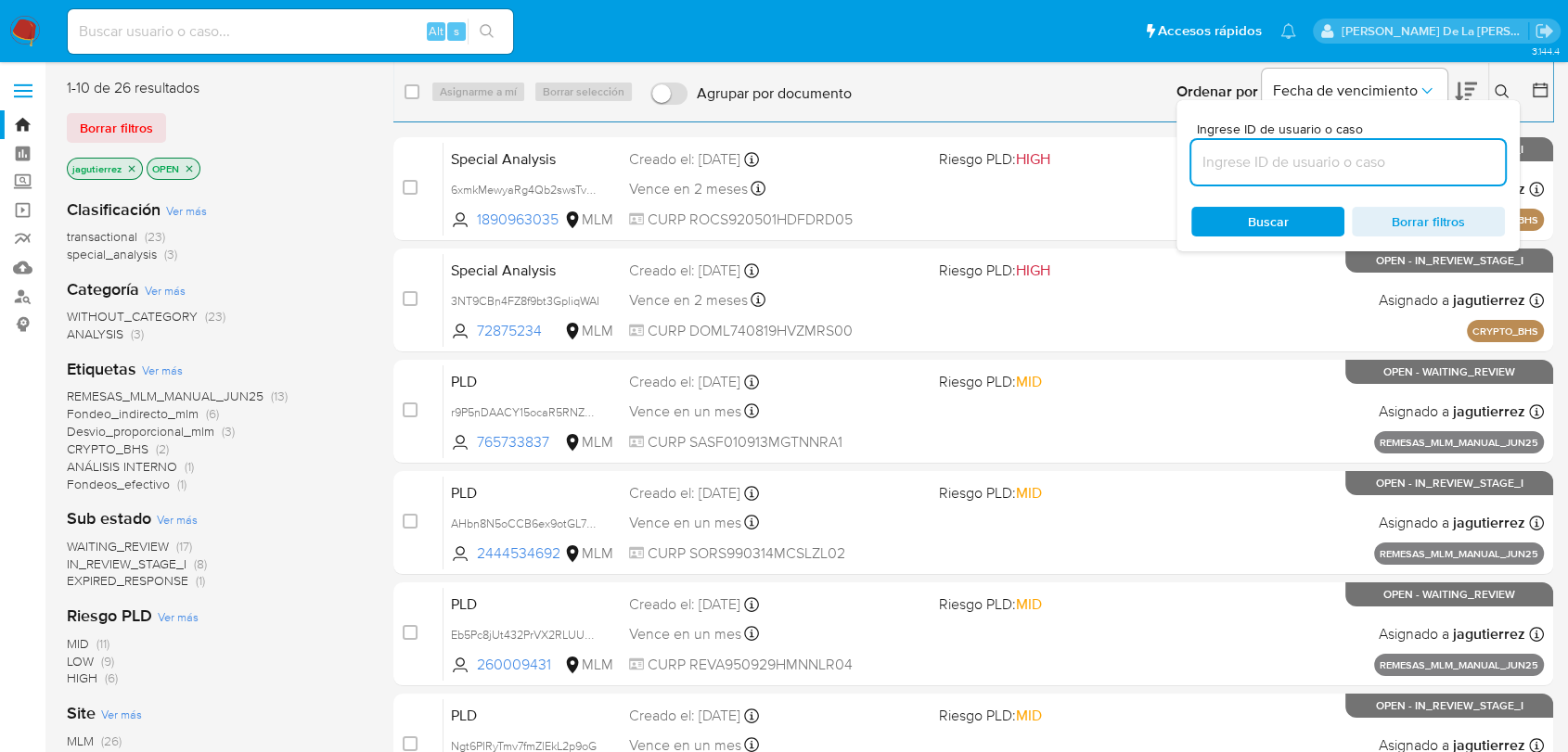 paste on "2224304382" 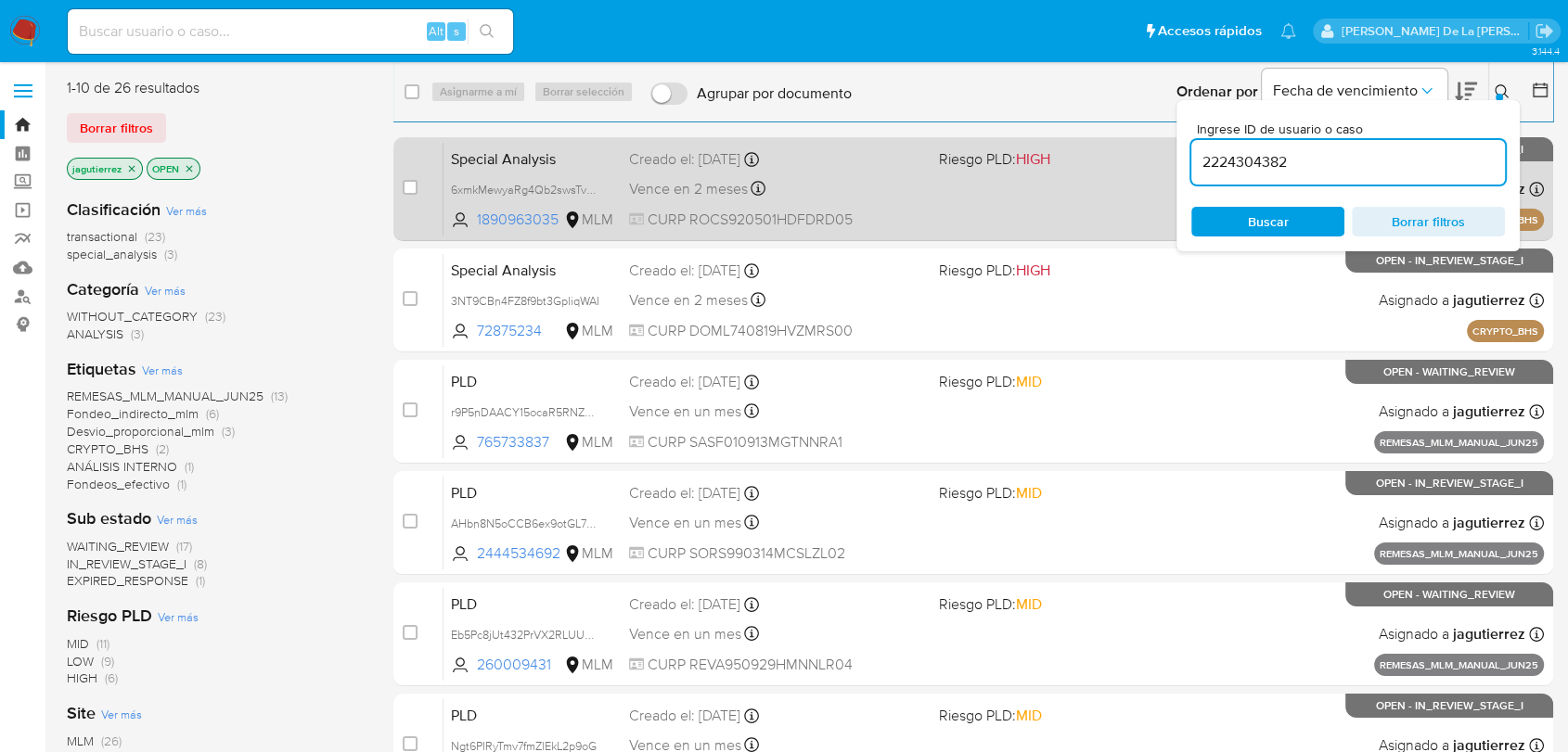 drag, startPoint x: 1299, startPoint y: 167, endPoint x: 1040, endPoint y: 210, distance: 262.5452 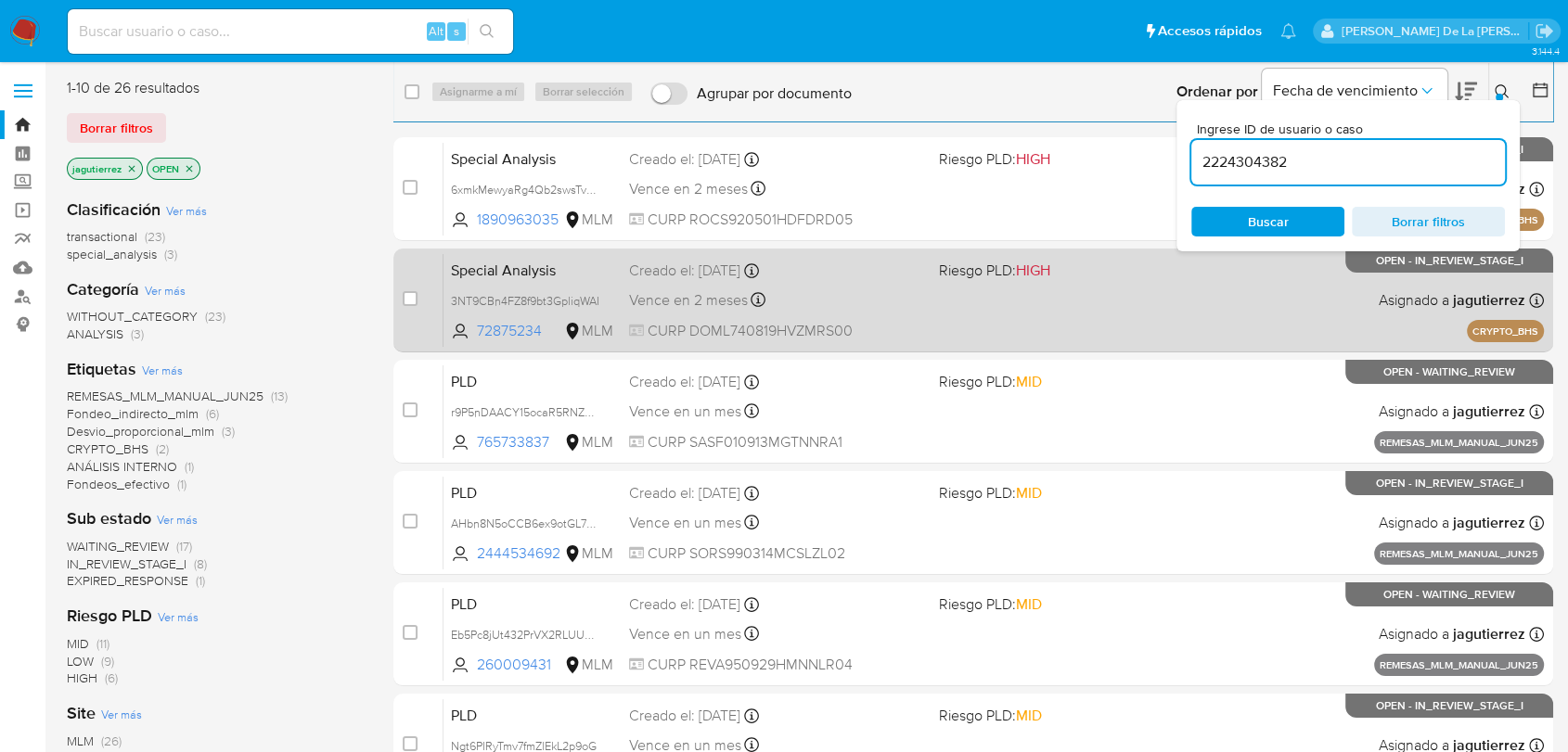 type on "2224304382" 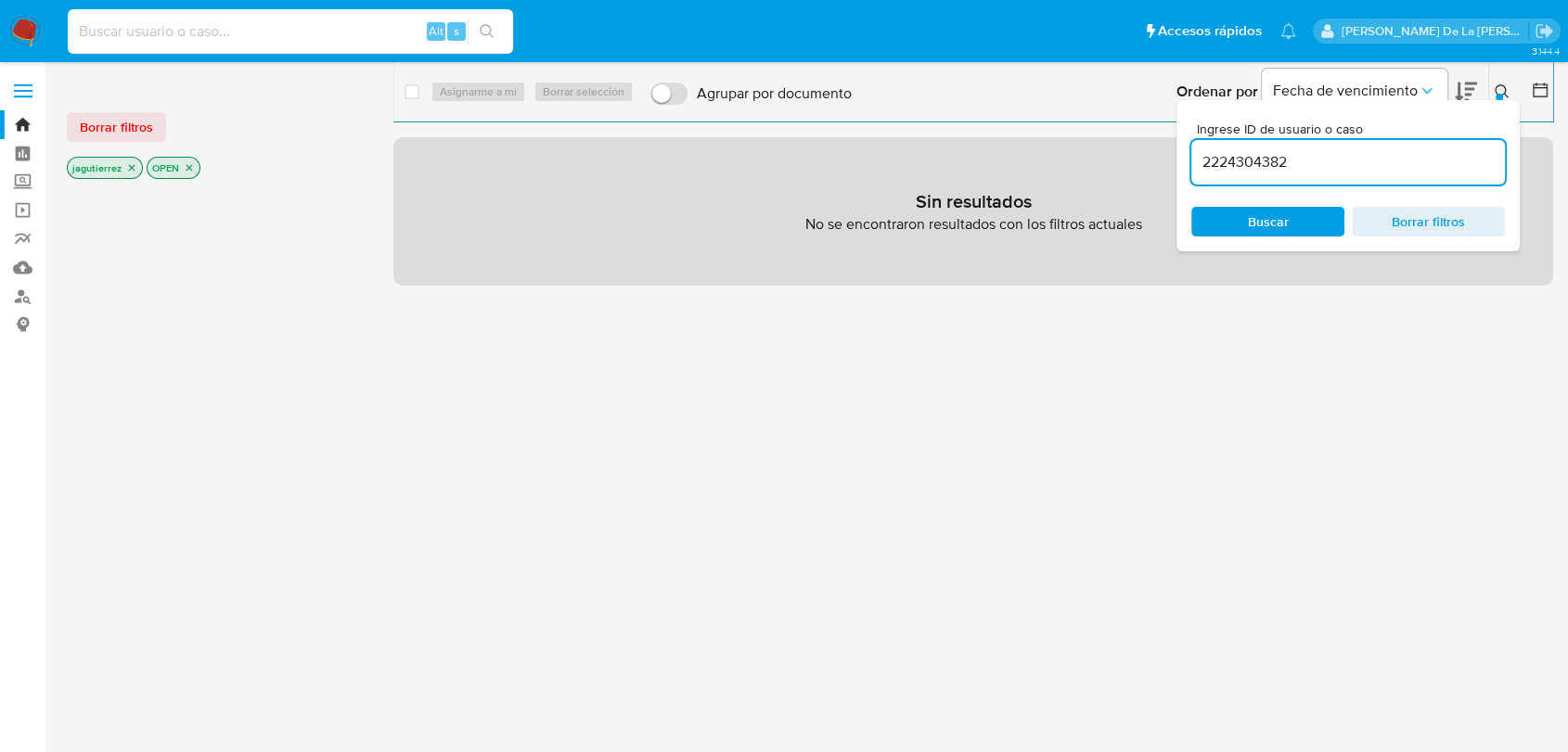 click on "jagutierrez" at bounding box center [105, 168] 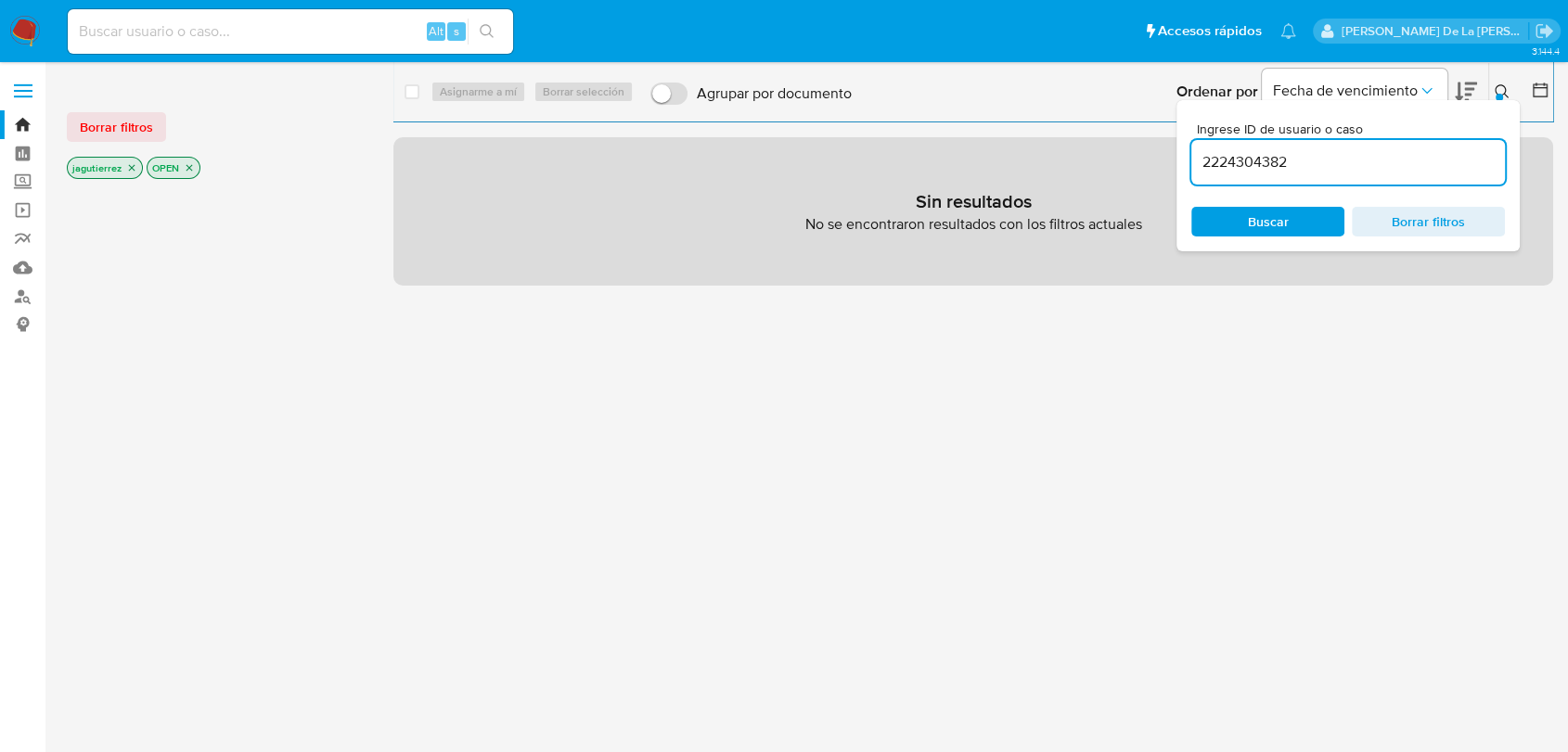 click 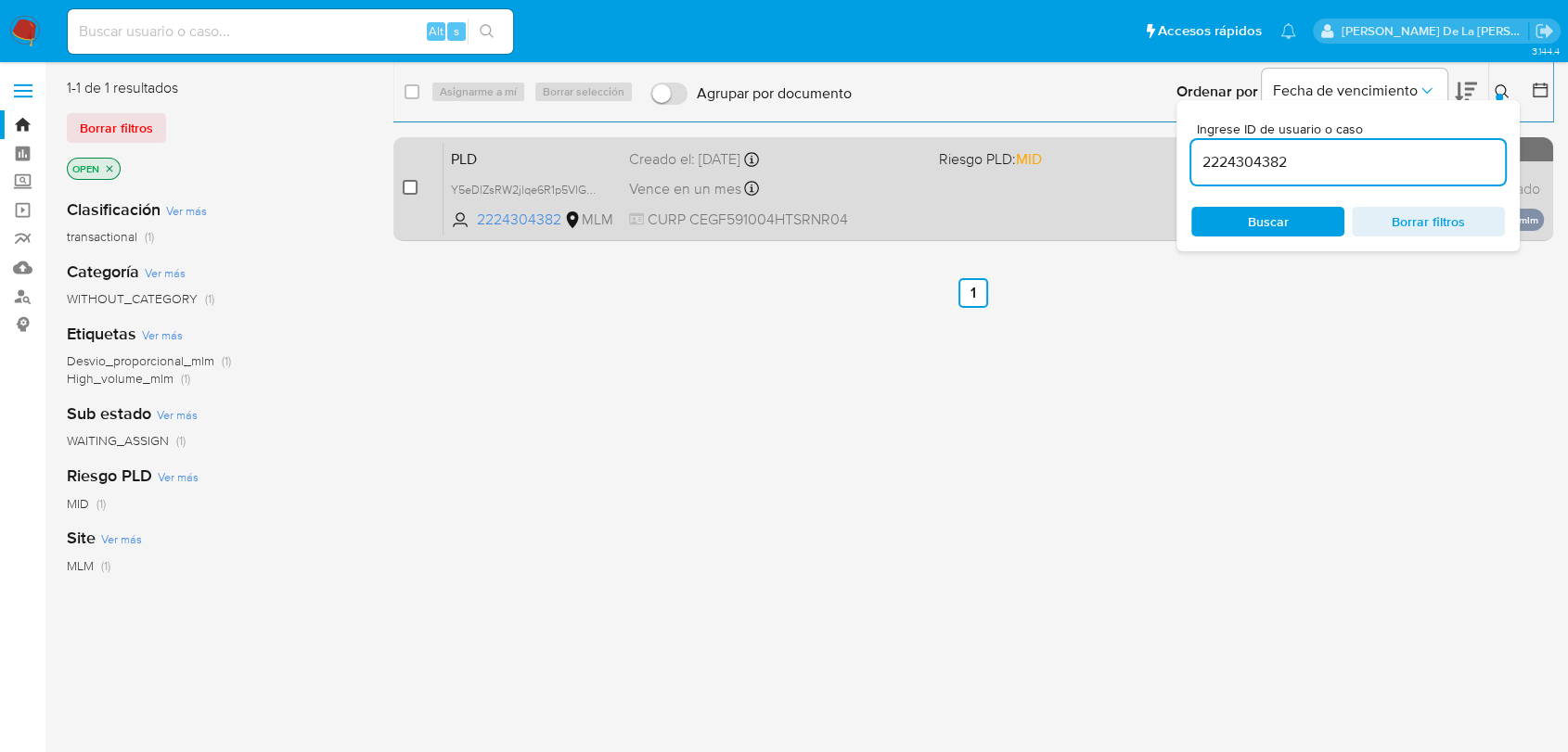 click at bounding box center (410, 187) 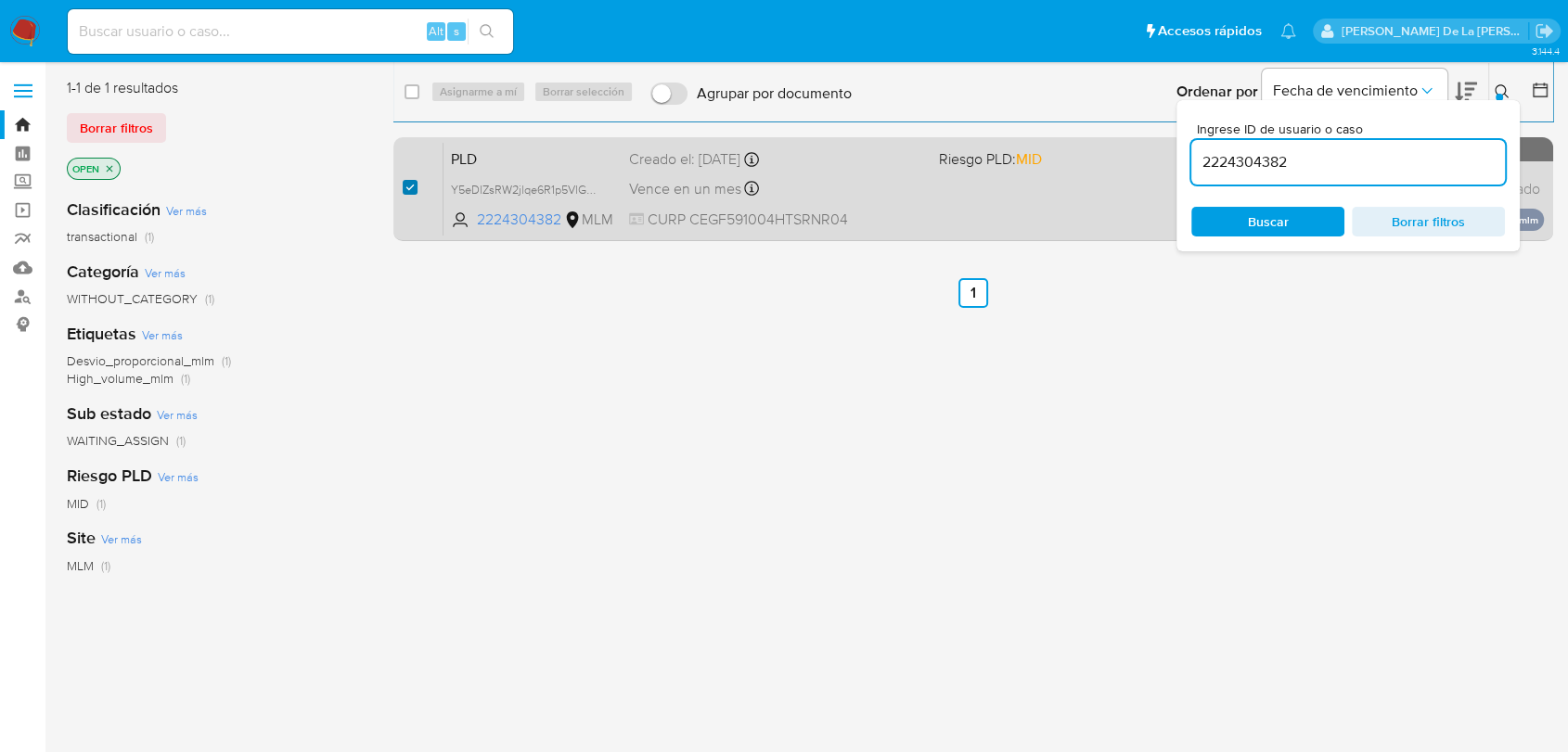 checkbox on "true" 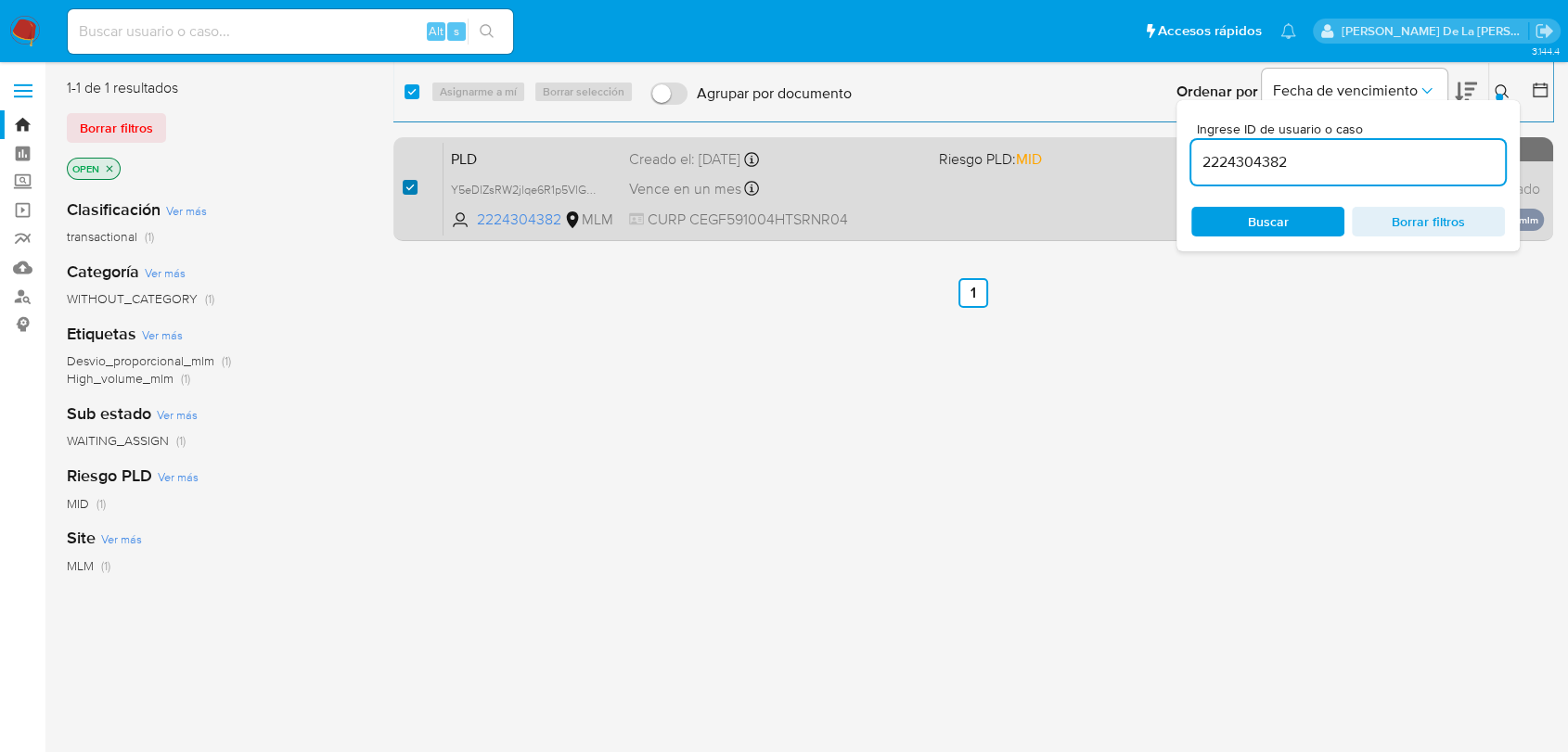 checkbox on "true" 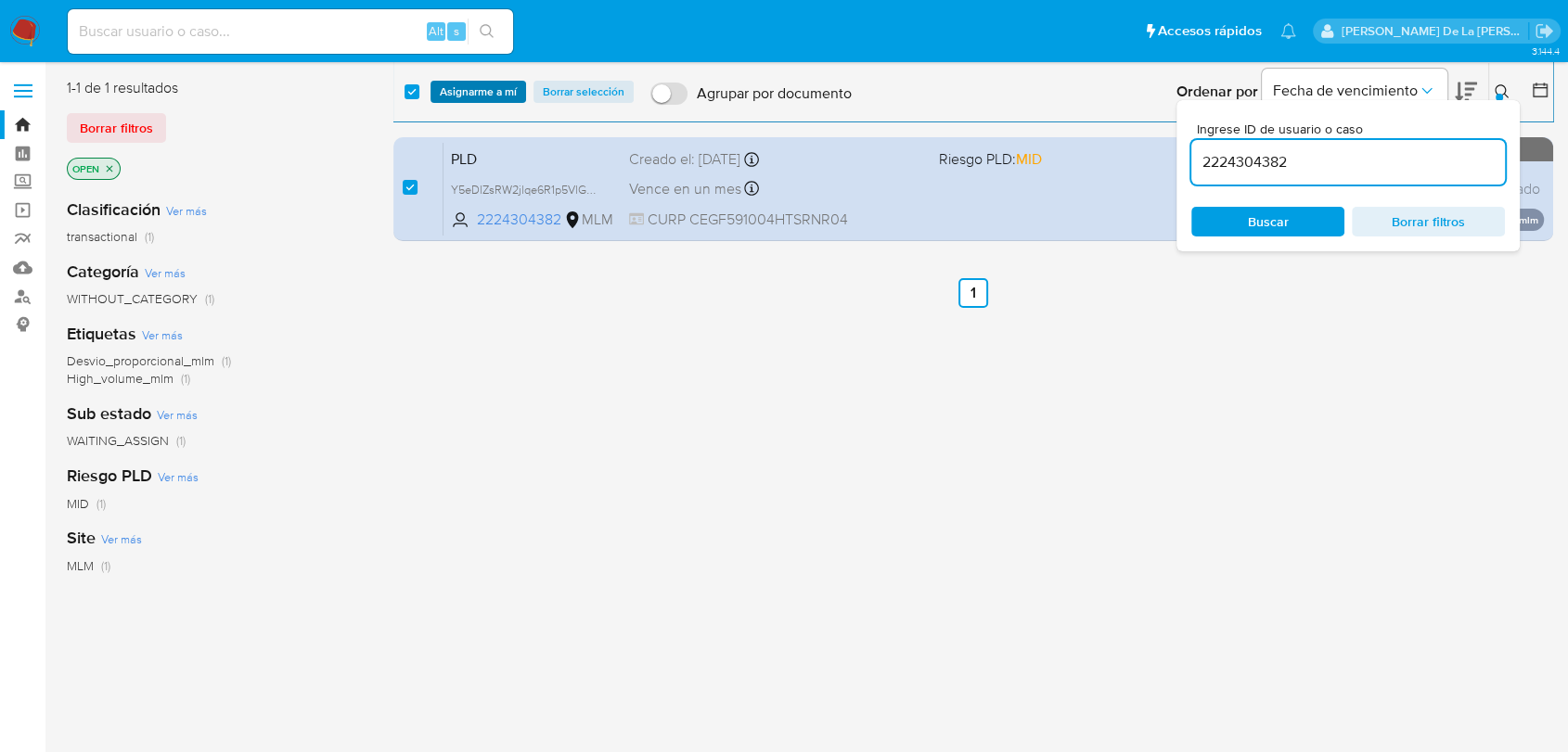 click on "Asignarme a mí" at bounding box center [478, 92] 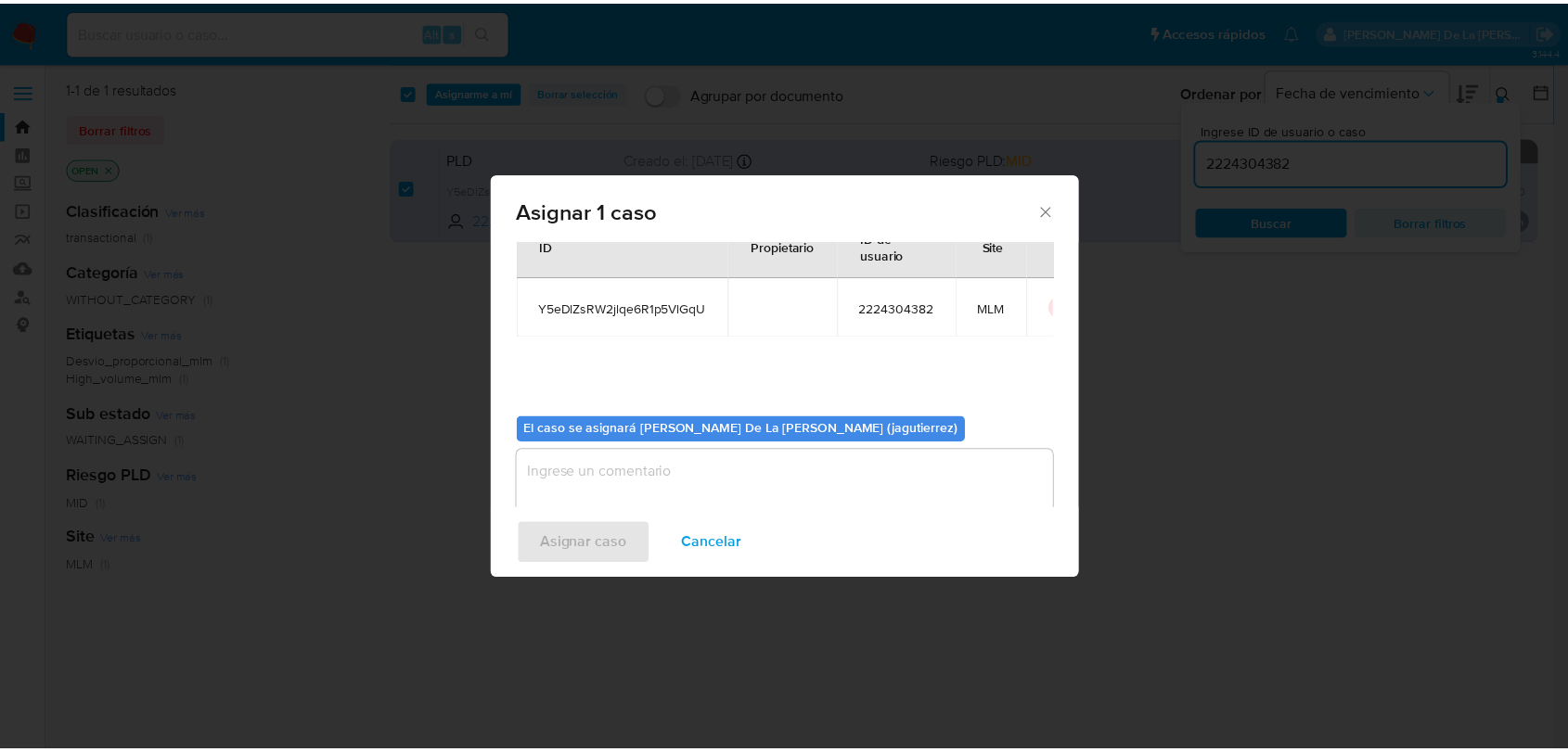 scroll, scrollTop: 96, scrollLeft: 0, axis: vertical 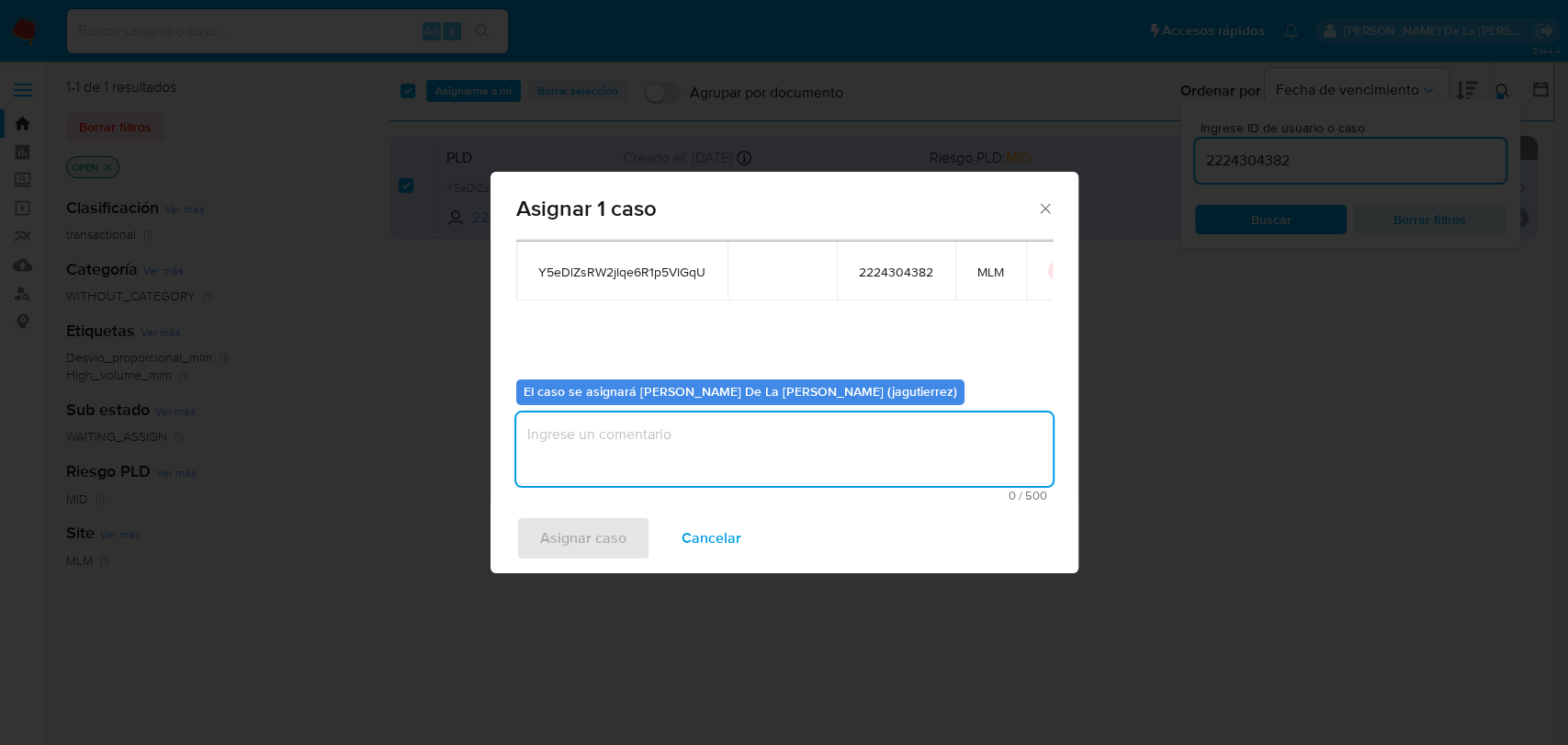 click at bounding box center [784, 449] 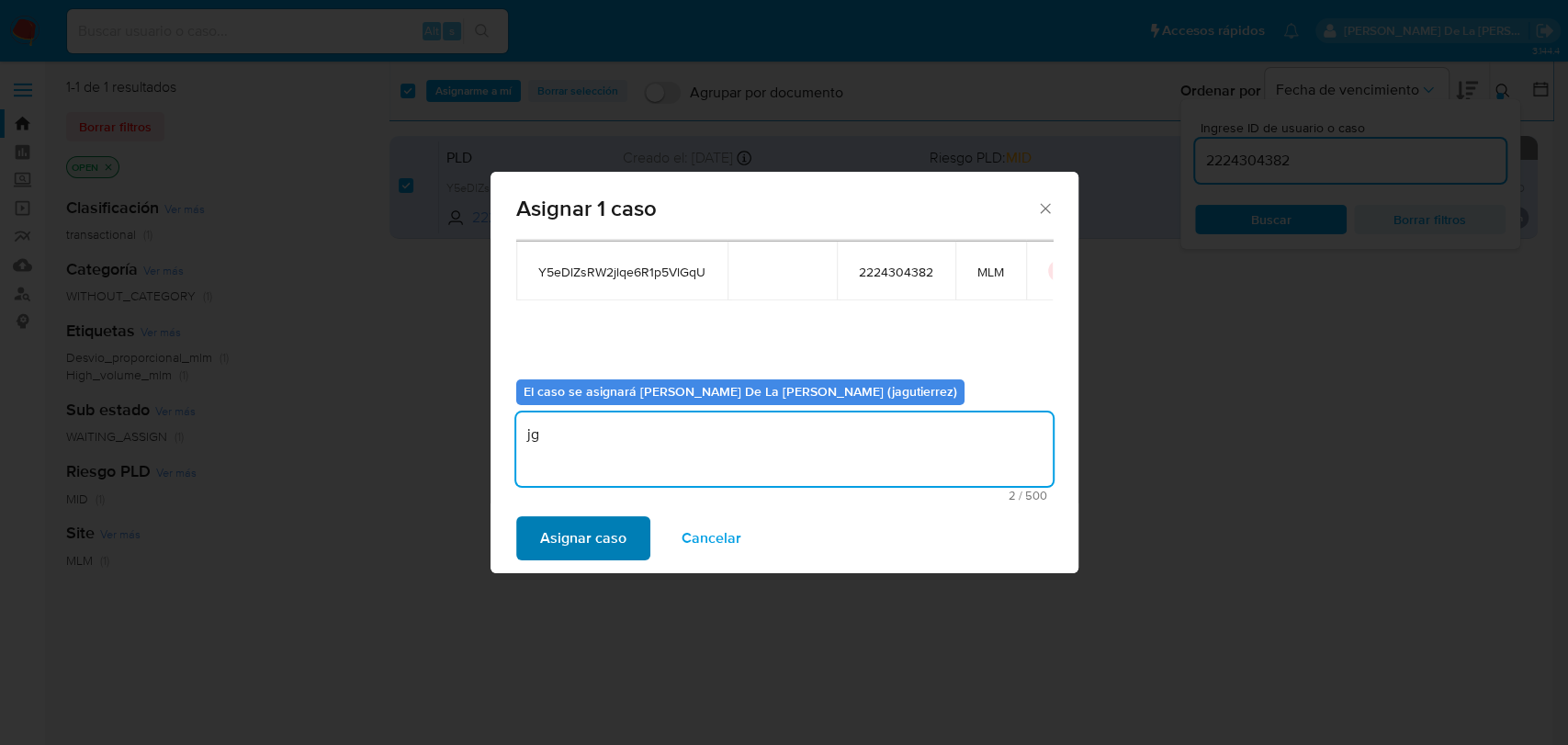 type on "jg" 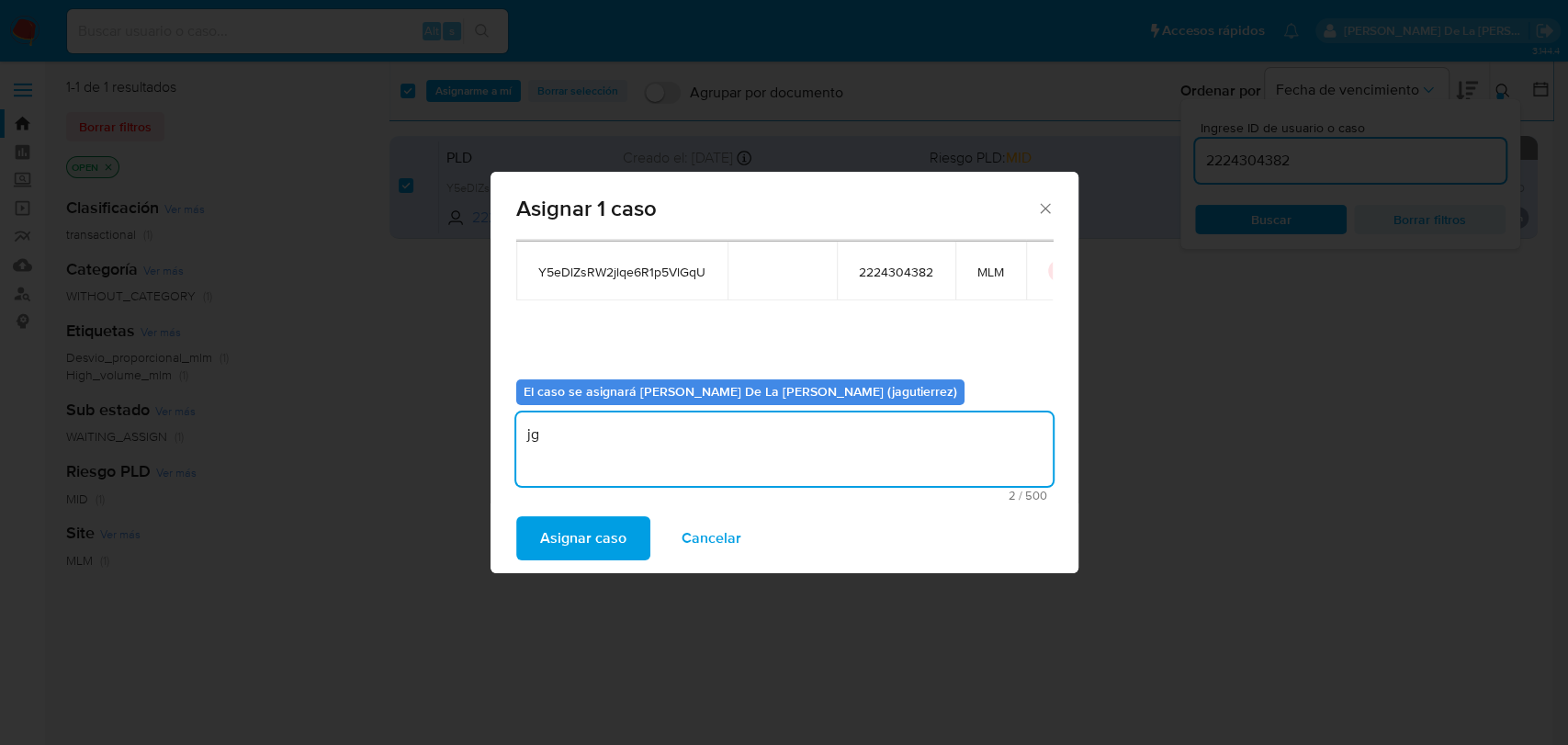 click on "Asignar caso" at bounding box center [583, 538] 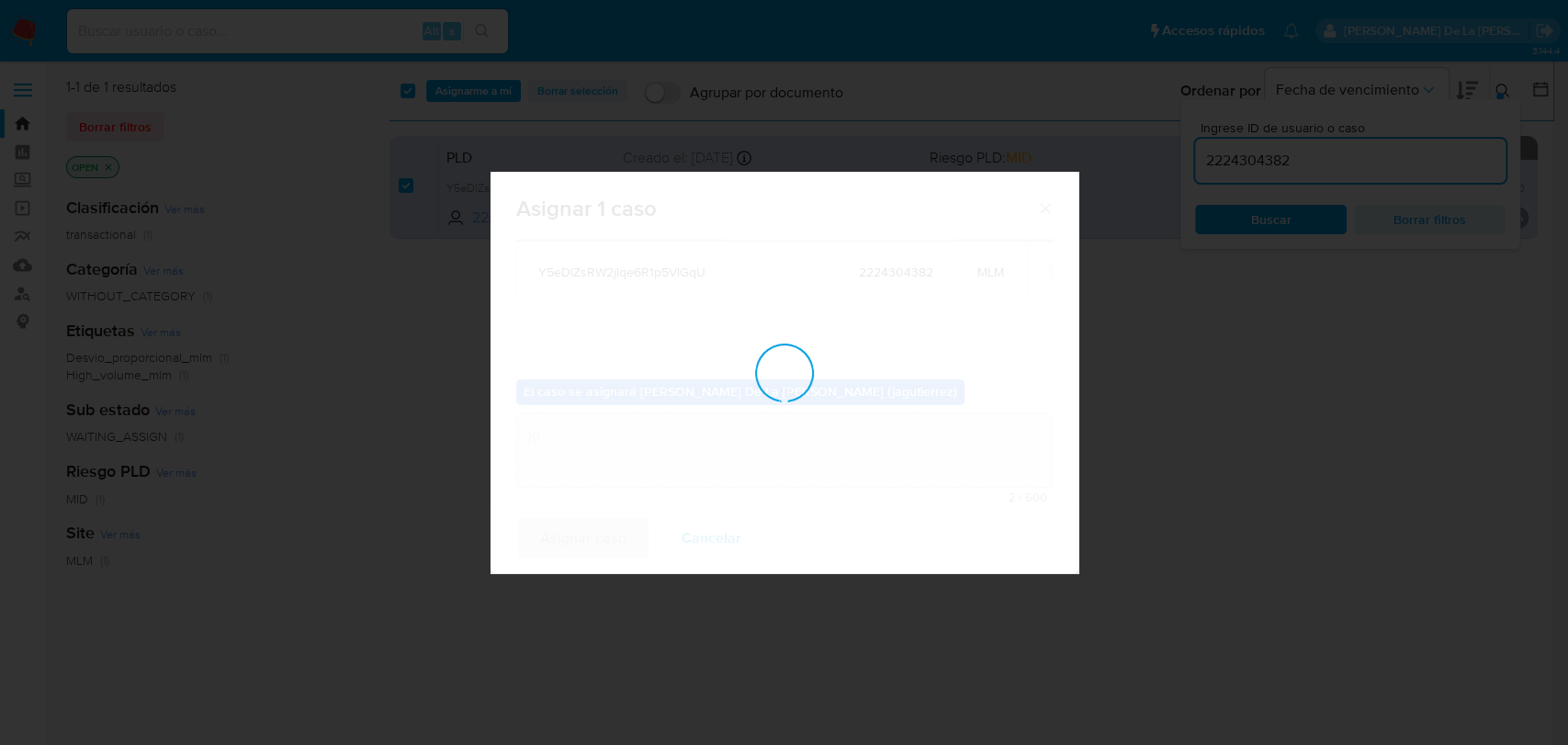 type 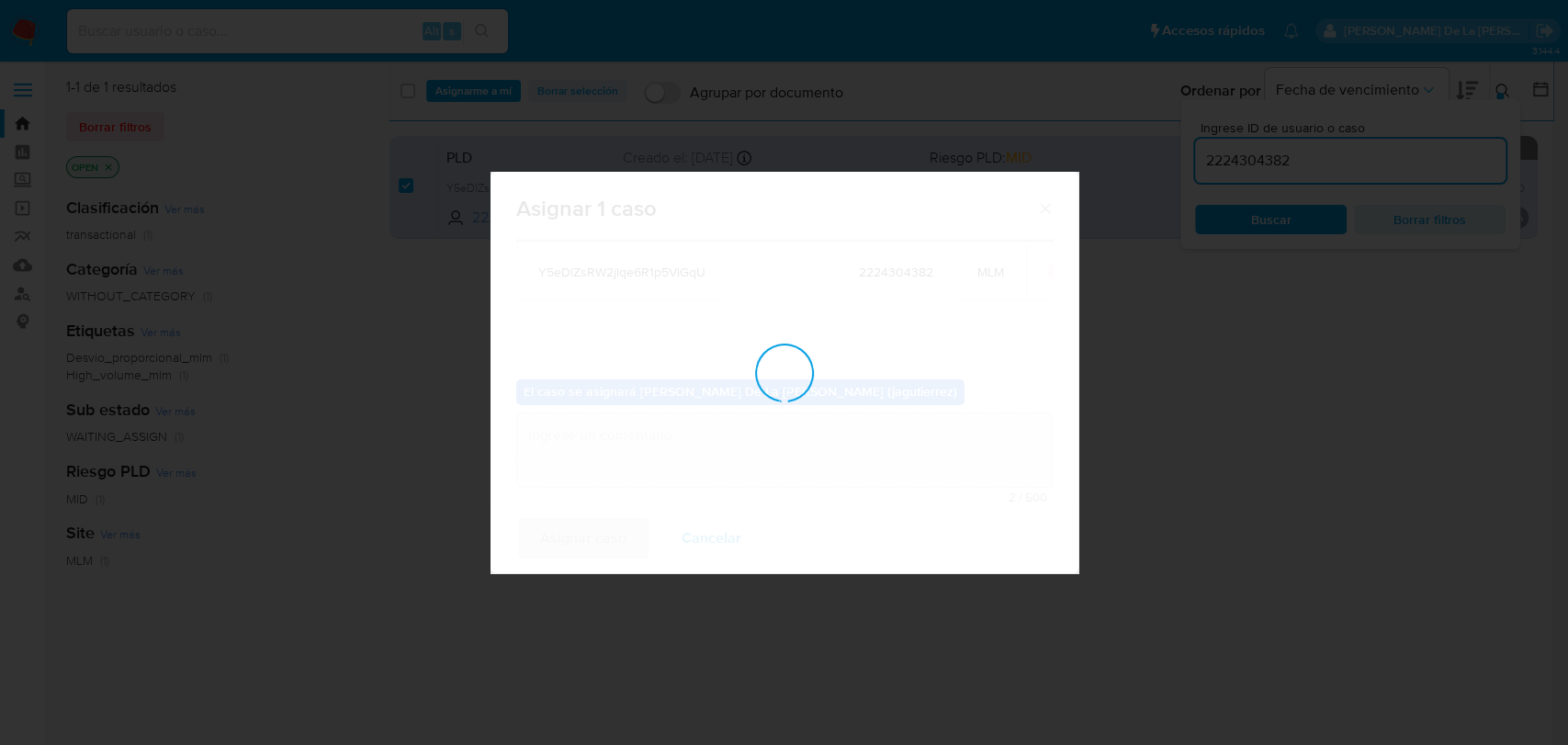 checkbox on "false" 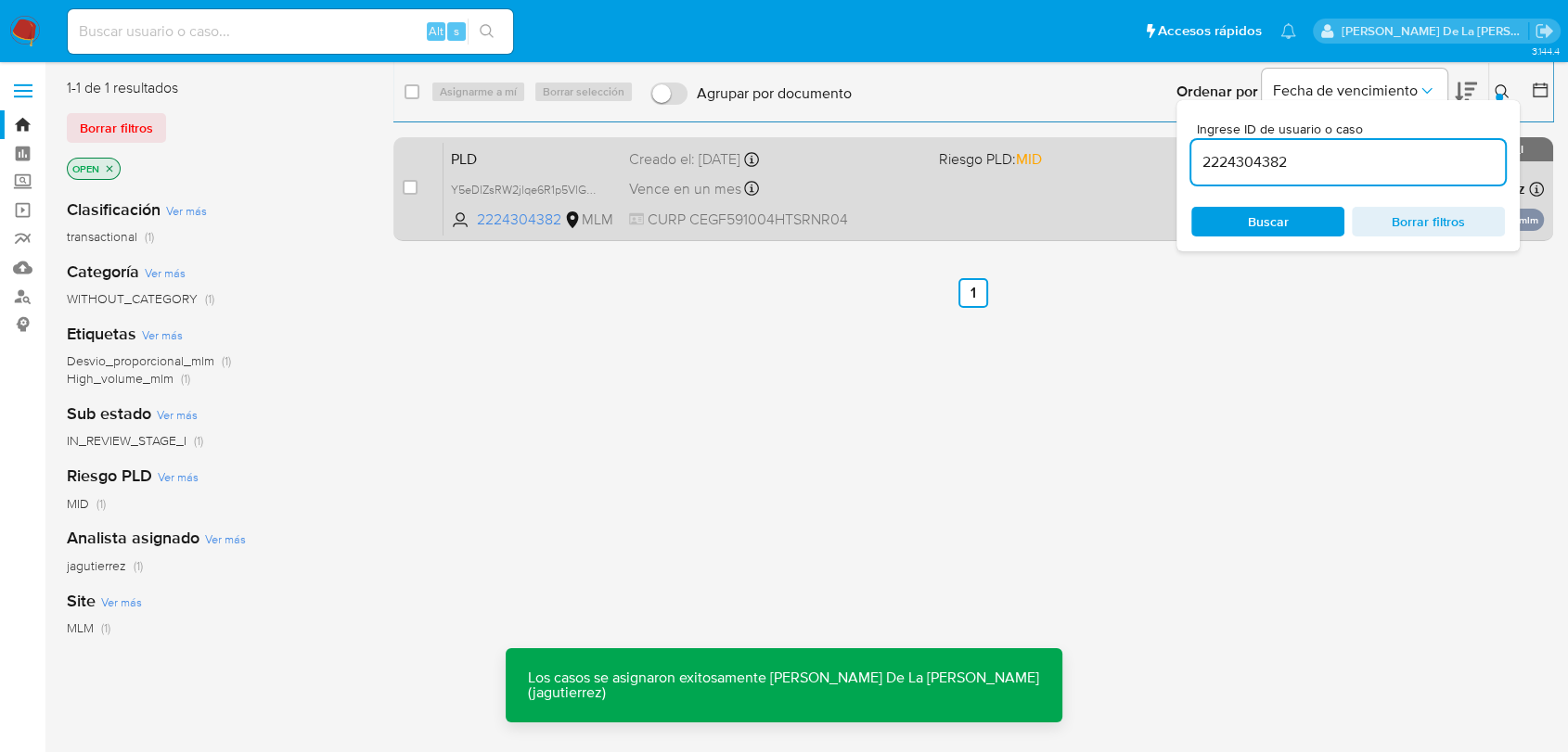 click on "PLD Y5eDlZsRW2jlqe6R1p5VlGqU 2224304382 MLM Riesgo PLD:  MID Creado el: 12/06/2025   Creado el: 12/06/2025 02:05:23 Vence en un mes   Vence el 11/08/2025 02:05:24 CURP   CEGF591004HTSRNR04 Asignado a   jagutierrez   Asignado el: 09/07/2025 17:49:00 Desvio_proporcional_mlm High_volume_mlm OPEN - IN_REVIEW_STAGE_I" at bounding box center [994, 188] 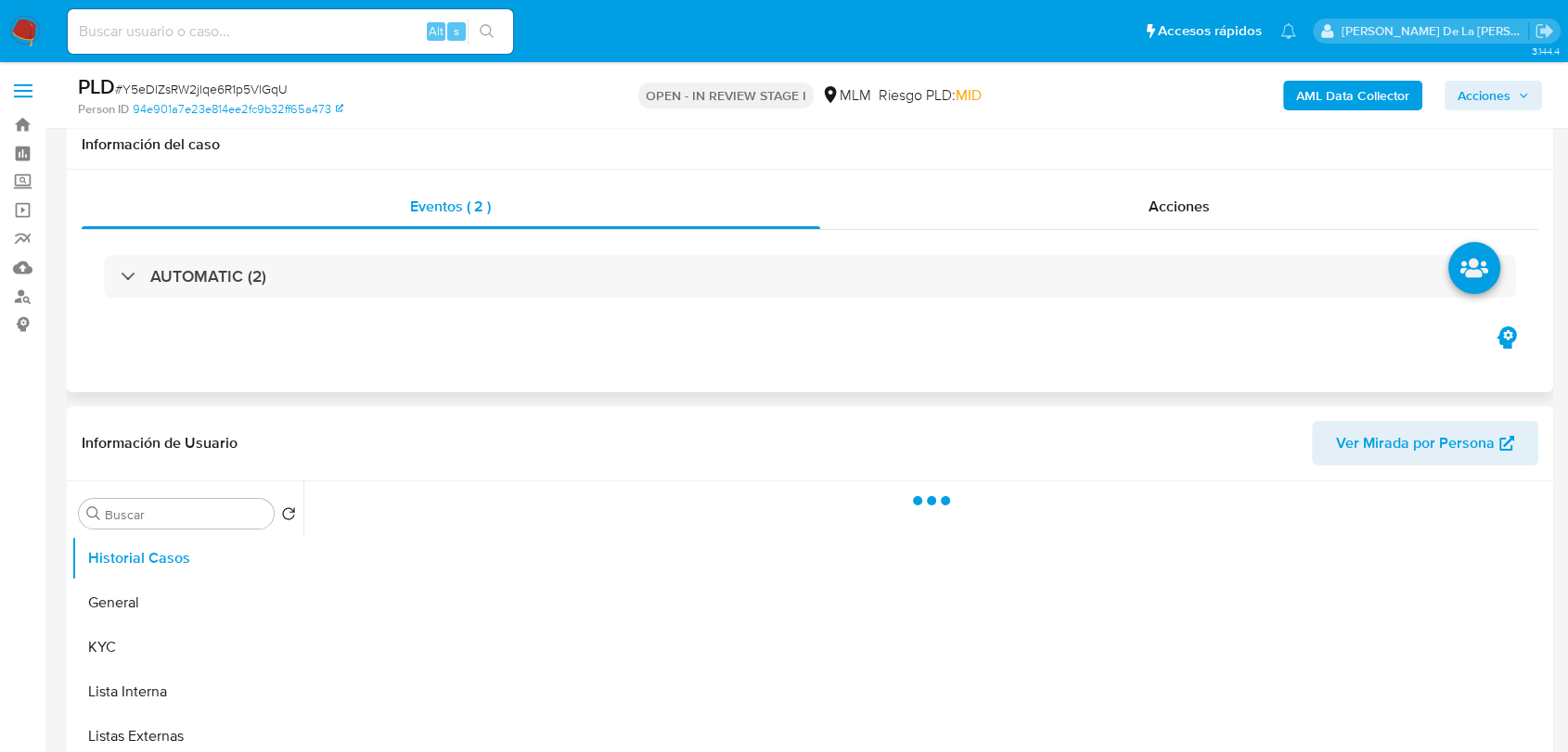 scroll, scrollTop: 309, scrollLeft: 0, axis: vertical 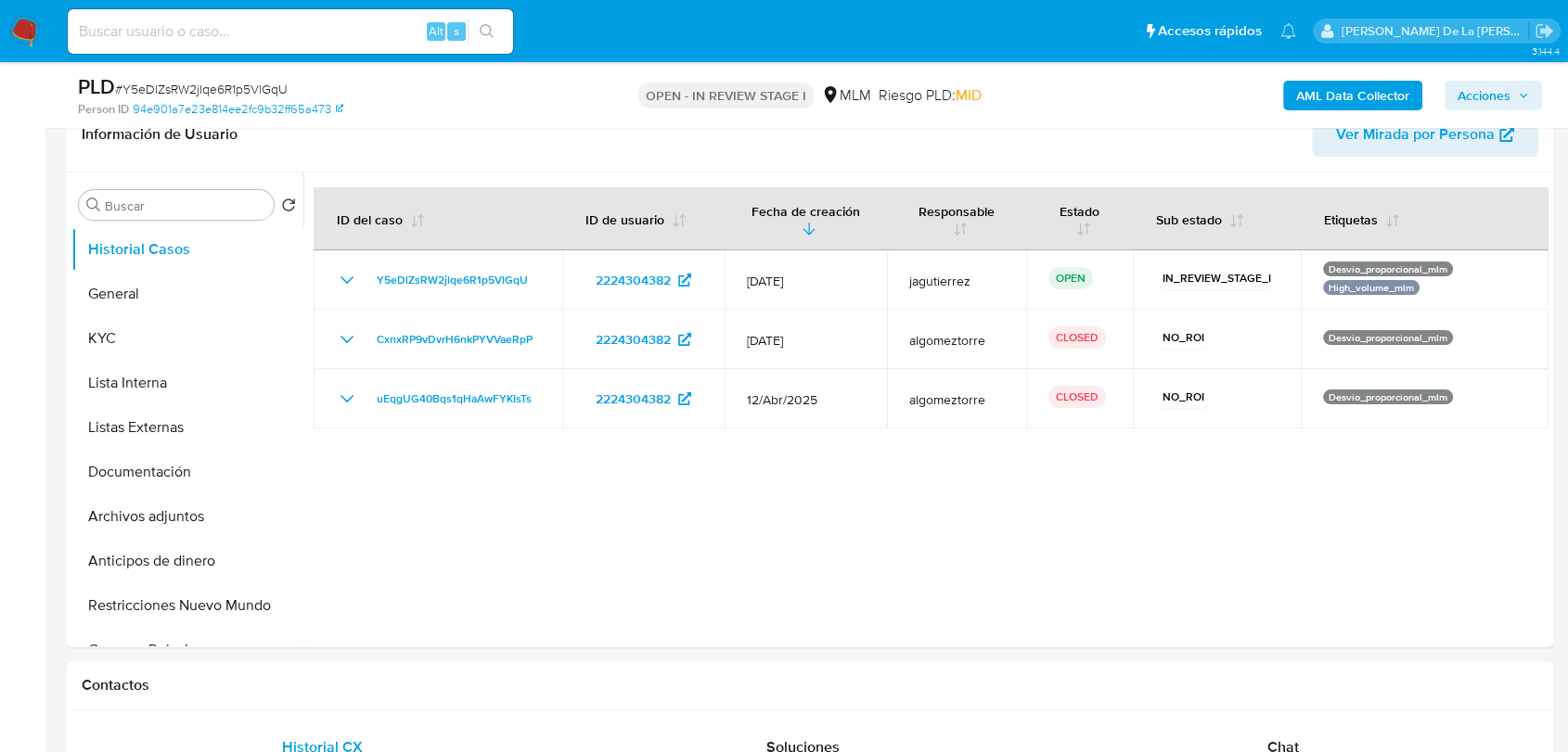 select on "10" 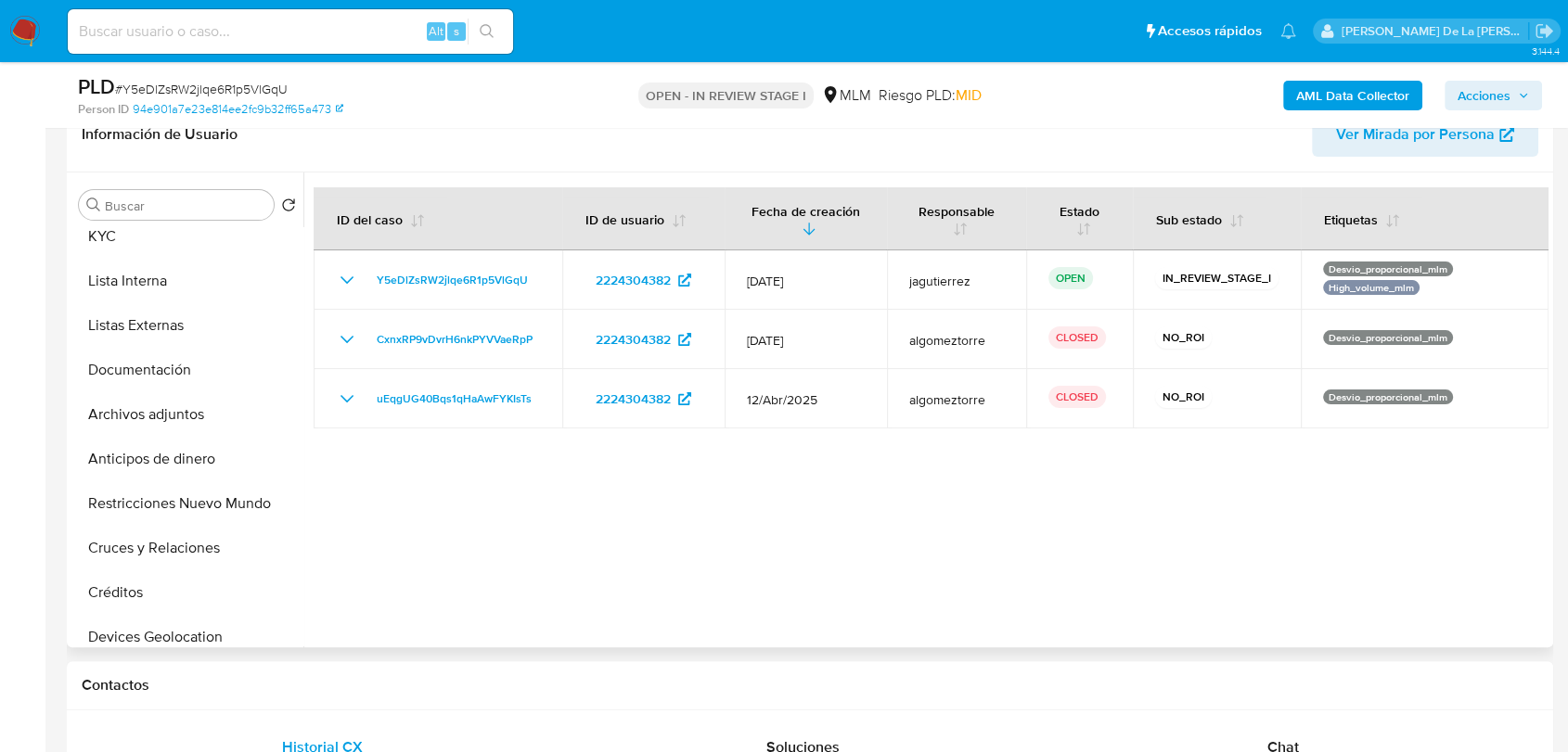 scroll, scrollTop: 309, scrollLeft: 0, axis: vertical 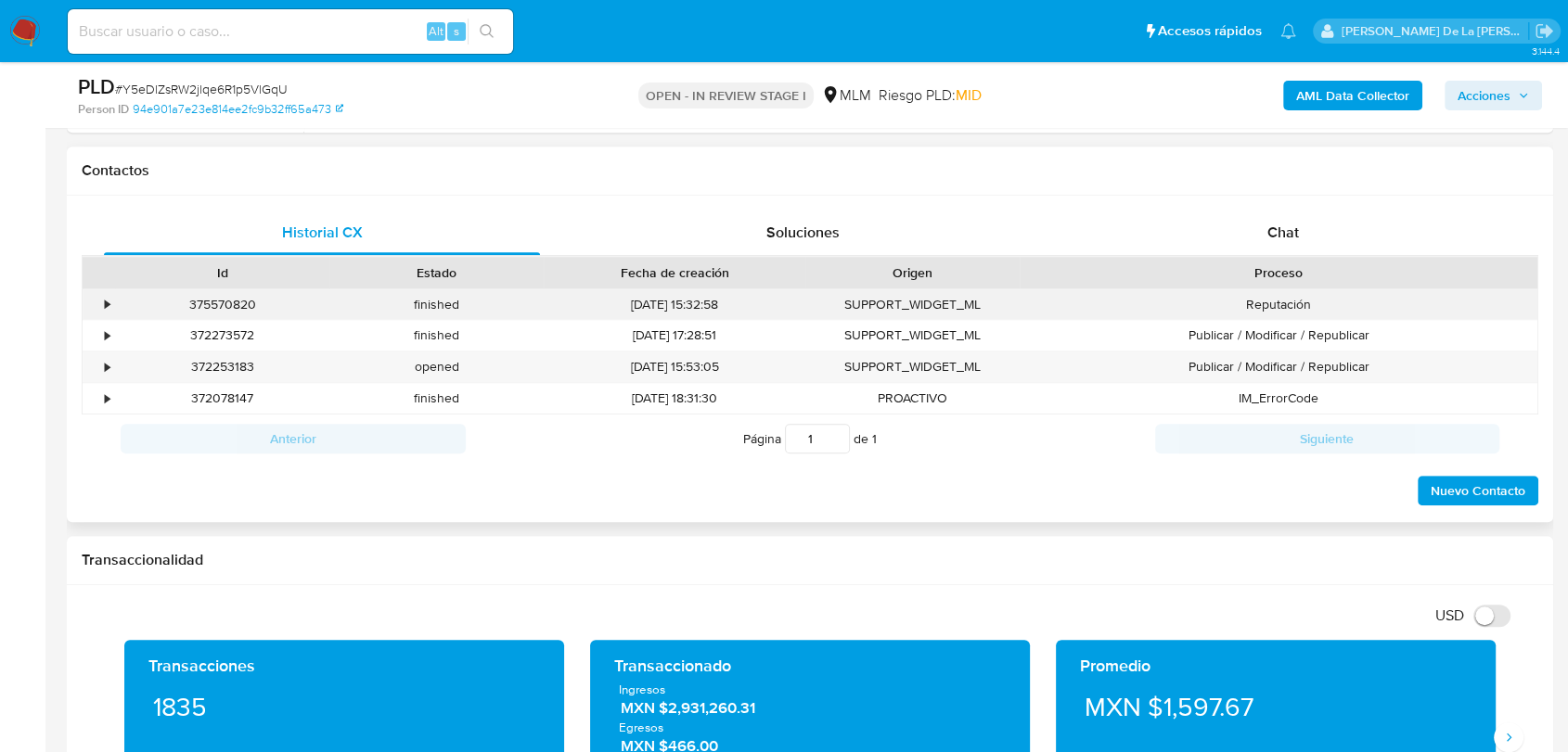click on "•" at bounding box center (98, 304) 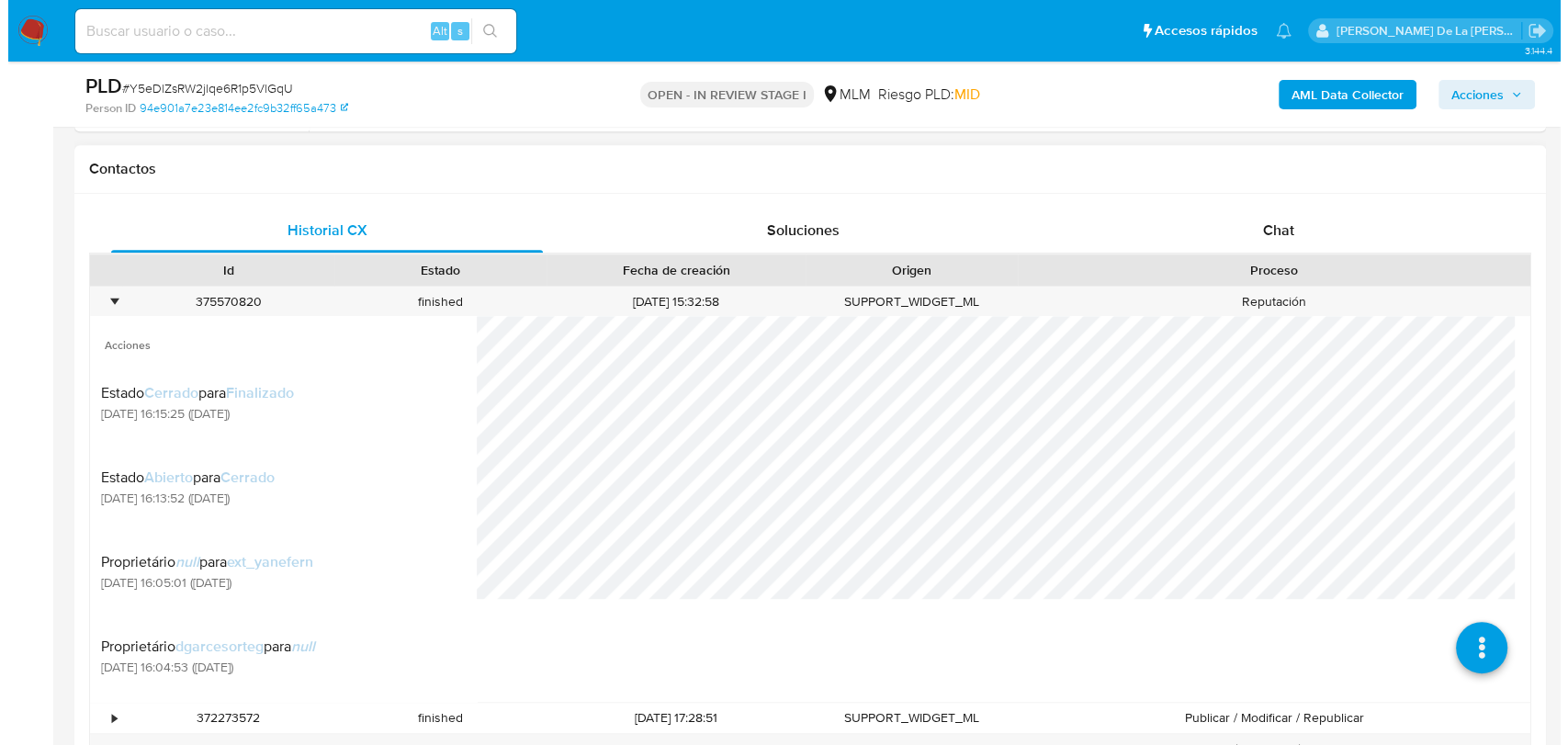scroll, scrollTop: 919, scrollLeft: 0, axis: vertical 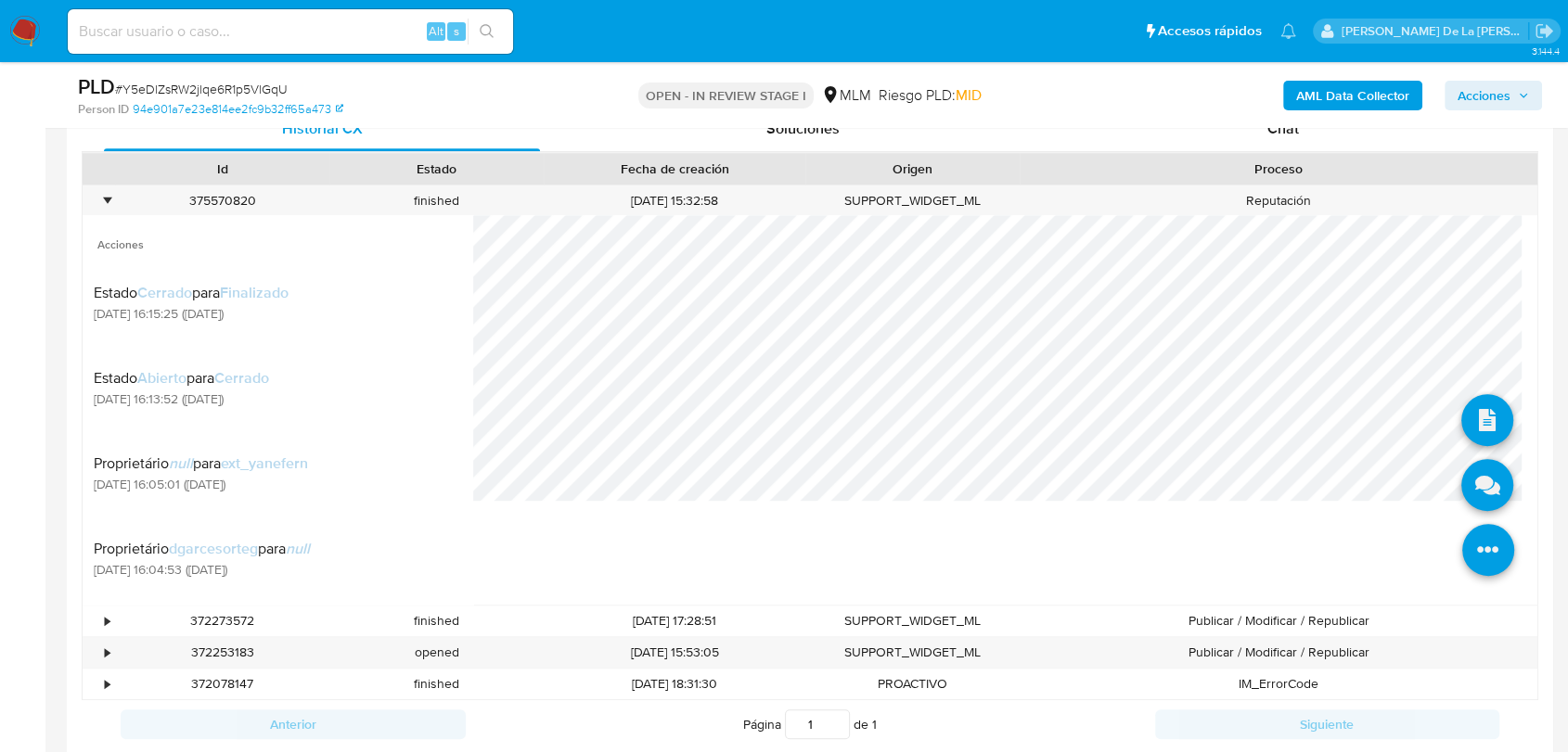click at bounding box center (1487, 422) 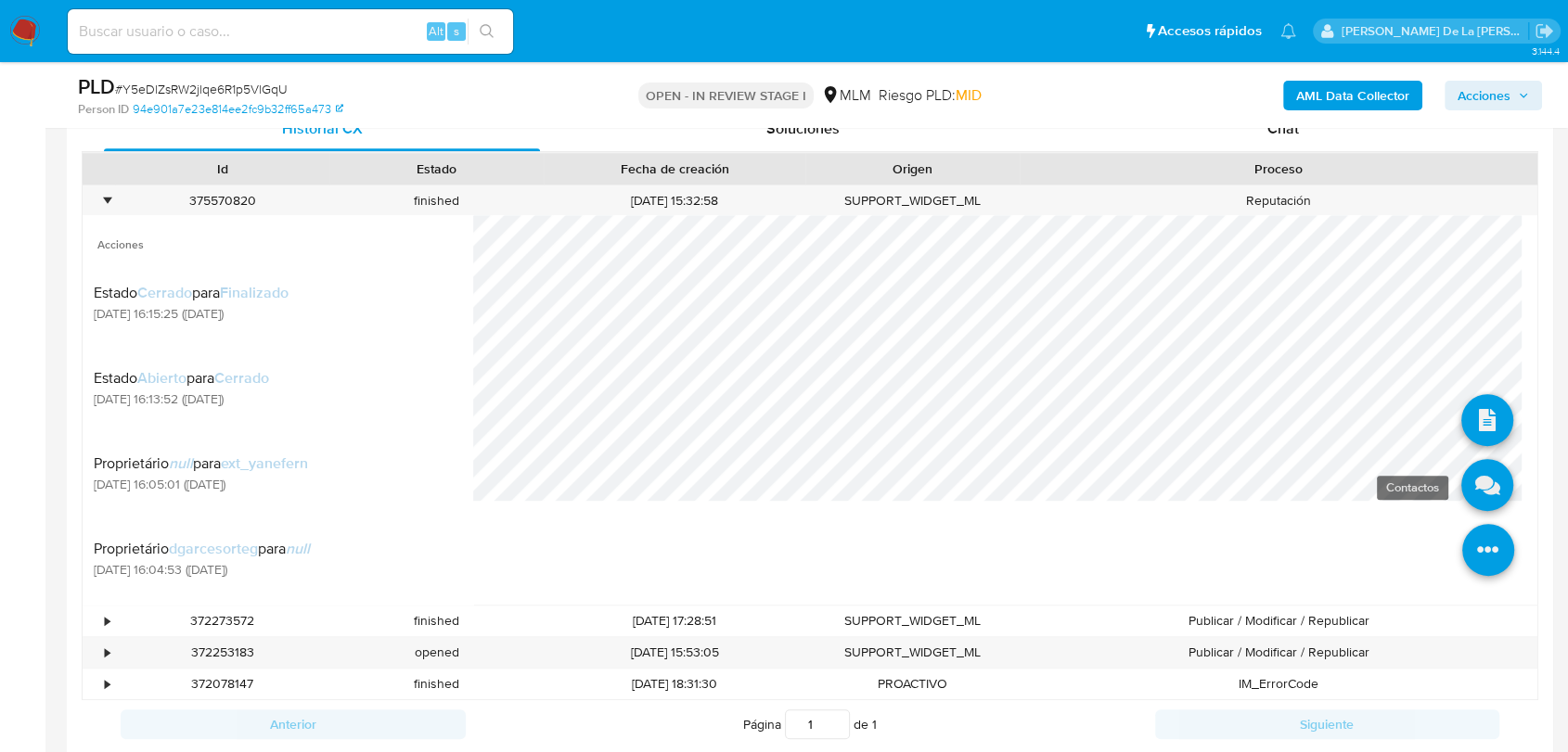 click at bounding box center [1487, 485] 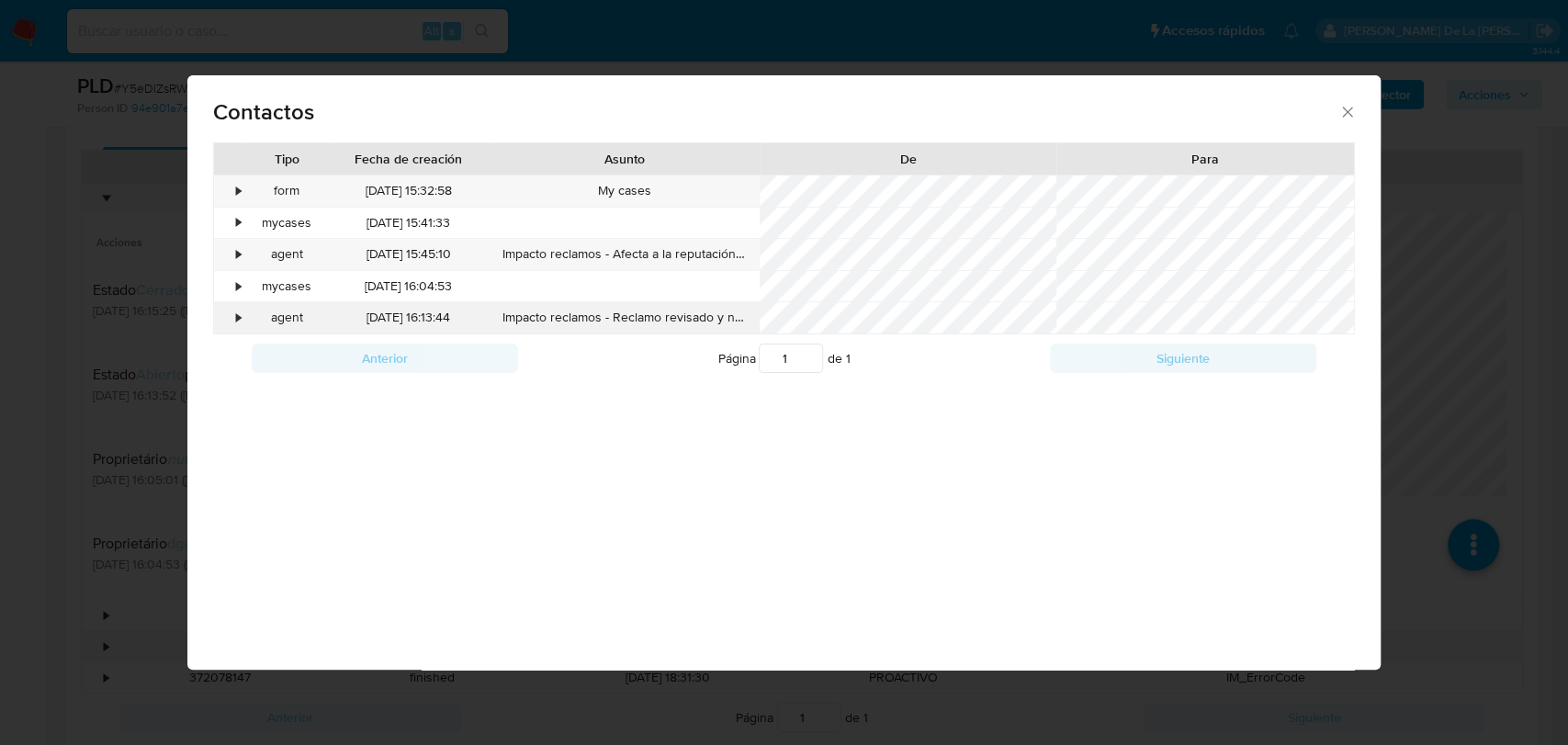 click on "•" at bounding box center (230, 318) 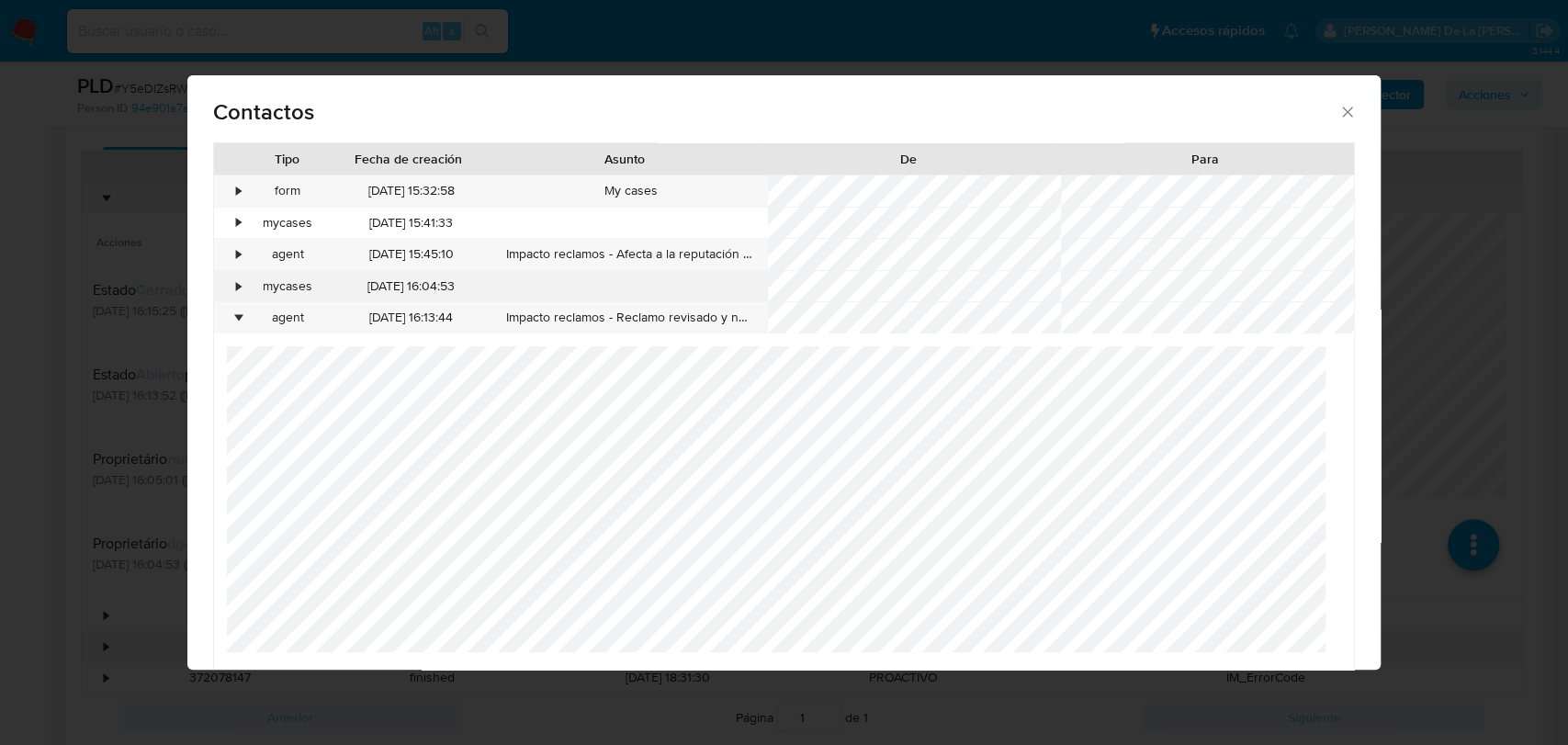 click on "•" at bounding box center [230, 287] 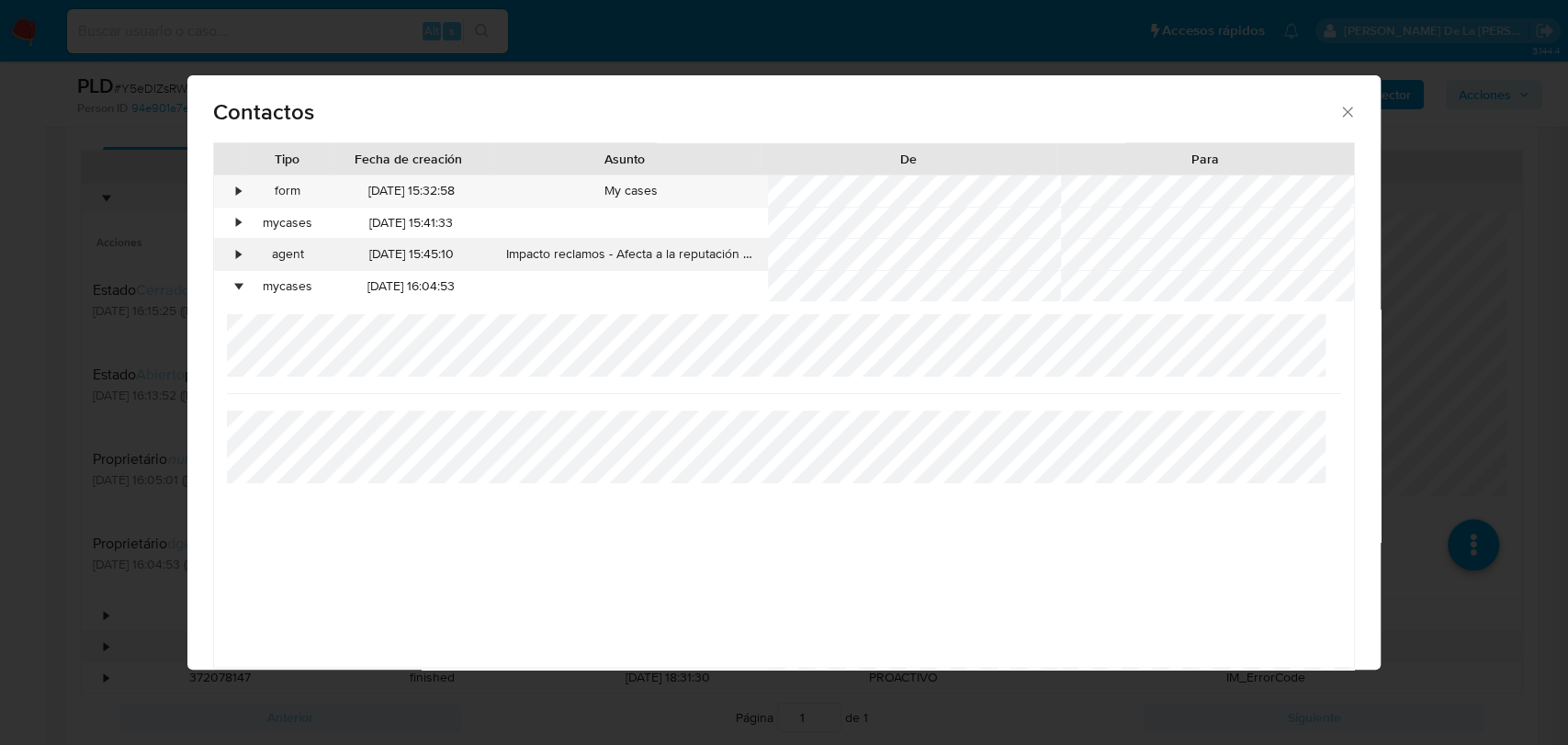 click on "•" at bounding box center (230, 254) 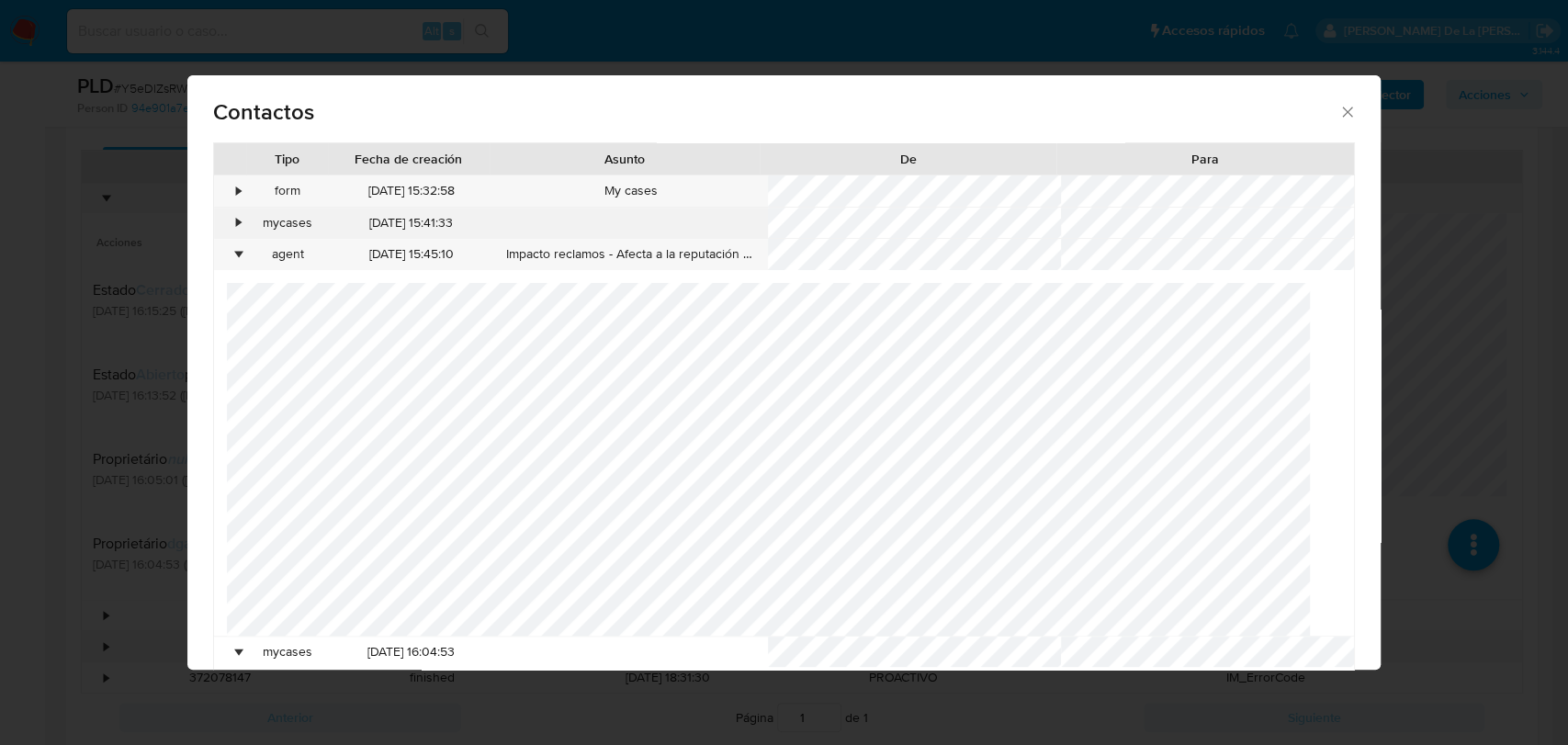 click on "•" at bounding box center [238, 223] 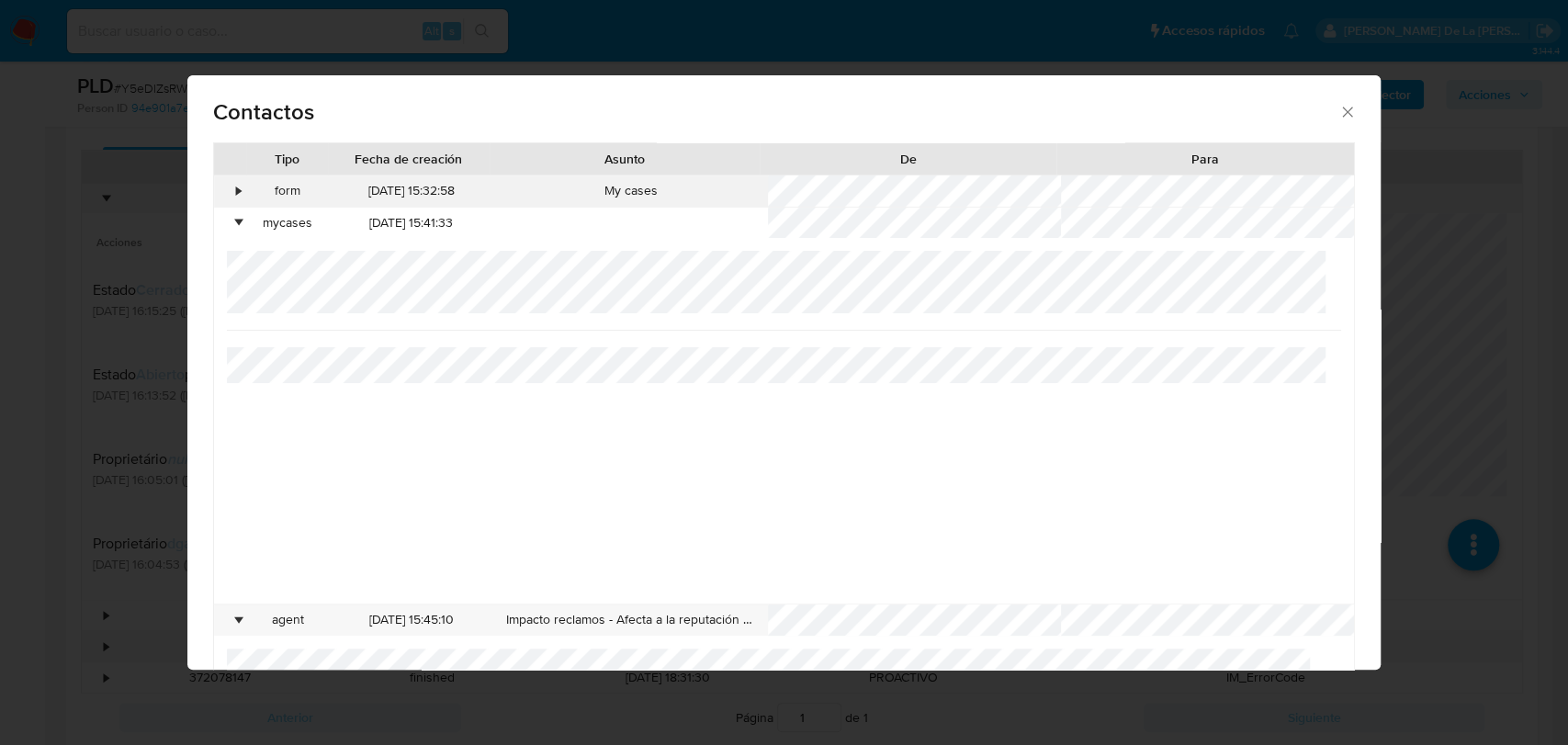 click on "•" at bounding box center [230, 191] 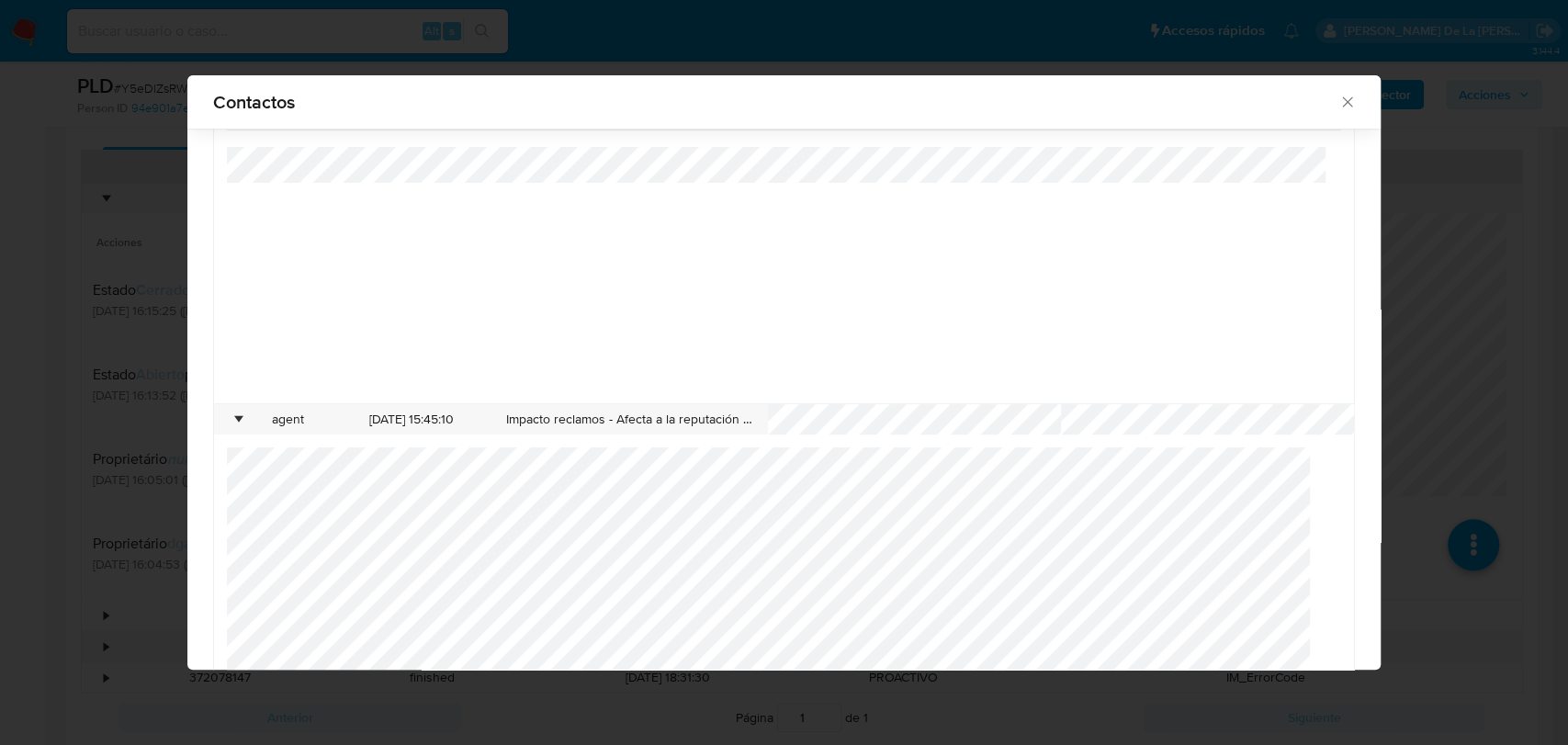 scroll, scrollTop: 599, scrollLeft: 0, axis: vertical 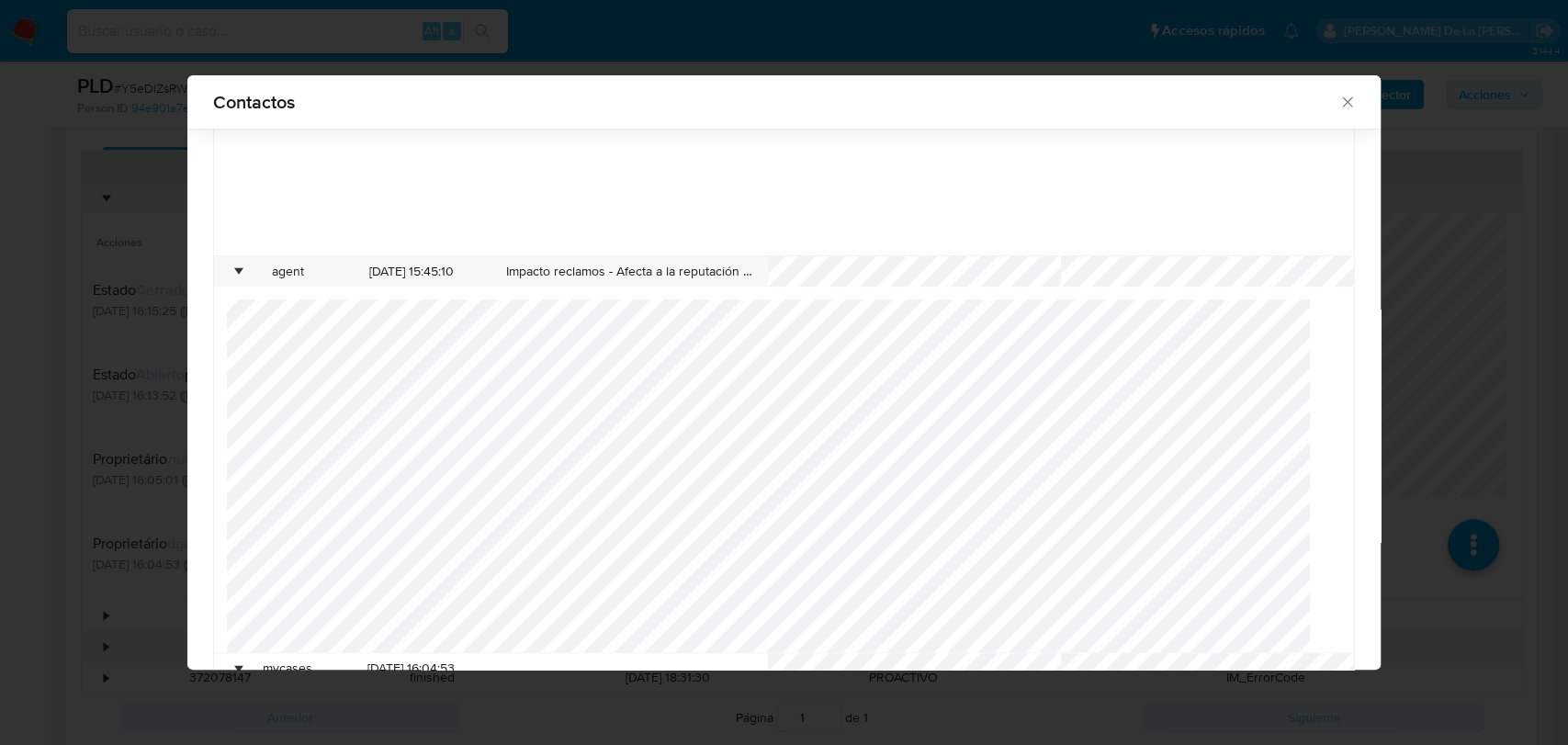 click 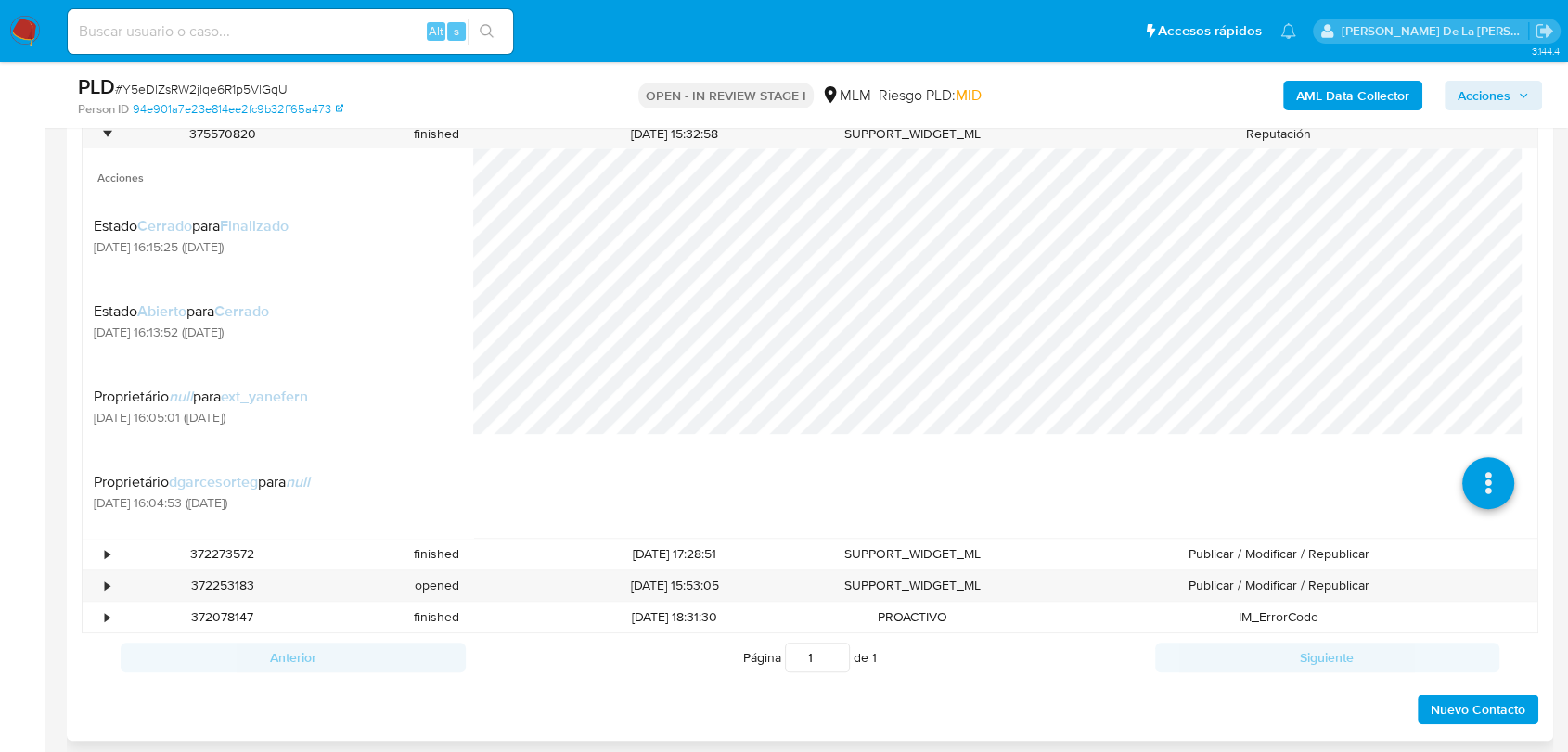 scroll, scrollTop: 1030, scrollLeft: 0, axis: vertical 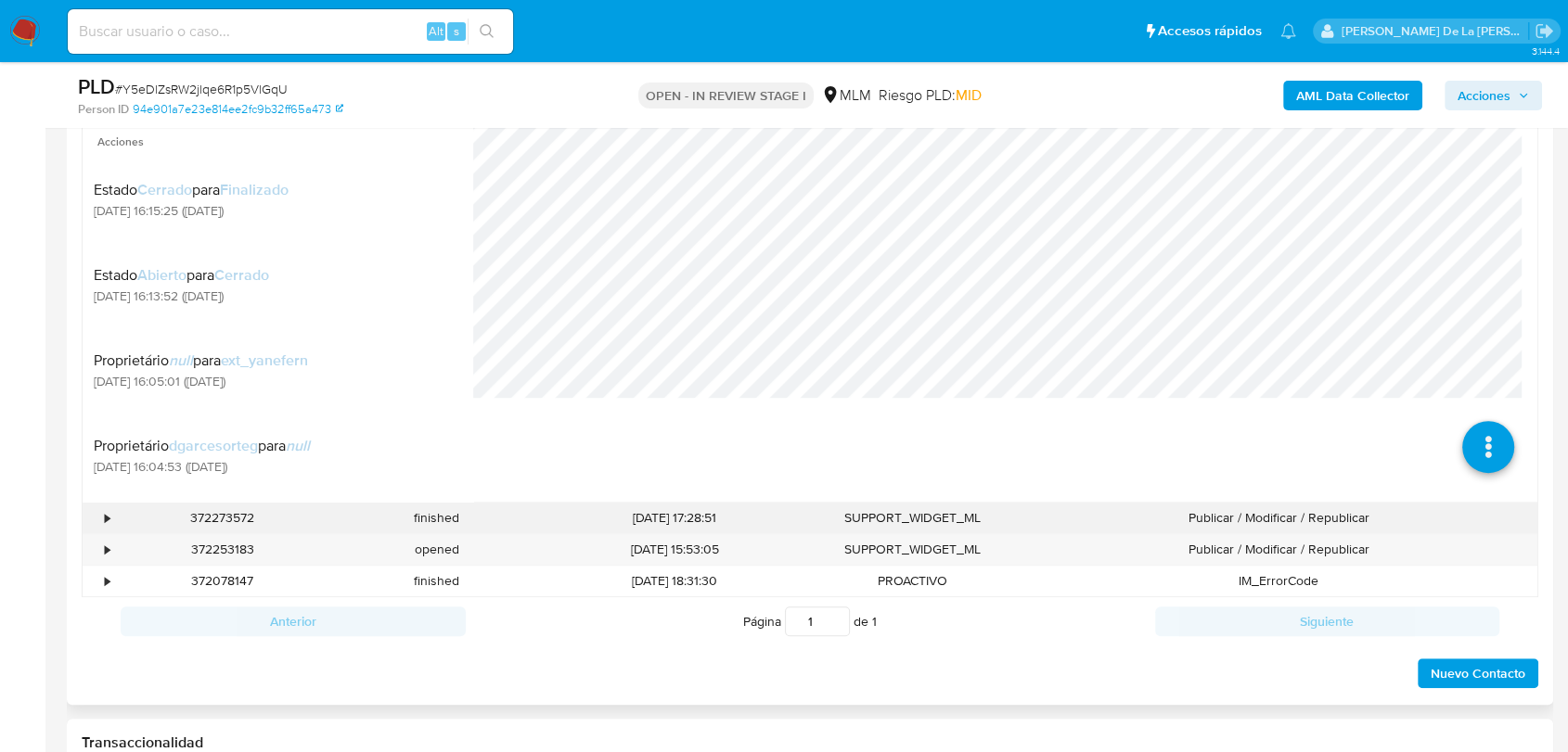 click on "•" at bounding box center (98, 517) 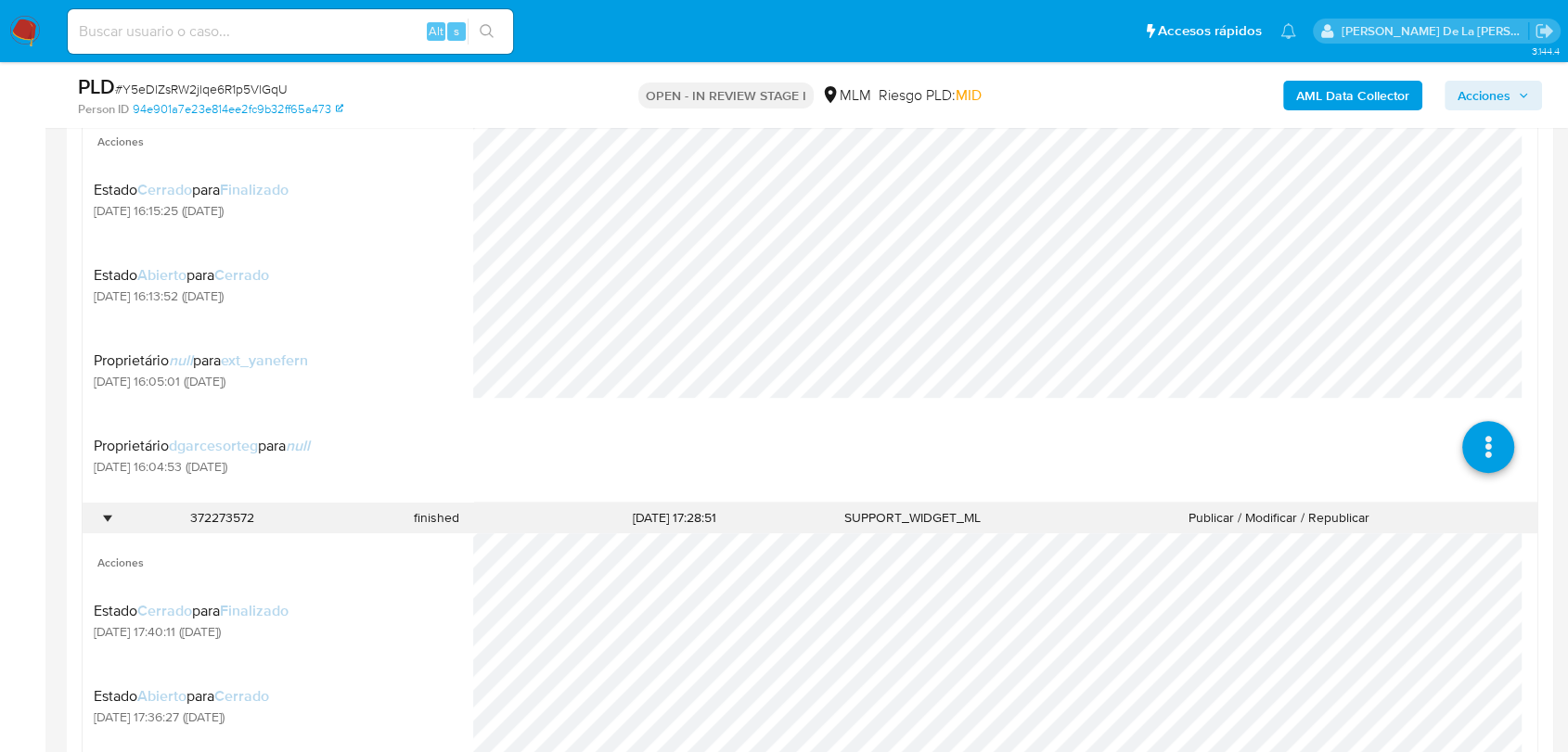 scroll, scrollTop: 50, scrollLeft: 0, axis: vertical 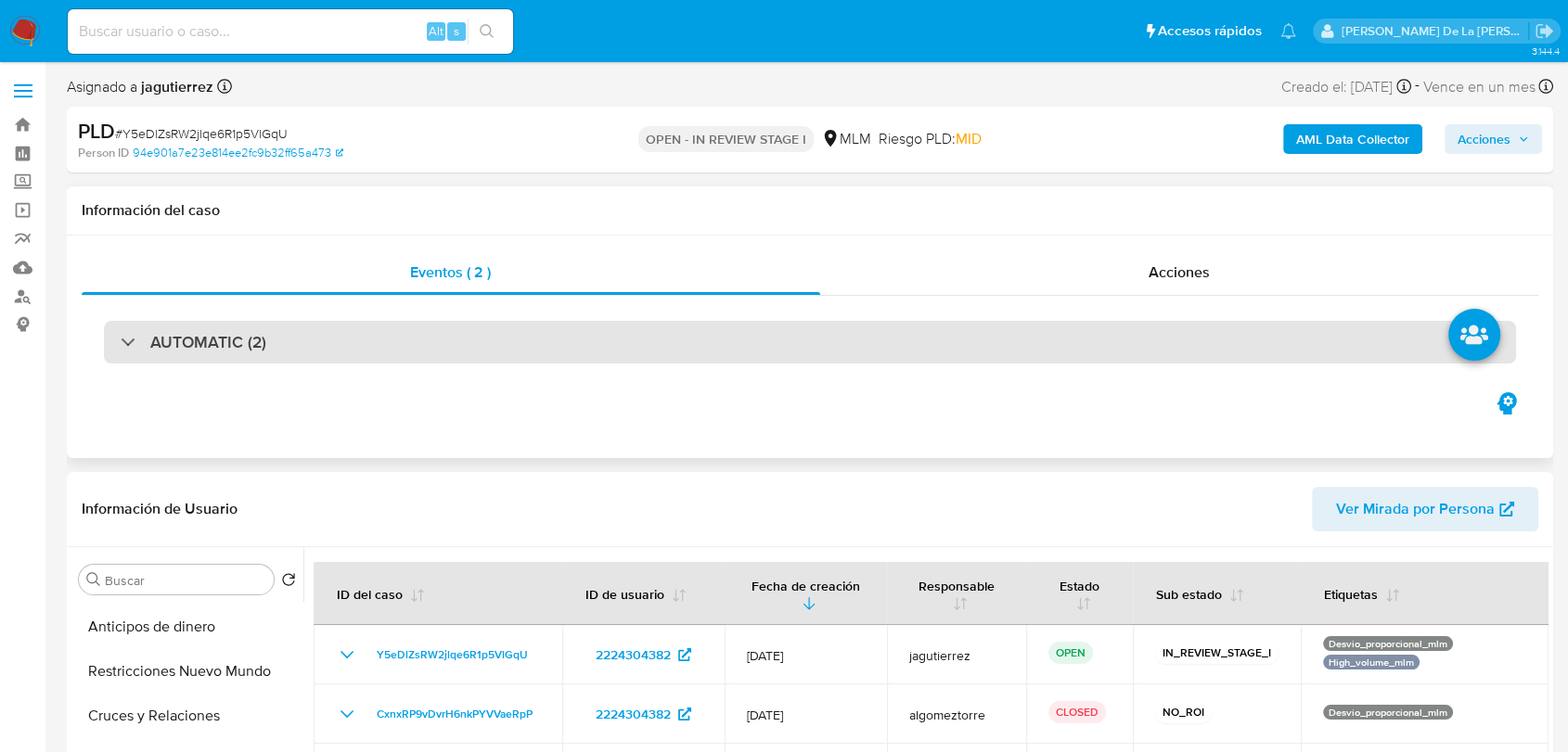 click on "AUTOMATIC (2)" at bounding box center [810, 342] 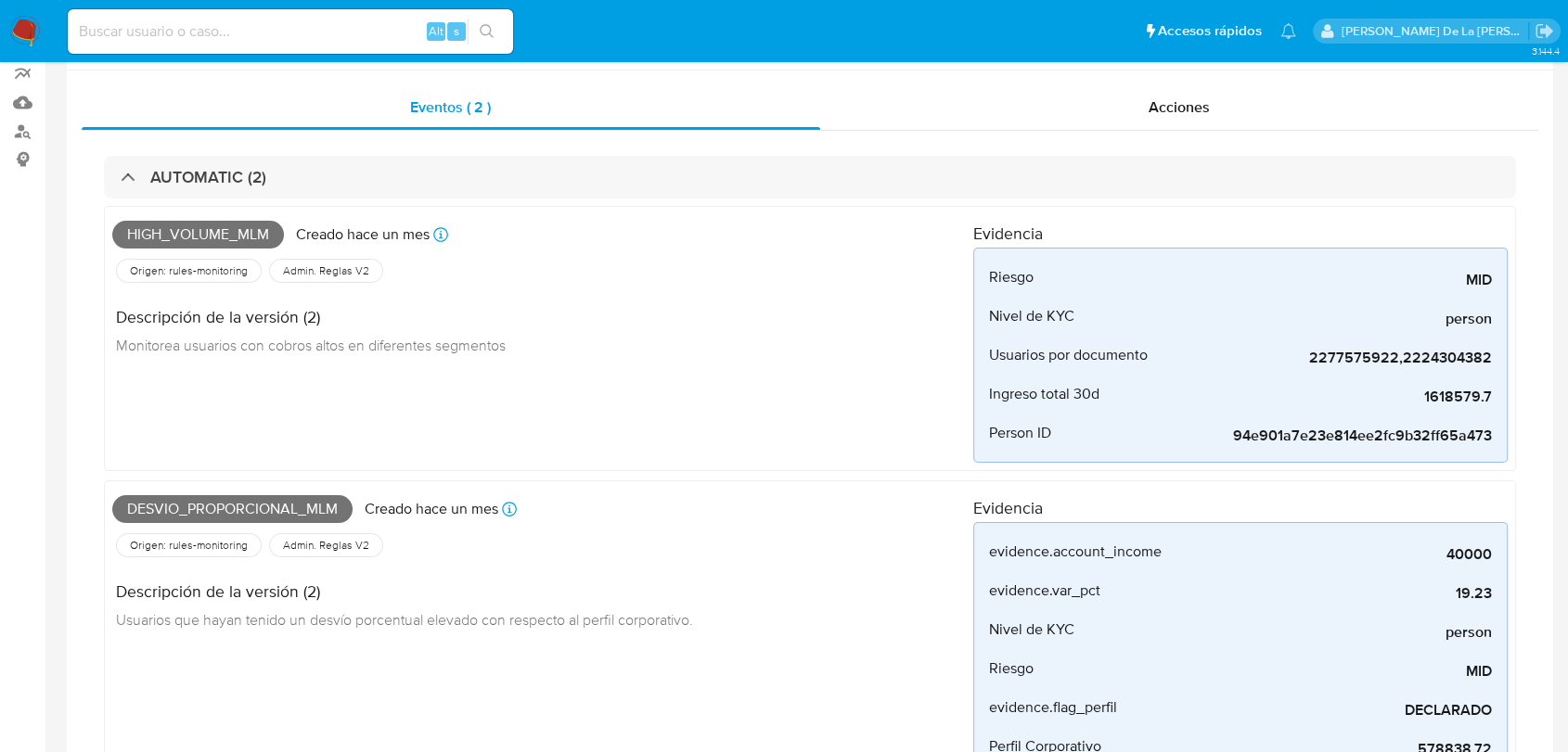 scroll, scrollTop: 0, scrollLeft: 0, axis: both 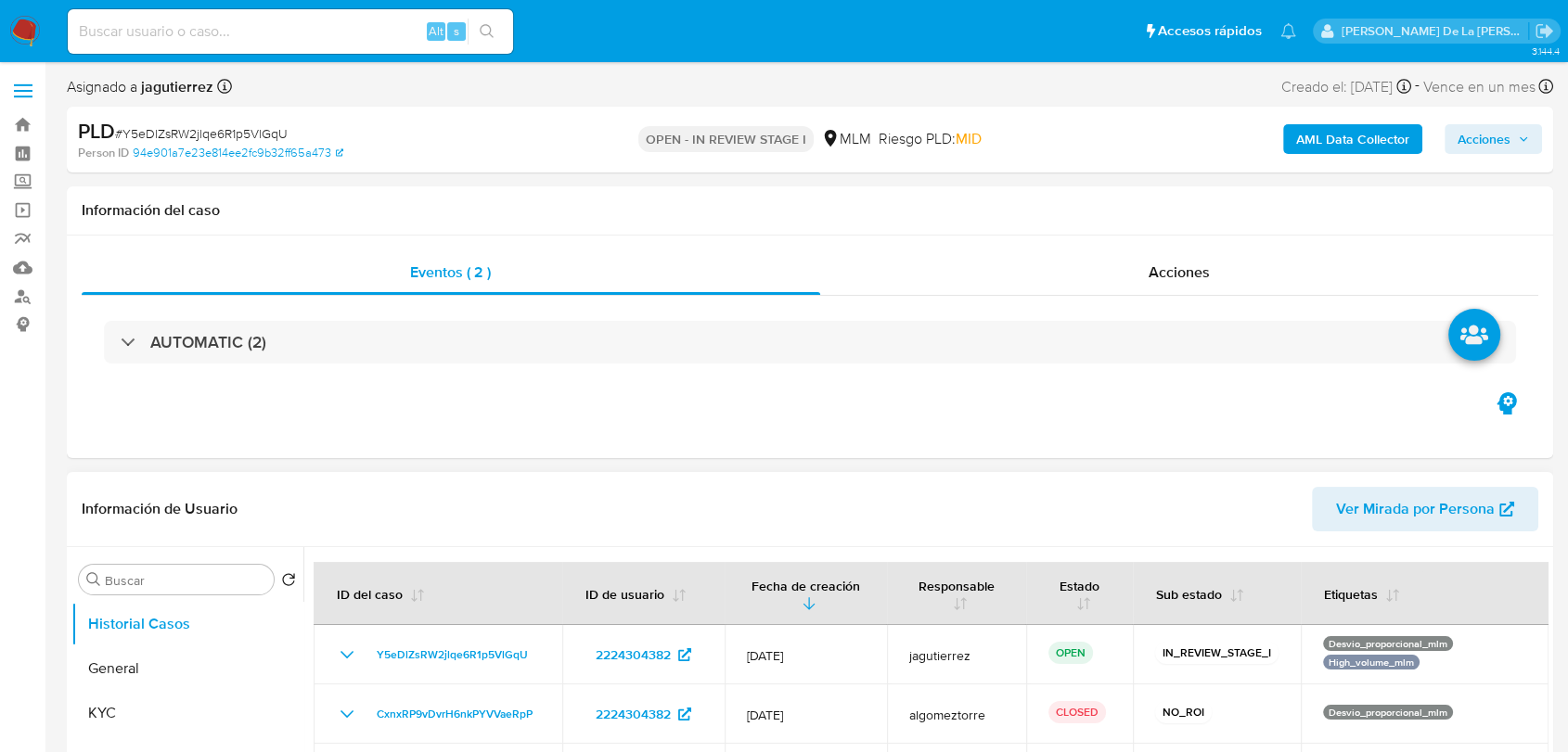 select on "10" 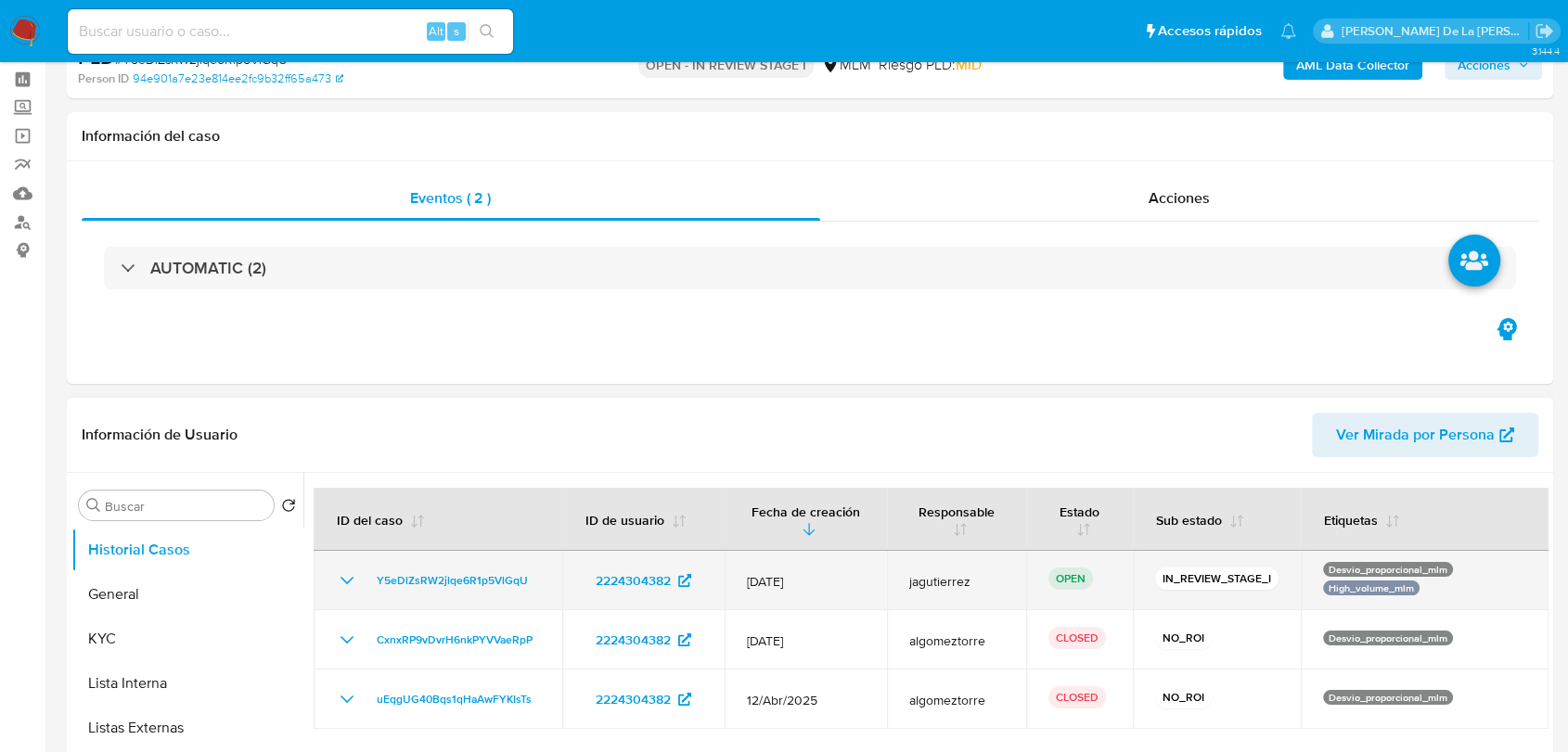 scroll, scrollTop: 19, scrollLeft: 0, axis: vertical 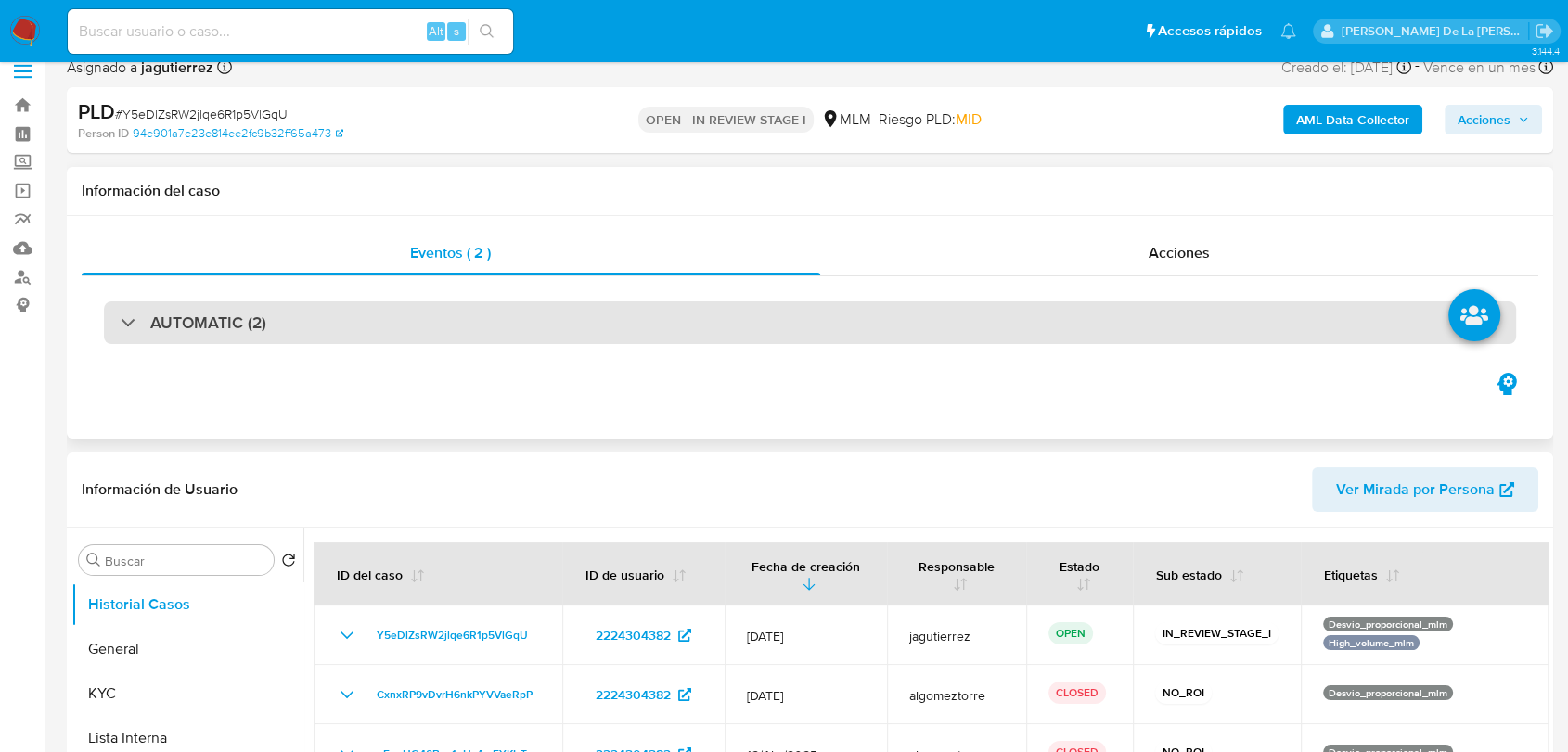 click on "AUTOMATIC (2)" at bounding box center (810, 323) 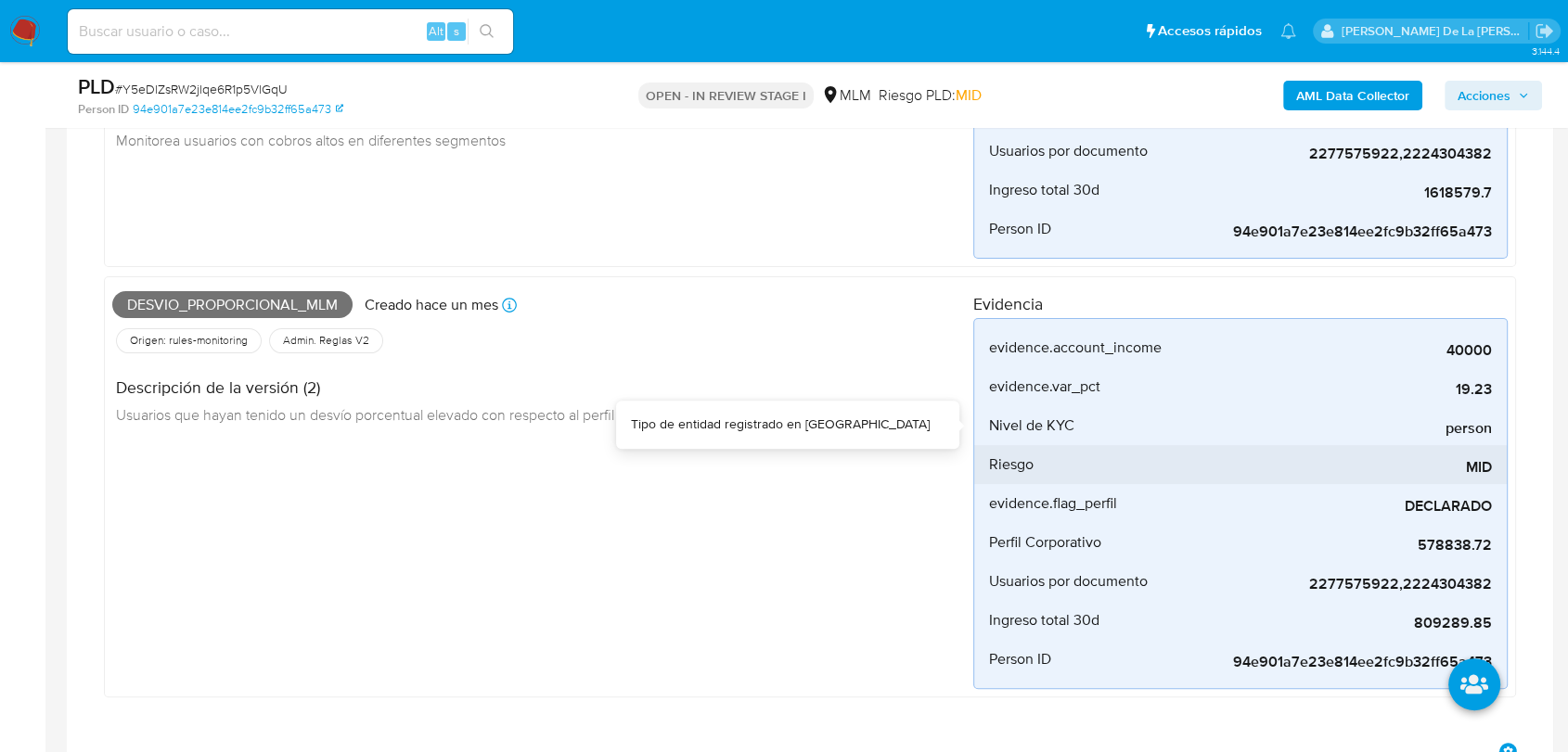 scroll, scrollTop: 304, scrollLeft: 0, axis: vertical 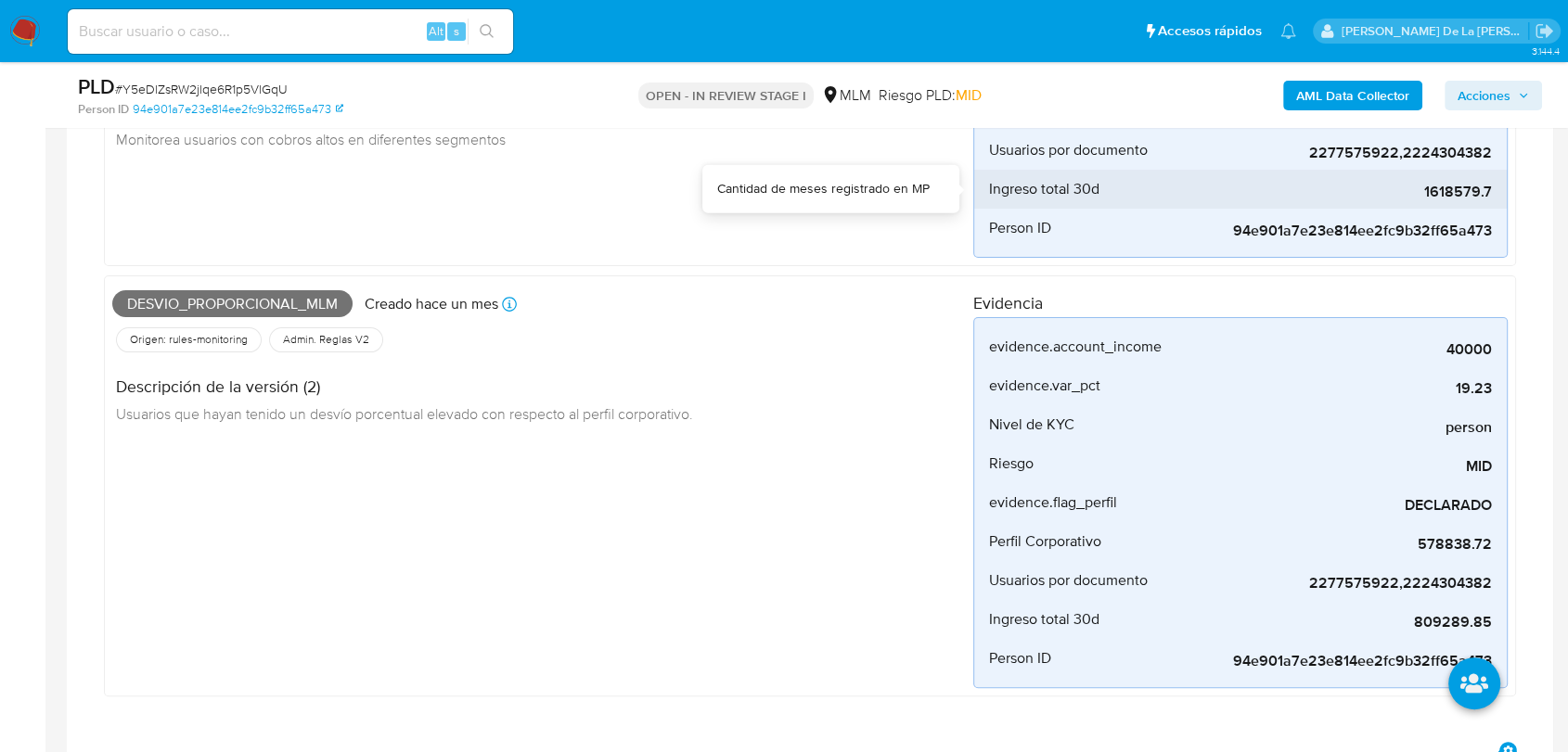 click on "1618579.7" at bounding box center (1353, 192) 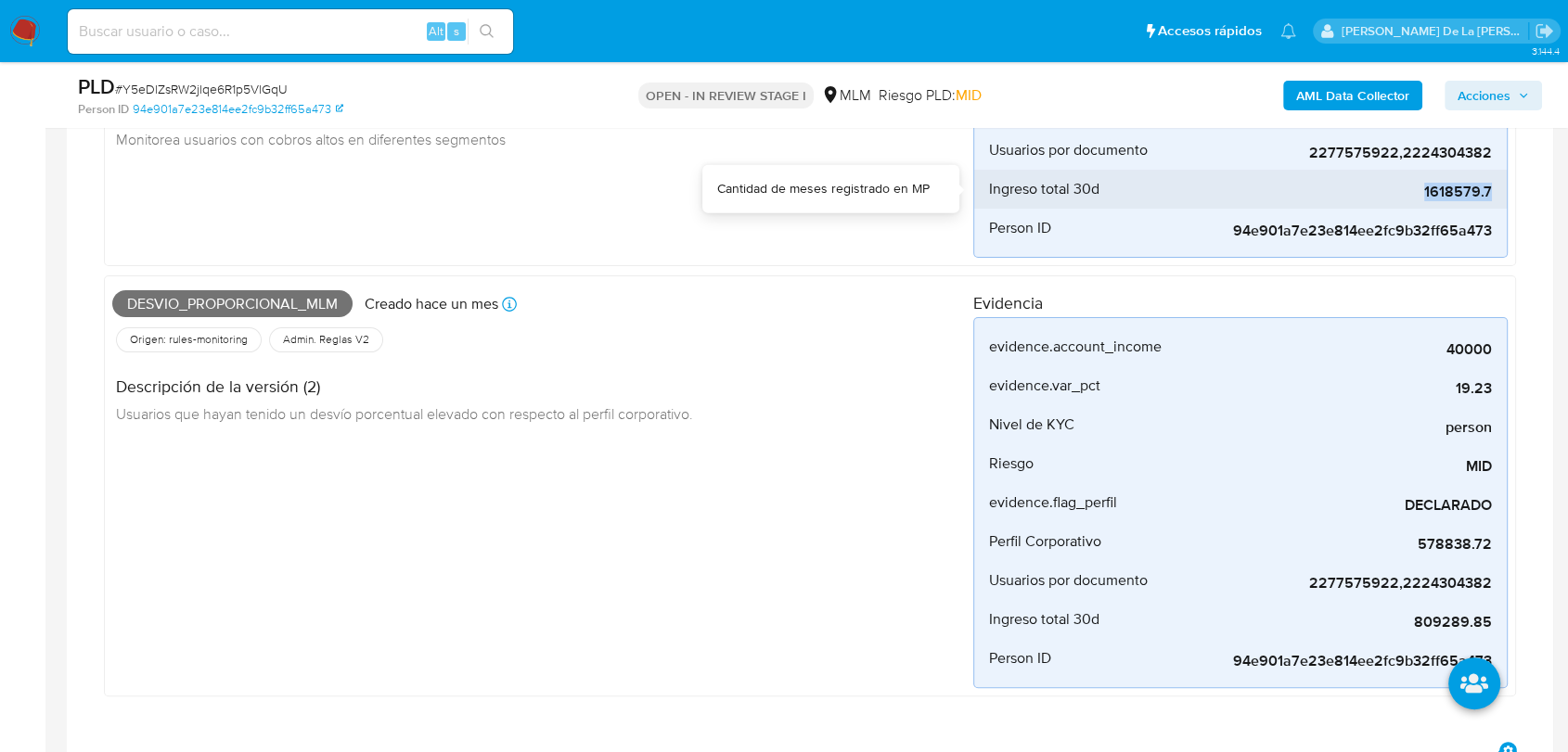 click on "1618579.7" at bounding box center [1353, 192] 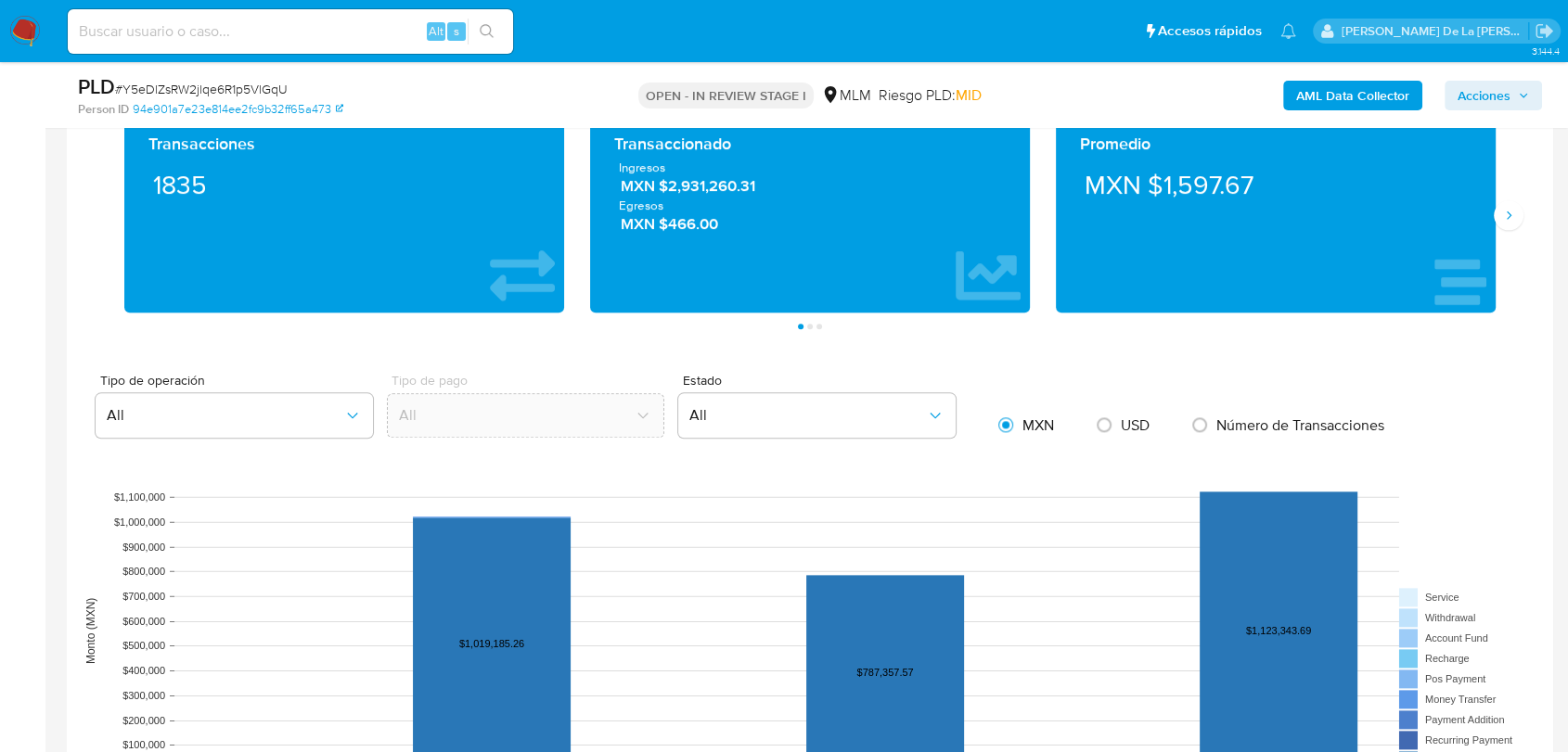scroll, scrollTop: 2055, scrollLeft: 0, axis: vertical 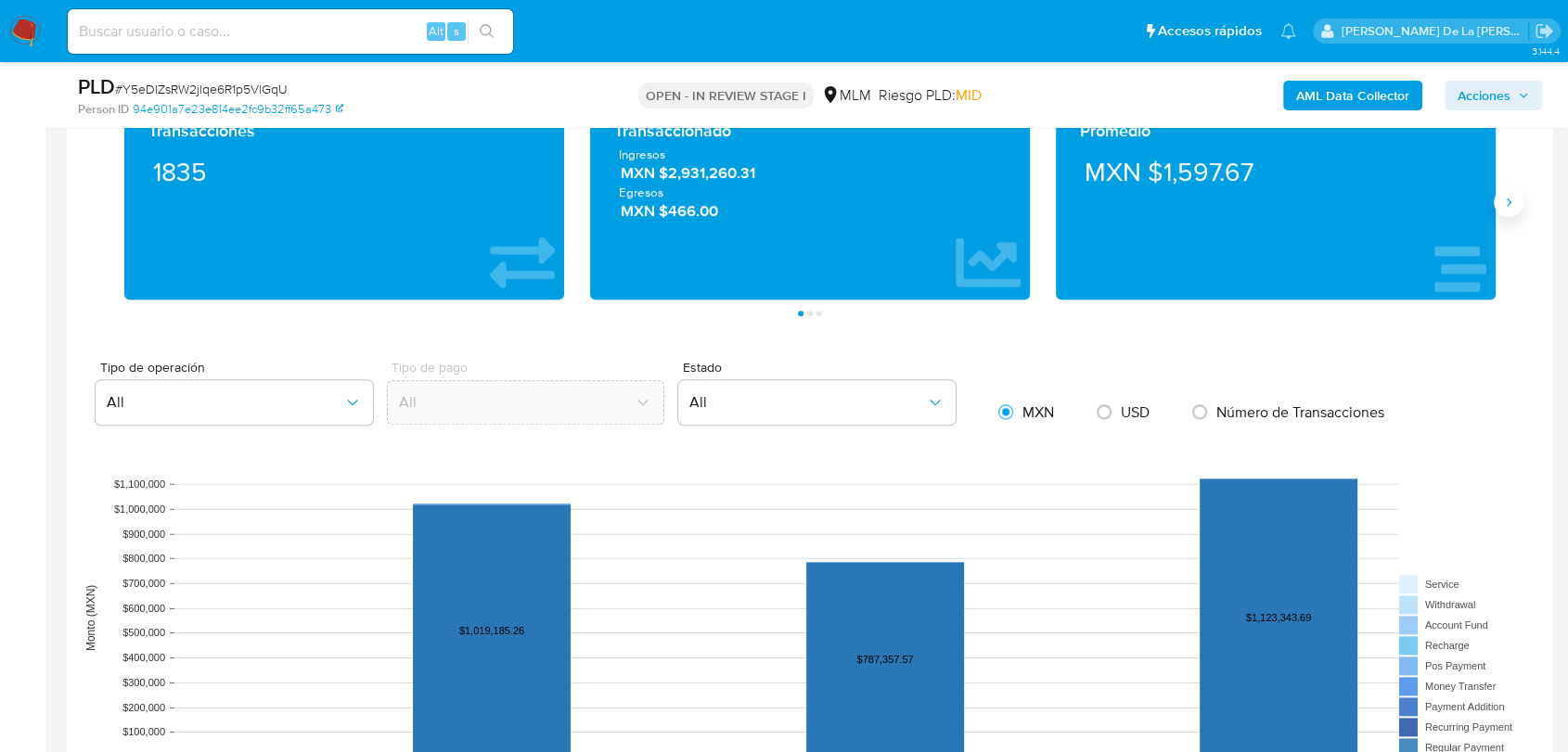 click 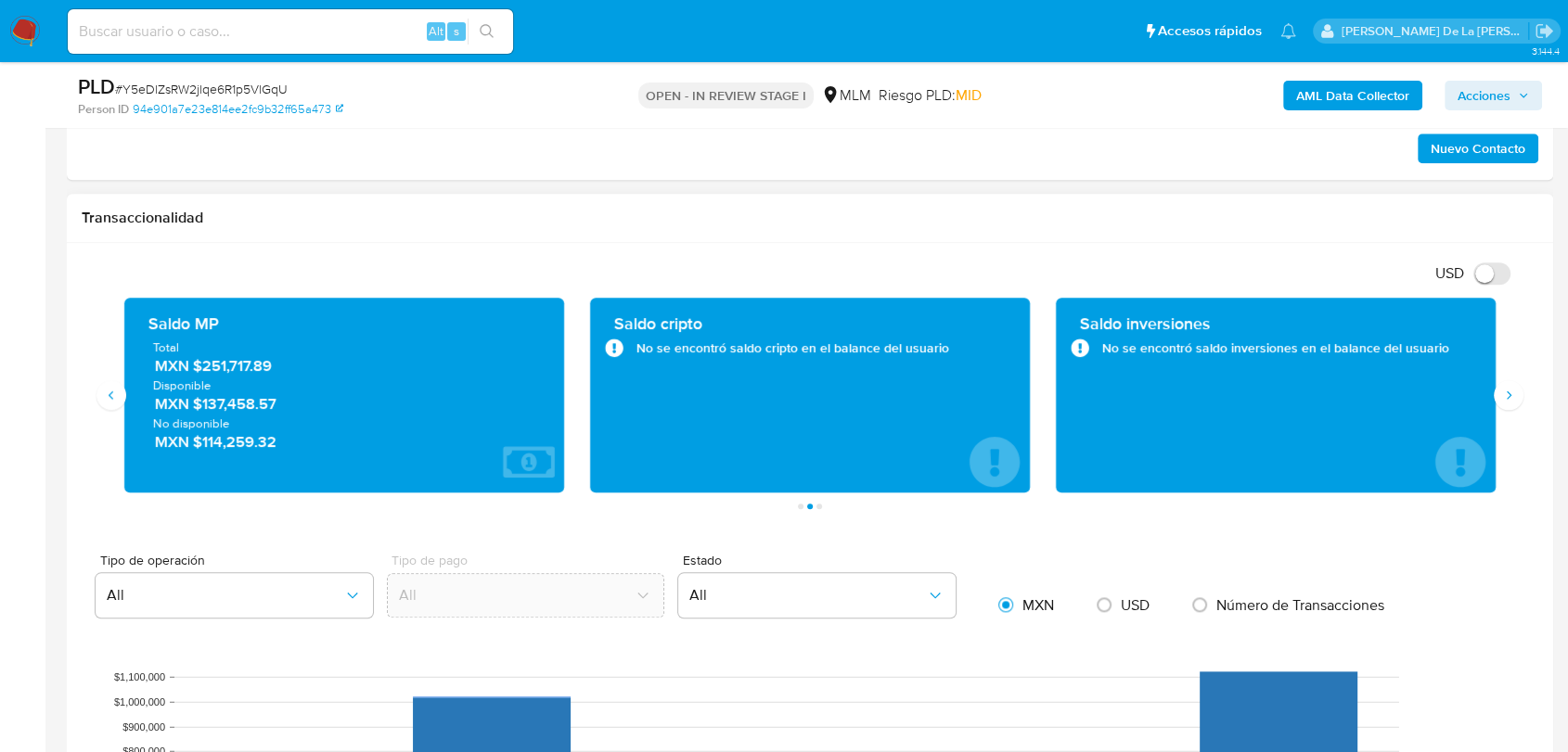 scroll, scrollTop: 1849, scrollLeft: 0, axis: vertical 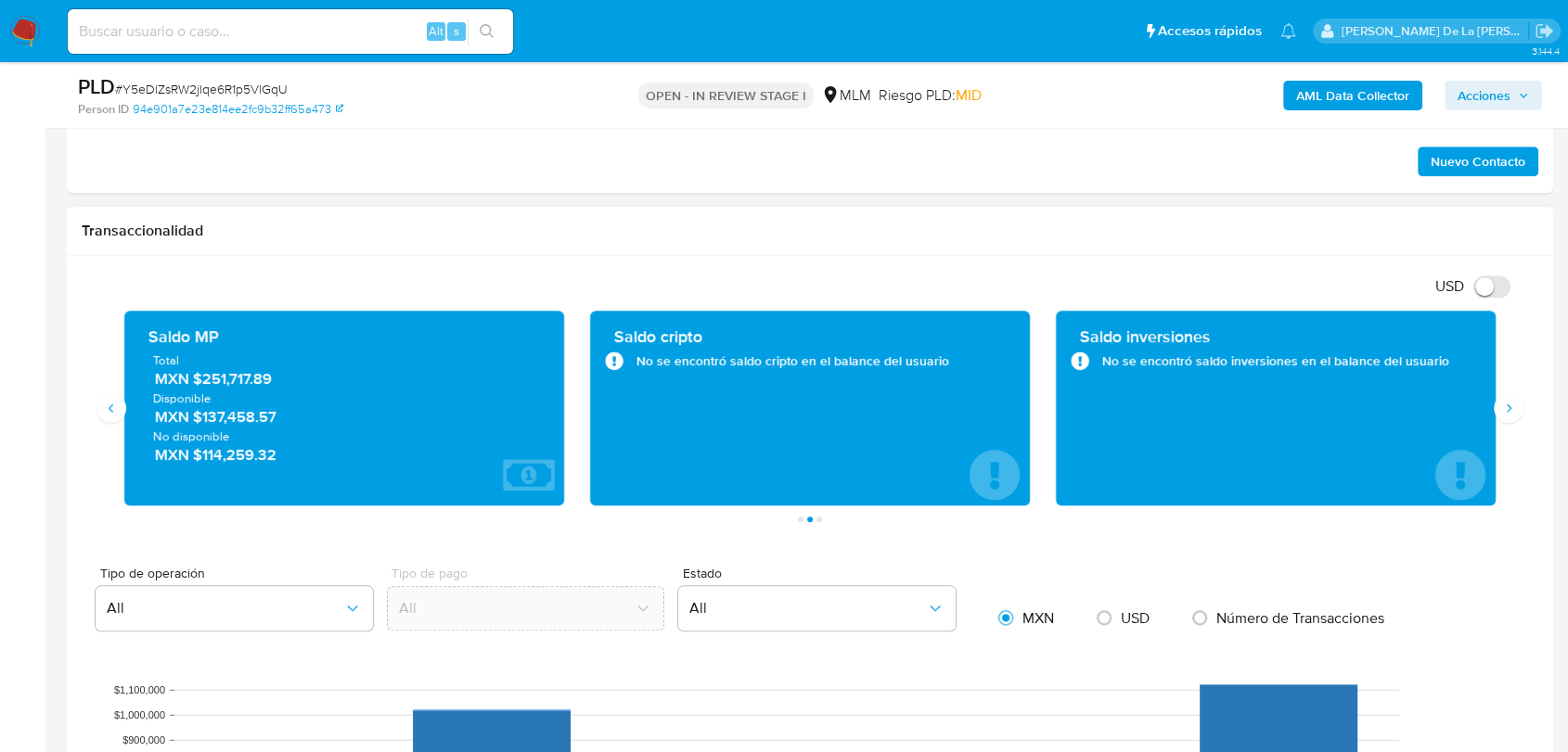 click on "MXN $251,717.89" at bounding box center [345, 379] 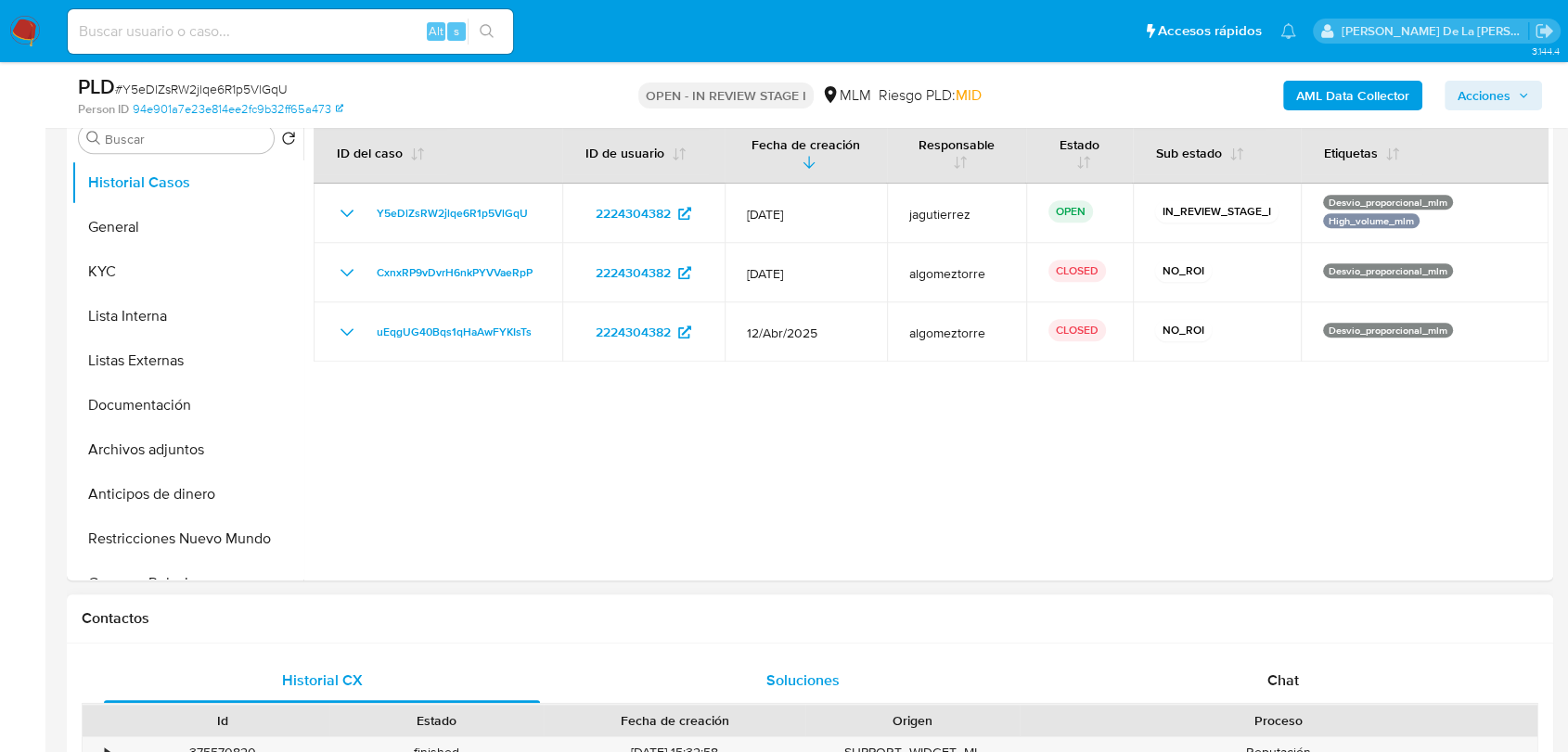 scroll, scrollTop: 1025, scrollLeft: 0, axis: vertical 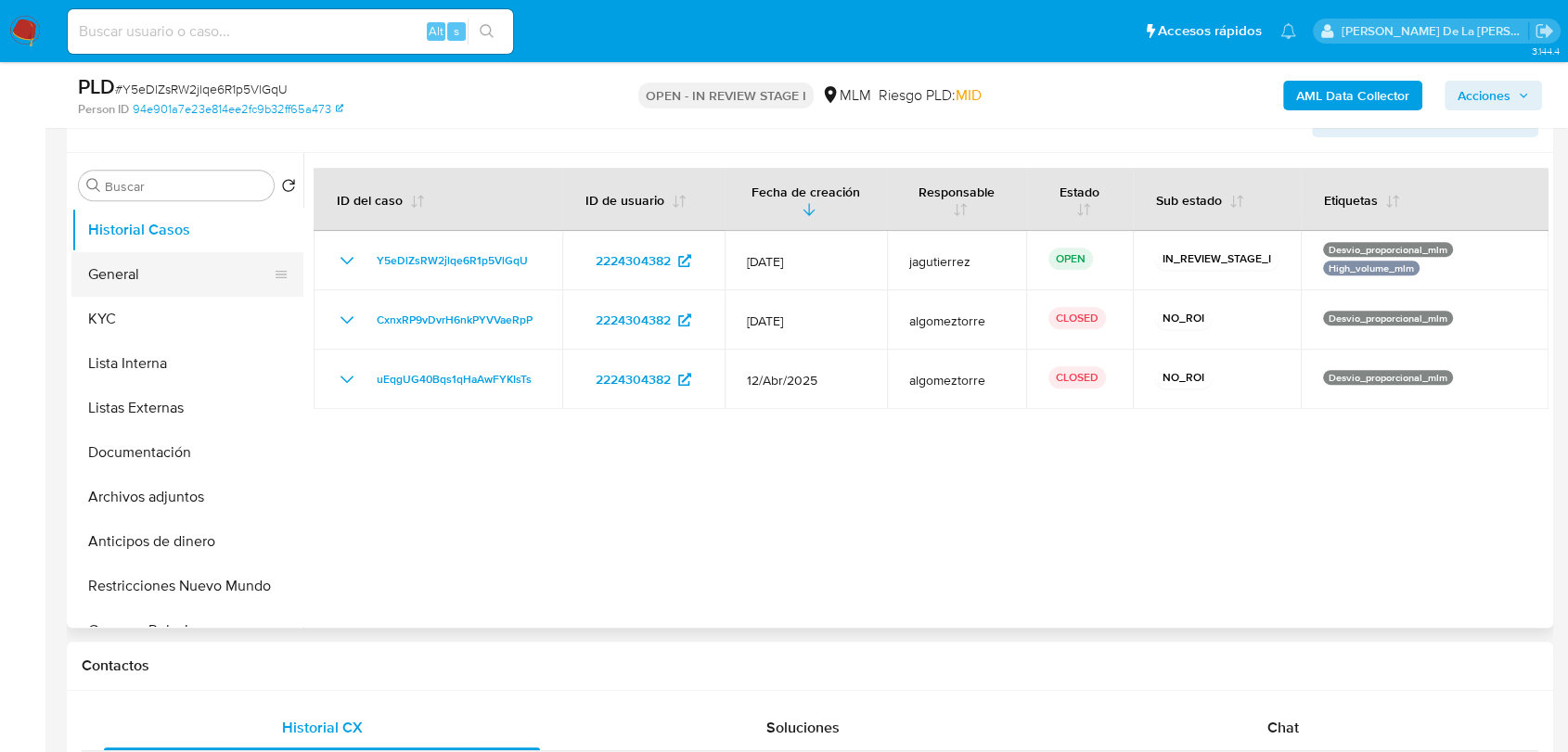 click on "General" at bounding box center (180, 274) 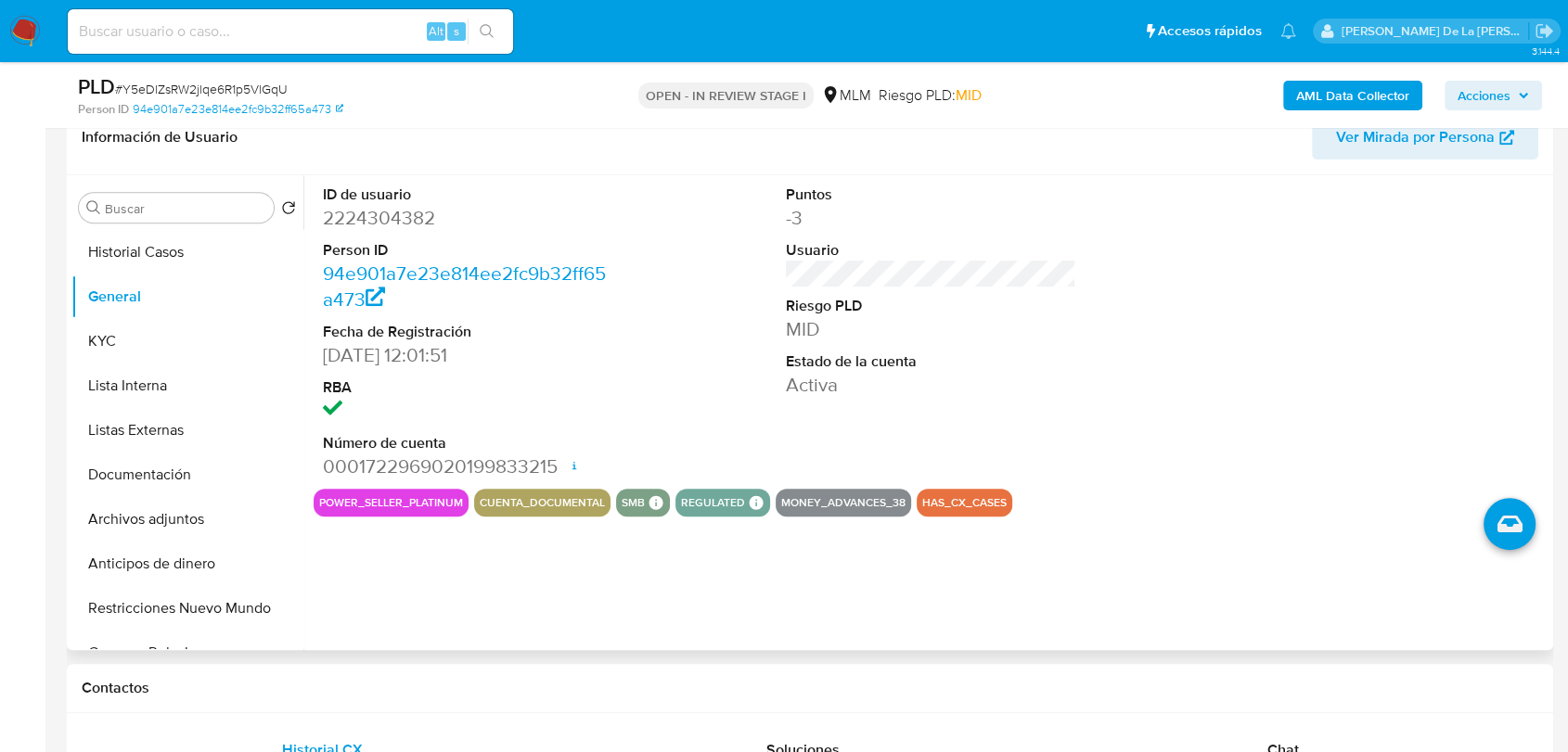 type 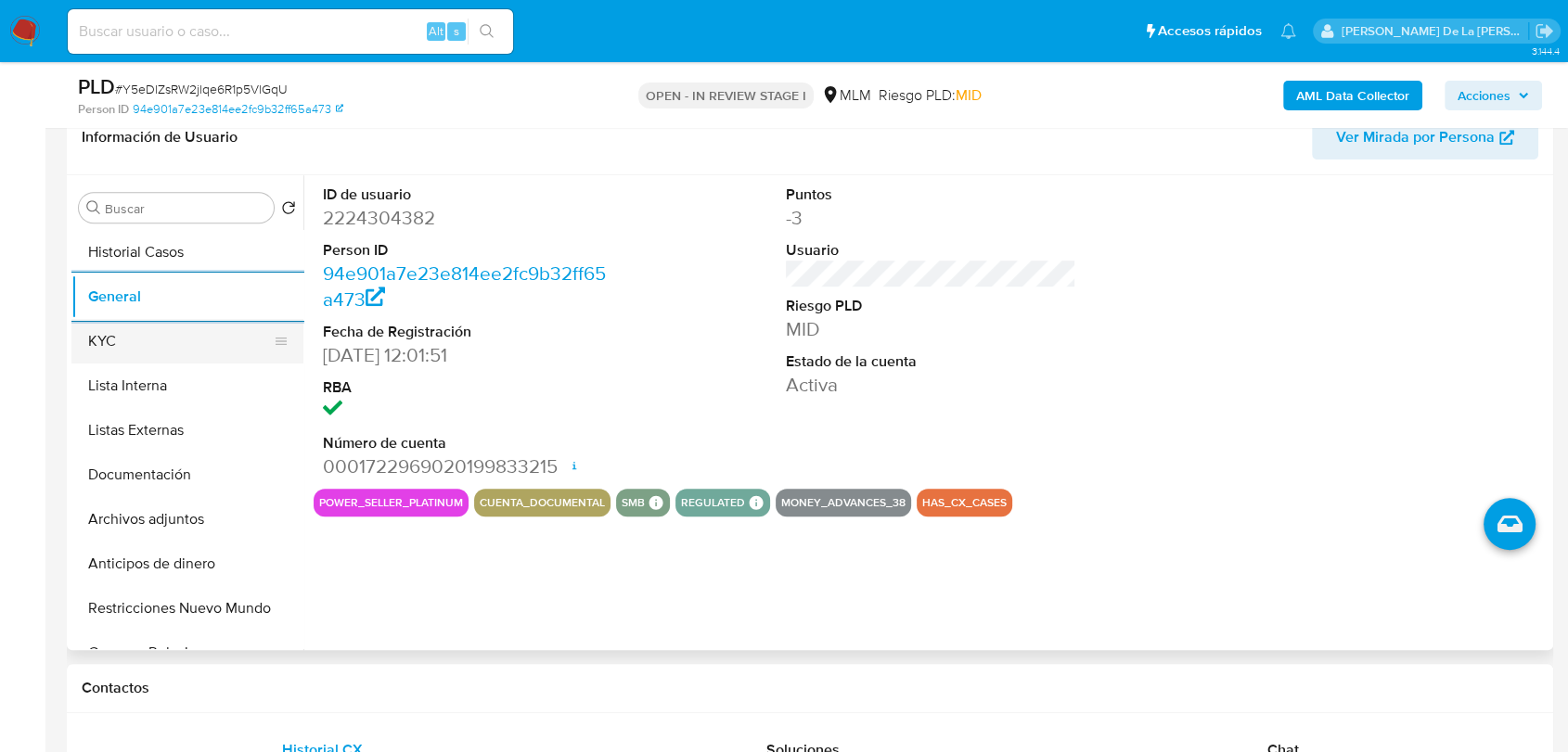 click on "KYC" at bounding box center (180, 341) 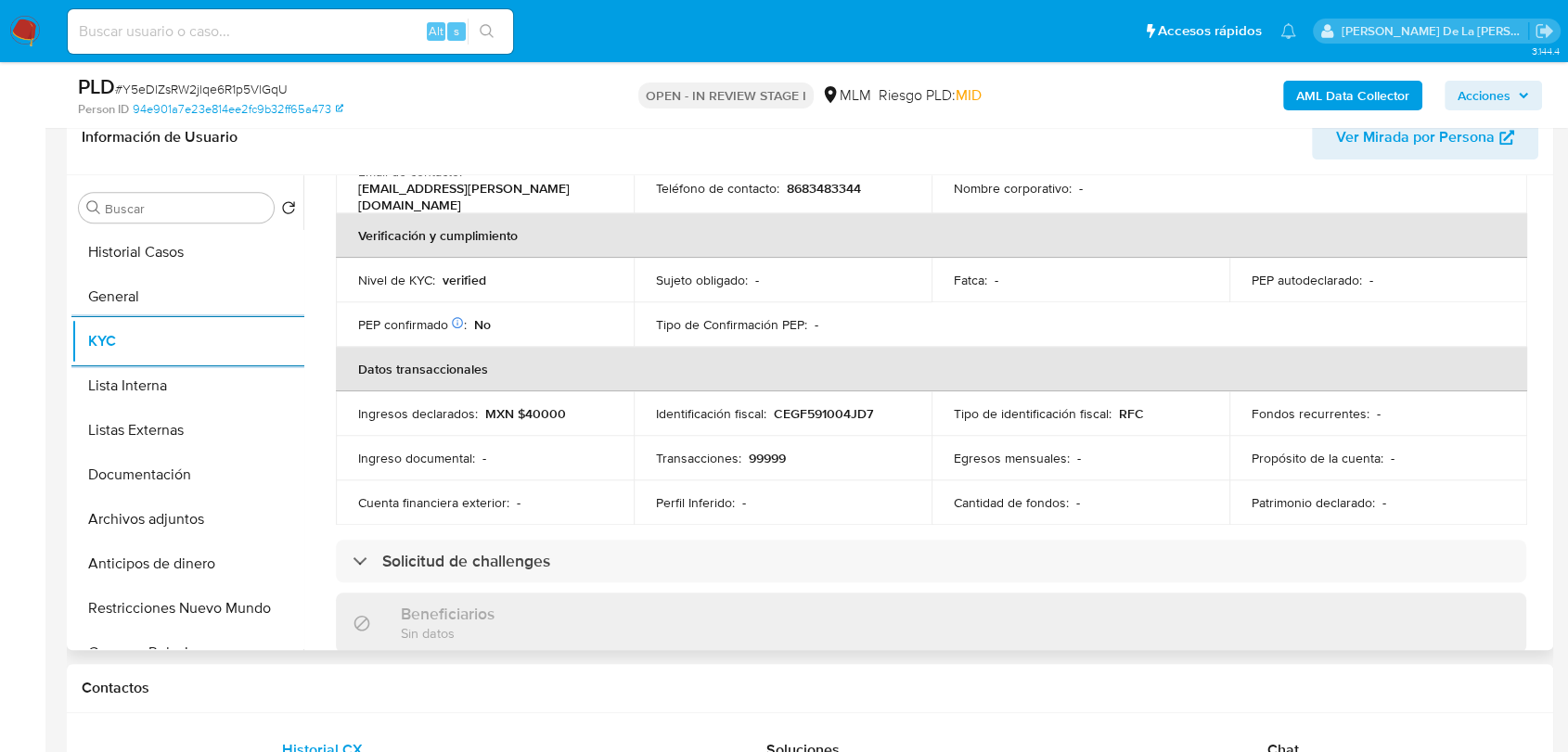 scroll, scrollTop: 428, scrollLeft: 0, axis: vertical 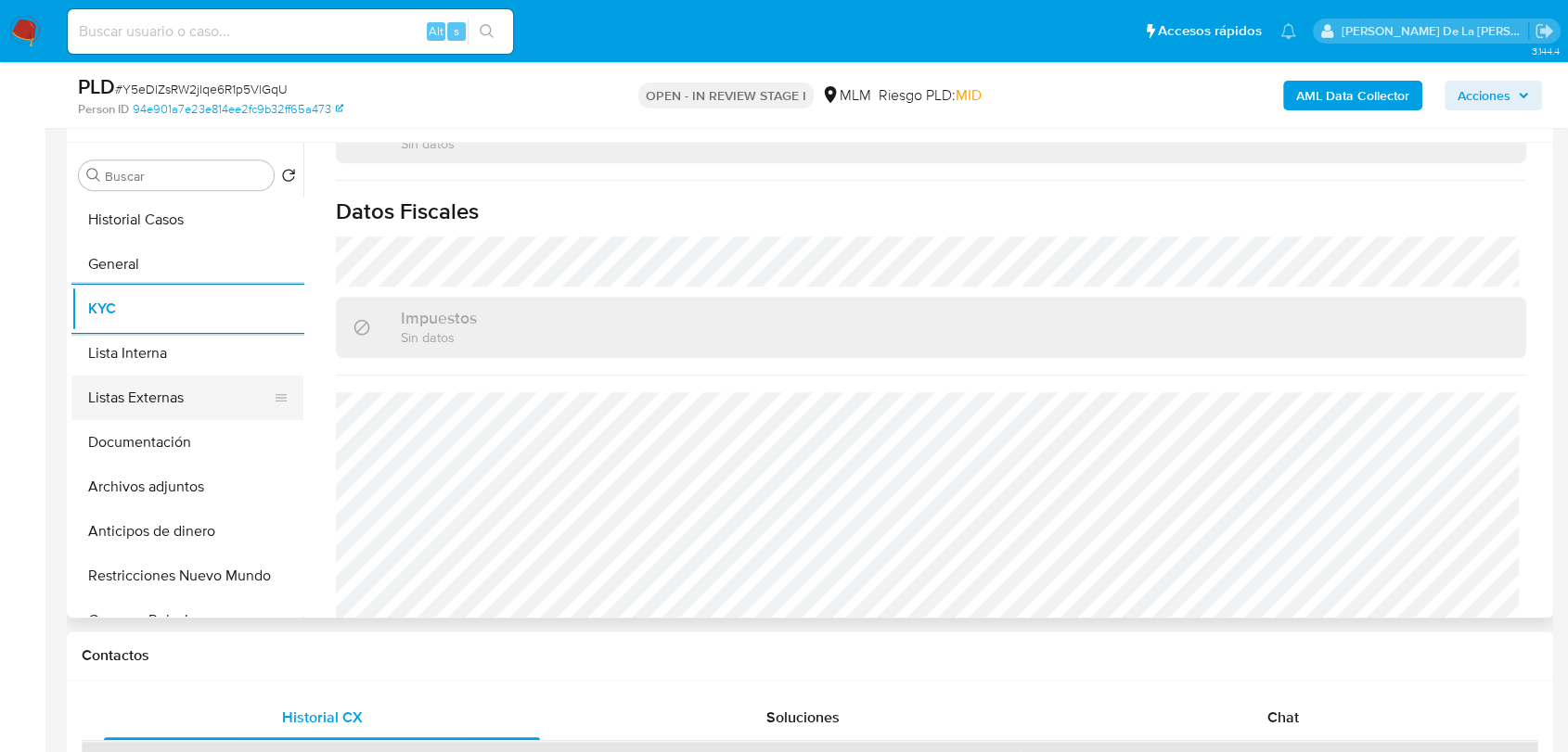 click on "Listas Externas" at bounding box center [180, 398] 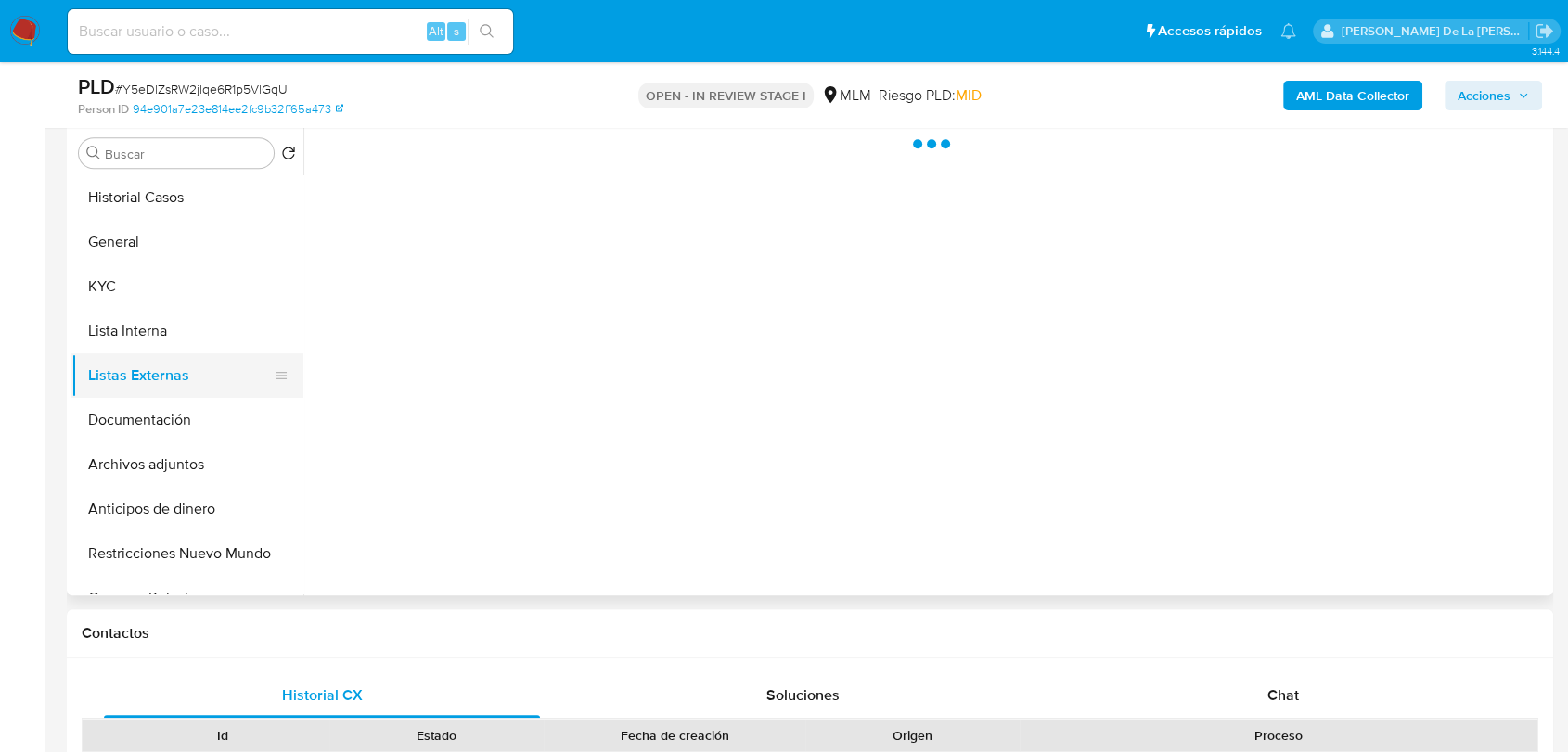 scroll, scrollTop: 0, scrollLeft: 0, axis: both 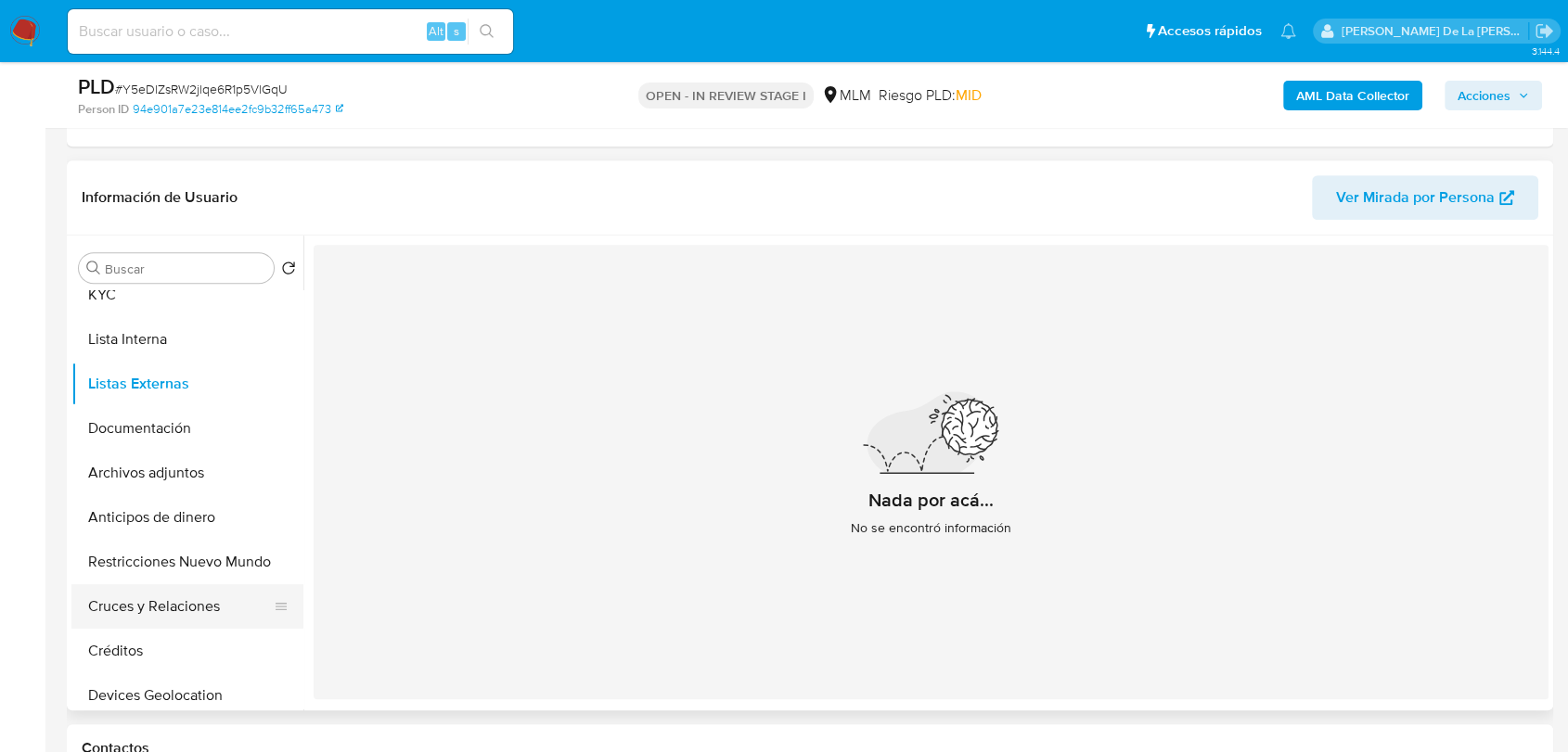 click on "Cruces y Relaciones" at bounding box center [180, 606] 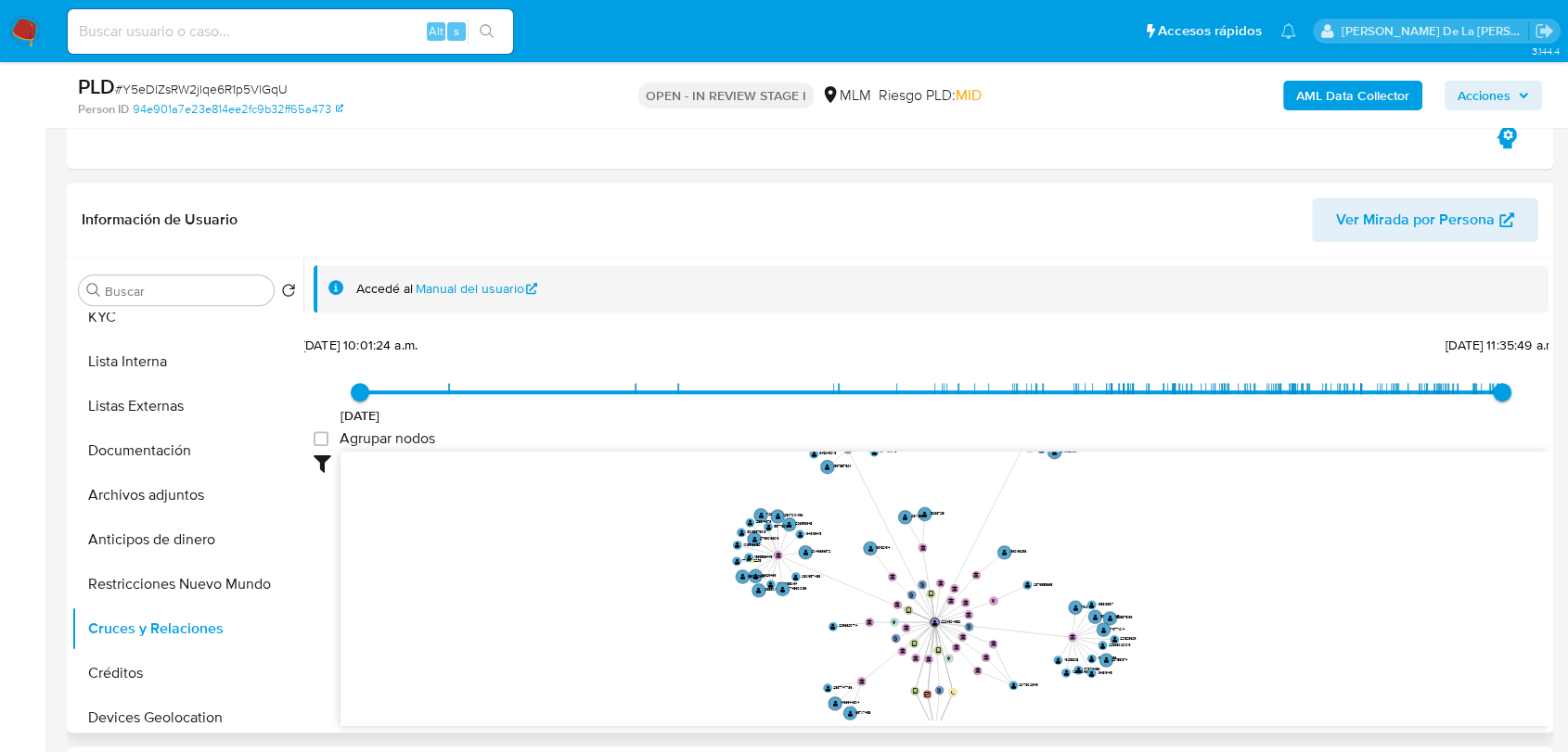 drag, startPoint x: 1047, startPoint y: 560, endPoint x: 970, endPoint y: 514, distance: 89.69392 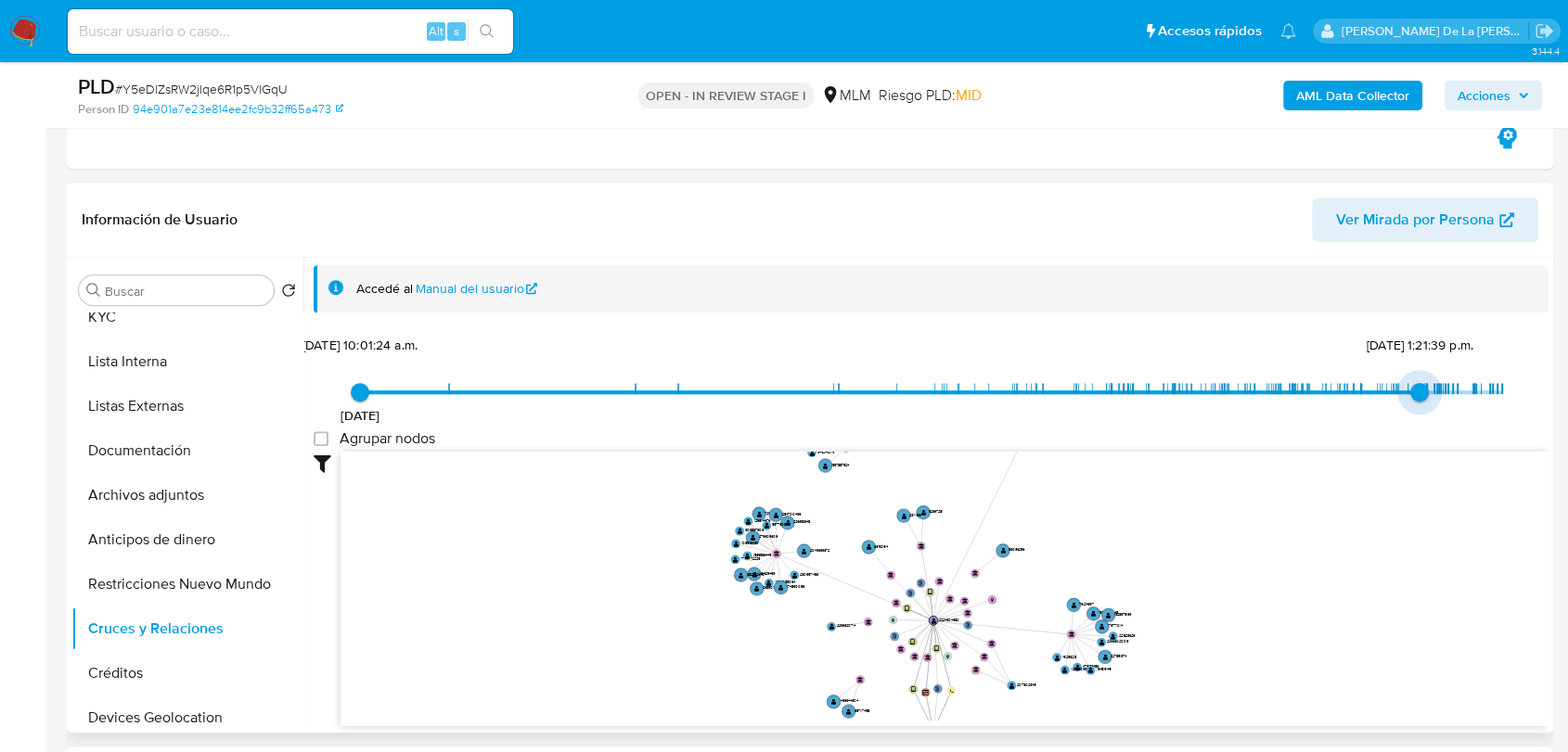 type on "1748464425000" 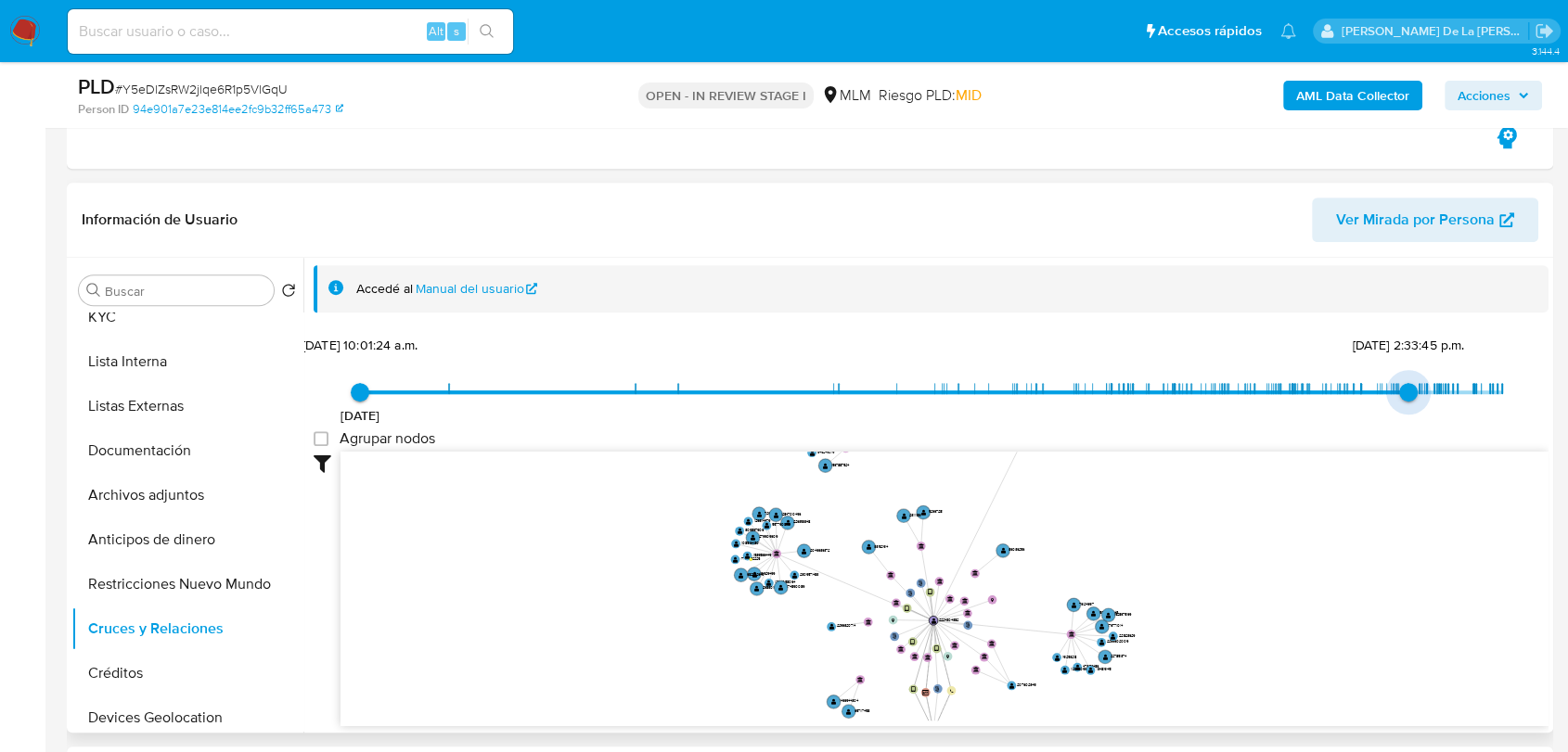 drag, startPoint x: 1502, startPoint y: 393, endPoint x: 1406, endPoint y: 393, distance: 96 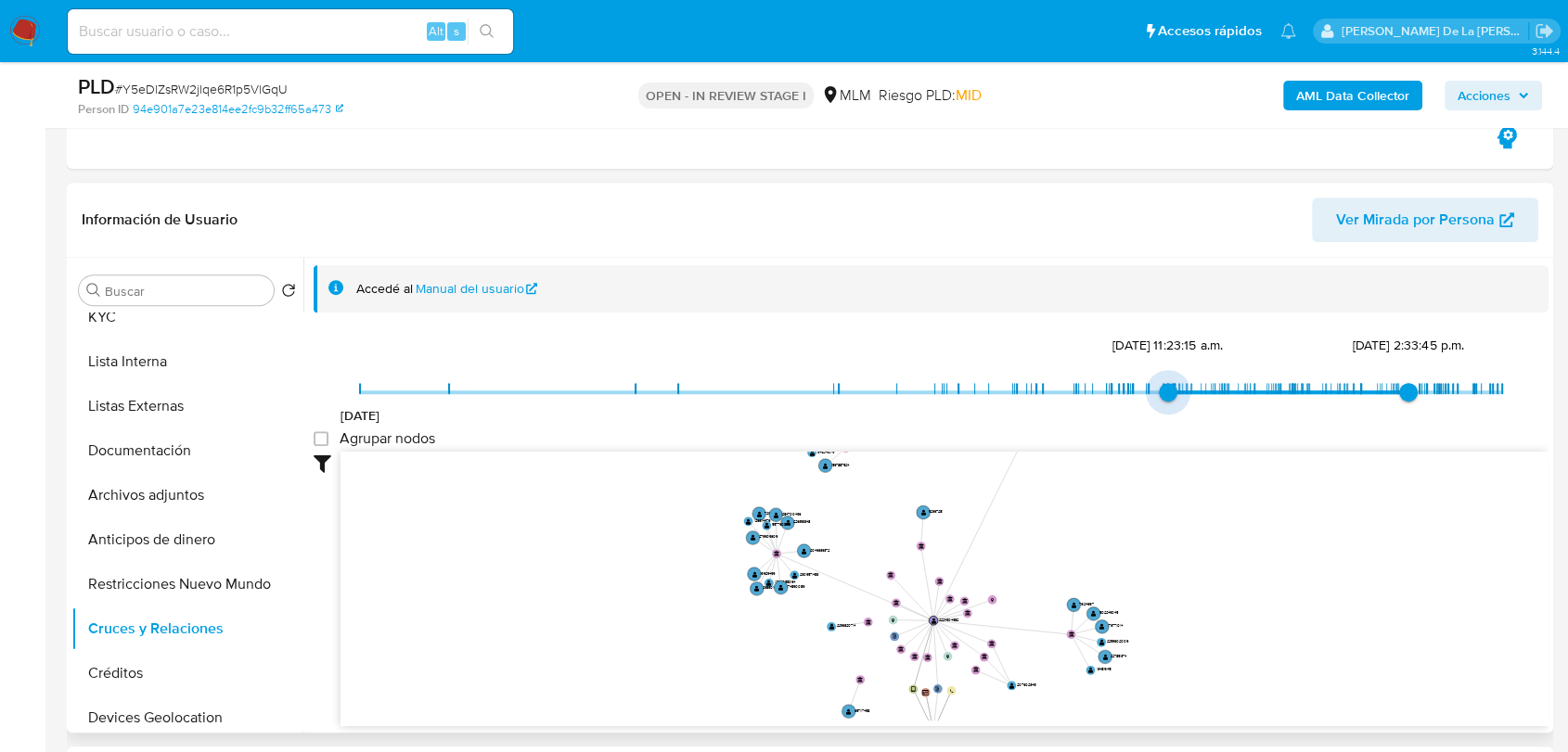 type on "1738954743000" 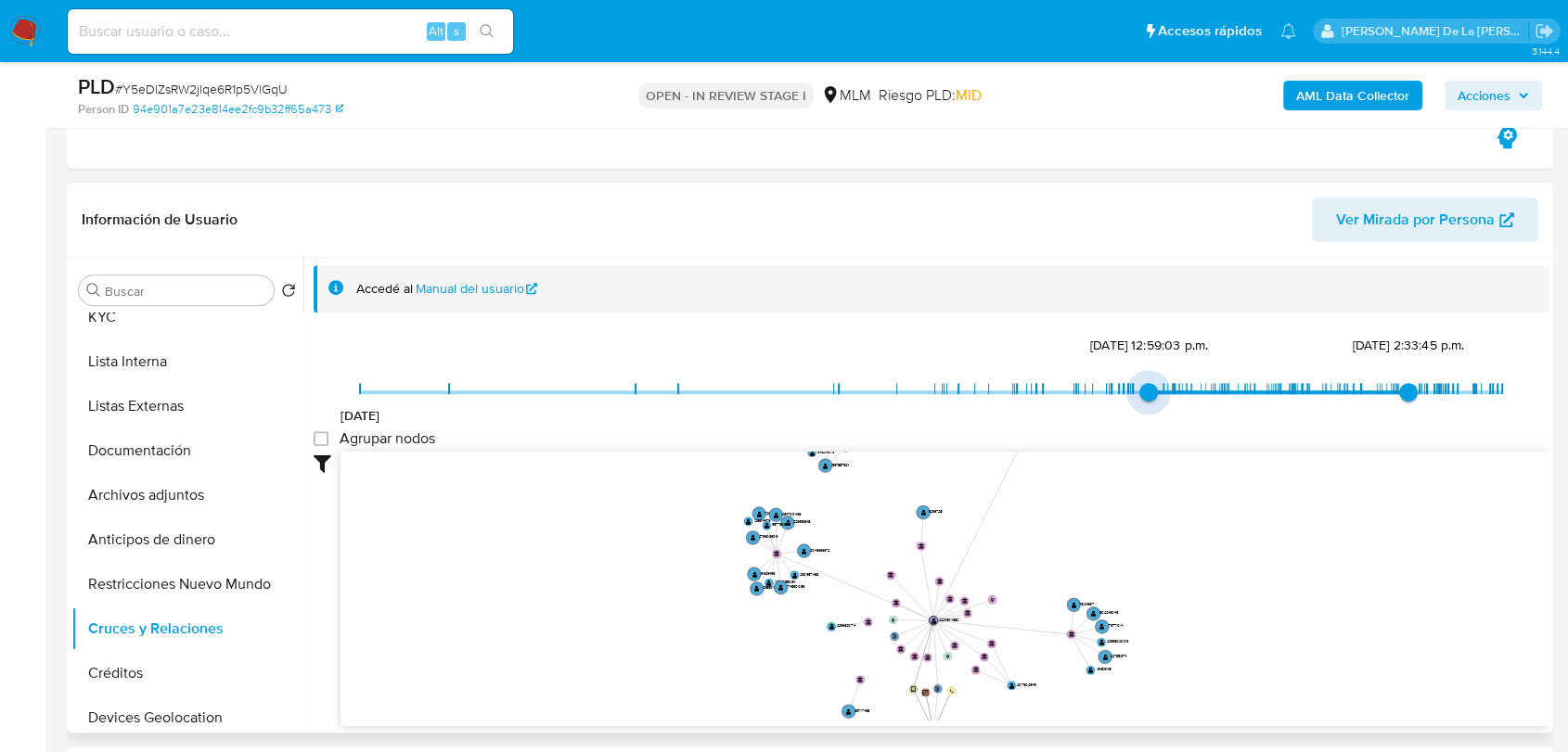 drag, startPoint x: 362, startPoint y: 384, endPoint x: 1150, endPoint y: 437, distance: 789.78035 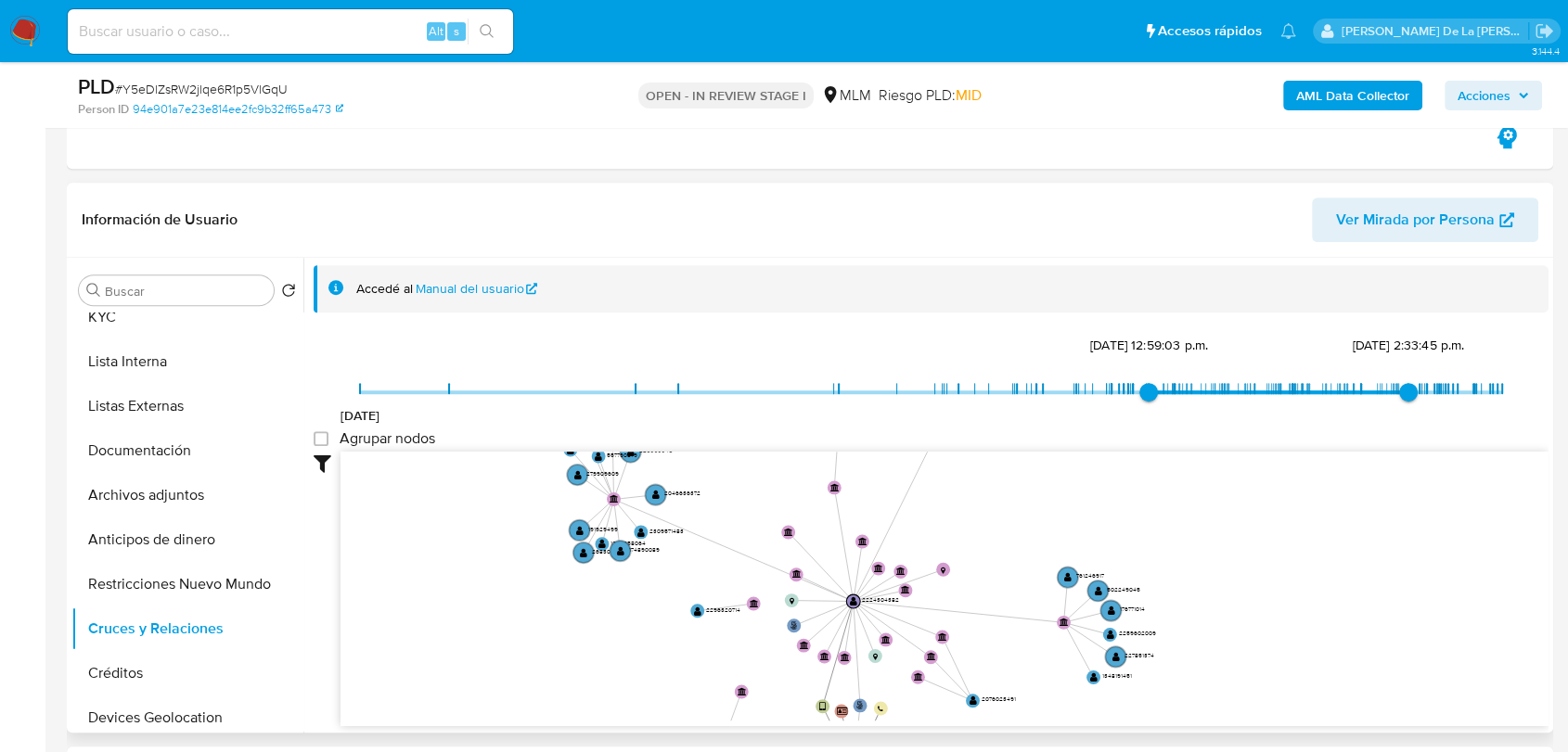 drag, startPoint x: 1155, startPoint y: 529, endPoint x: 1197, endPoint y: 464, distance: 77.38863 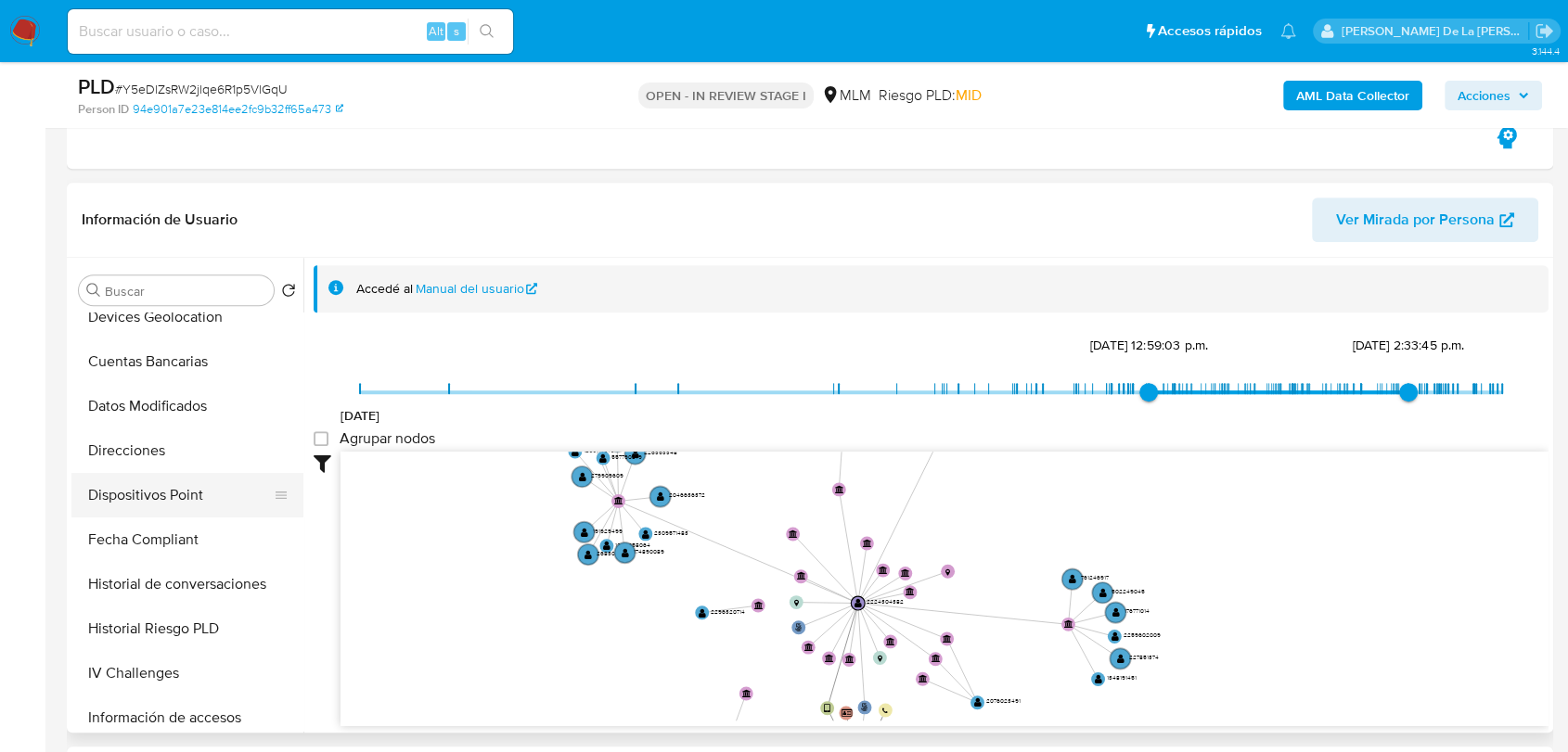 scroll, scrollTop: 565, scrollLeft: 0, axis: vertical 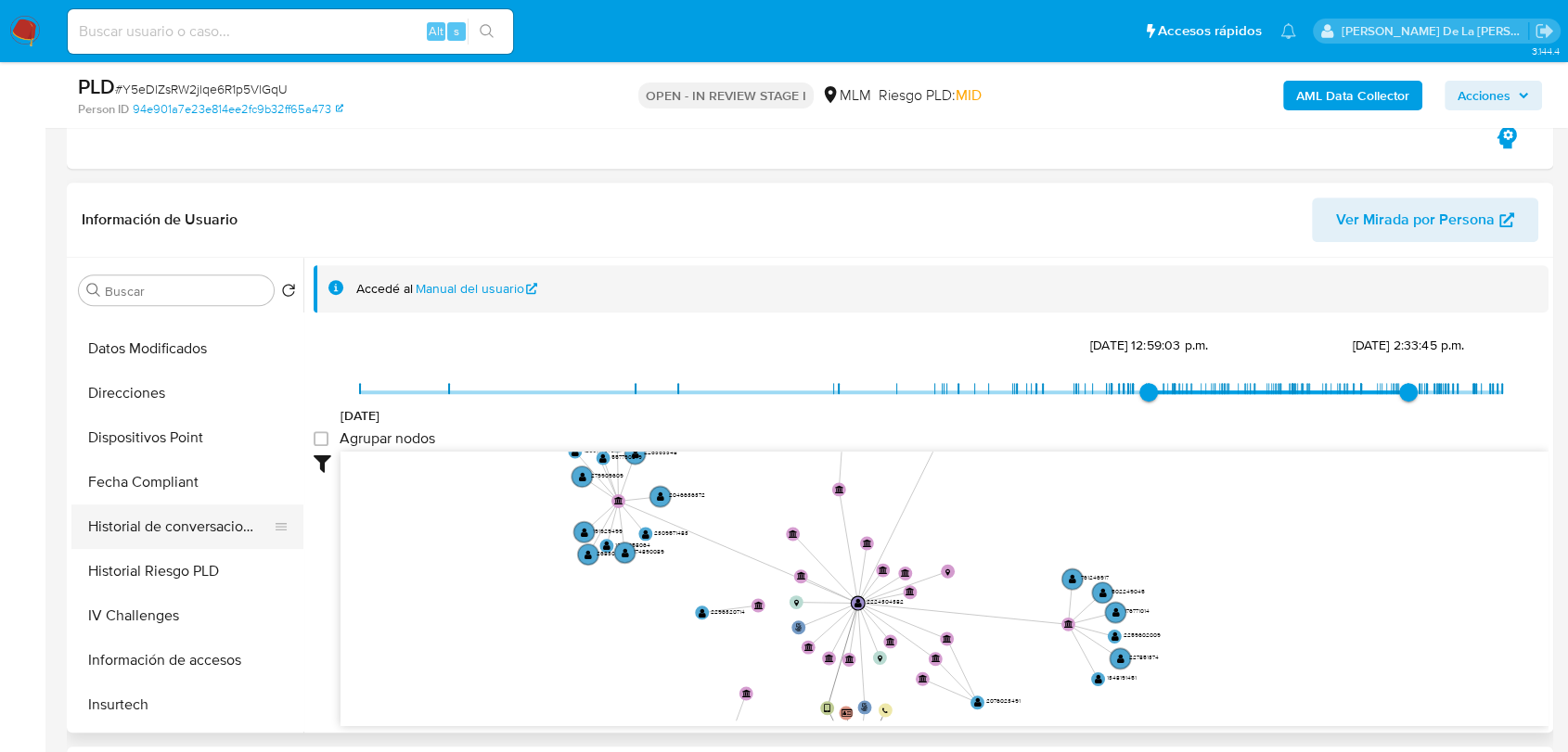 click on "Historial de conversaciones" at bounding box center [180, 527] 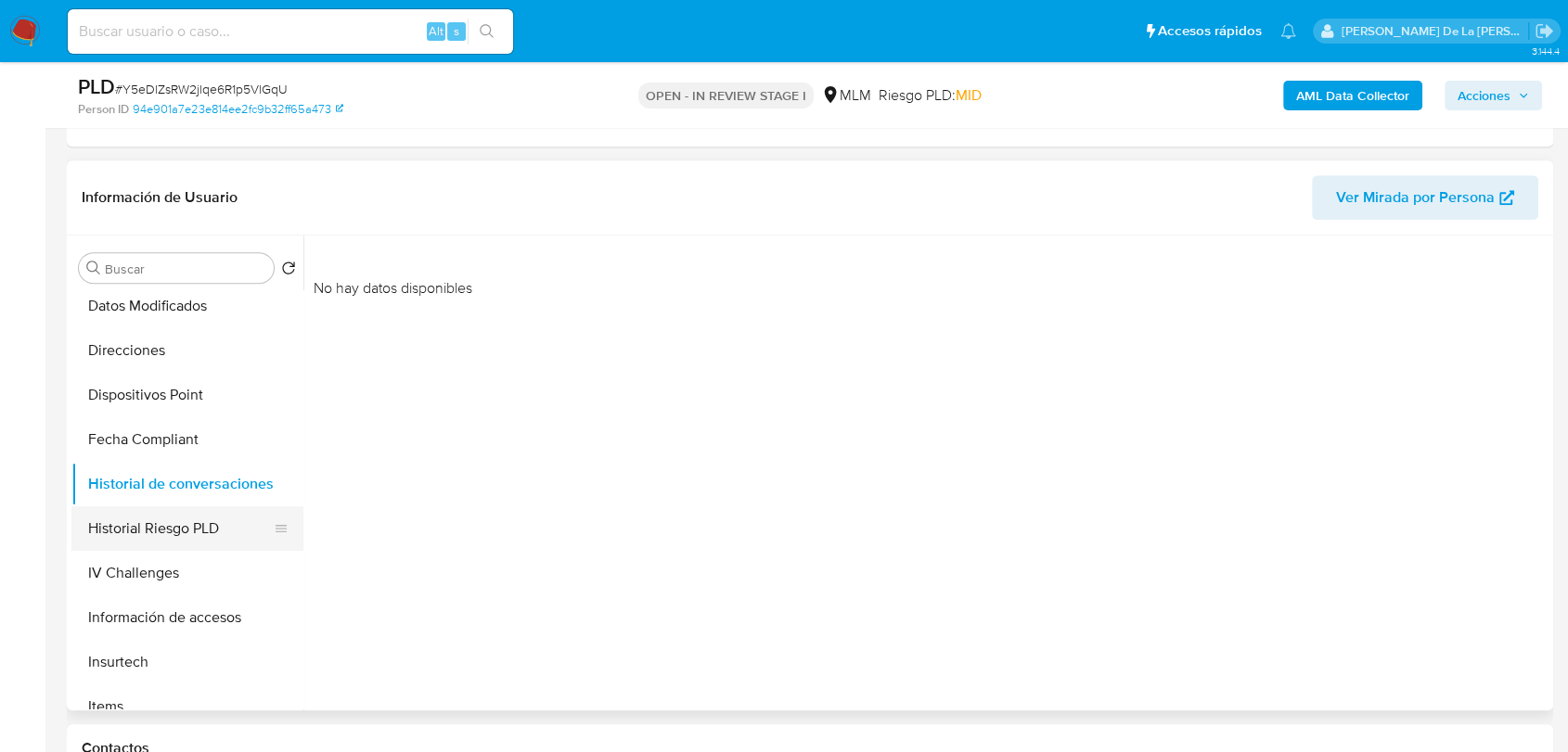 scroll, scrollTop: 606, scrollLeft: 0, axis: vertical 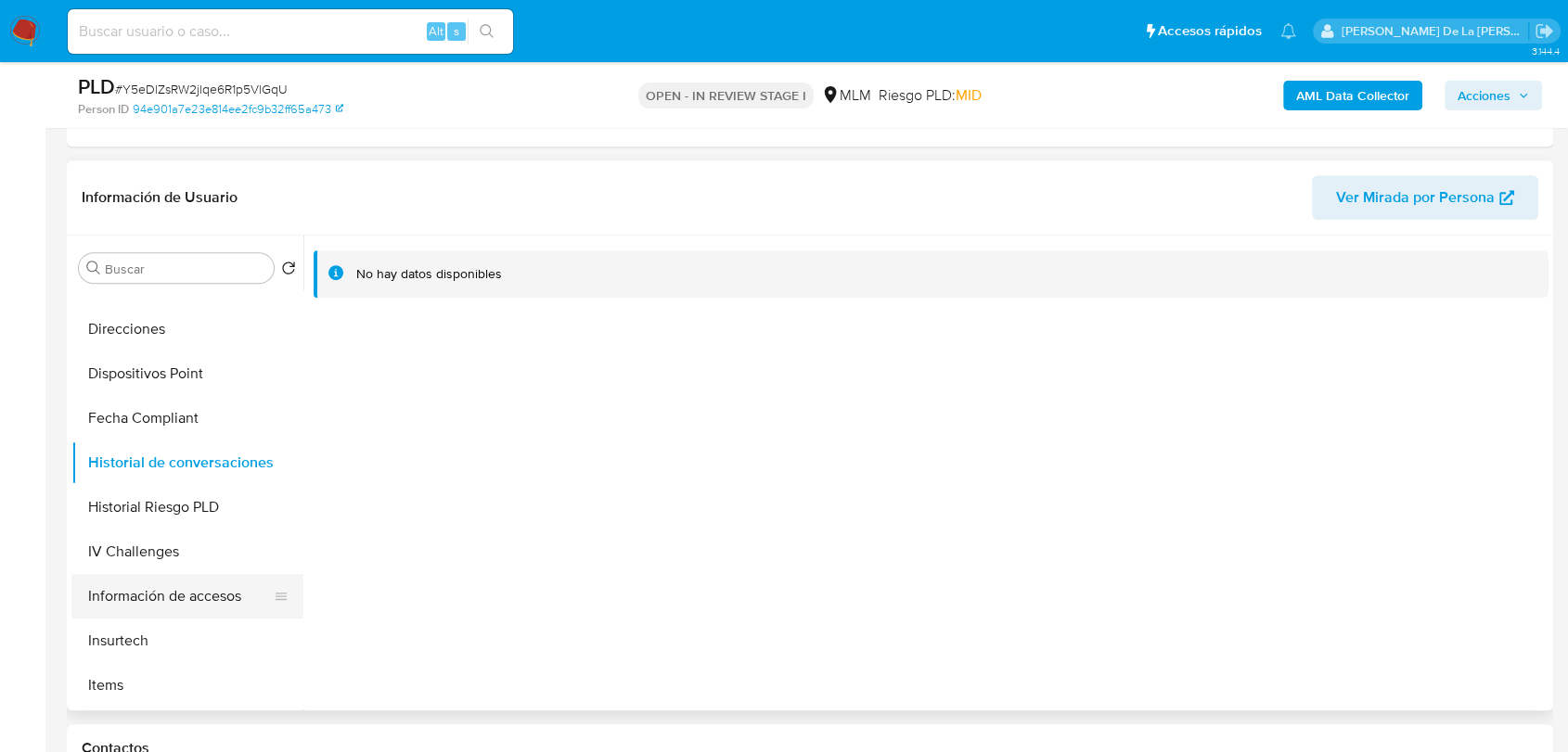 click on "Información de accesos" at bounding box center (180, 596) 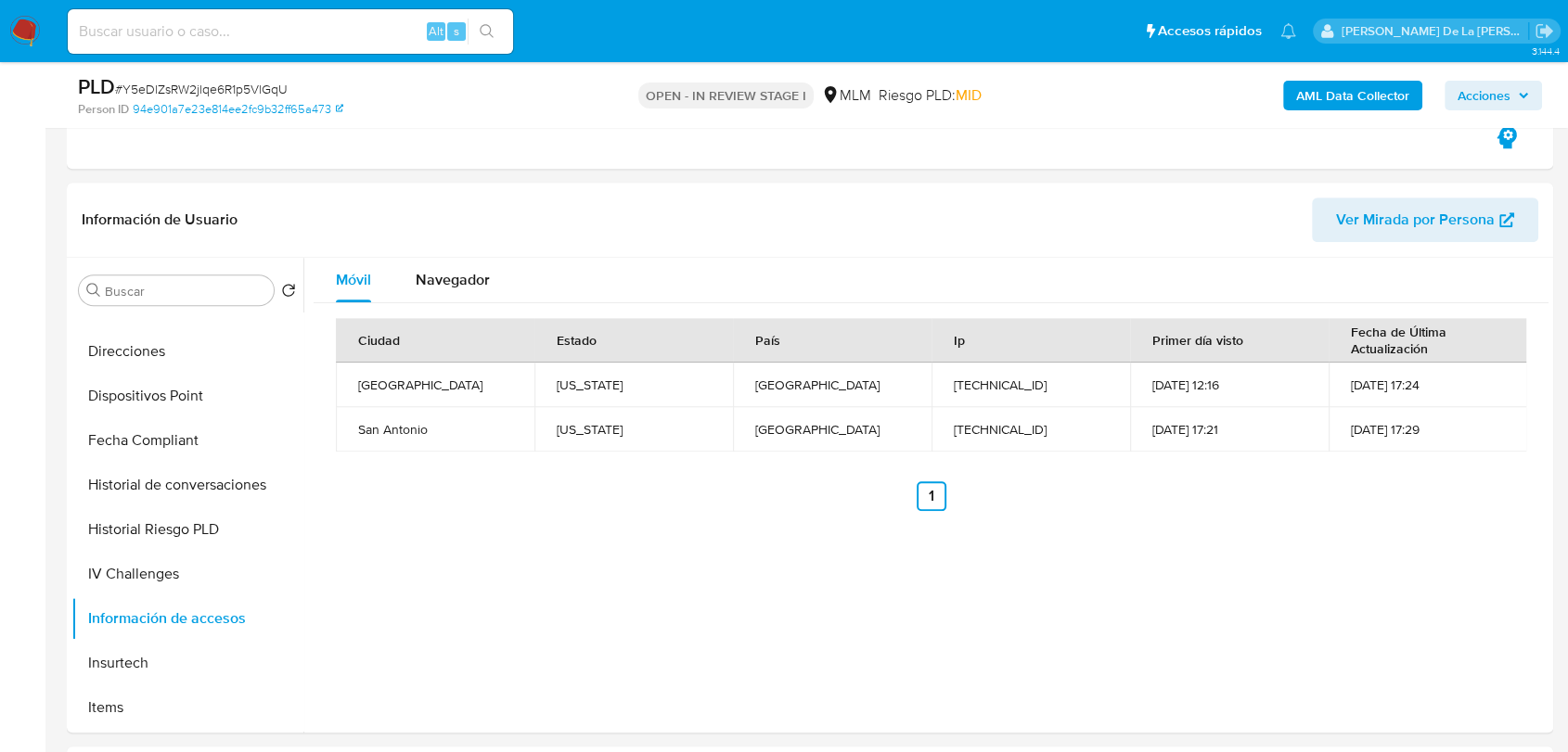type 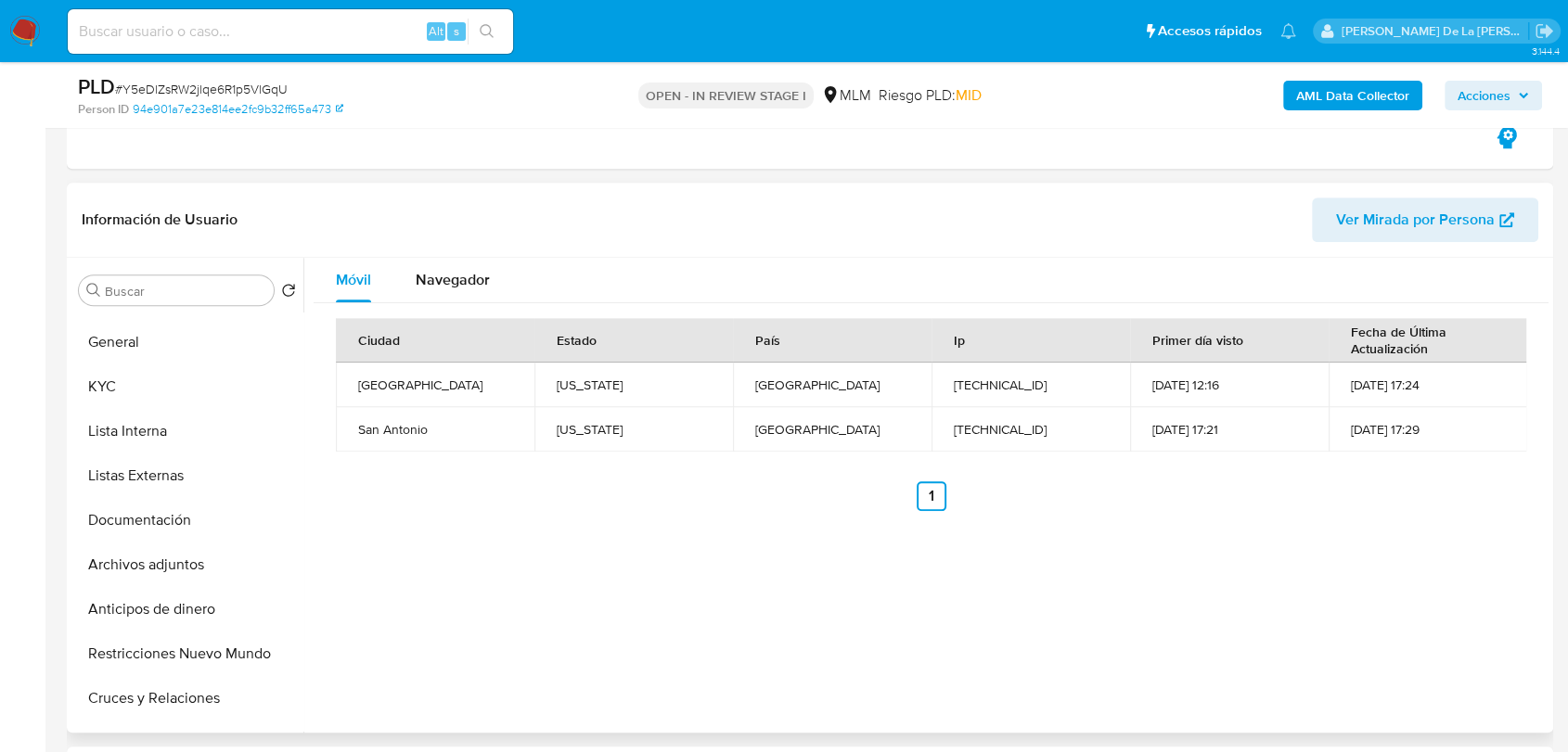 scroll, scrollTop: 0, scrollLeft: 0, axis: both 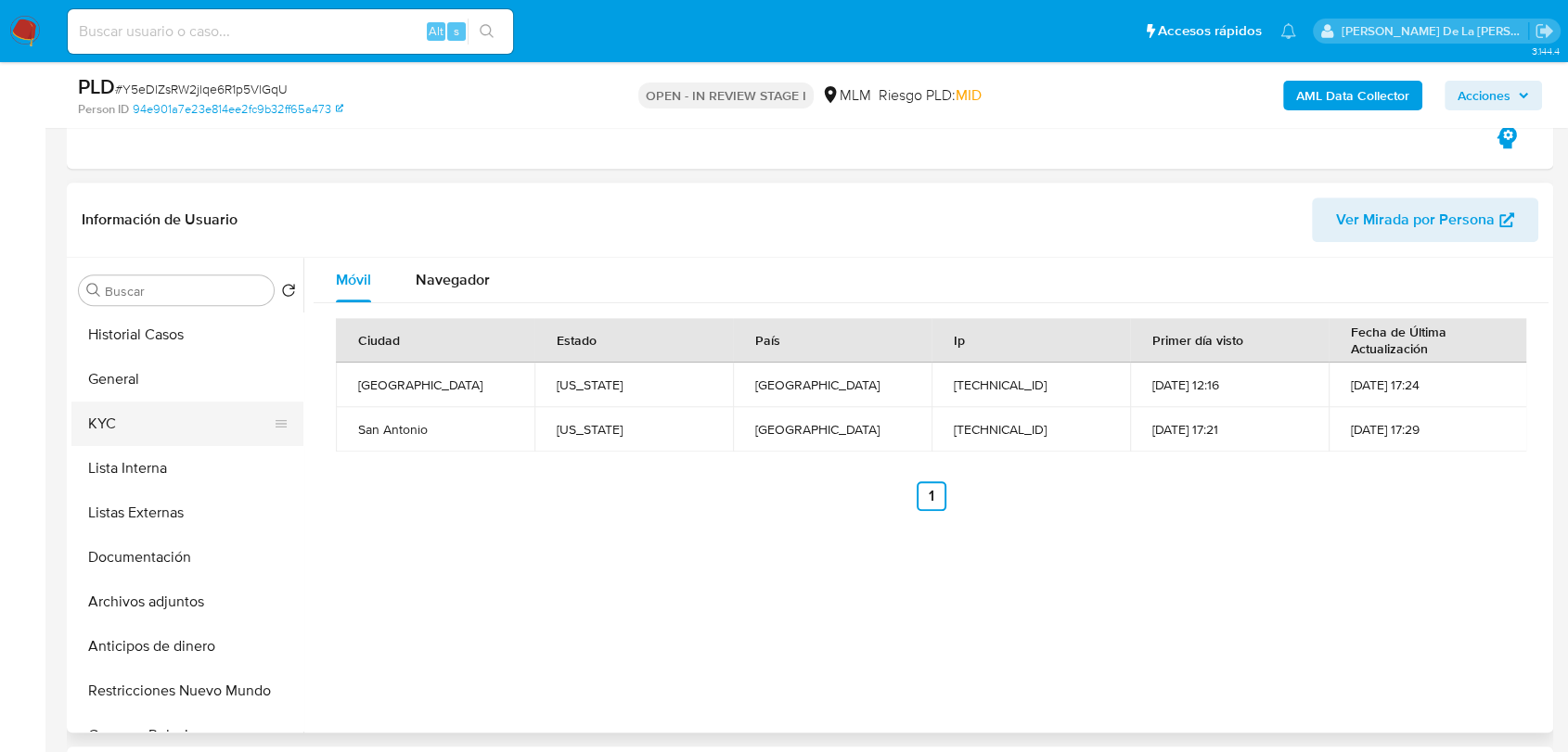 click on "KYC" at bounding box center (180, 424) 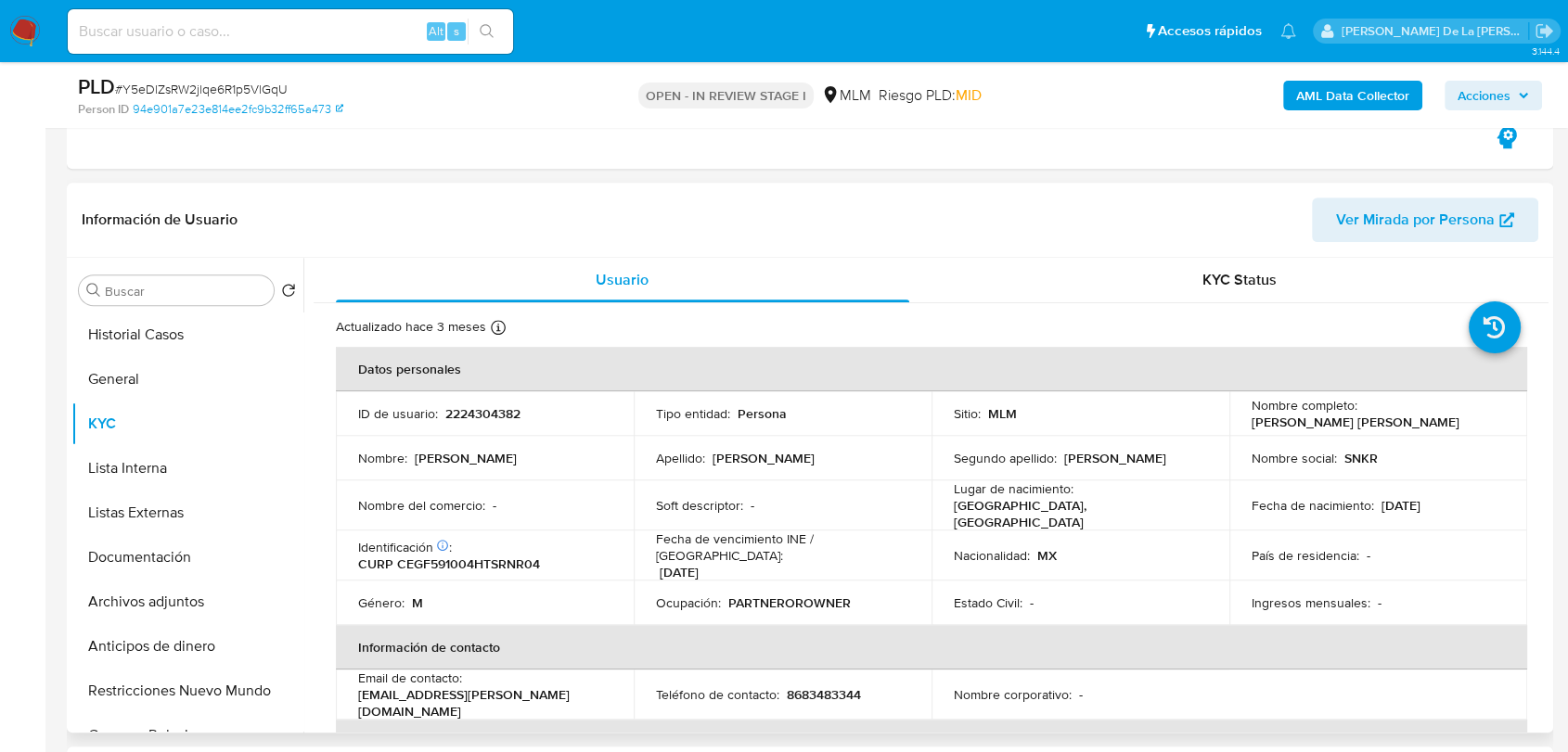 drag, startPoint x: 1242, startPoint y: 425, endPoint x: 1491, endPoint y: 424, distance: 249.00201 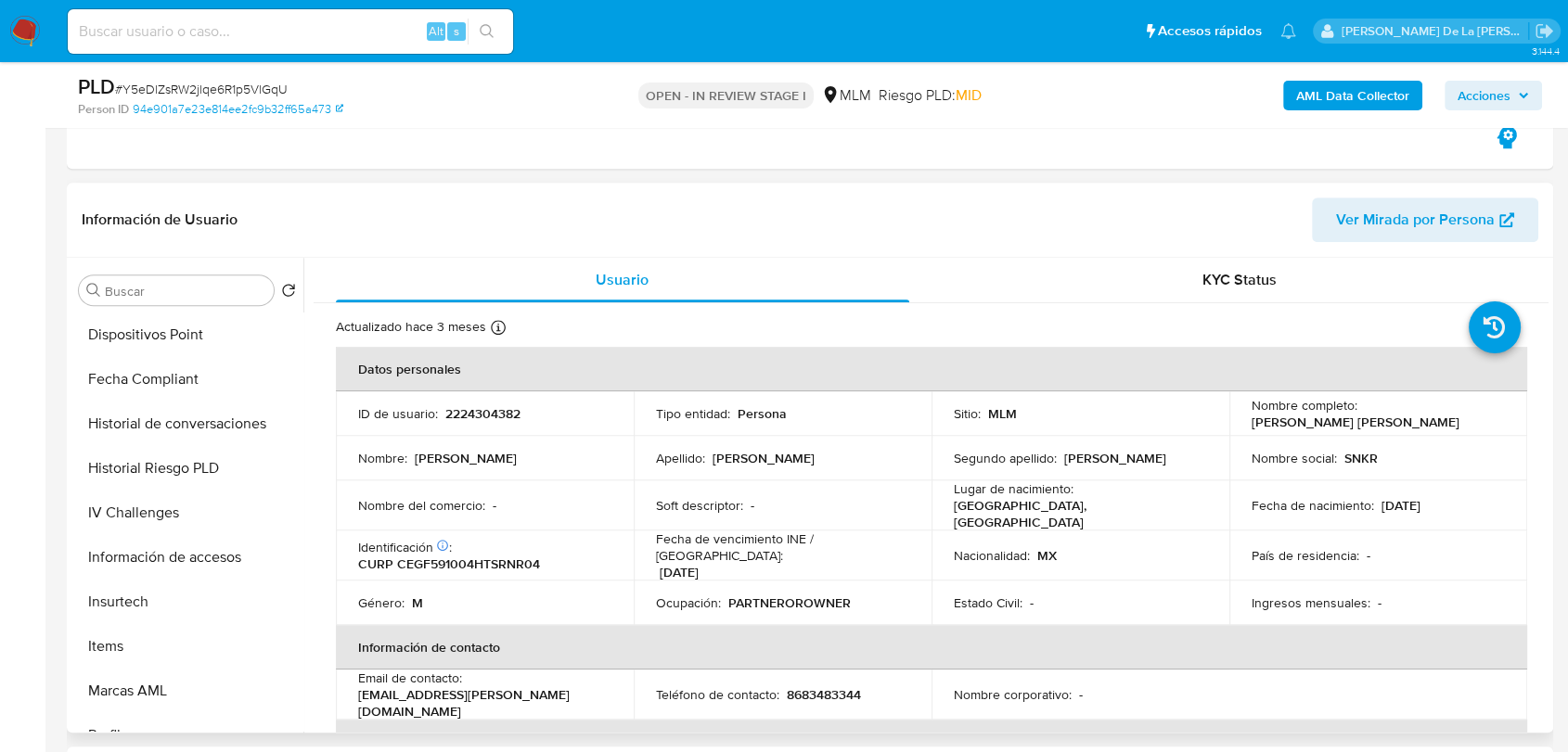 scroll, scrollTop: 675, scrollLeft: 0, axis: vertical 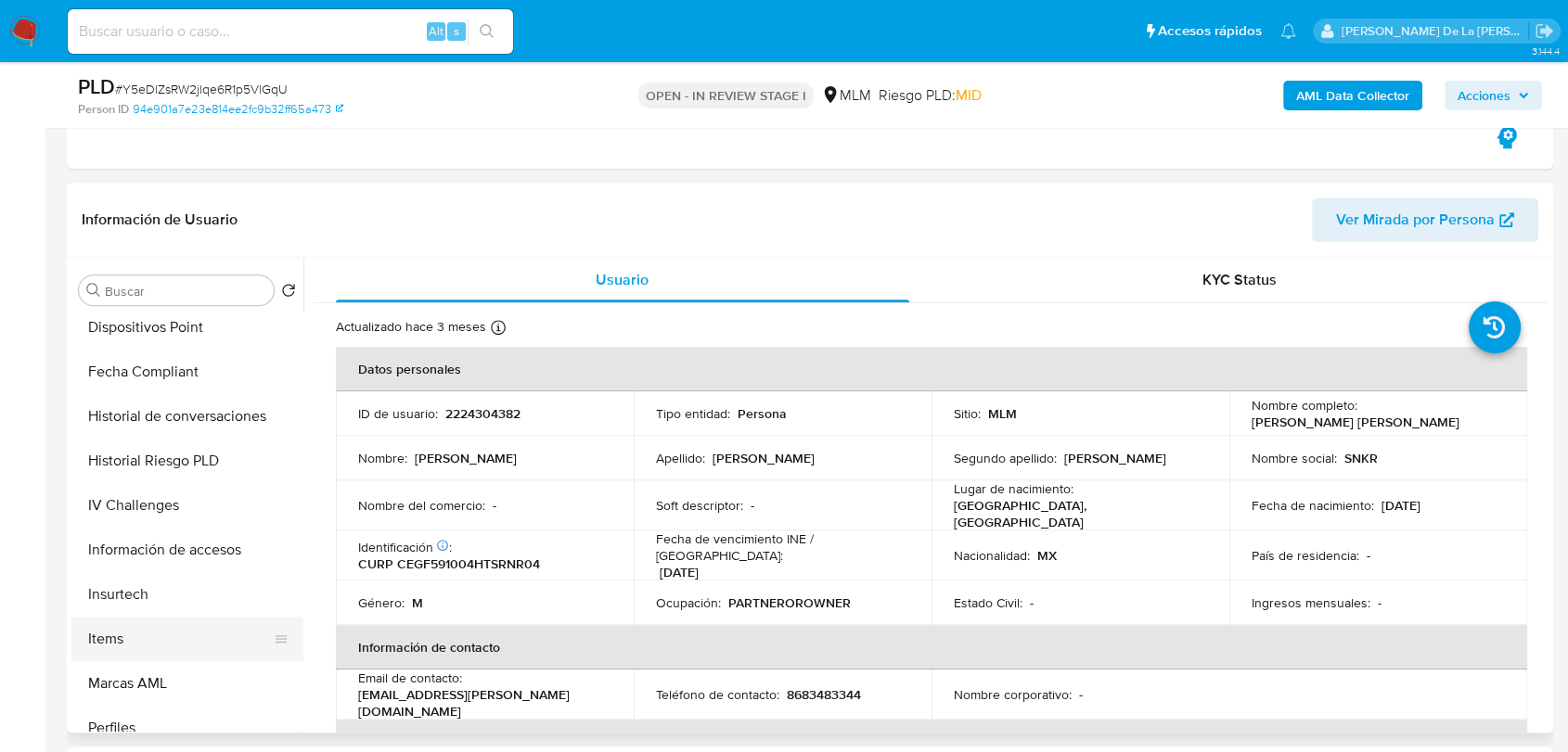 click on "Items" at bounding box center (180, 639) 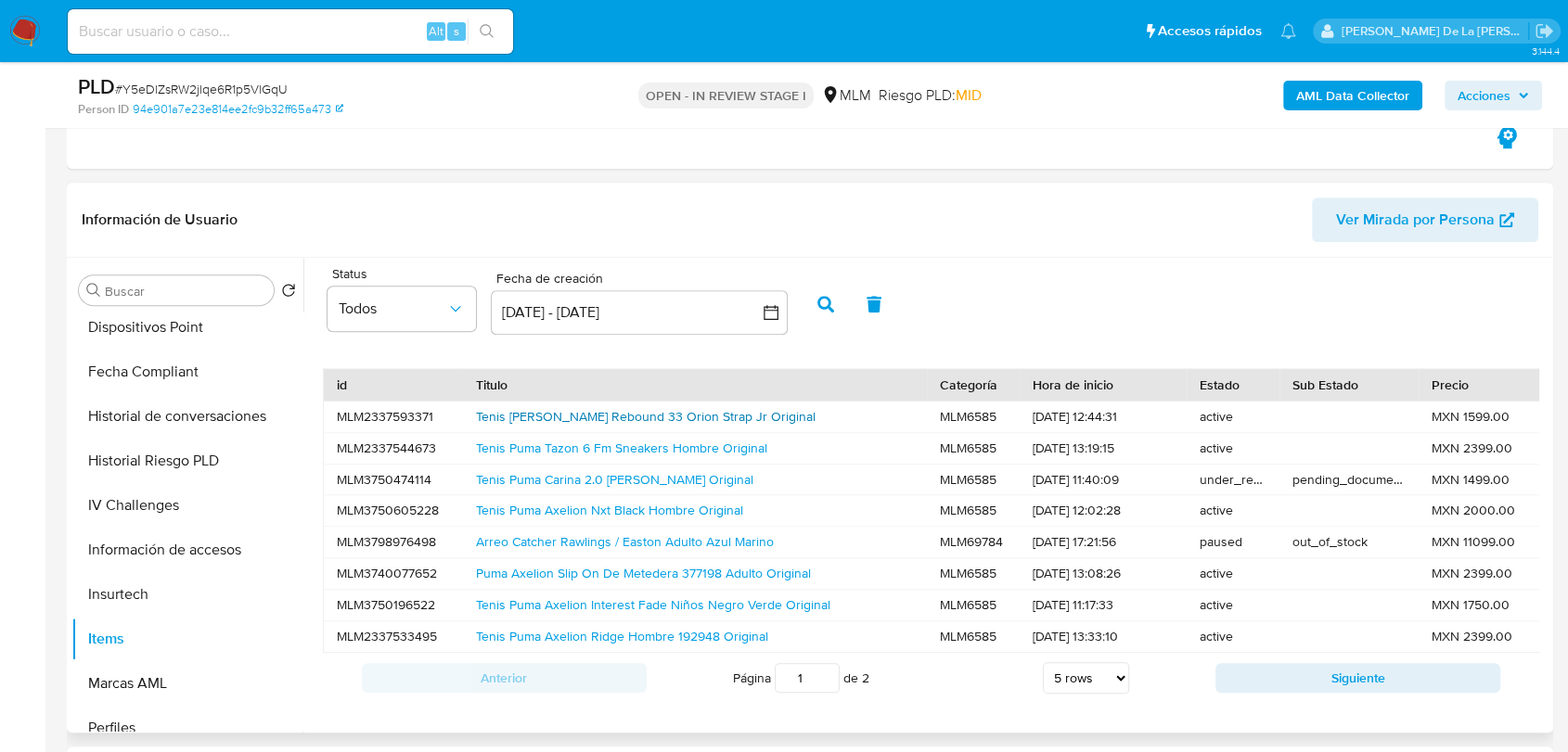 click on "Tenis Patrick Ewing Rebound 33 Orion Strap Jr Original" at bounding box center (646, 416) 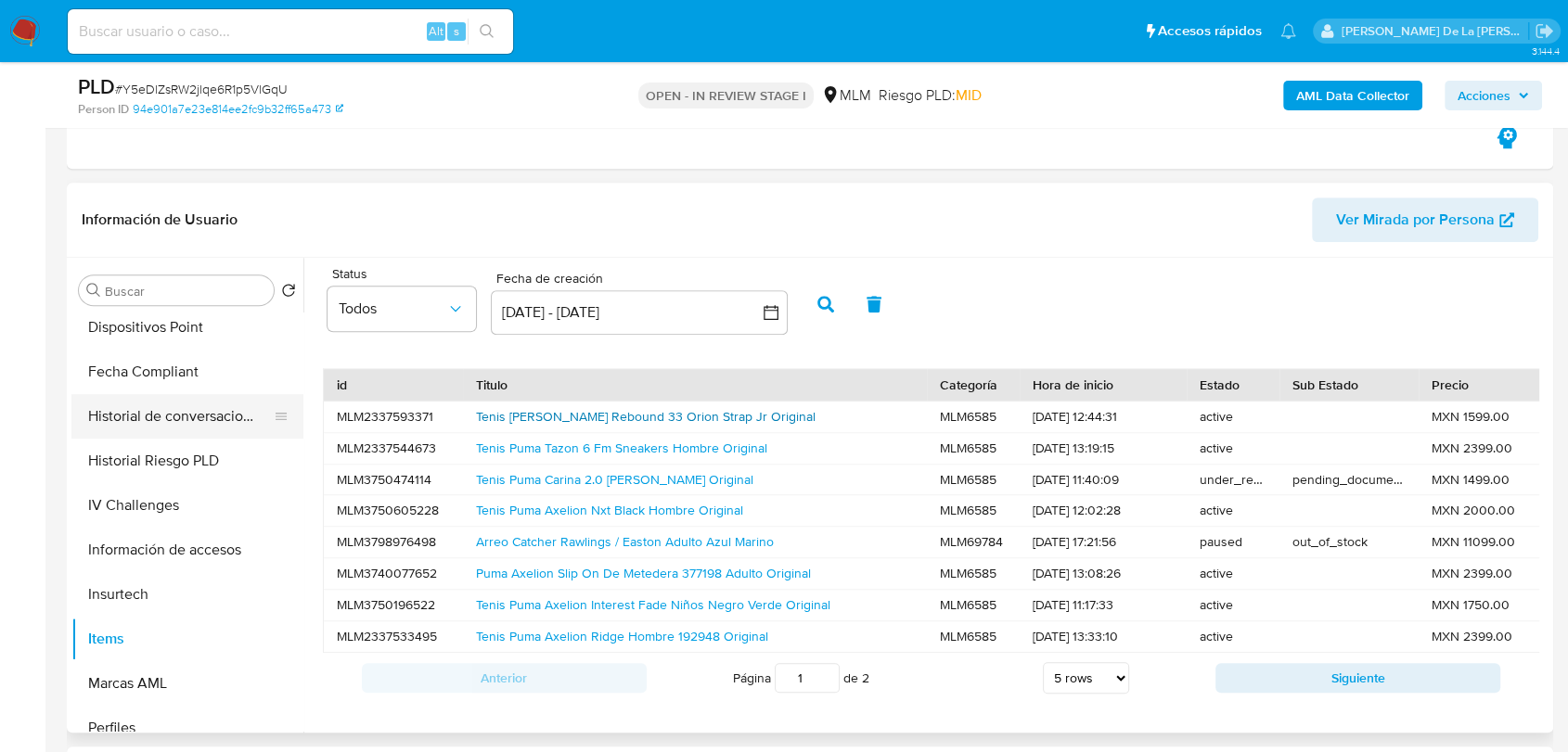 scroll, scrollTop: 0, scrollLeft: 0, axis: both 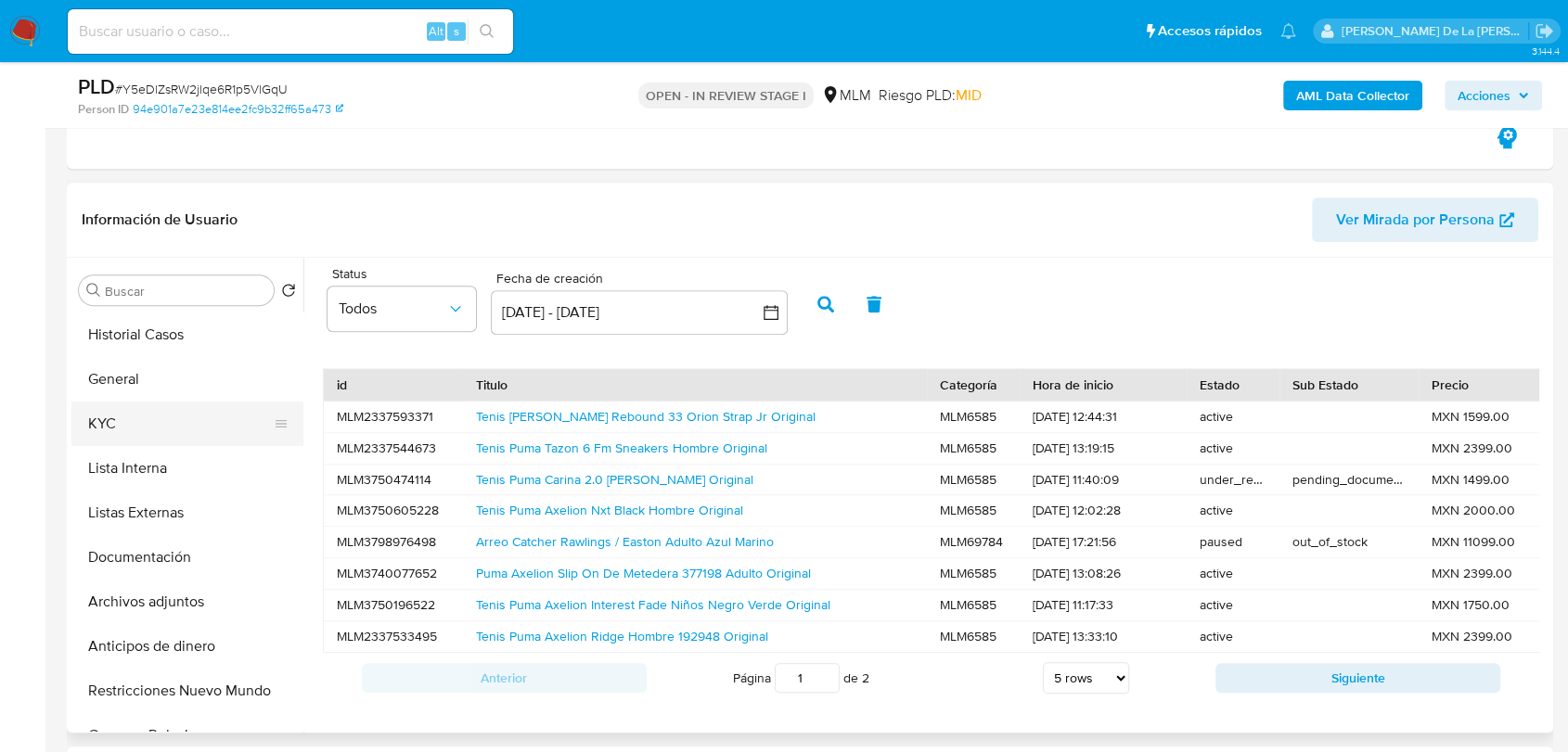 click on "KYC" at bounding box center [180, 424] 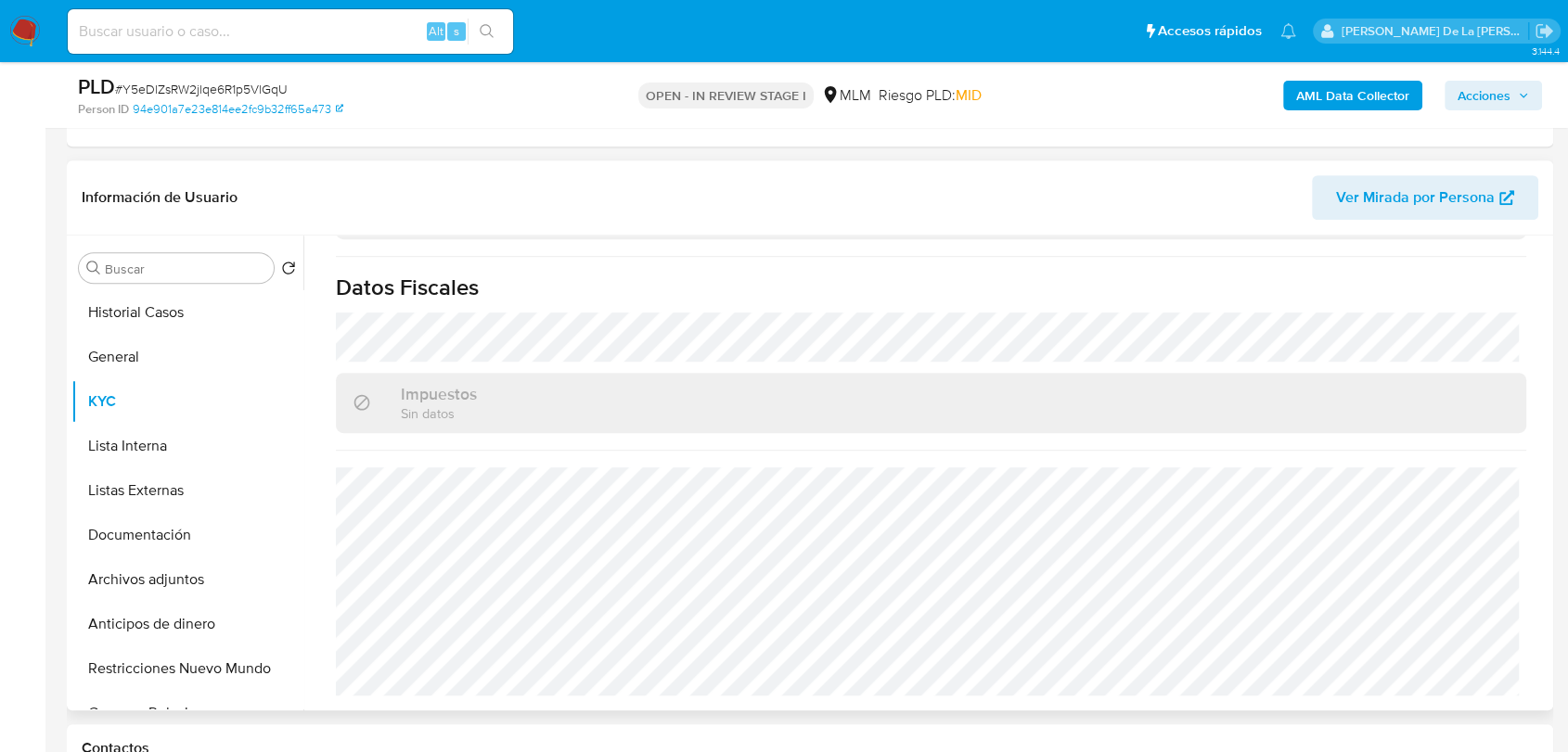 scroll, scrollTop: 1147, scrollLeft: 0, axis: vertical 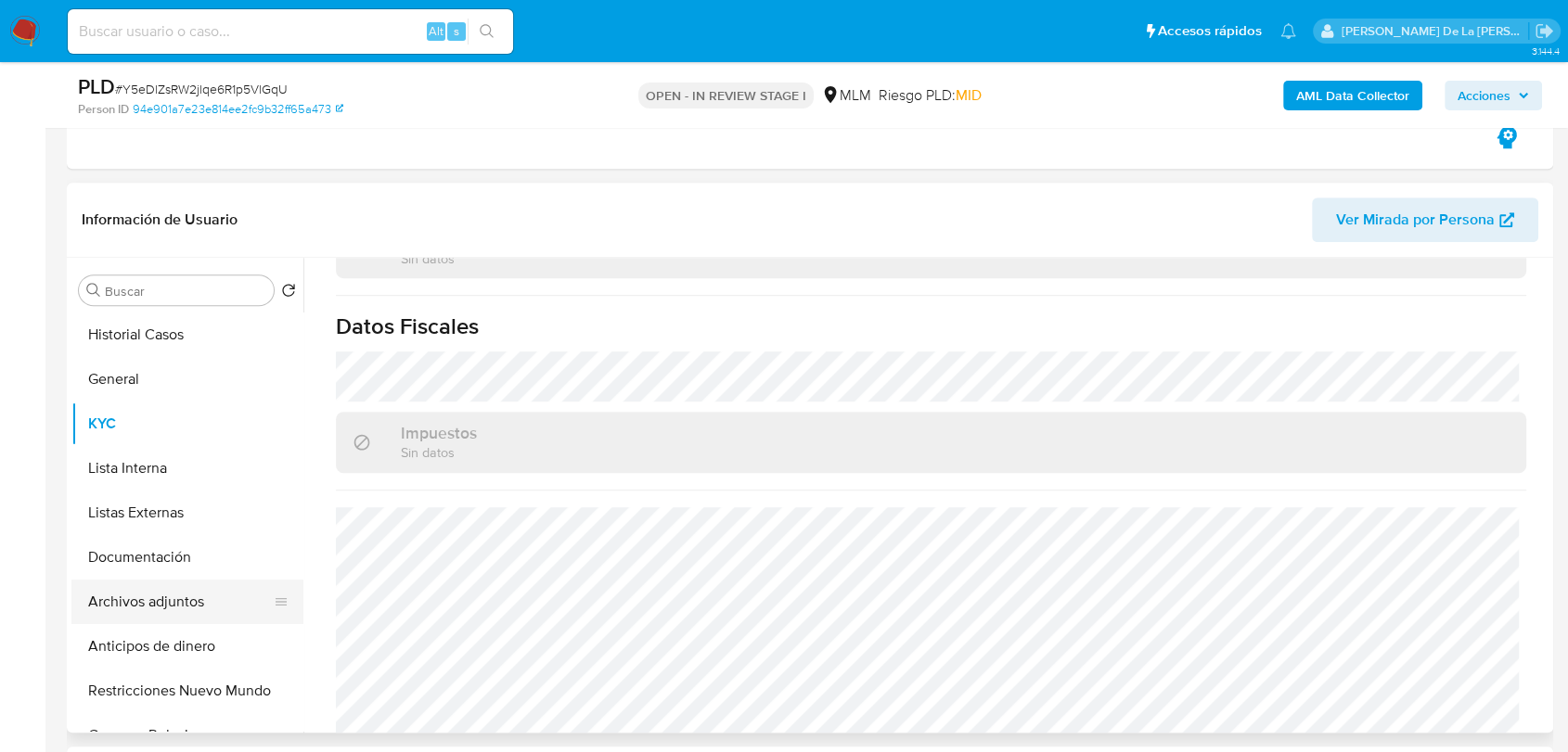 drag, startPoint x: 141, startPoint y: 593, endPoint x: 171, endPoint y: 593, distance: 30 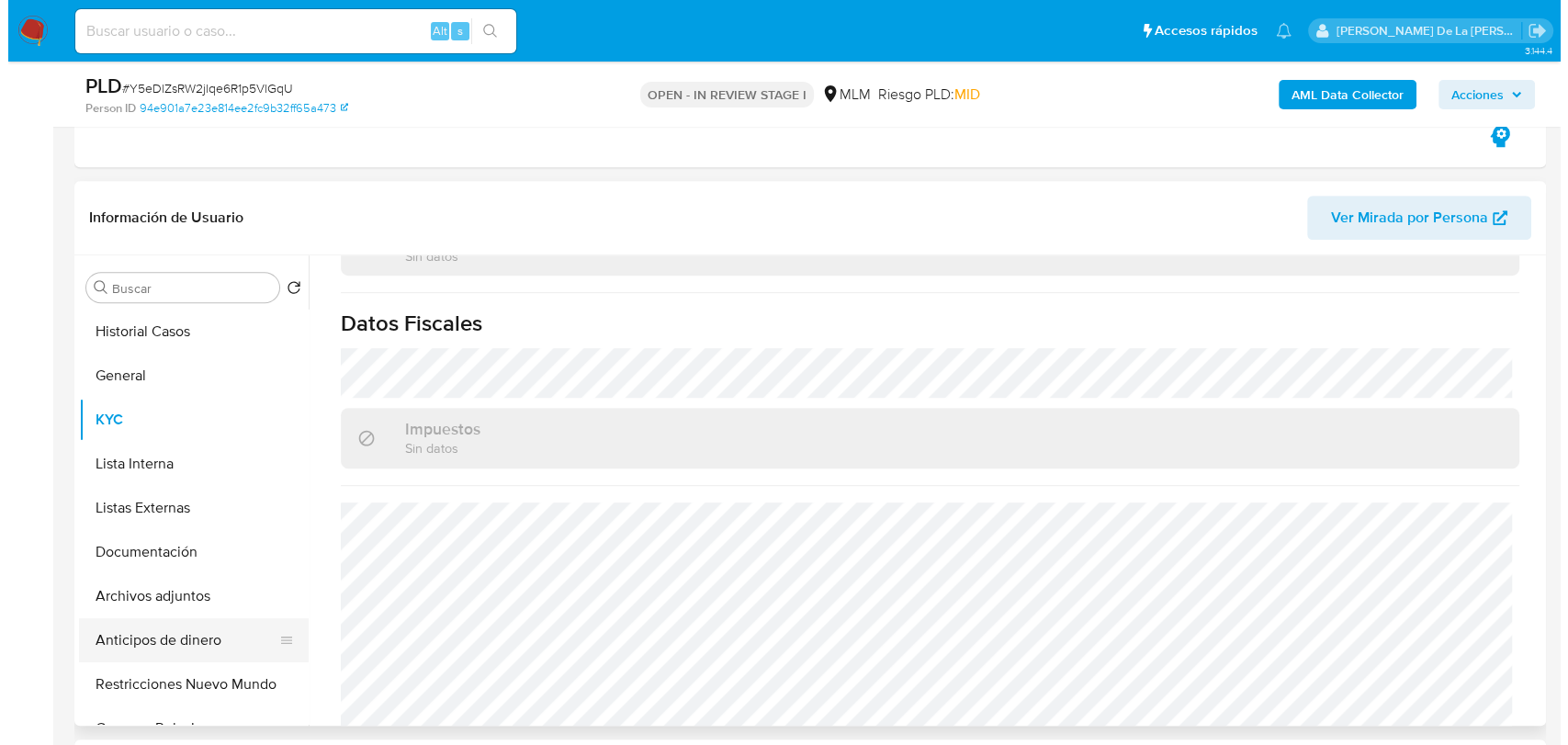 scroll, scrollTop: 0, scrollLeft: 0, axis: both 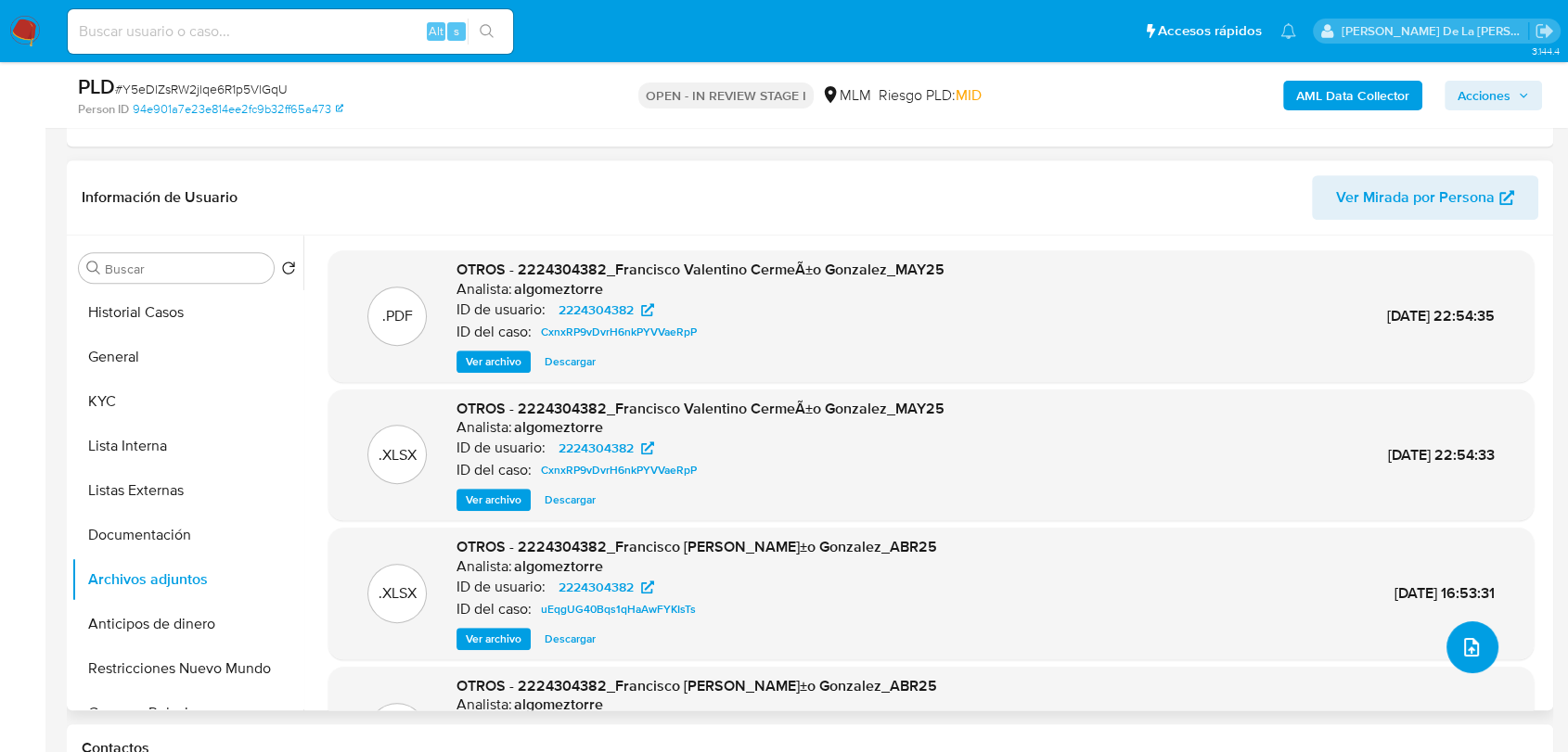 click at bounding box center (1472, 647) 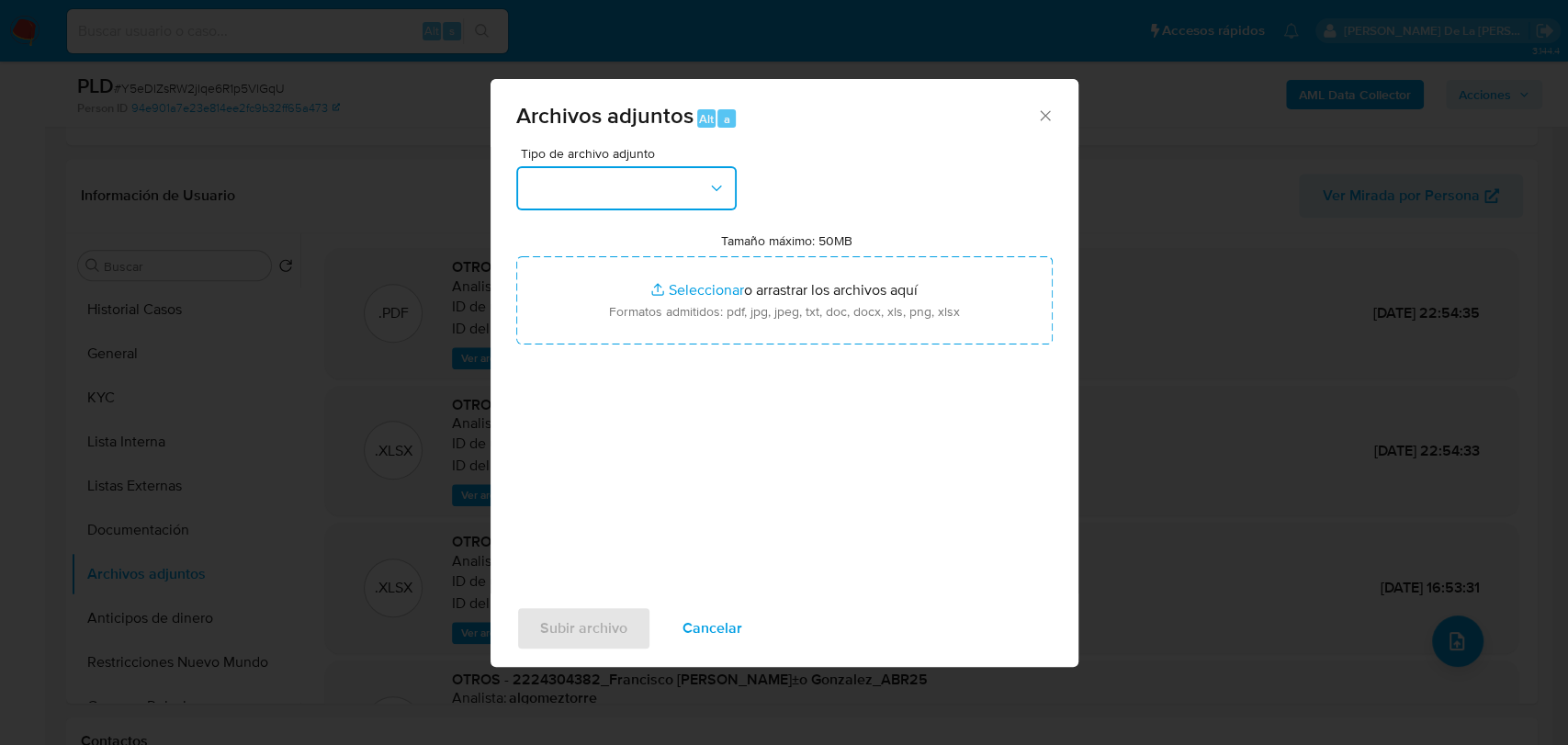 click at bounding box center [626, 188] 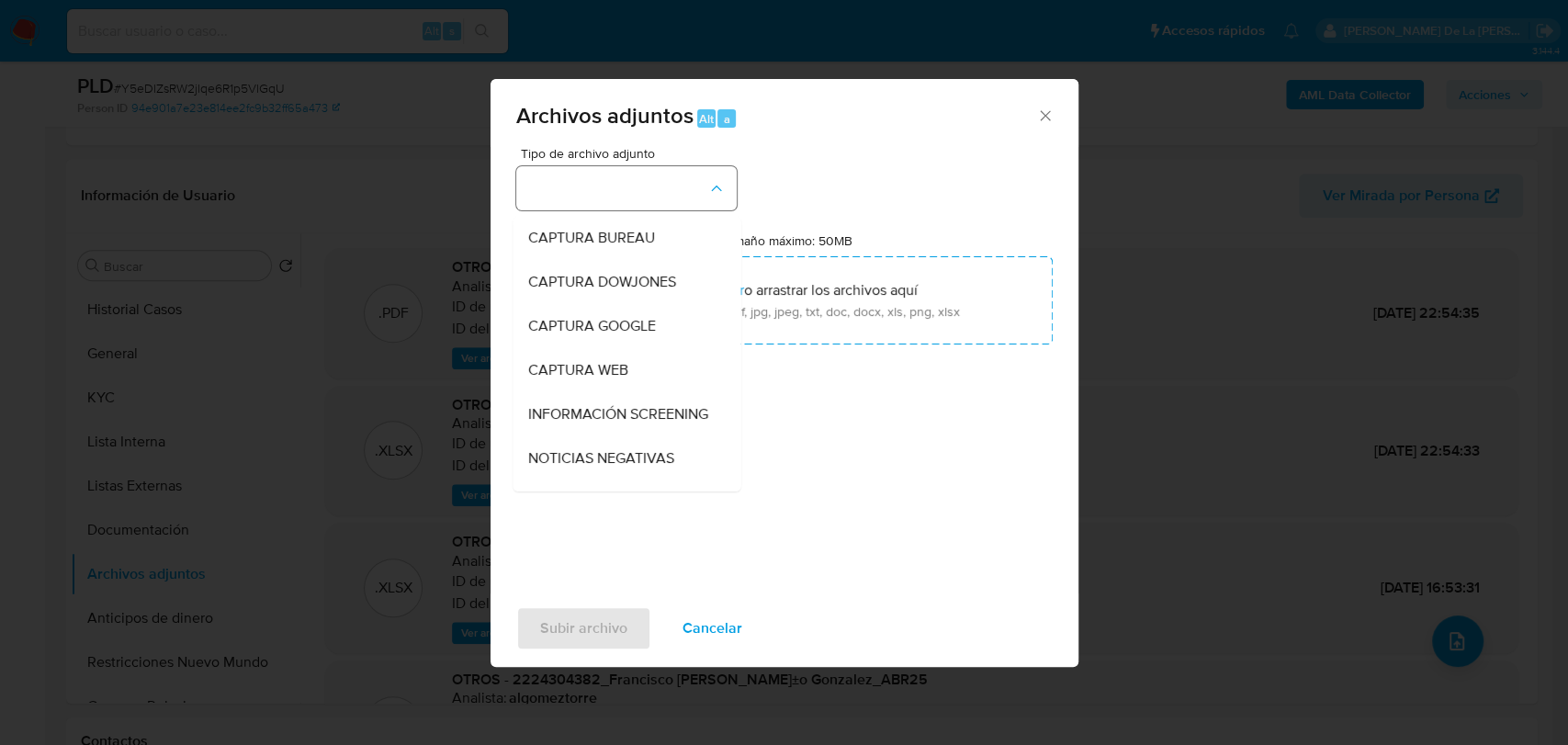 type 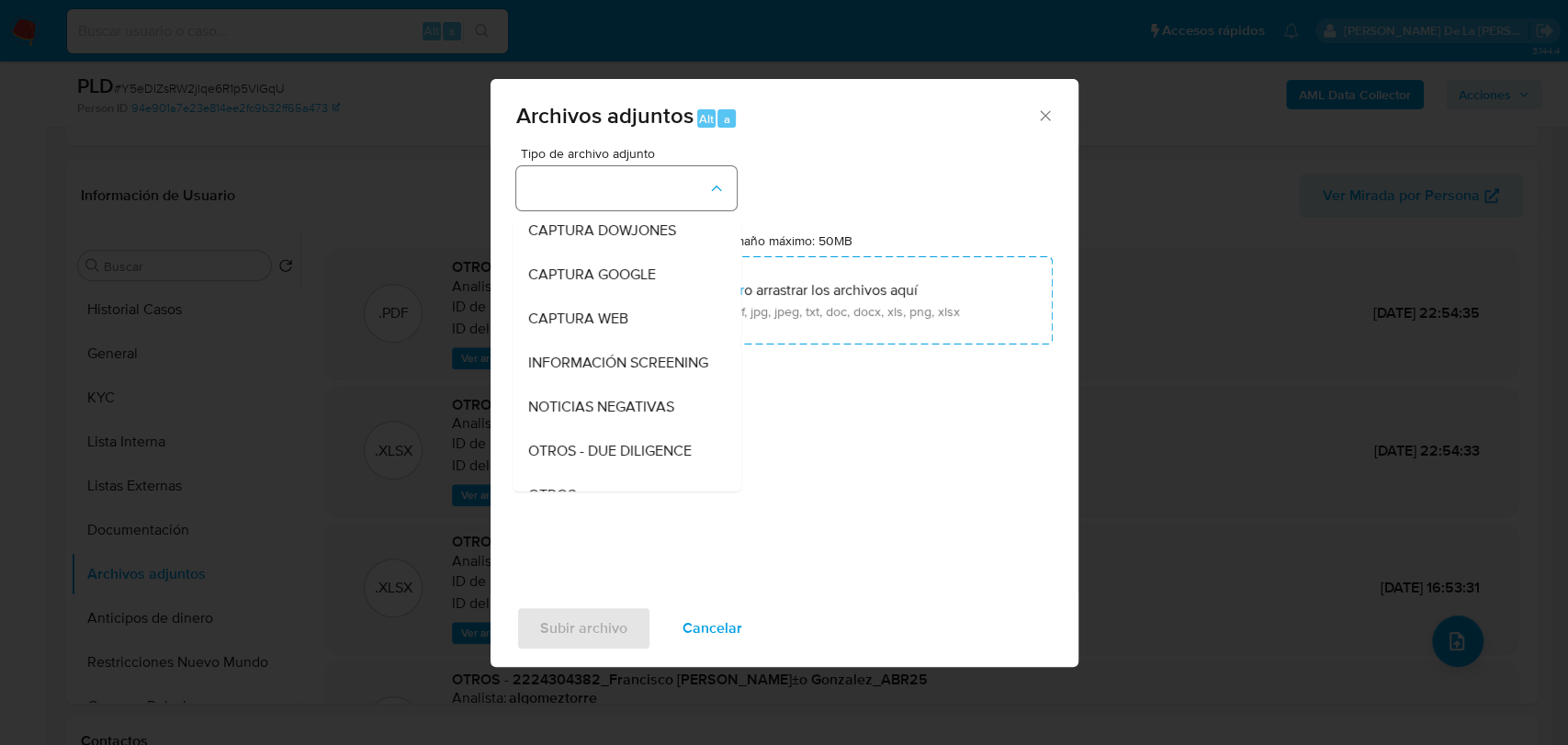 type 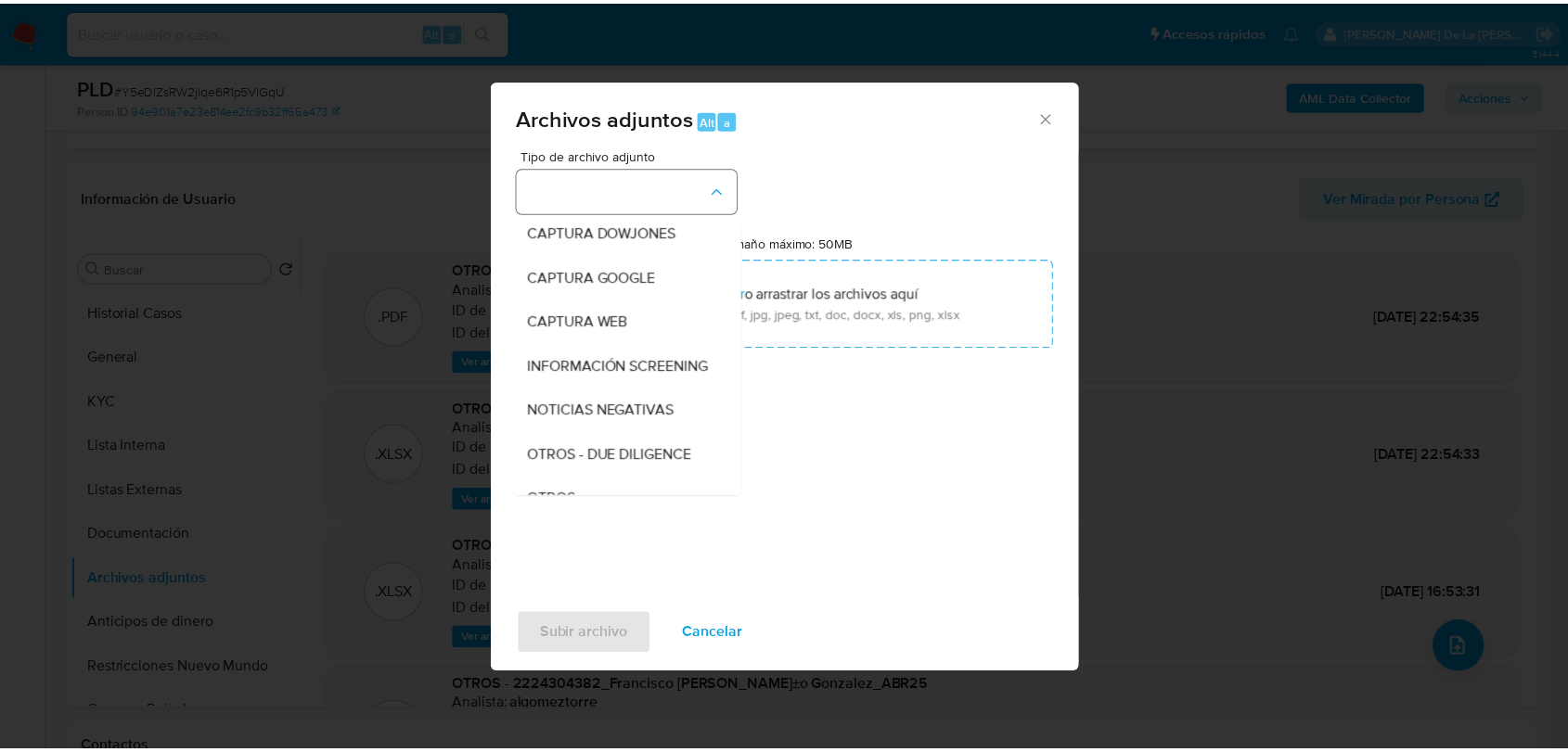scroll, scrollTop: 96, scrollLeft: 0, axis: vertical 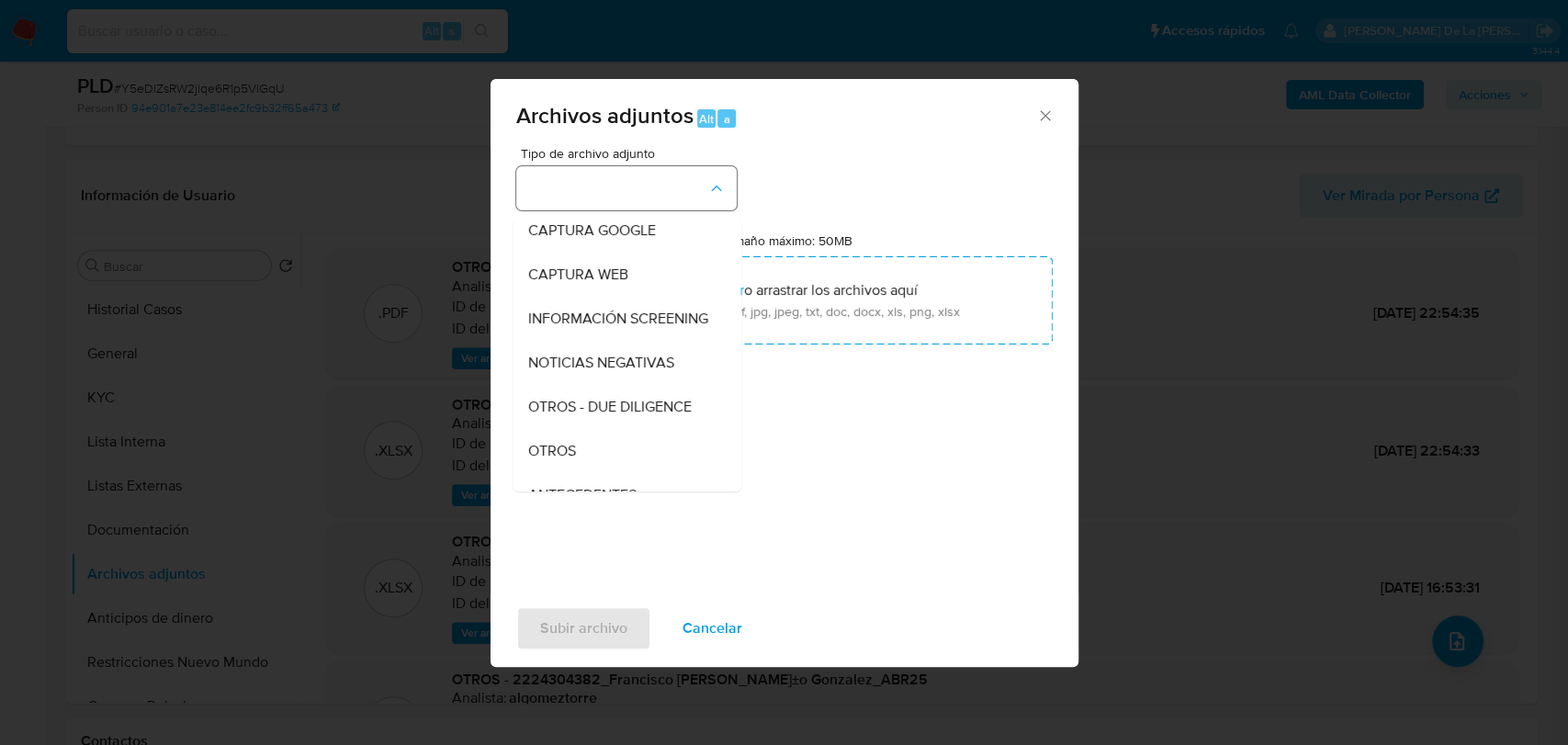 type 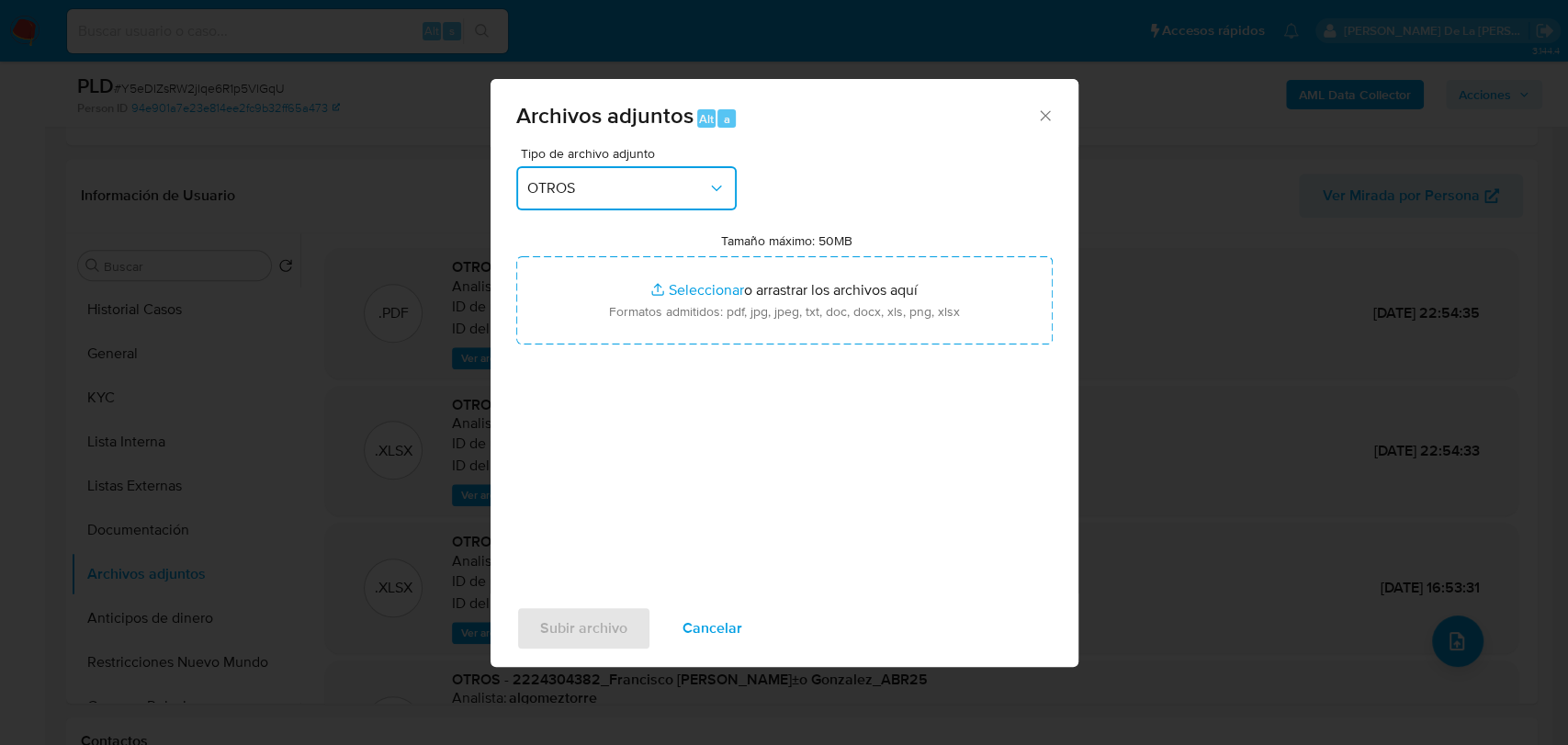 type 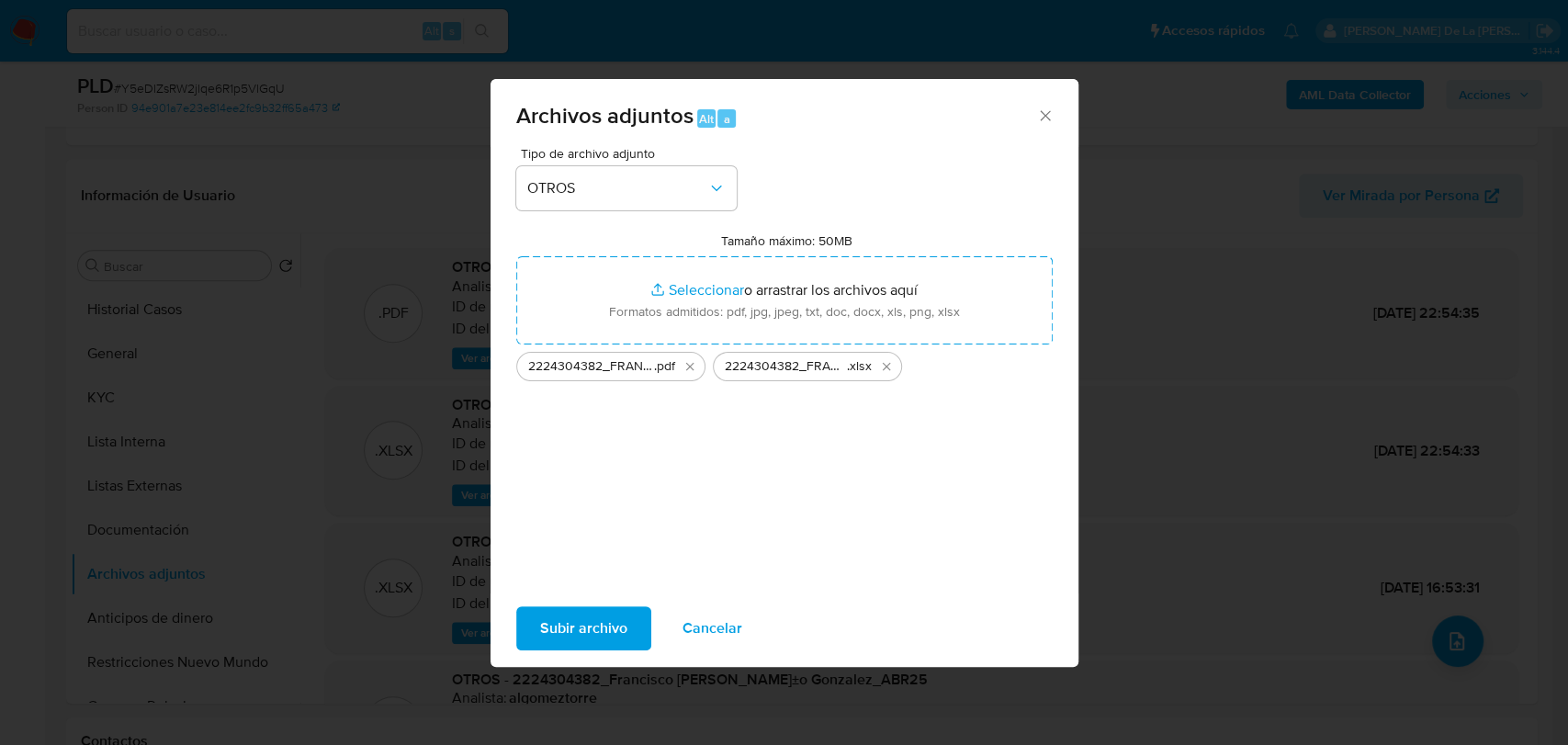 click on "Subir archivo" at bounding box center [583, 628] 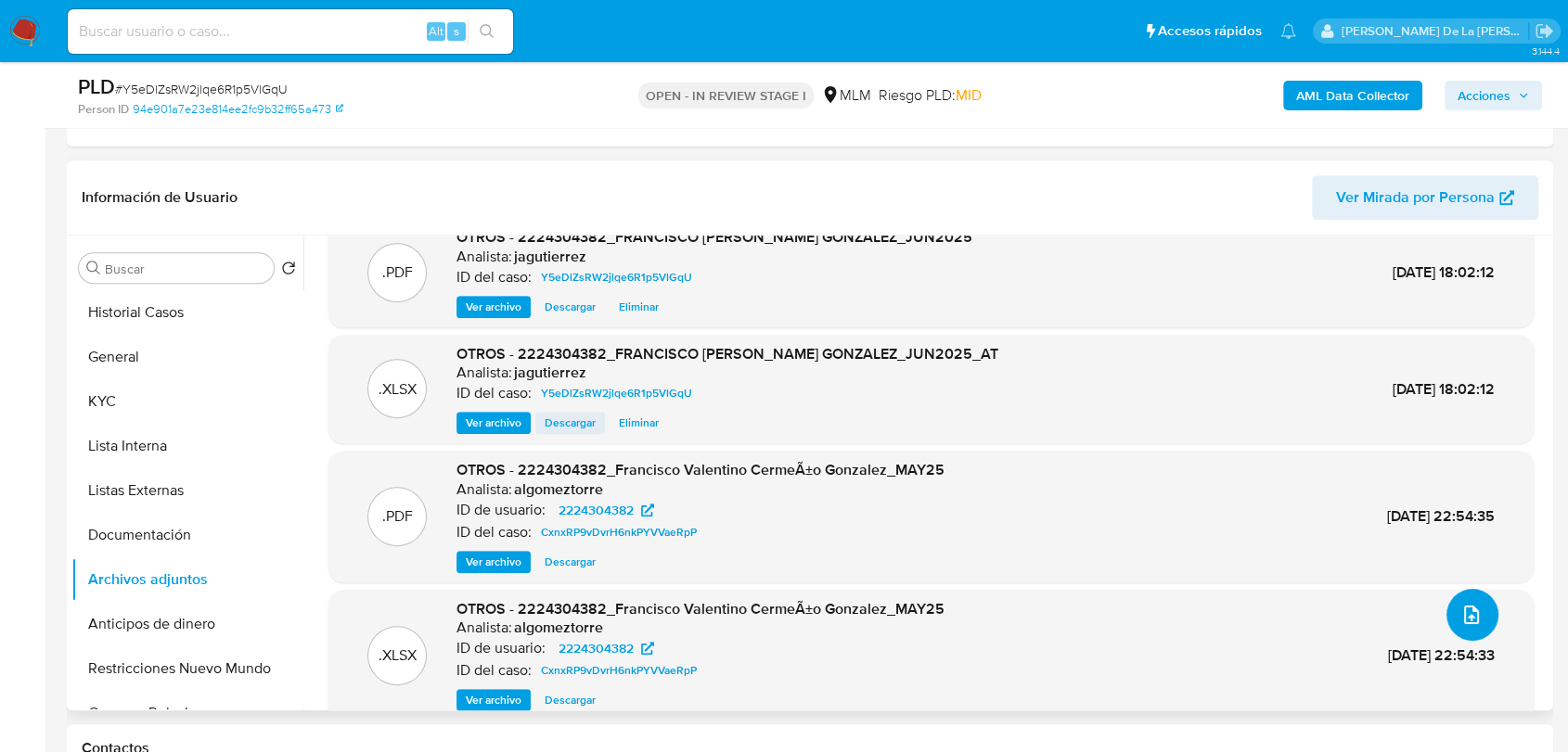 scroll, scrollTop: 32, scrollLeft: 0, axis: vertical 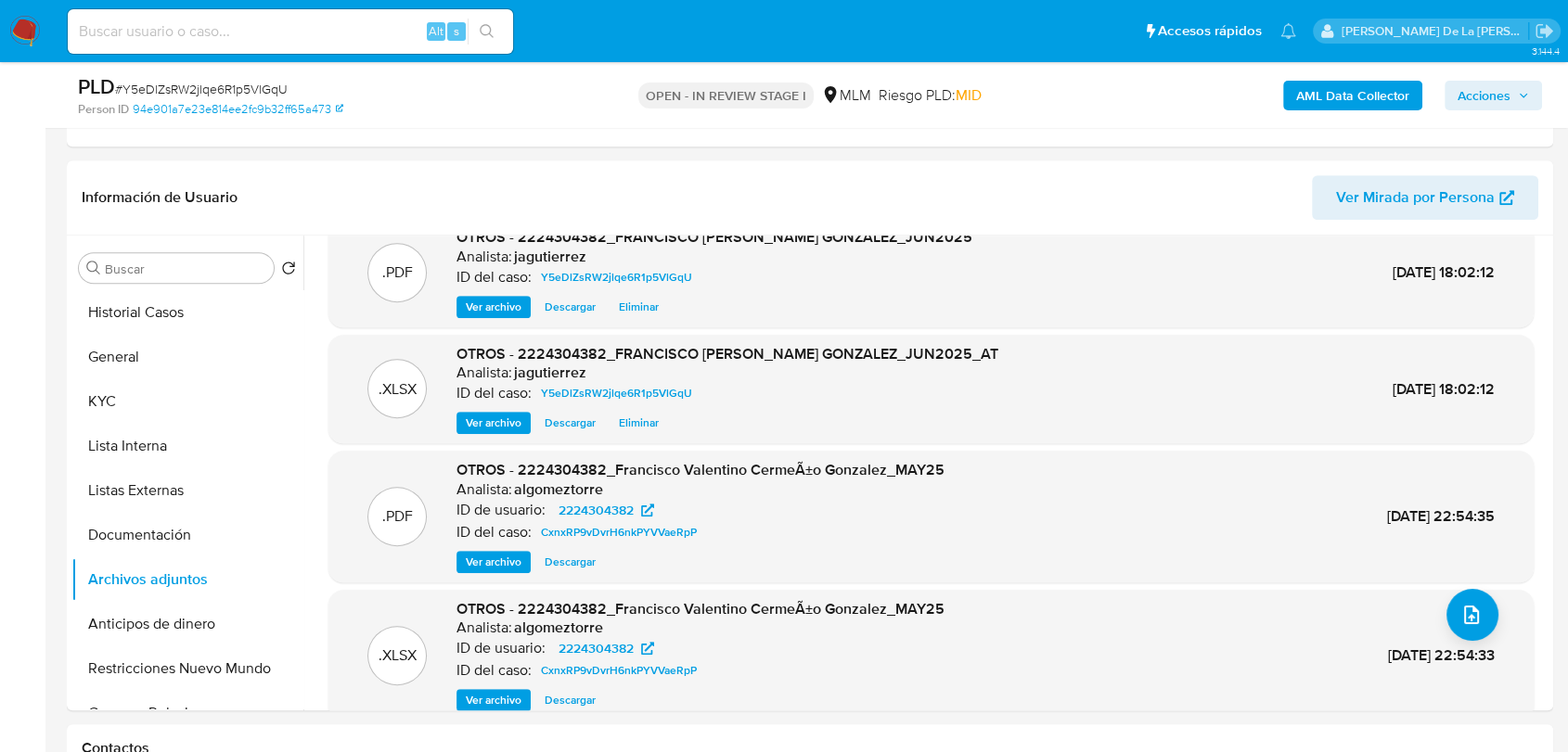 click on "Acciones" at bounding box center [1484, 96] 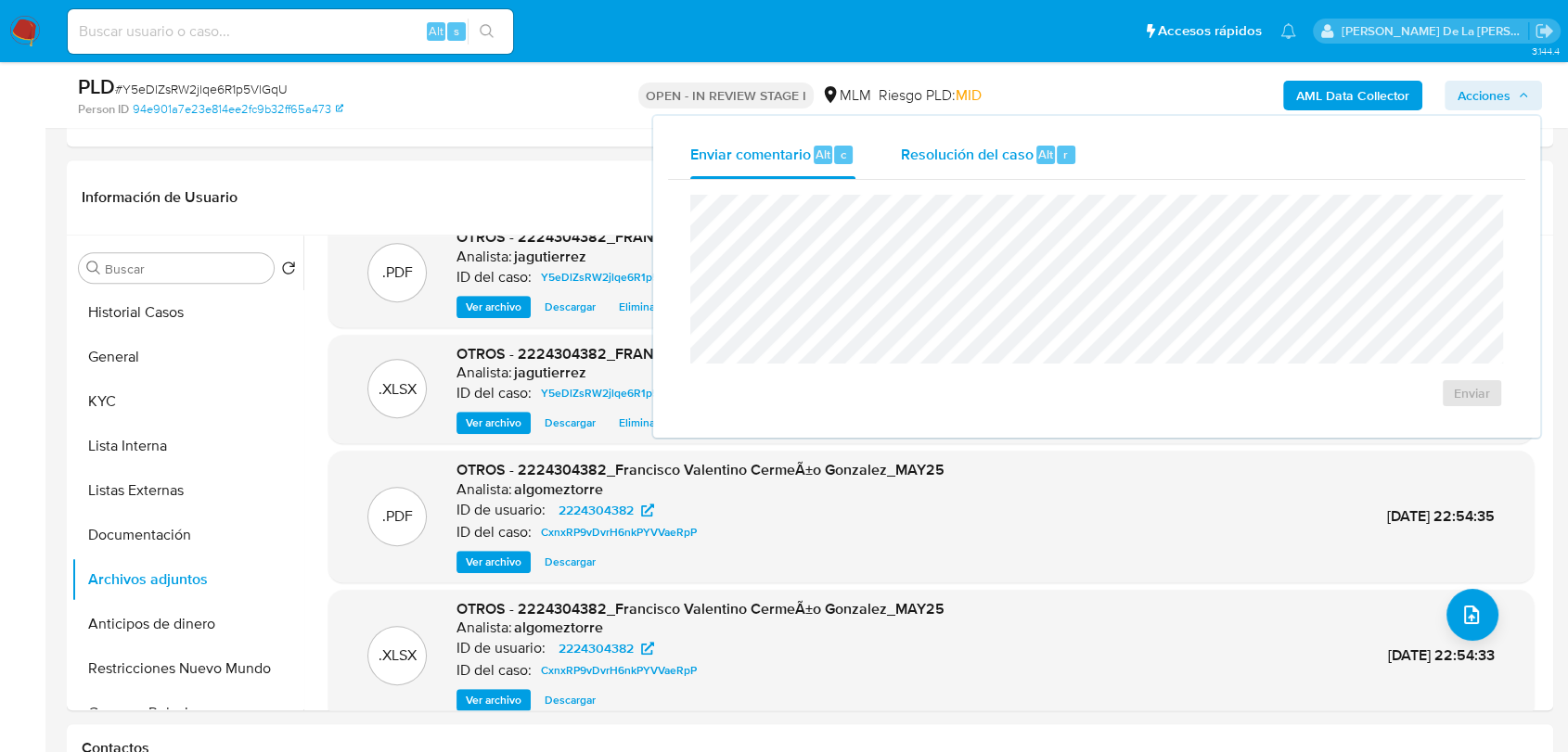 click on "Resolución del caso Alt r" at bounding box center (988, 155) 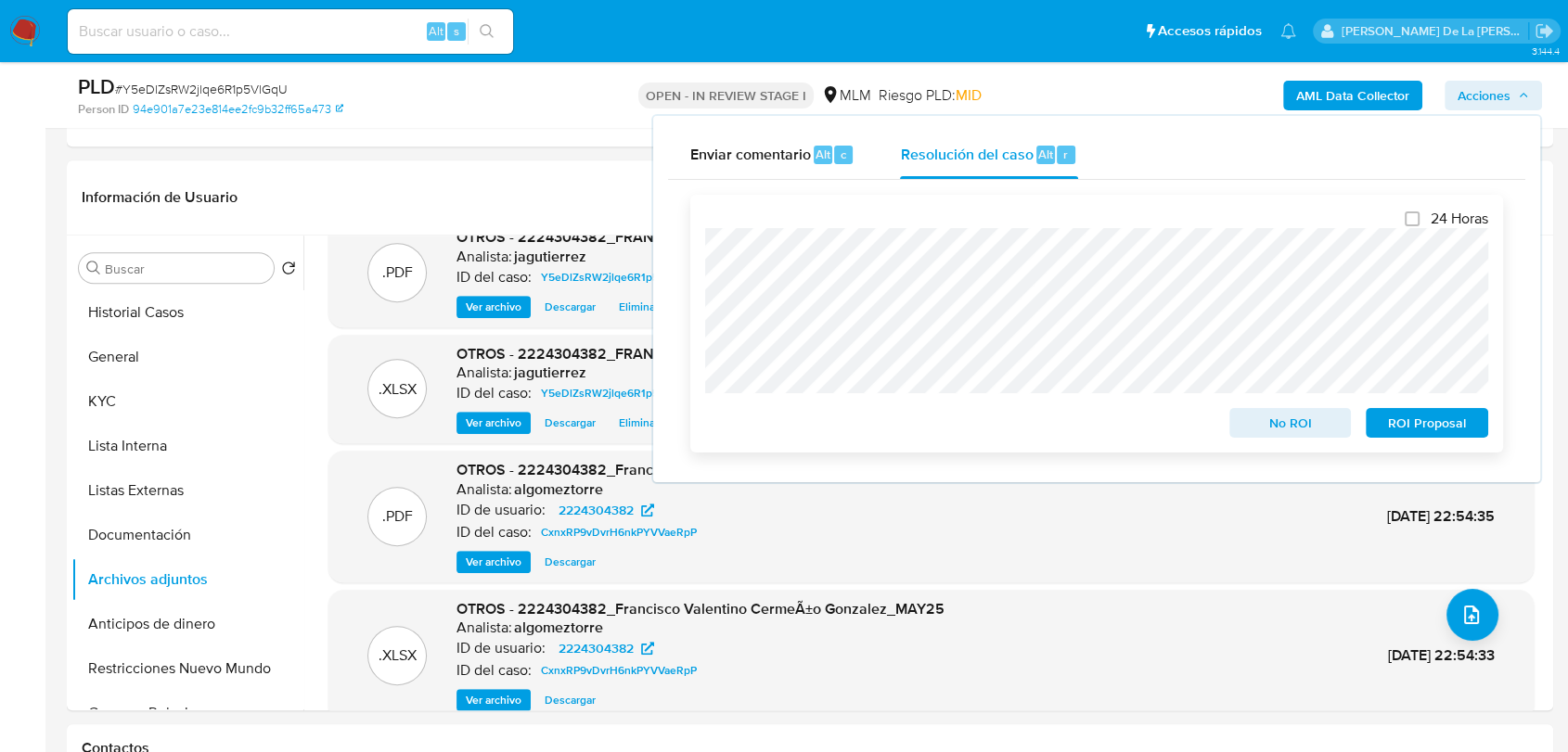click on "No ROI" at bounding box center [1291, 423] 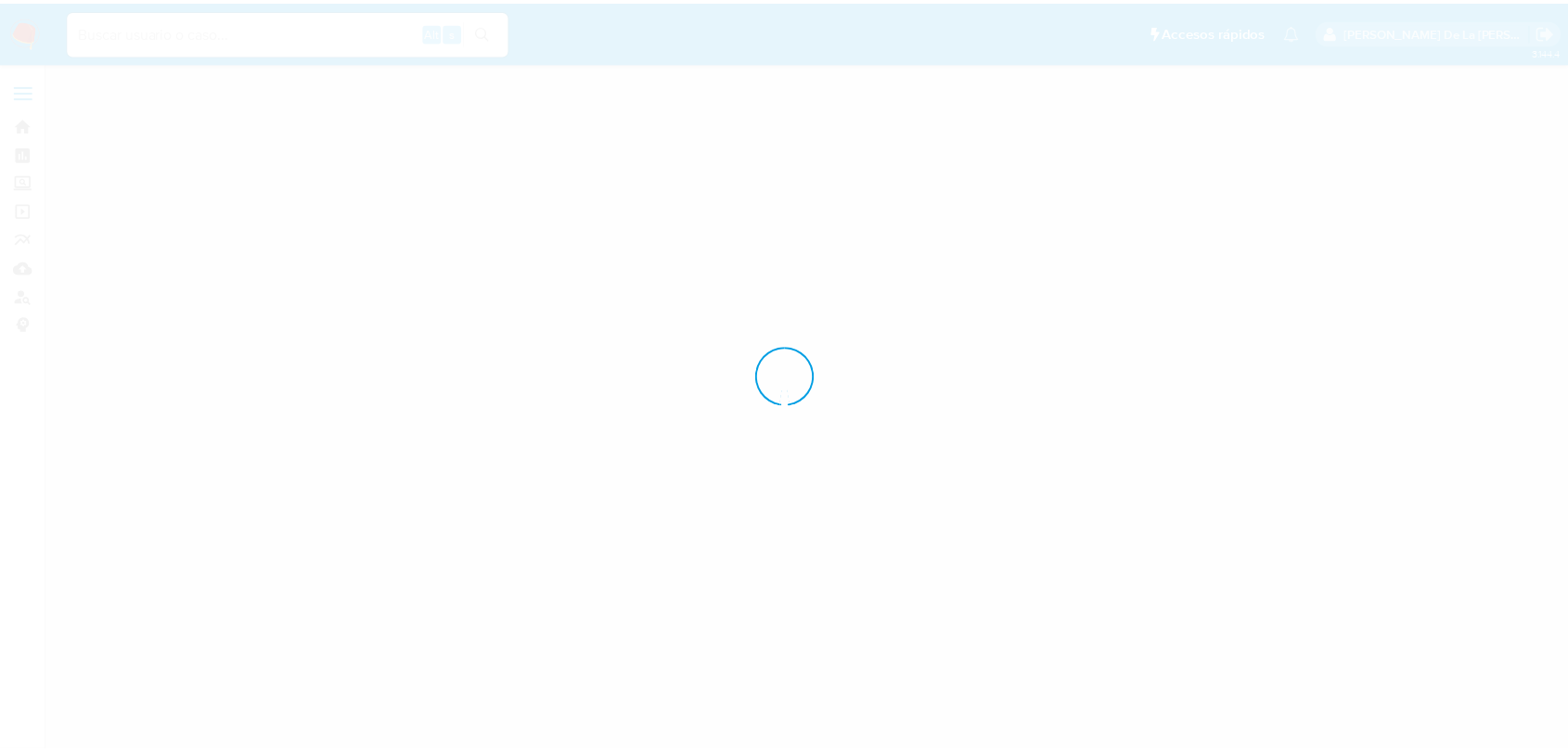 scroll, scrollTop: 0, scrollLeft: 0, axis: both 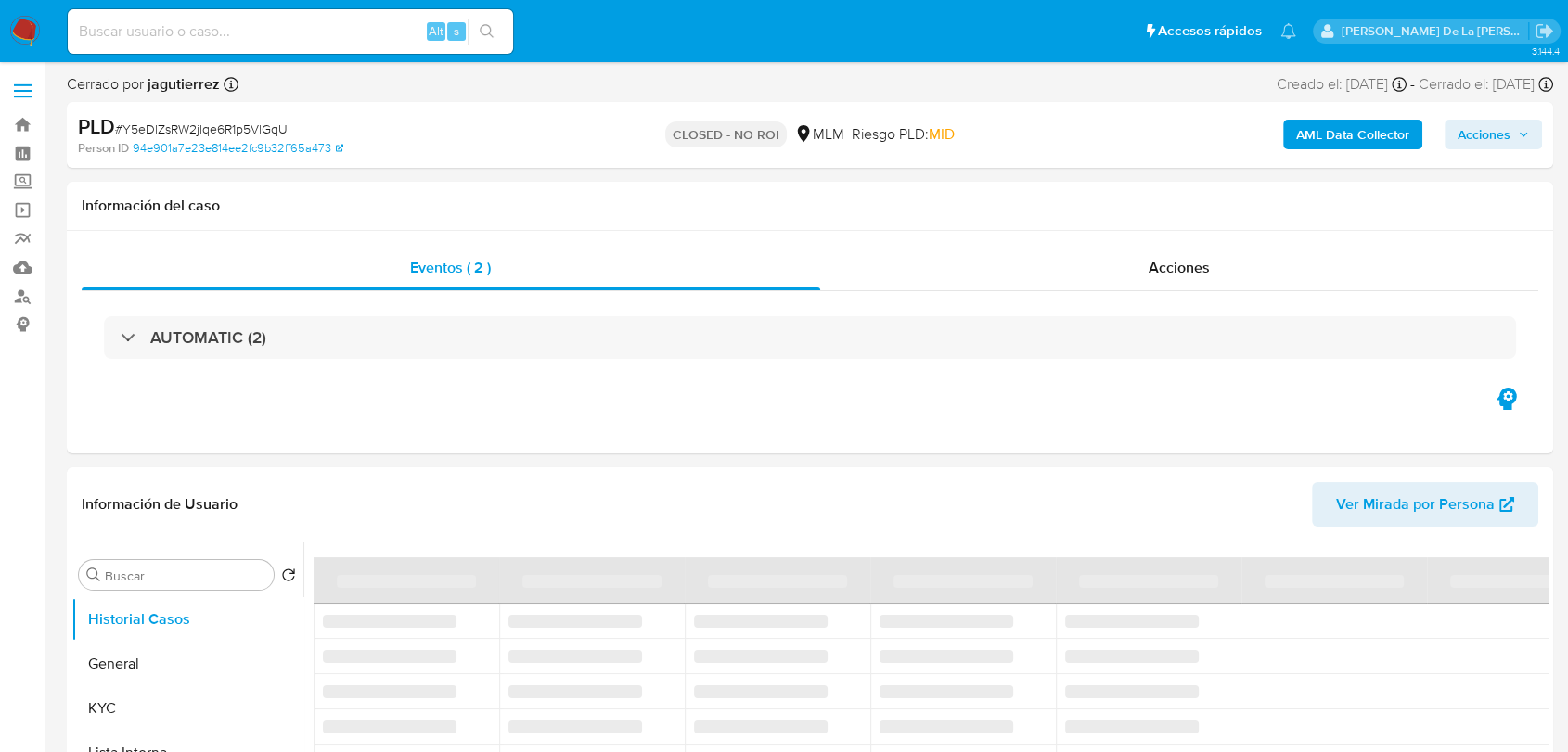 select on "10" 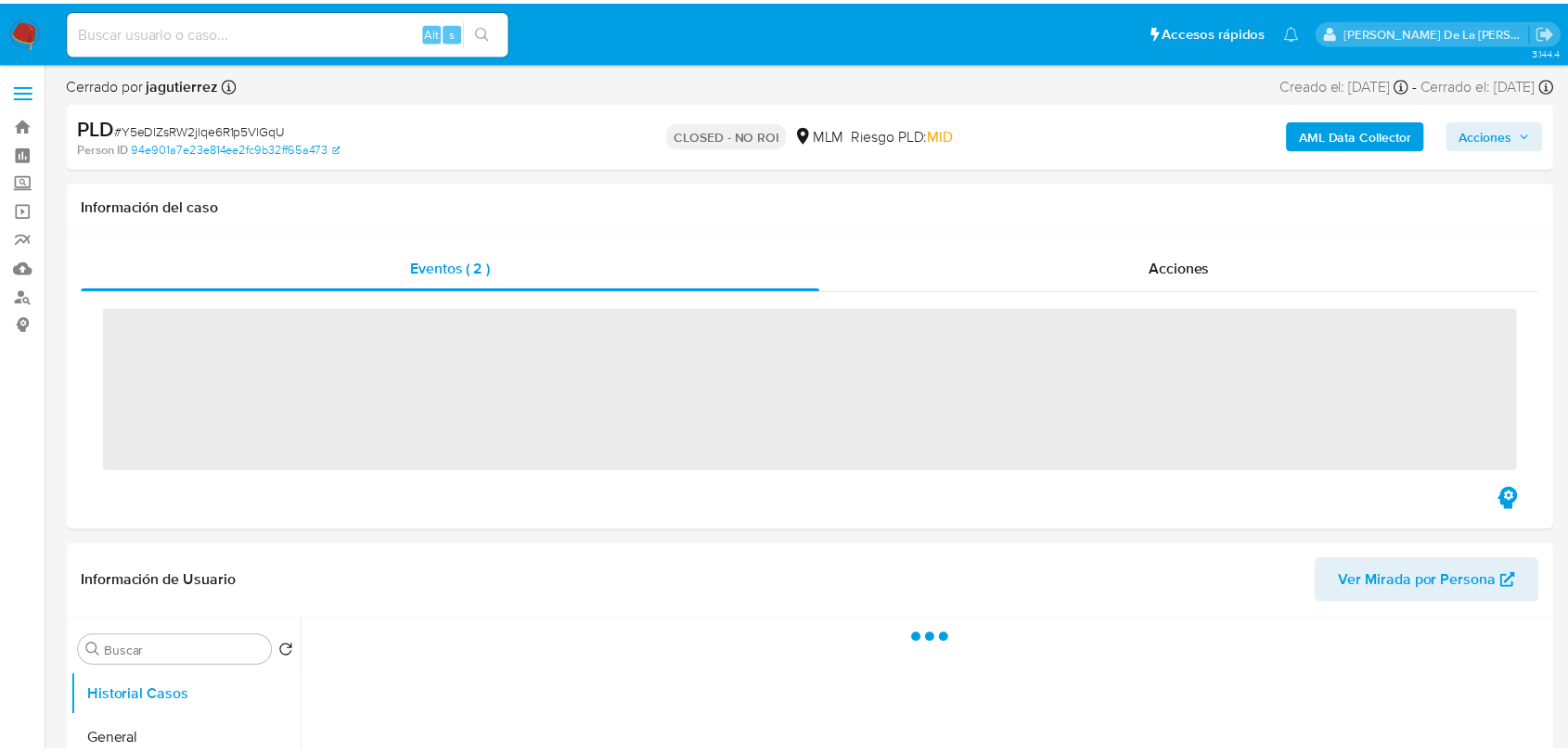 scroll, scrollTop: 0, scrollLeft: 0, axis: both 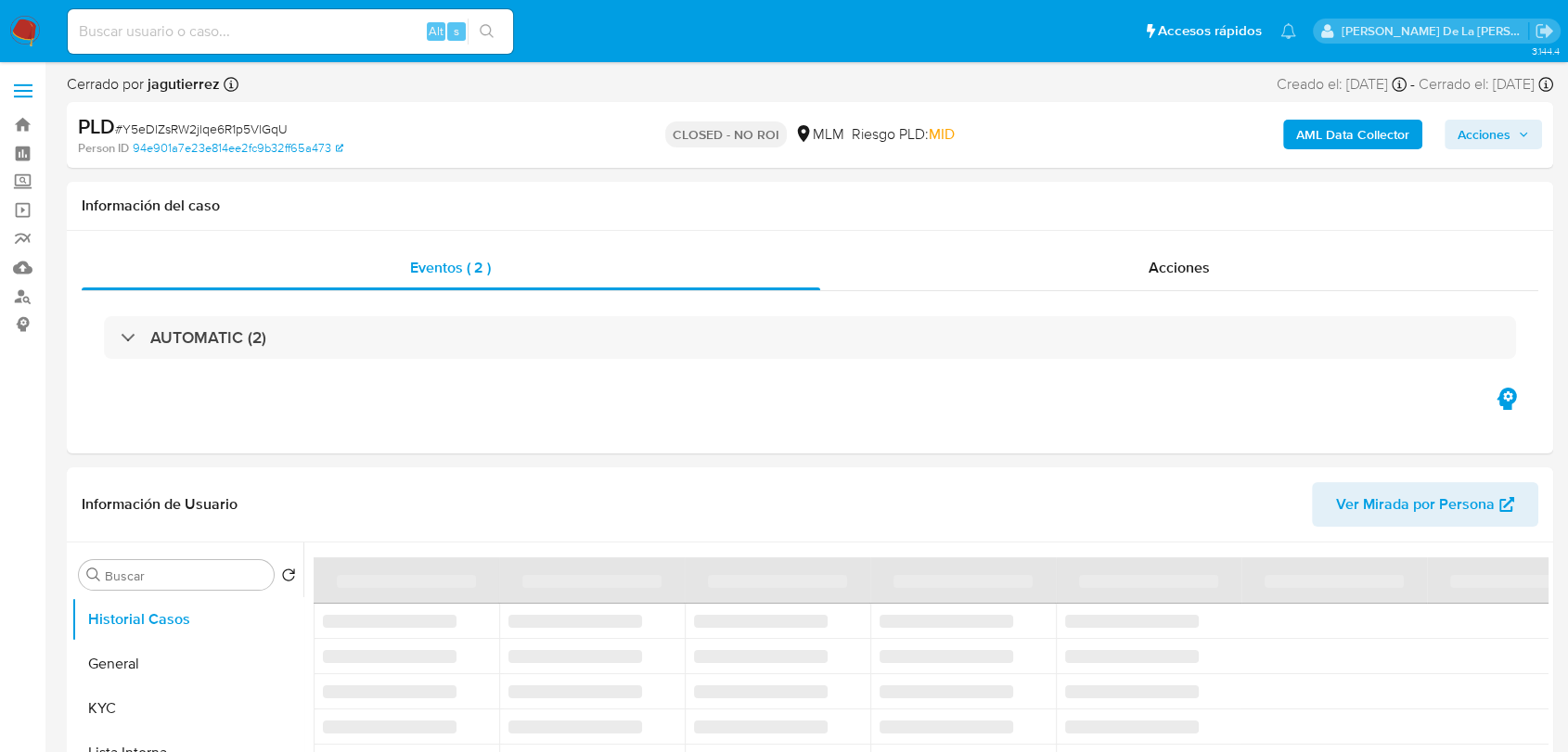 select on "10" 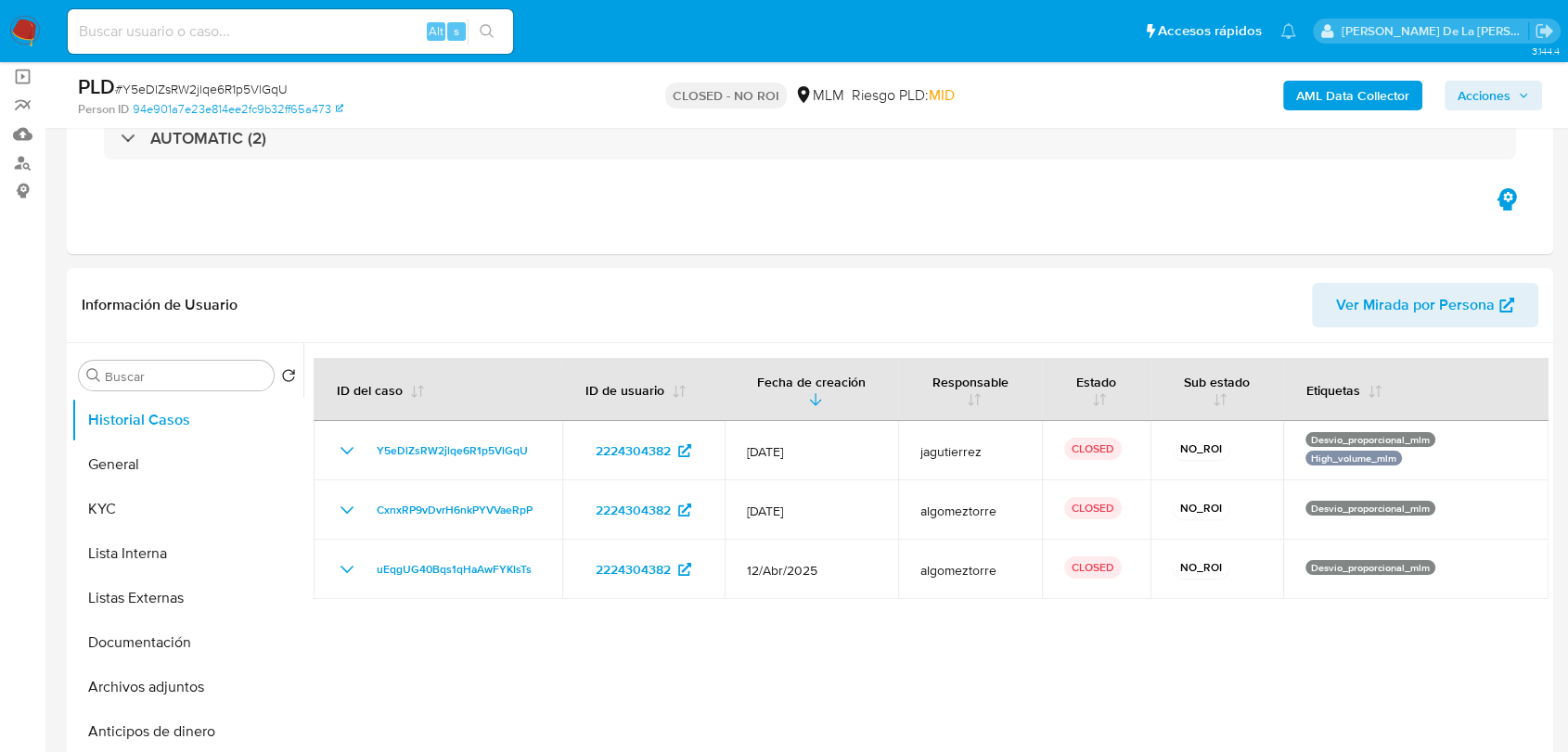 scroll, scrollTop: 103, scrollLeft: 0, axis: vertical 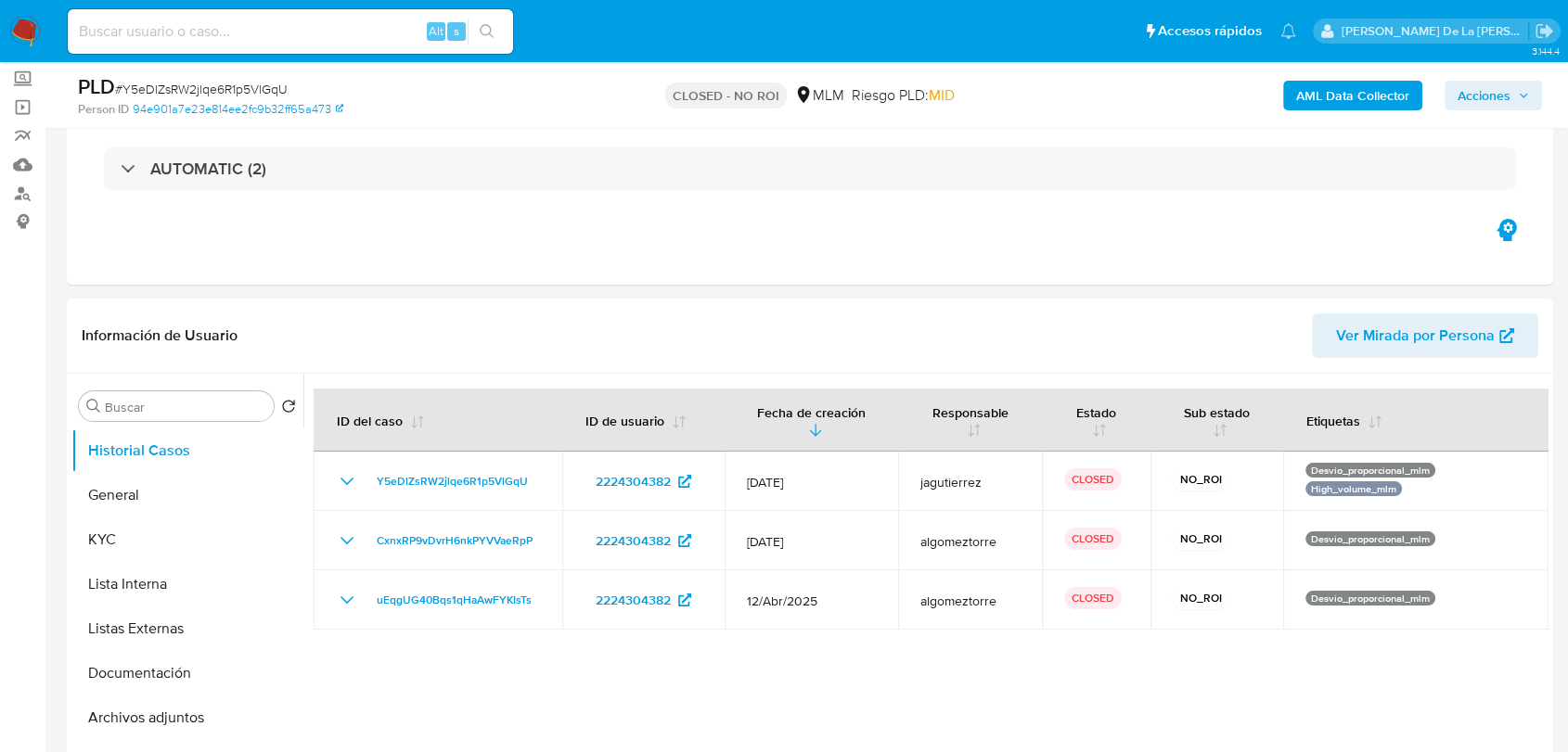 click at bounding box center [25, 32] 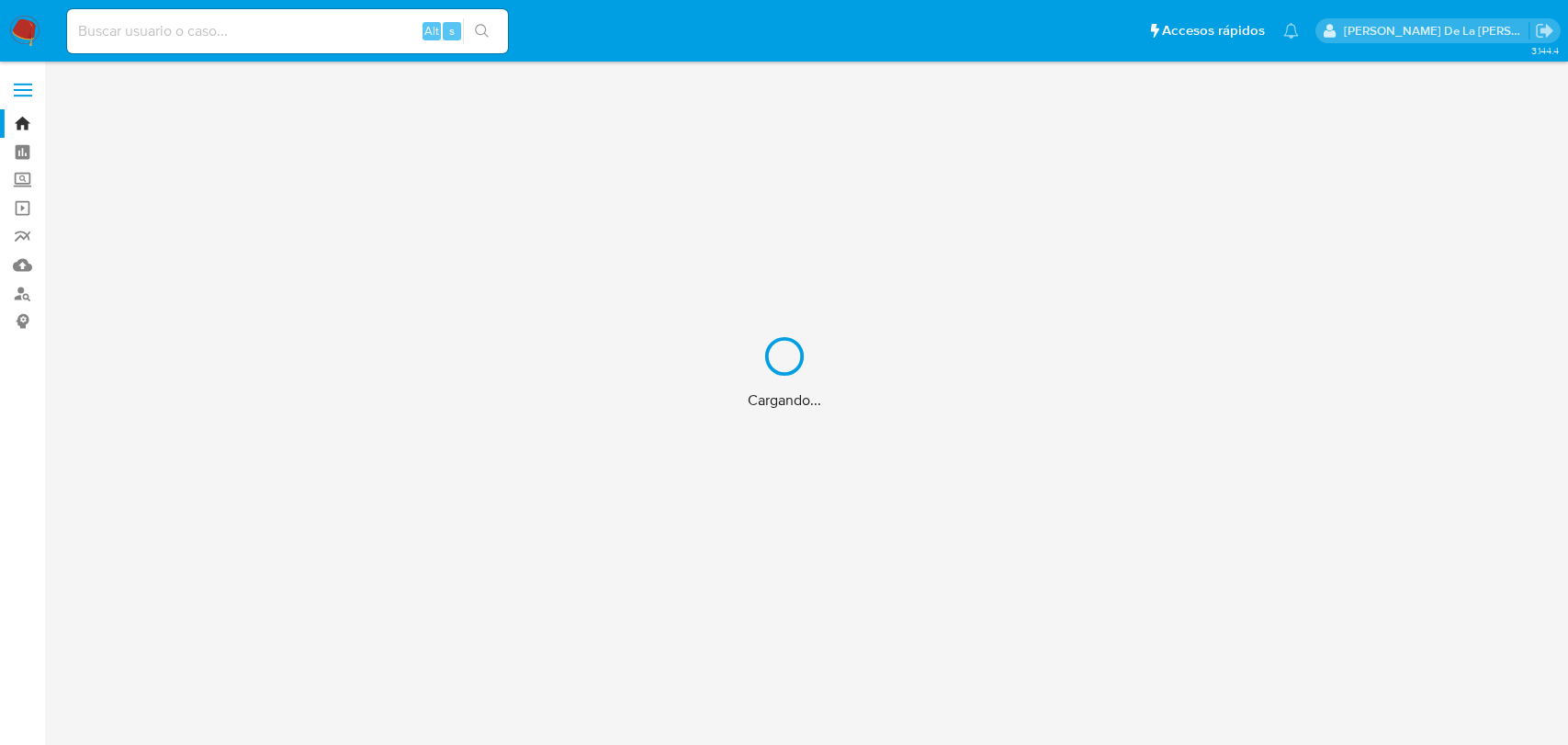 scroll, scrollTop: 0, scrollLeft: 0, axis: both 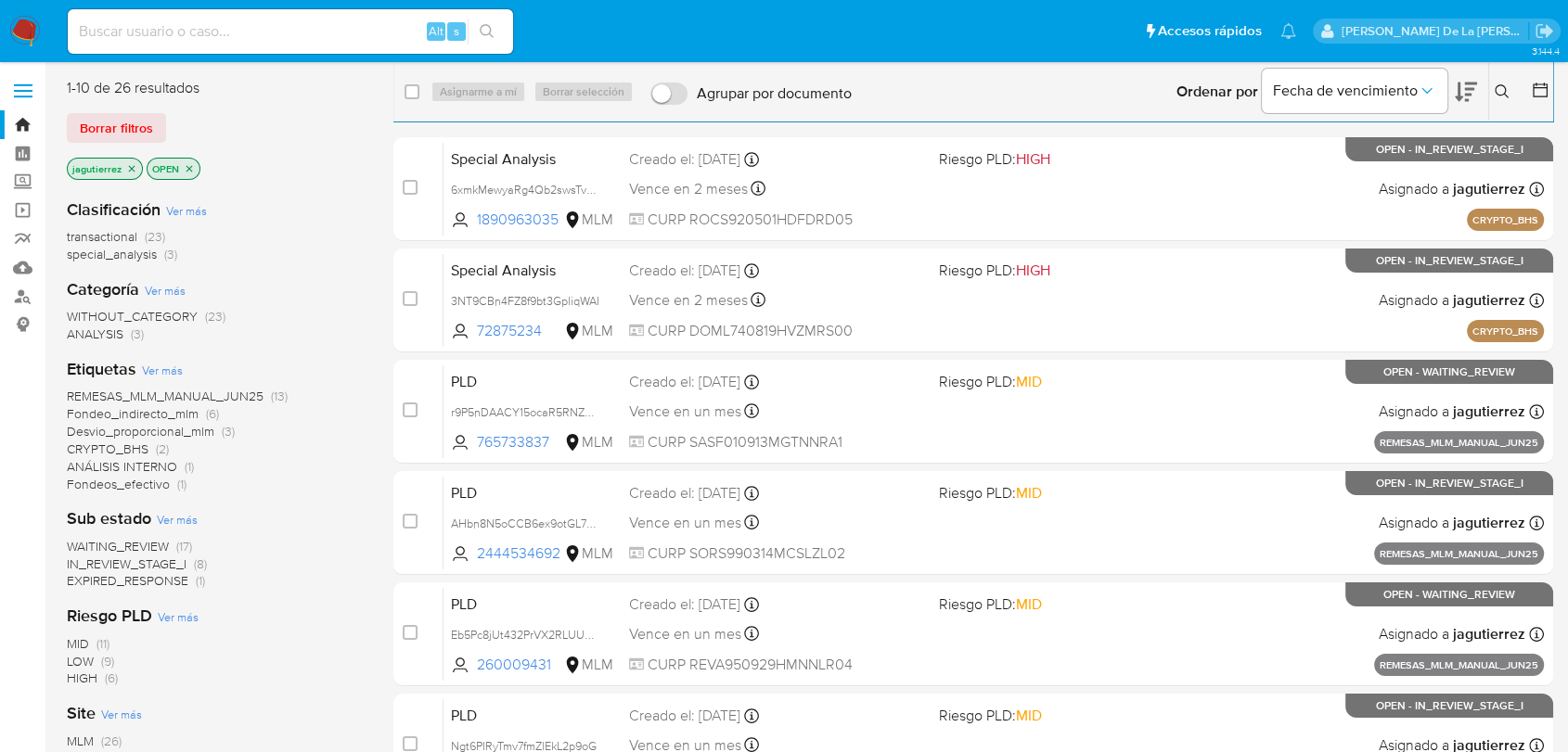 click 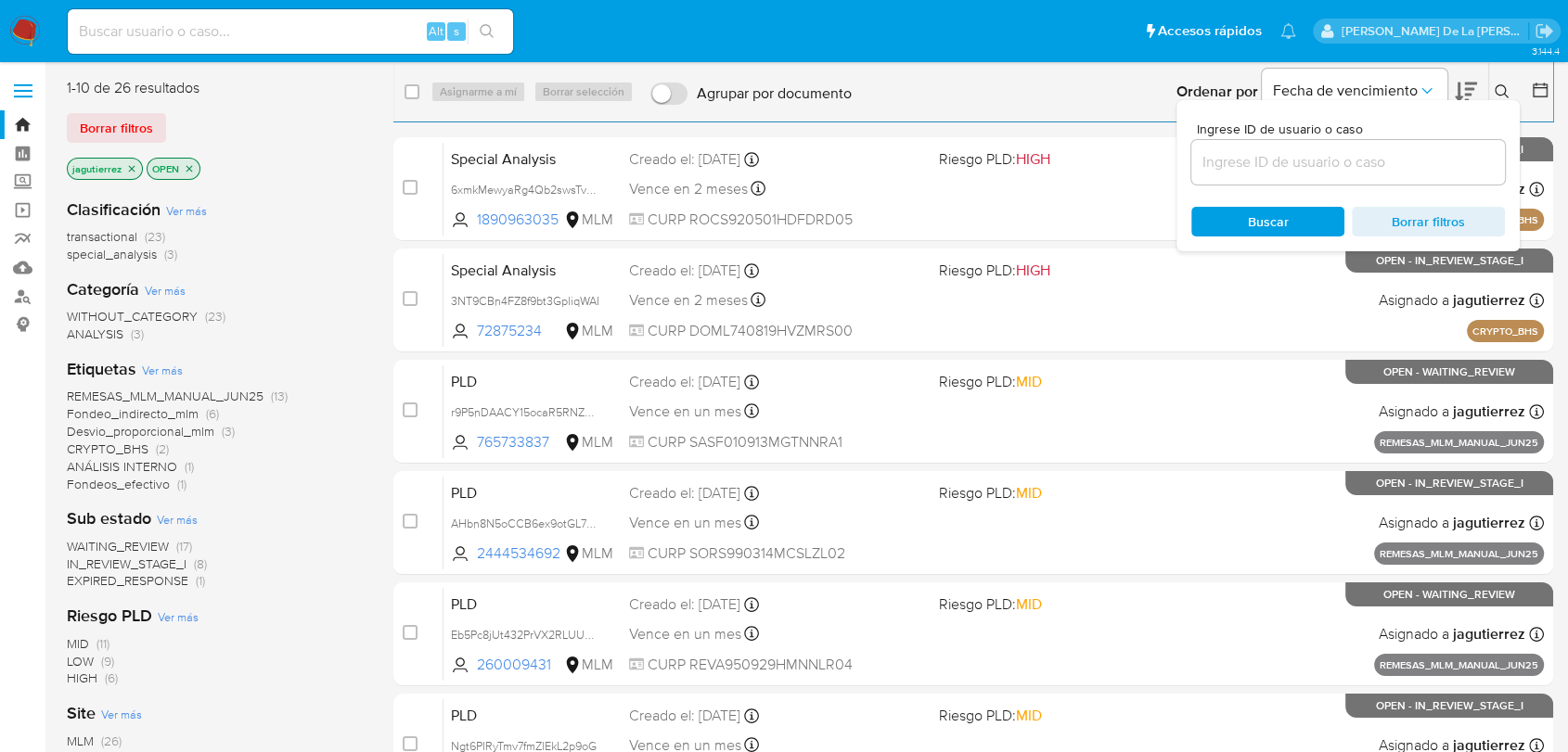 click at bounding box center [1348, 162] 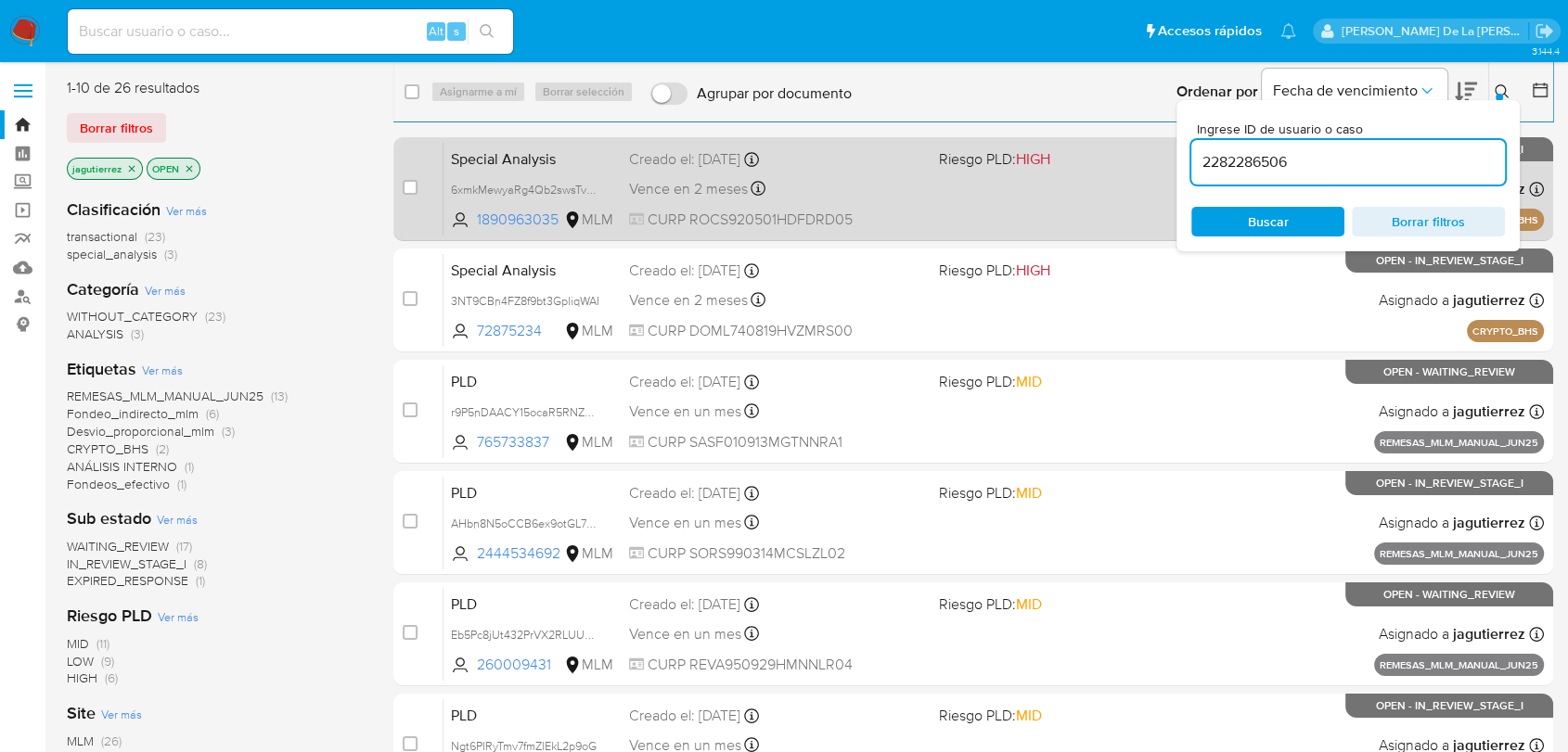 type on "2282286506" 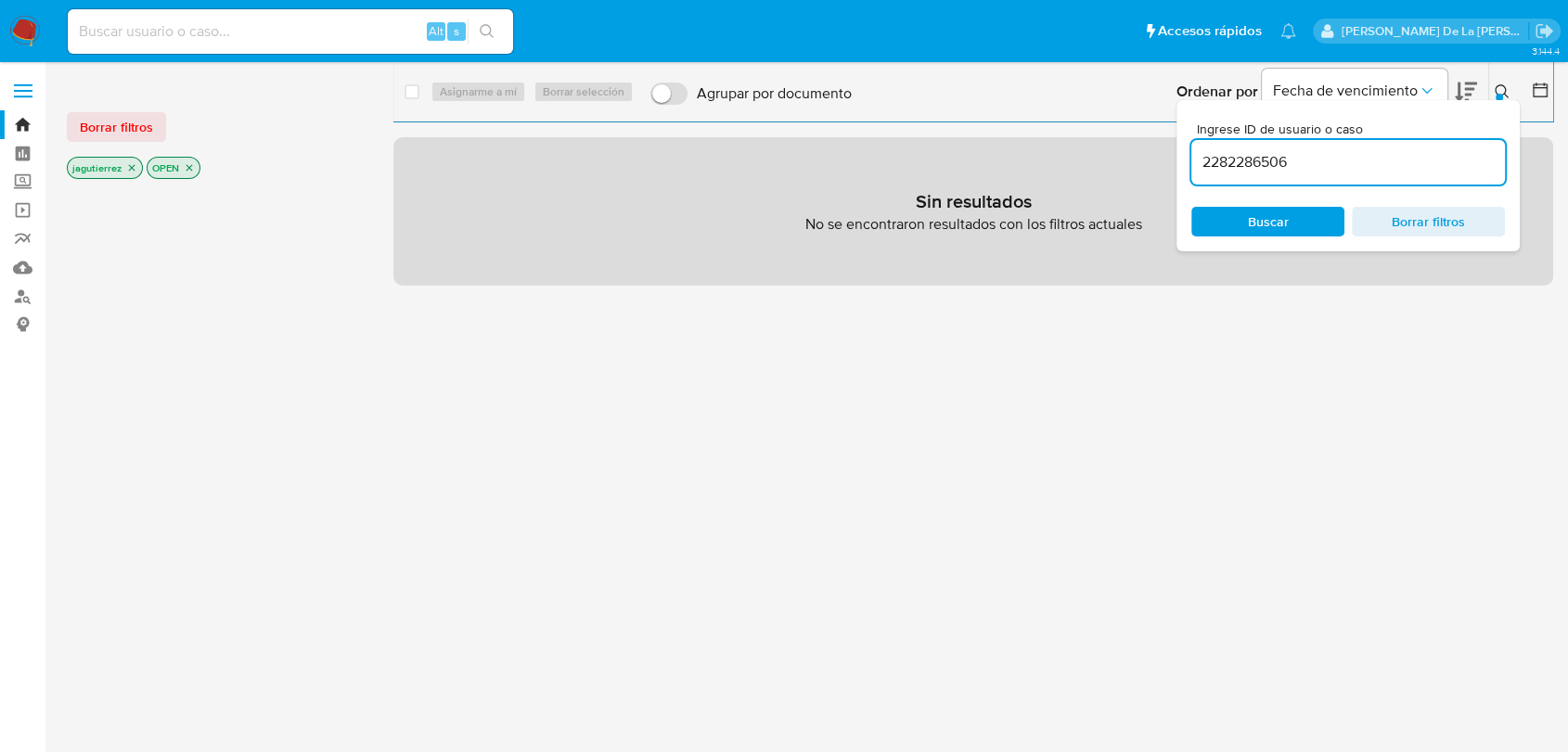 click 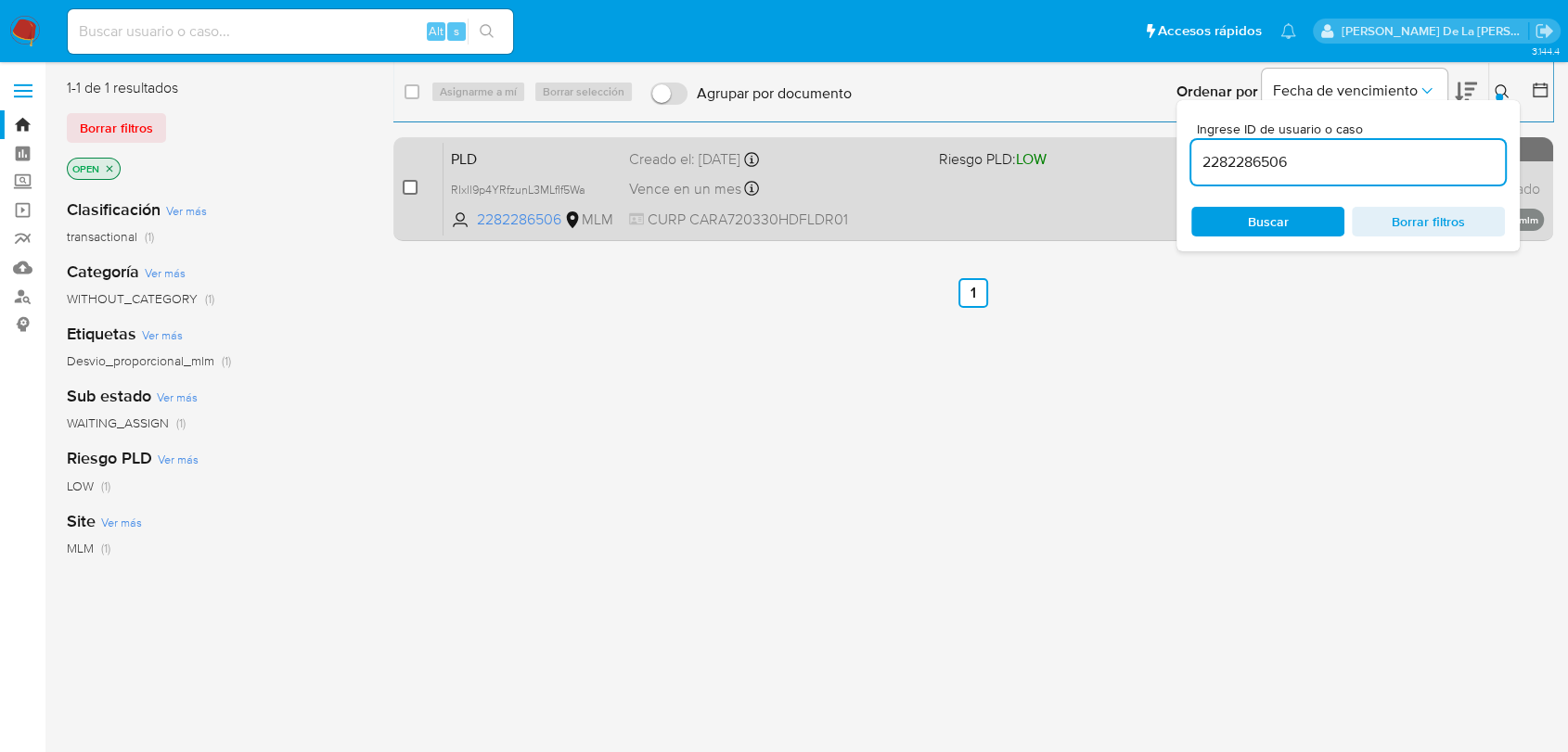 click at bounding box center (410, 187) 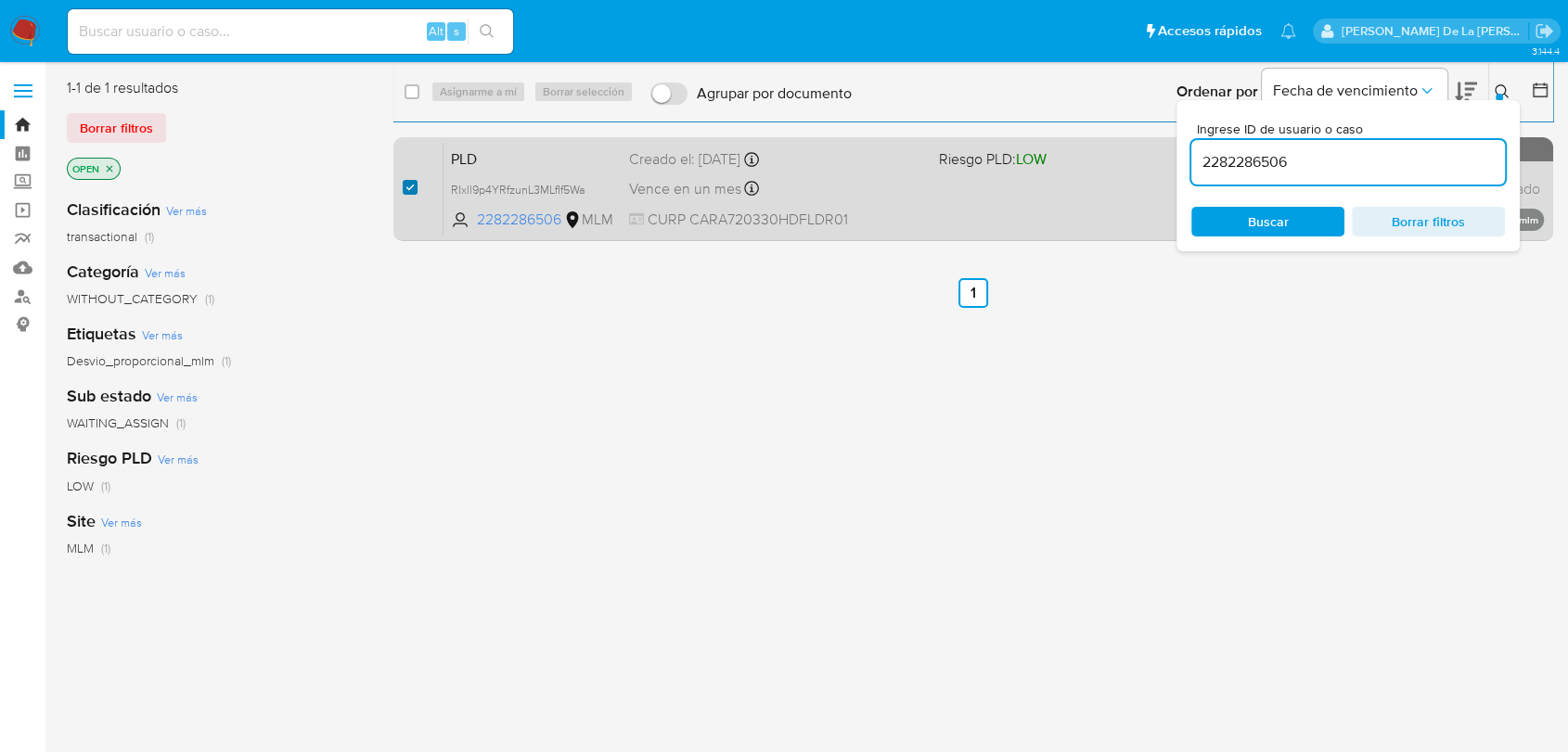 checkbox on "true" 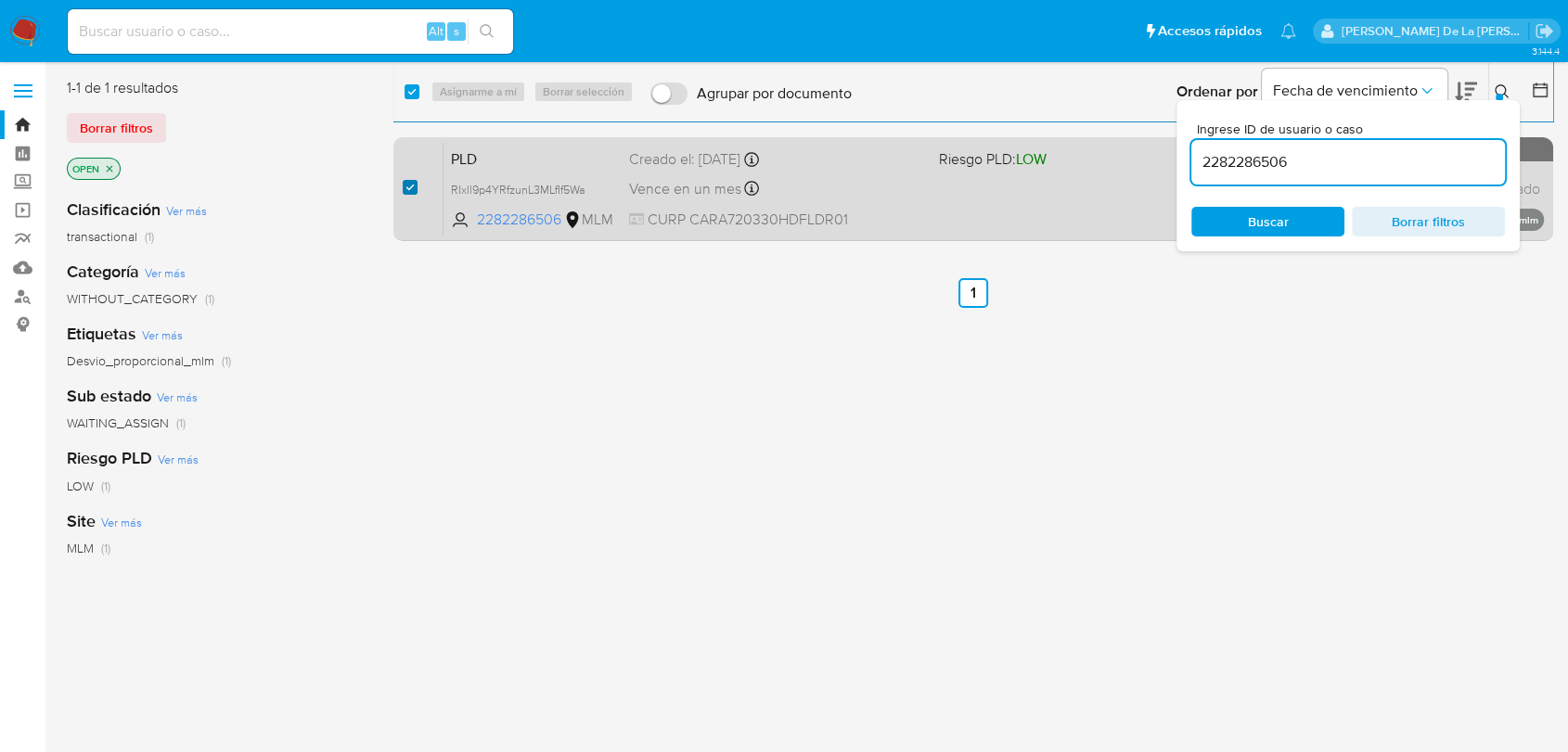 checkbox on "true" 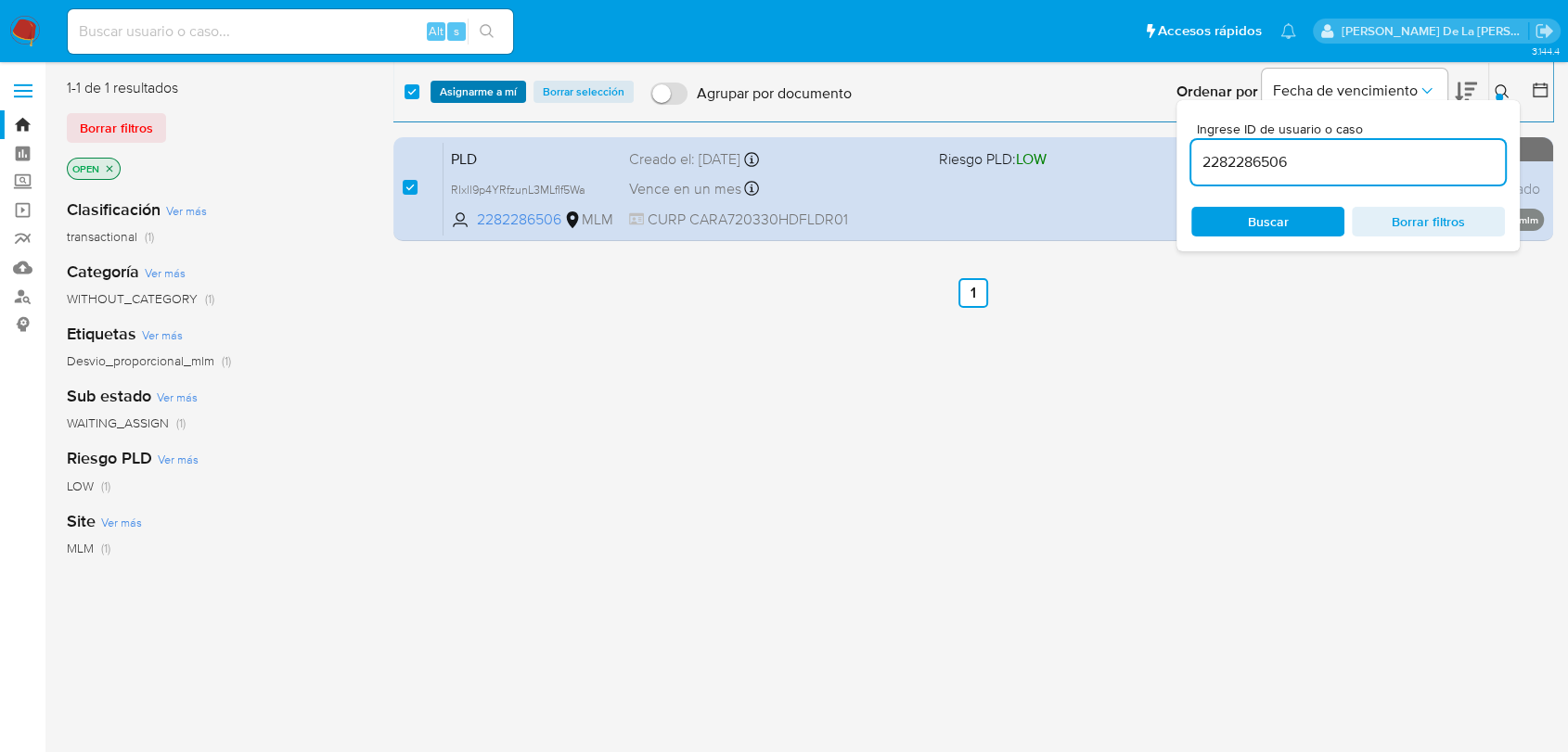click on "Asignarme a mí" at bounding box center (478, 92) 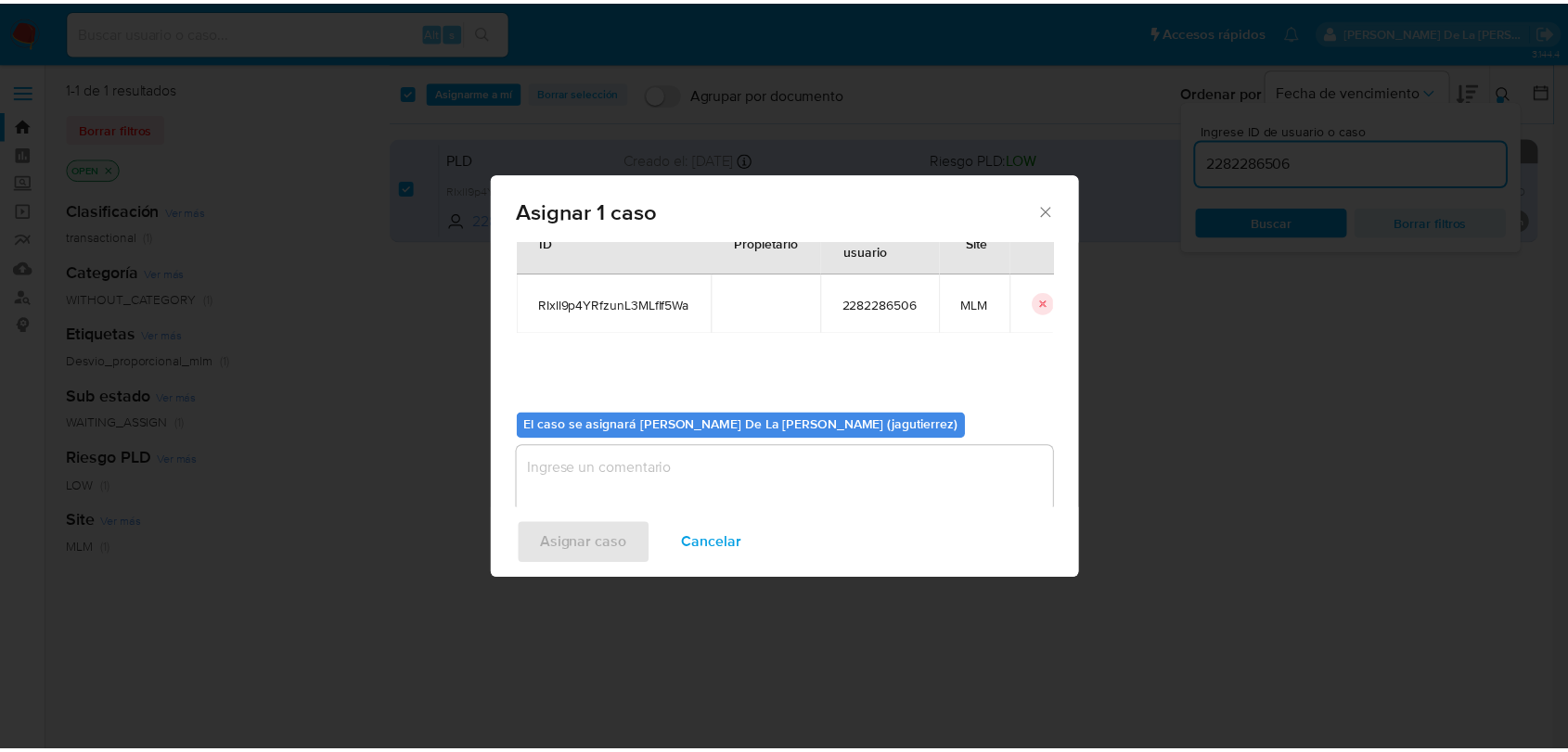 scroll, scrollTop: 96, scrollLeft: 0, axis: vertical 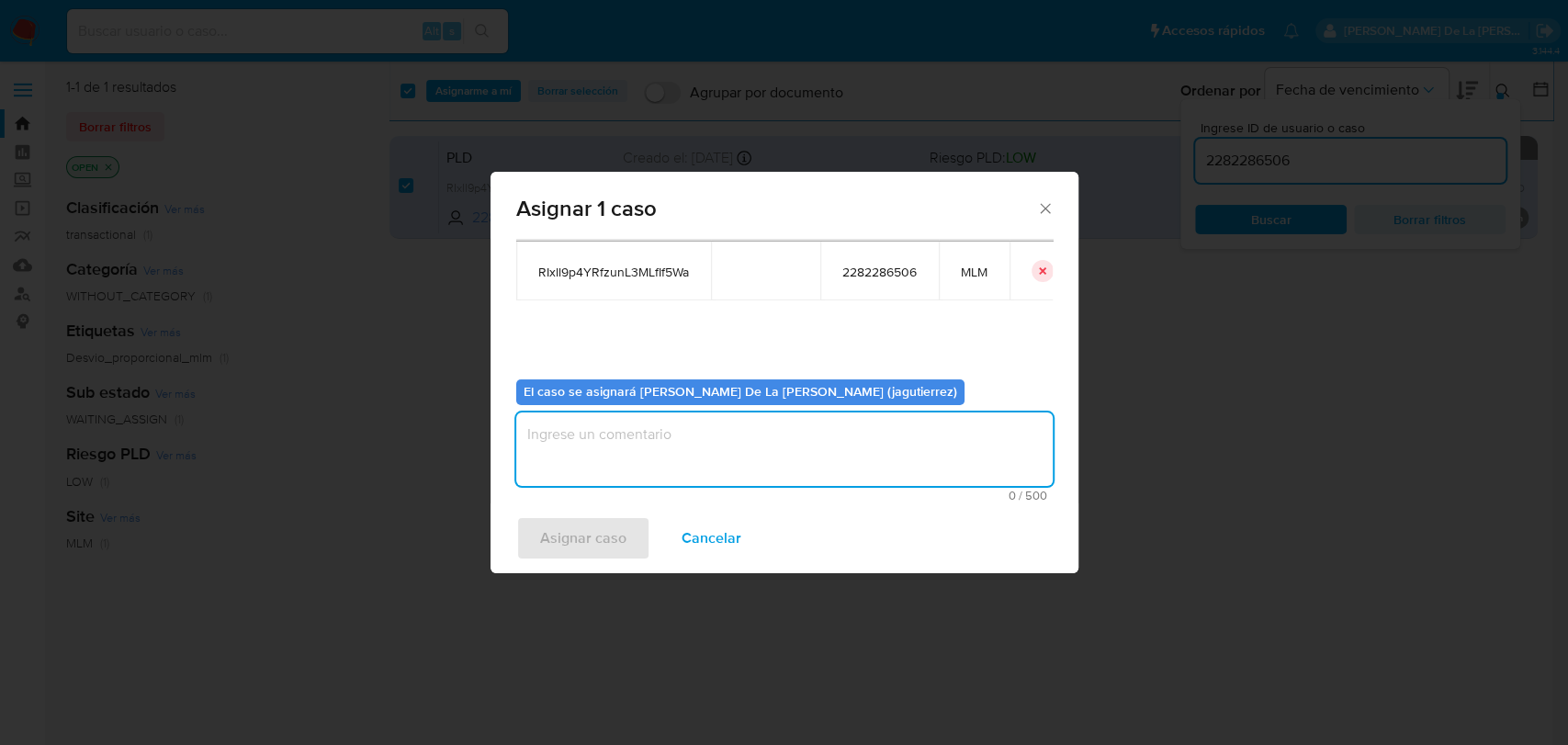 click at bounding box center (784, 449) 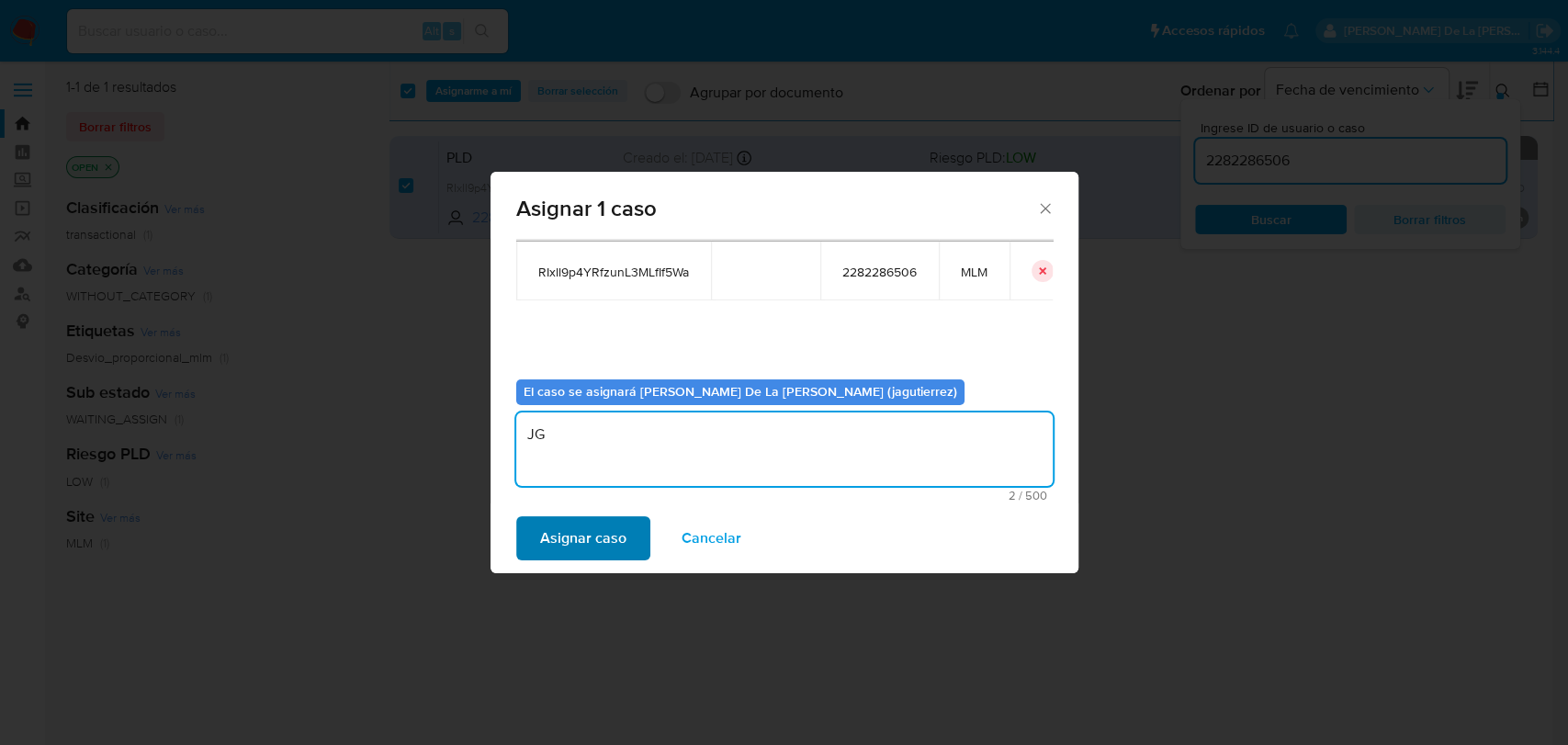 type on "JG" 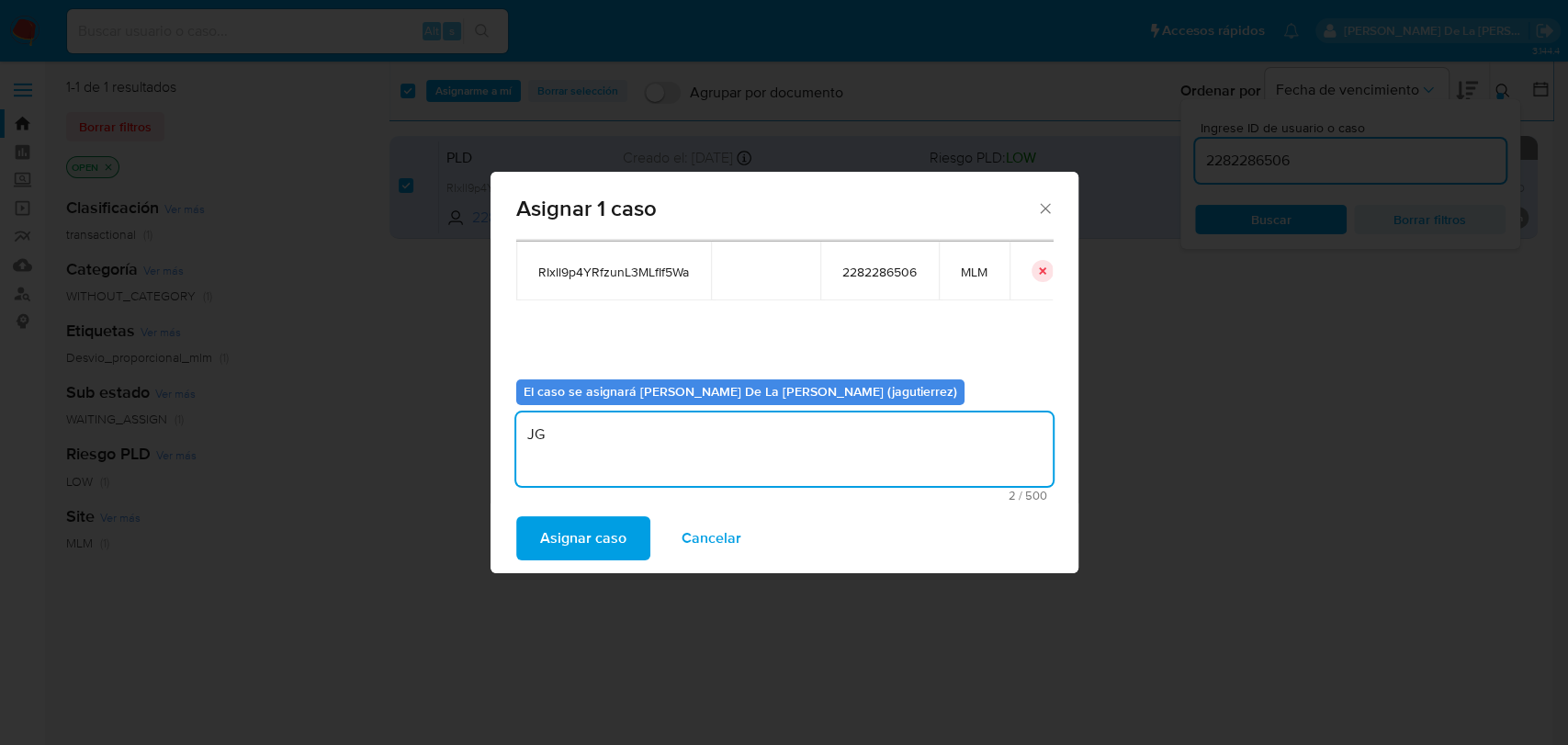 click on "Asignar caso" at bounding box center (583, 538) 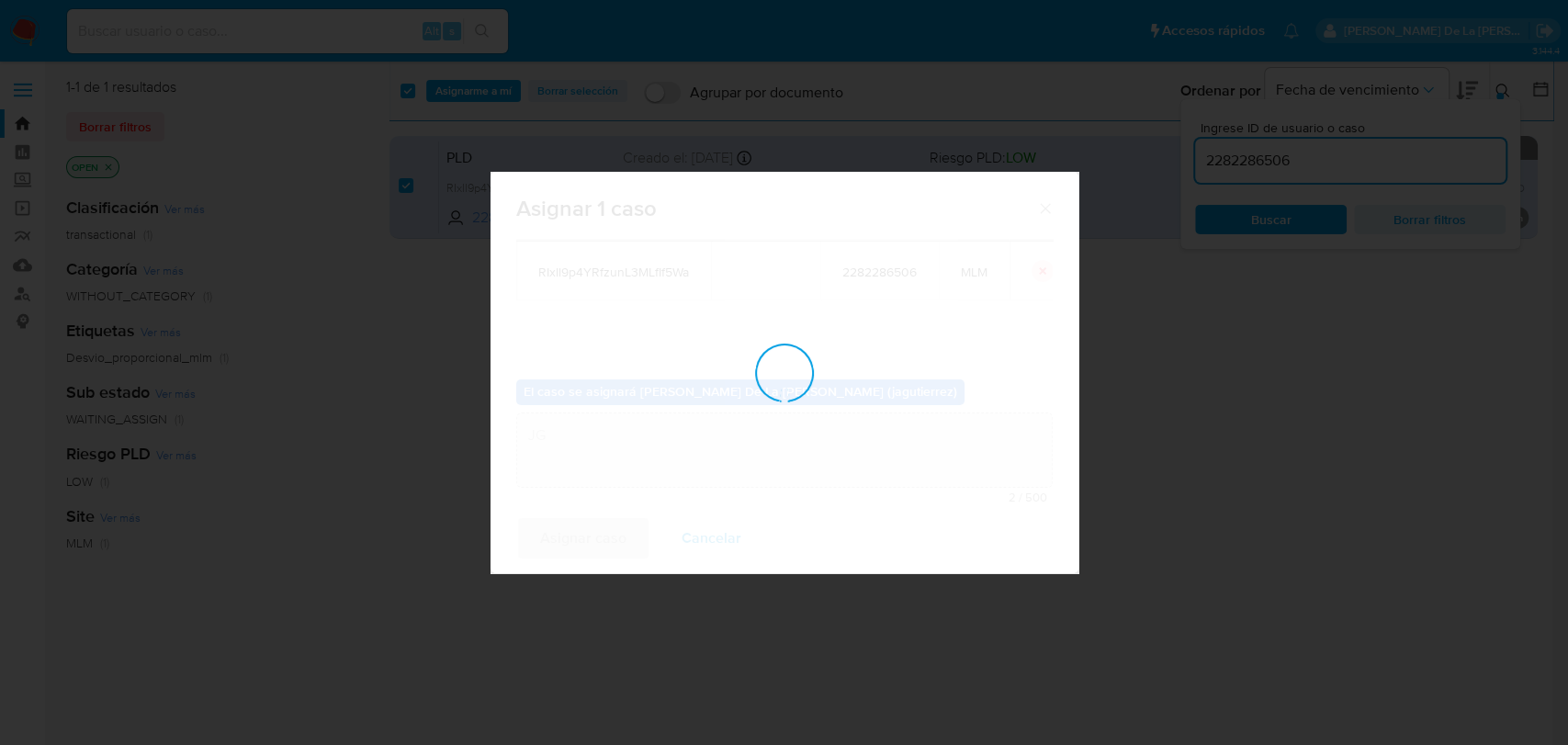 type 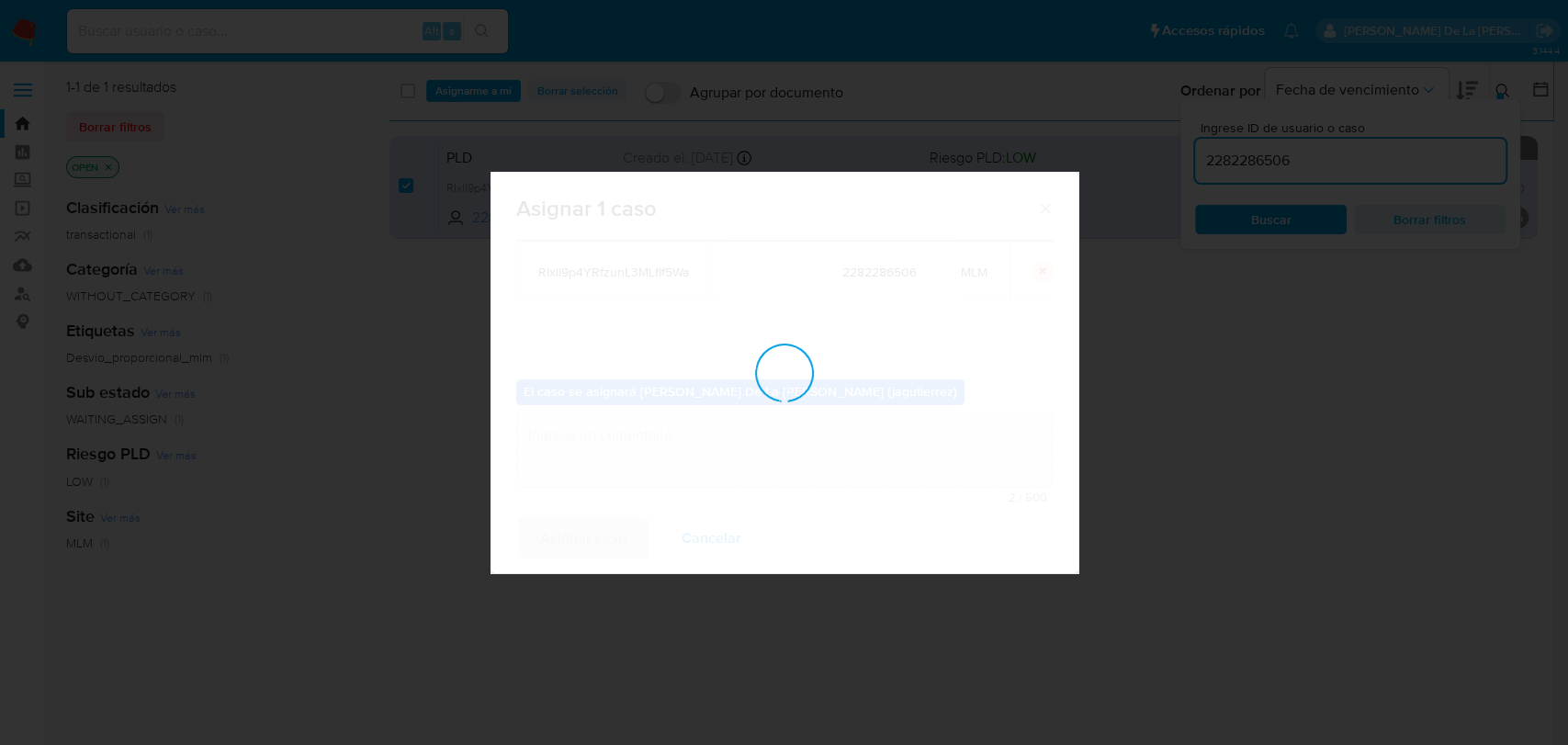 checkbox on "false" 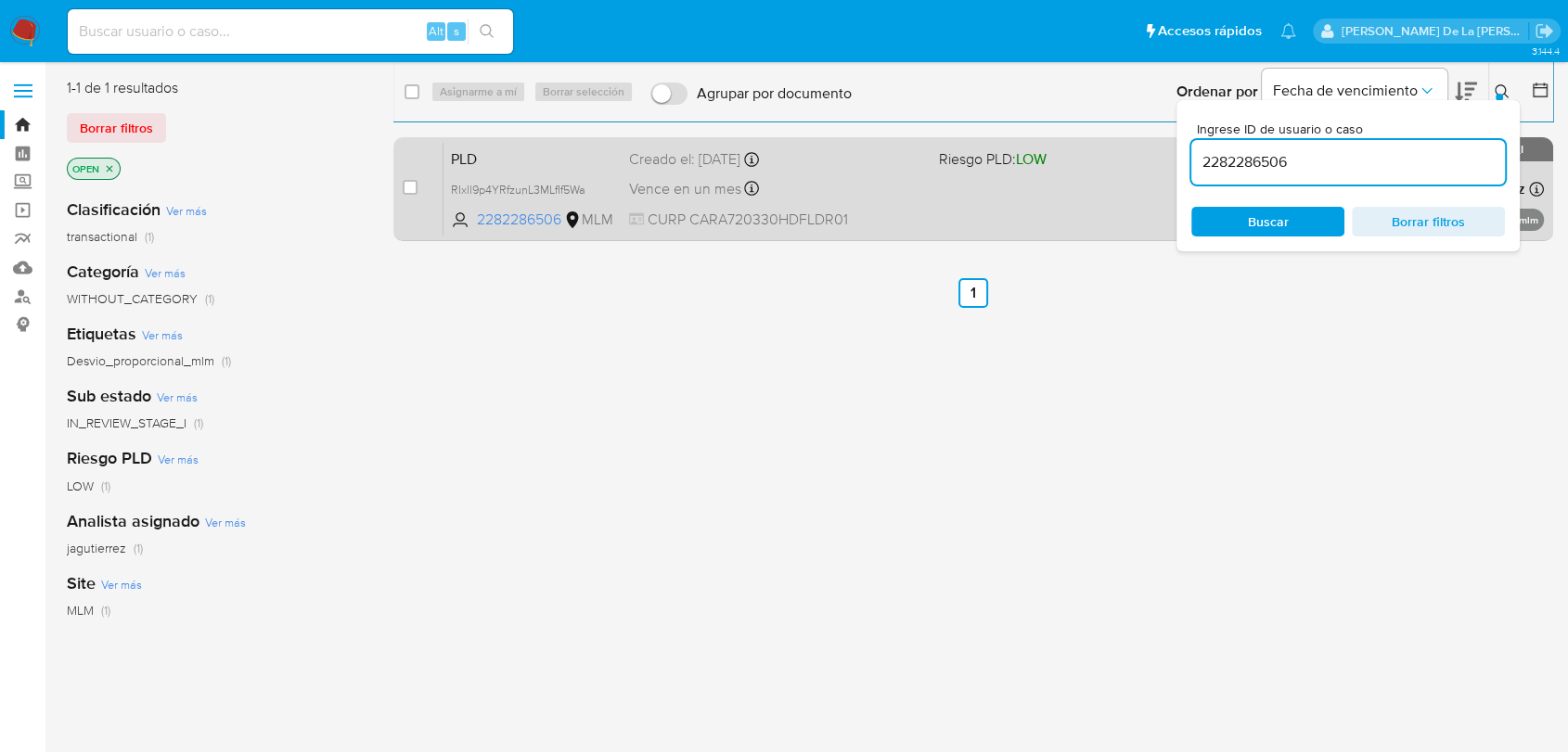 click on "PLD RIxll9p4YRfzunL3MLfIf5Wa 2282286506 MLM Riesgo PLD:  LOW Creado el: 12/06/2025   Creado el: 12/06/2025 02:09:36 Vence en un mes   Vence el 11/08/2025 02:09:37 CURP   CARA720330HDFLDR01 Asignado a   jagutierrez   Asignado el: 09/07/2025 18:19:32 Desvio_proporcional_mlm OPEN - IN_REVIEW_STAGE_I" at bounding box center [994, 188] 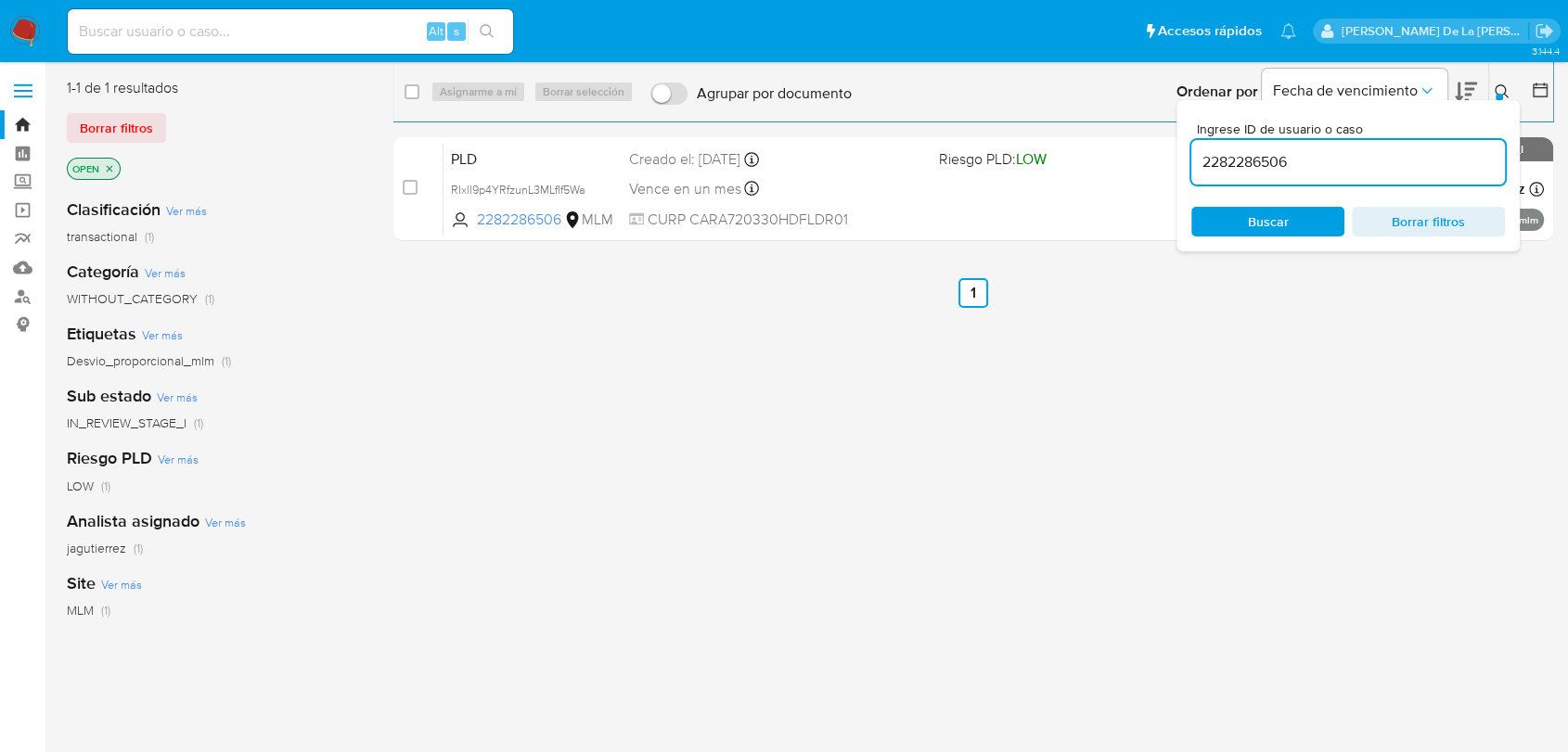 click at bounding box center [25, 32] 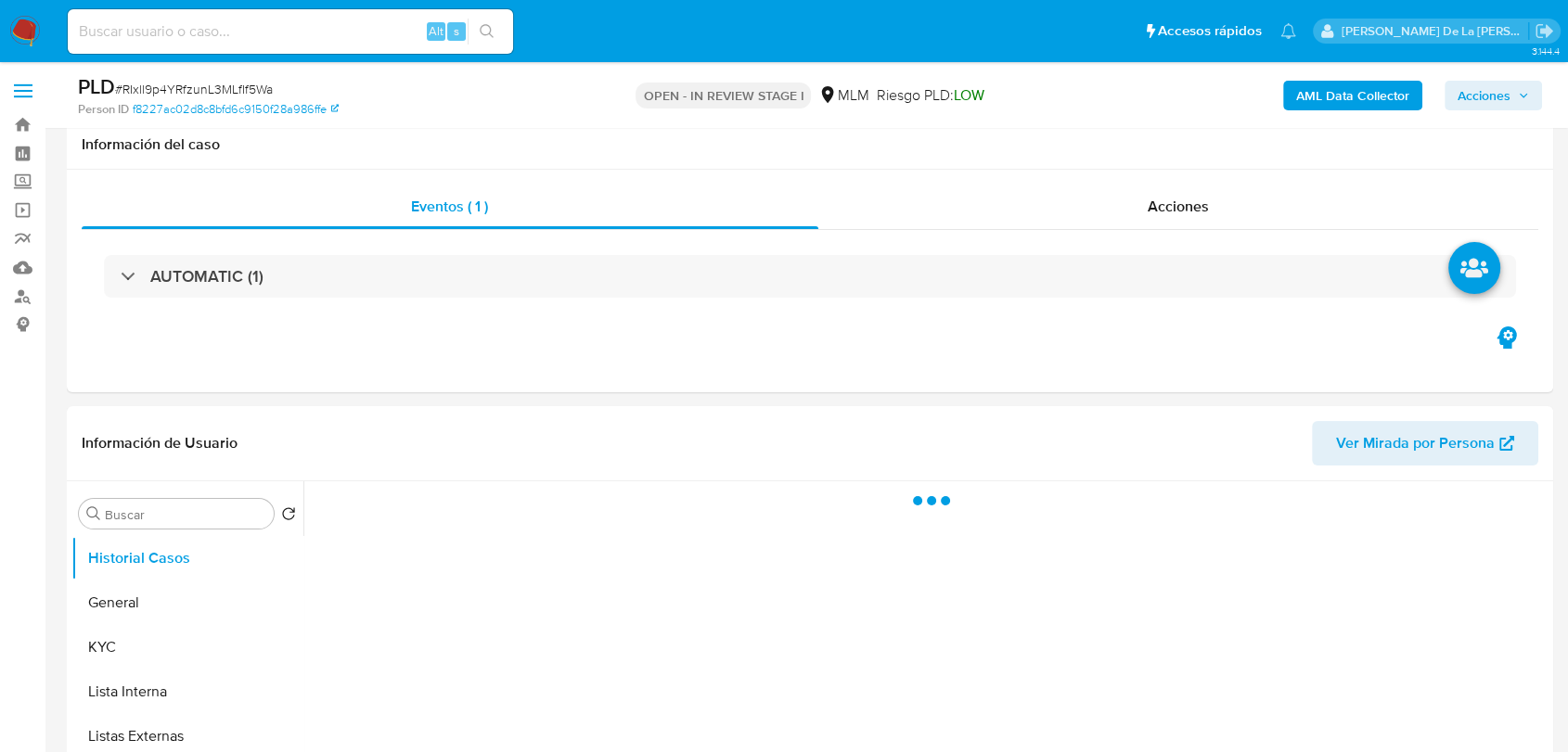 scroll, scrollTop: 94, scrollLeft: 0, axis: vertical 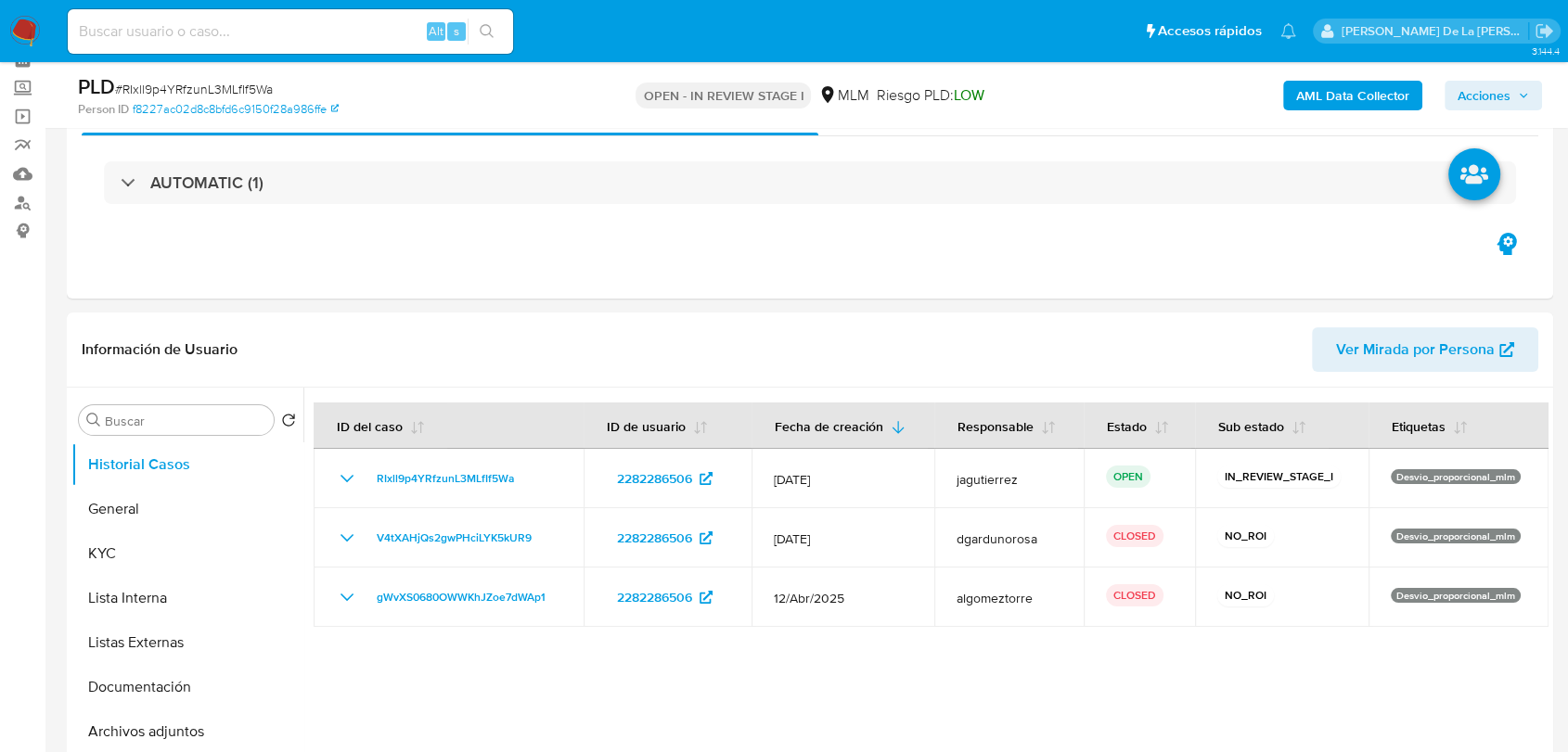 select on "10" 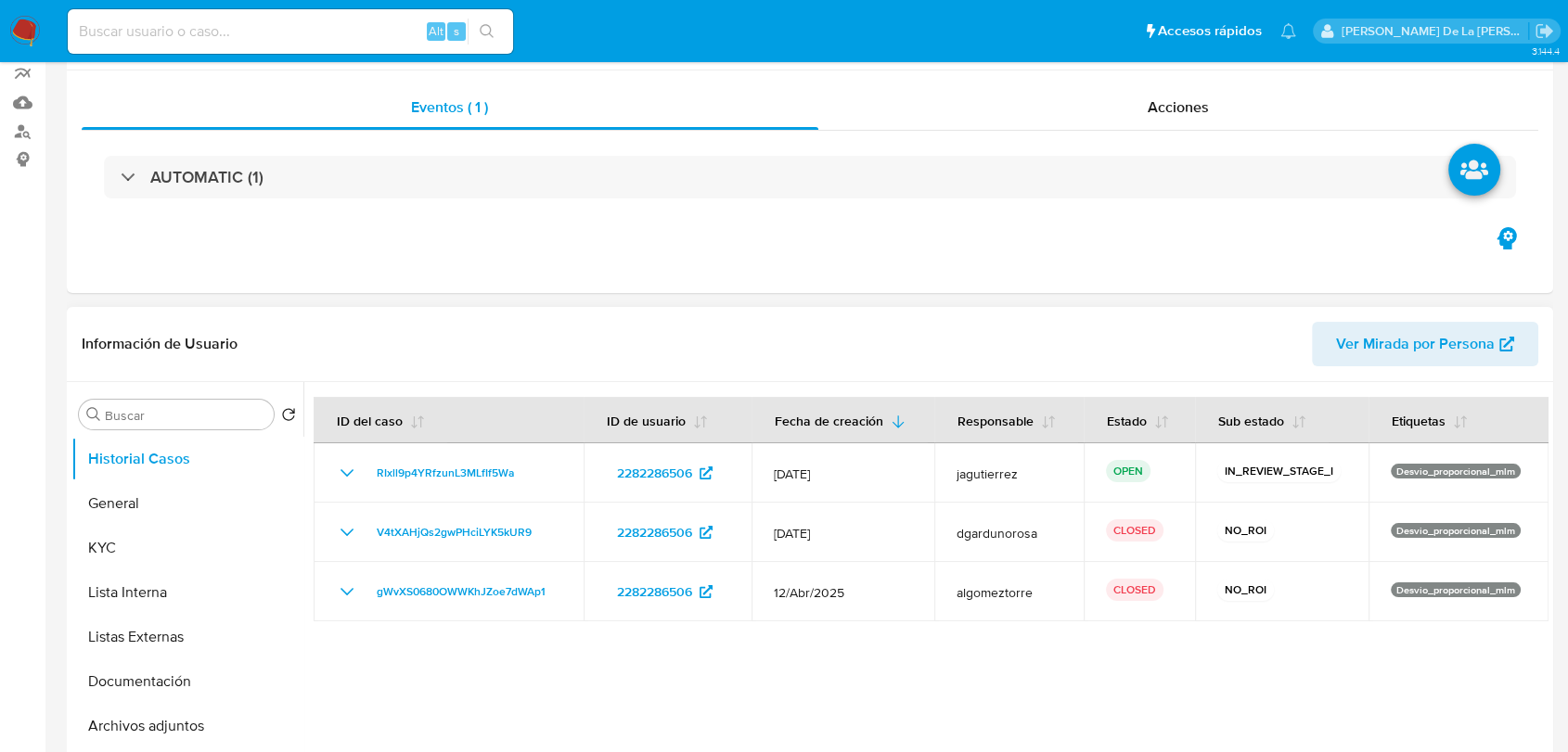 scroll, scrollTop: 0, scrollLeft: 0, axis: both 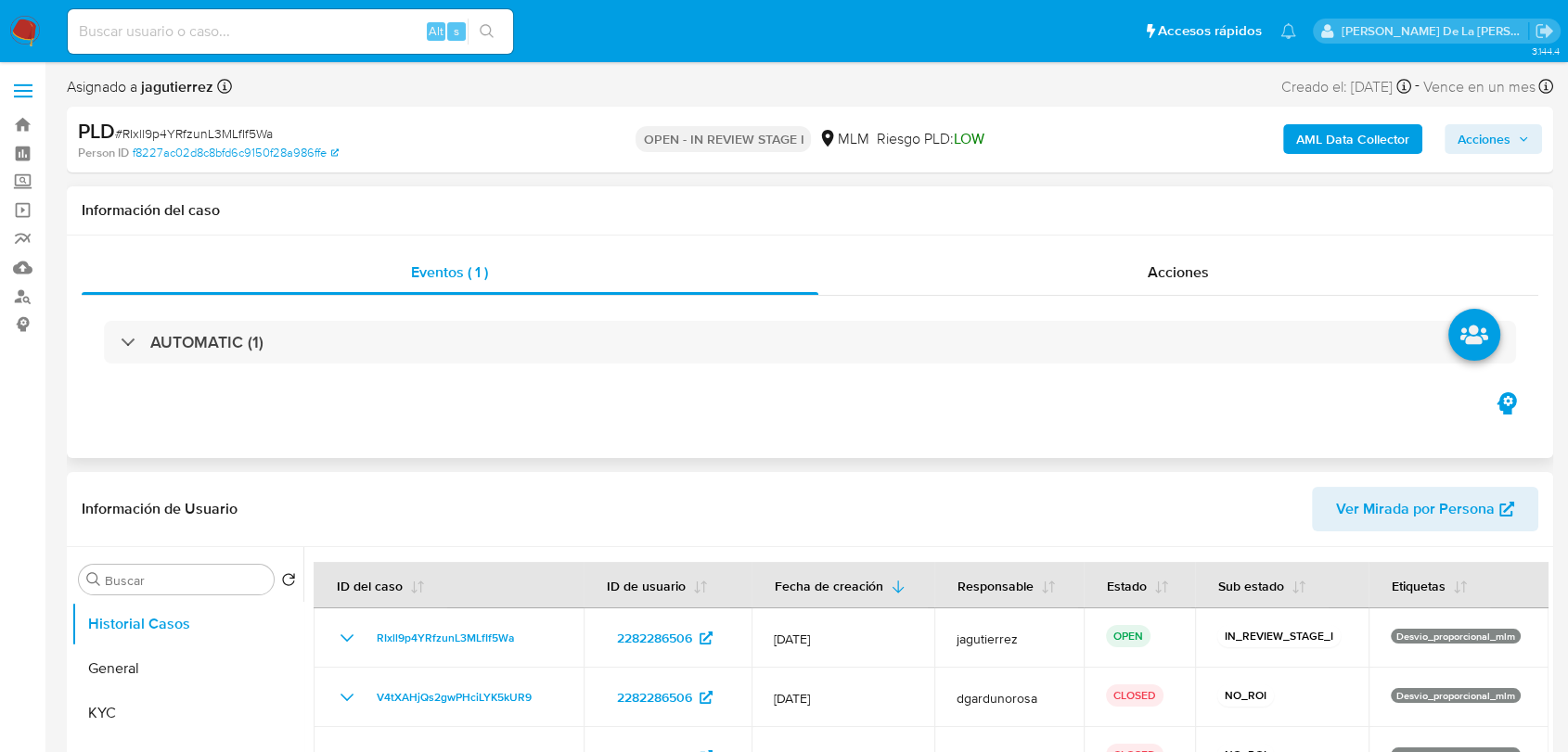 click on "AUTOMATIC (1)" at bounding box center [810, 342] 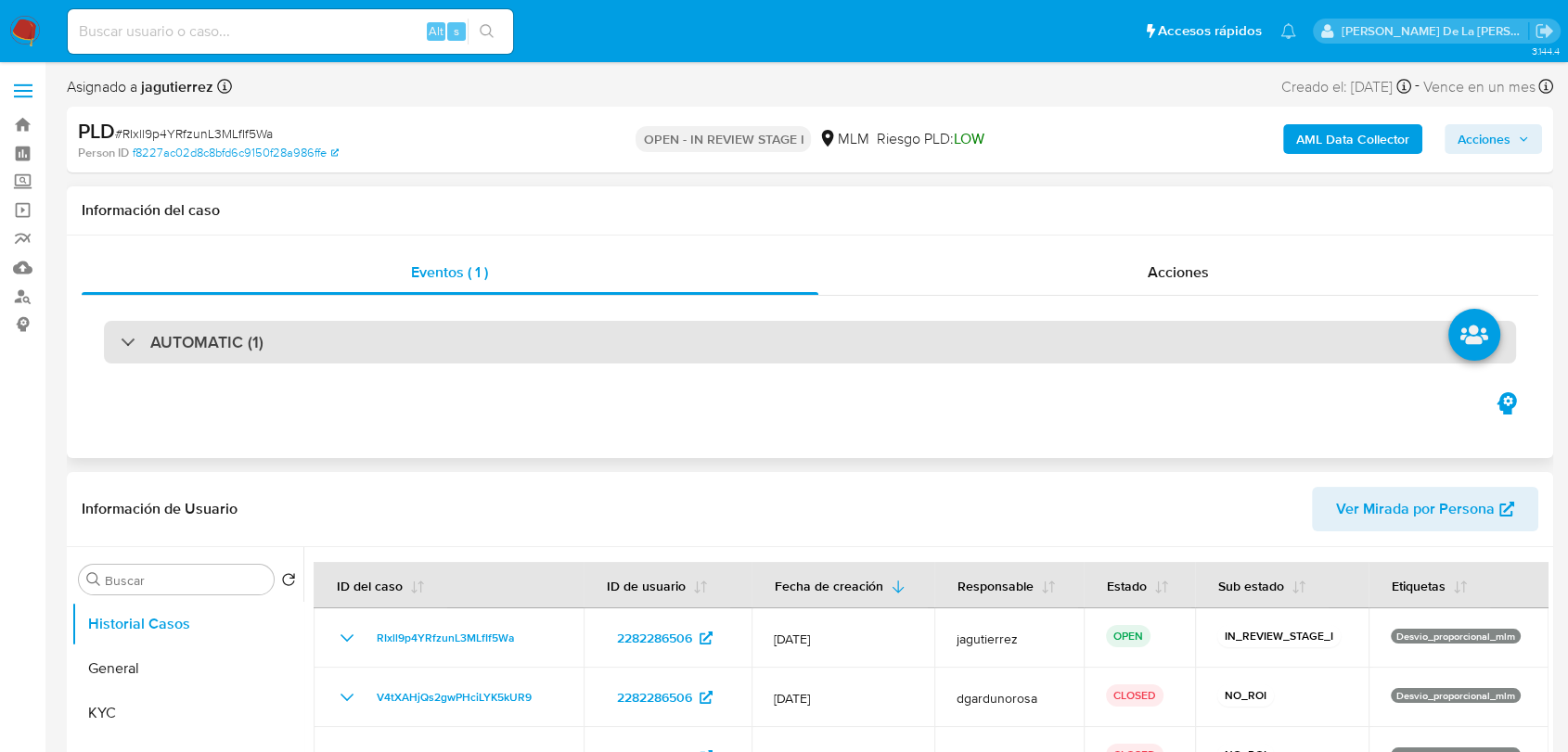 click on "AUTOMATIC (1)" at bounding box center [810, 342] 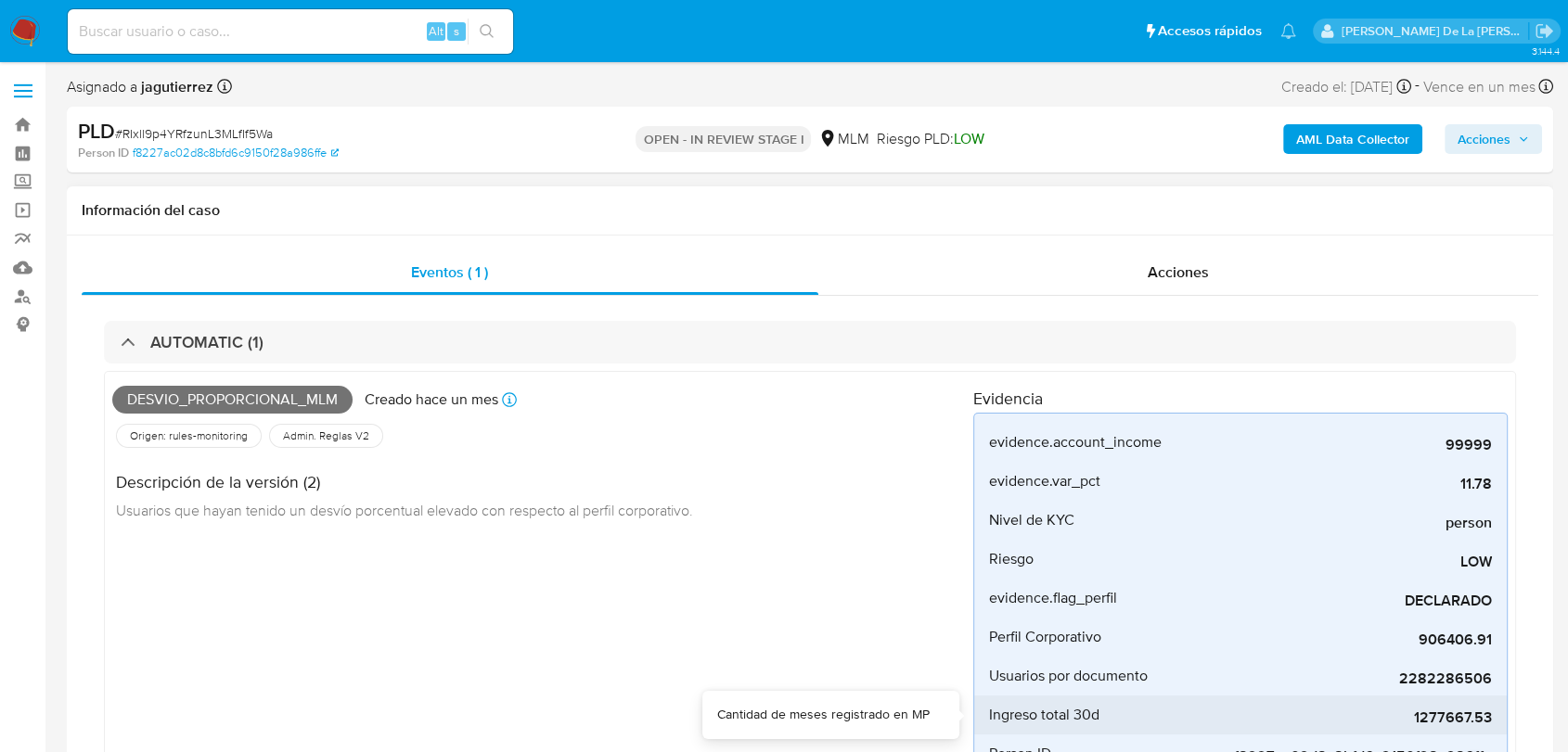 click on "1277667.53" at bounding box center (1353, 718) 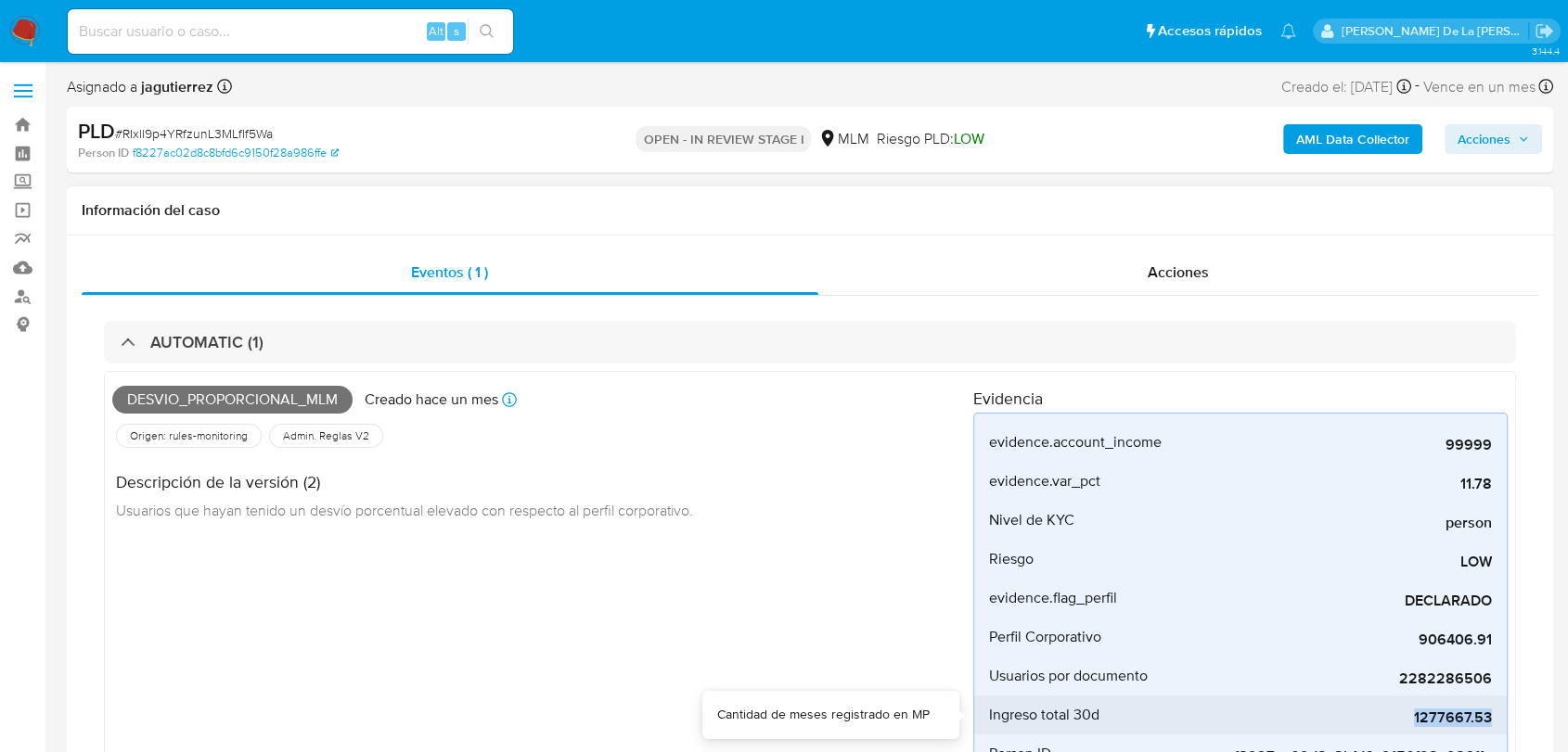 click on "1277667.53" at bounding box center (1353, 718) 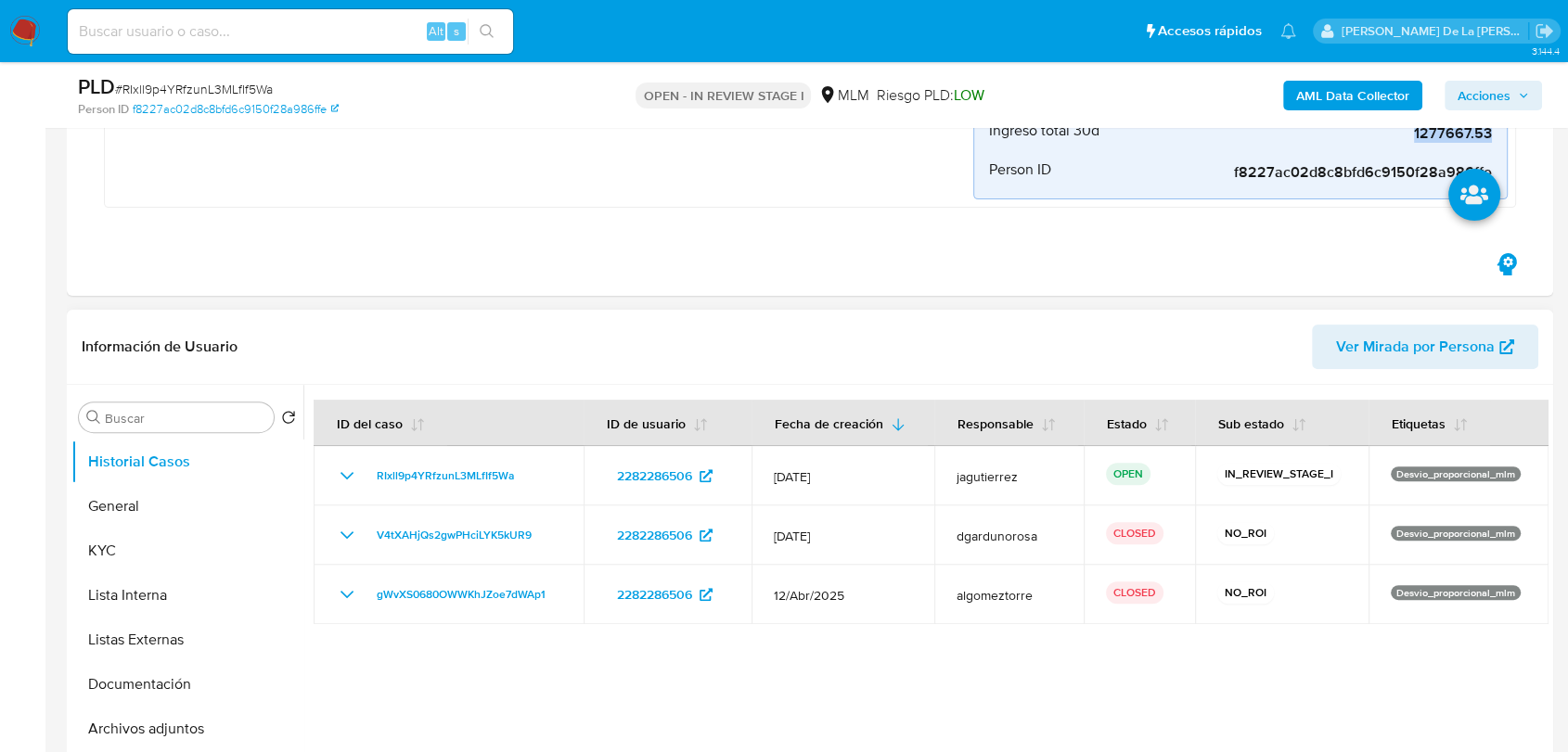 scroll, scrollTop: 567, scrollLeft: 0, axis: vertical 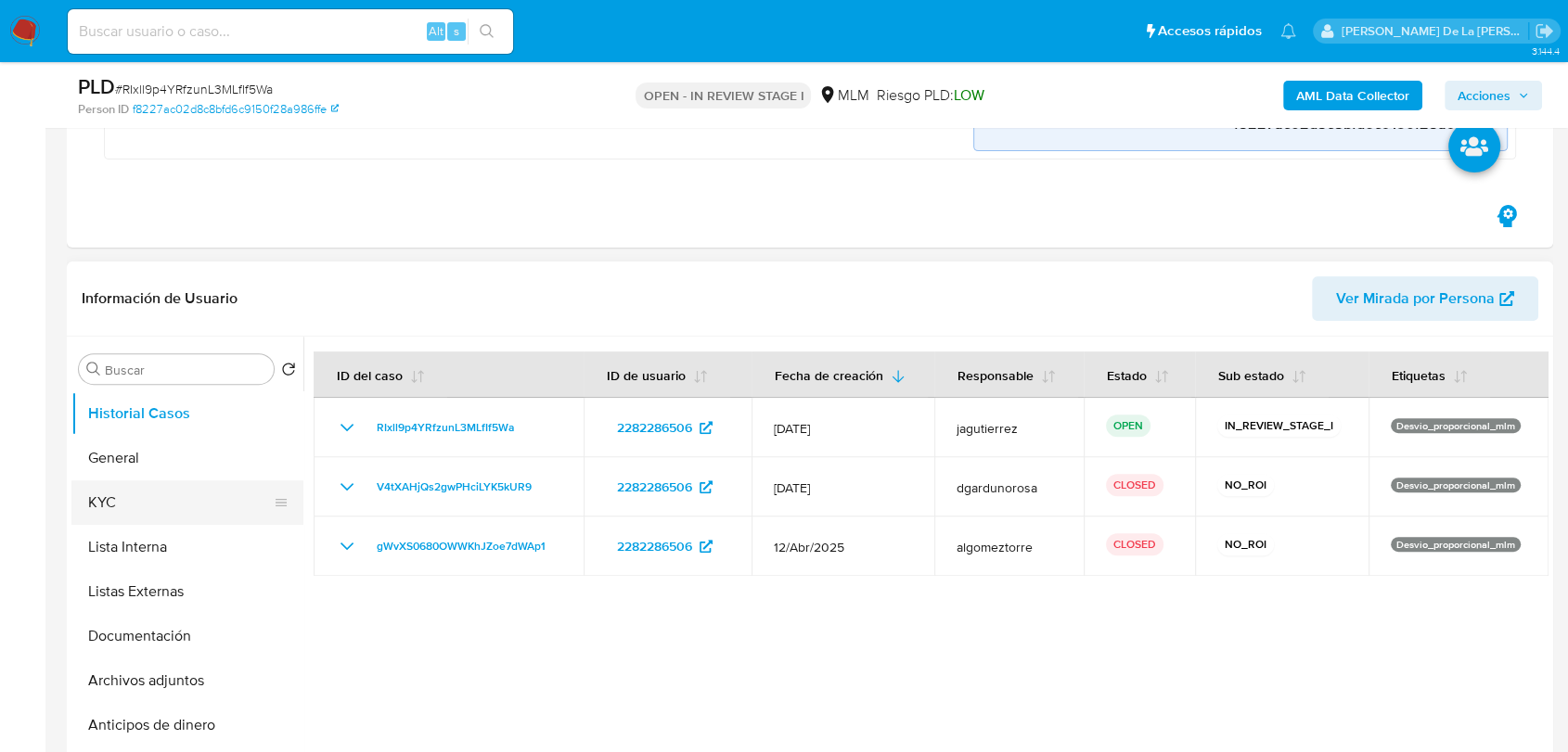 click on "KYC" at bounding box center (180, 503) 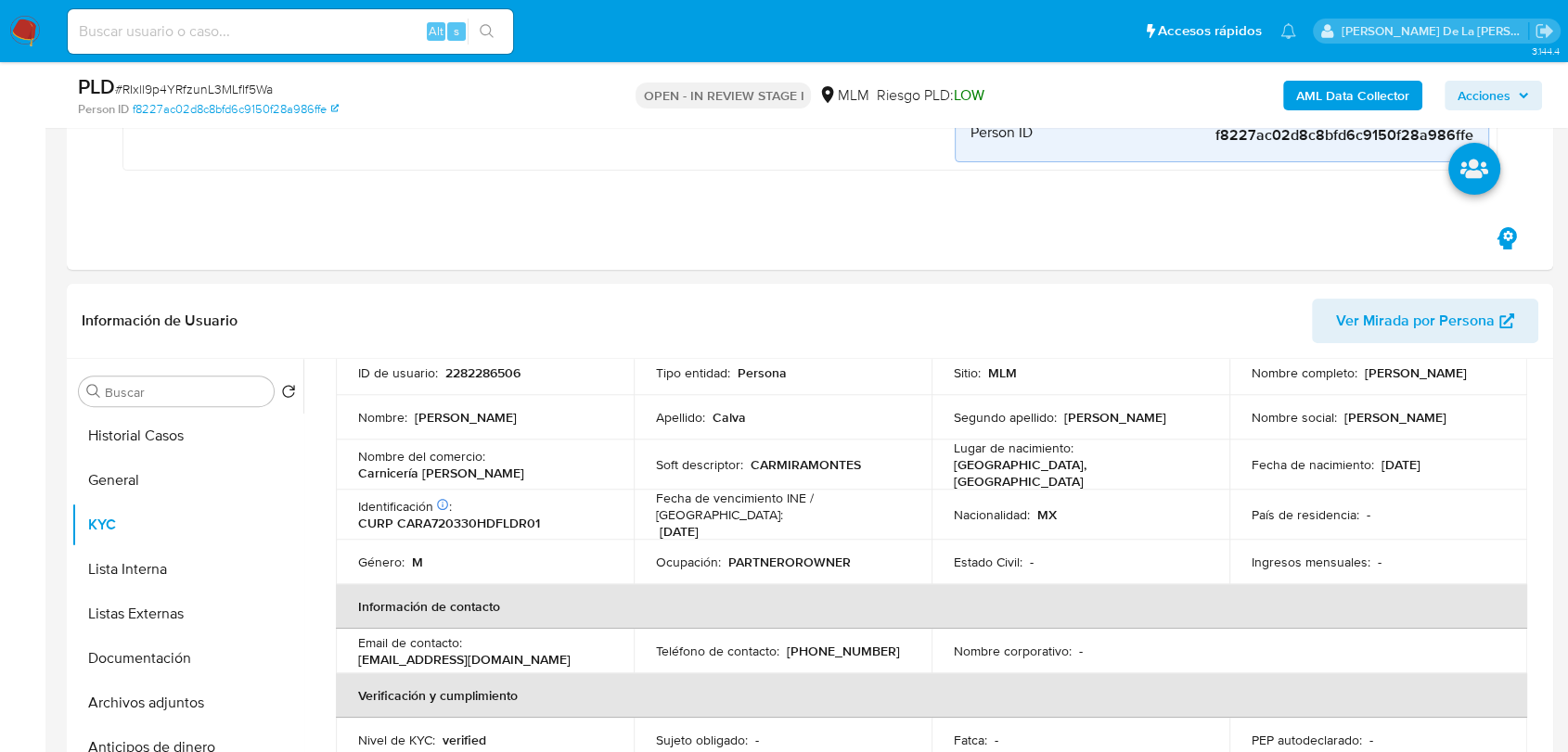 scroll, scrollTop: 793, scrollLeft: 0, axis: vertical 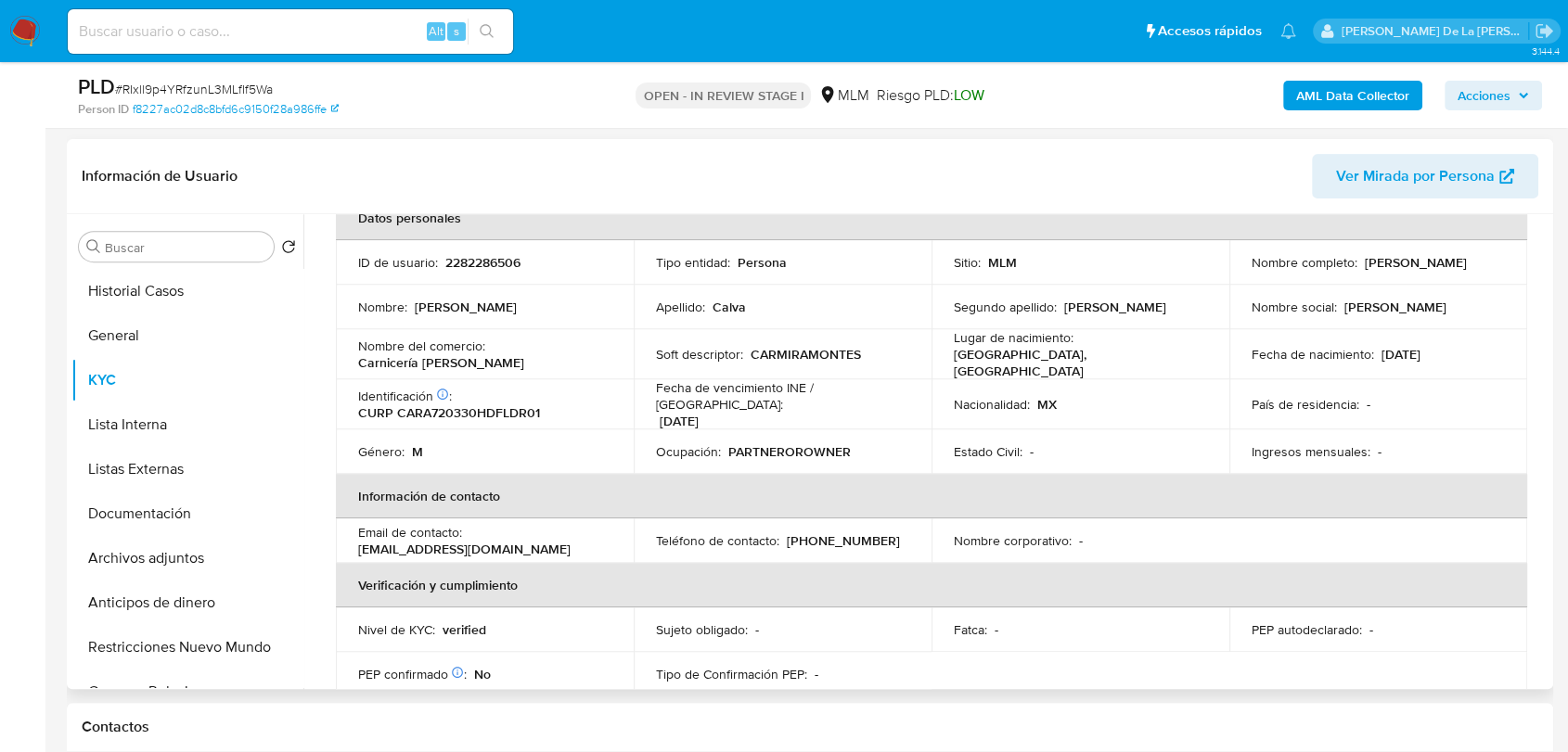 click on "Carnicería [PERSON_NAME]" at bounding box center [441, 363] 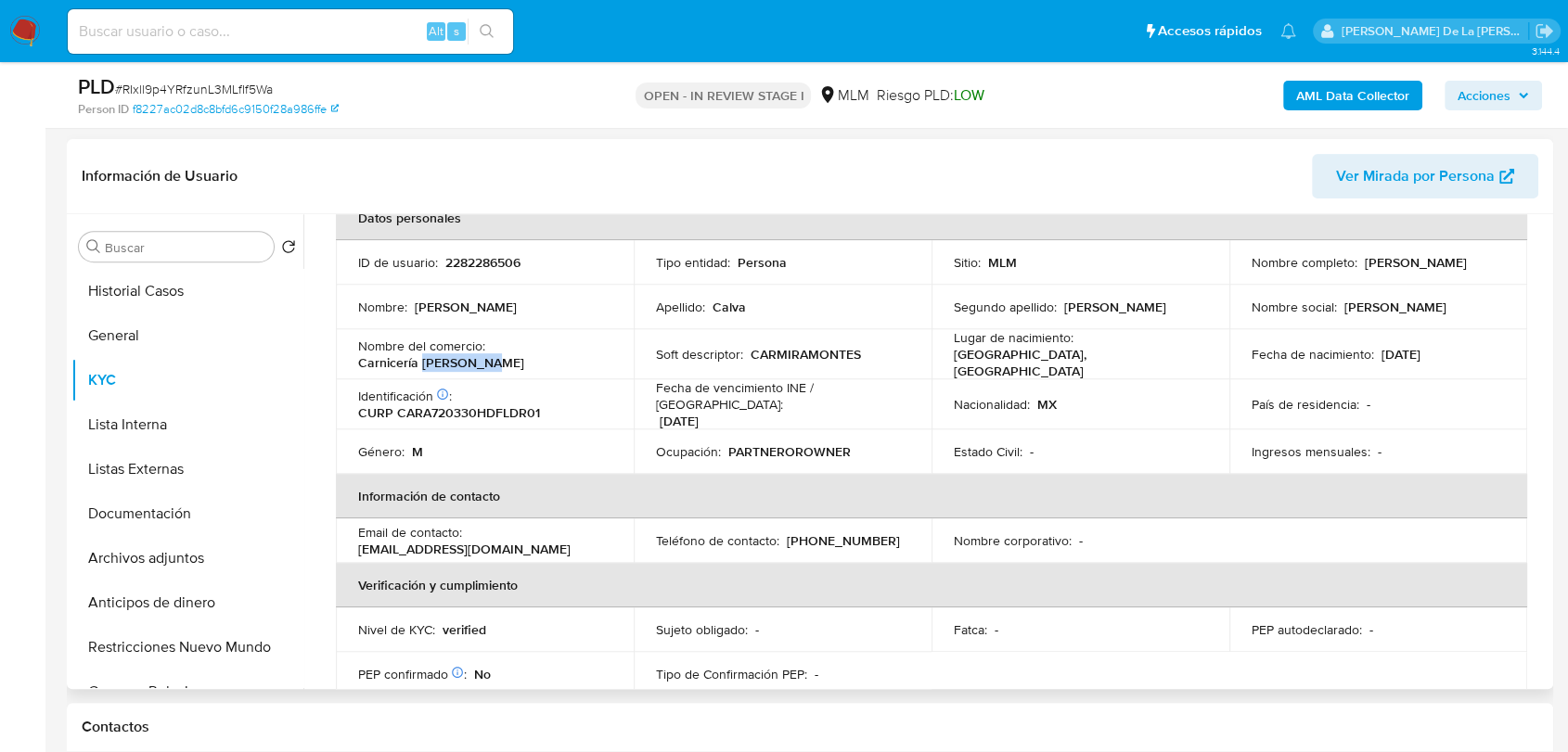 click on "Carnicería Miramontes" at bounding box center (441, 363) 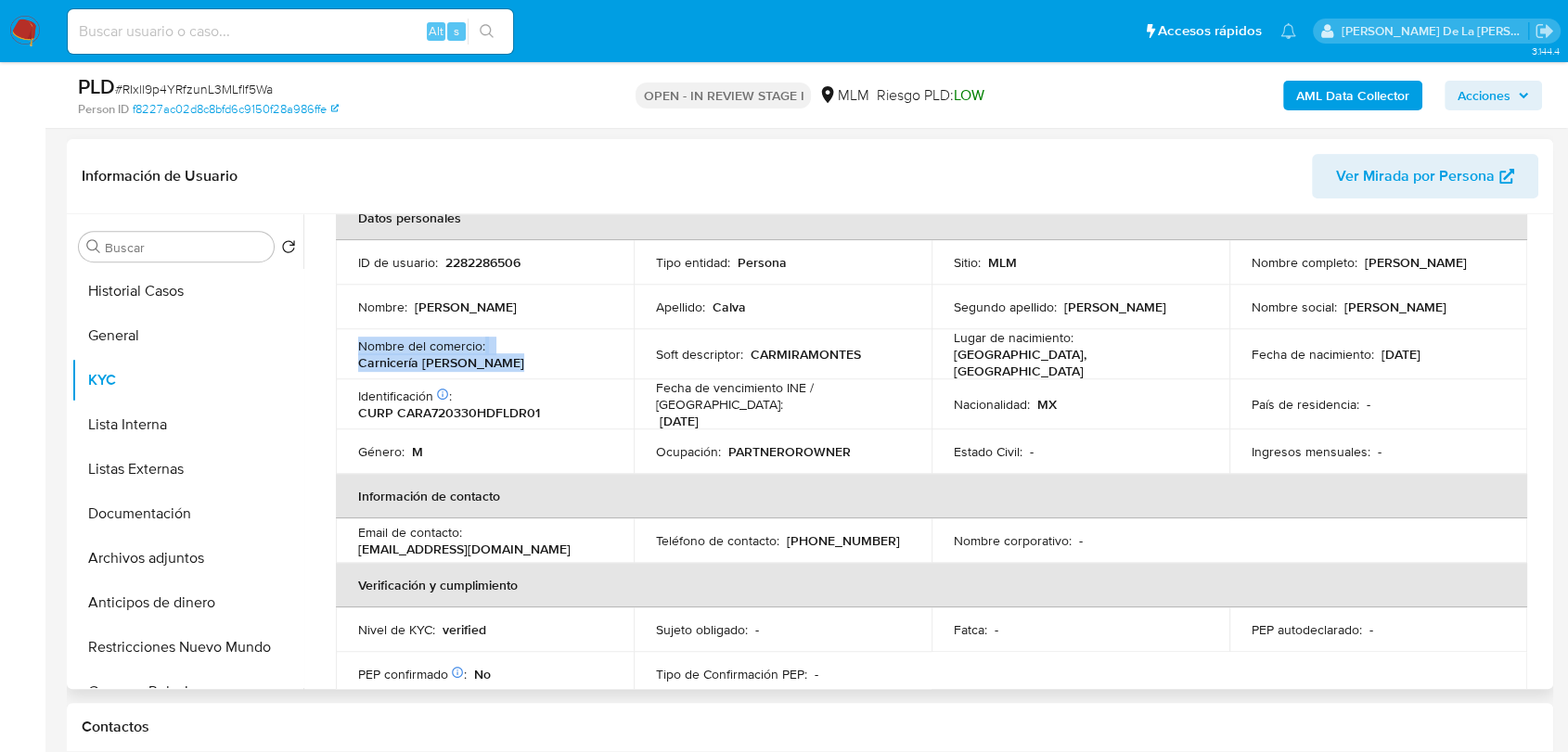 click on "Carnicería Miramontes" at bounding box center [441, 363] 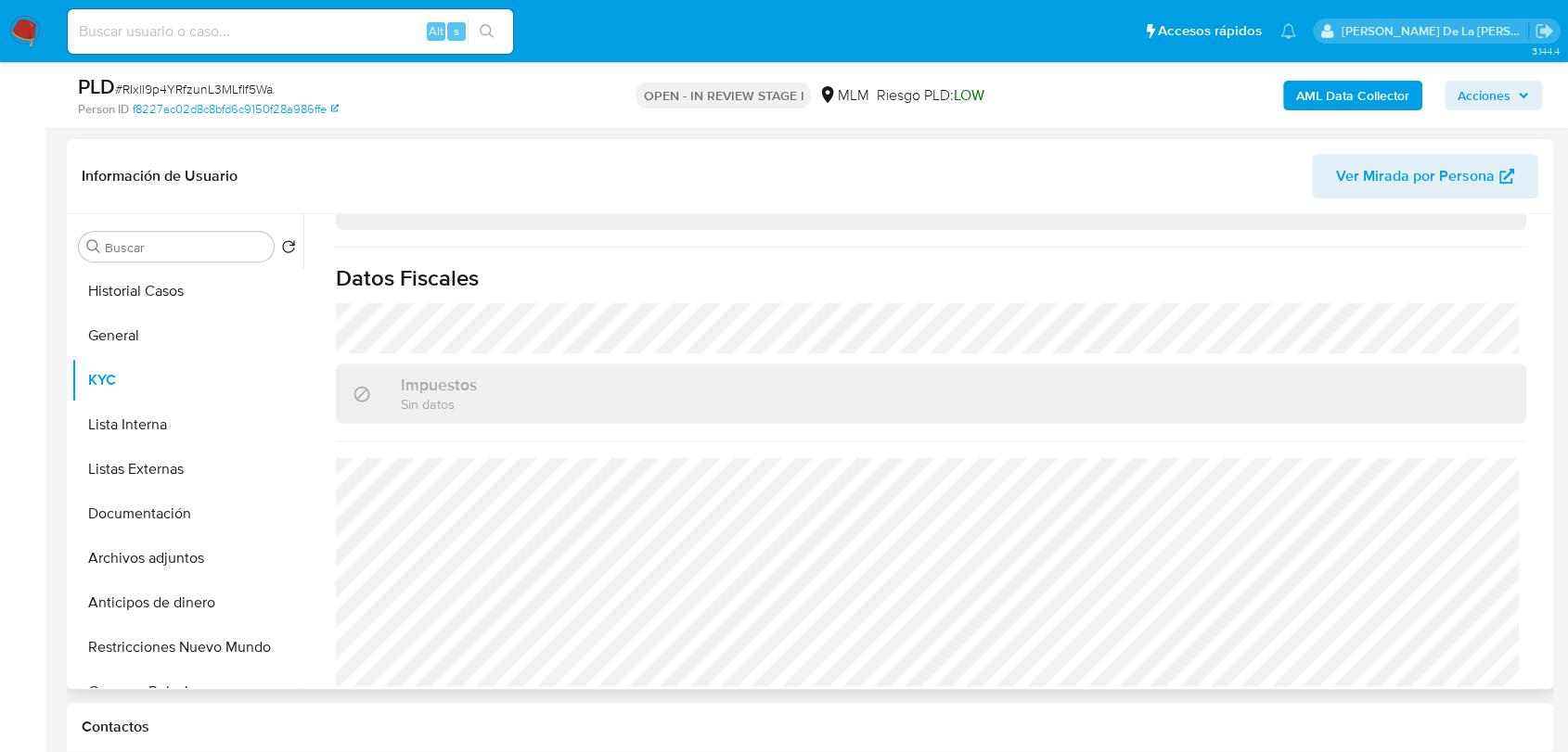 scroll, scrollTop: 1161, scrollLeft: 0, axis: vertical 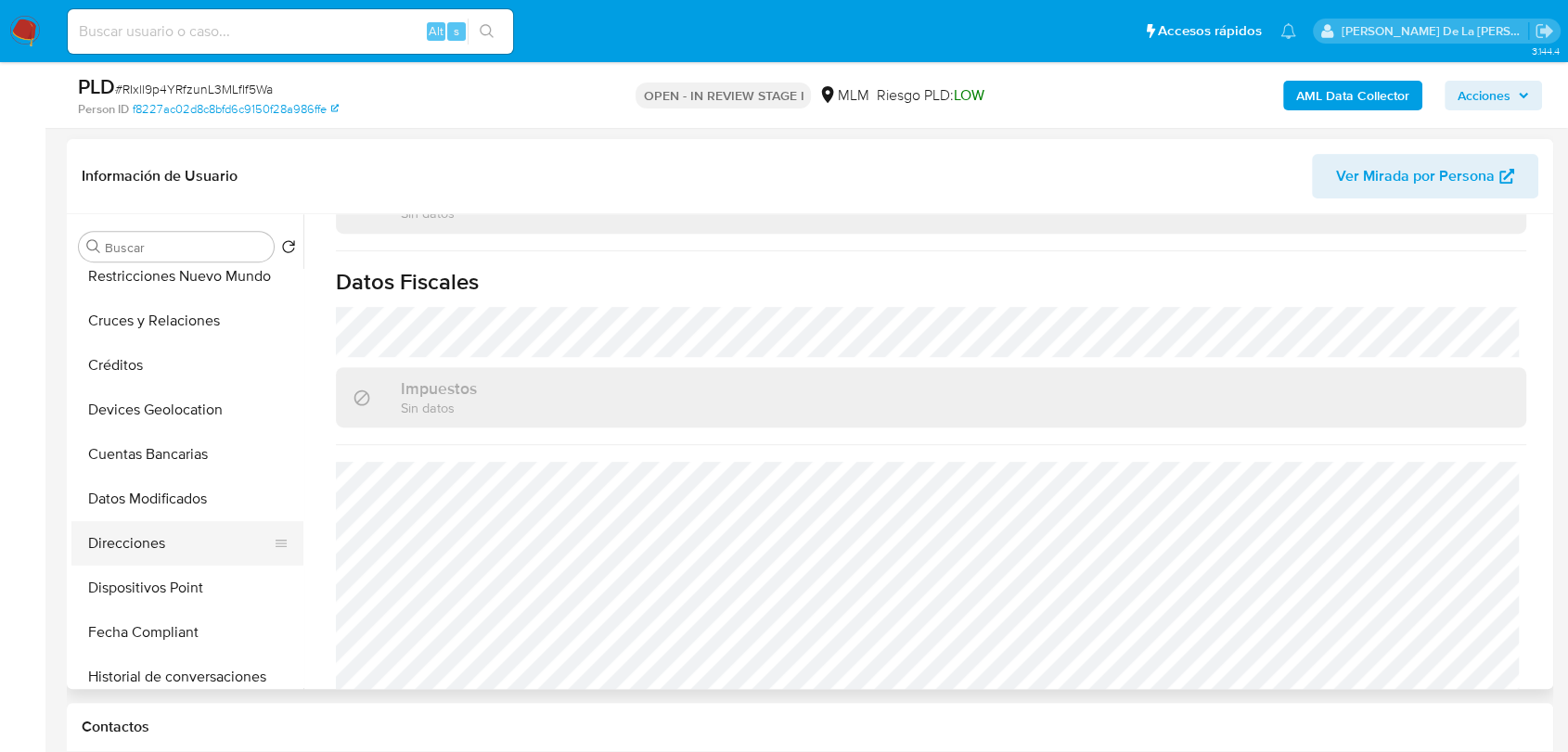 click on "Direcciones" at bounding box center [180, 543] 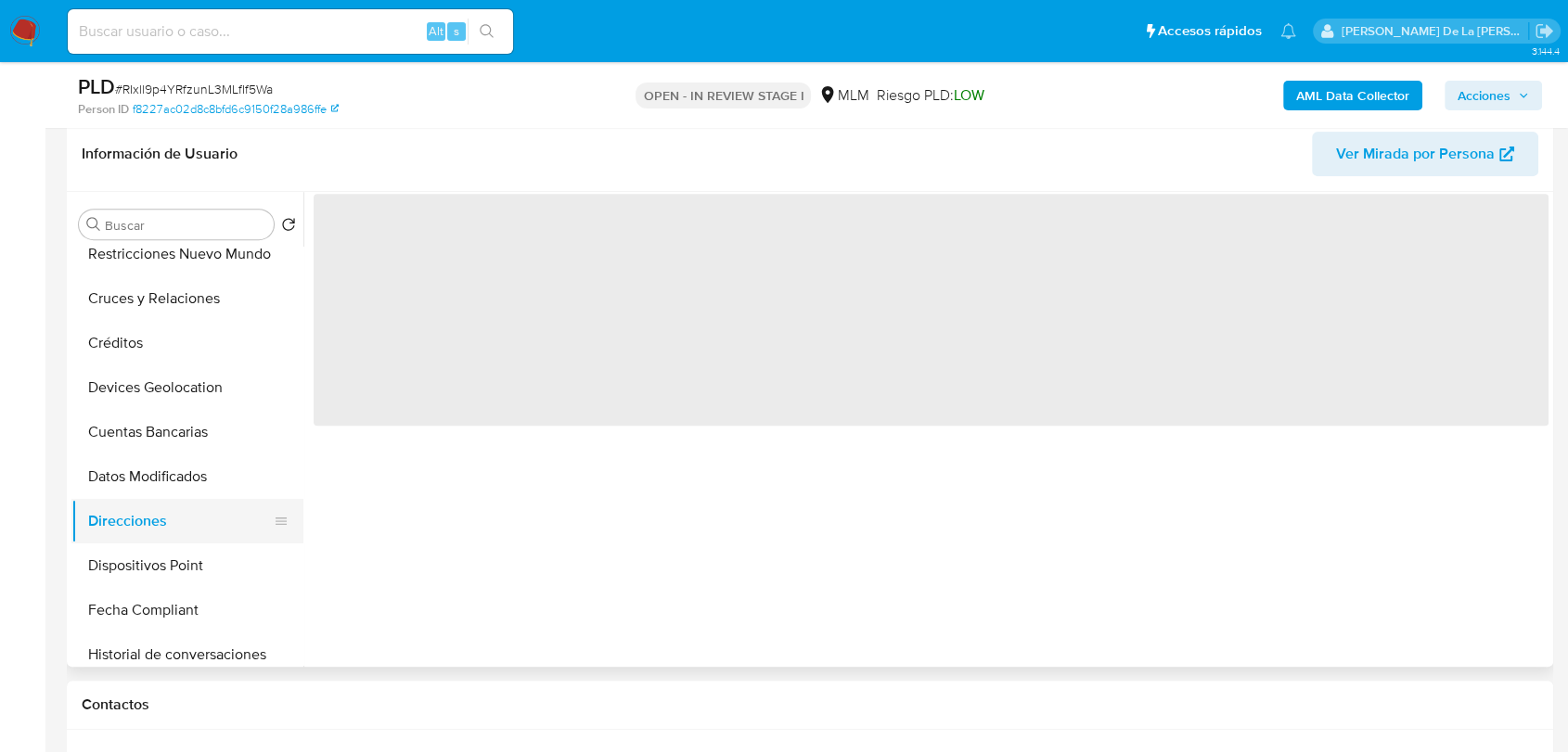 scroll, scrollTop: 0, scrollLeft: 0, axis: both 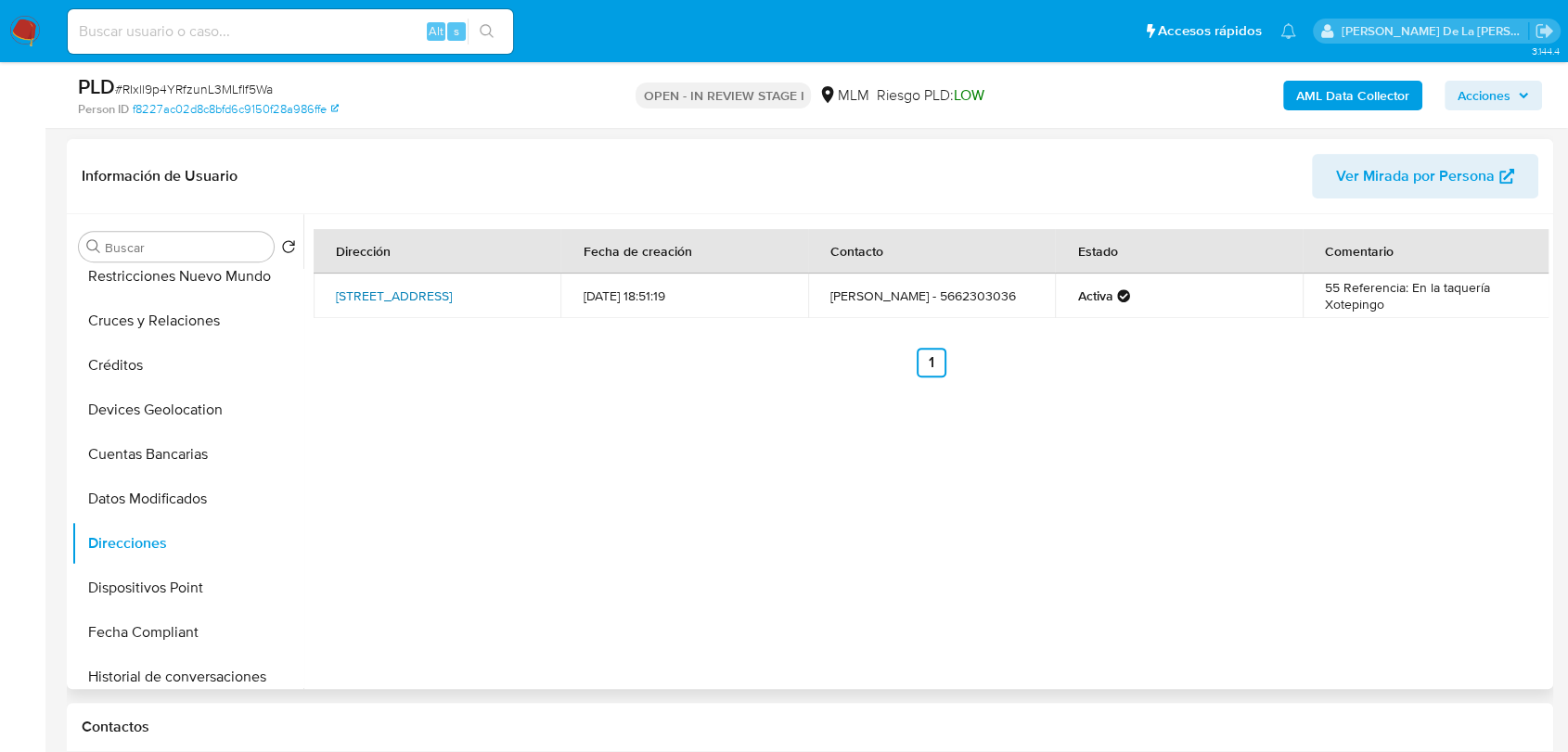 click on "Xotepingo 55, Coyoacán, Distrito Federal, 04460, Mexico 55" at bounding box center (393, 296) 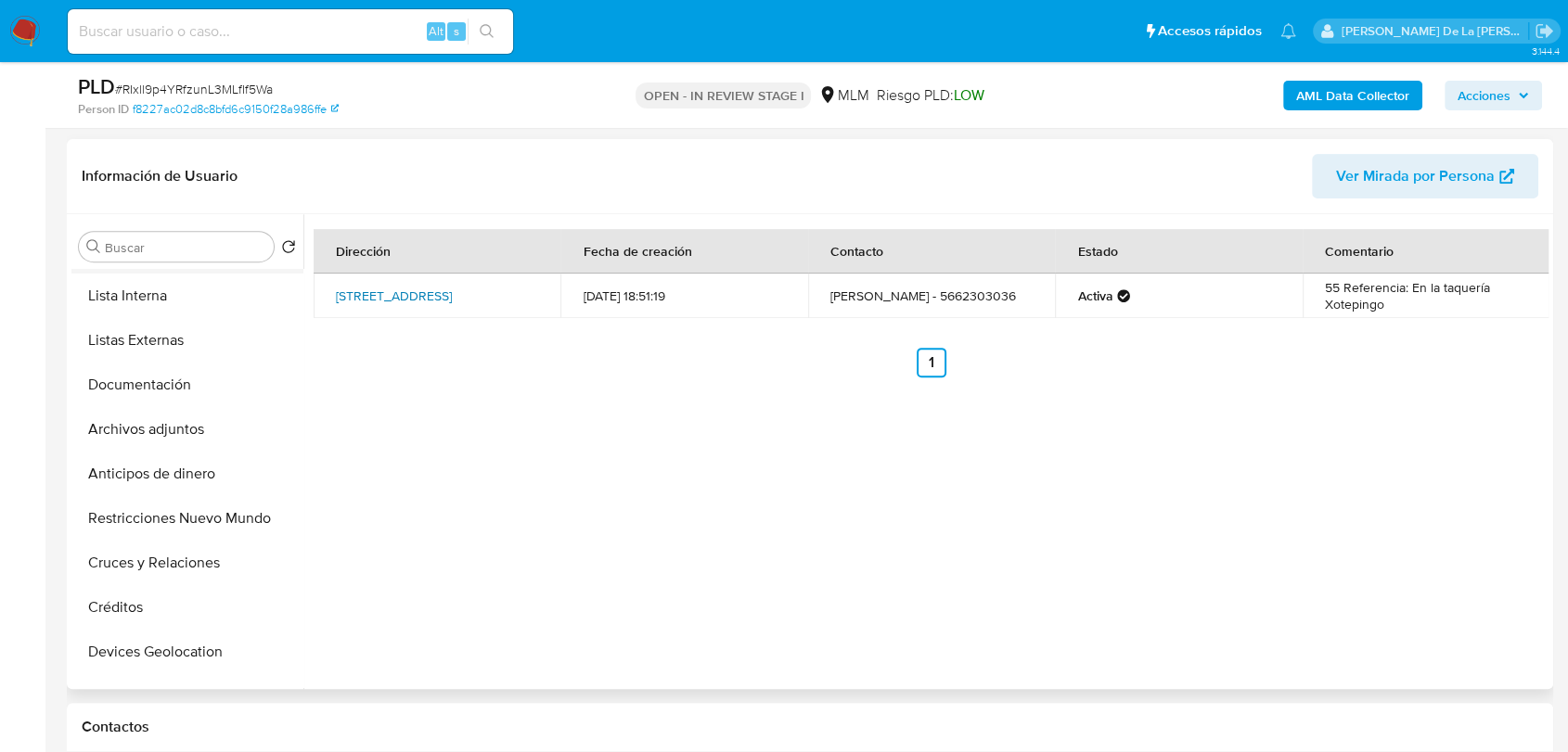 scroll, scrollTop: 0, scrollLeft: 0, axis: both 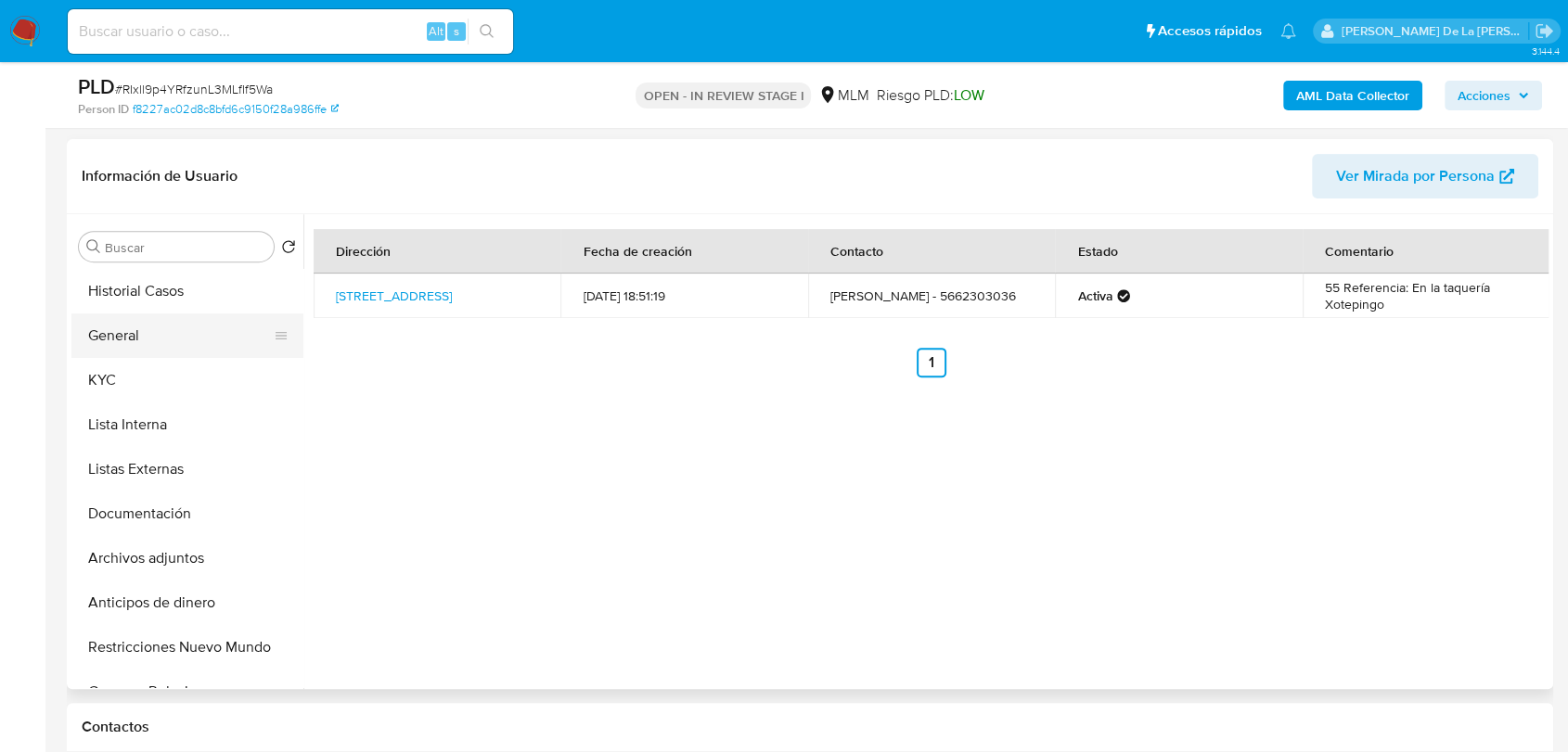 click on "General" at bounding box center [180, 336] 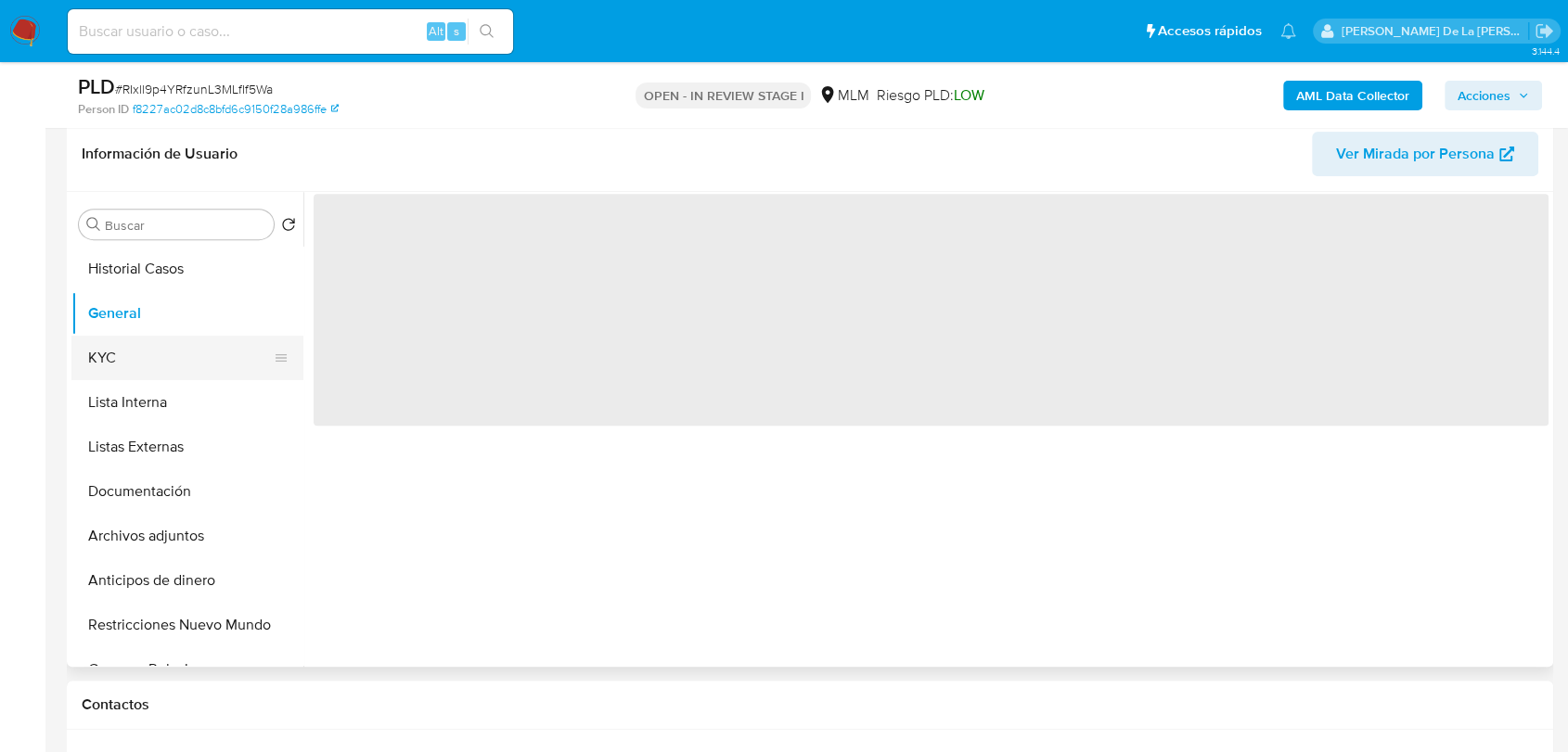 click on "KYC" at bounding box center [180, 358] 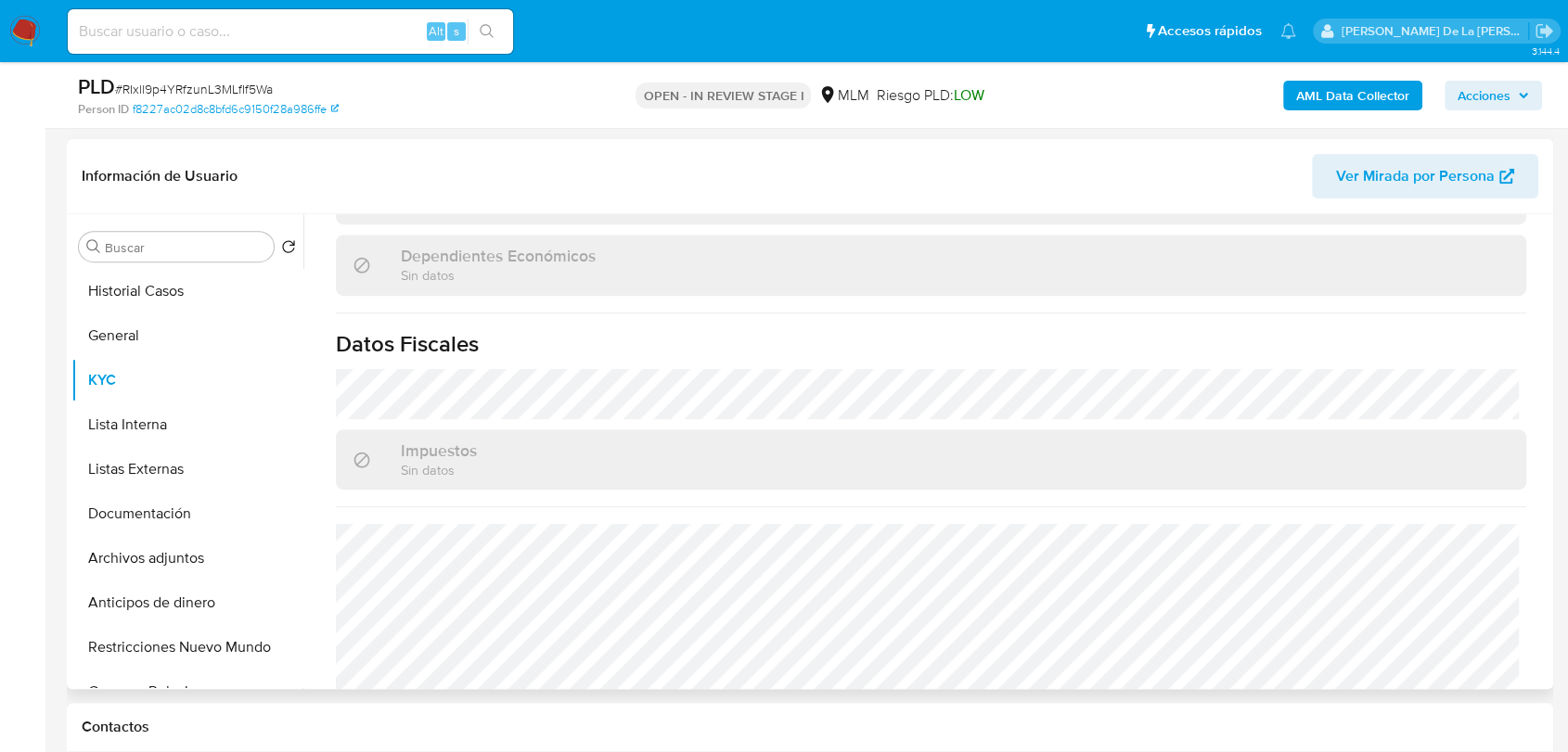 scroll, scrollTop: 1165, scrollLeft: 0, axis: vertical 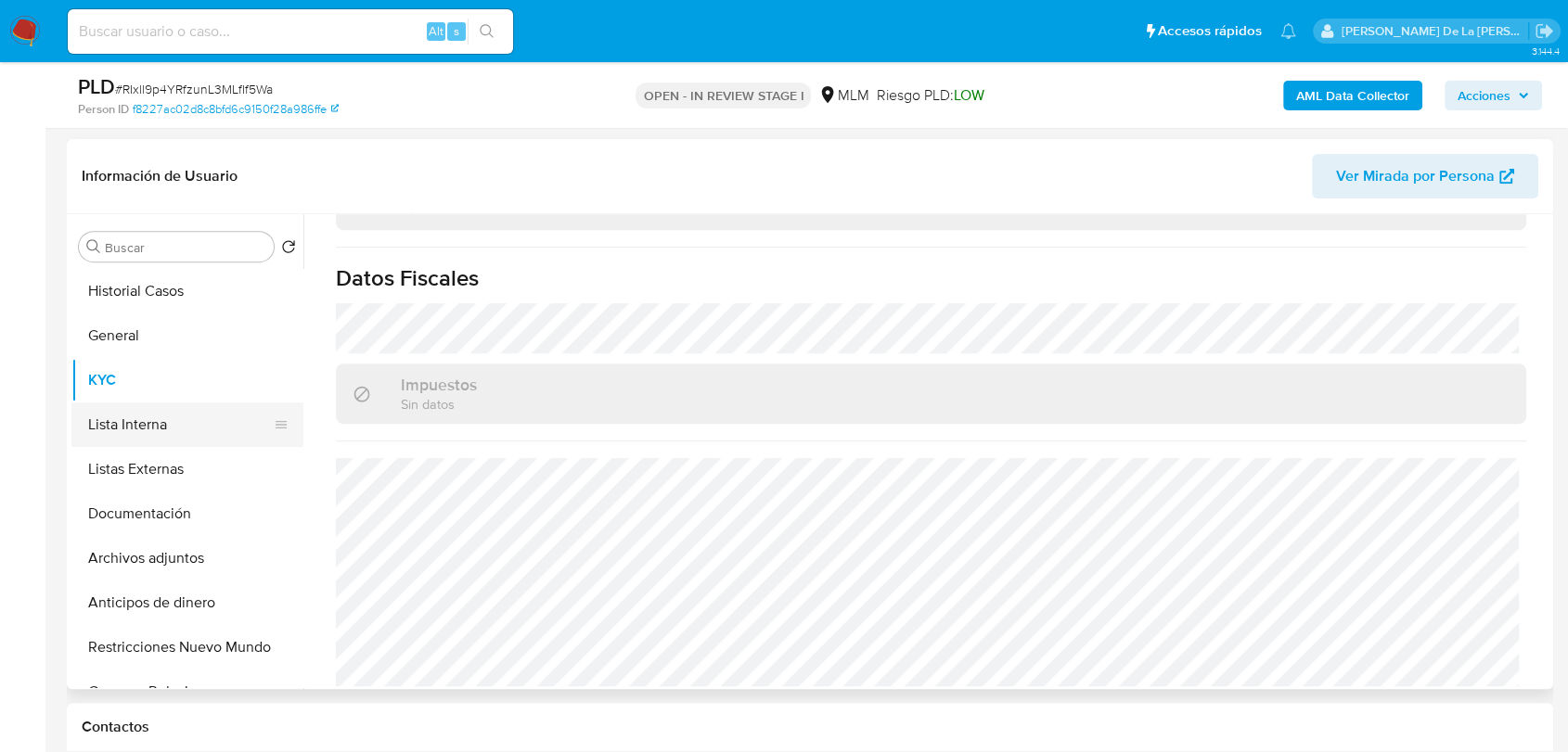 click on "Lista Interna" at bounding box center (180, 425) 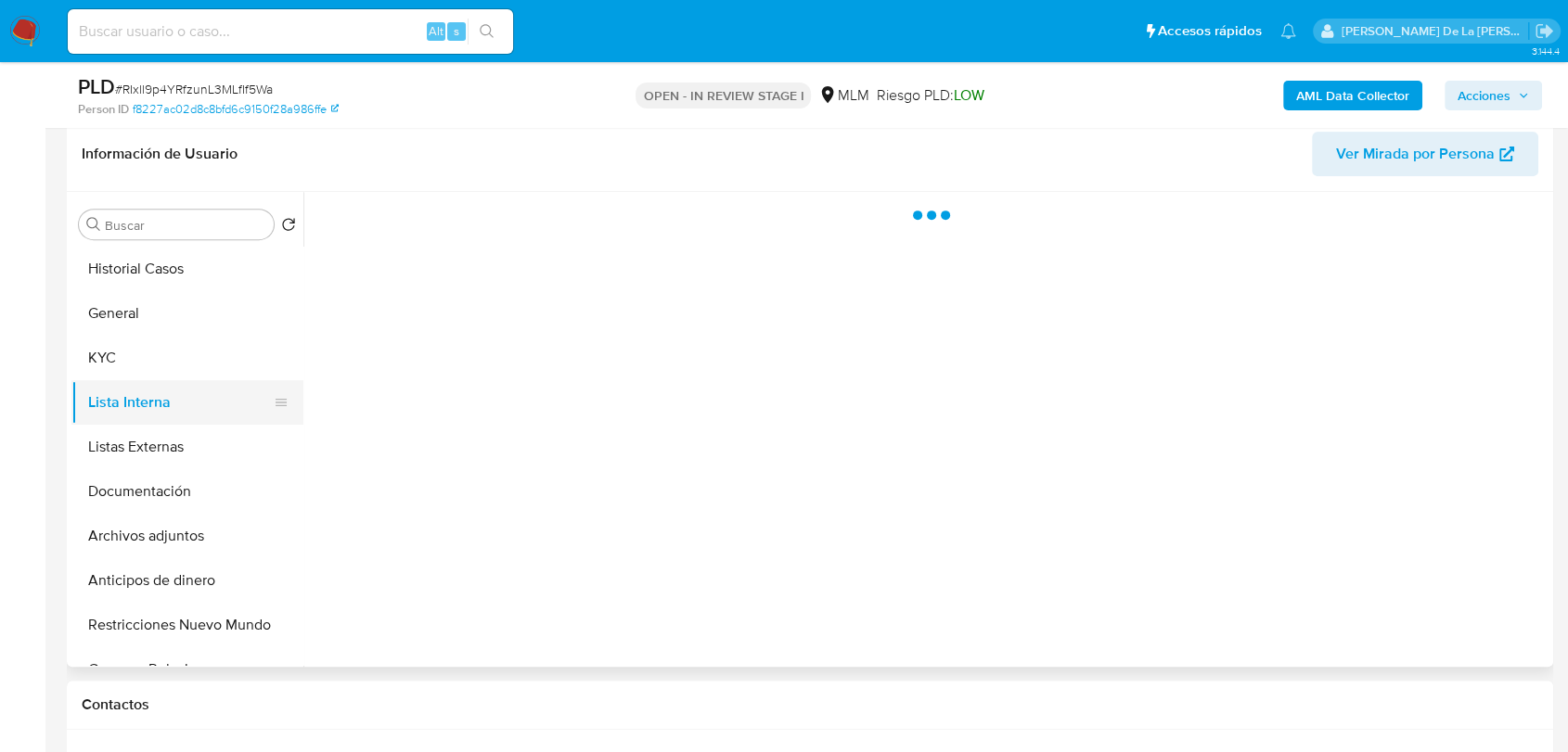 scroll, scrollTop: 0, scrollLeft: 0, axis: both 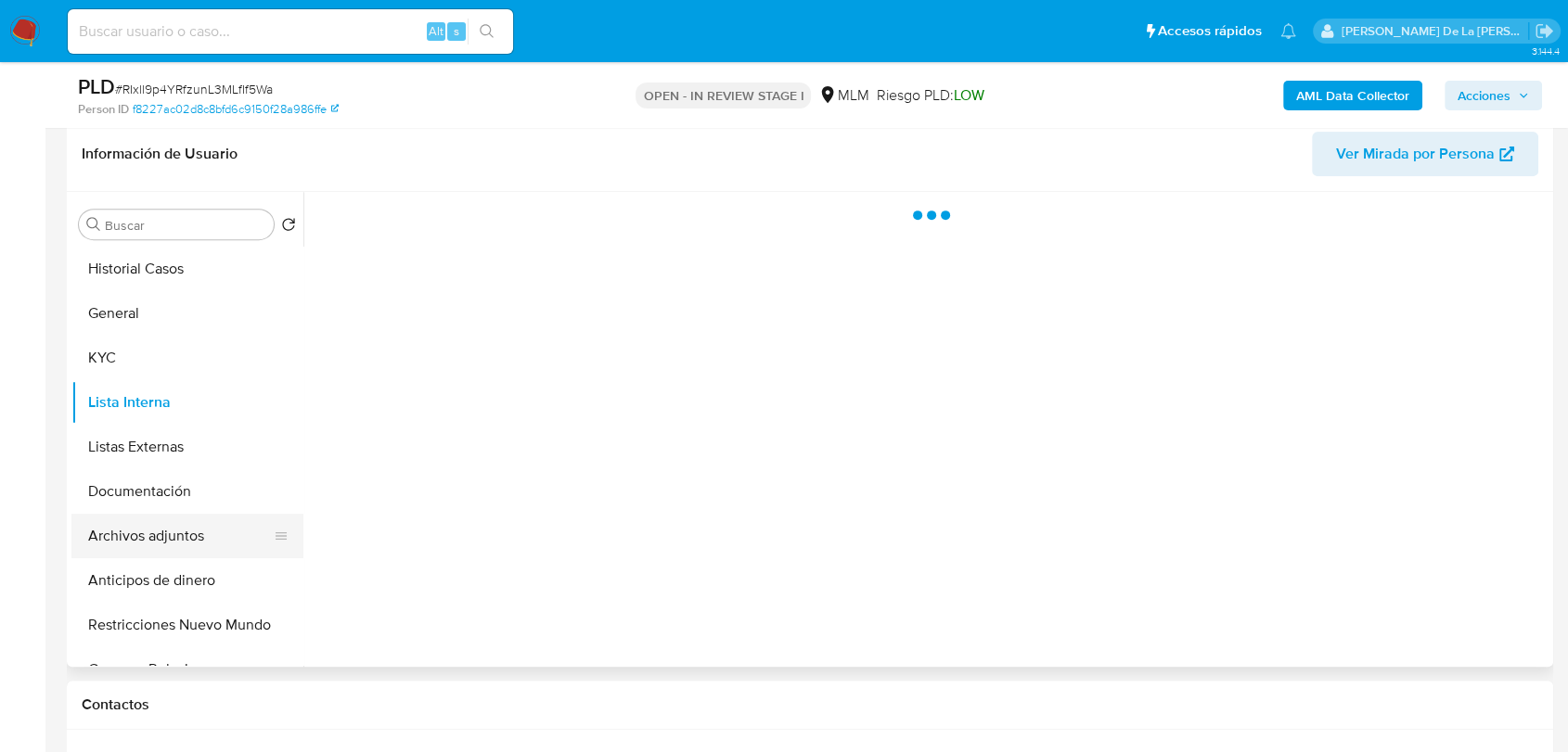 click on "Archivos adjuntos" at bounding box center (180, 536) 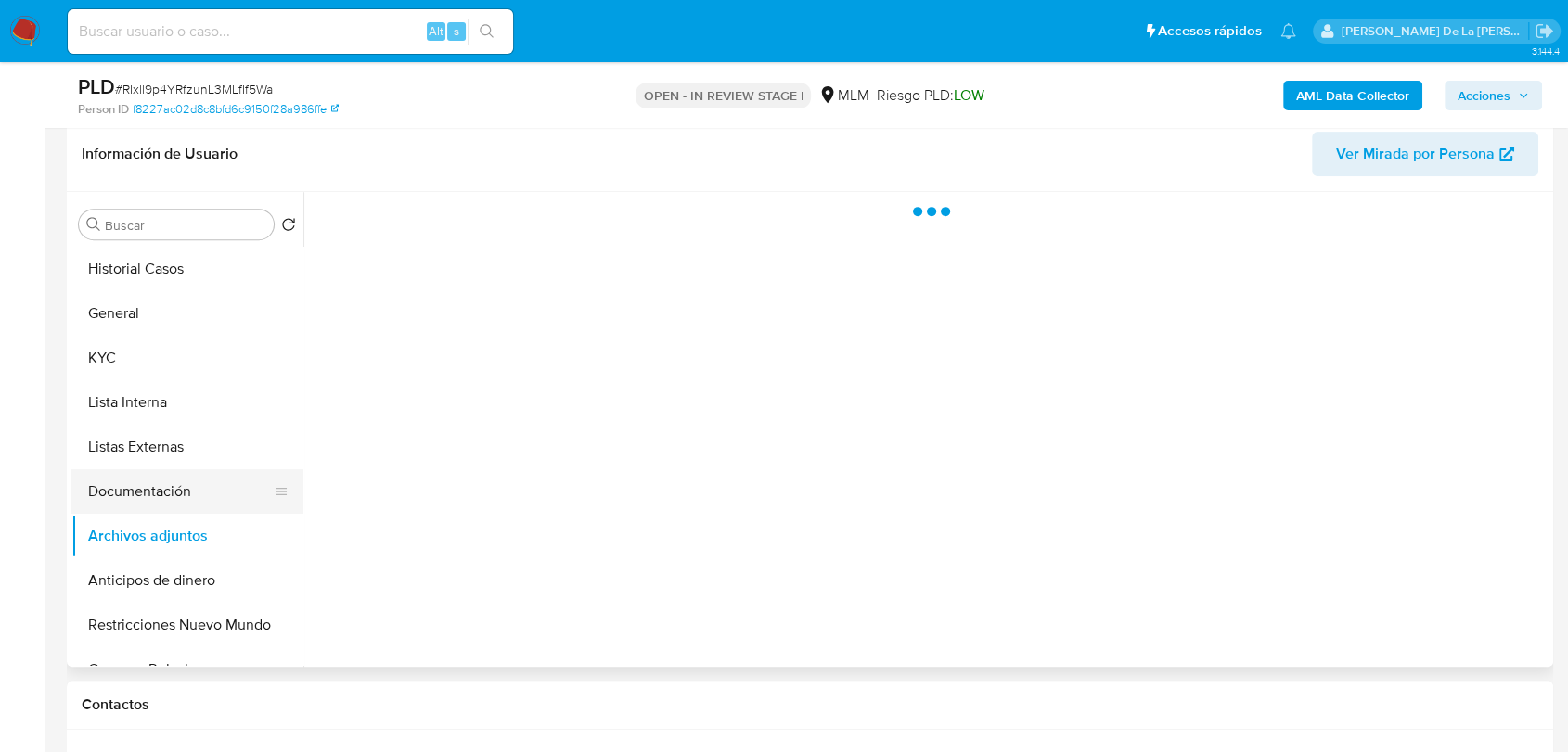 click on "Documentación" at bounding box center [180, 491] 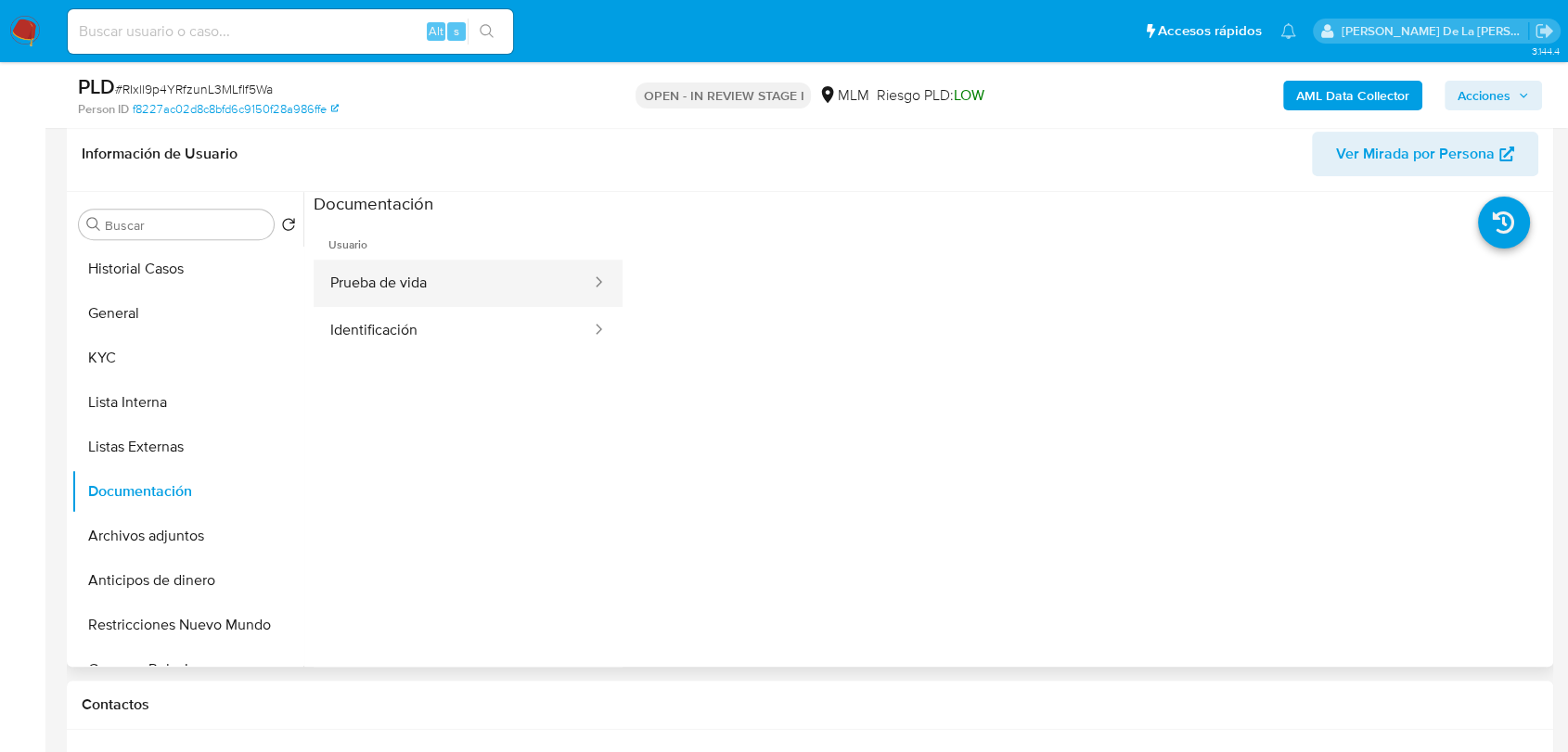 click on "Prueba de vida" at bounding box center [453, 283] 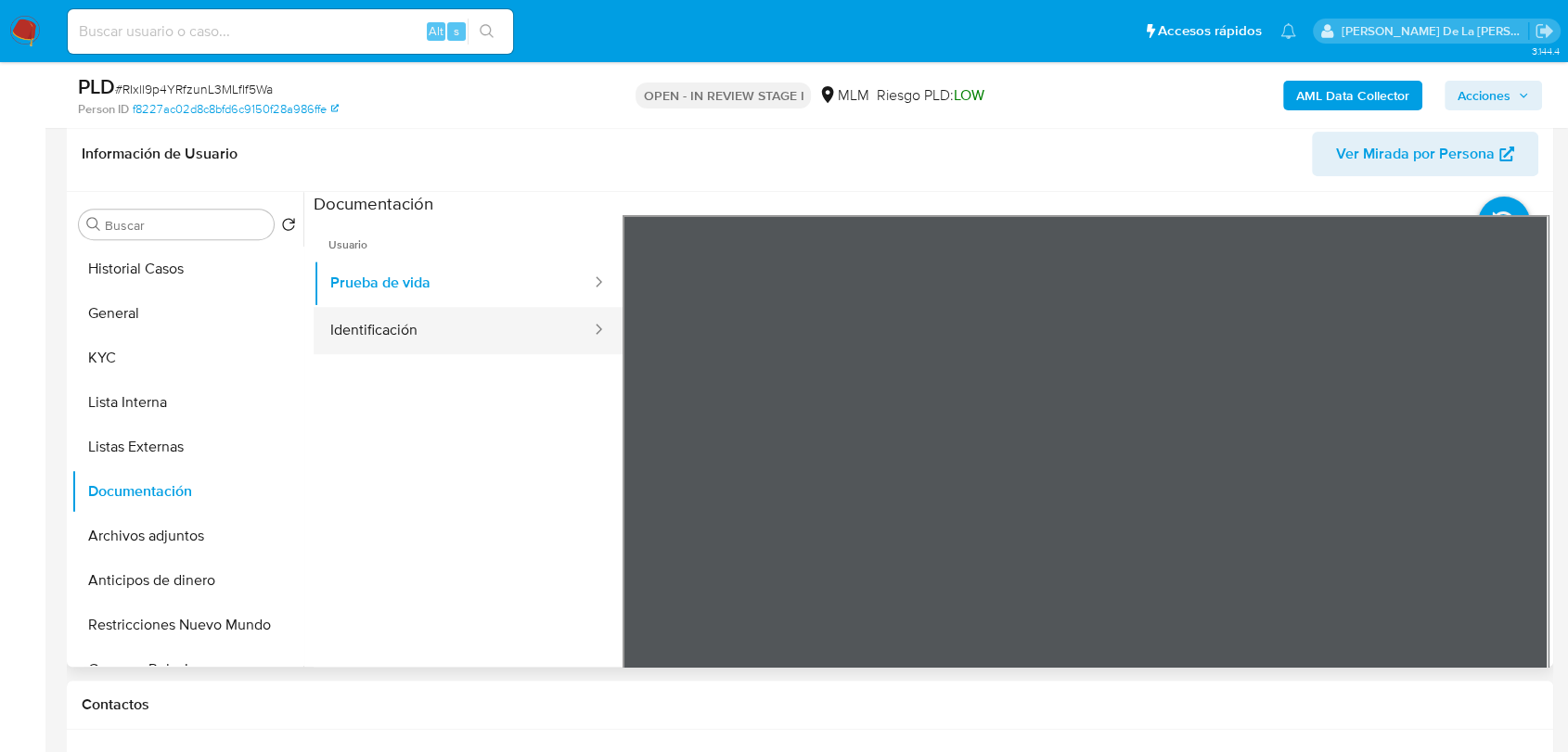 click on "Identificación" at bounding box center (453, 330) 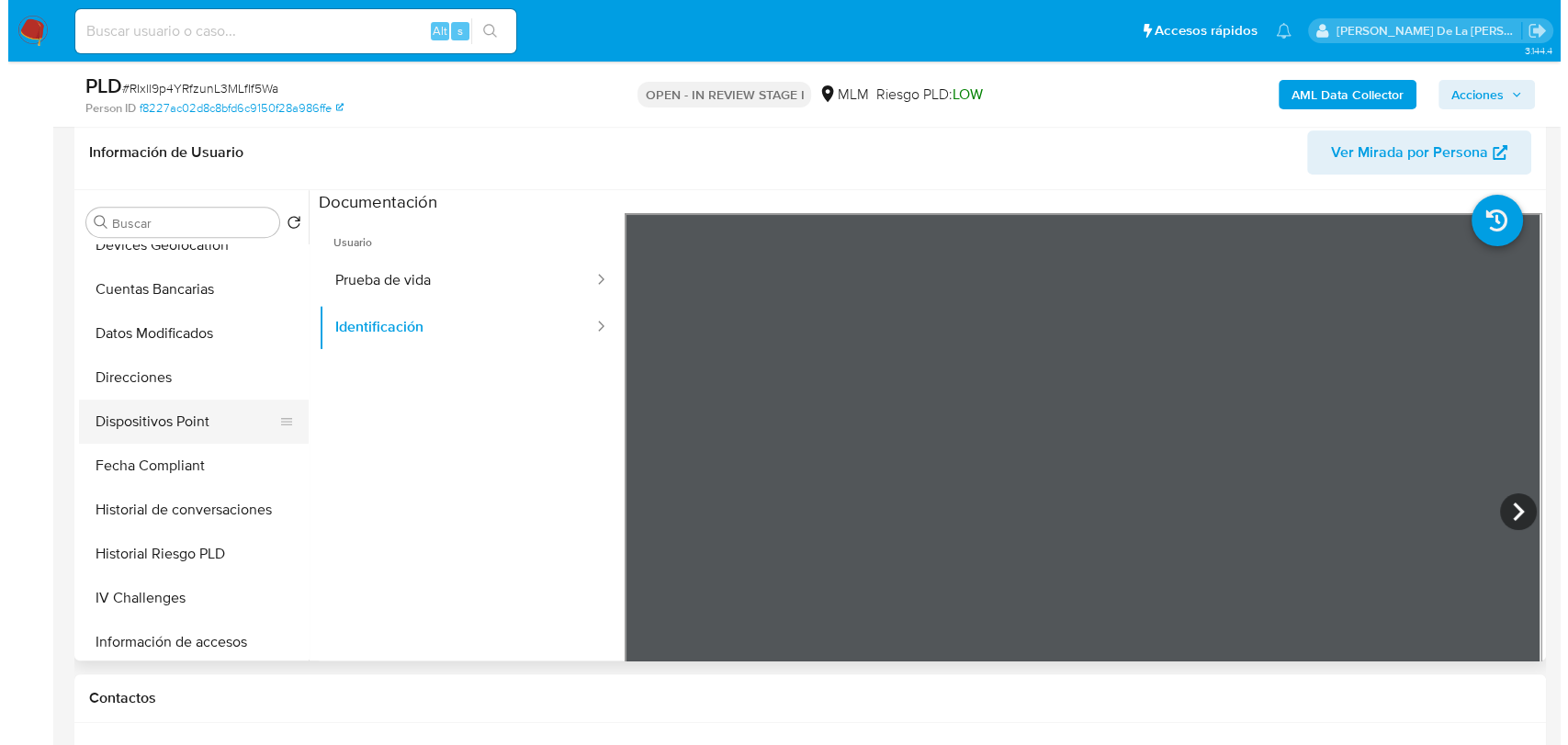 scroll, scrollTop: 510, scrollLeft: 0, axis: vertical 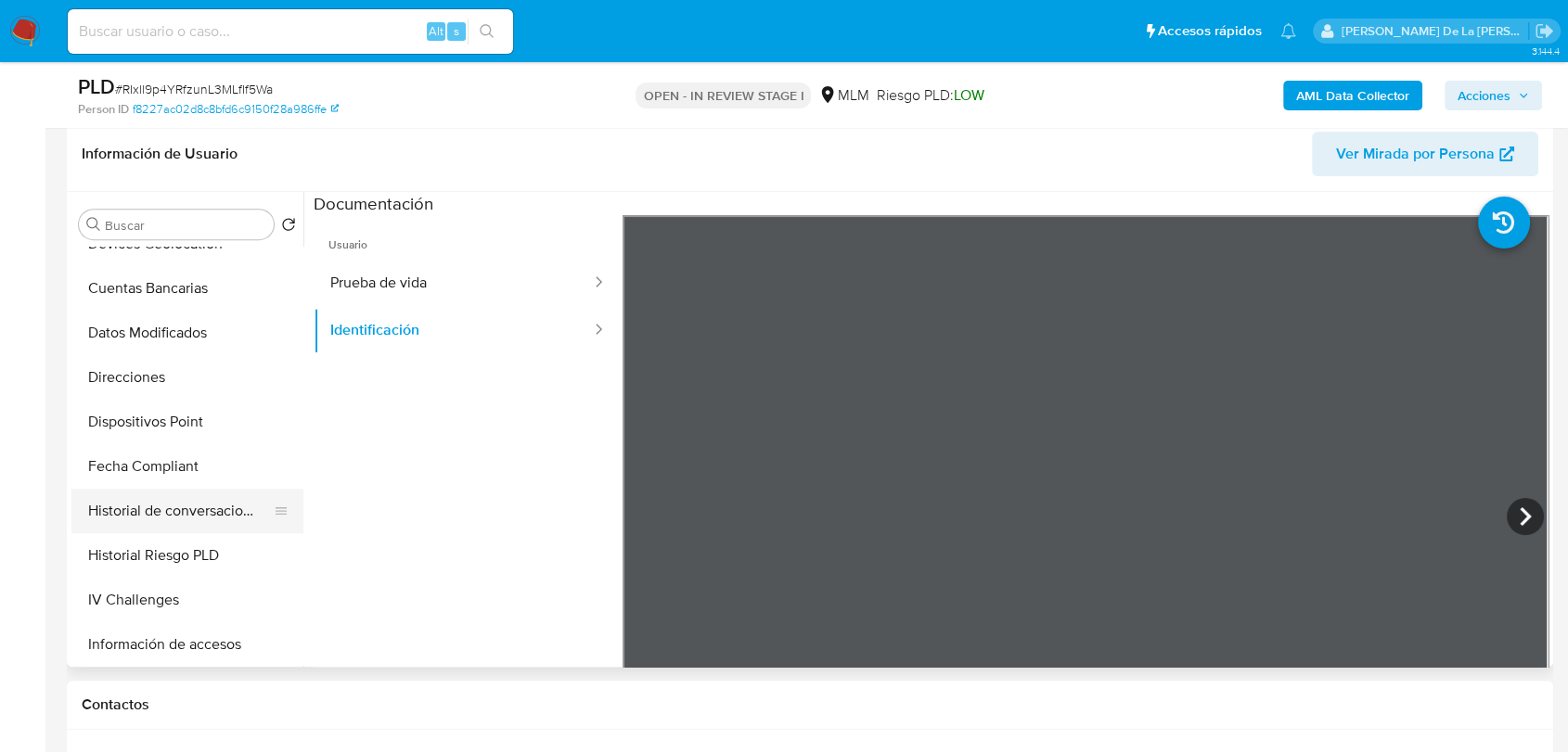 click on "Historial de conversaciones" at bounding box center [180, 511] 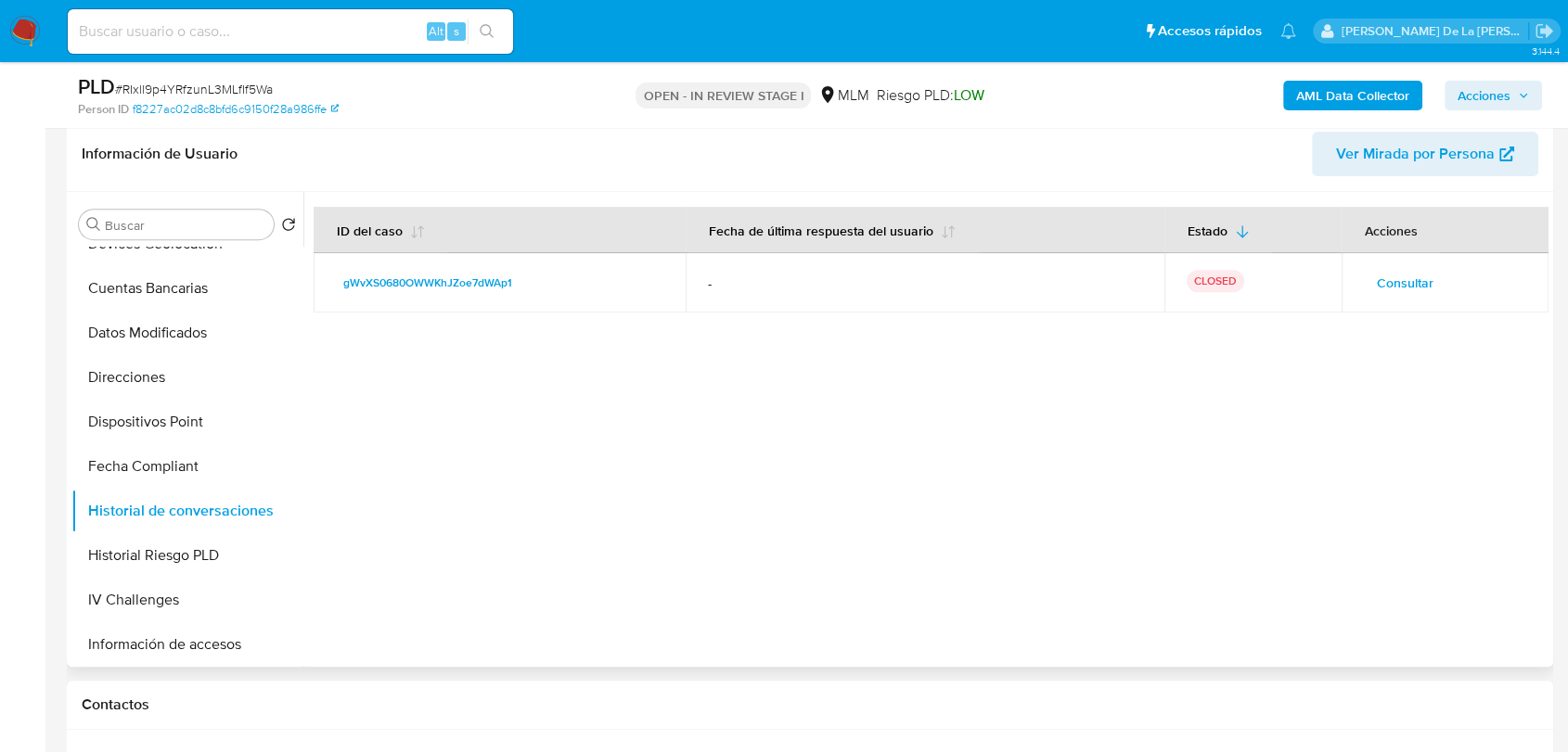 click on "Consultar" at bounding box center [1405, 283] 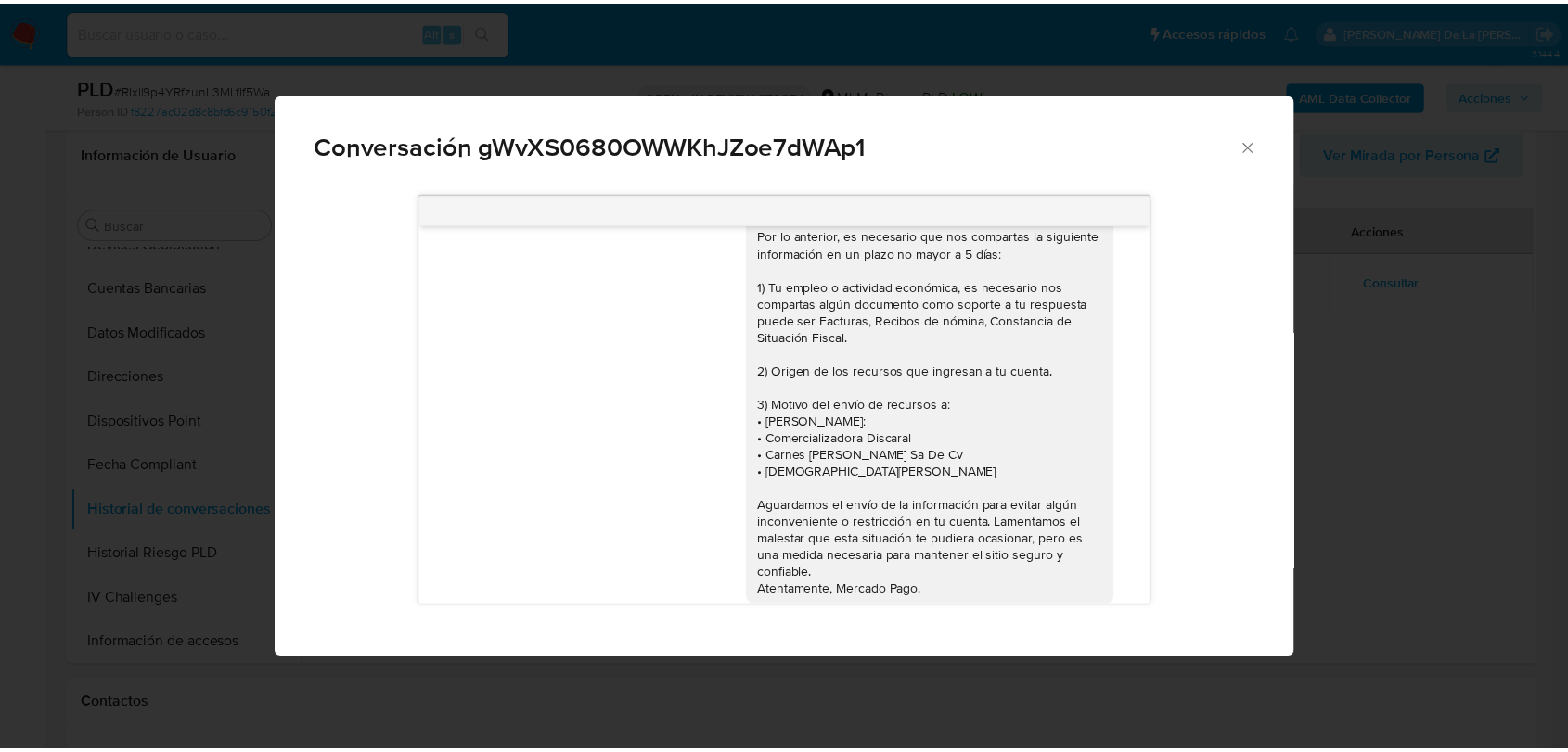 scroll, scrollTop: 130, scrollLeft: 0, axis: vertical 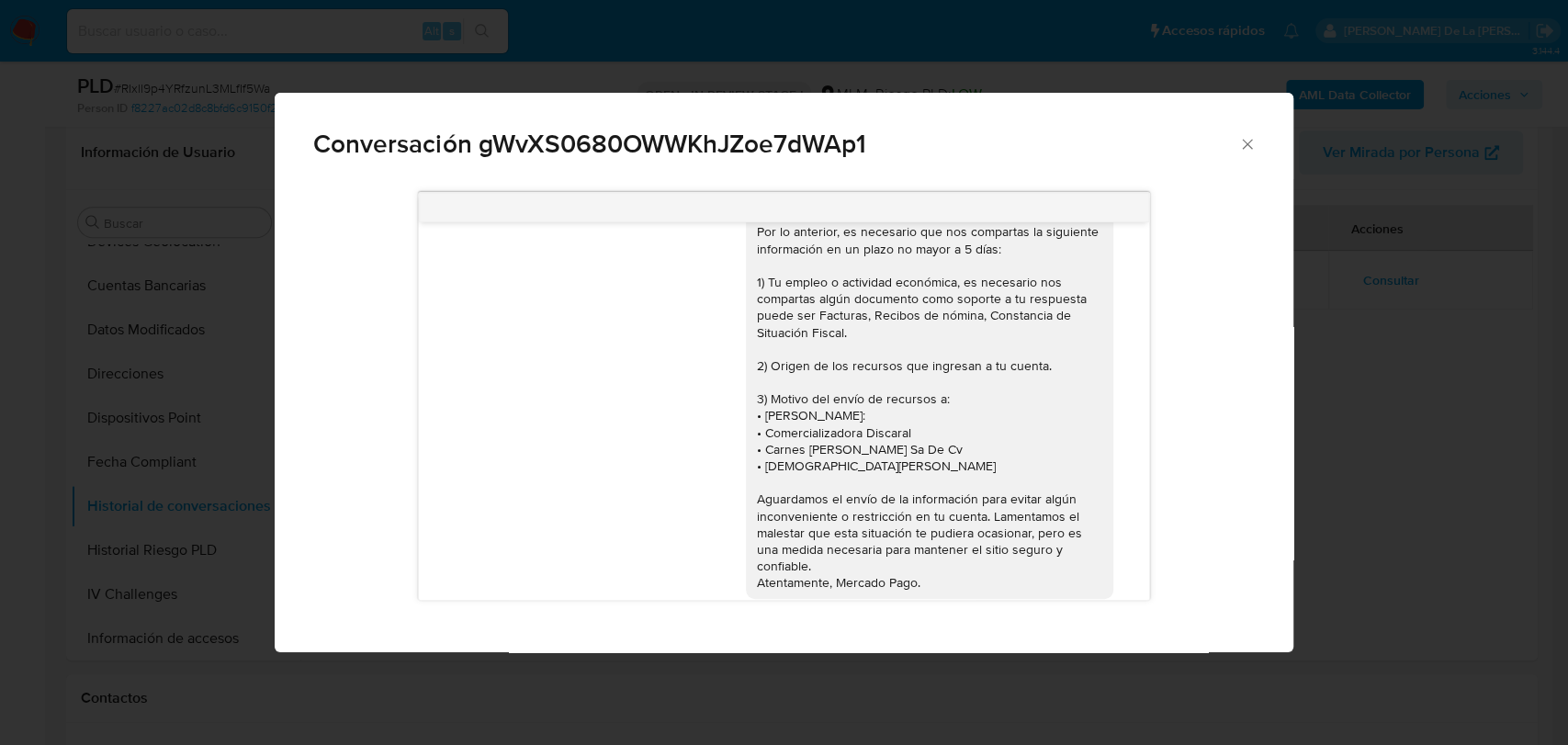 click on "Conversación gWvXS0680OWWKhJZoe7dWAp1 Estimado Cliente,
Te comunicamos que, de acuerdo con las políticas de control de Mercado Pago, debemos llevar a cabo un proceso de verificación para garantizar la seguridad de tu cuenta.
Por lo anterior, es necesario que nos compartas la siguiente información en un plazo no mayor a 5 días:
1)	Tu empleo o actividad económica, es necesario nos compartas algún documento como soporte a tu respuesta puede ser Facturas, Recibos de nómina, Constancia de Situación Fiscal.
2)	Origen de los recursos que ingresan a tu cuenta.
3)	Motivo del envío de recursos a:
•	Cárnicos López Haro:
•	Comercializadora Discaral
•	Carnes Don Roge Sa De Cv
•	América Nancy Jaimes Ocampo
Aguardamos el envío de la información para evitar algún inconveniente o restricción en tu cuenta. Lamentamos el malestar que esta situación te pudiera ocasionar, pero es una medida necesaria para mantener el sitio seguro y confiable.
Atentamente, Mercado Pago.
12/05/2025 23:09:35" at bounding box center [784, 372] 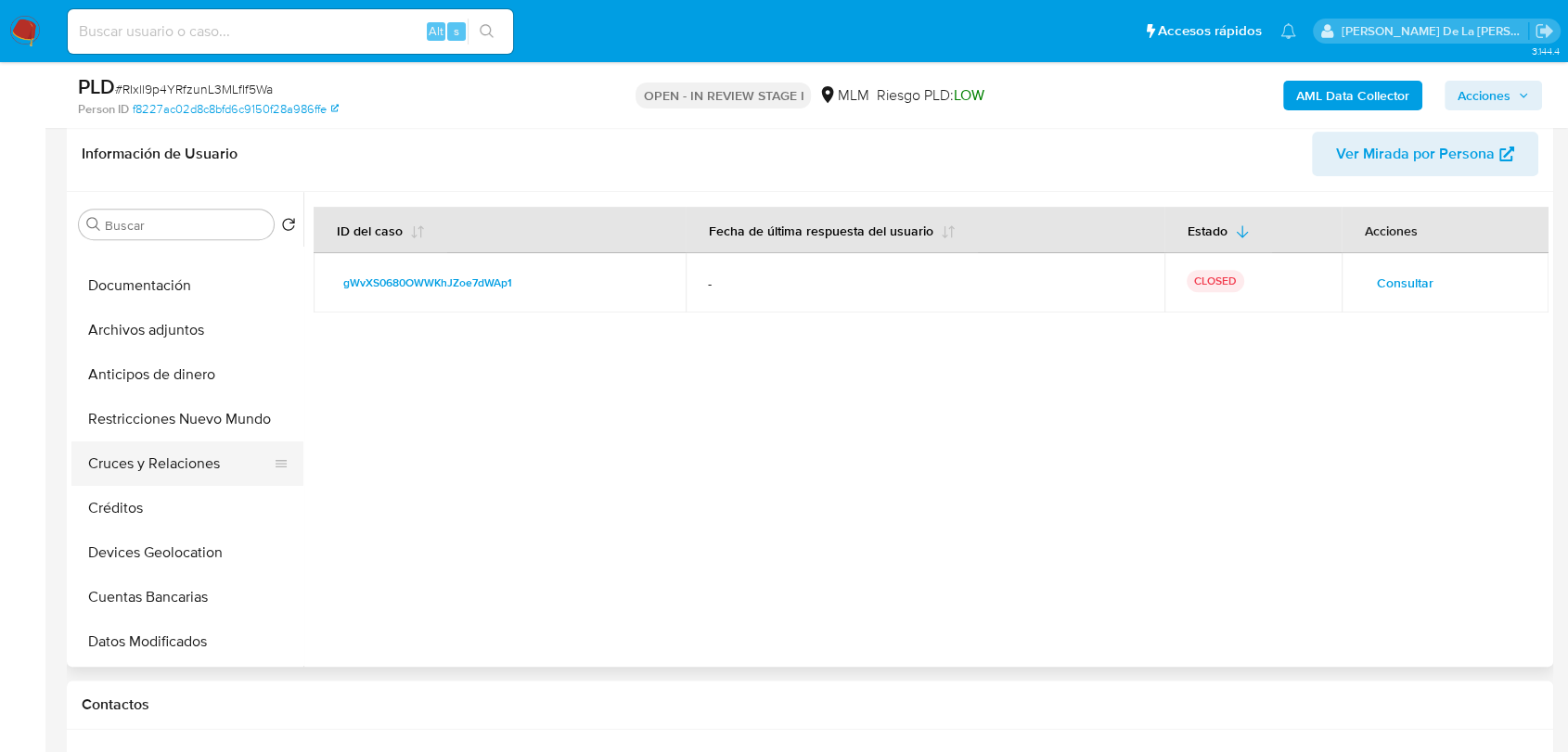 scroll, scrollTop: 103, scrollLeft: 0, axis: vertical 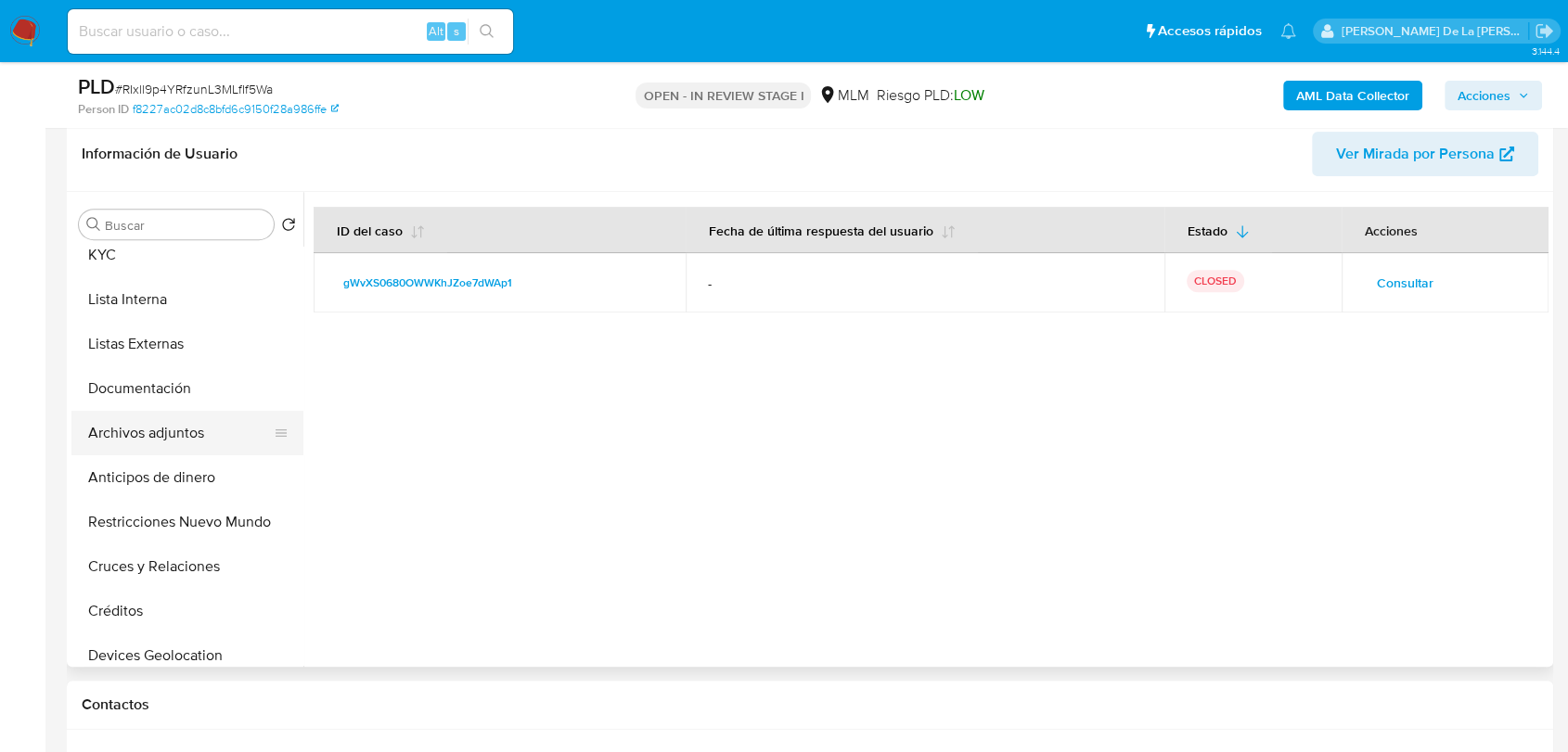 click on "Archivos adjuntos" at bounding box center [180, 433] 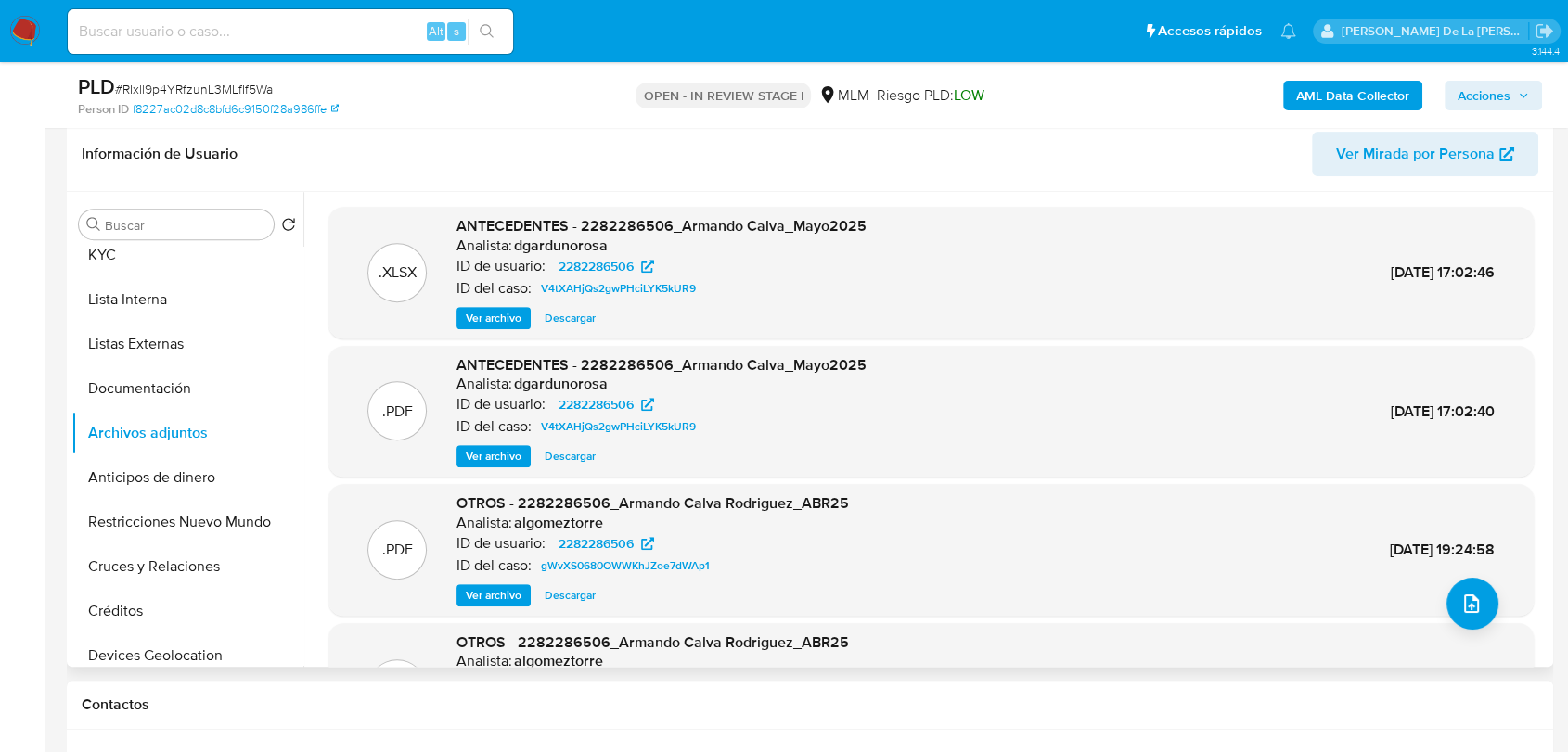 click on "Ver archivo" at bounding box center [494, 456] 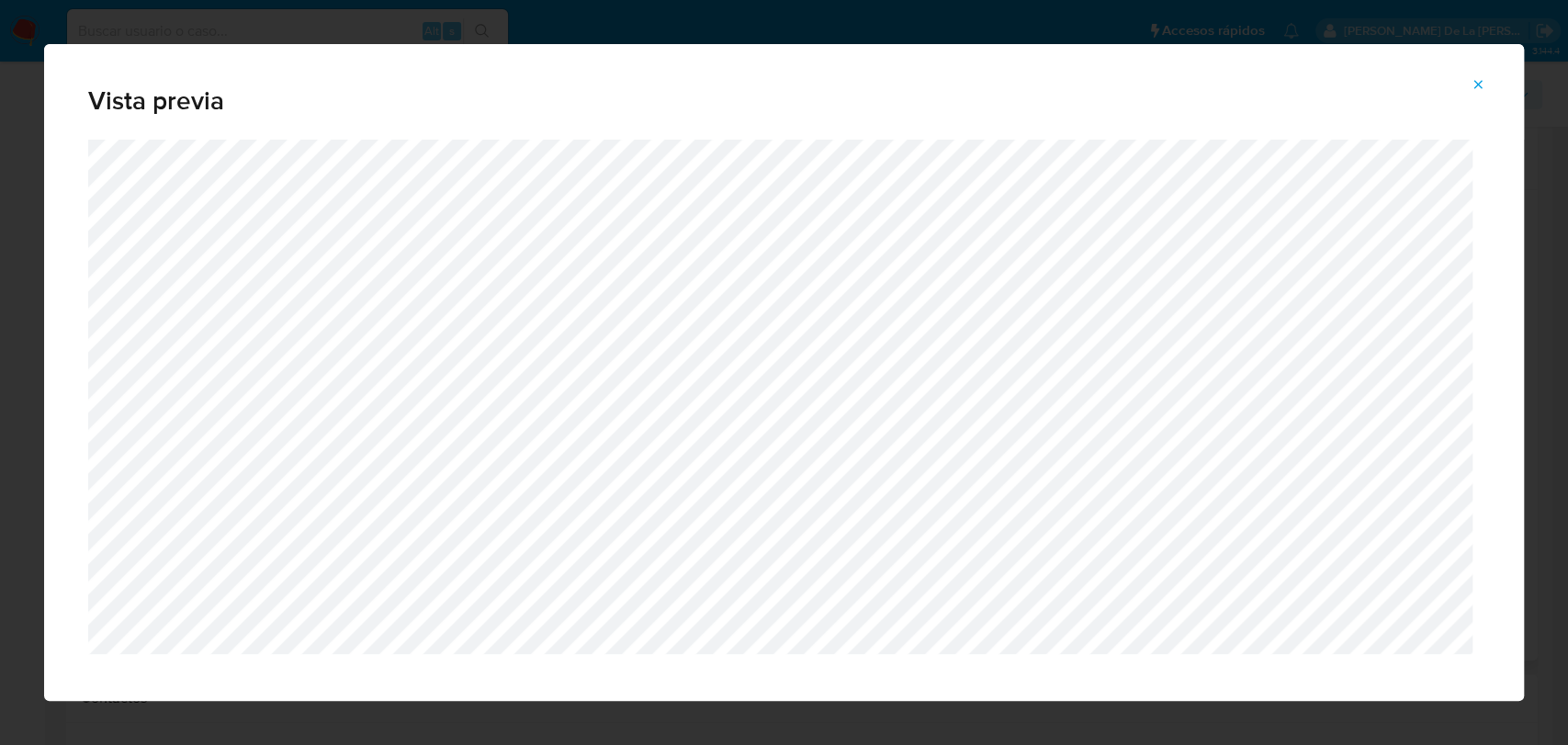 click 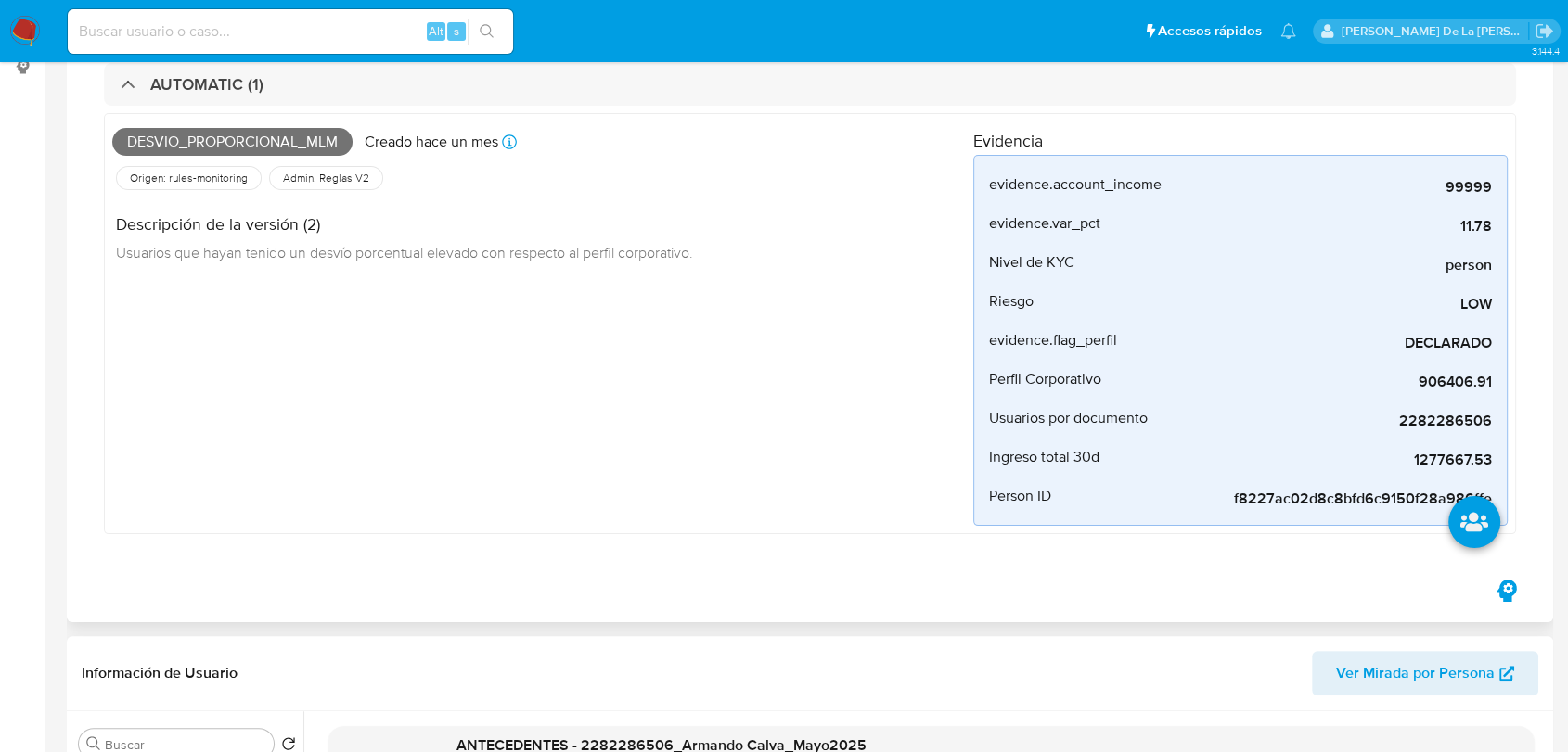 scroll, scrollTop: 0, scrollLeft: 0, axis: both 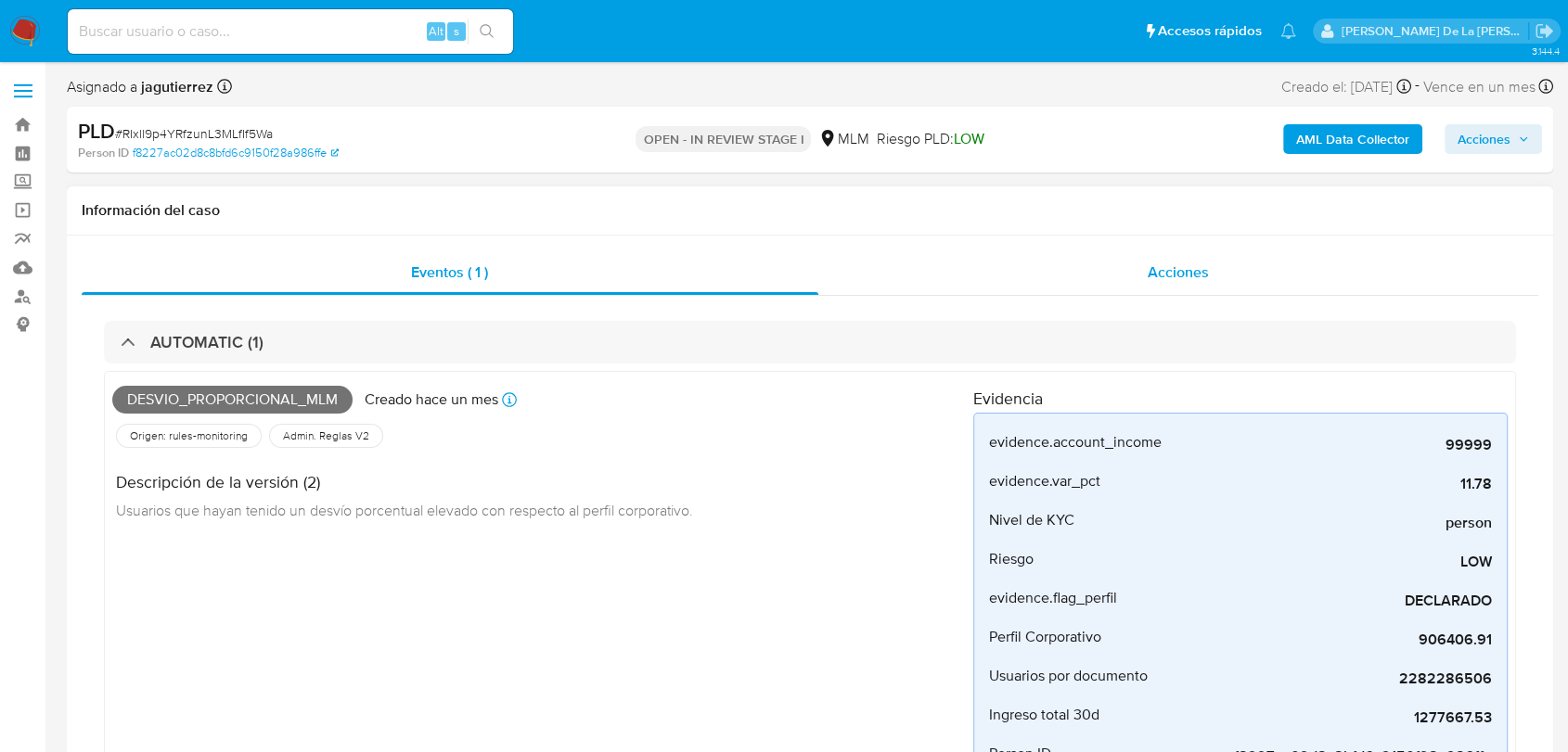 click on "Acciones" at bounding box center (1178, 273) 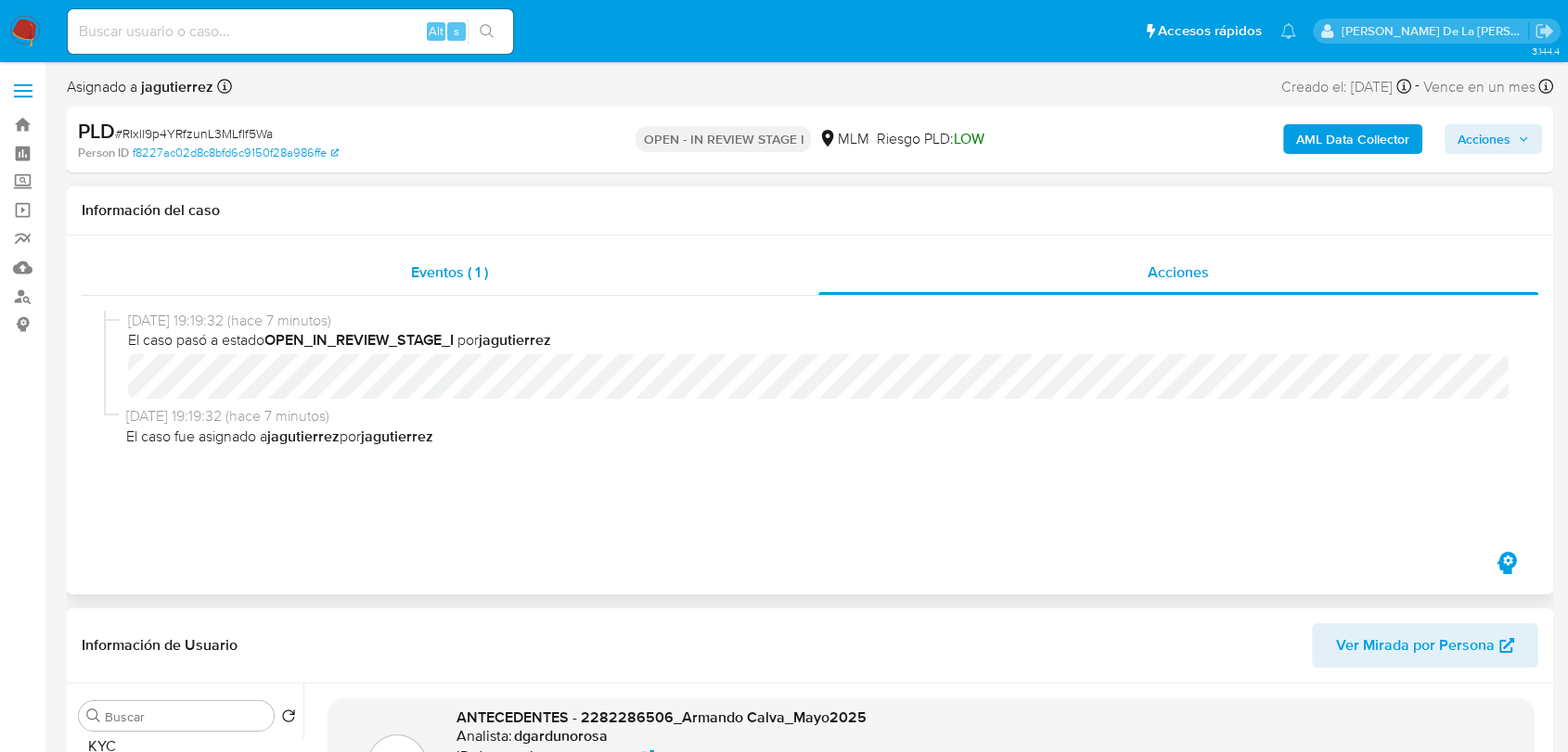click on "Eventos ( 1 )" at bounding box center [450, 273] 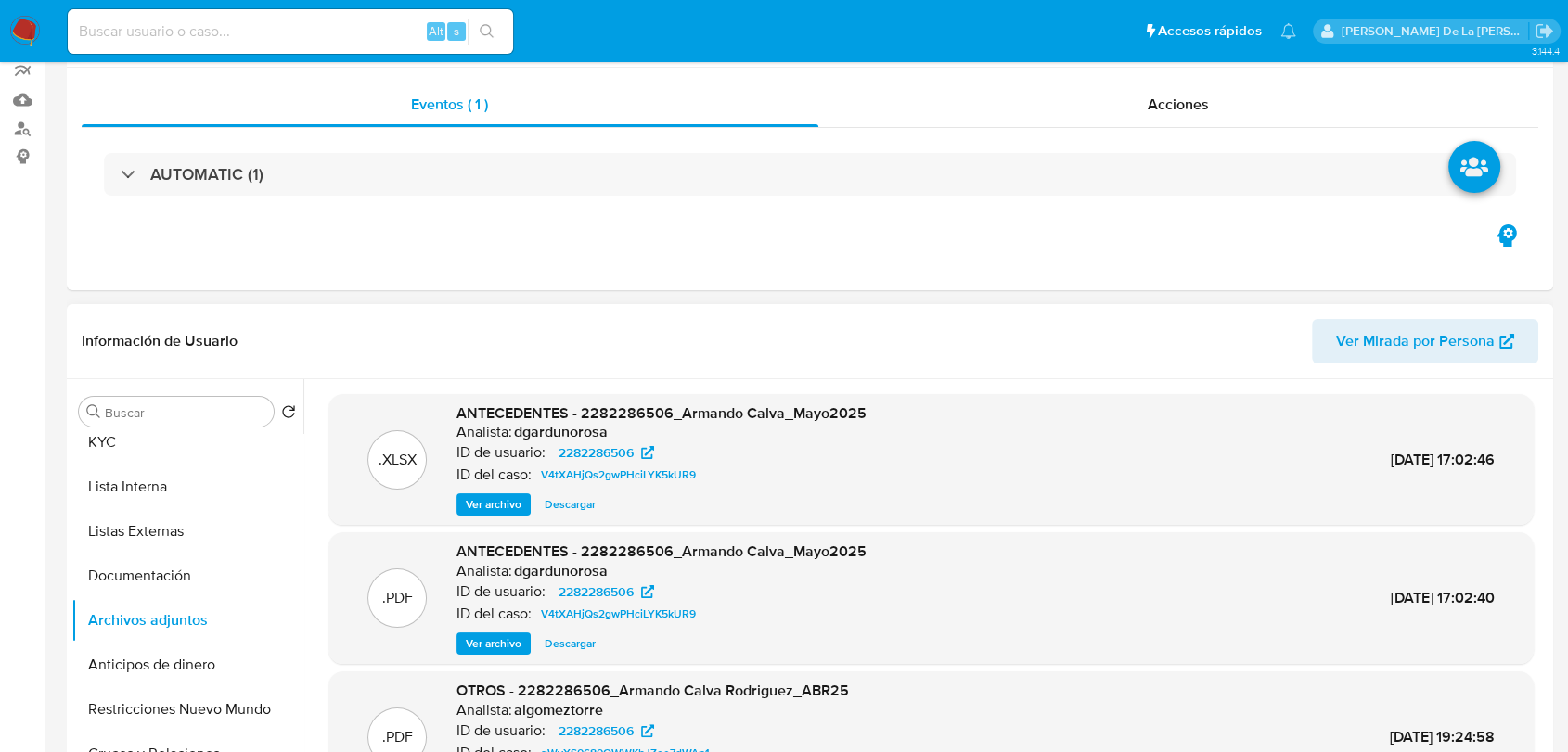 scroll, scrollTop: 412, scrollLeft: 0, axis: vertical 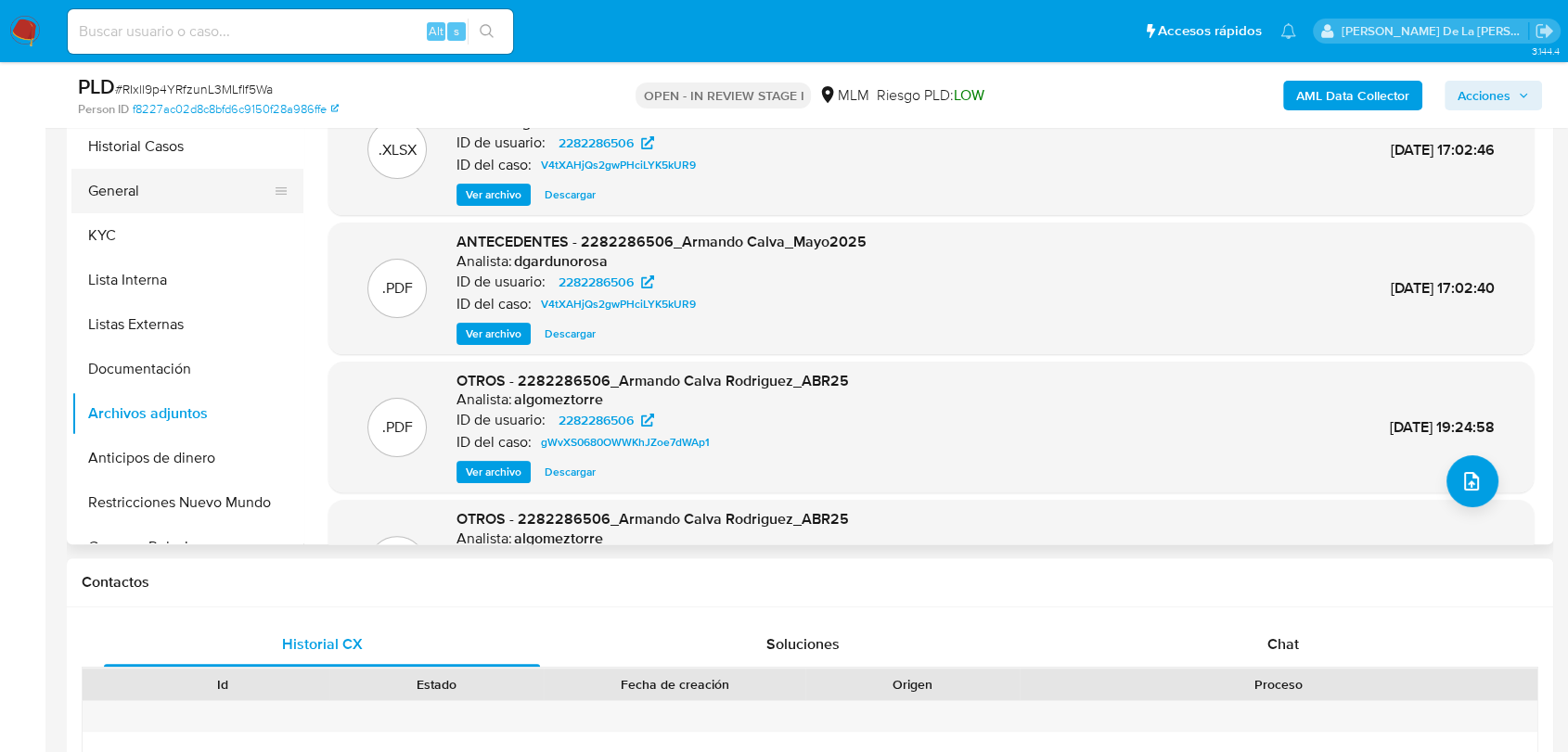 click on "General" at bounding box center [180, 191] 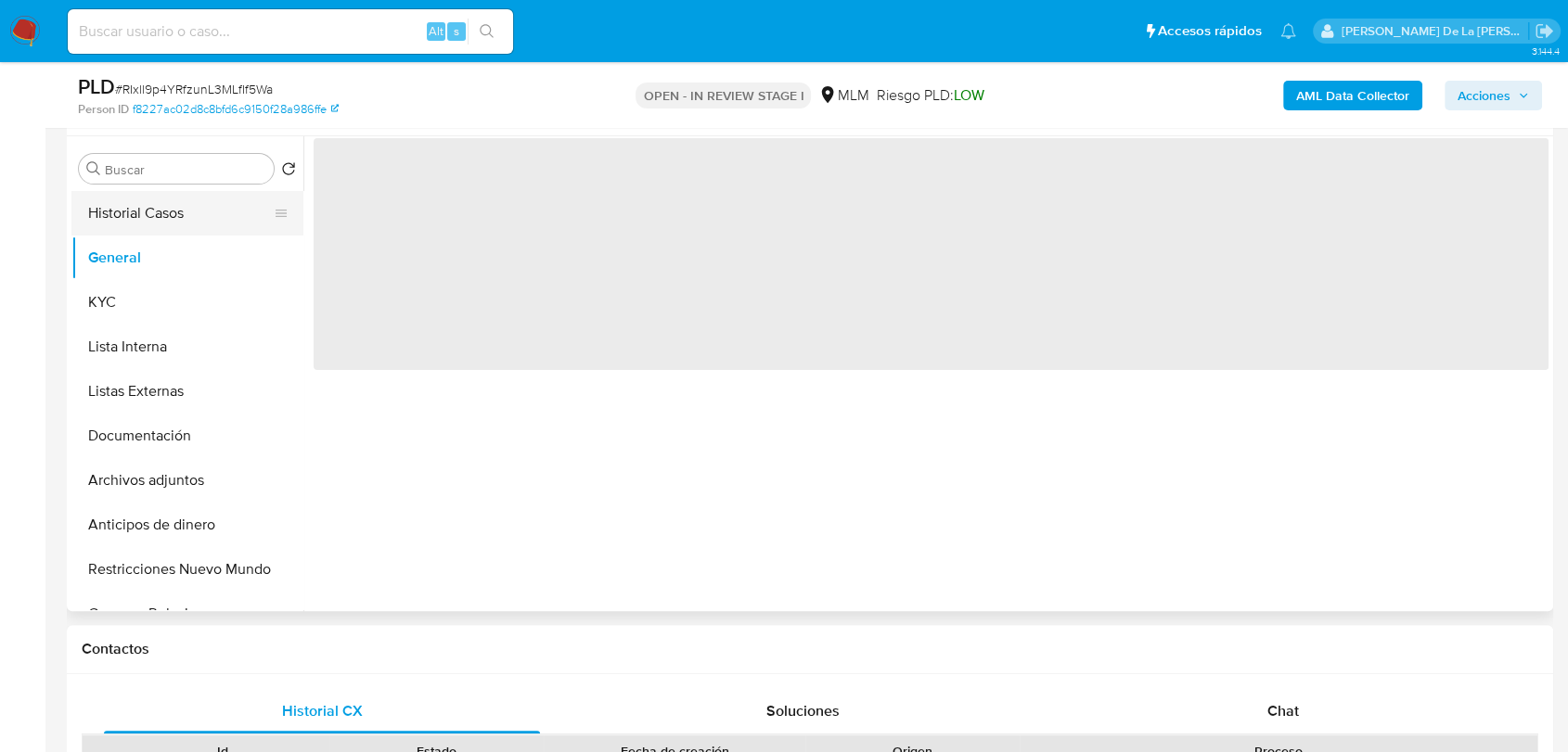 scroll, scrollTop: 309, scrollLeft: 0, axis: vertical 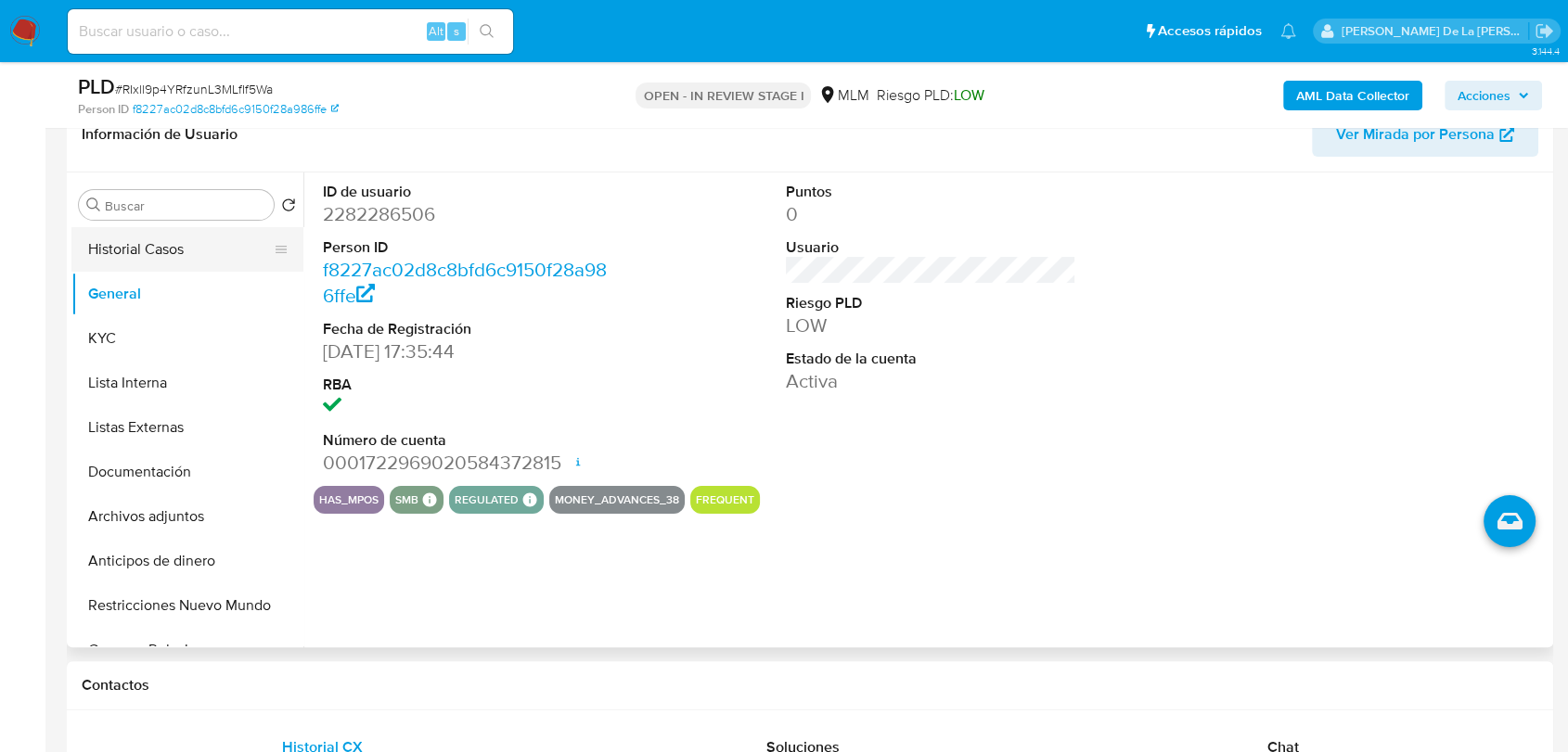click on "Historial Casos" at bounding box center (180, 249) 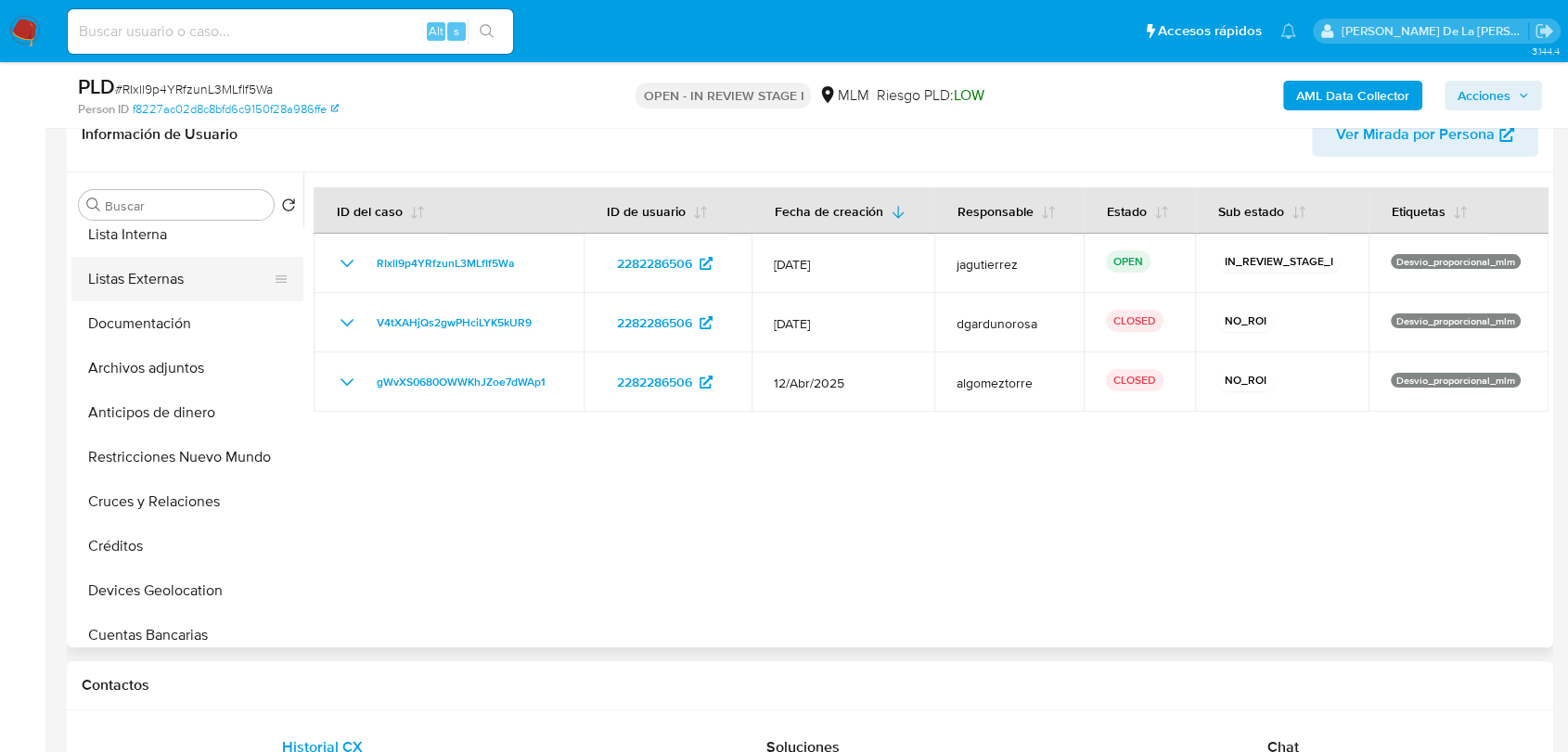 scroll, scrollTop: 103, scrollLeft: 0, axis: vertical 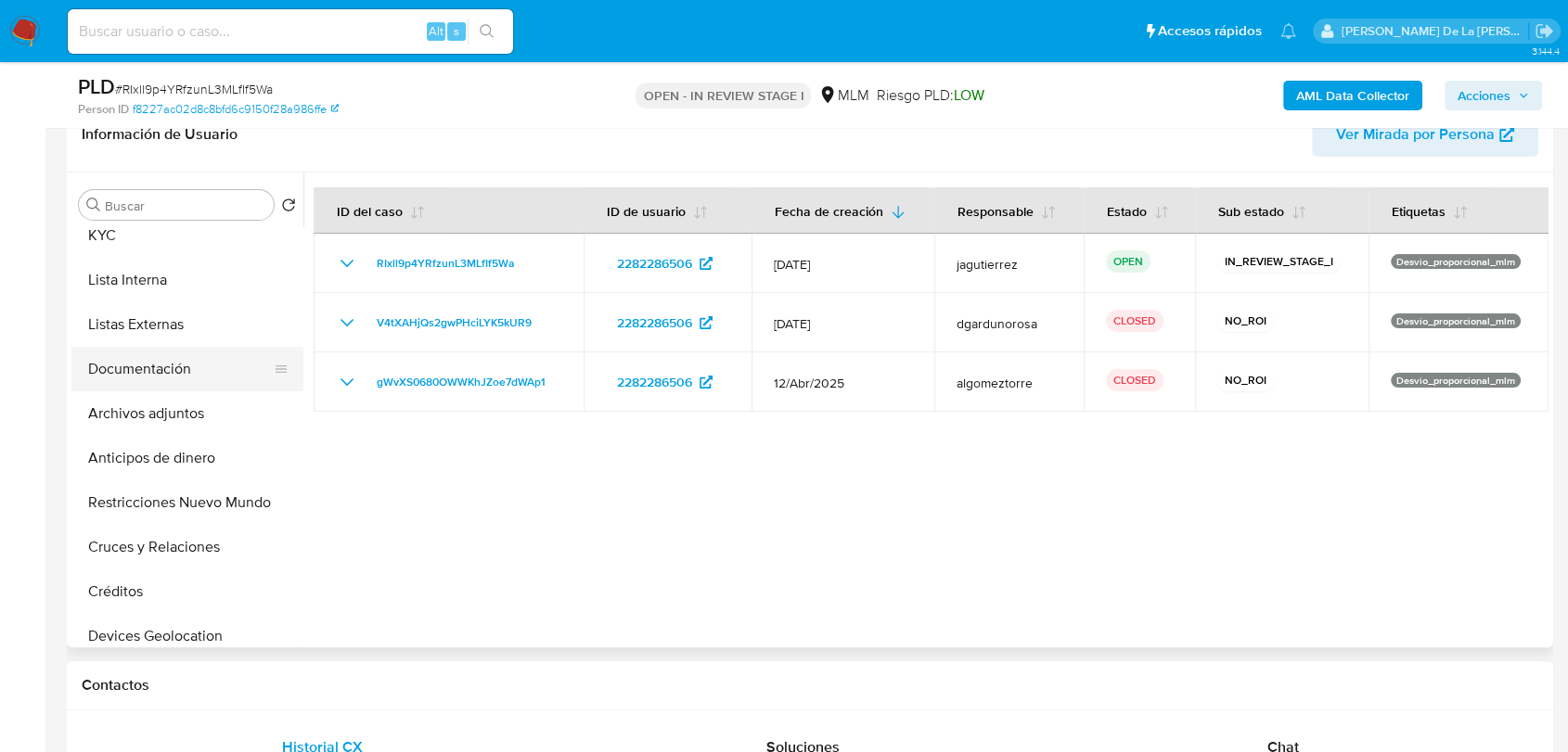 click on "Documentación" at bounding box center (180, 369) 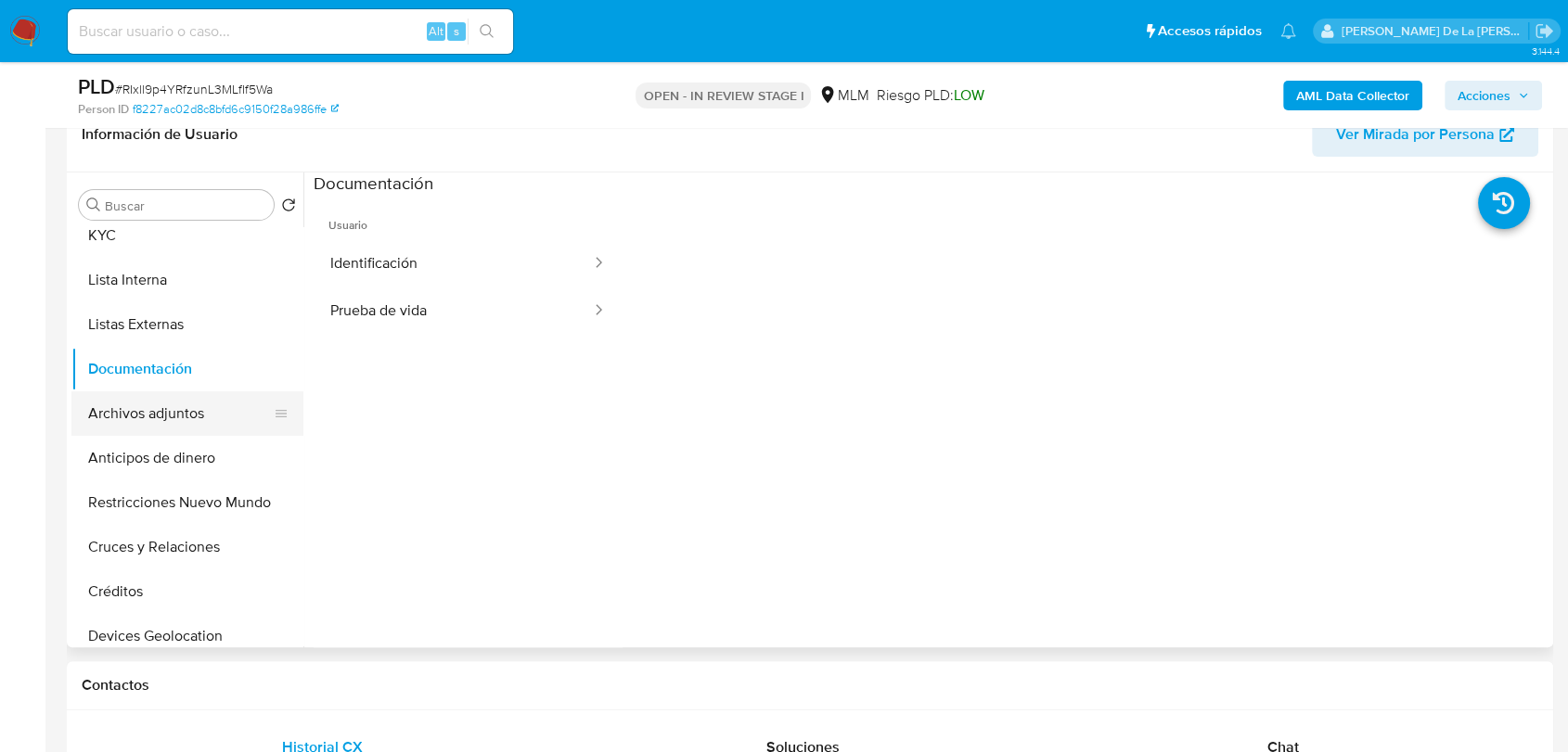 click on "Archivos adjuntos" at bounding box center (180, 414) 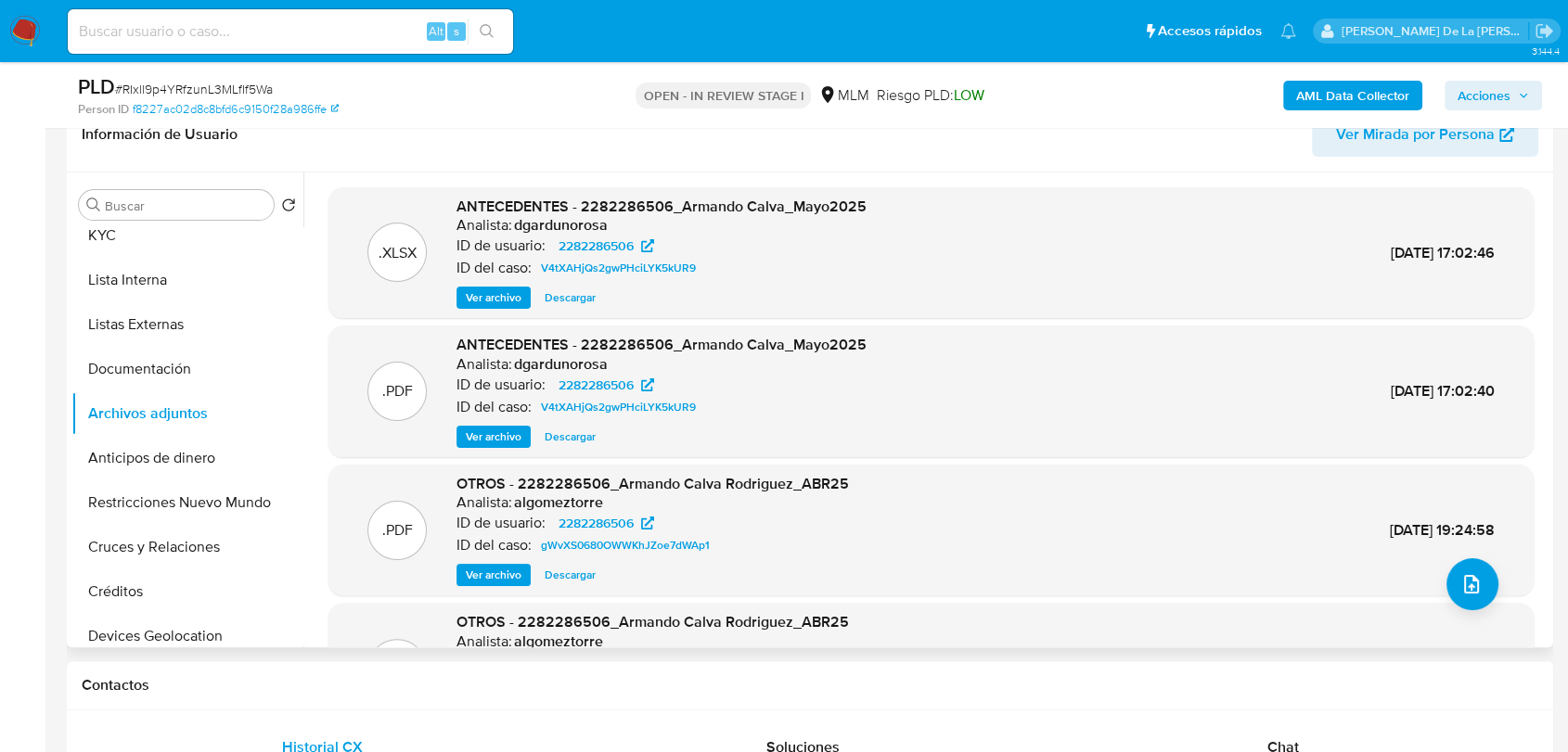 click on "Ver archivo" at bounding box center (494, 437) 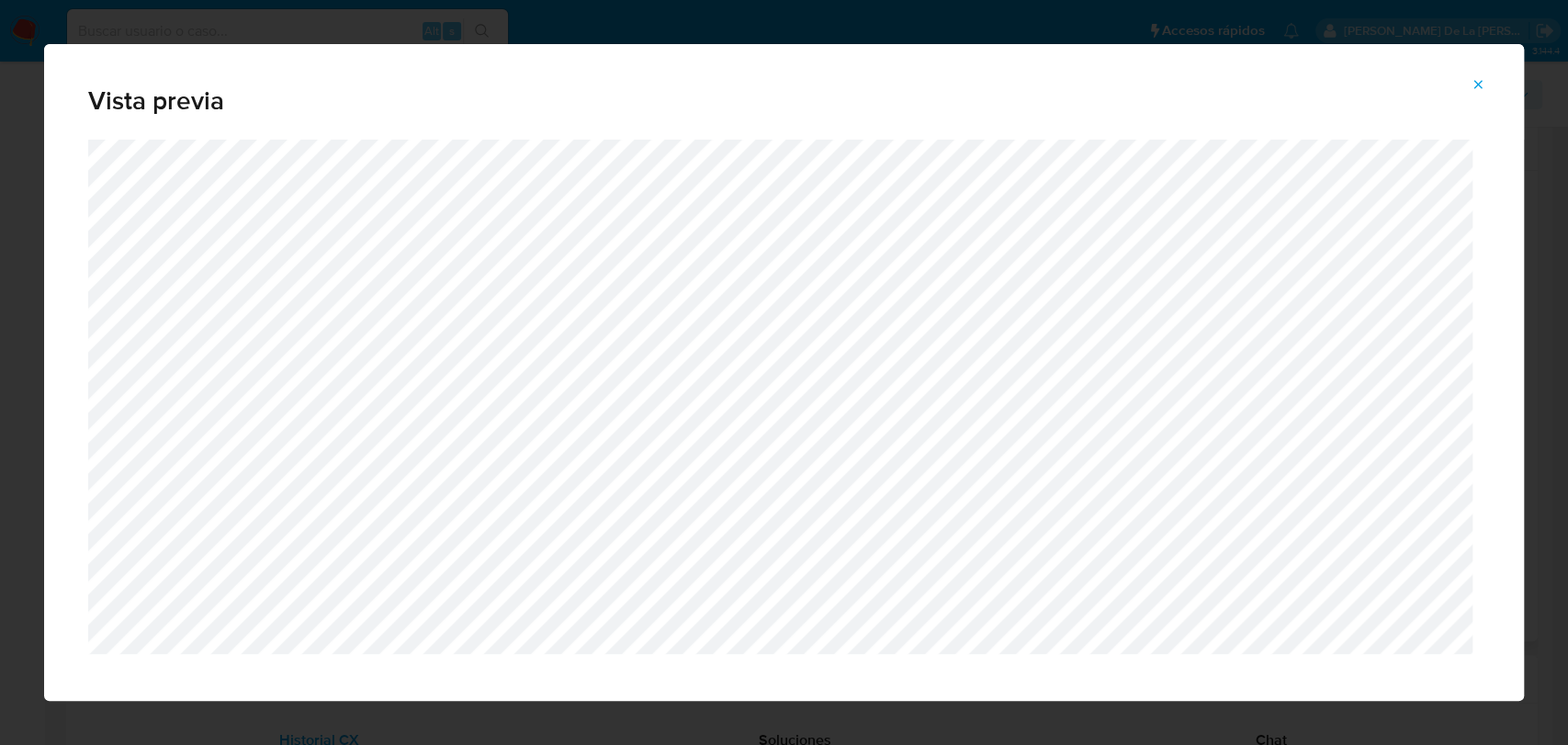 click 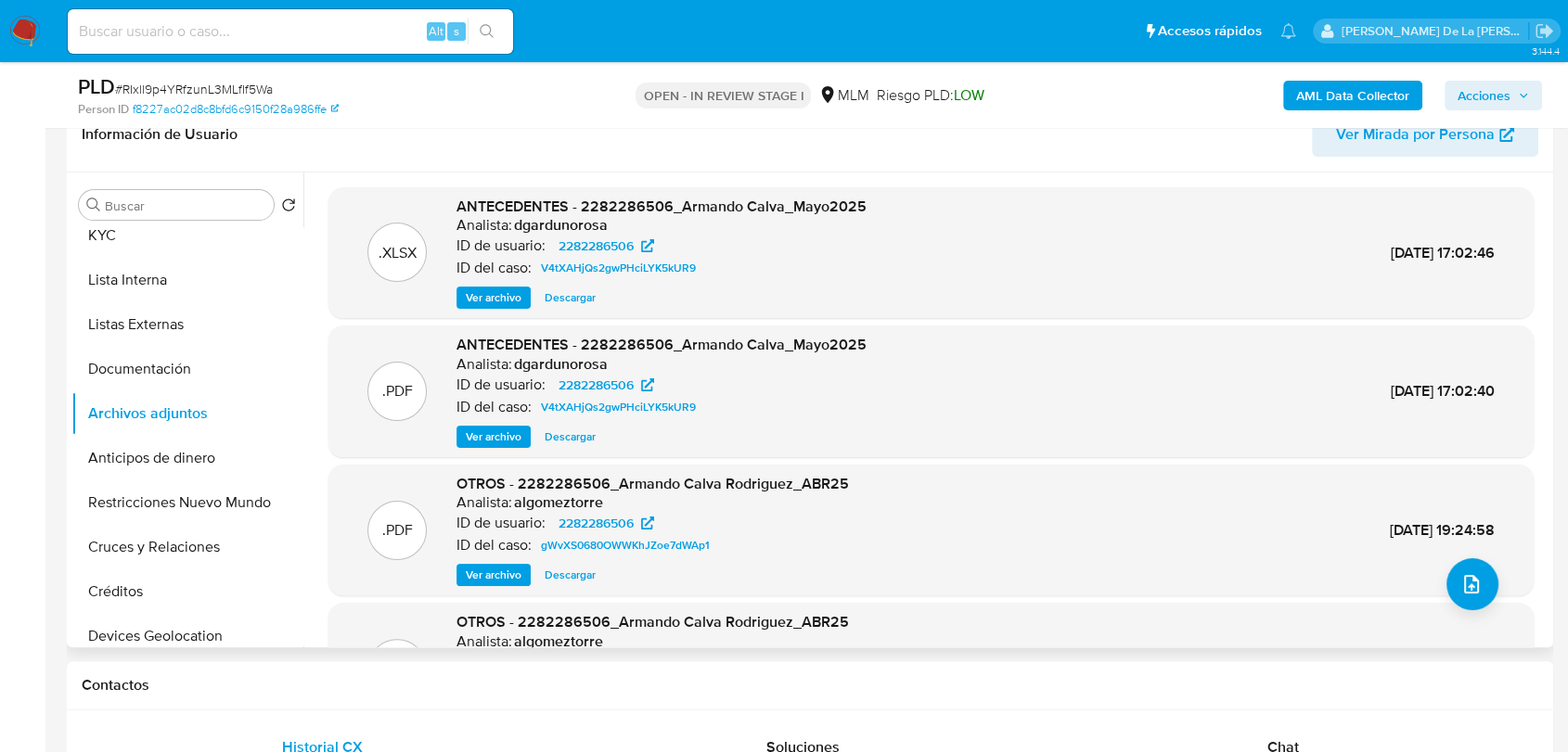 click on "Ver archivo" at bounding box center (494, 575) 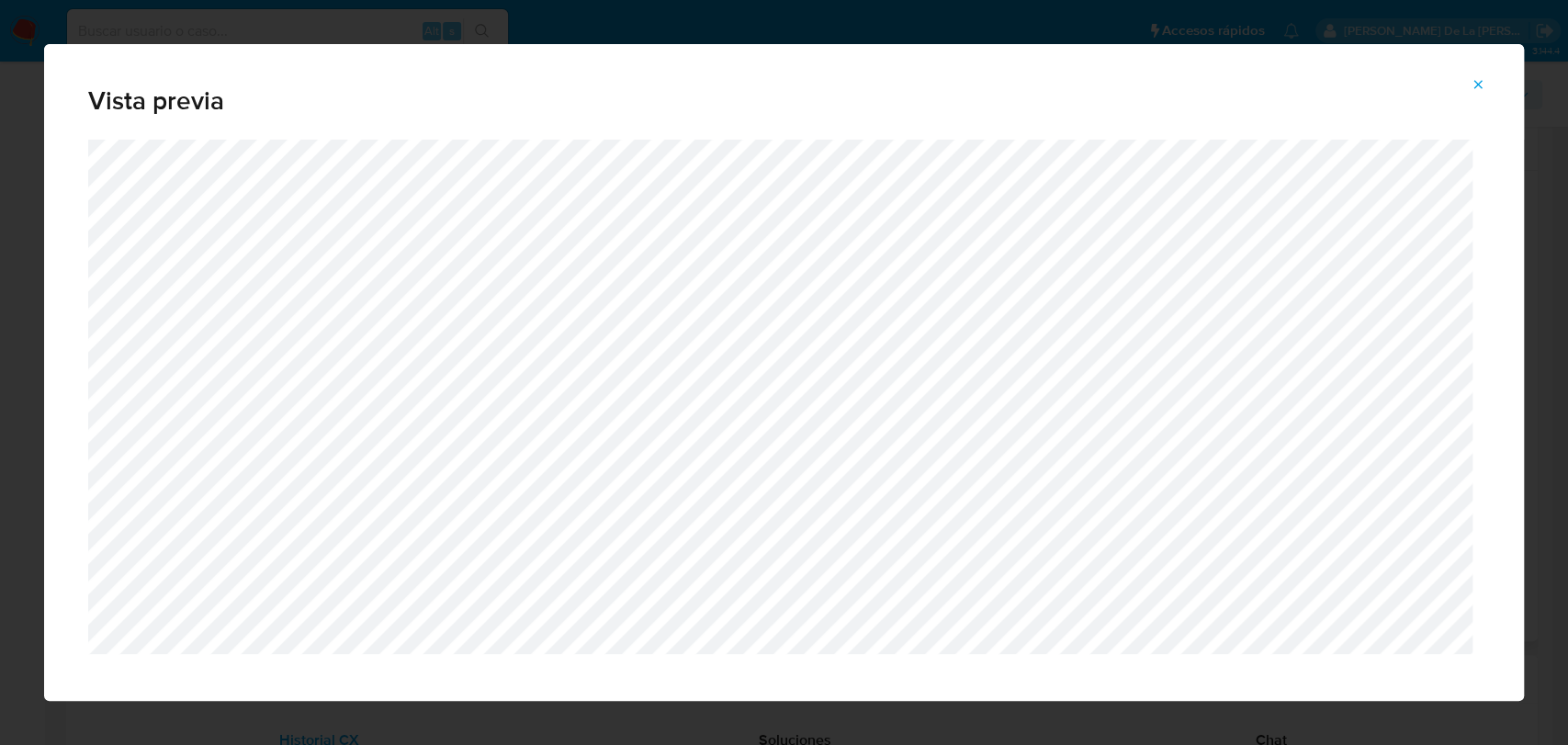 click at bounding box center [1478, 85] 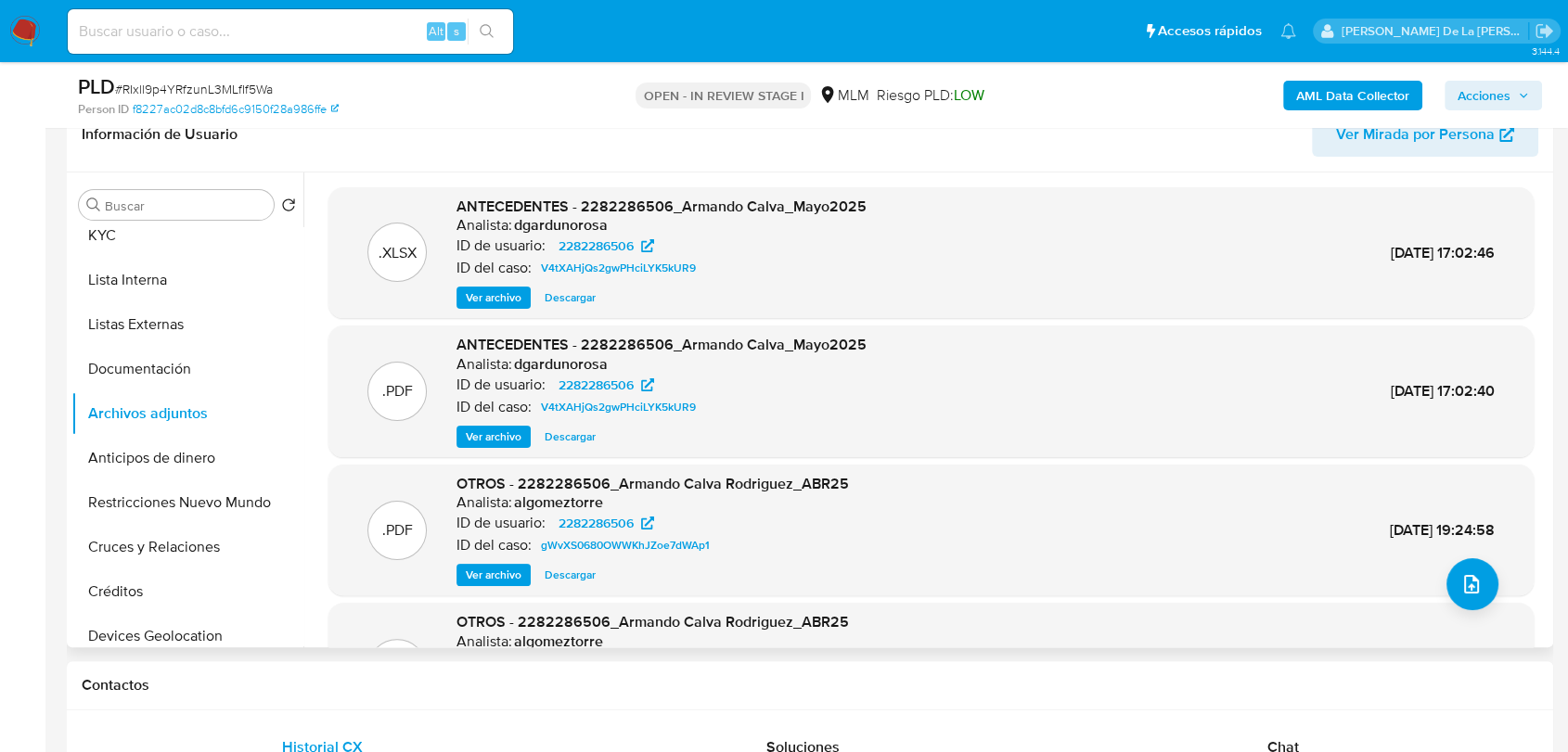 click on "Ver archivo" at bounding box center [494, 437] 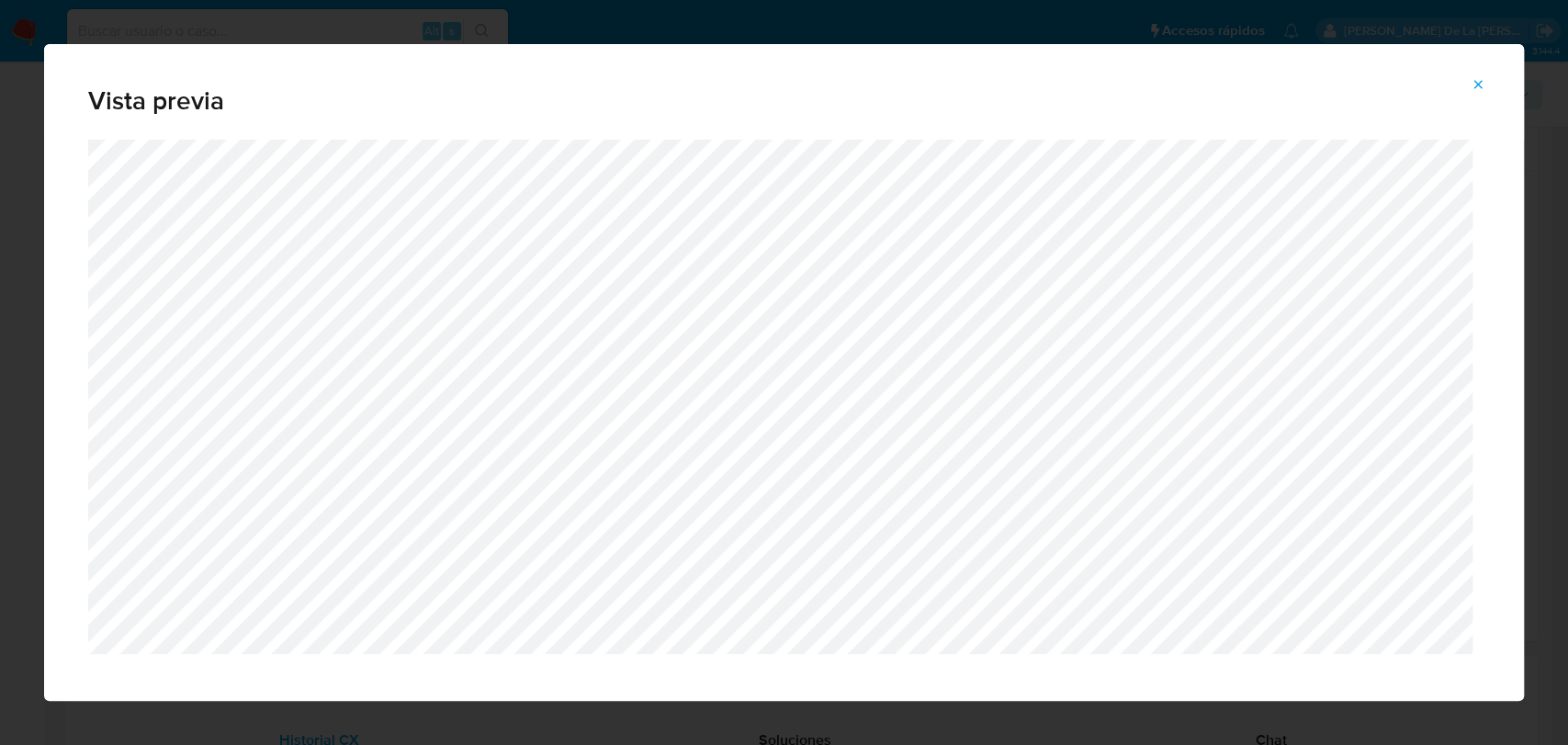 click 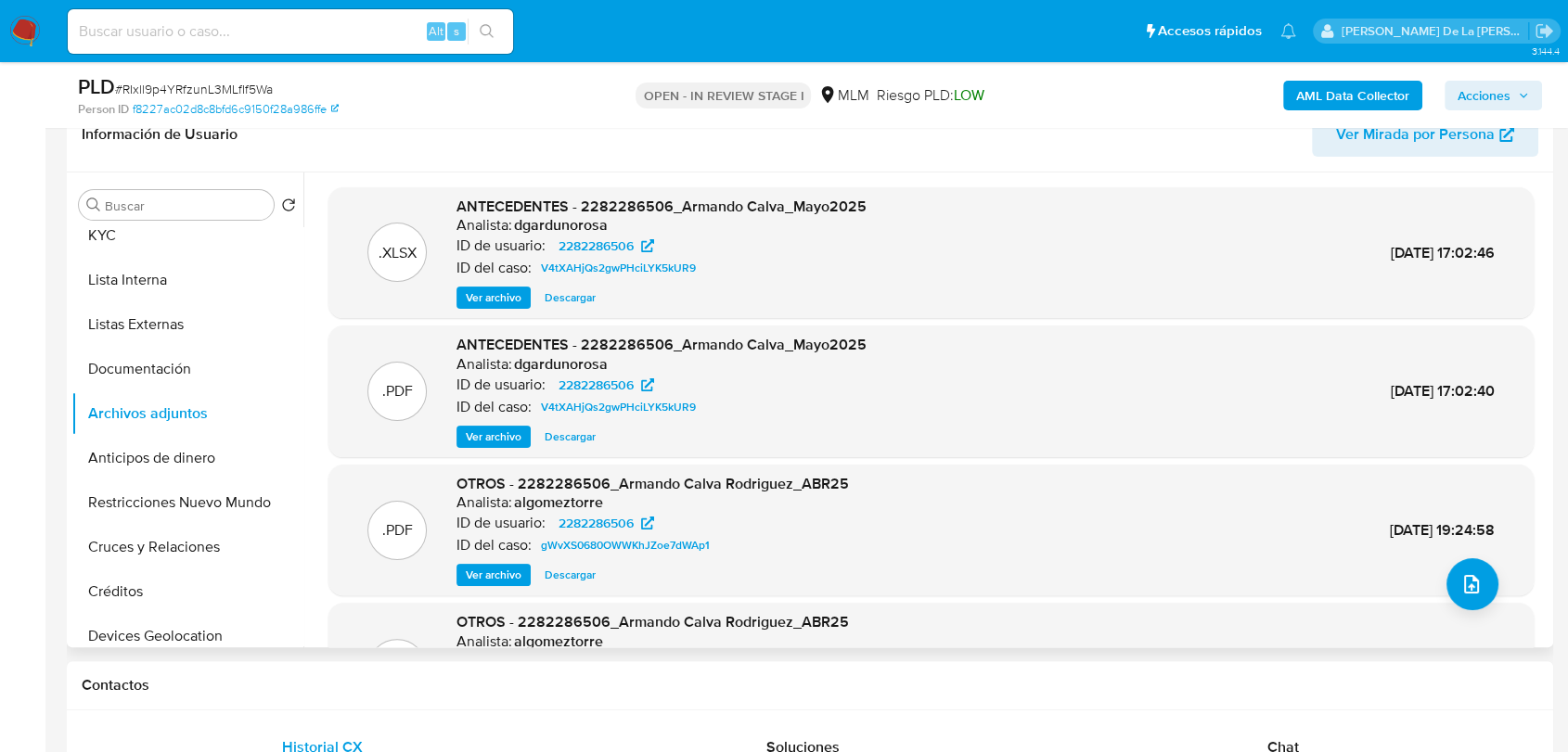 scroll, scrollTop: 104, scrollLeft: 0, axis: vertical 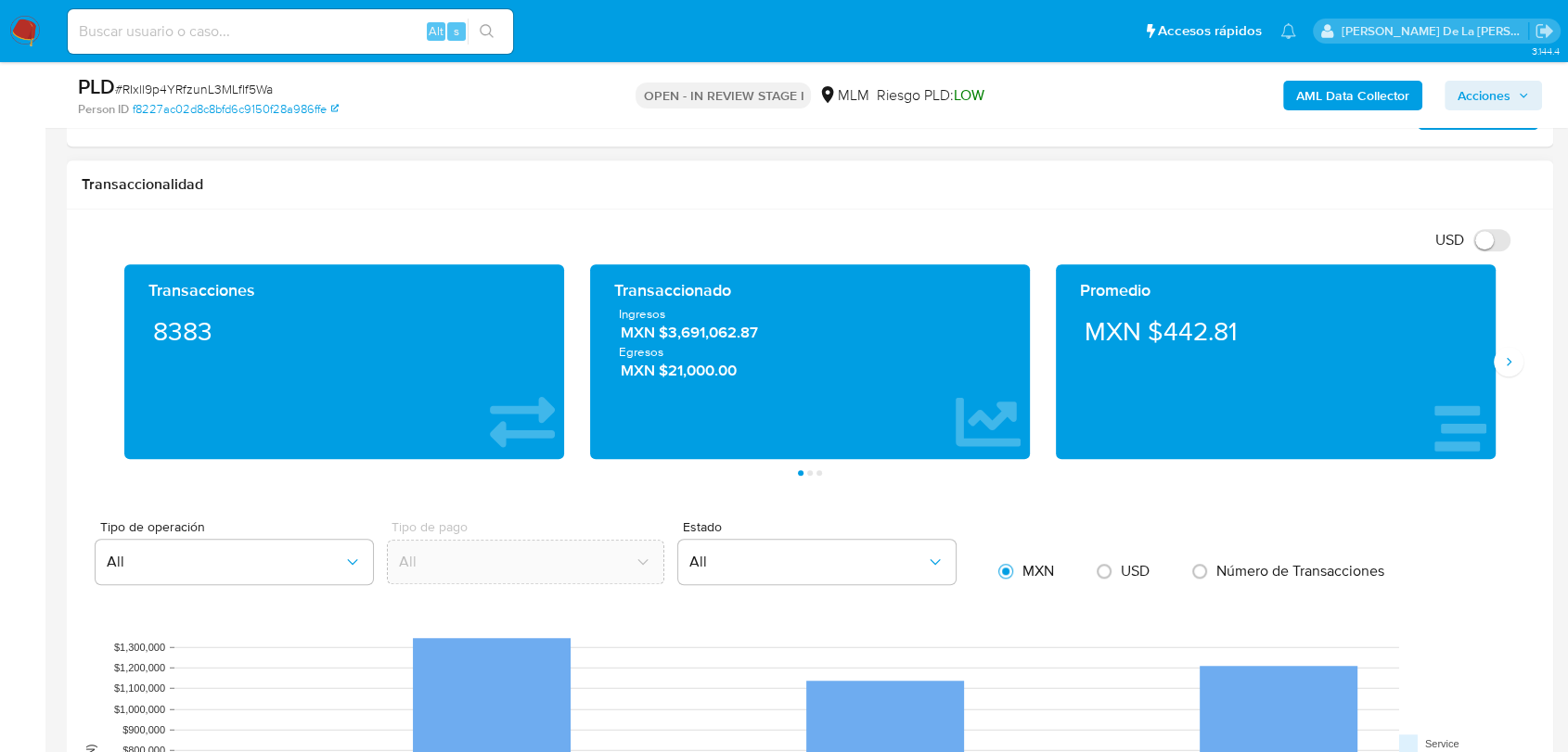 click at bounding box center (1509, 362) 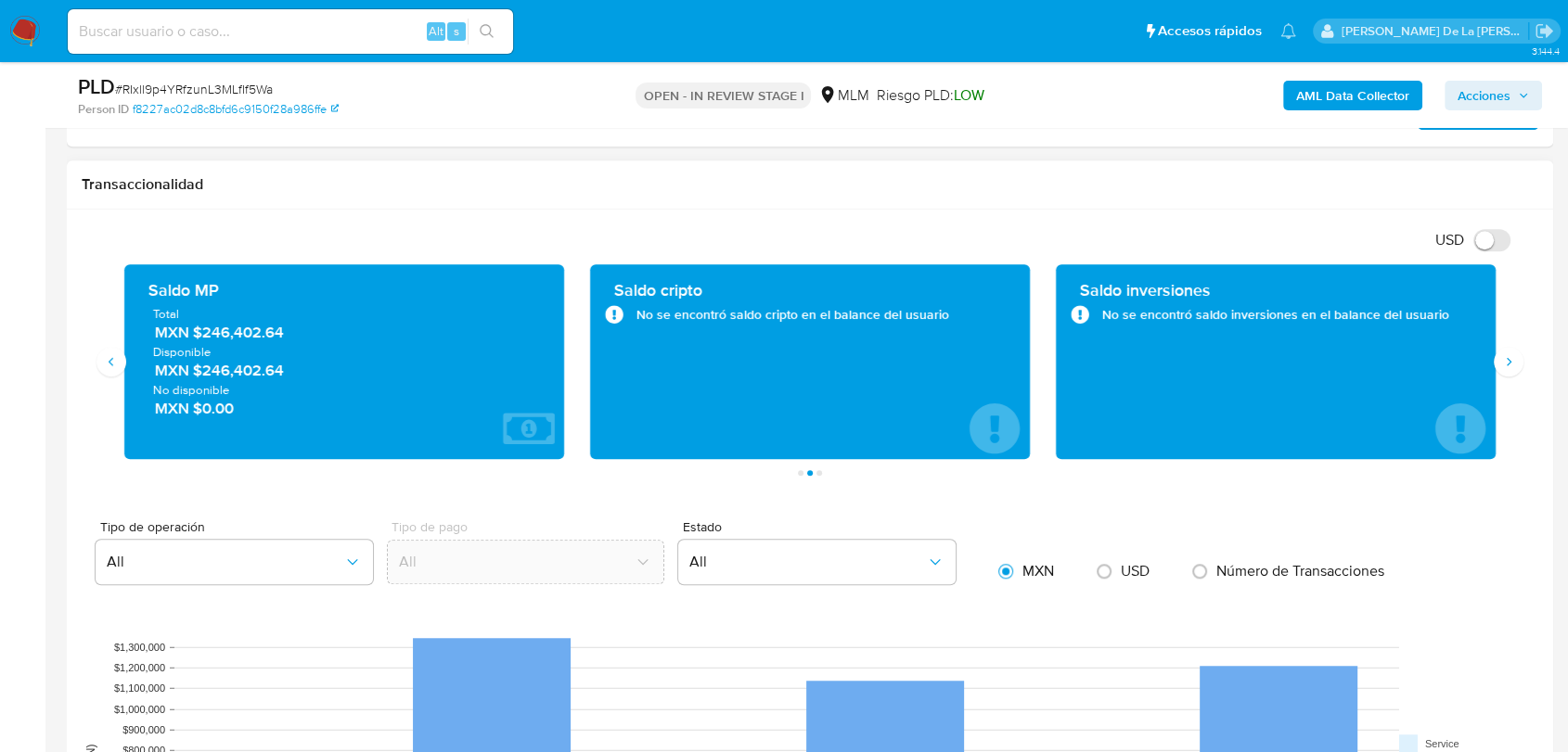 click on "MXN $246,402.64" at bounding box center (345, 332) 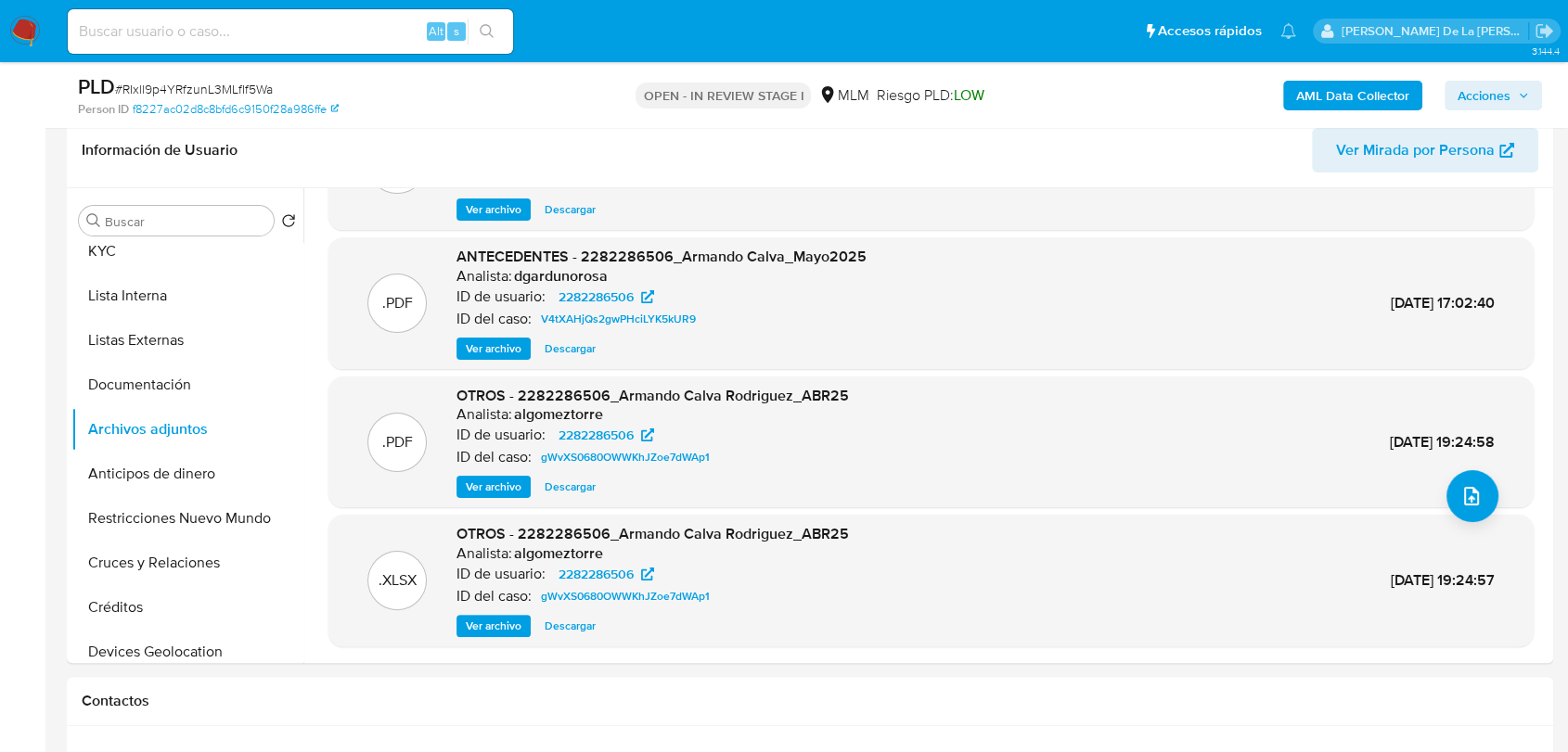 scroll, scrollTop: 295, scrollLeft: 0, axis: vertical 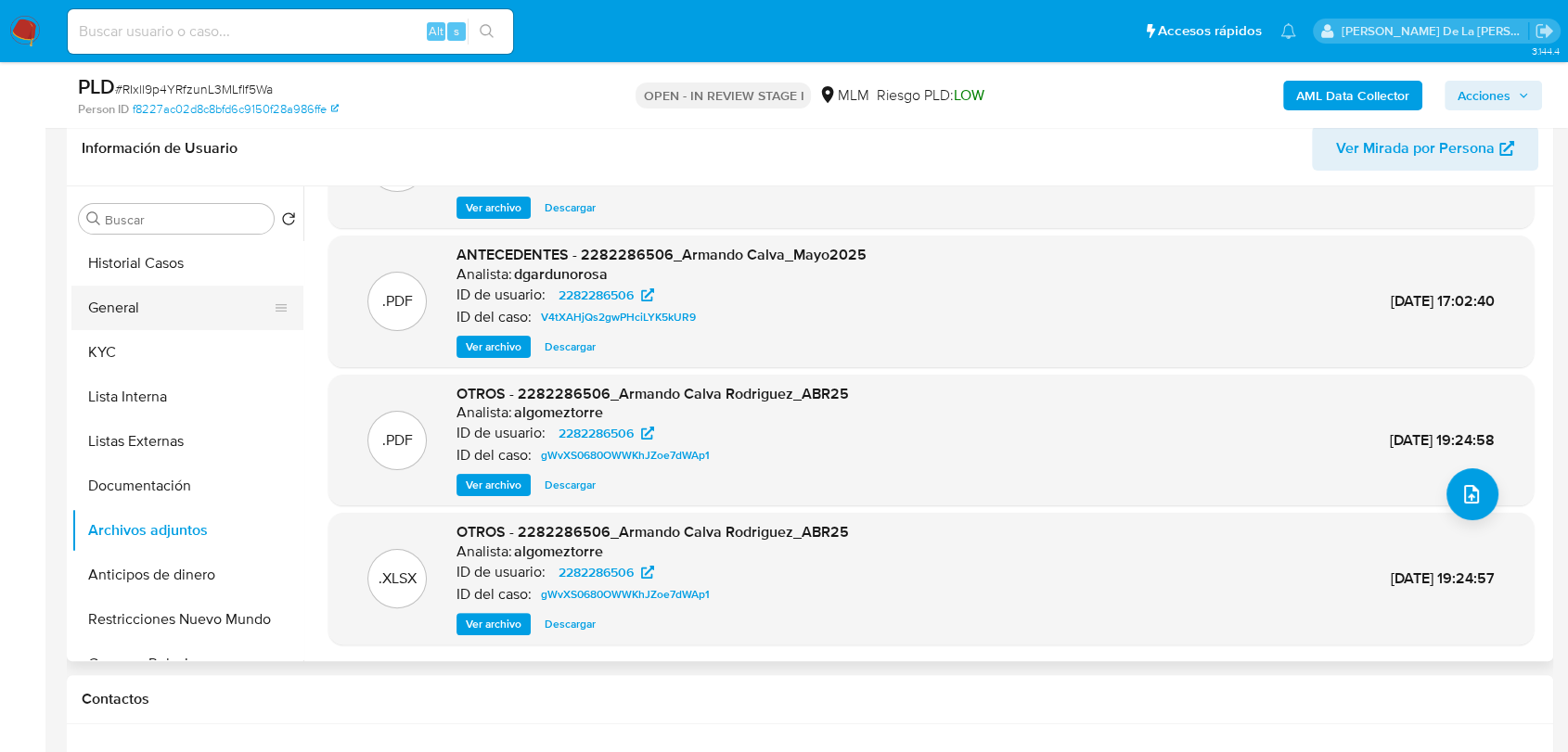 click on "General" at bounding box center [180, 308] 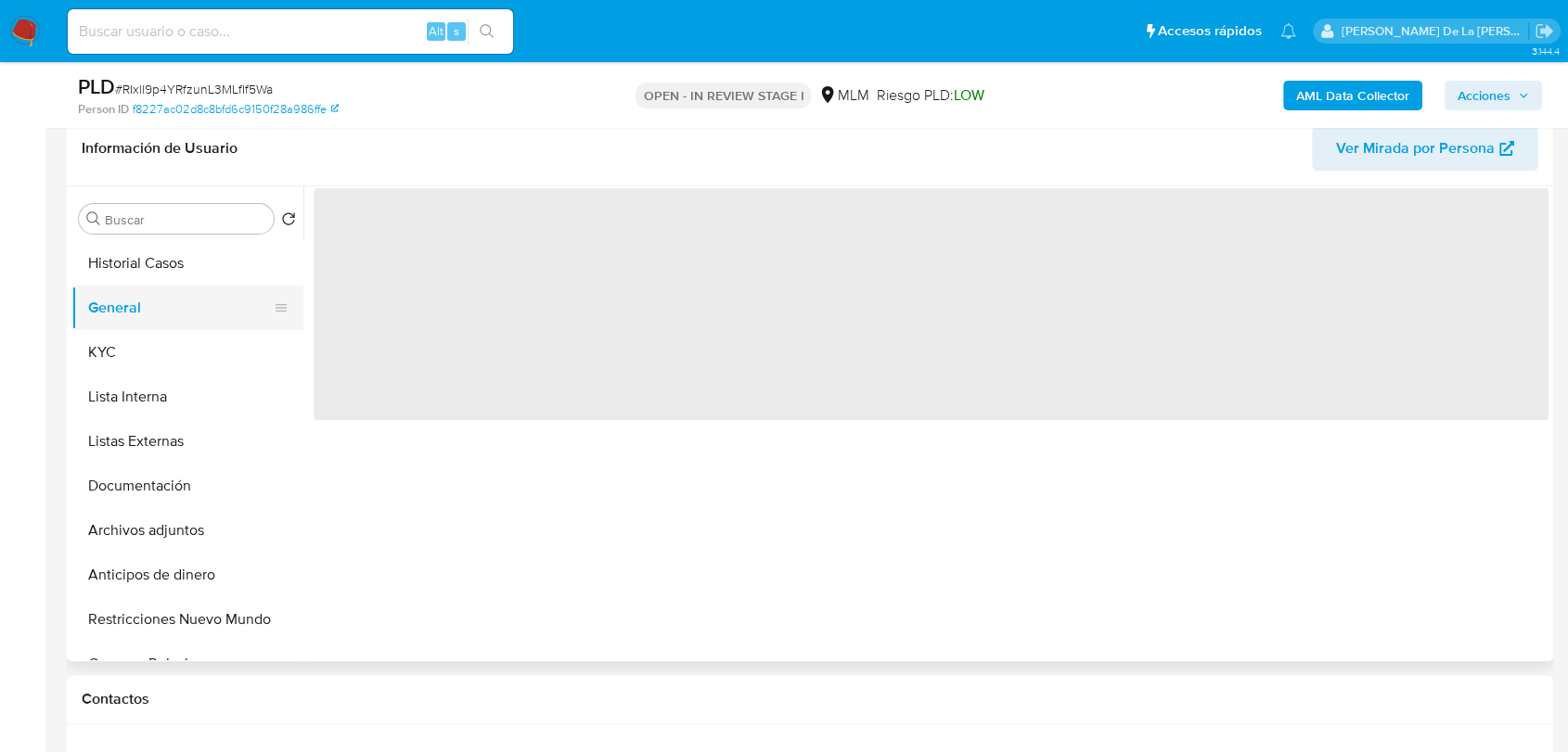 scroll, scrollTop: 0, scrollLeft: 0, axis: both 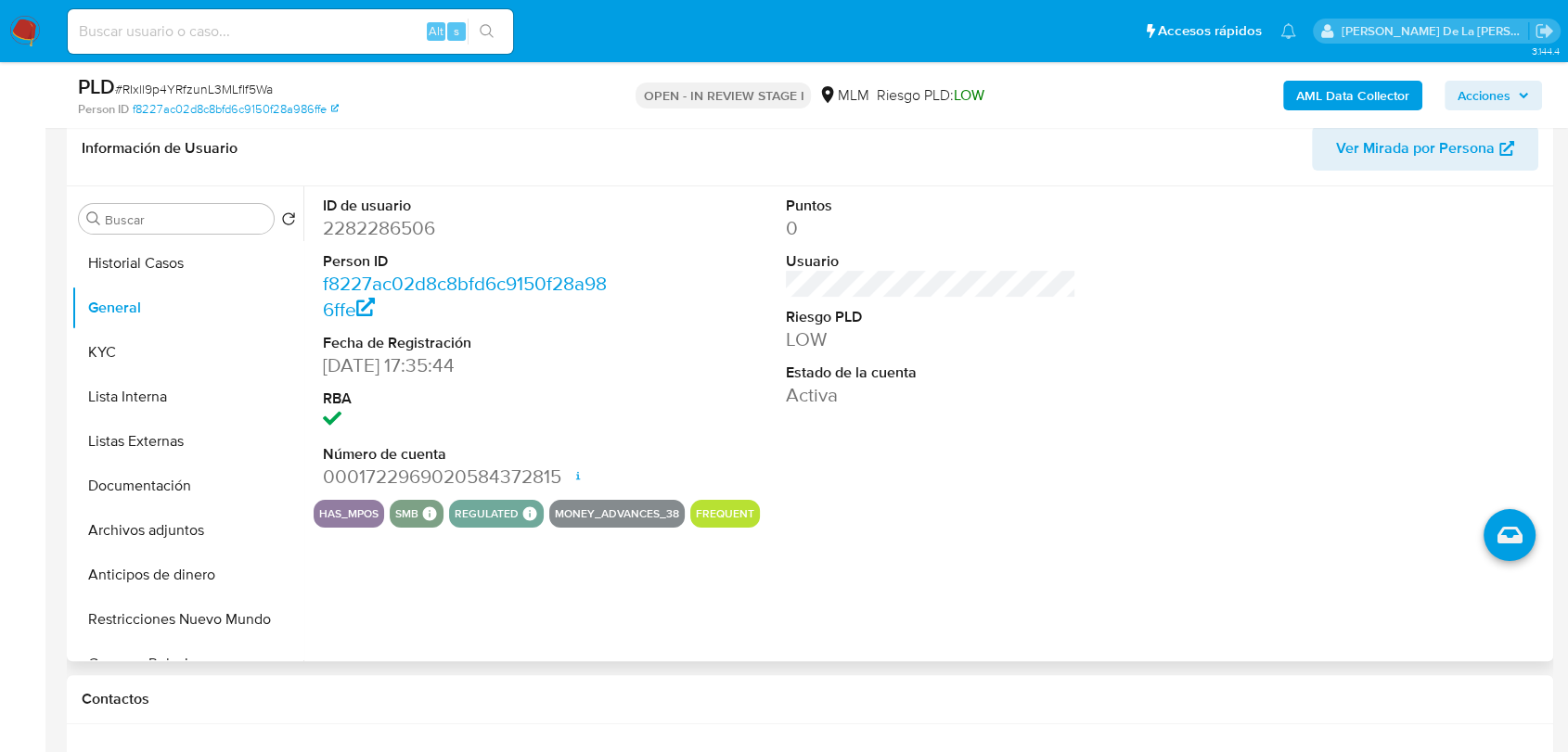 type 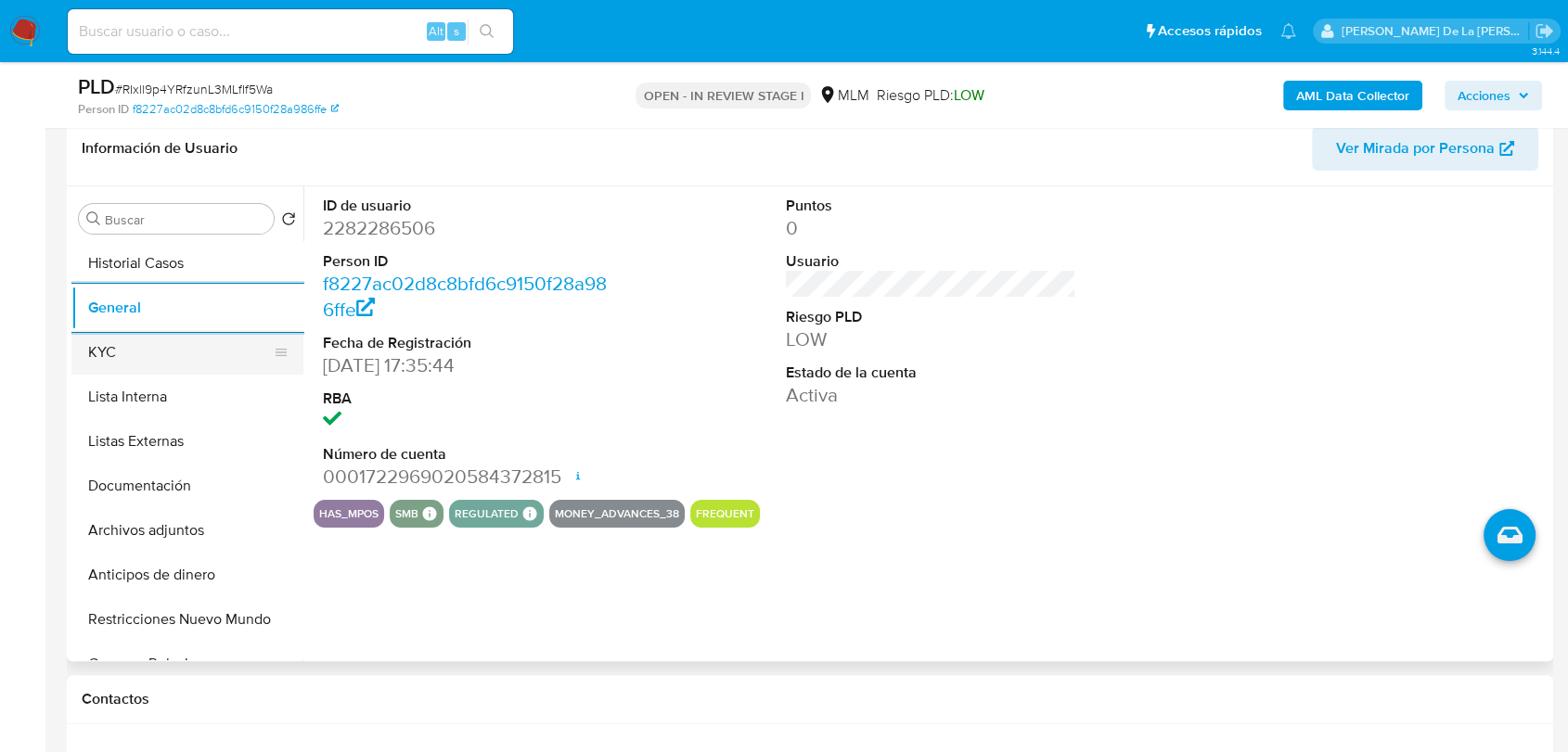 click on "KYC" at bounding box center [180, 352] 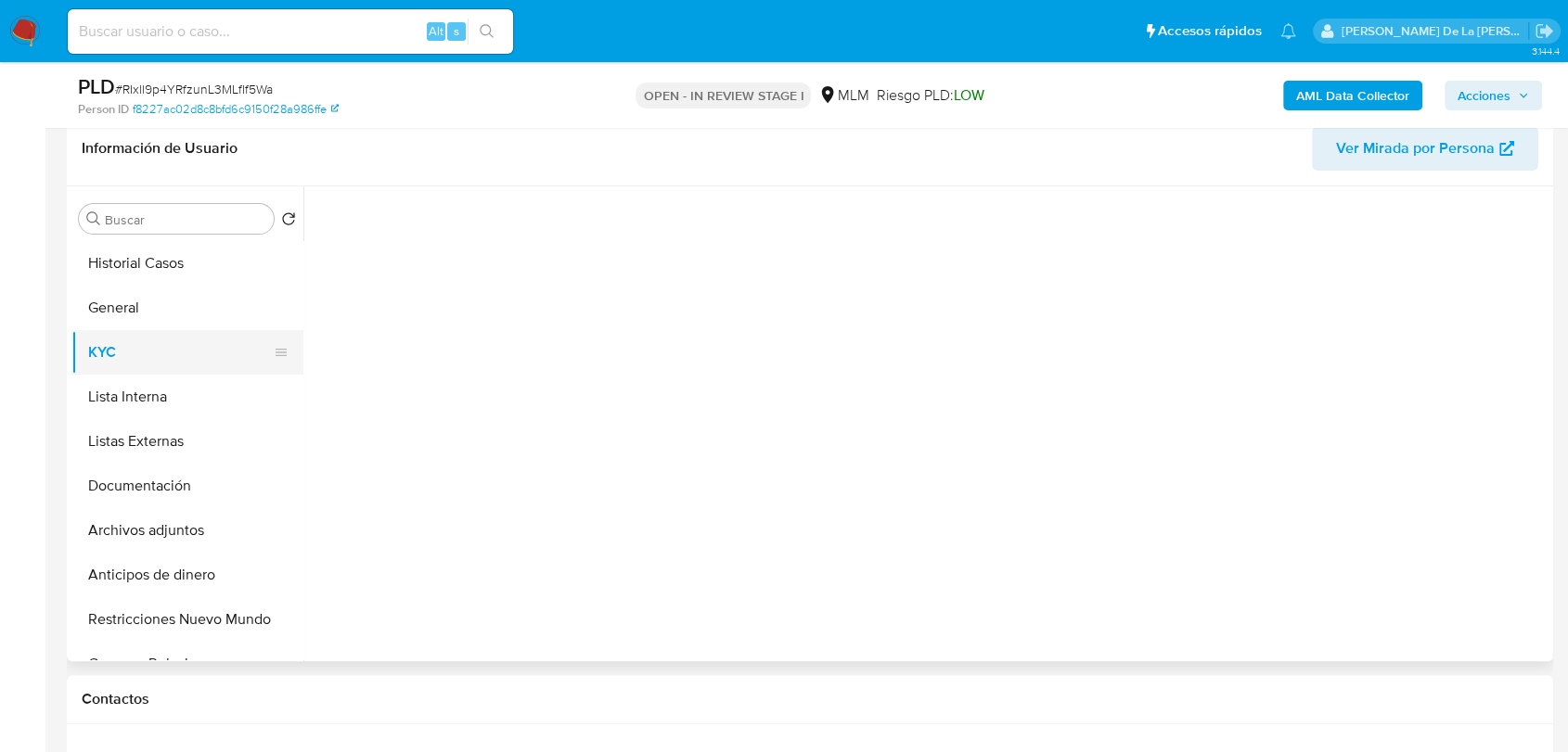 type 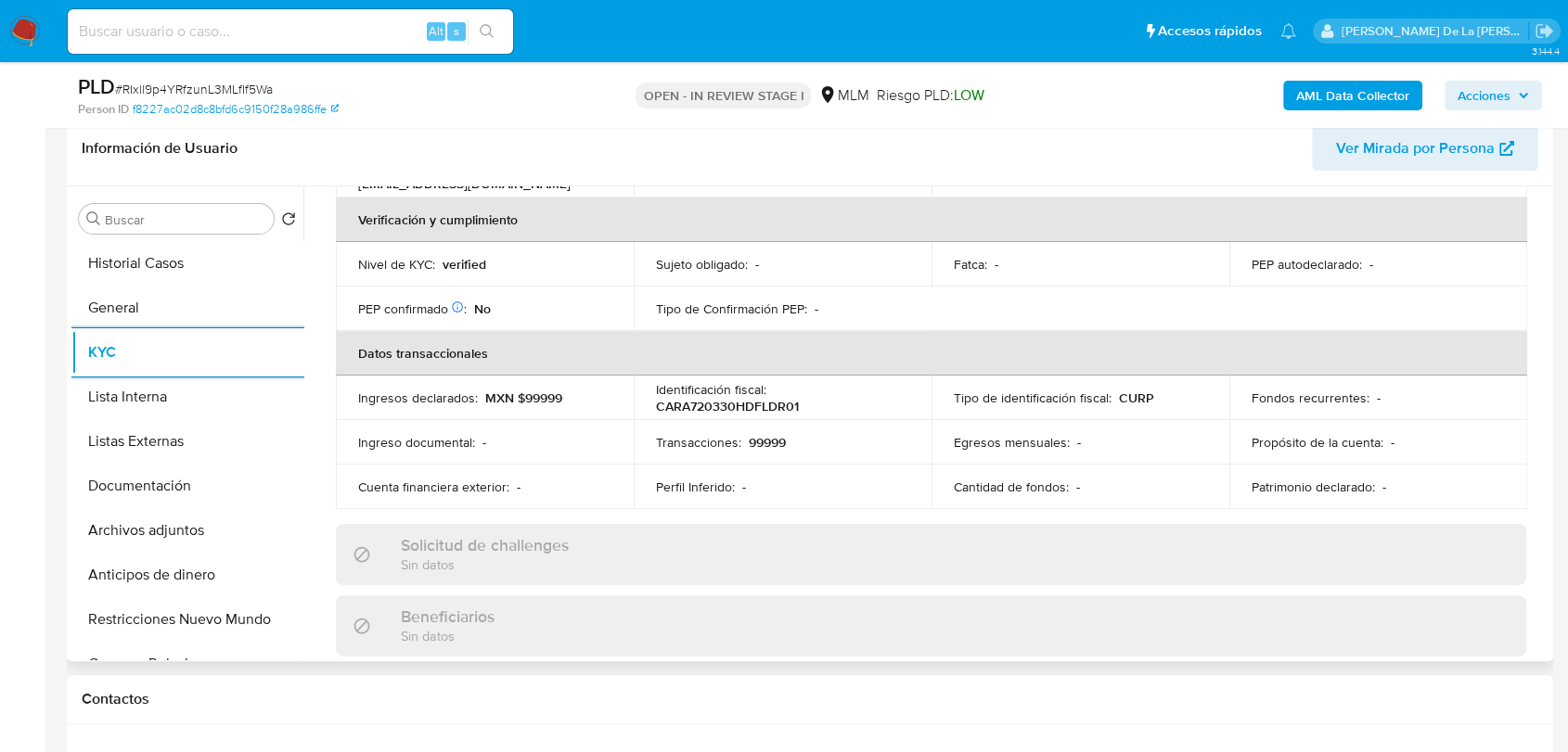 scroll, scrollTop: 445, scrollLeft: 0, axis: vertical 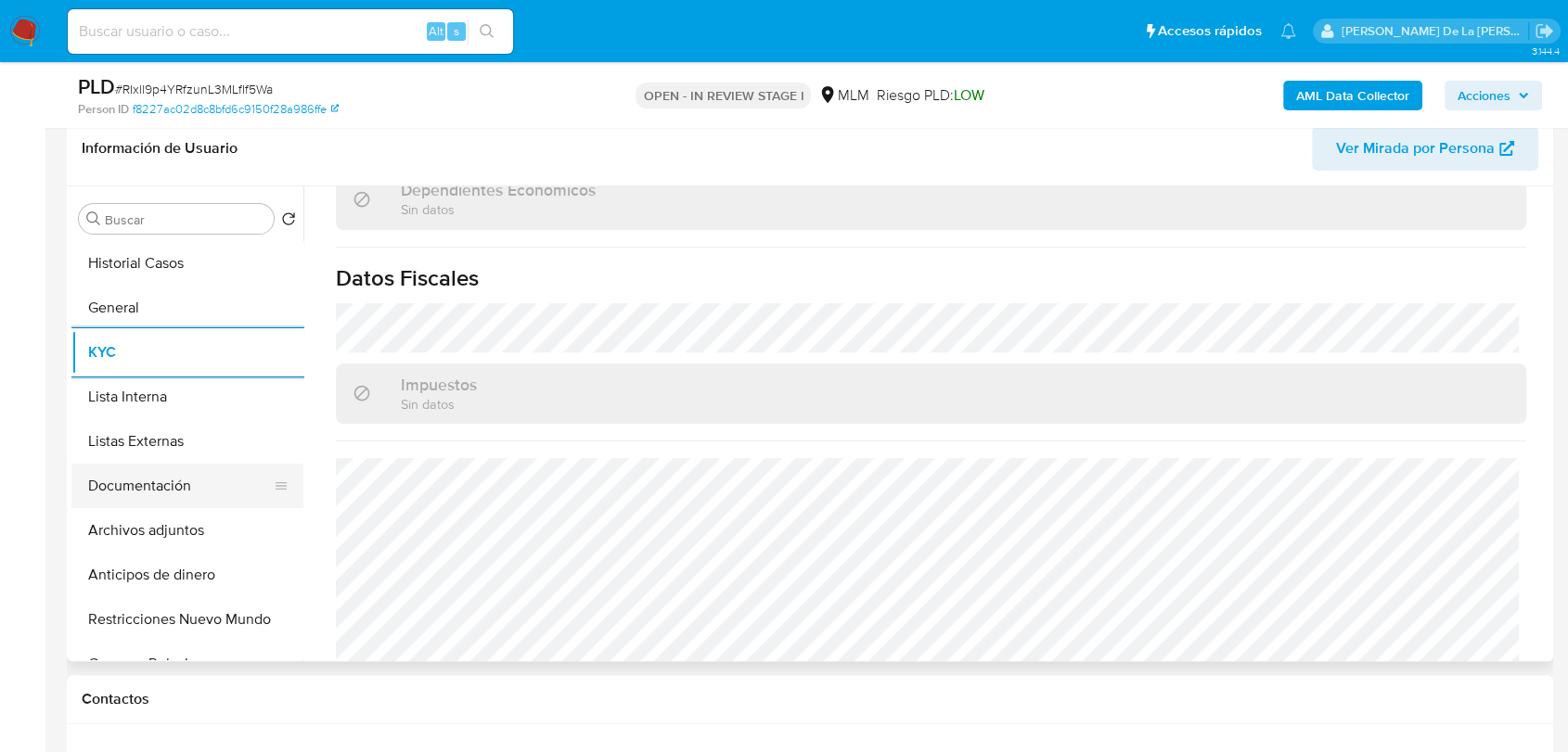 click on "Documentación" at bounding box center [180, 486] 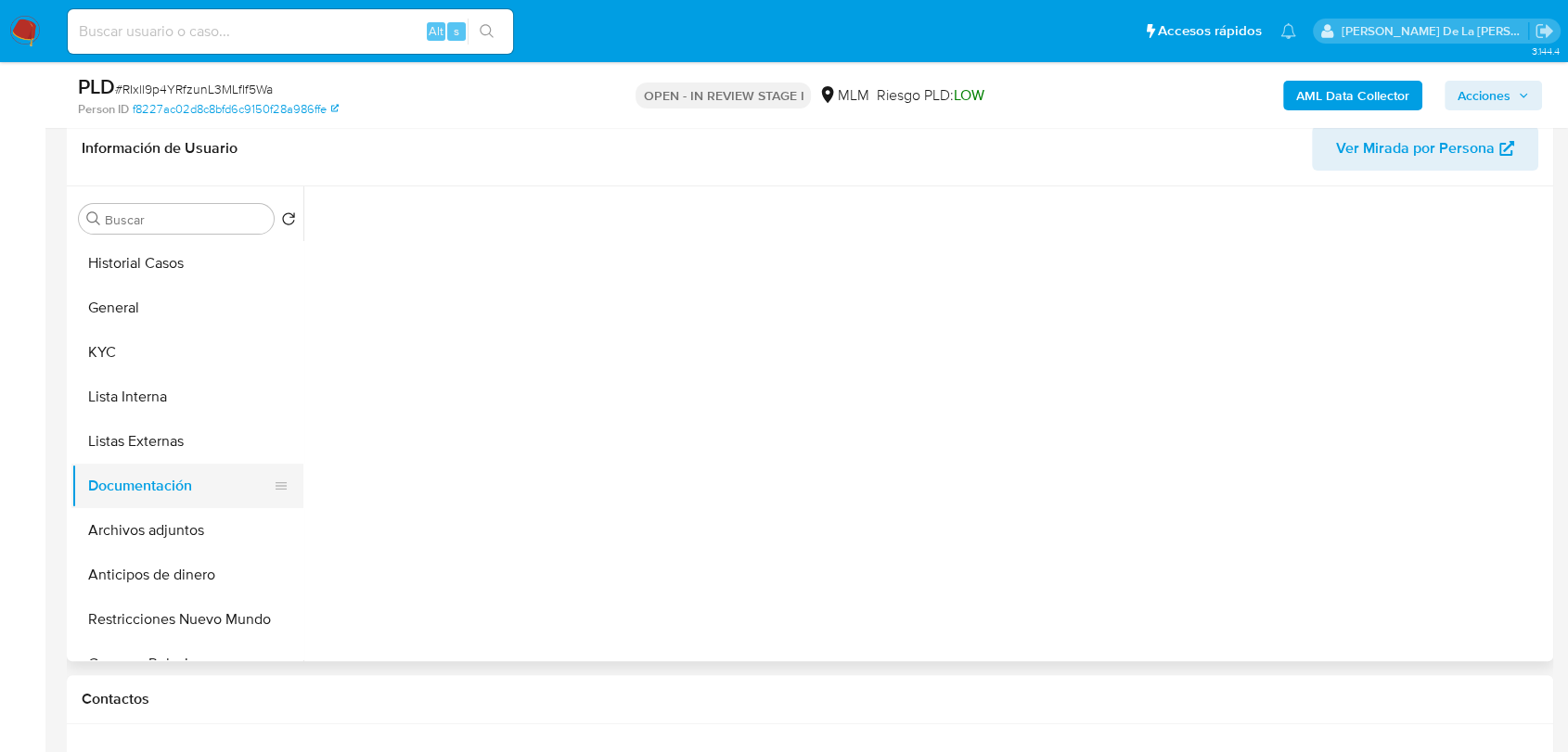 scroll, scrollTop: 0, scrollLeft: 0, axis: both 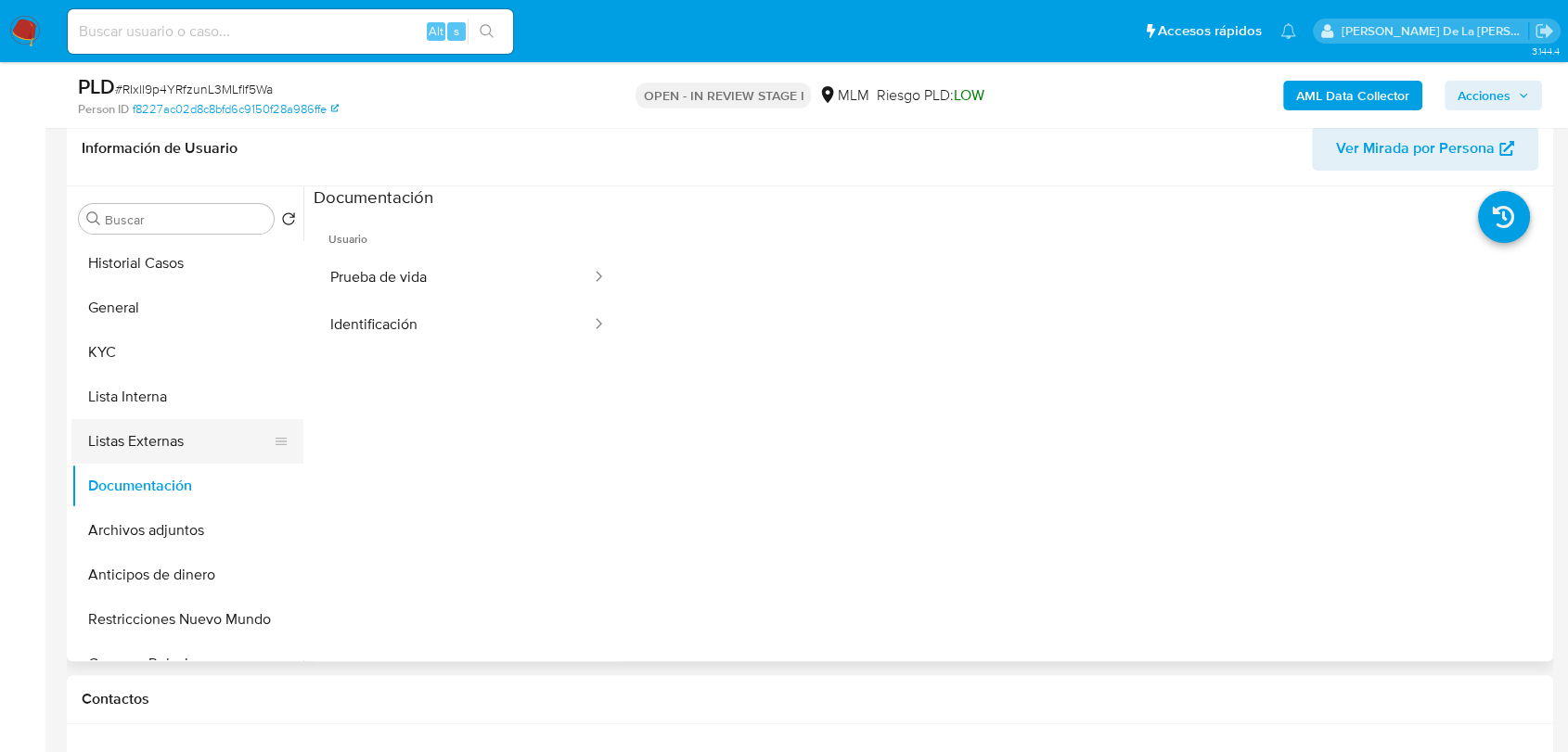 click on "Listas Externas" at bounding box center [180, 441] 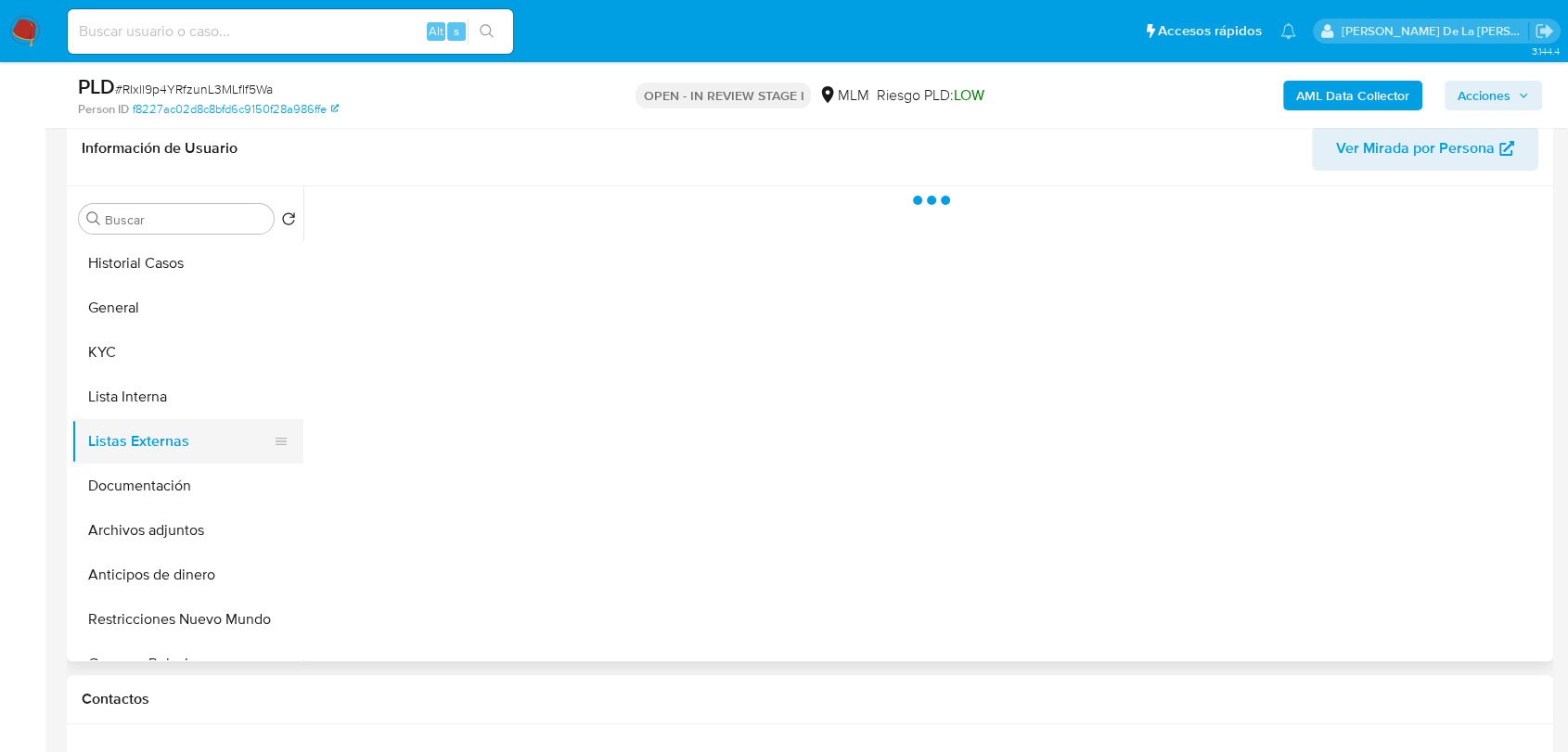 type 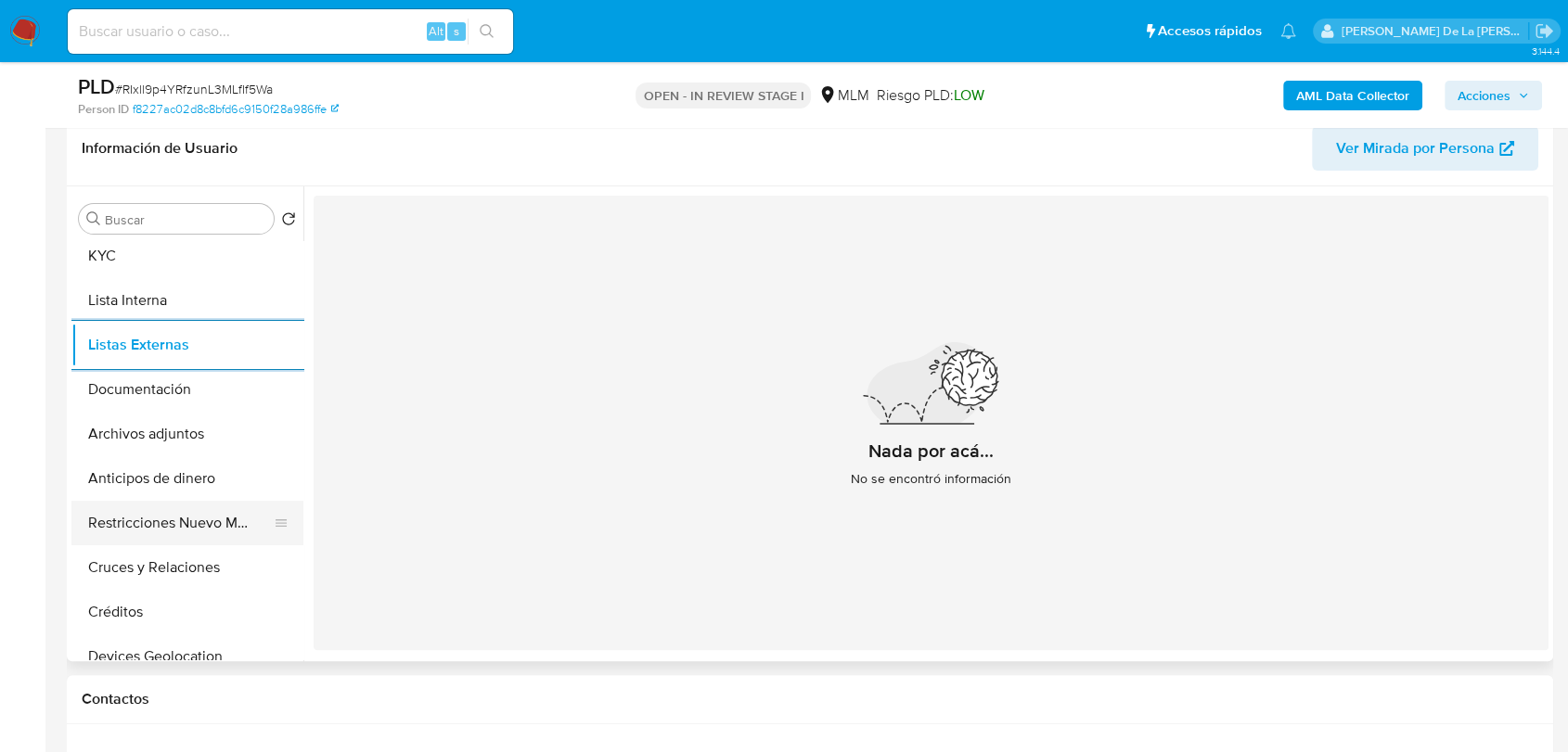 scroll, scrollTop: 140, scrollLeft: 0, axis: vertical 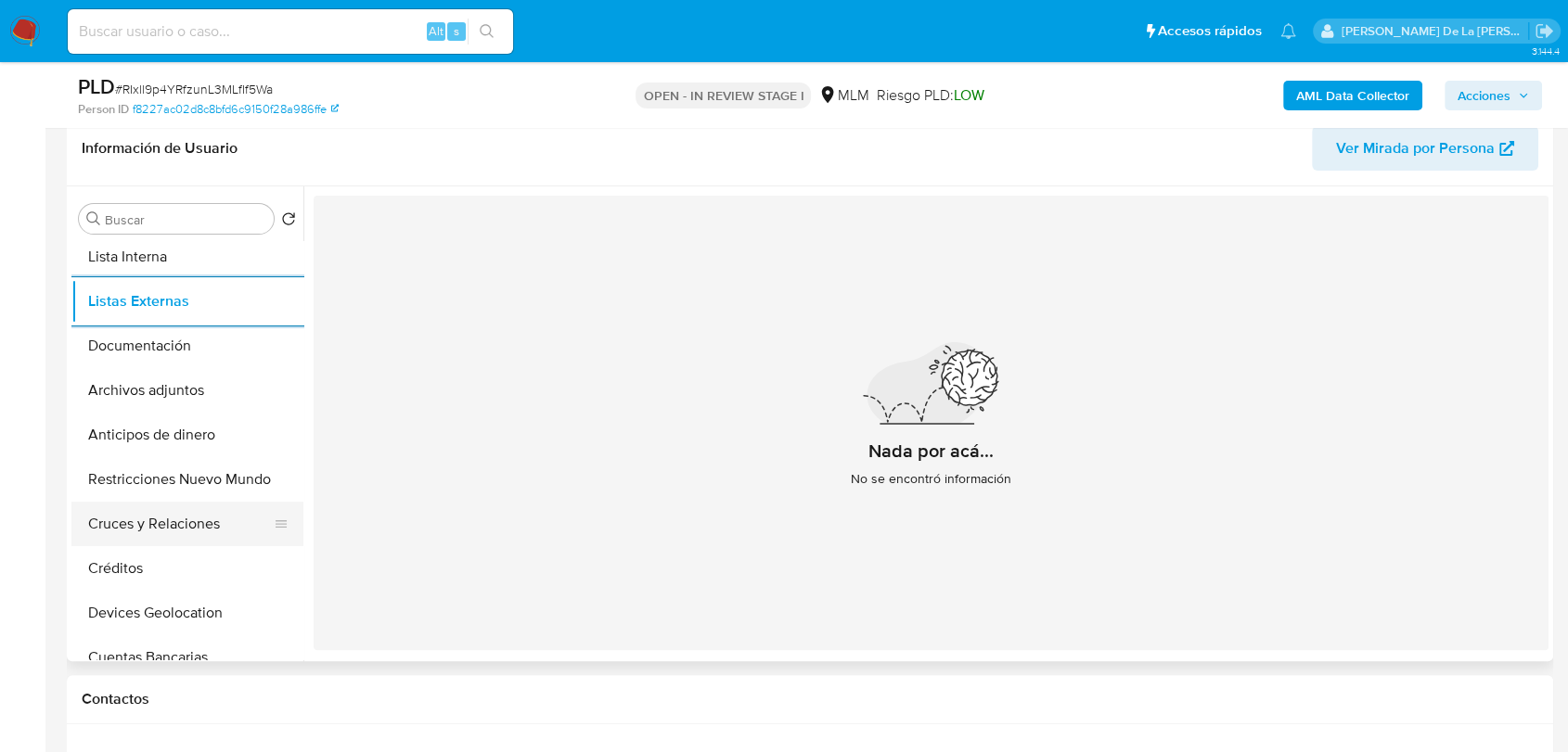 click on "Cruces y Relaciones" at bounding box center (180, 524) 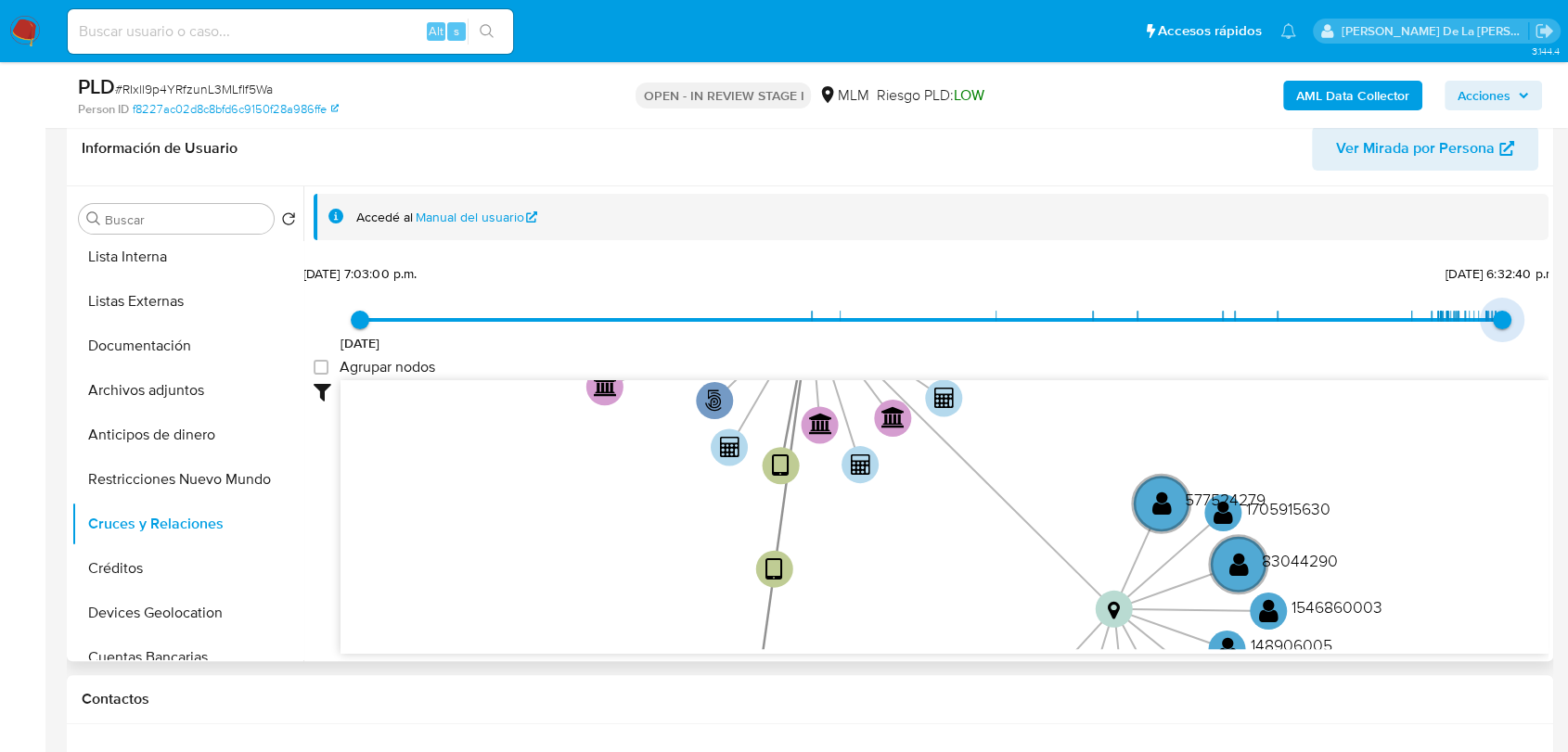 click on "24/6/2025, 6:32:40 p.m." at bounding box center (1502, 320) 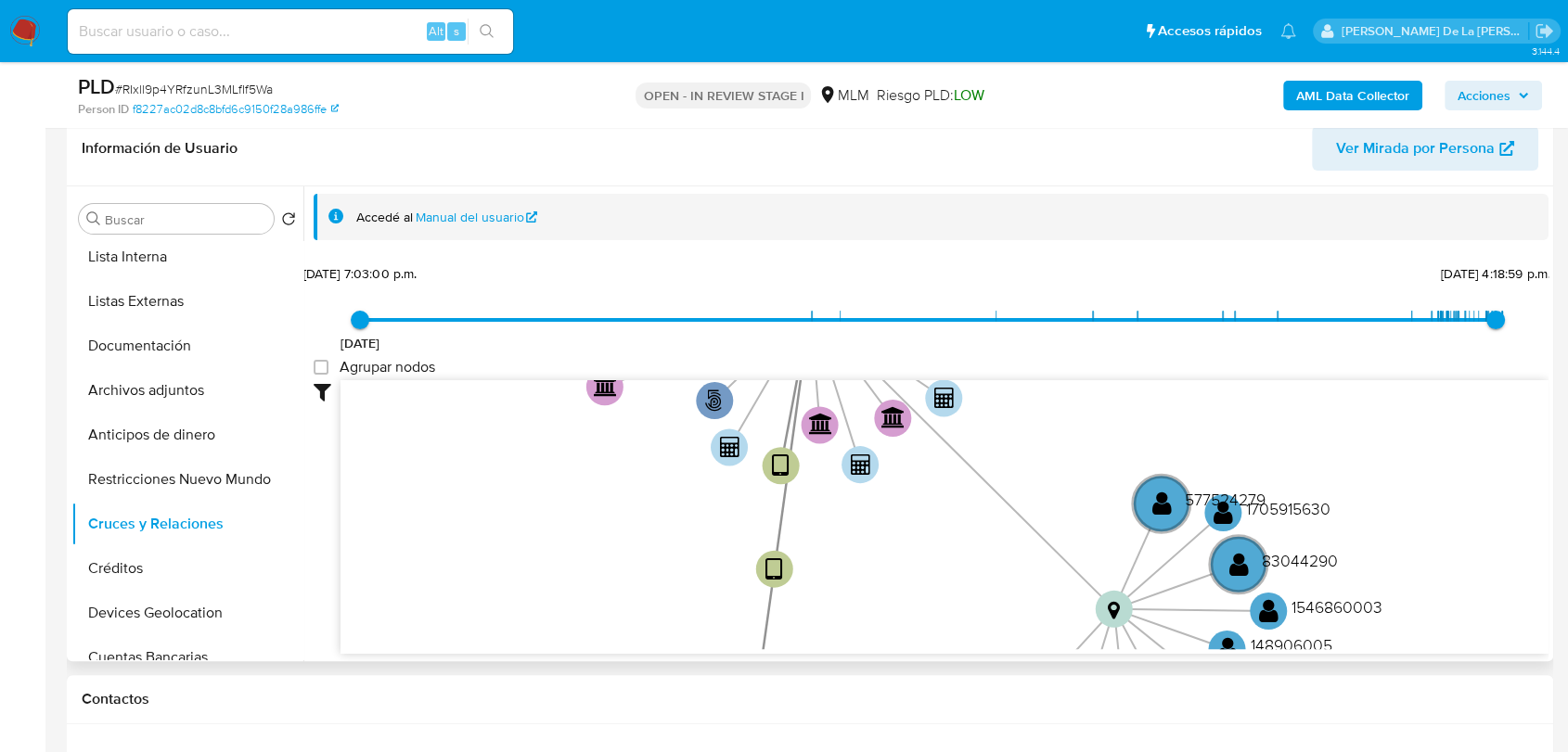 drag, startPoint x: 1478, startPoint y: 315, endPoint x: 776, endPoint y: 285, distance: 702.64073 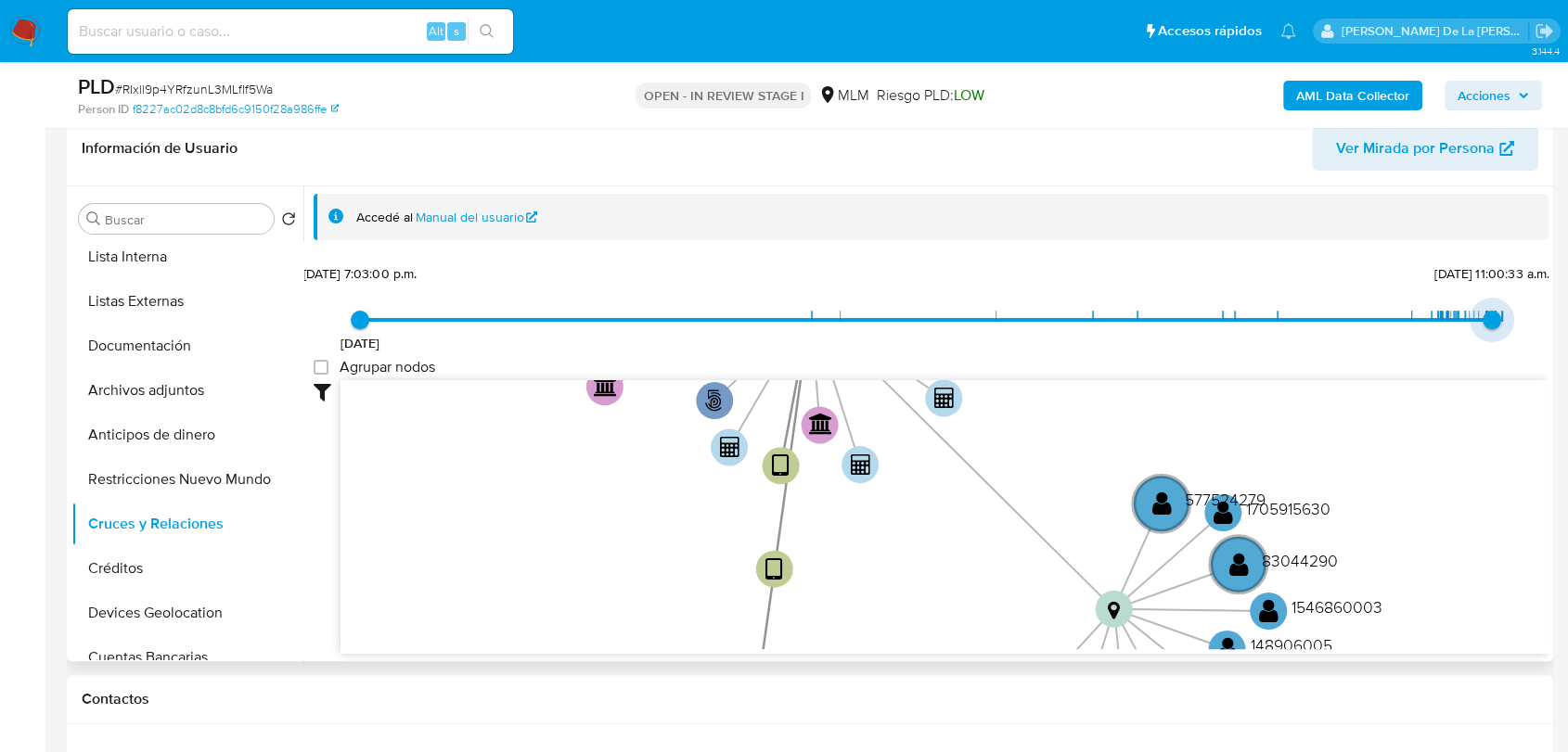 type on "1748386473000" 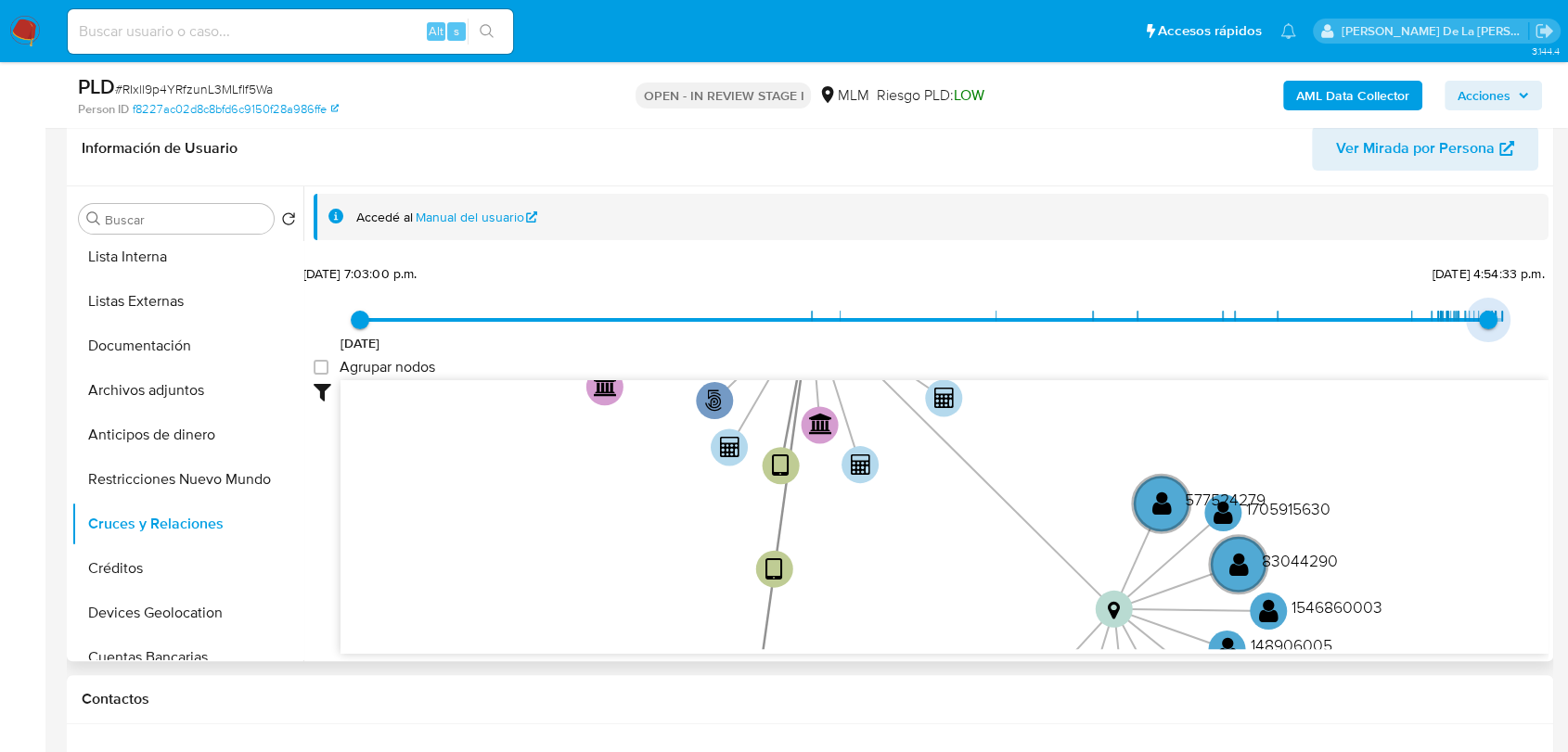 click on "27/5/2025, 4:54:33 p.m." at bounding box center (1488, 320) 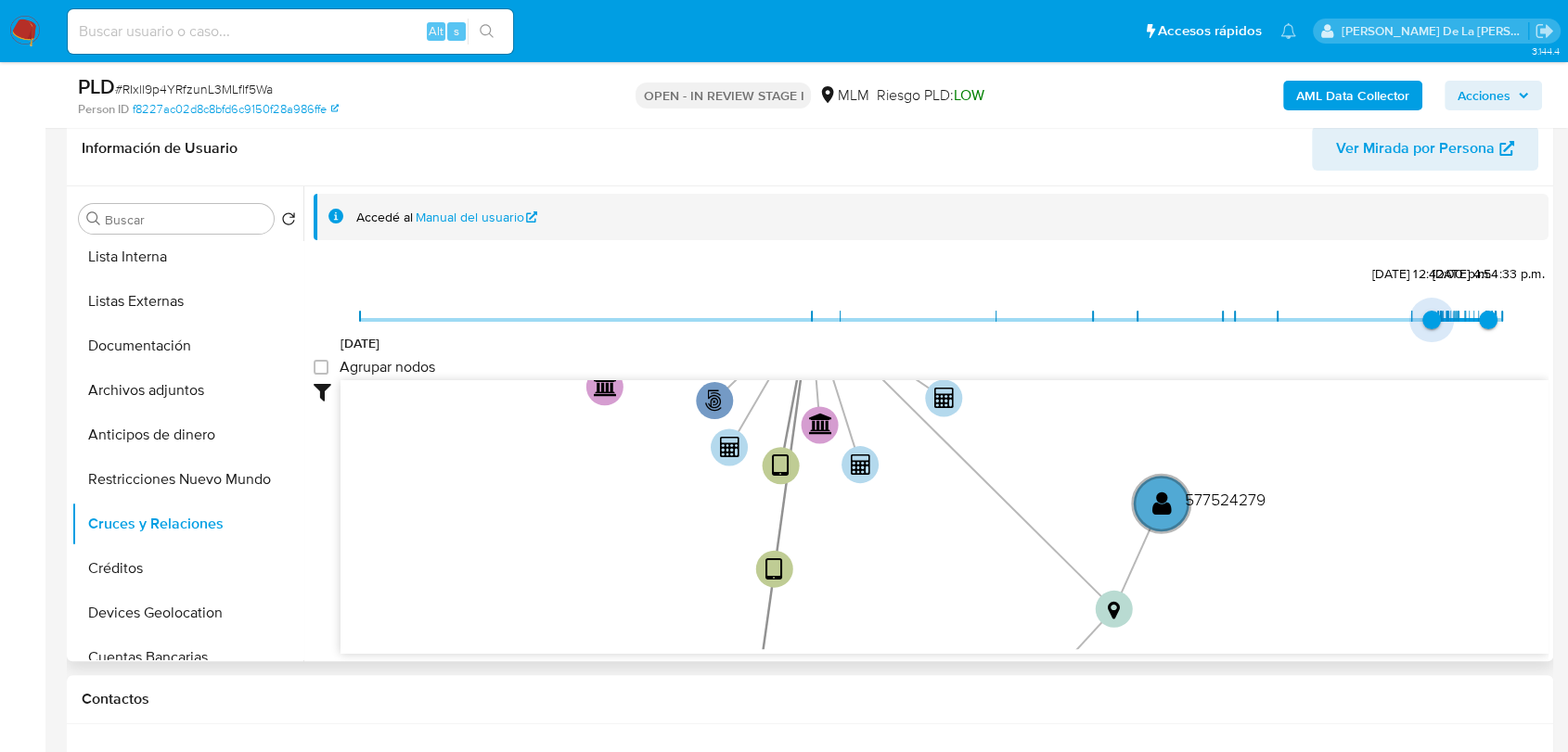 type on "1739564997000" 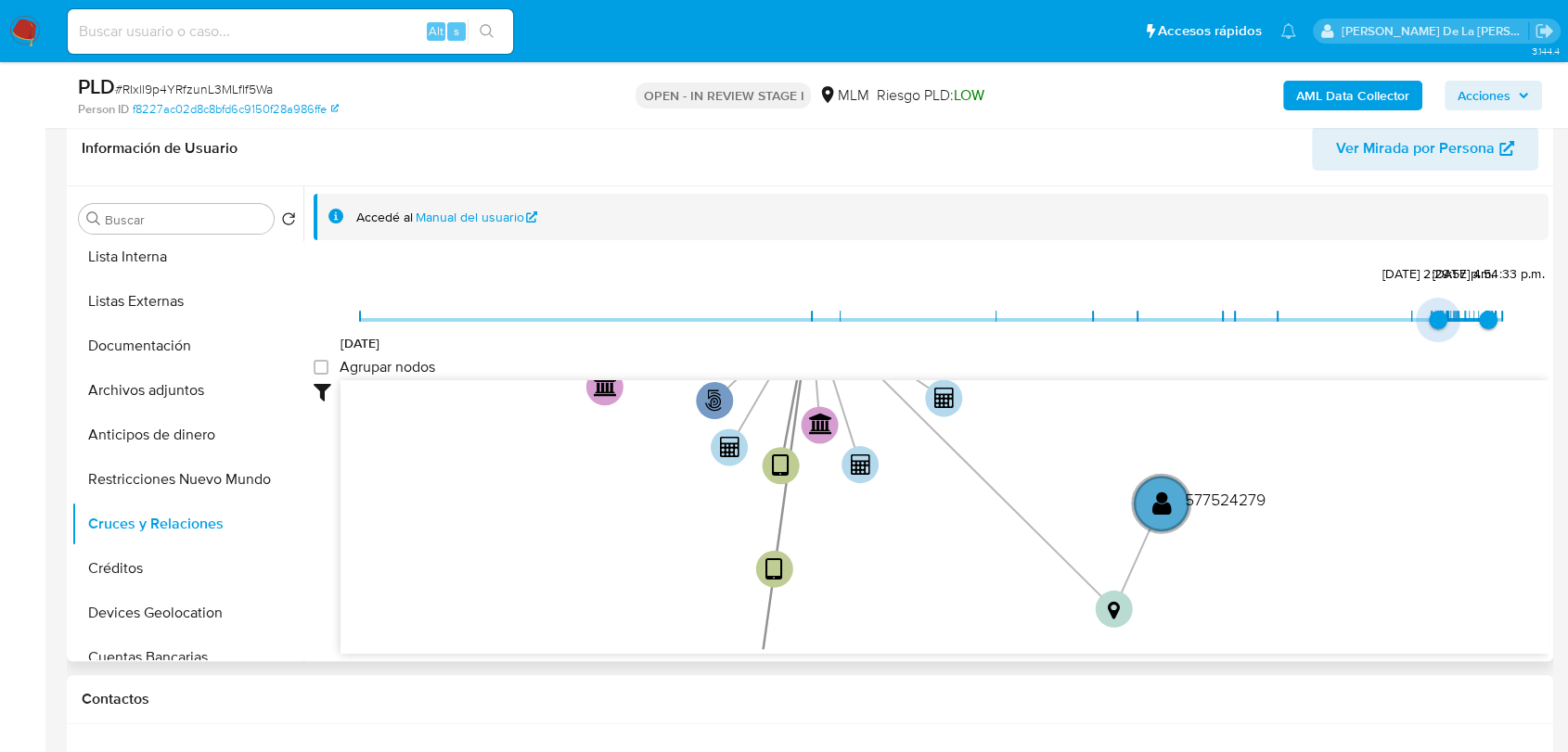 drag, startPoint x: 360, startPoint y: 321, endPoint x: 1431, endPoint y: 313, distance: 1071.0299 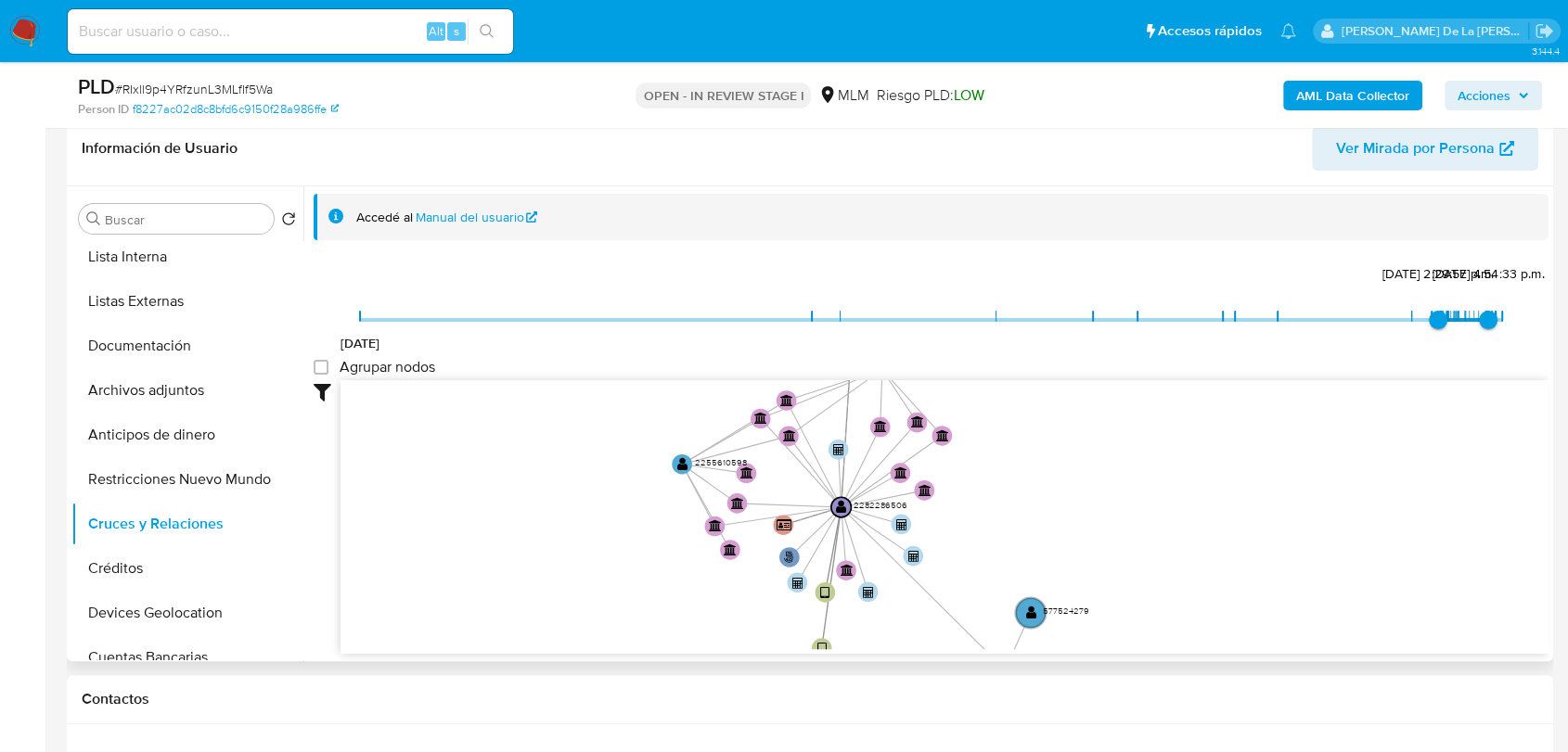 drag, startPoint x: 985, startPoint y: 465, endPoint x: 1016, endPoint y: 504, distance: 49.81967 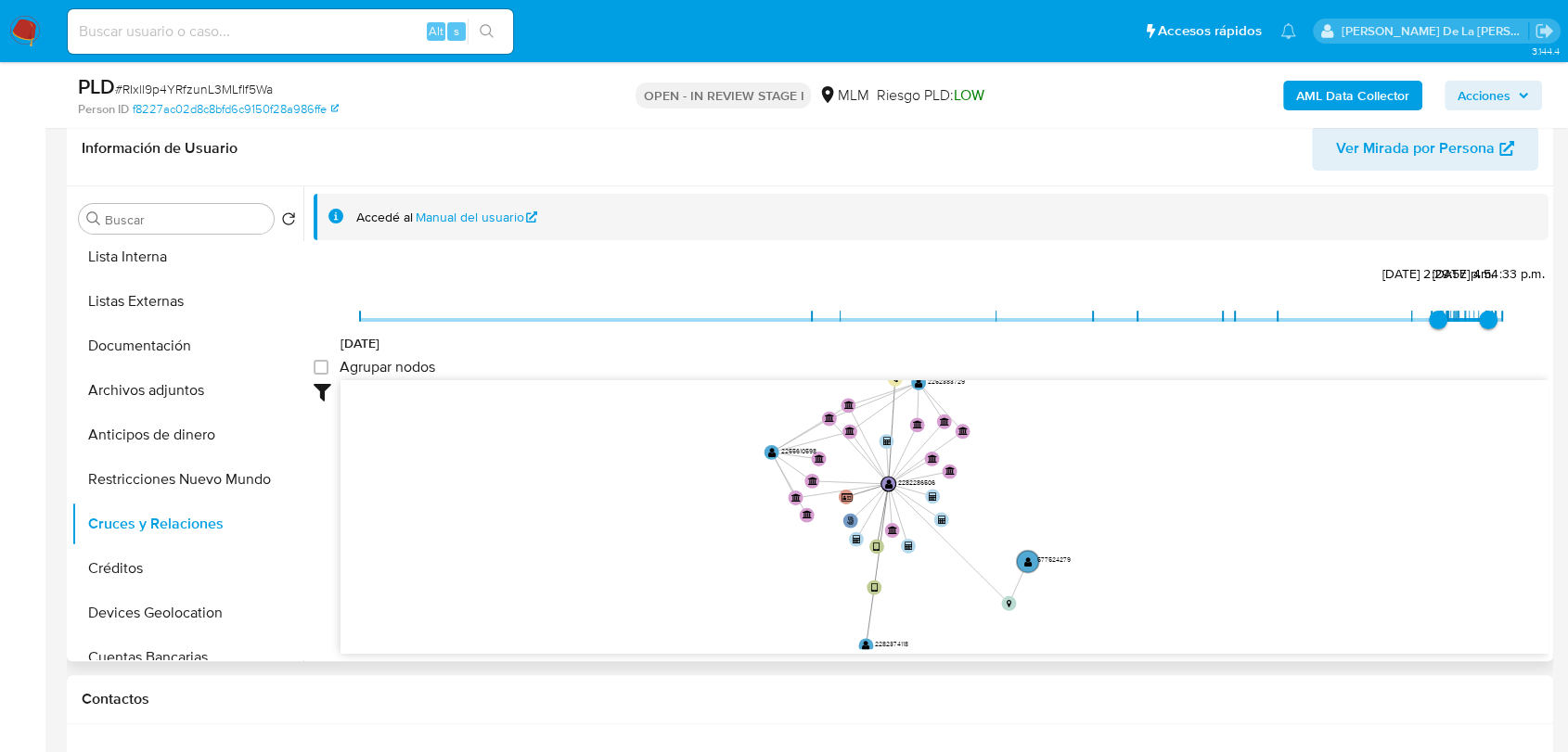 drag, startPoint x: 1018, startPoint y: 498, endPoint x: 1016, endPoint y: 477, distance: 21.095023 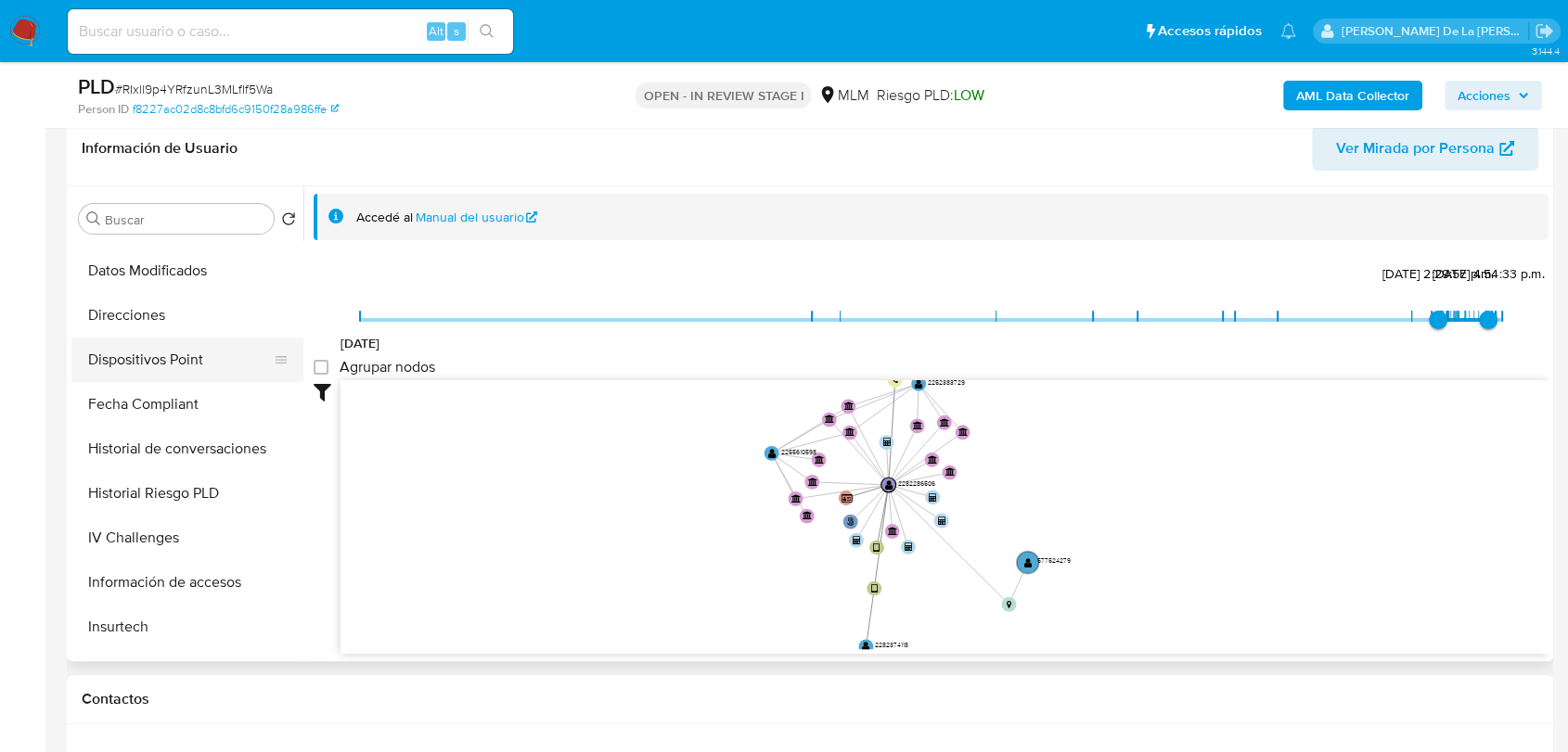scroll, scrollTop: 576, scrollLeft: 0, axis: vertical 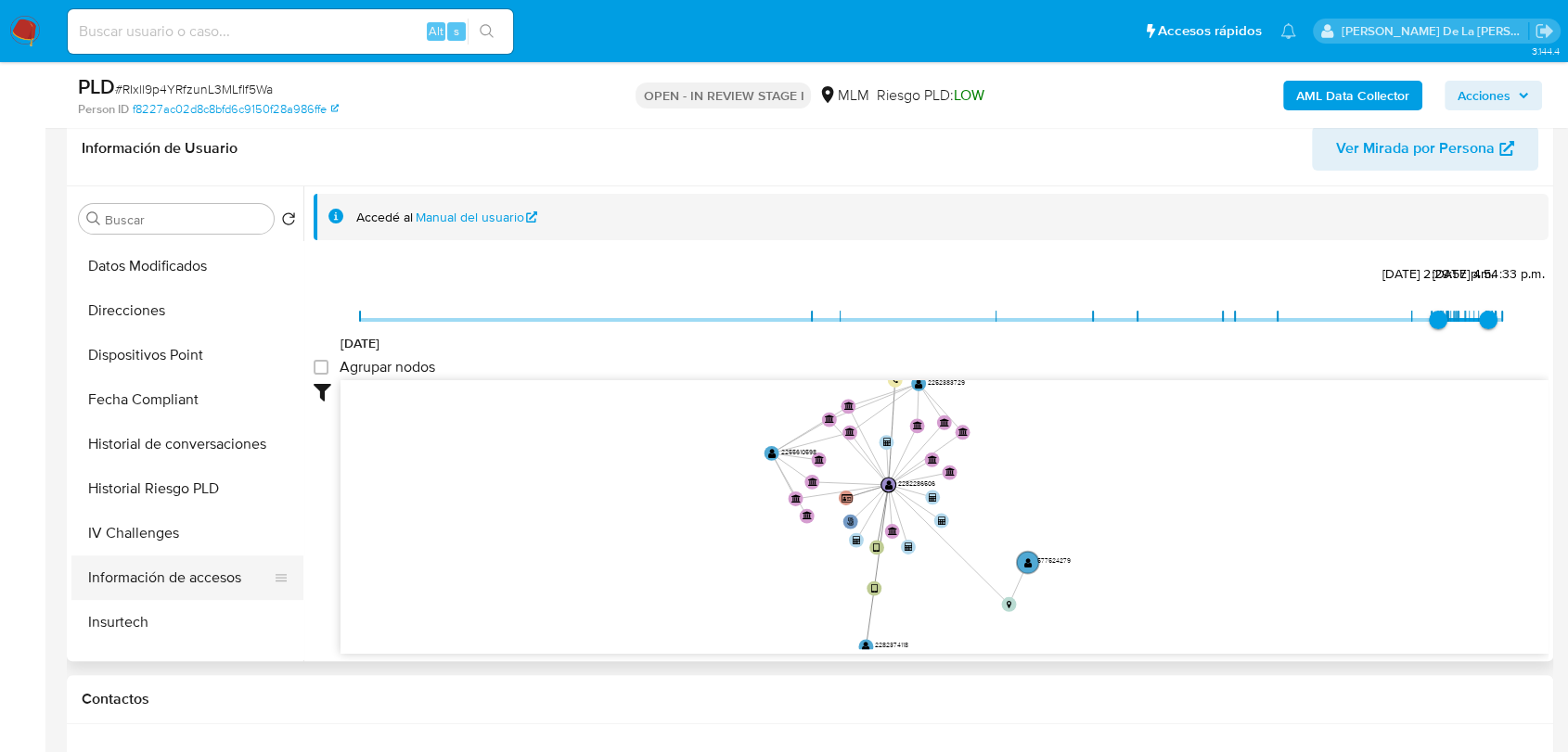 click on "Información de accesos" at bounding box center [180, 578] 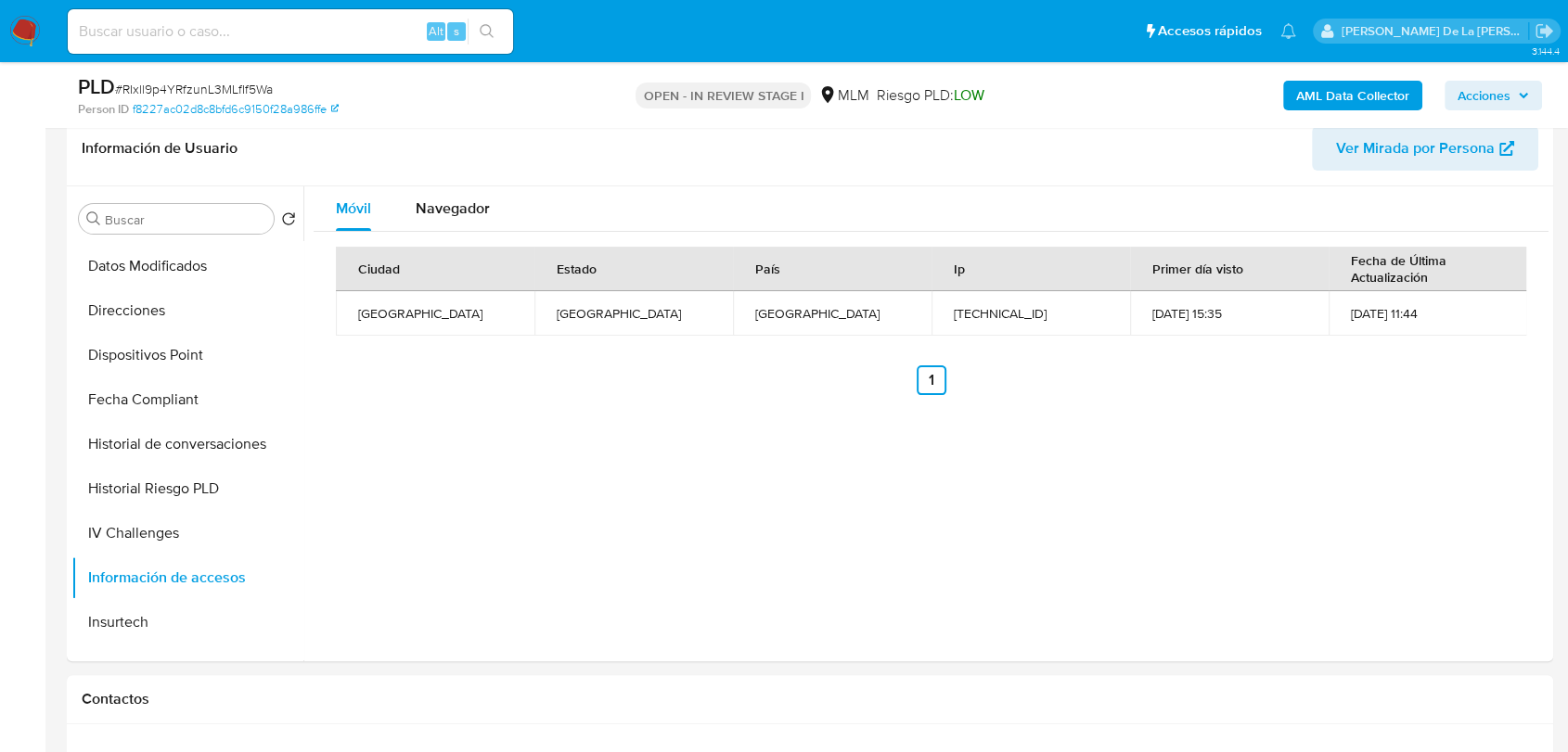 type 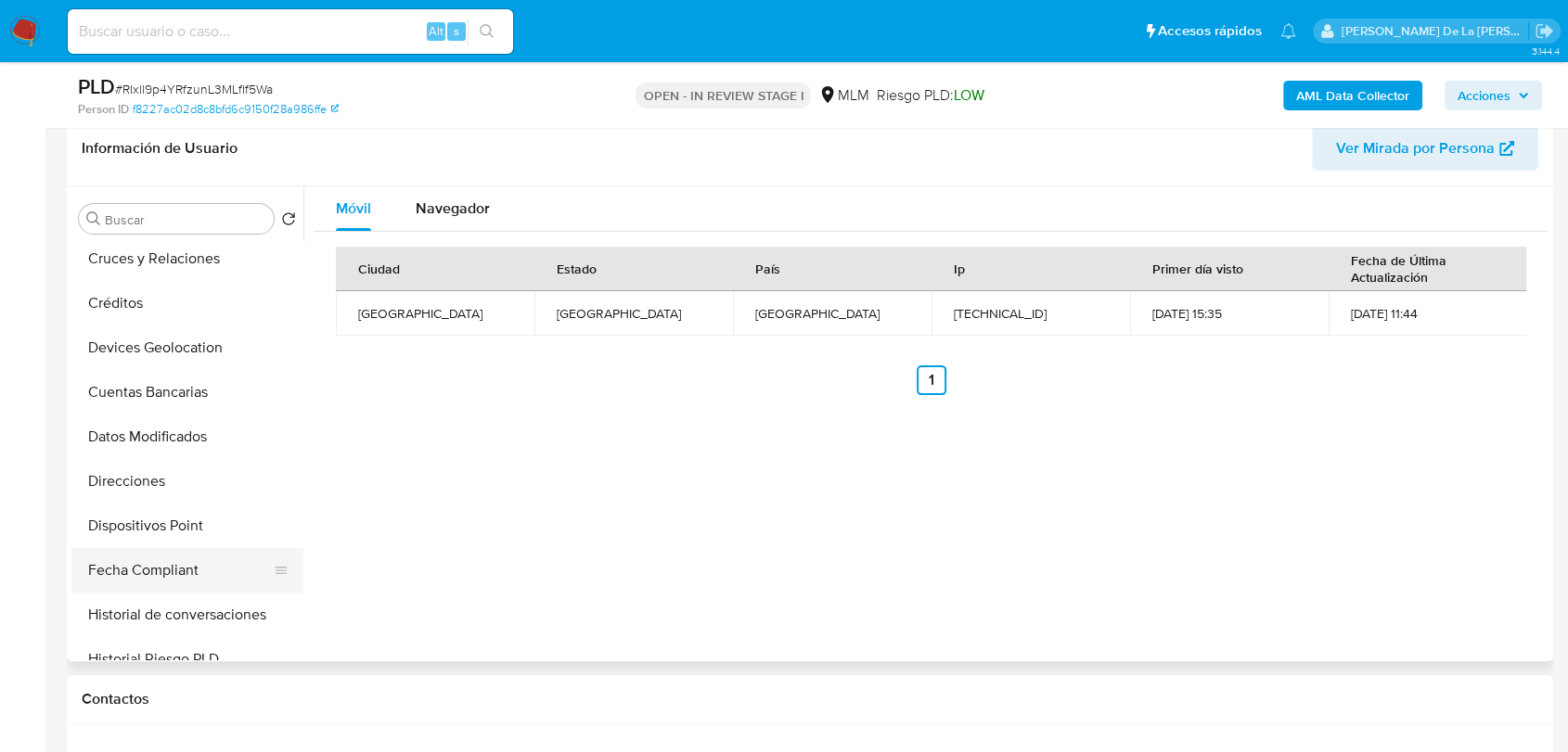 scroll, scrollTop: 370, scrollLeft: 0, axis: vertical 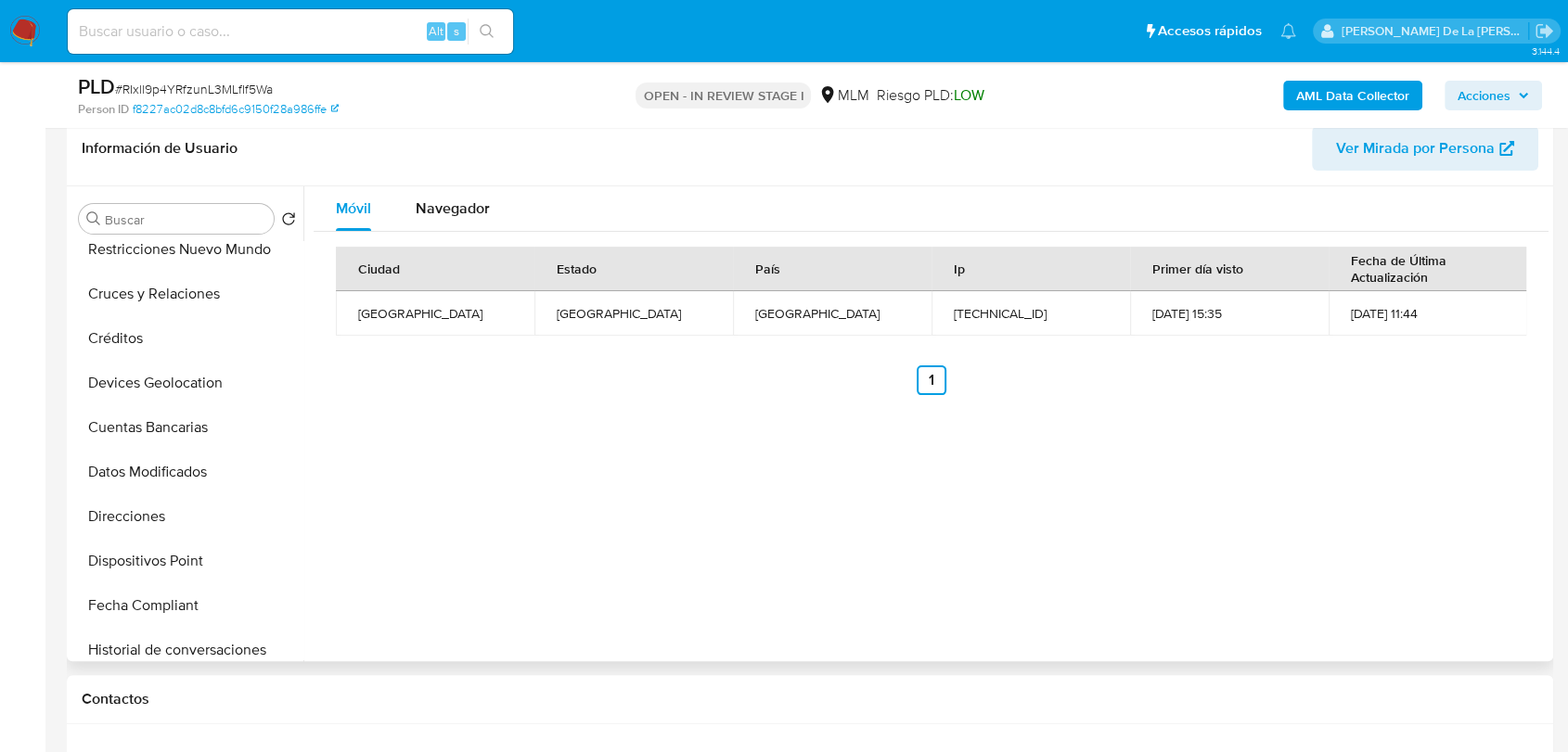 drag, startPoint x: 847, startPoint y: 464, endPoint x: 740, endPoint y: 469, distance: 107.11676 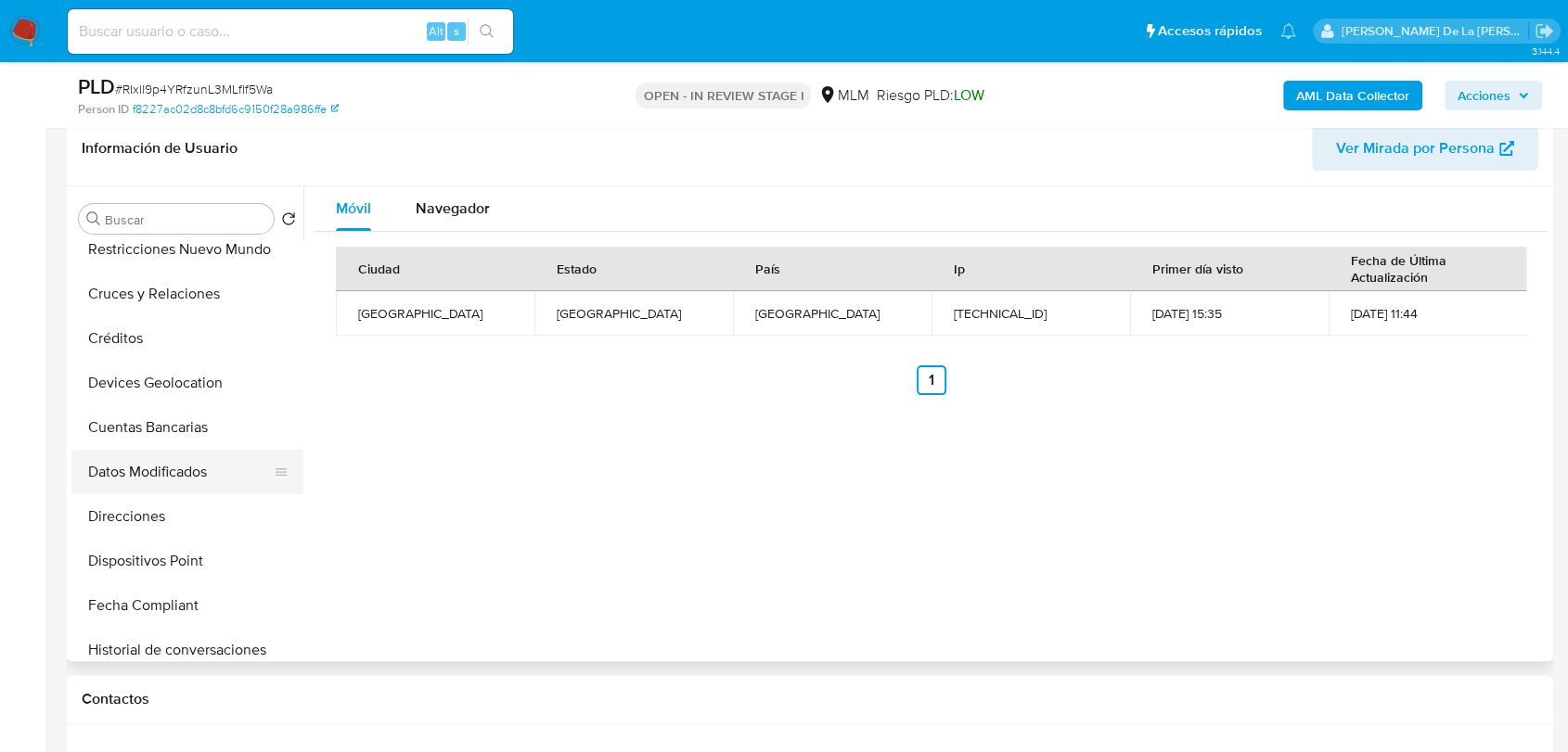 drag, startPoint x: 152, startPoint y: 508, endPoint x: 172, endPoint y: 488, distance: 28.284271 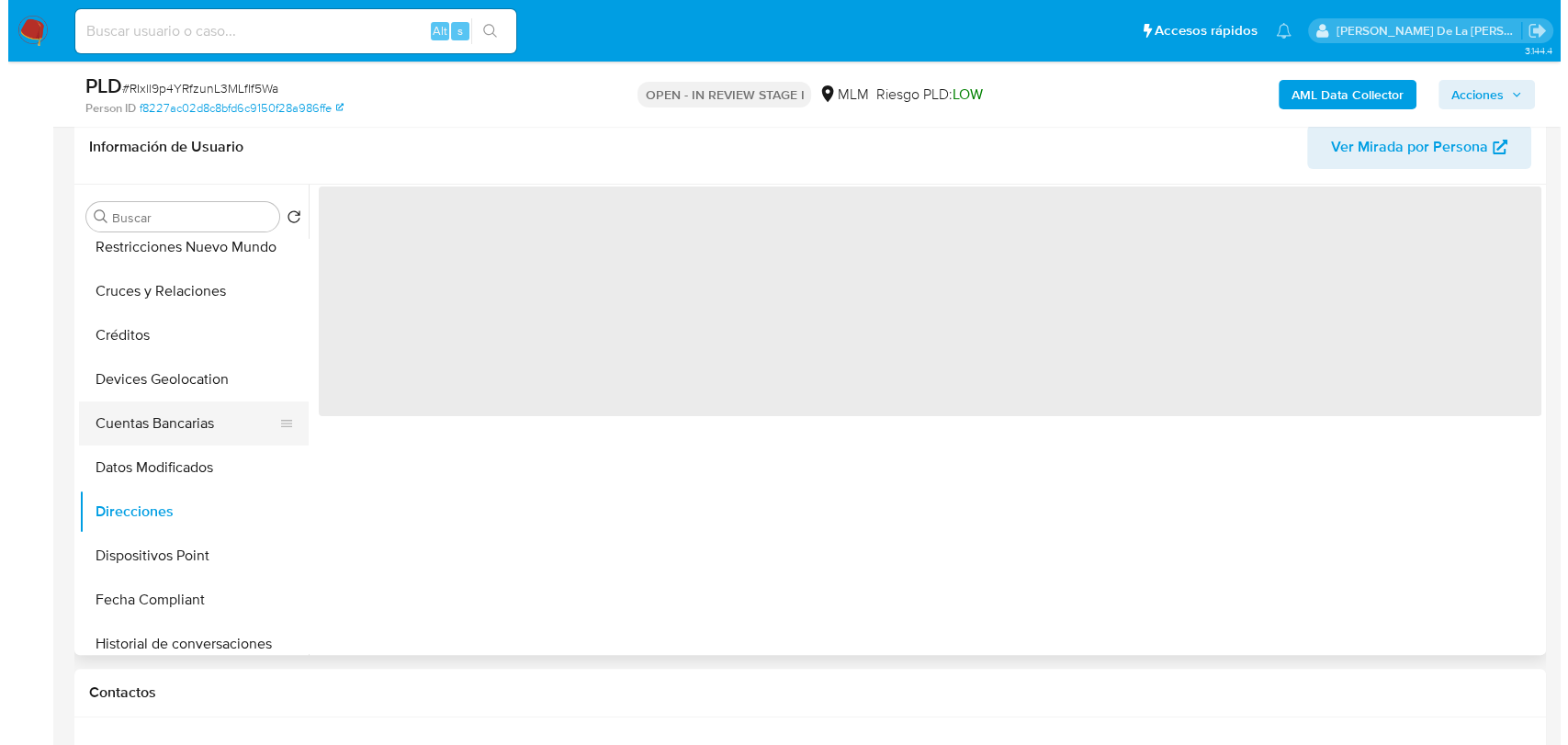 scroll, scrollTop: 162, scrollLeft: 0, axis: vertical 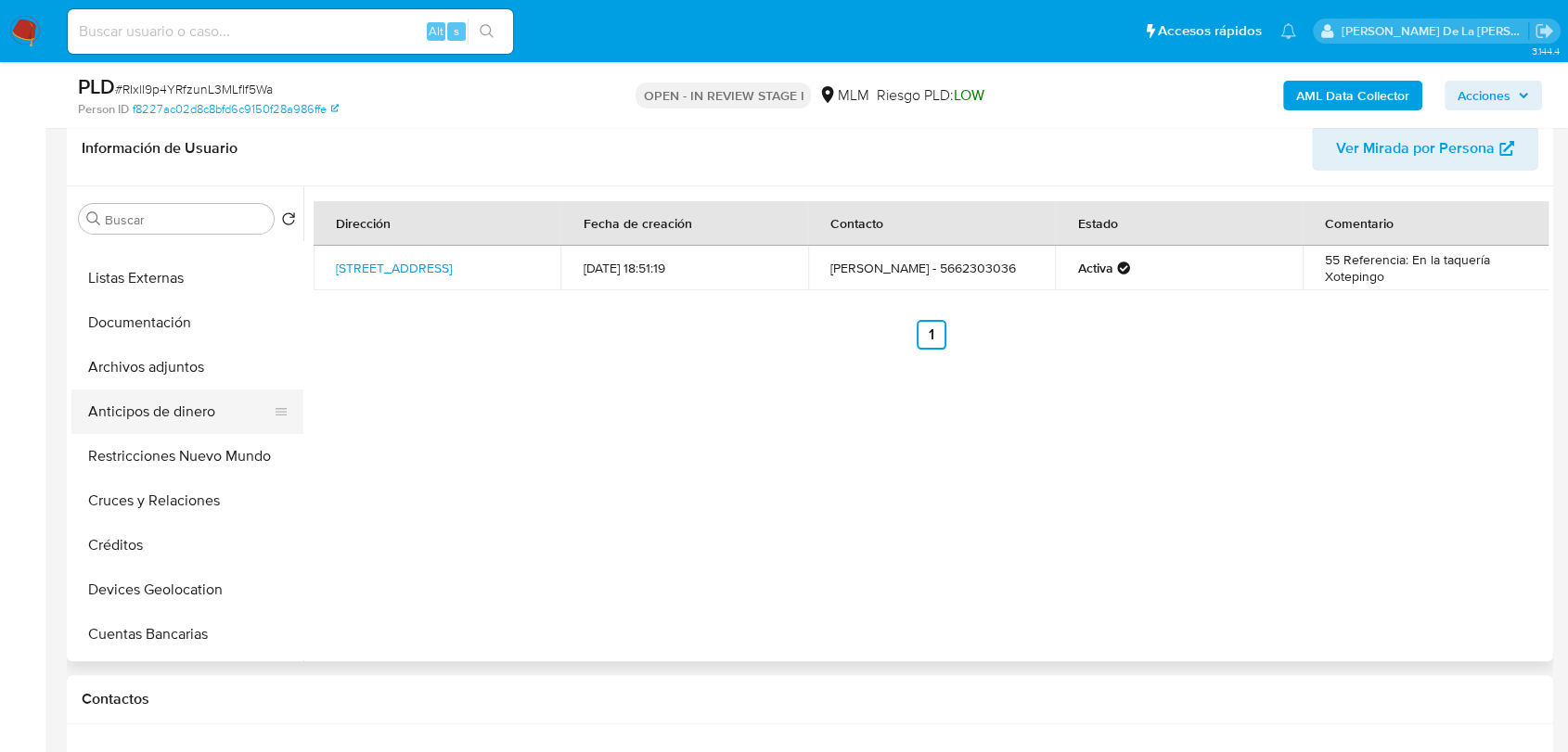 click on "Anticipos de dinero" 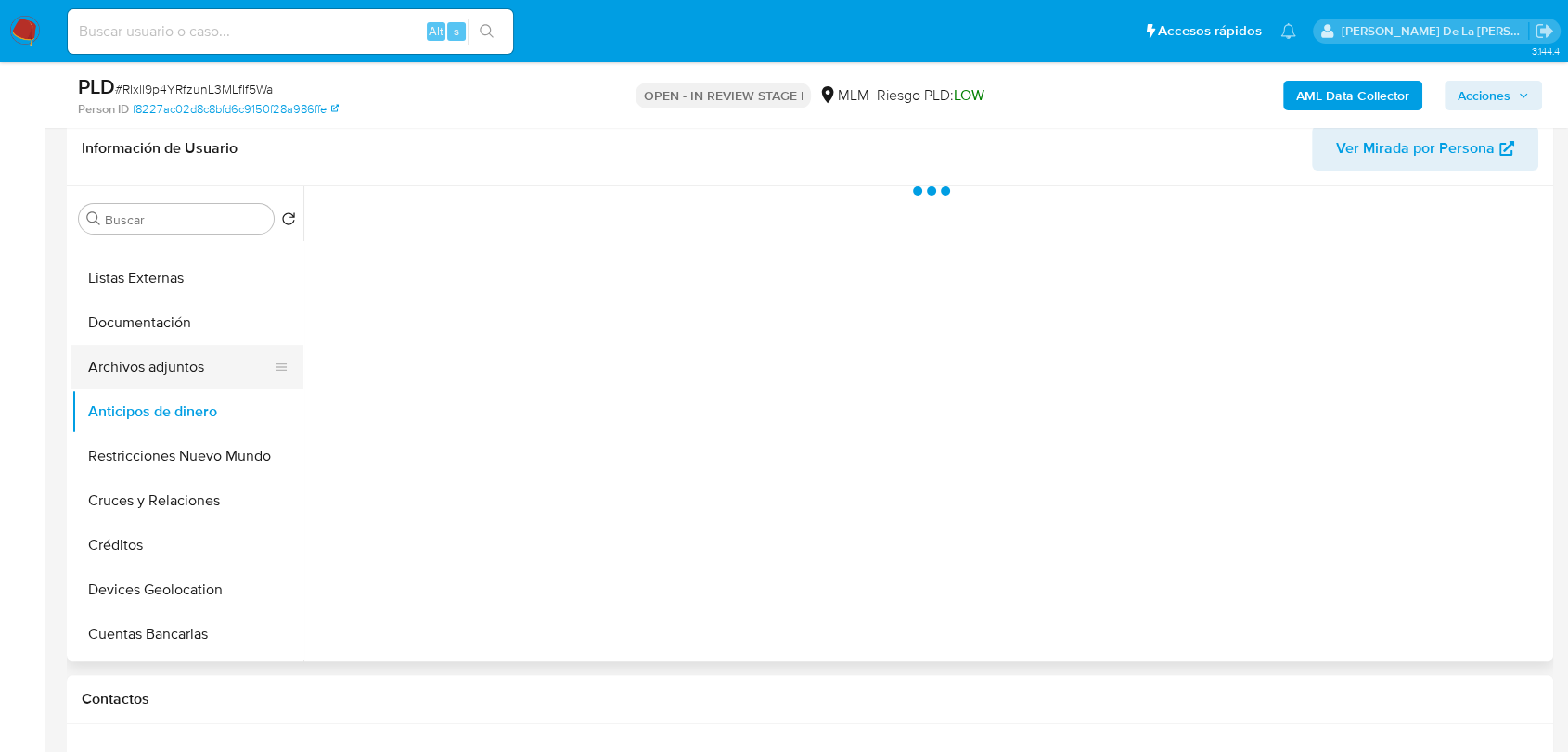 click on "Archivos adjuntos" 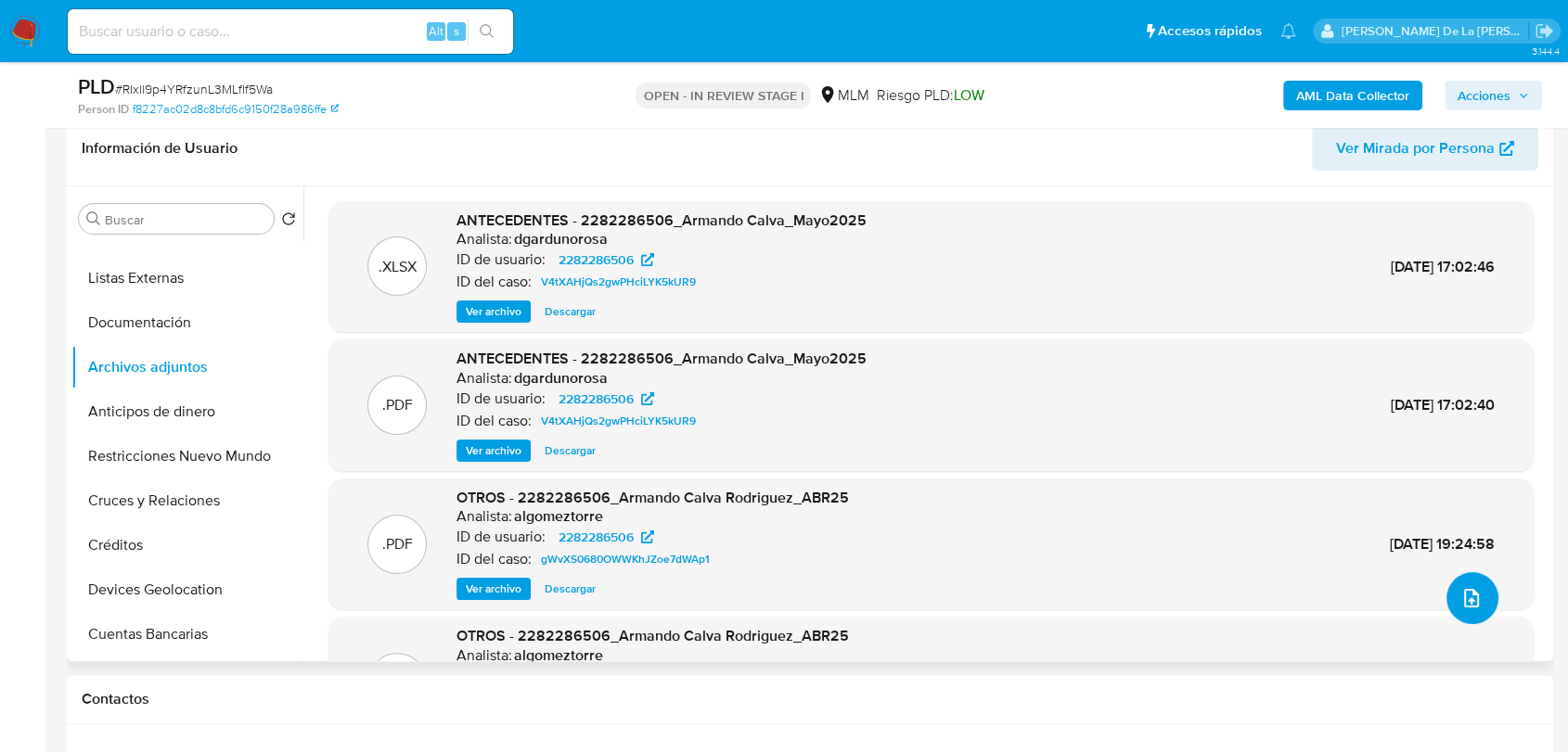 click 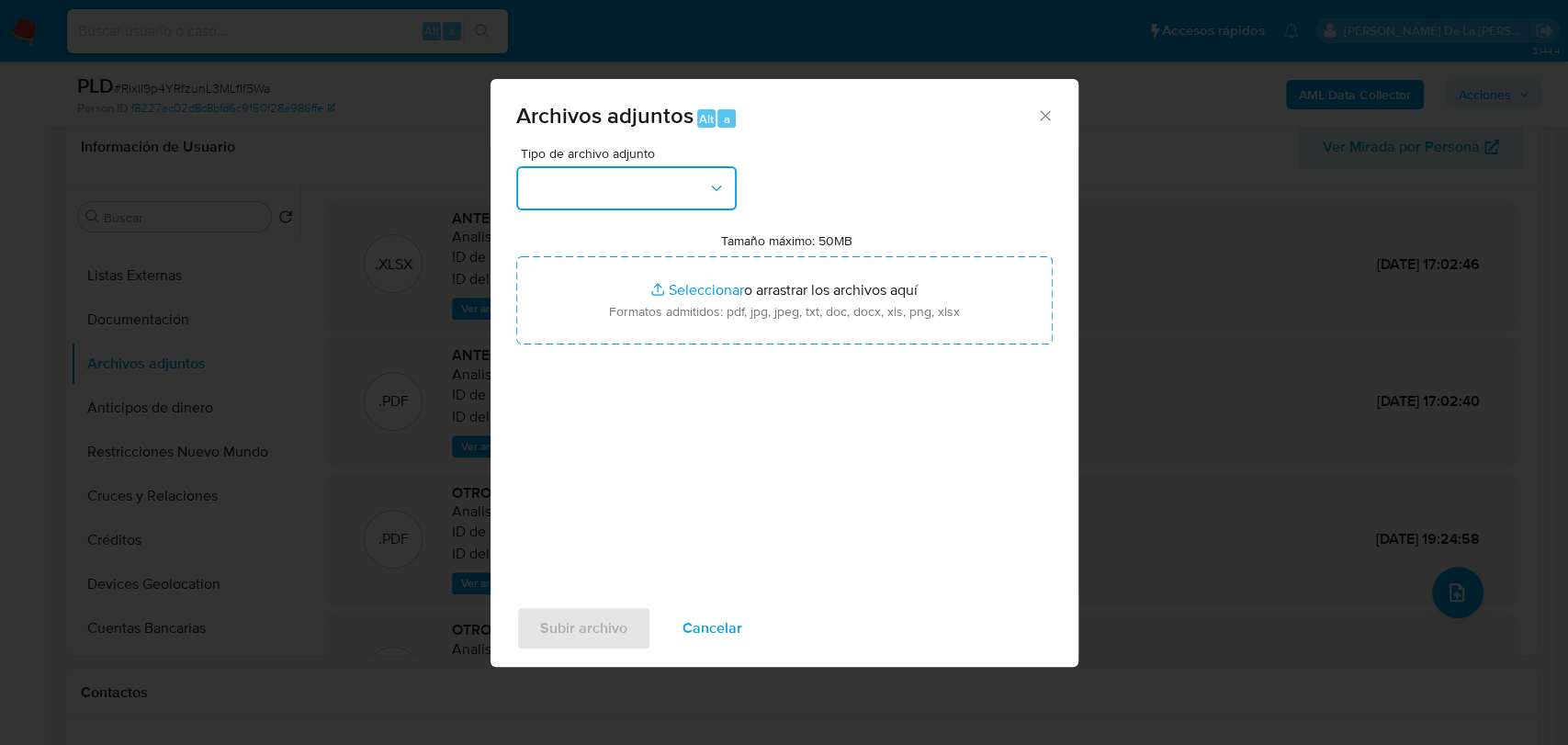 click 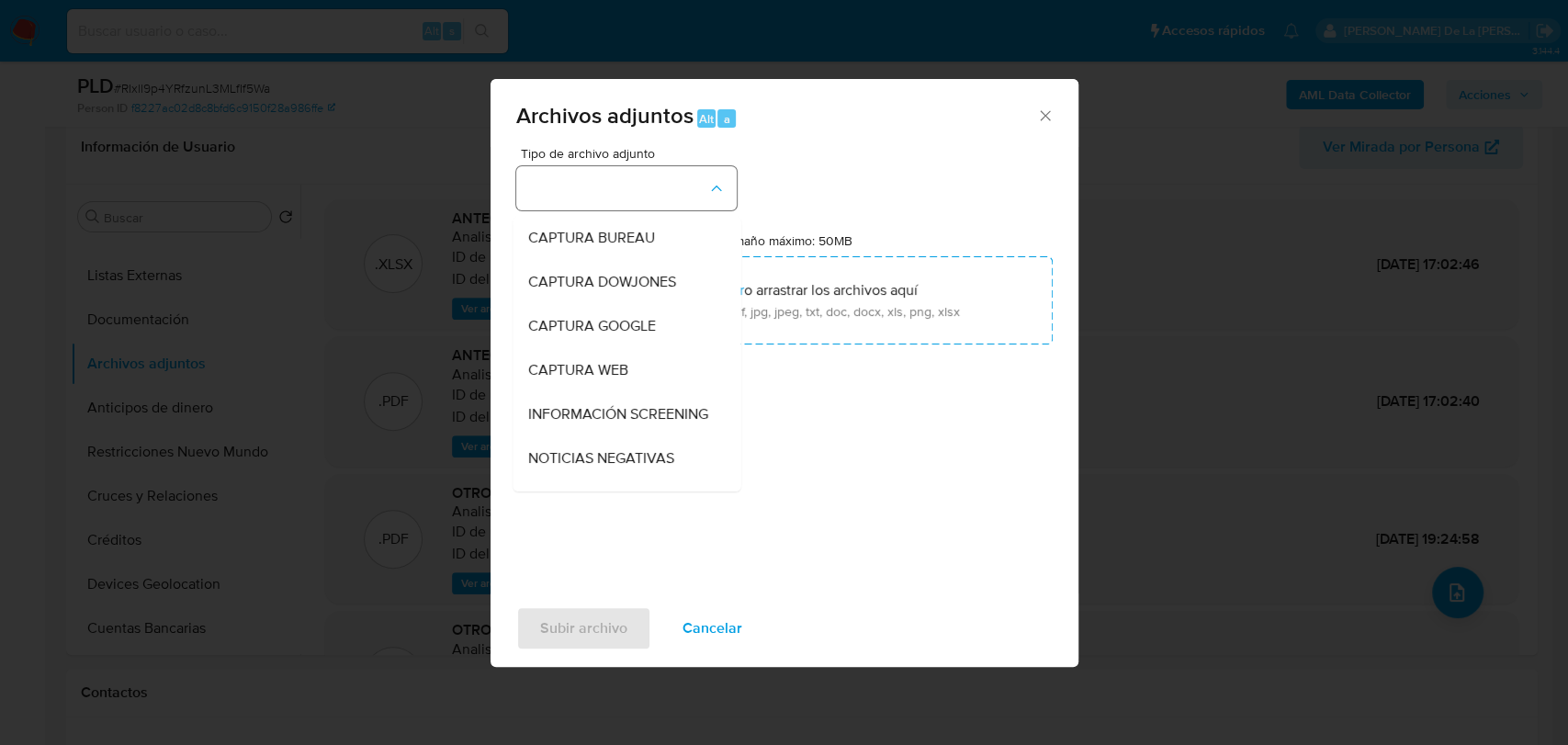 type 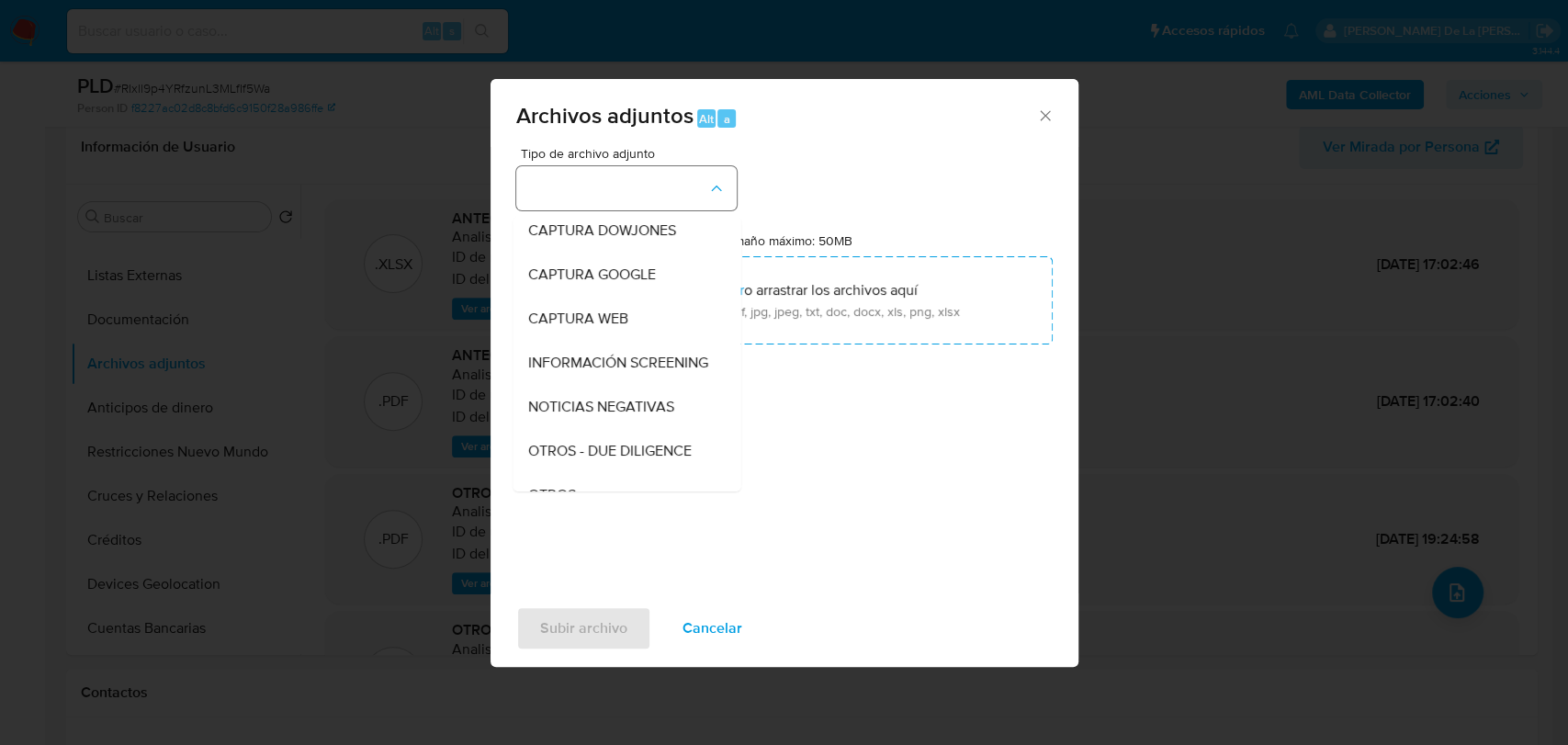 type 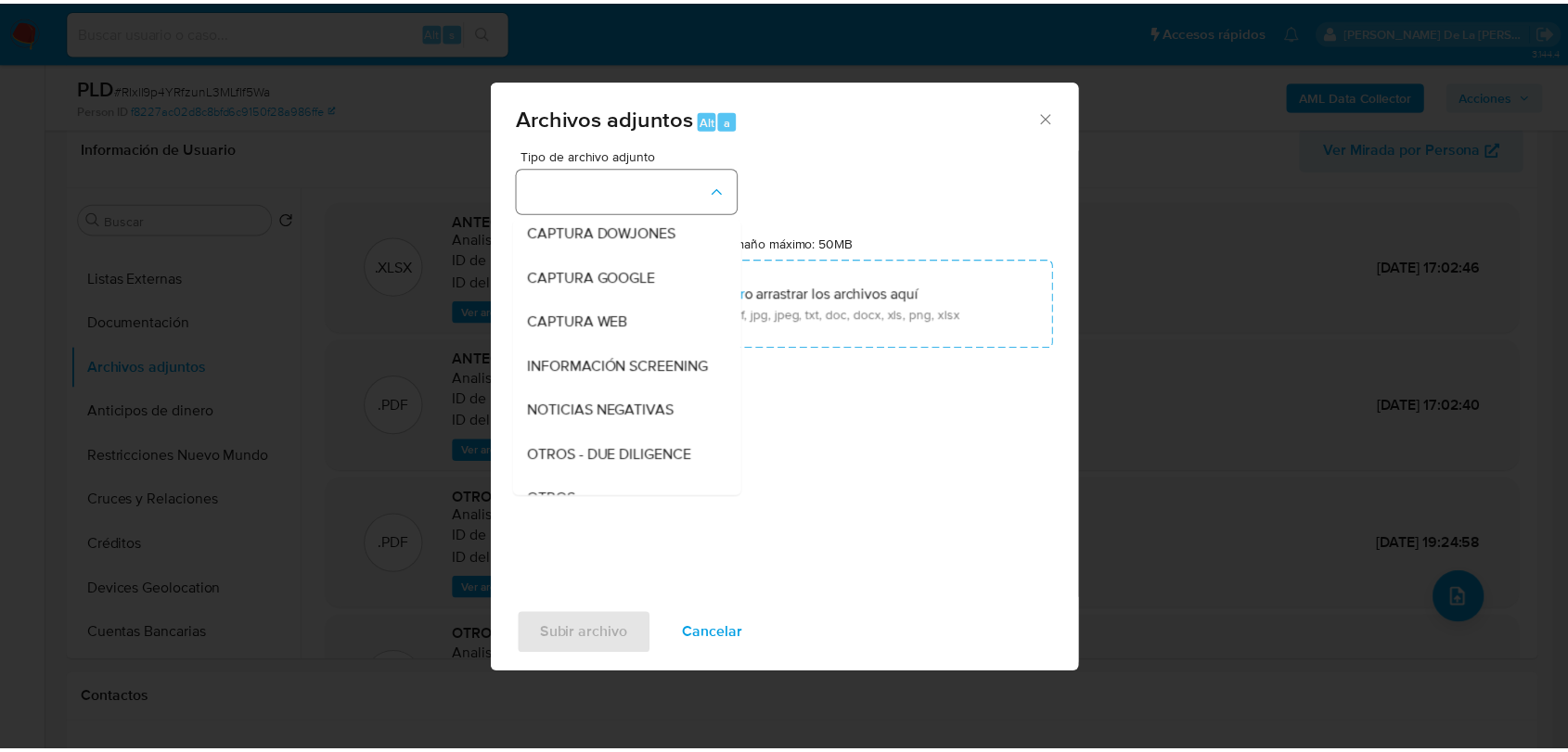 scroll, scrollTop: 96, scrollLeft: 0, axis: vertical 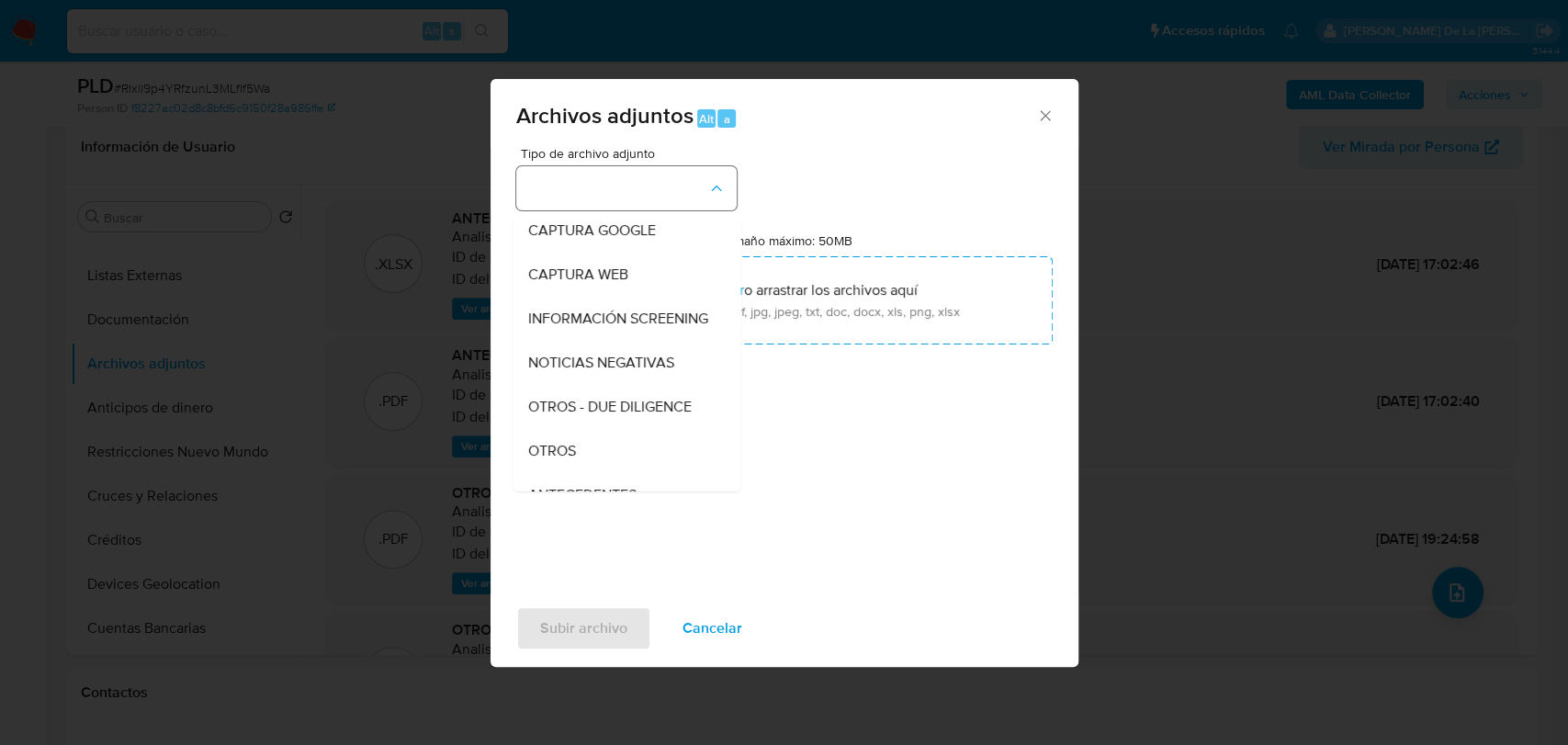 type 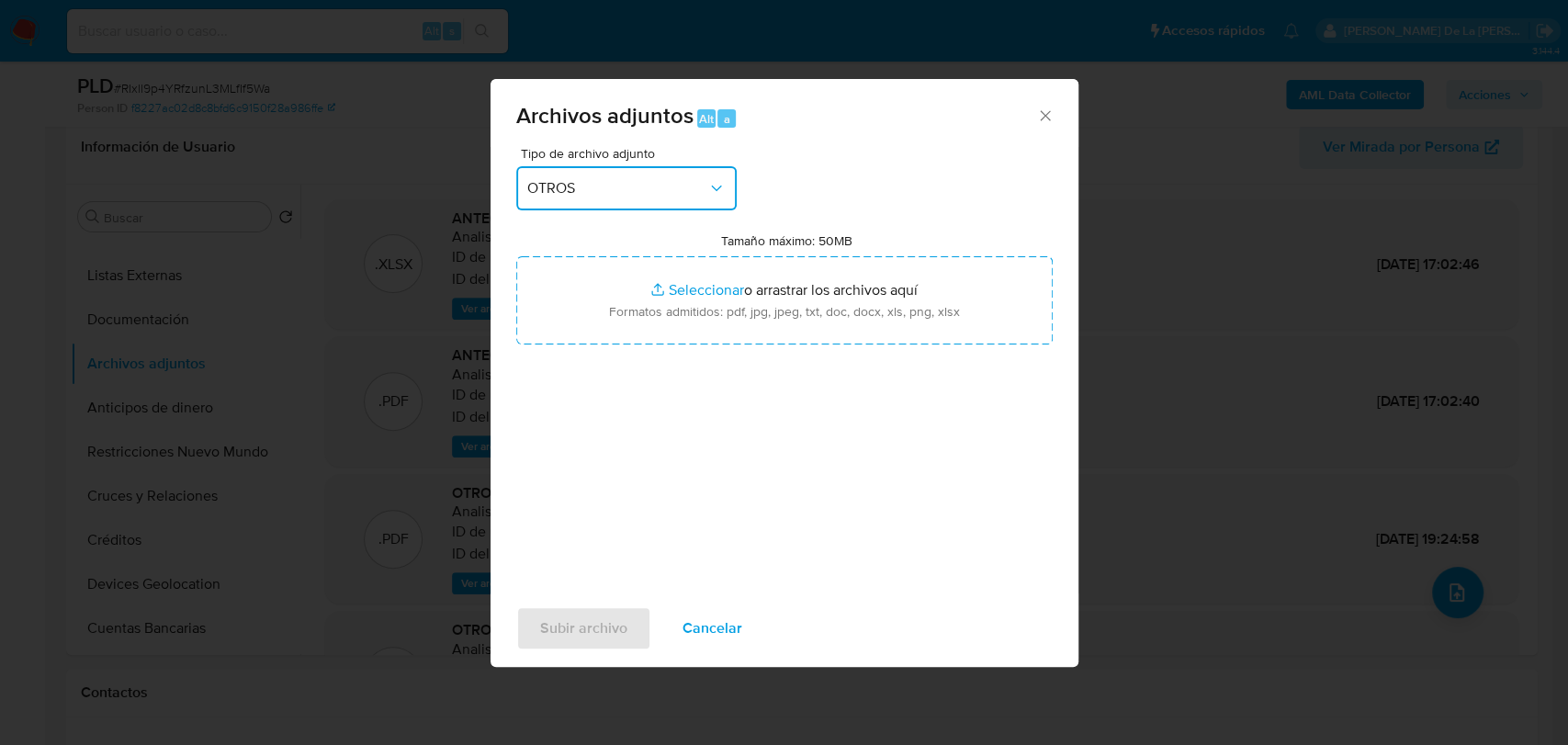 type 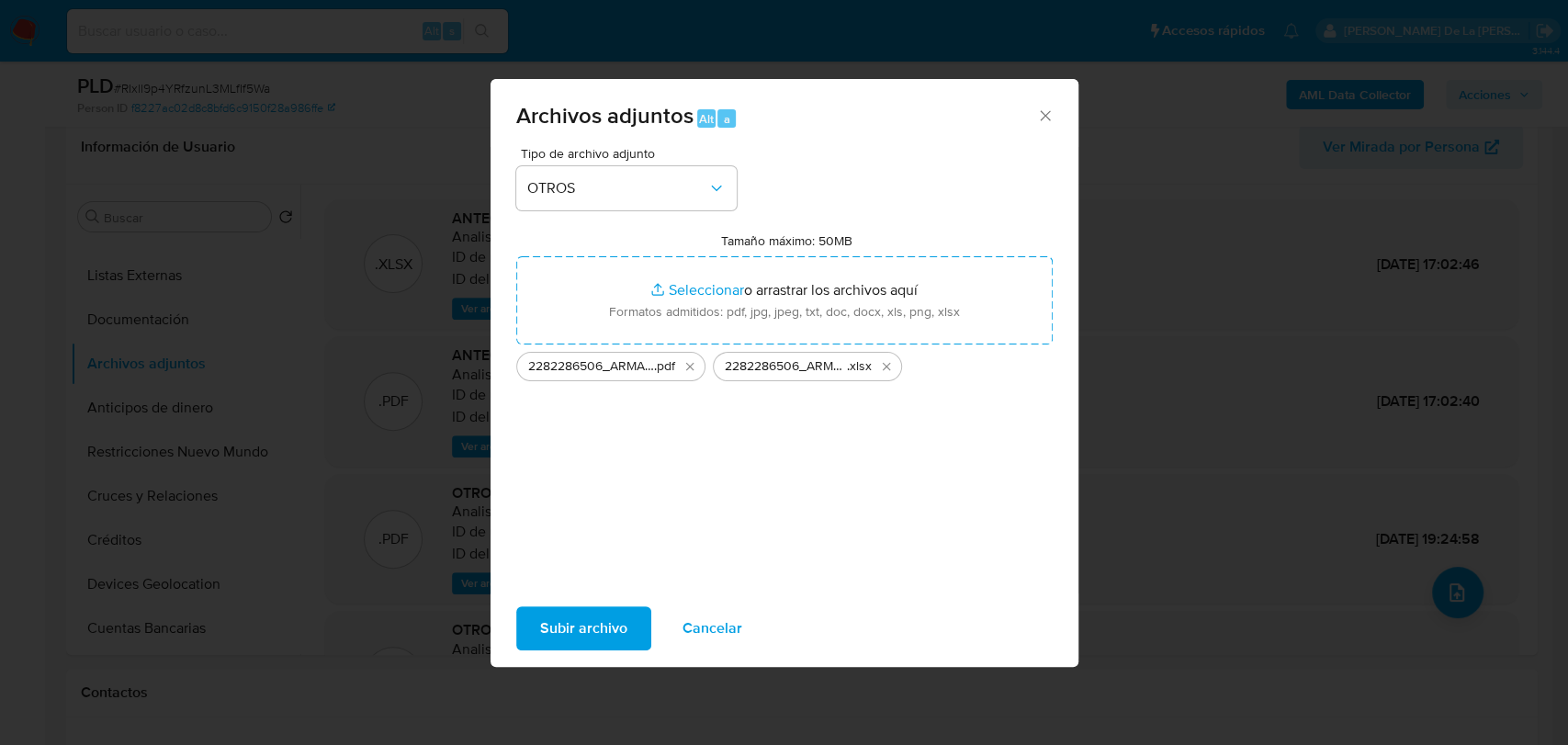 click on "Subir archivo" 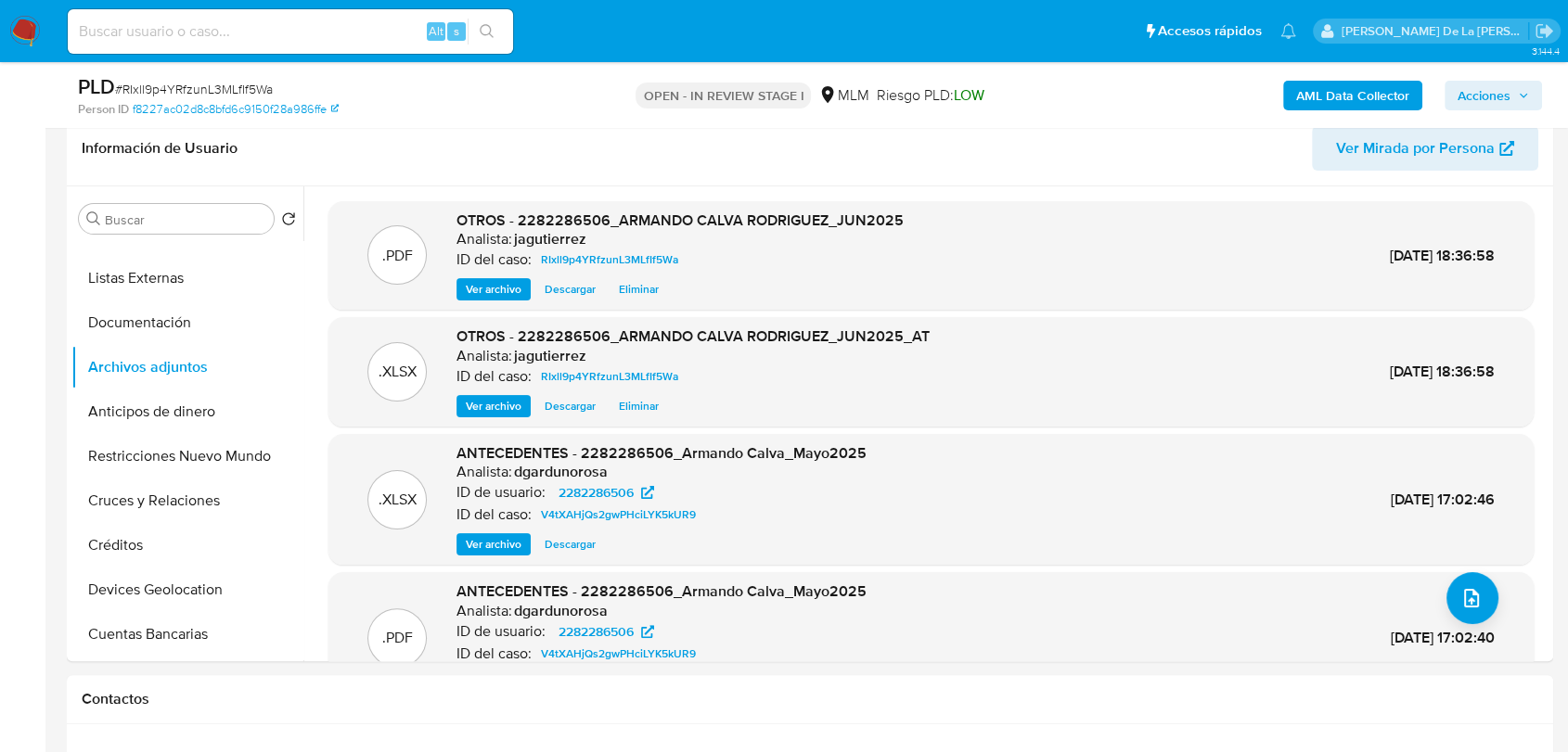 click on "AML Data Collector Acciones" 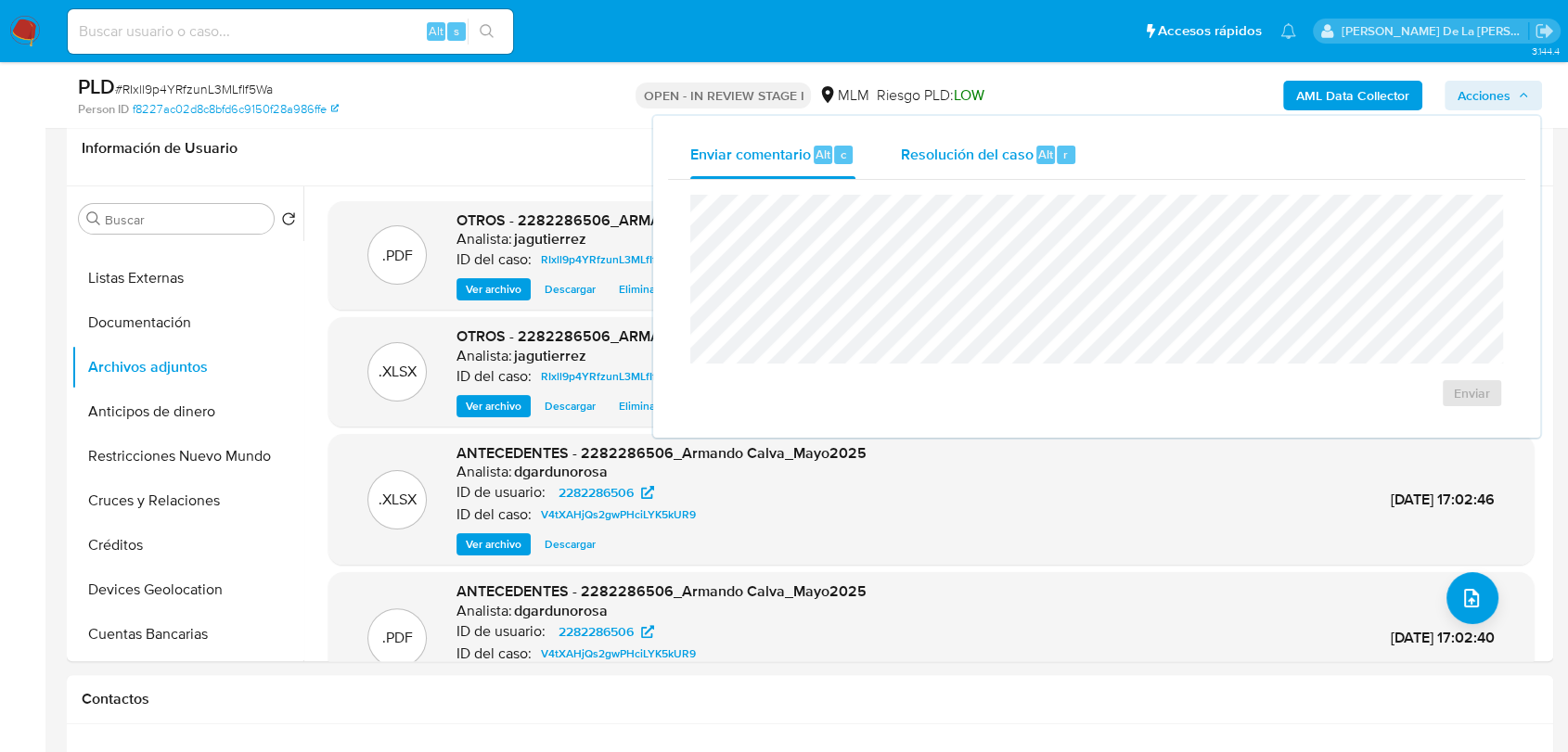 click on "Resolución del caso" 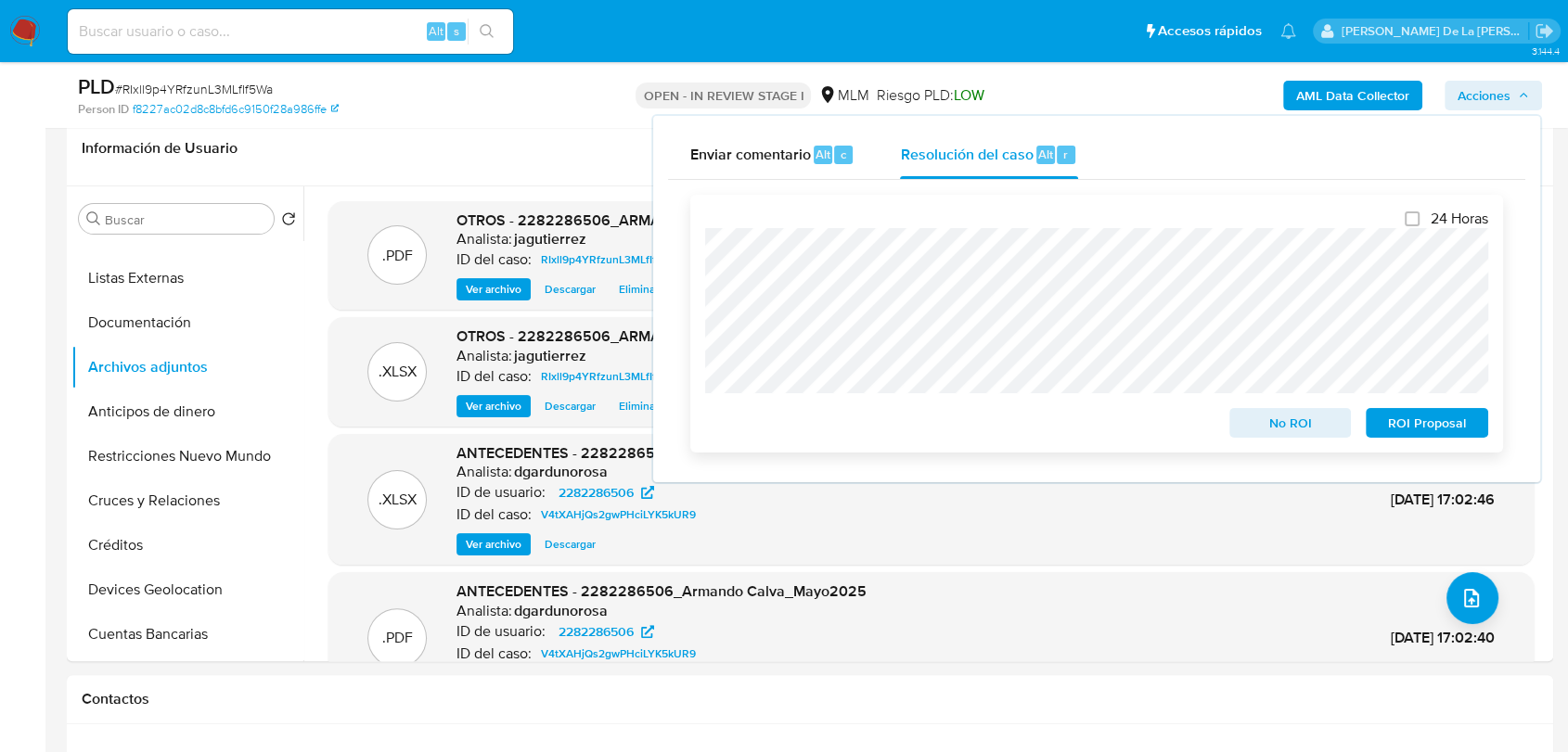 click on "No ROI" 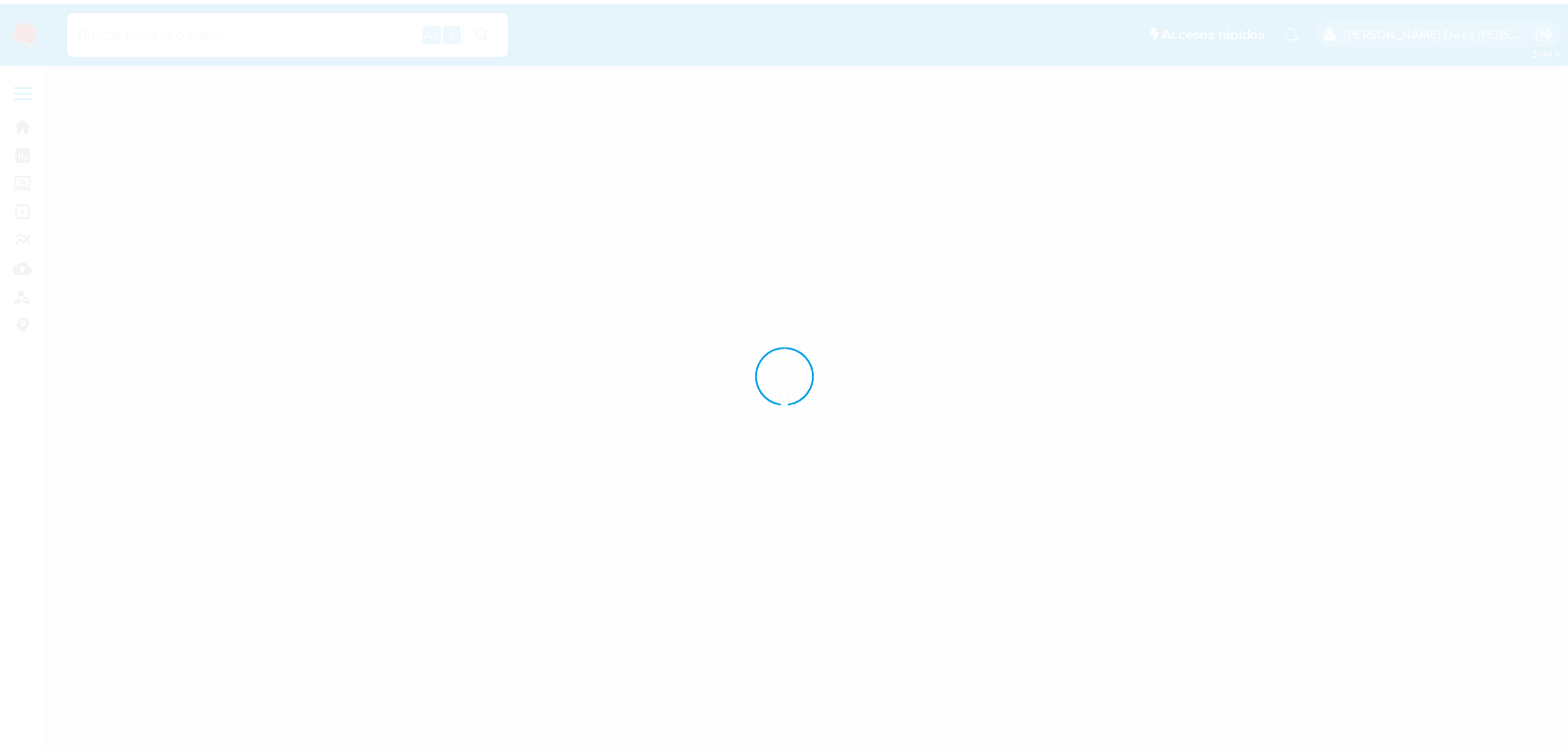 scroll, scrollTop: 0, scrollLeft: 0, axis: both 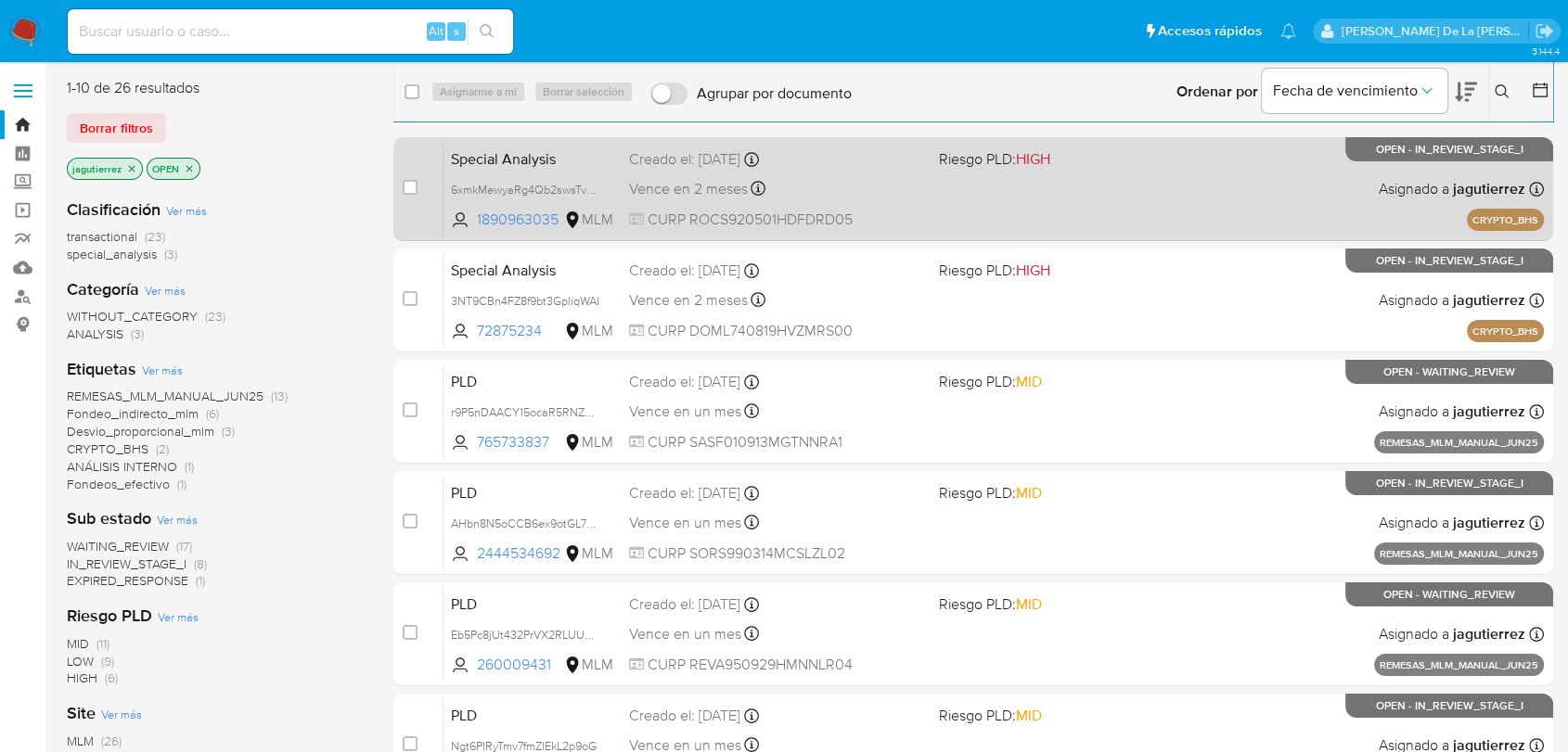 click on "HIGH" at bounding box center (1033, 159) 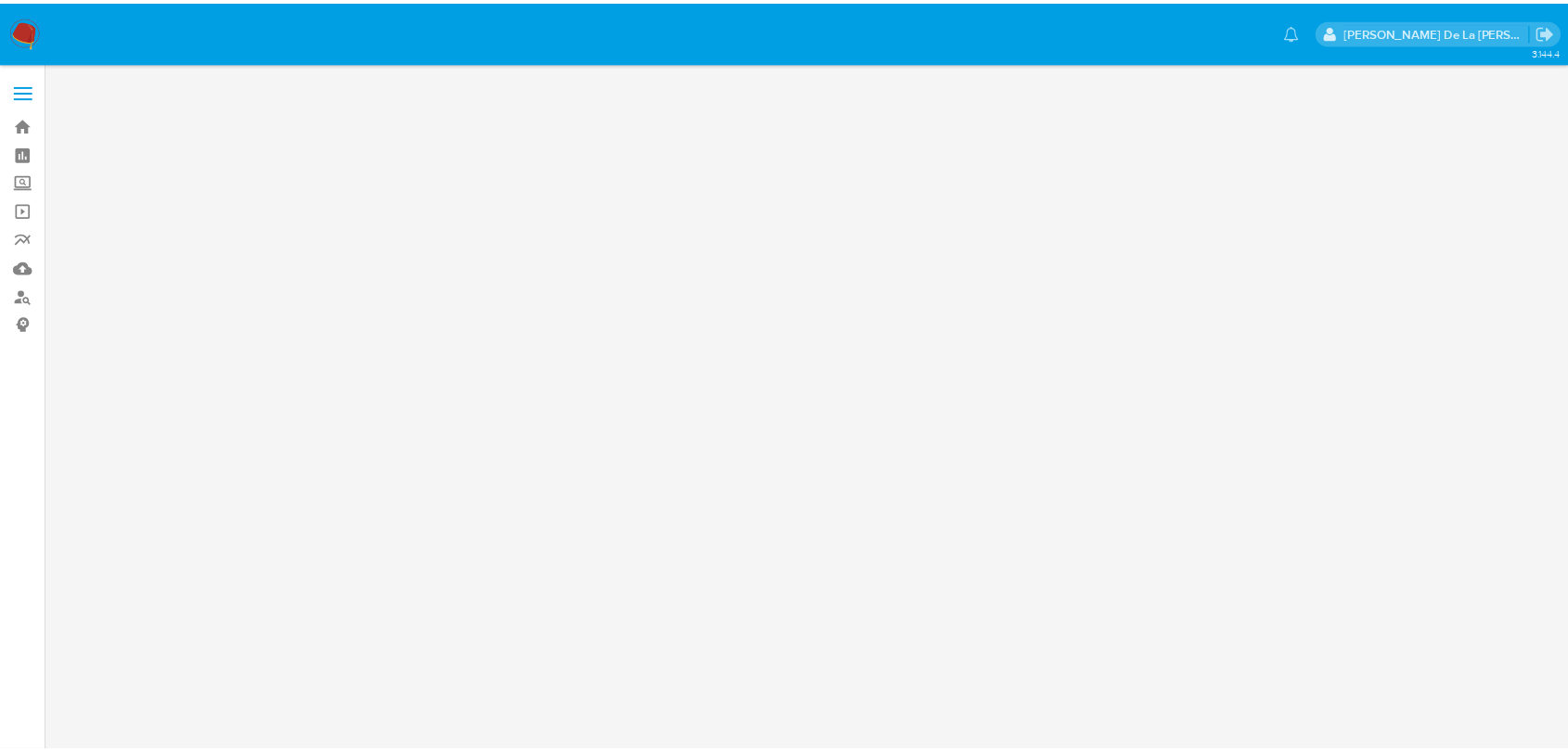 scroll, scrollTop: 0, scrollLeft: 0, axis: both 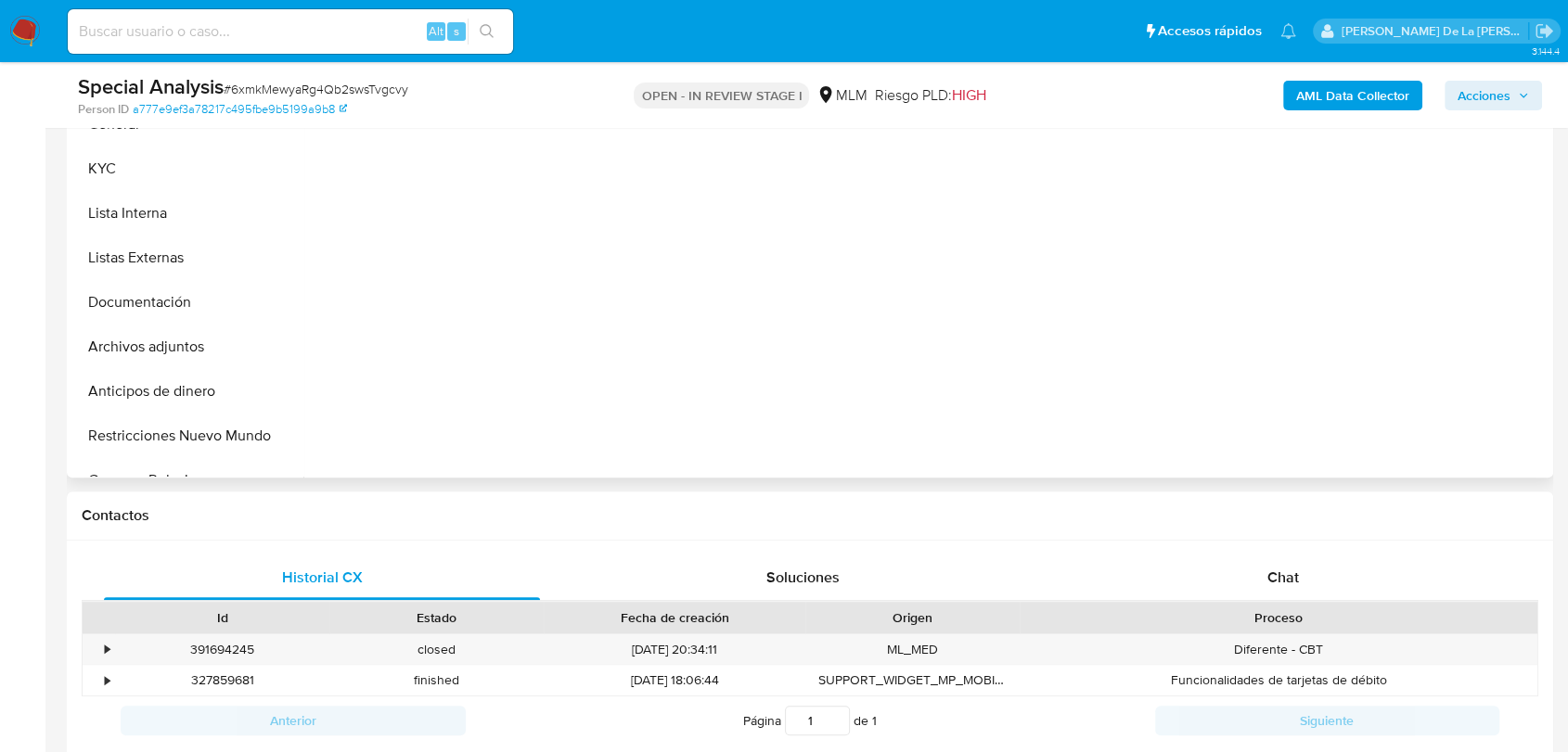 select on "10" 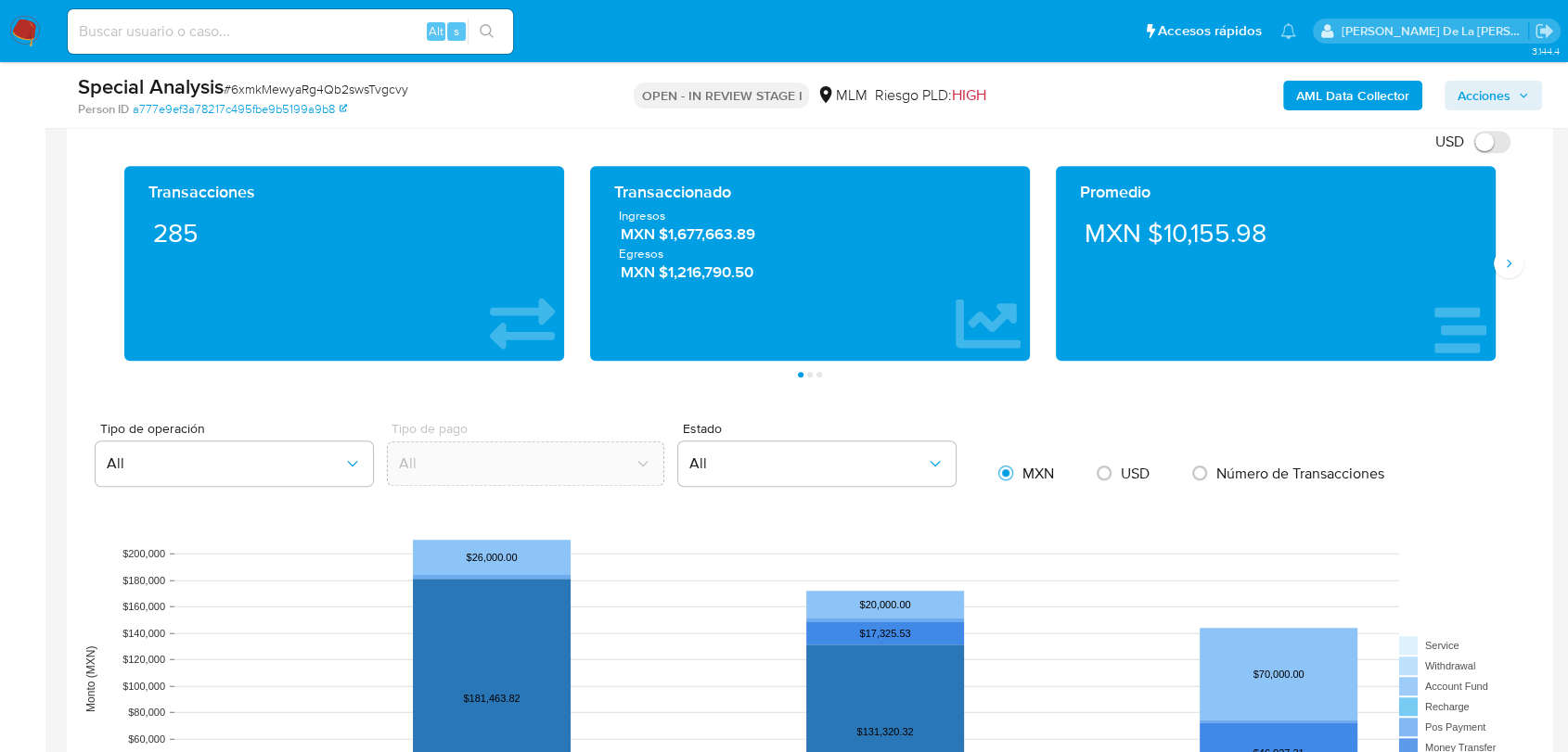 scroll, scrollTop: 1236, scrollLeft: 0, axis: vertical 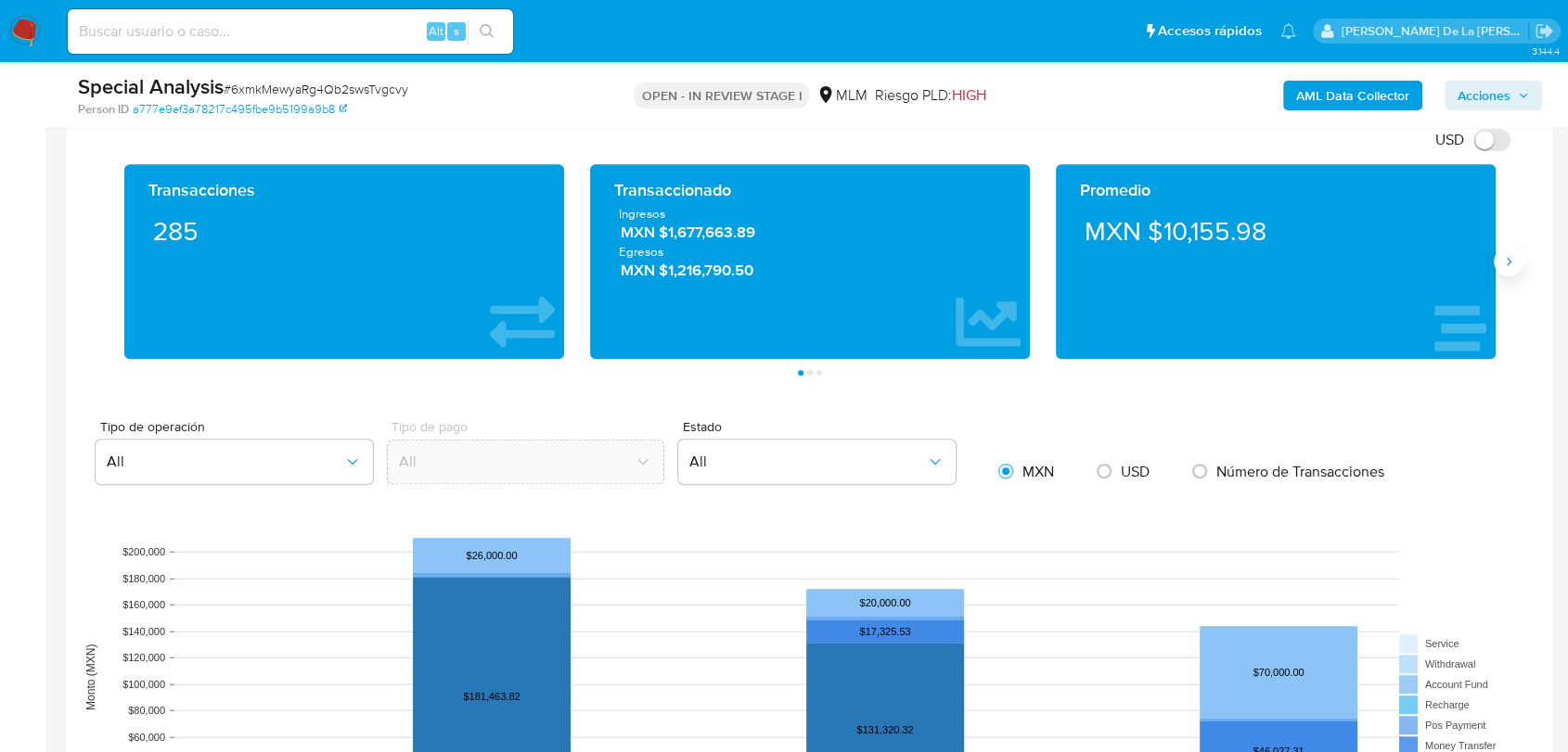 click 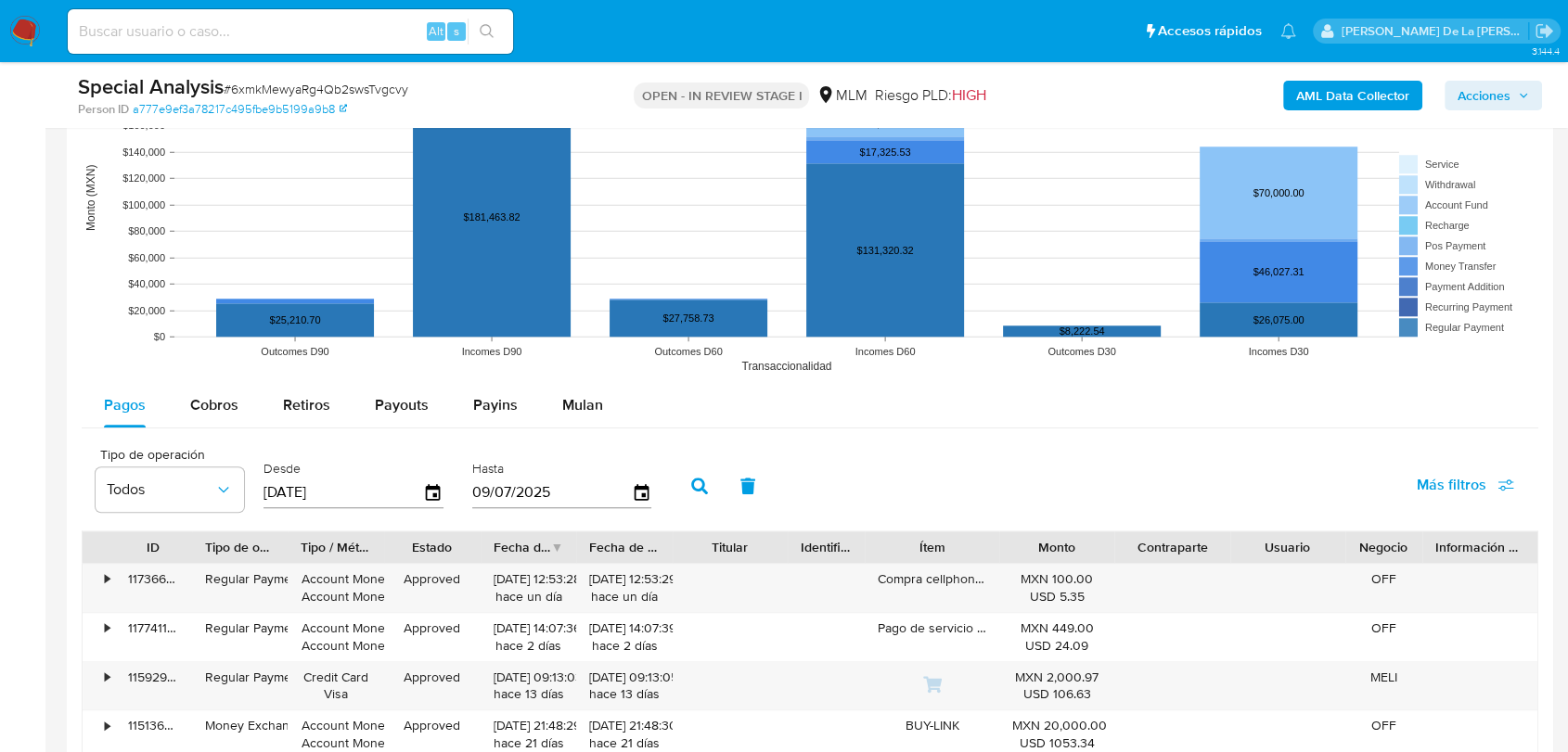 scroll, scrollTop: 1751, scrollLeft: 0, axis: vertical 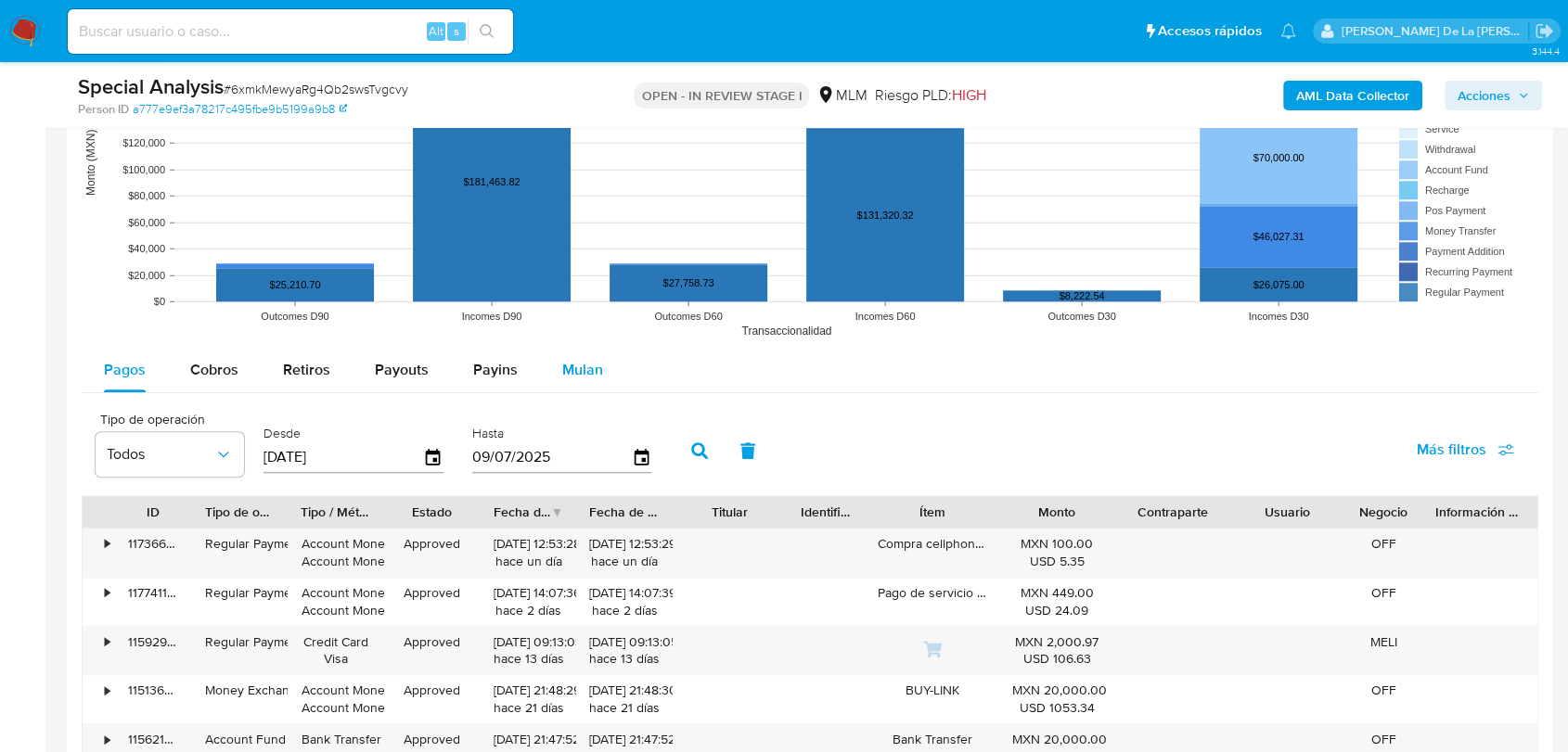 click on "Mulan" at bounding box center [583, 369] 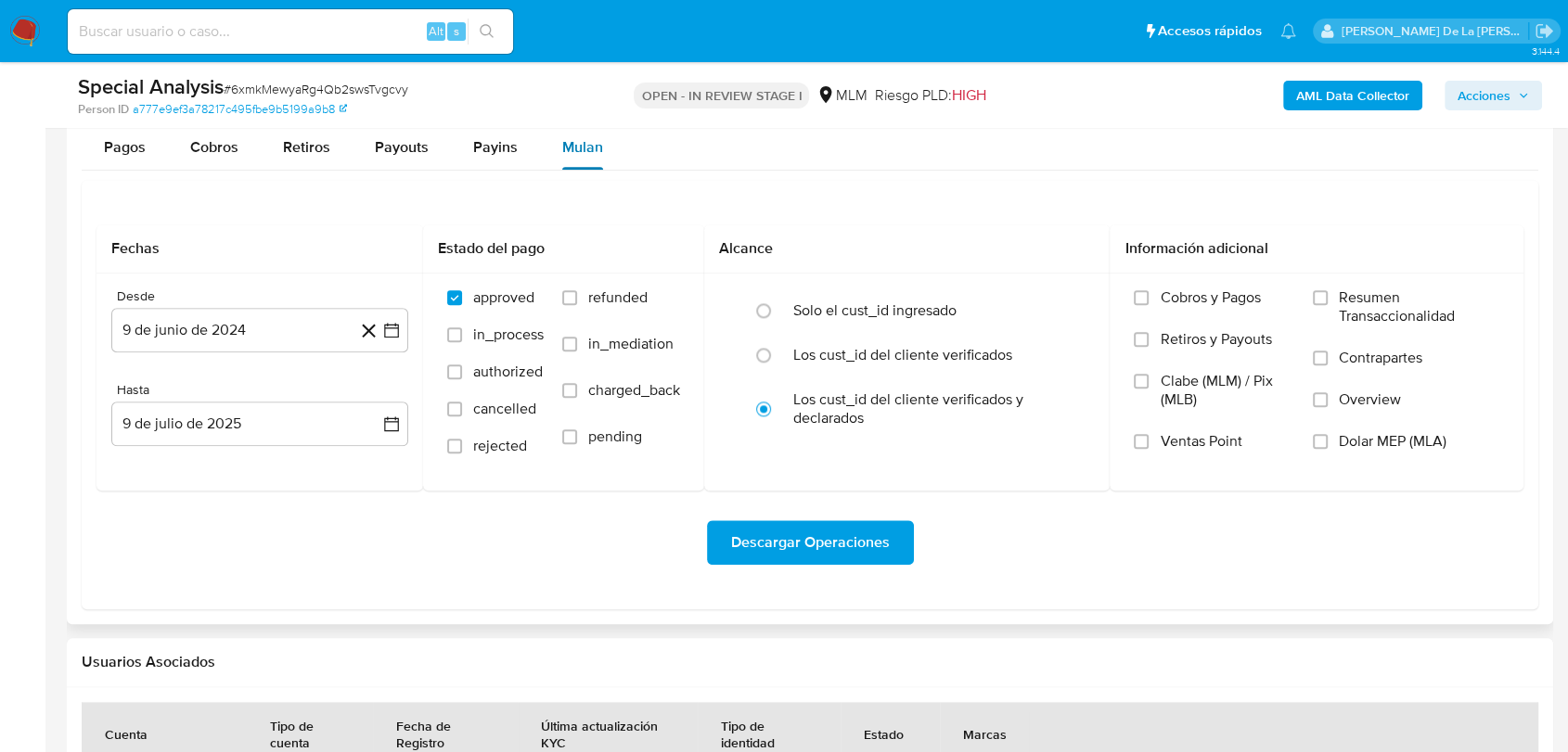 scroll, scrollTop: 2060, scrollLeft: 0, axis: vertical 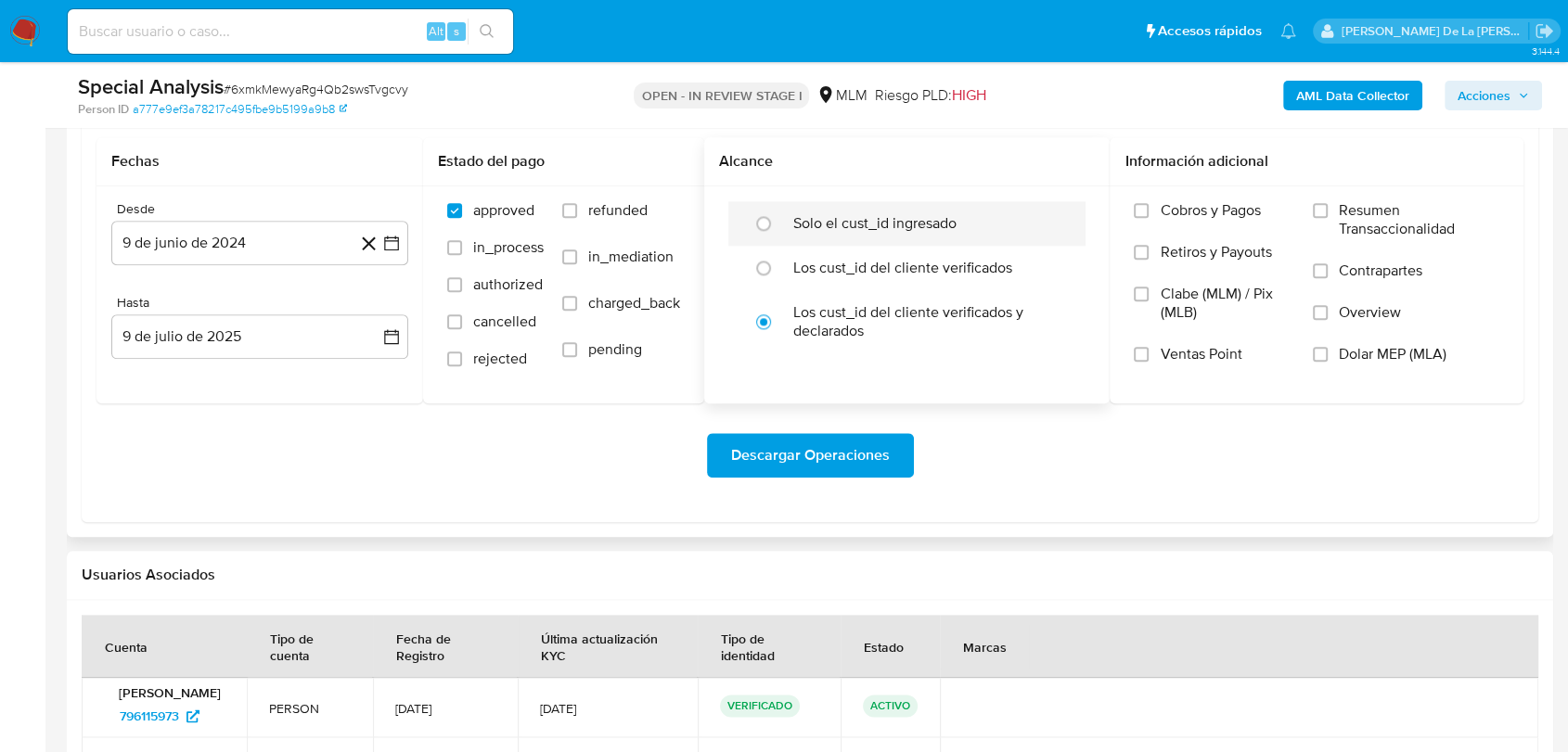 click on "Solo el cust_id ingresado" at bounding box center [926, 223] 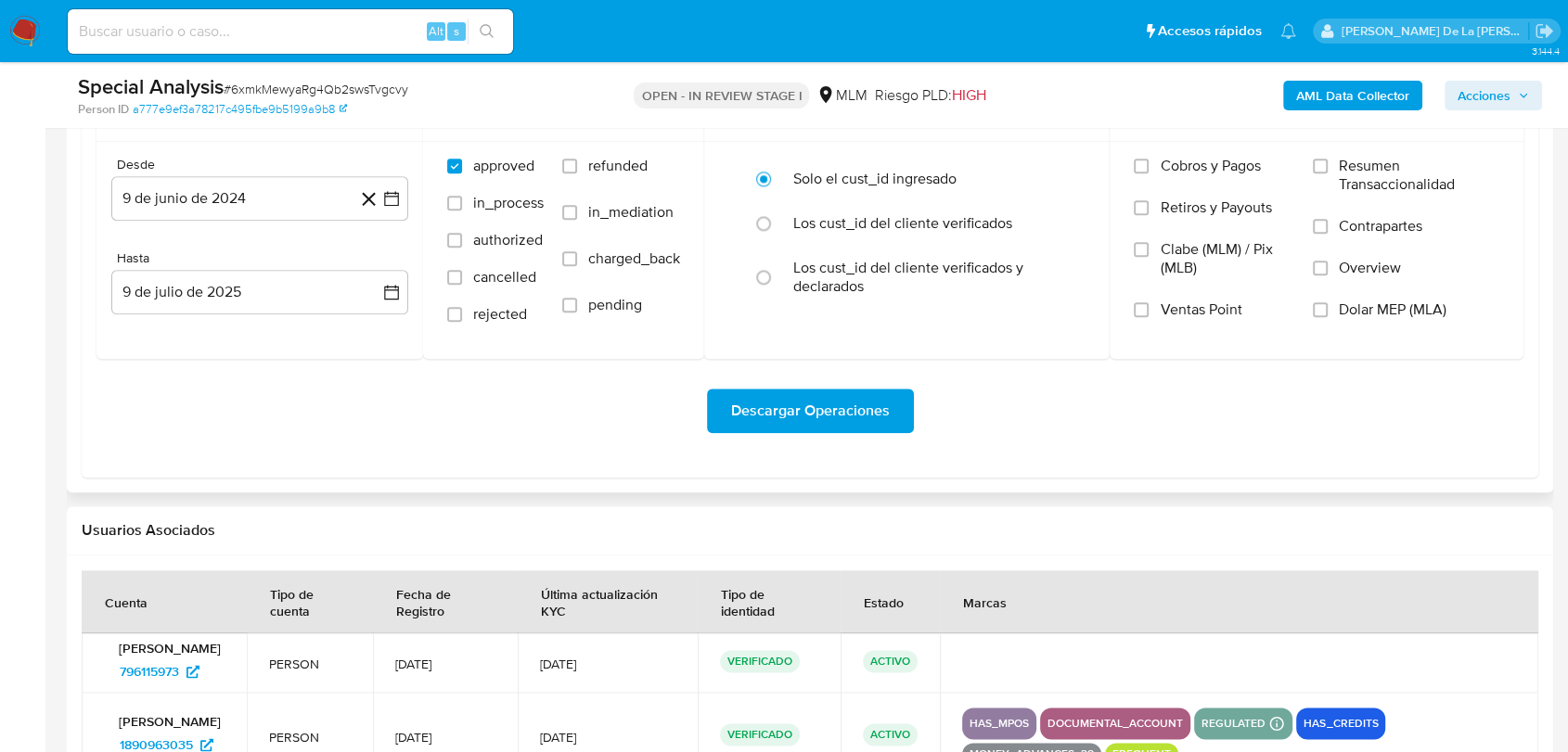 scroll, scrollTop: 2060, scrollLeft: 0, axis: vertical 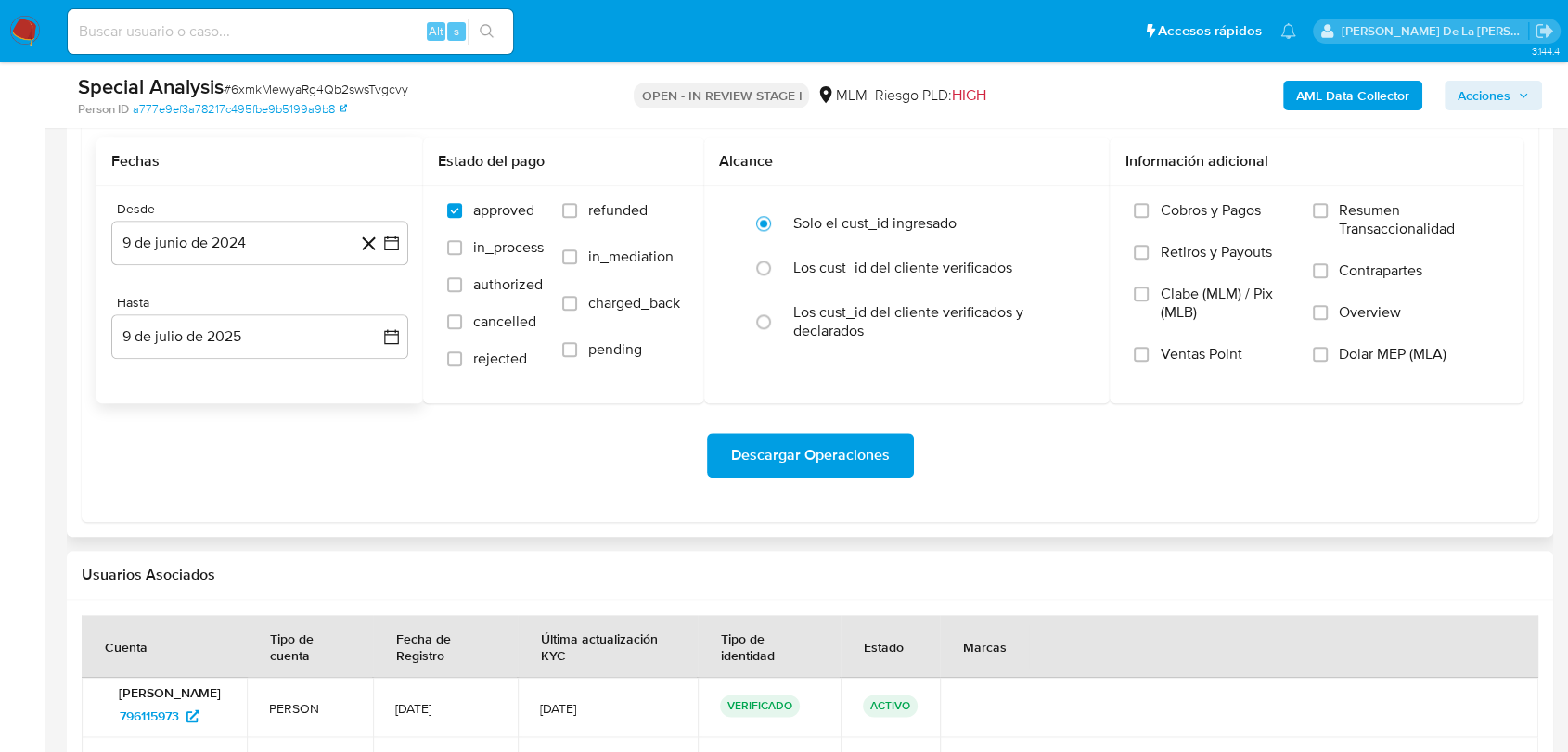click on "Desde 9 de junio de 2024 [DATE]" at bounding box center [260, 233] 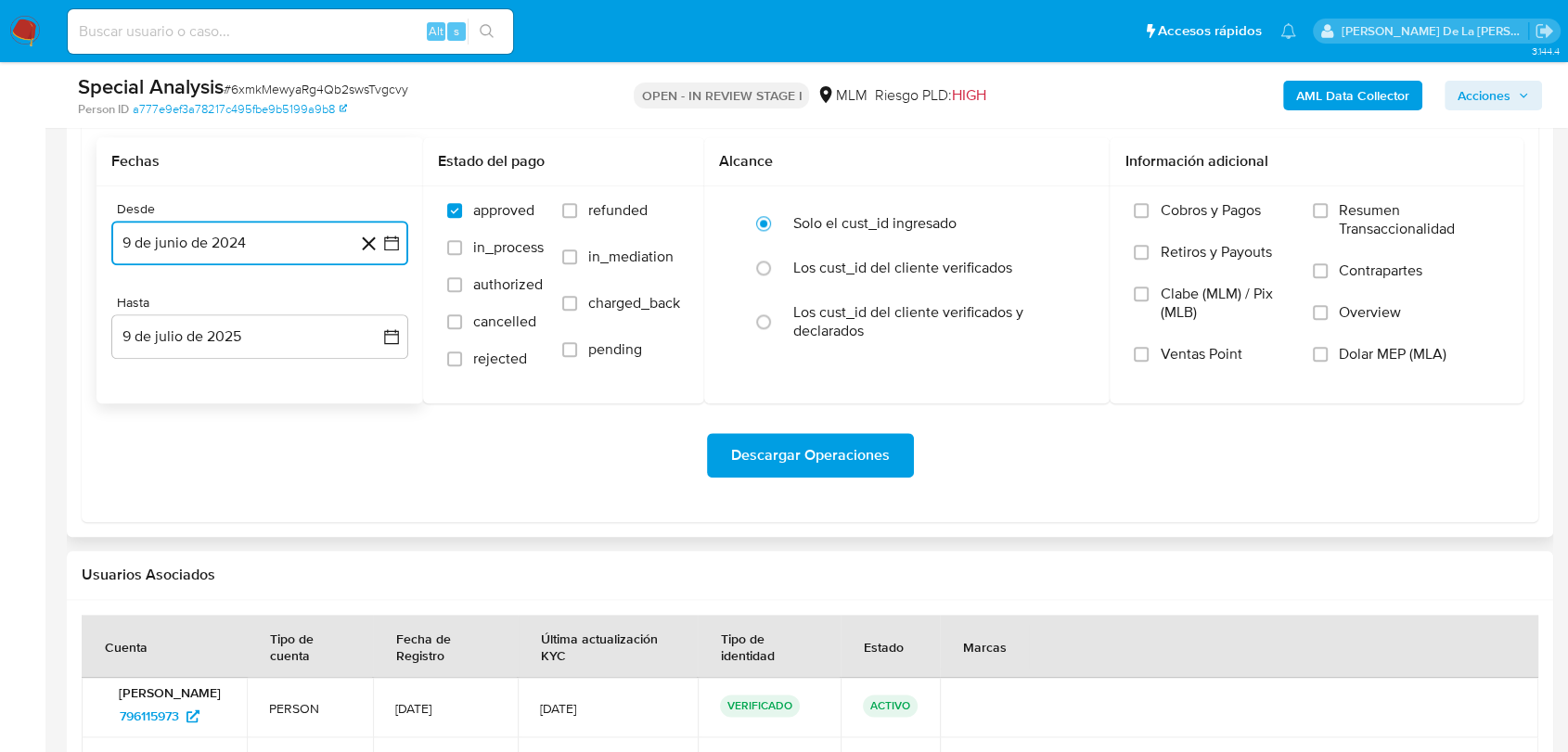 click 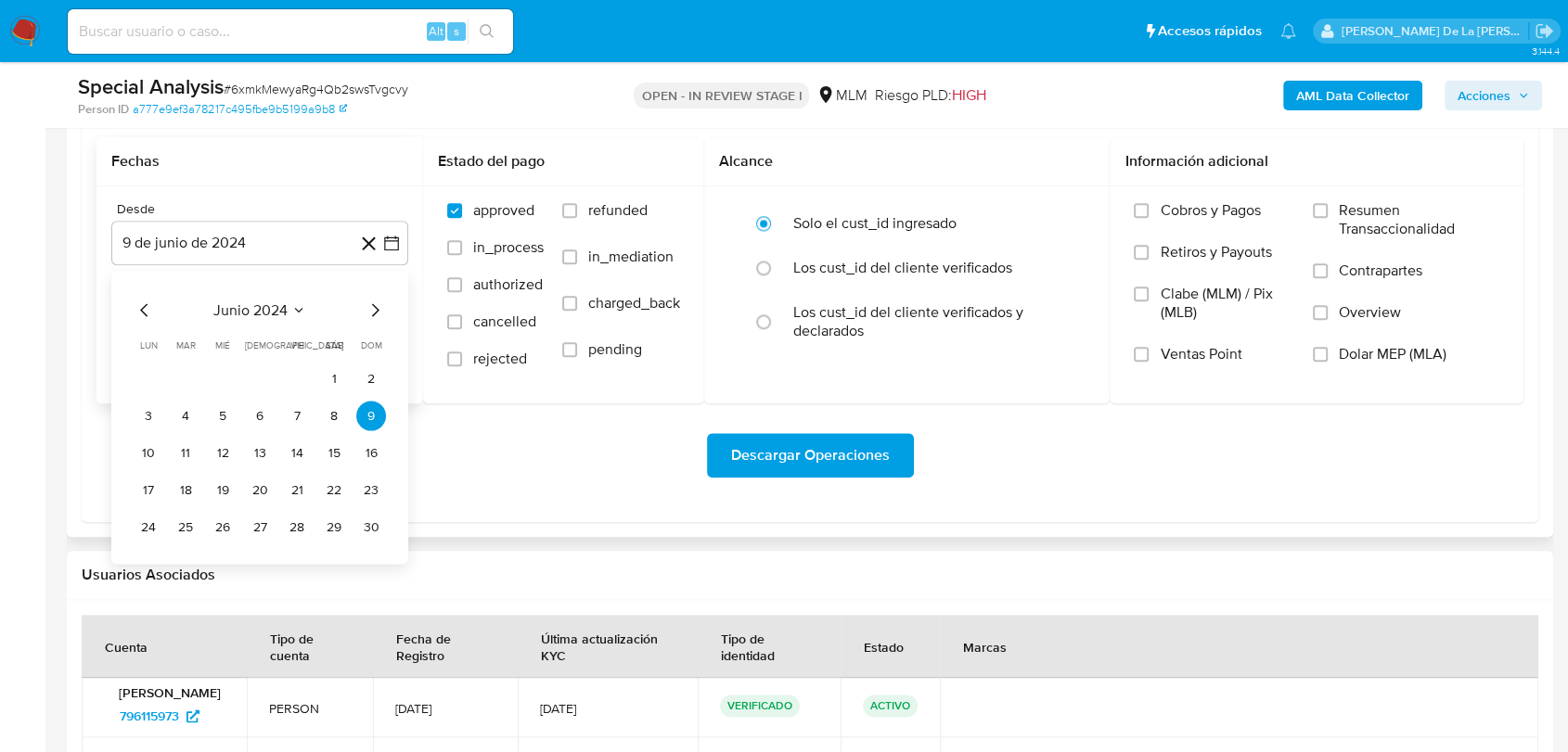 click on "junio 2024 junio 2024 lun lunes mar martes mié miércoles jue jueves vie viernes sáb sábado dom domingo 1 2 3 4 5 6 7 8 9 10 11 12 13 14 15 16 17 18 19 20 21 22 23 24 25 26 27 28 29 30" at bounding box center [260, 417] 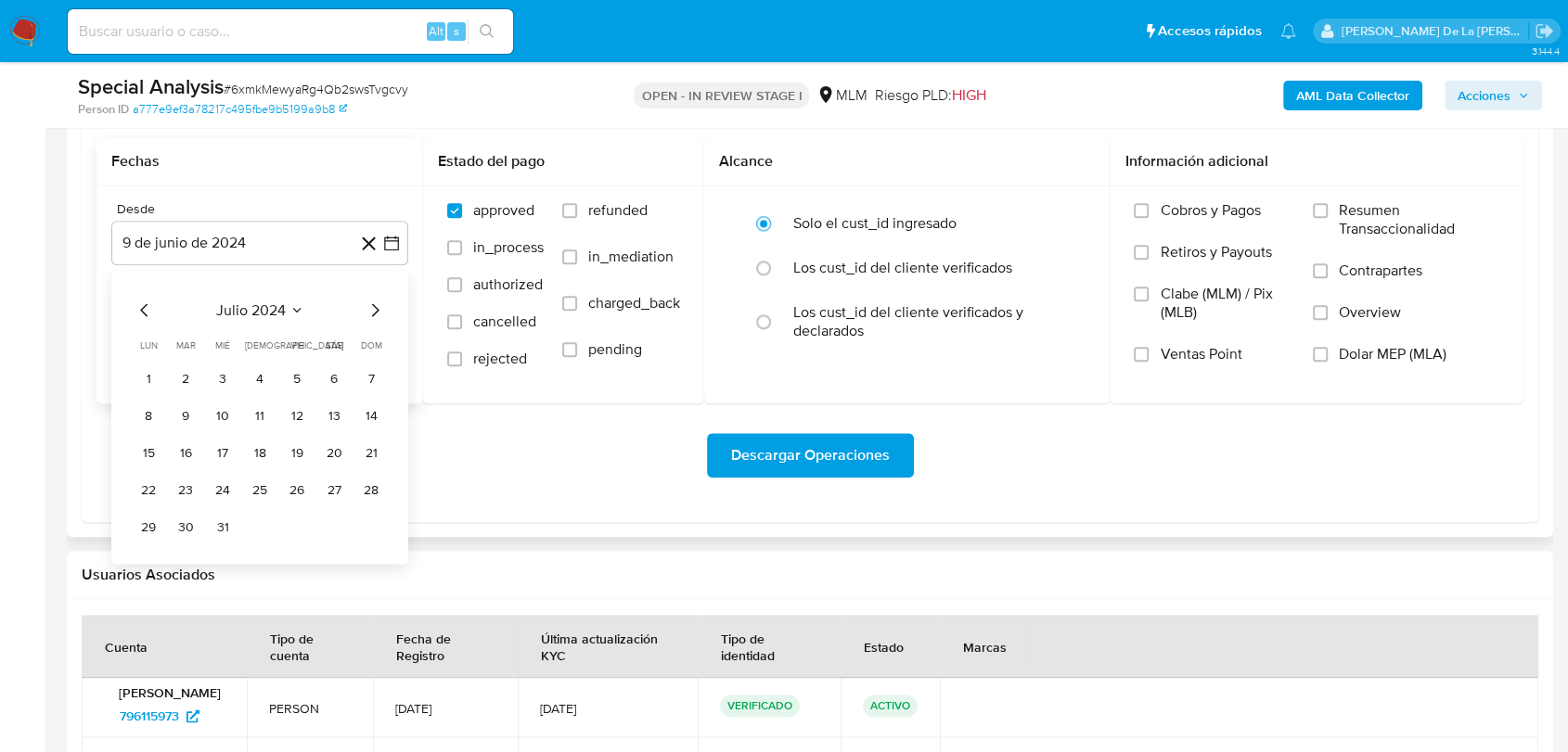 click 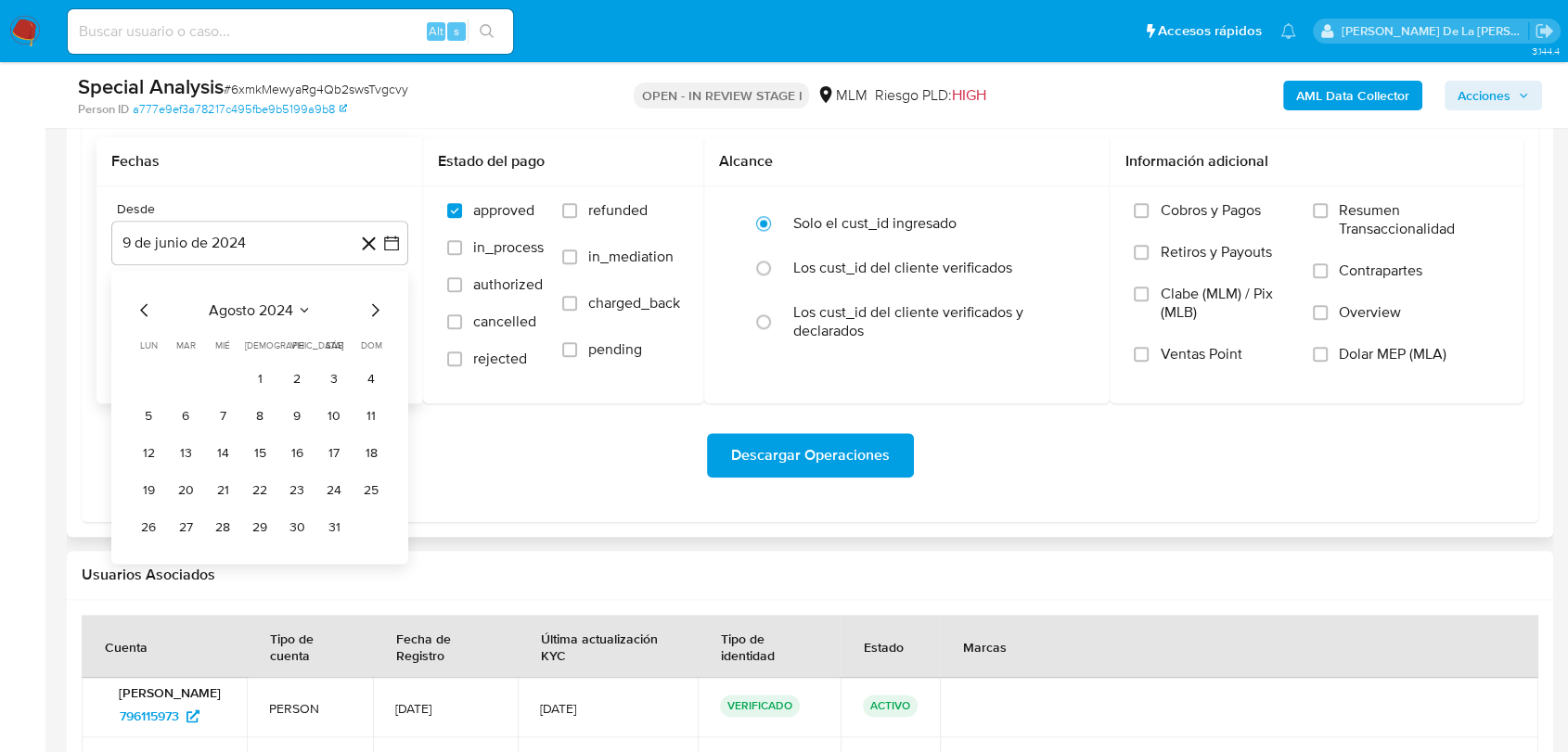 click 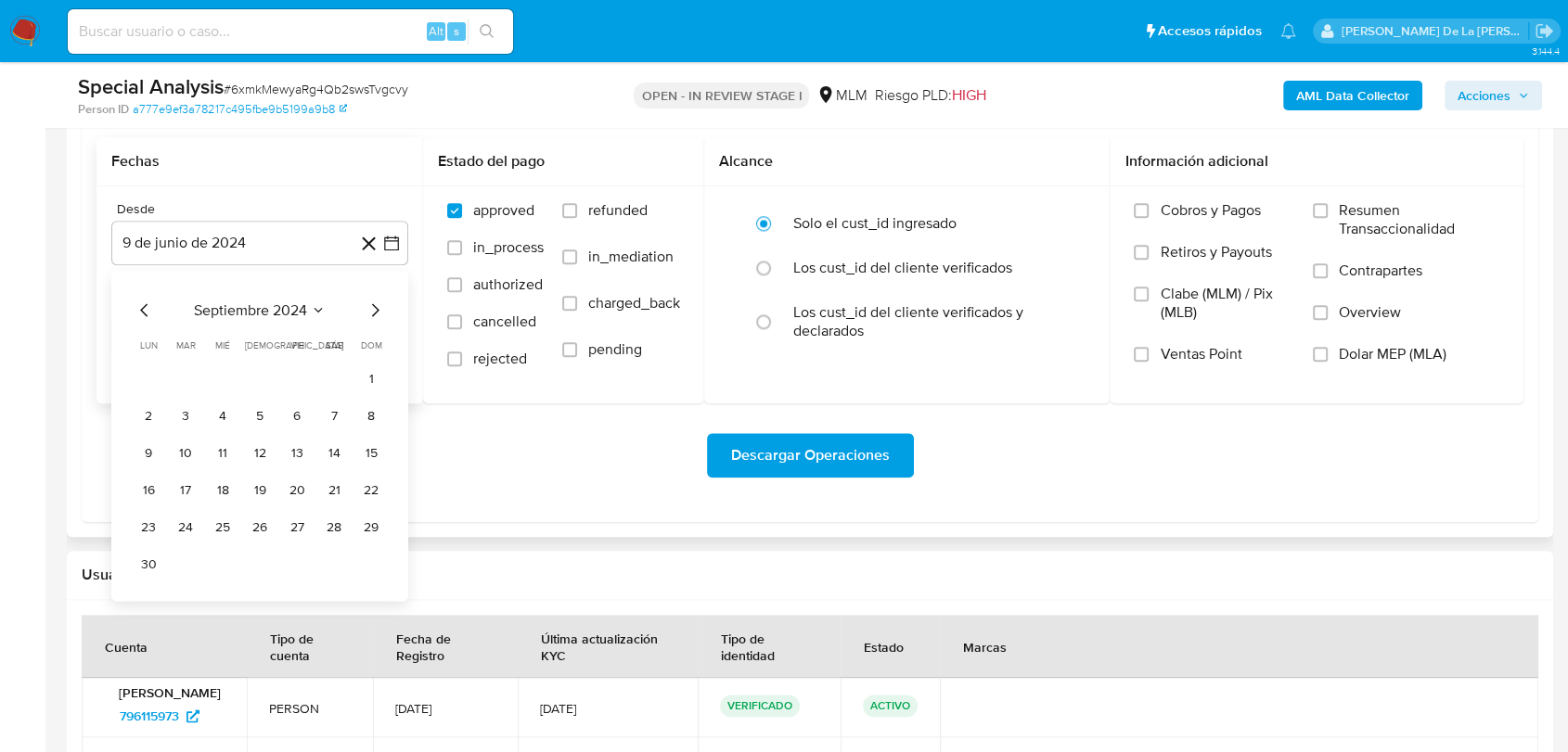 click 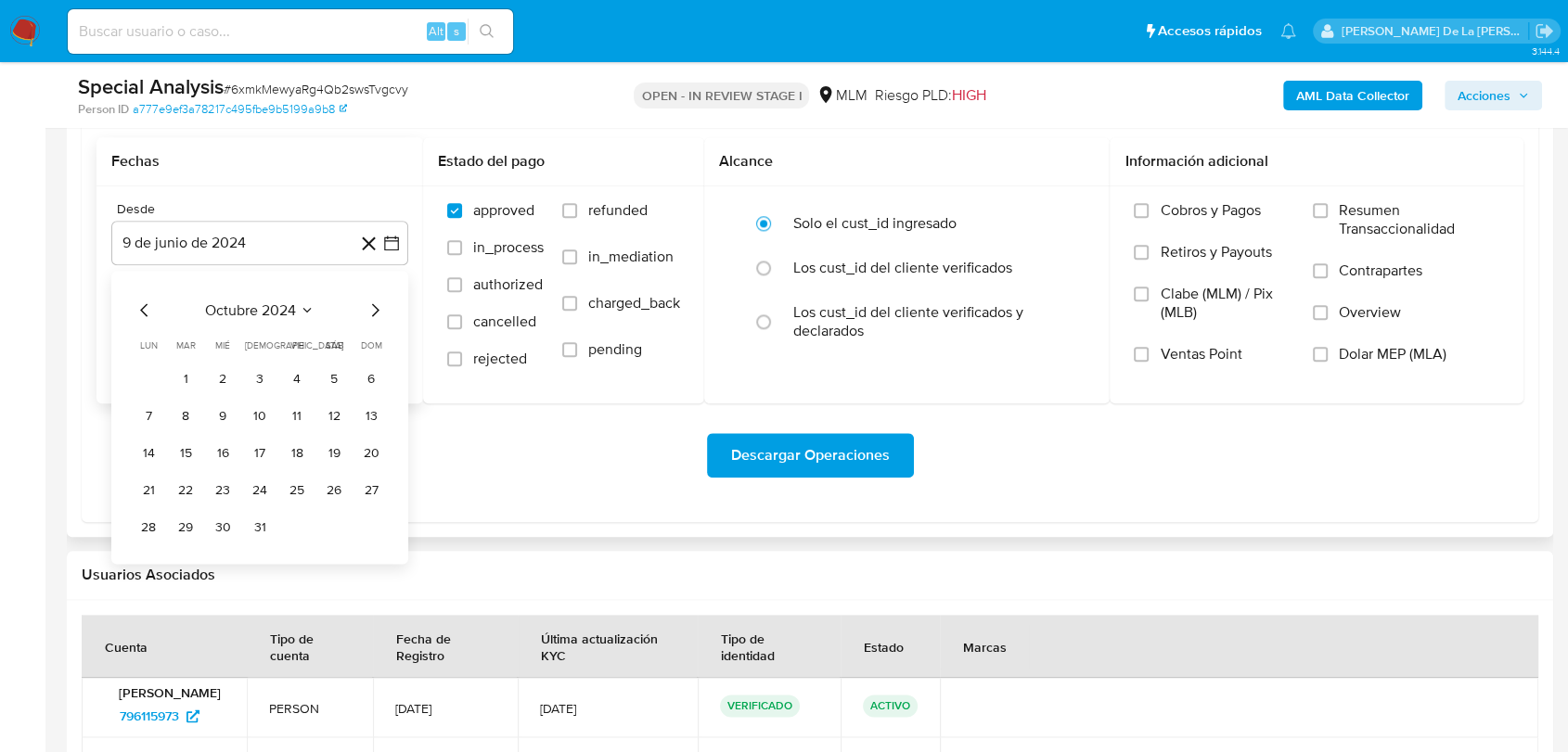 click 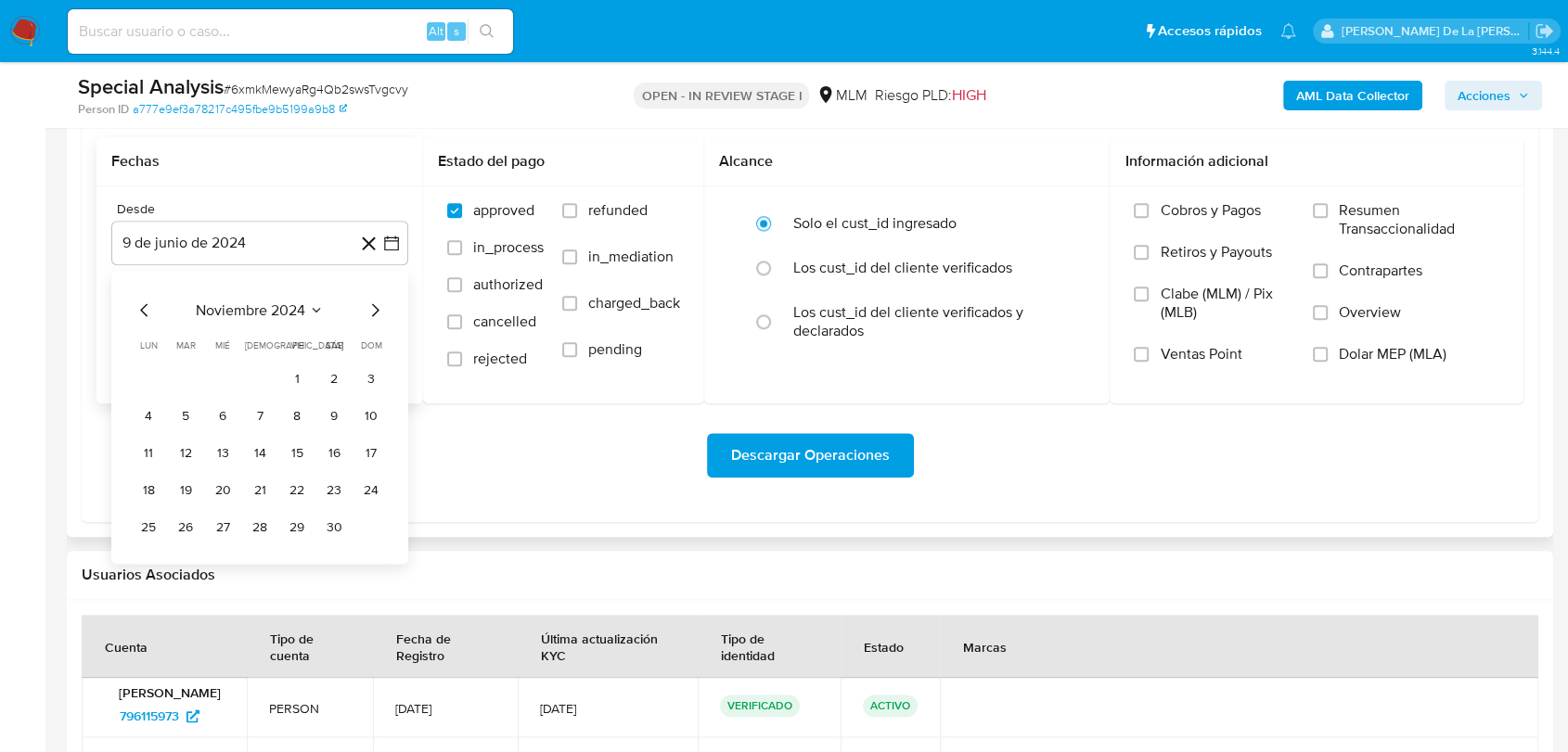 click 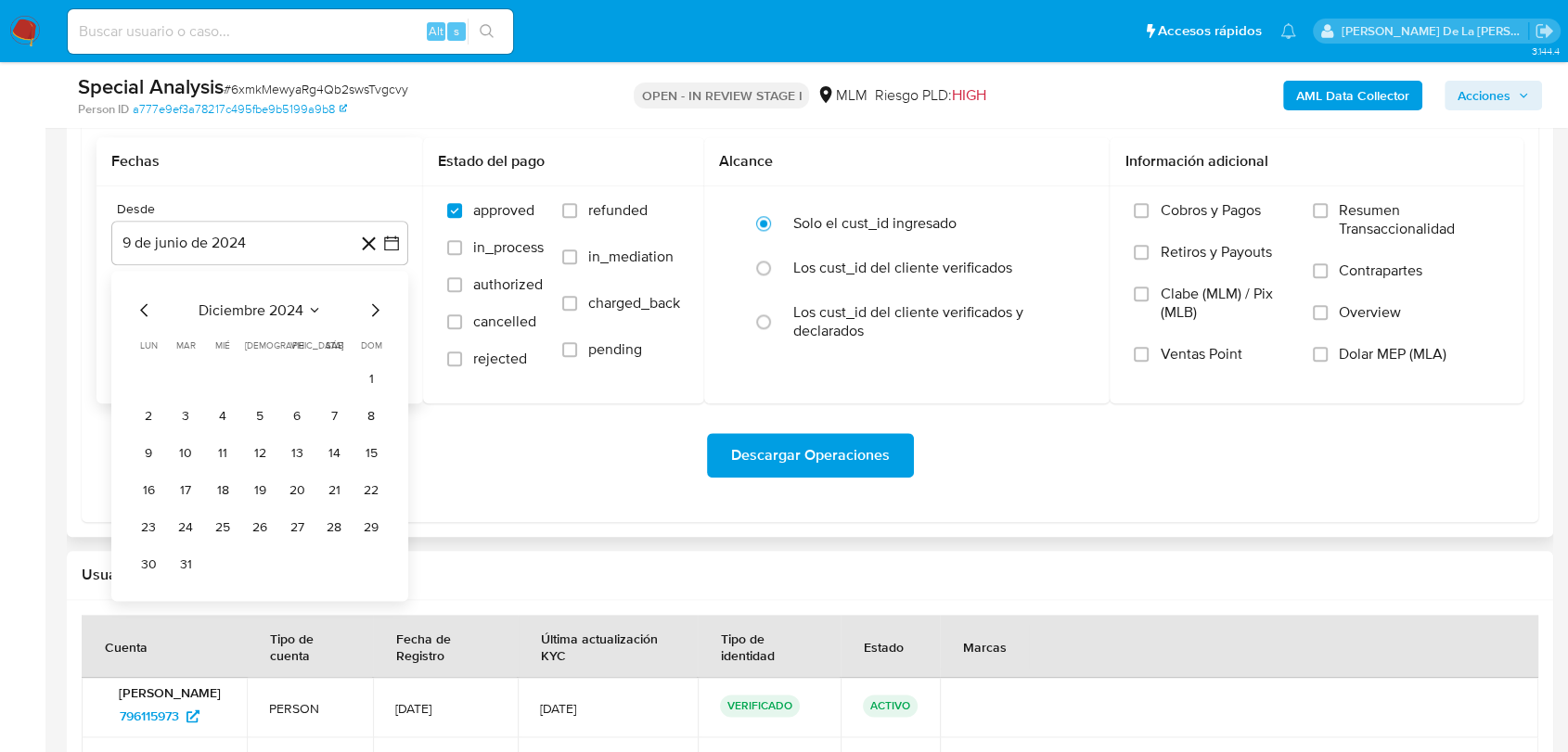 click 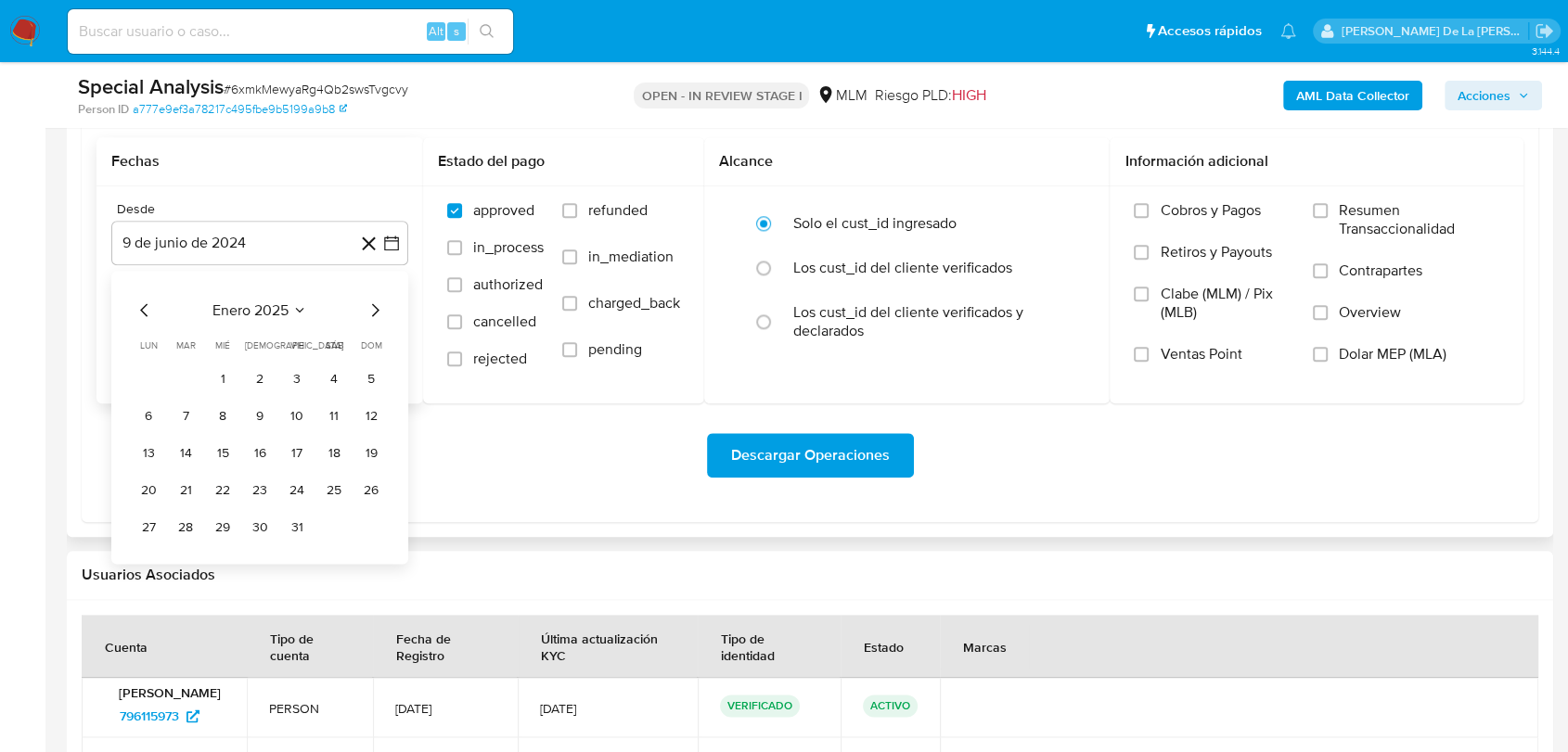 click 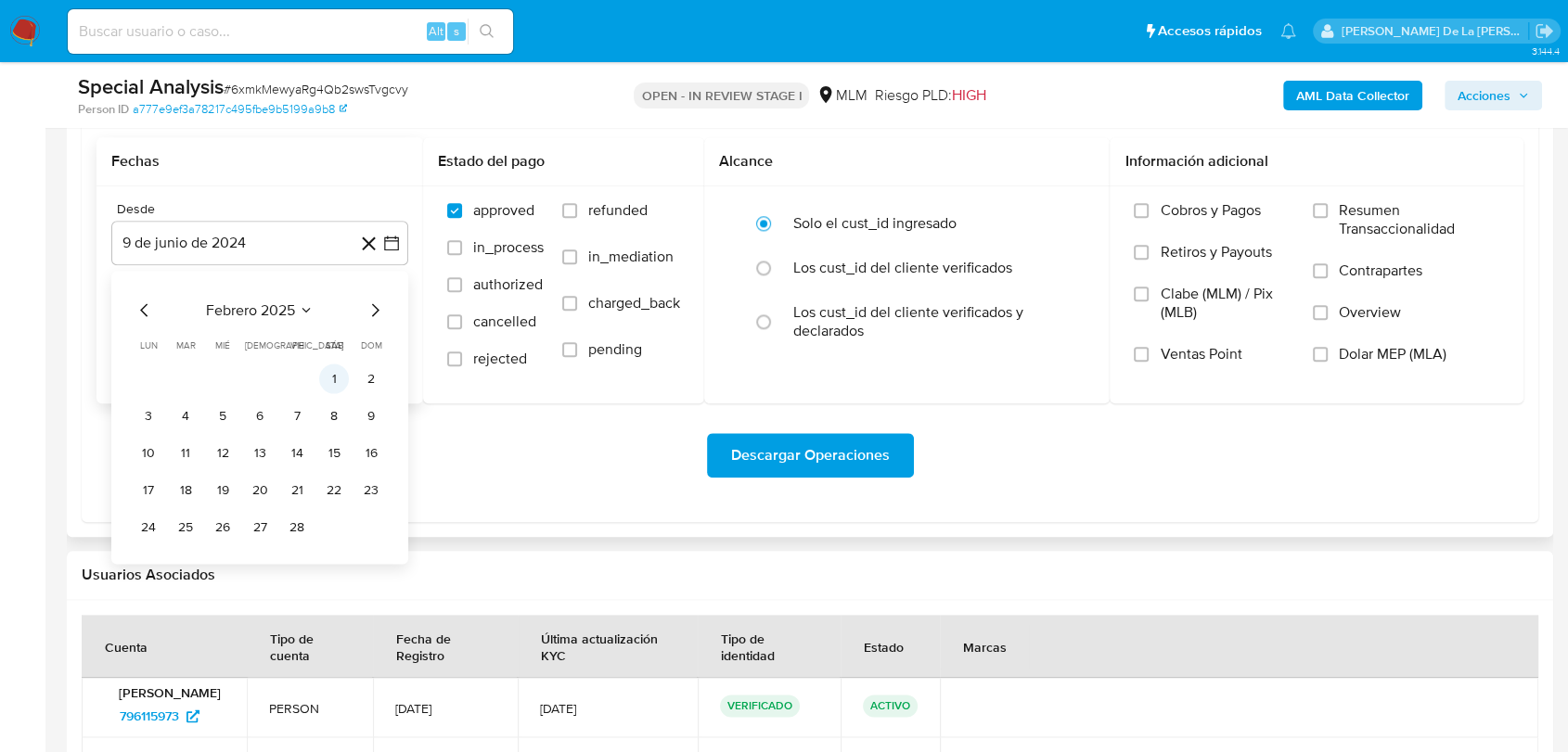 click on "1" at bounding box center [334, 378] 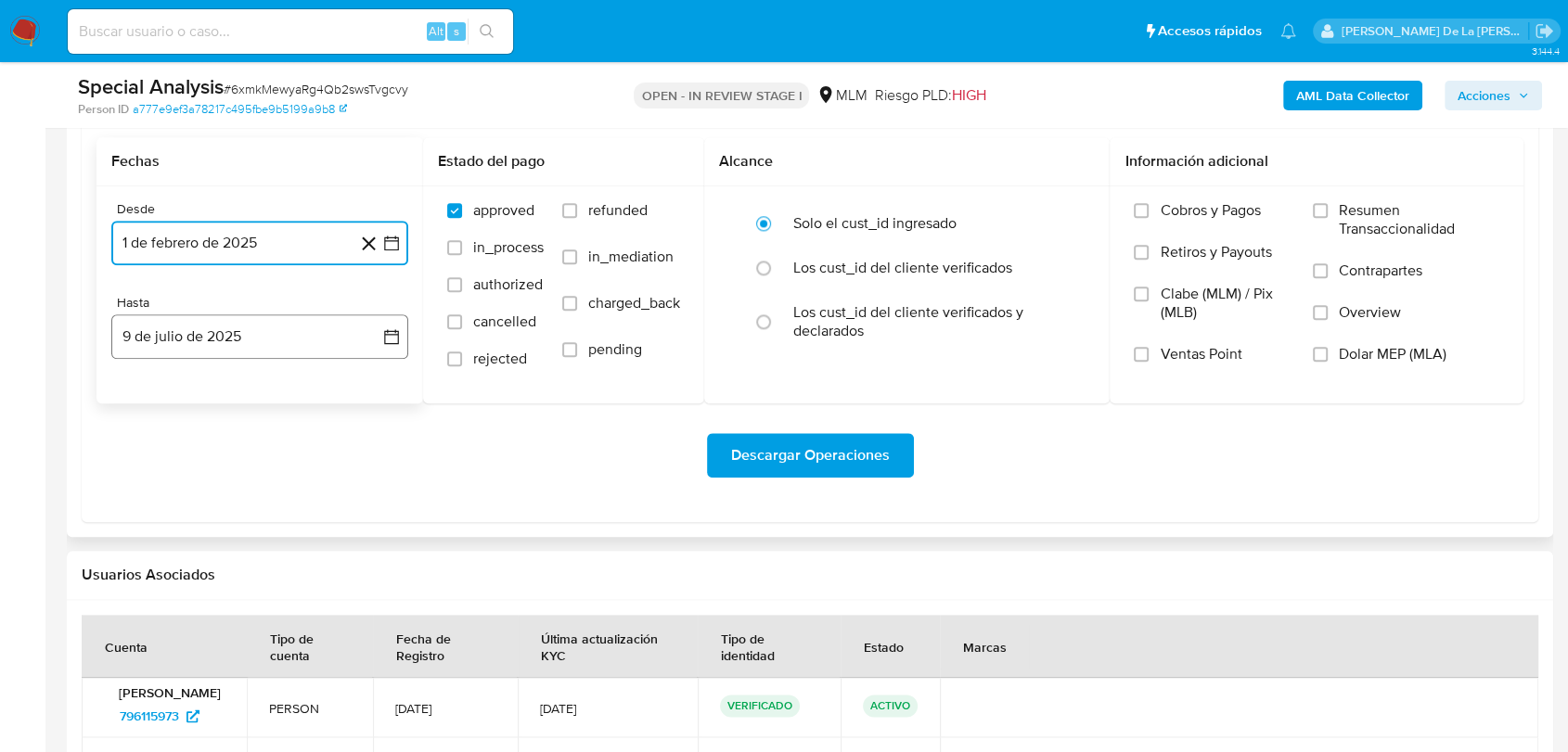 click on "9 de julio de 2025" at bounding box center [260, 337] 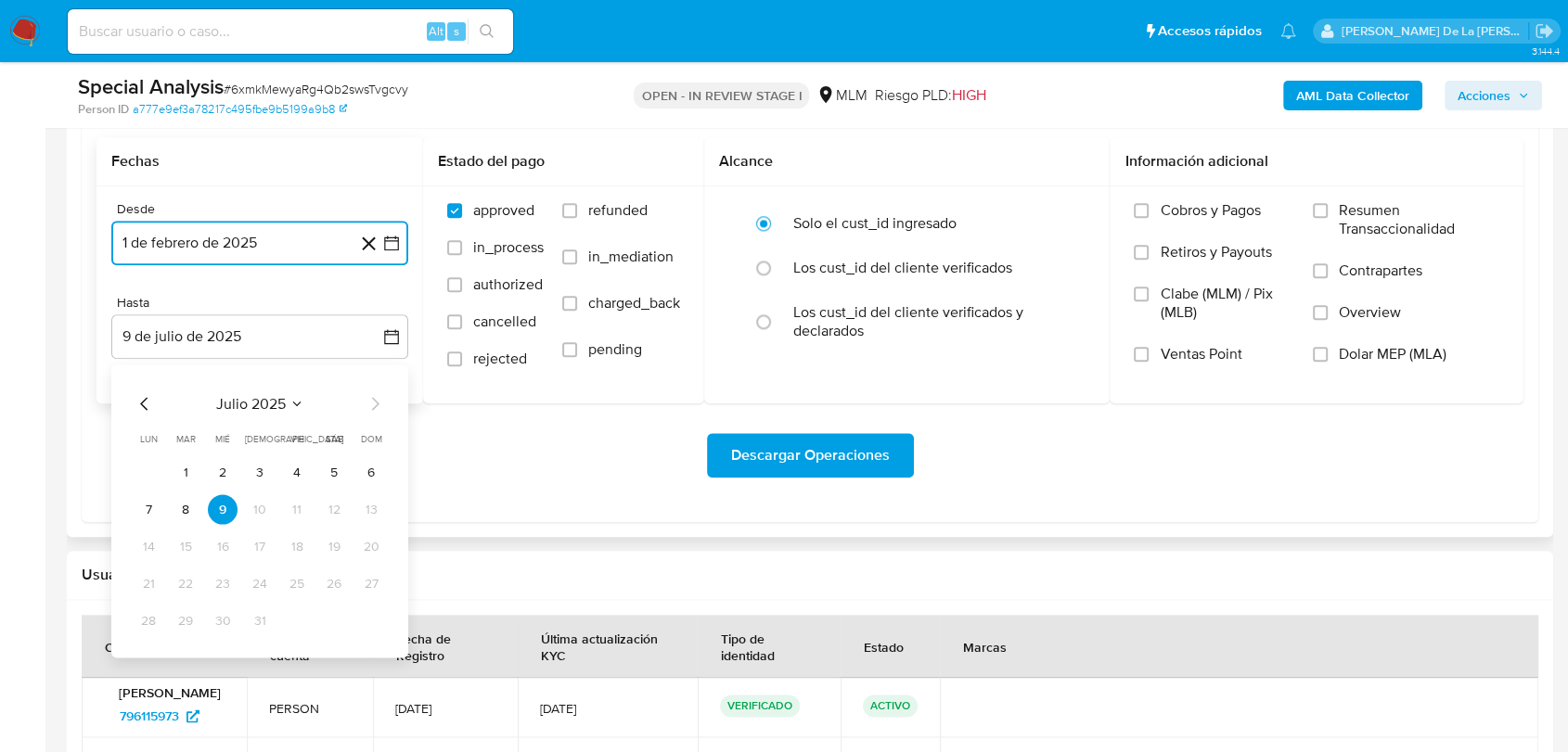 click 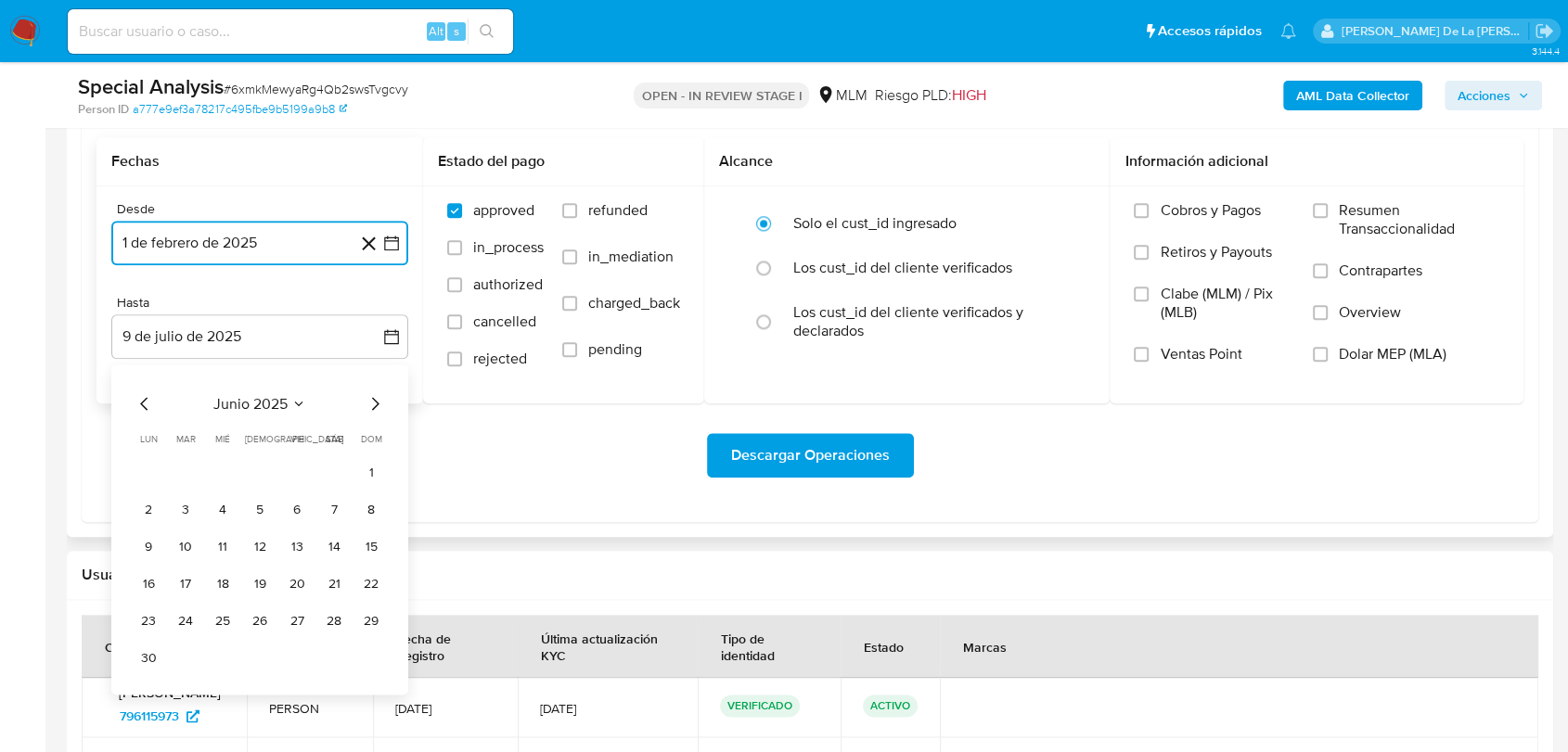 click 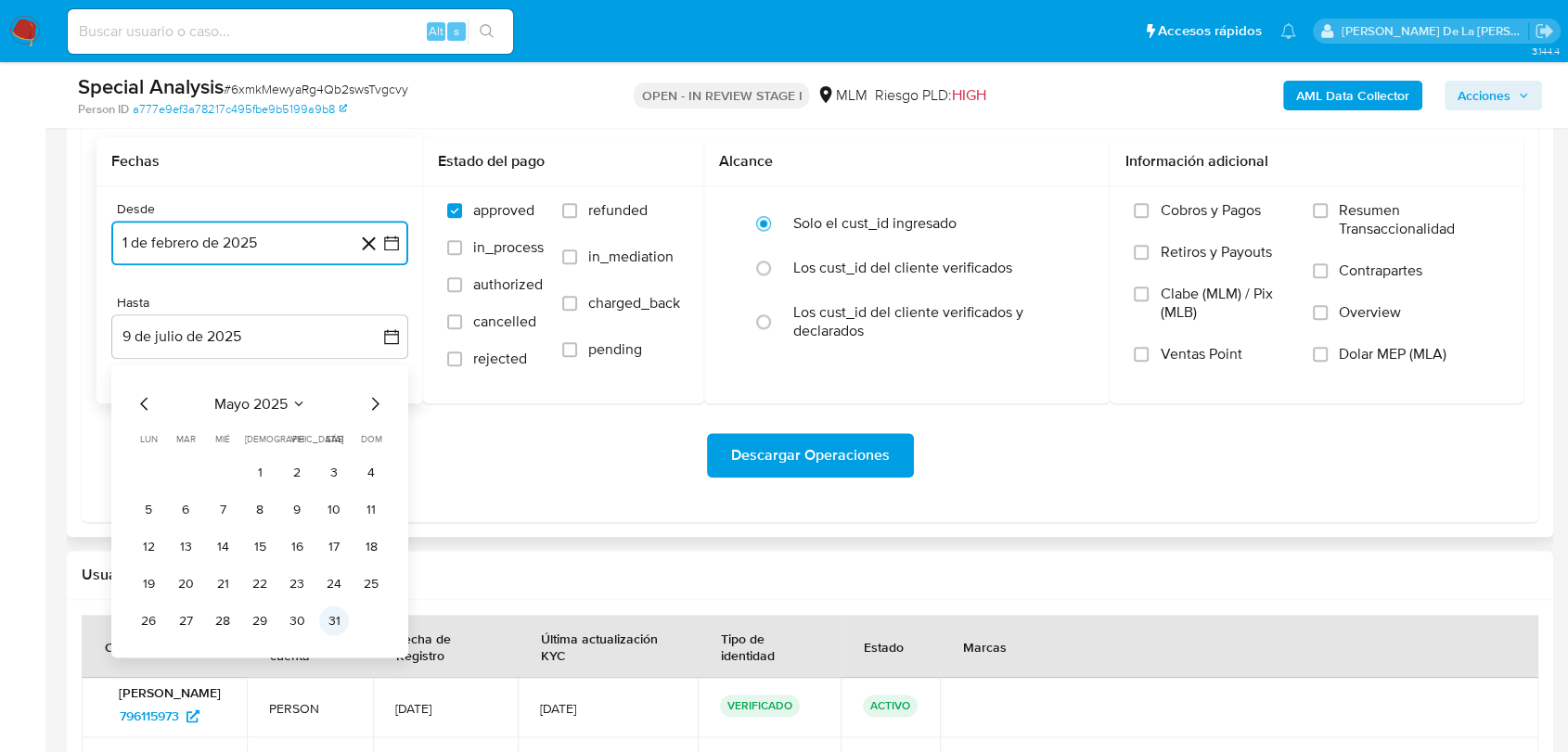 click on "31" at bounding box center [334, 620] 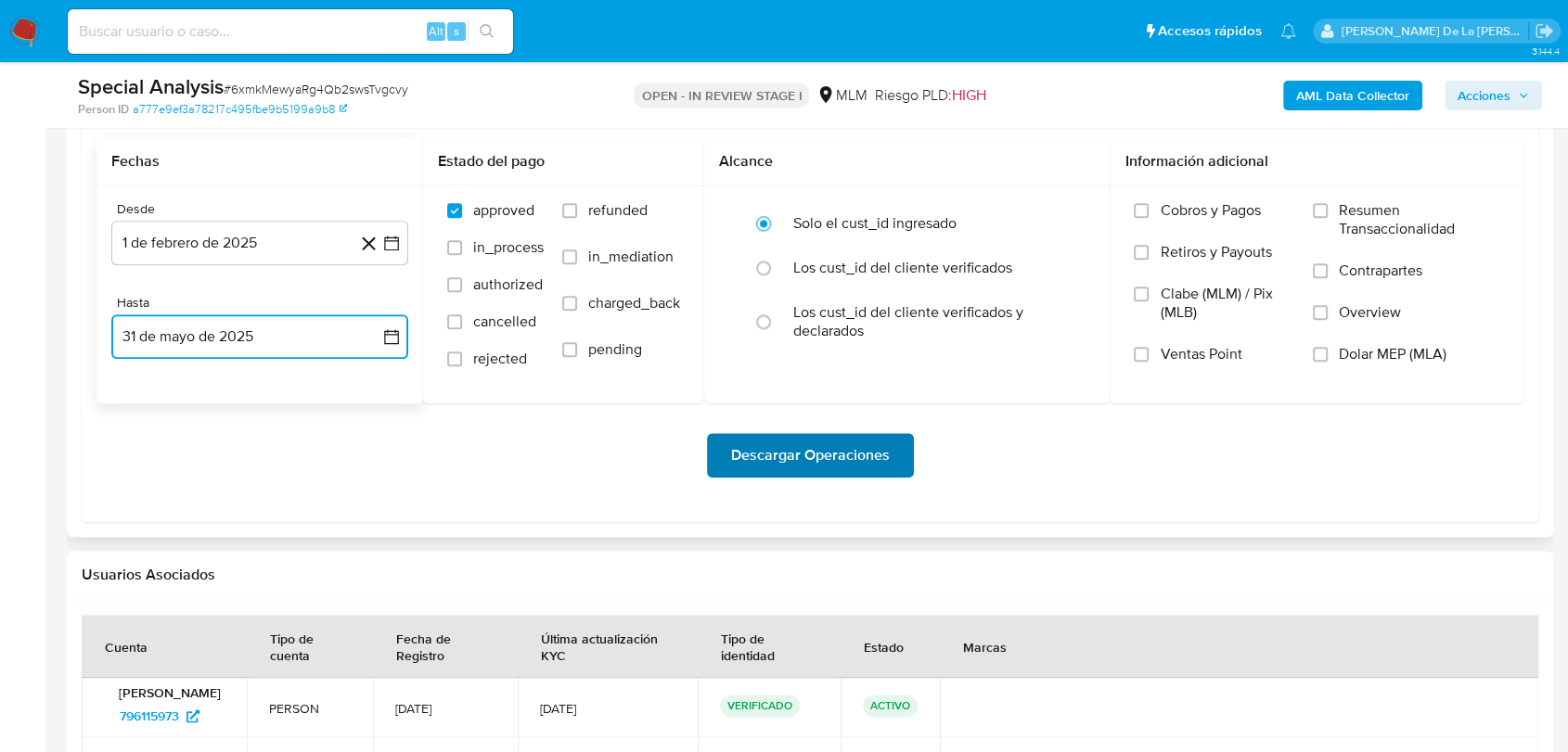 click on "Descargar Operaciones" at bounding box center (810, 455) 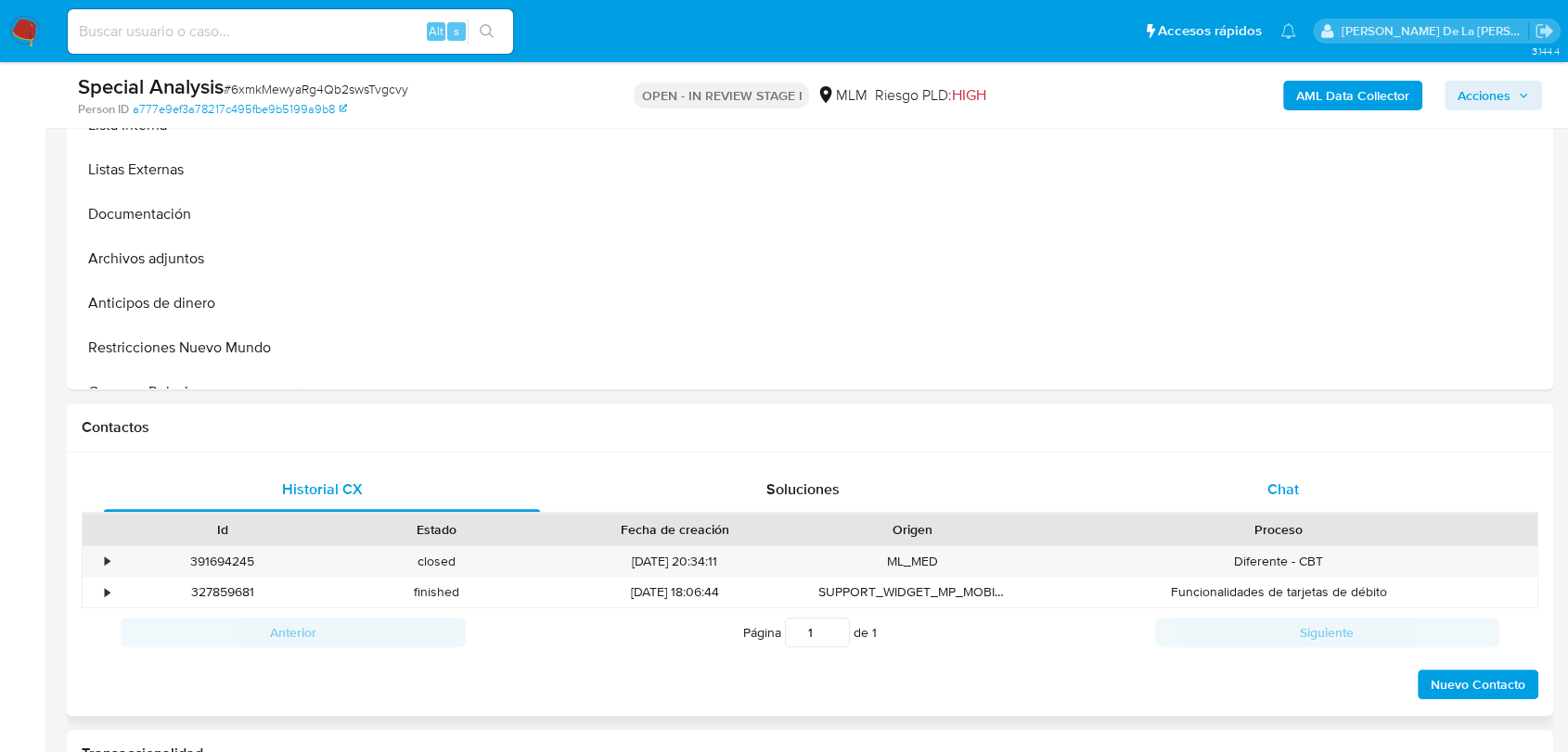 scroll, scrollTop: 309, scrollLeft: 0, axis: vertical 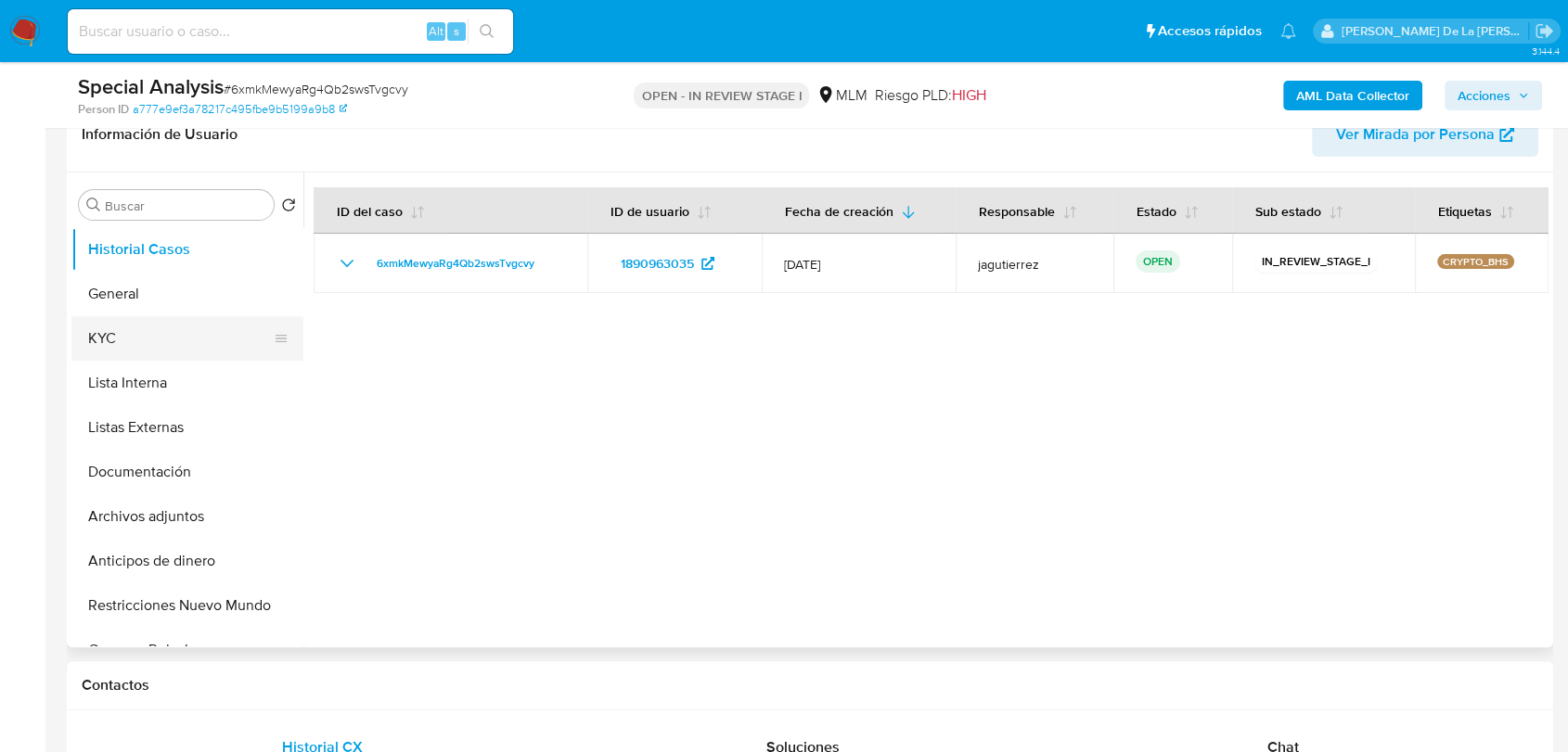 click on "KYC" at bounding box center [180, 338] 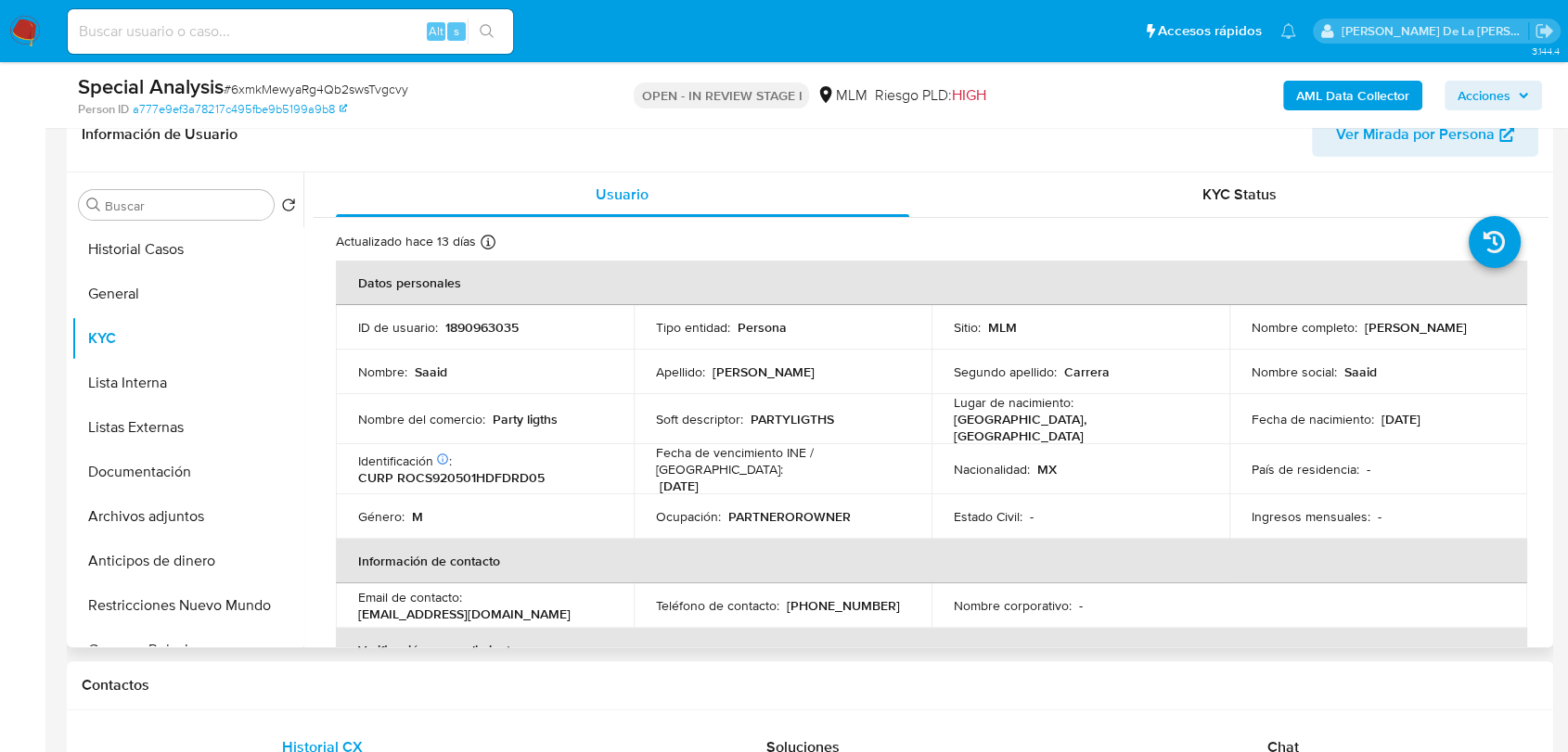 drag, startPoint x: 1396, startPoint y: 336, endPoint x: 1225, endPoint y: 339, distance: 171.02631 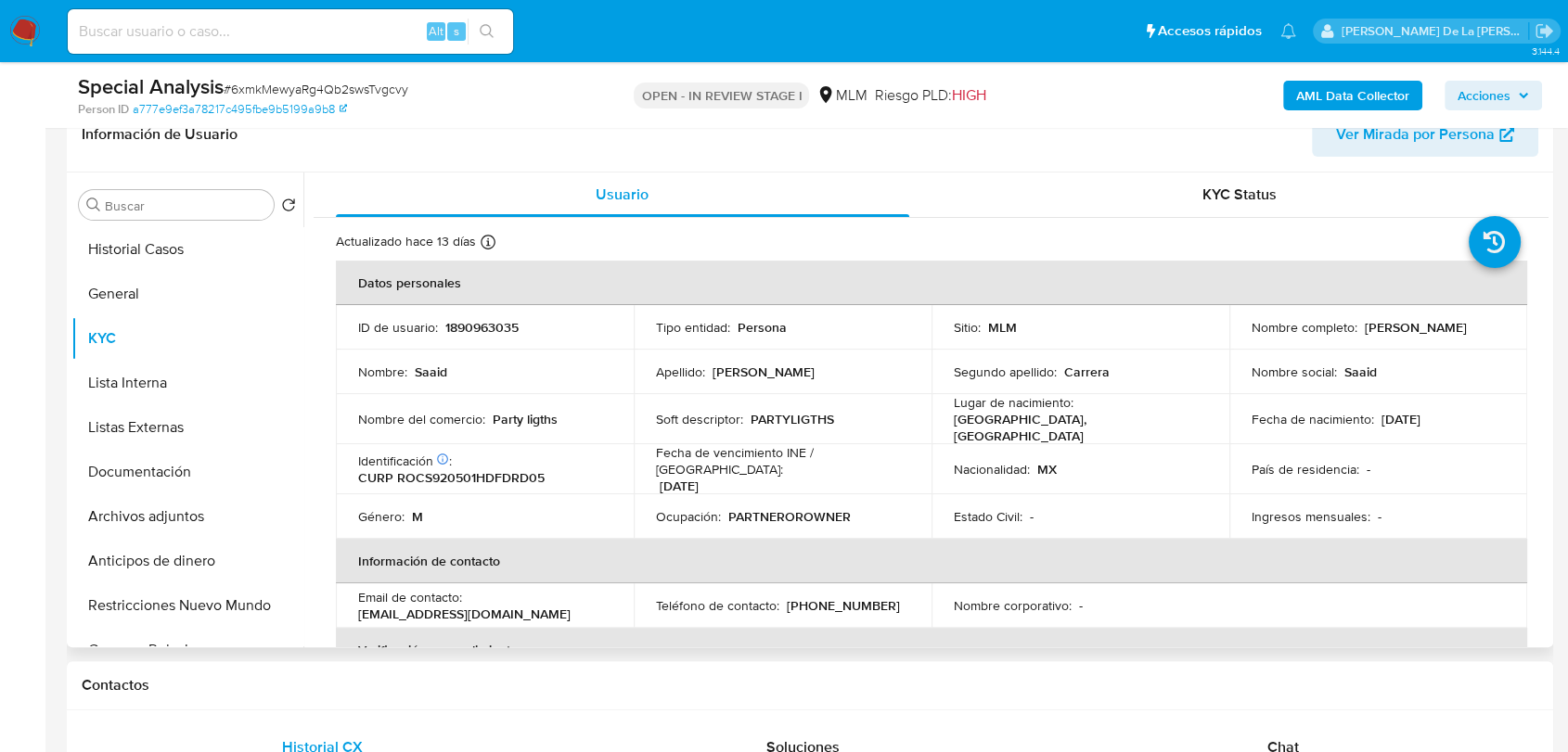 click on "1890963035" at bounding box center [482, 327] 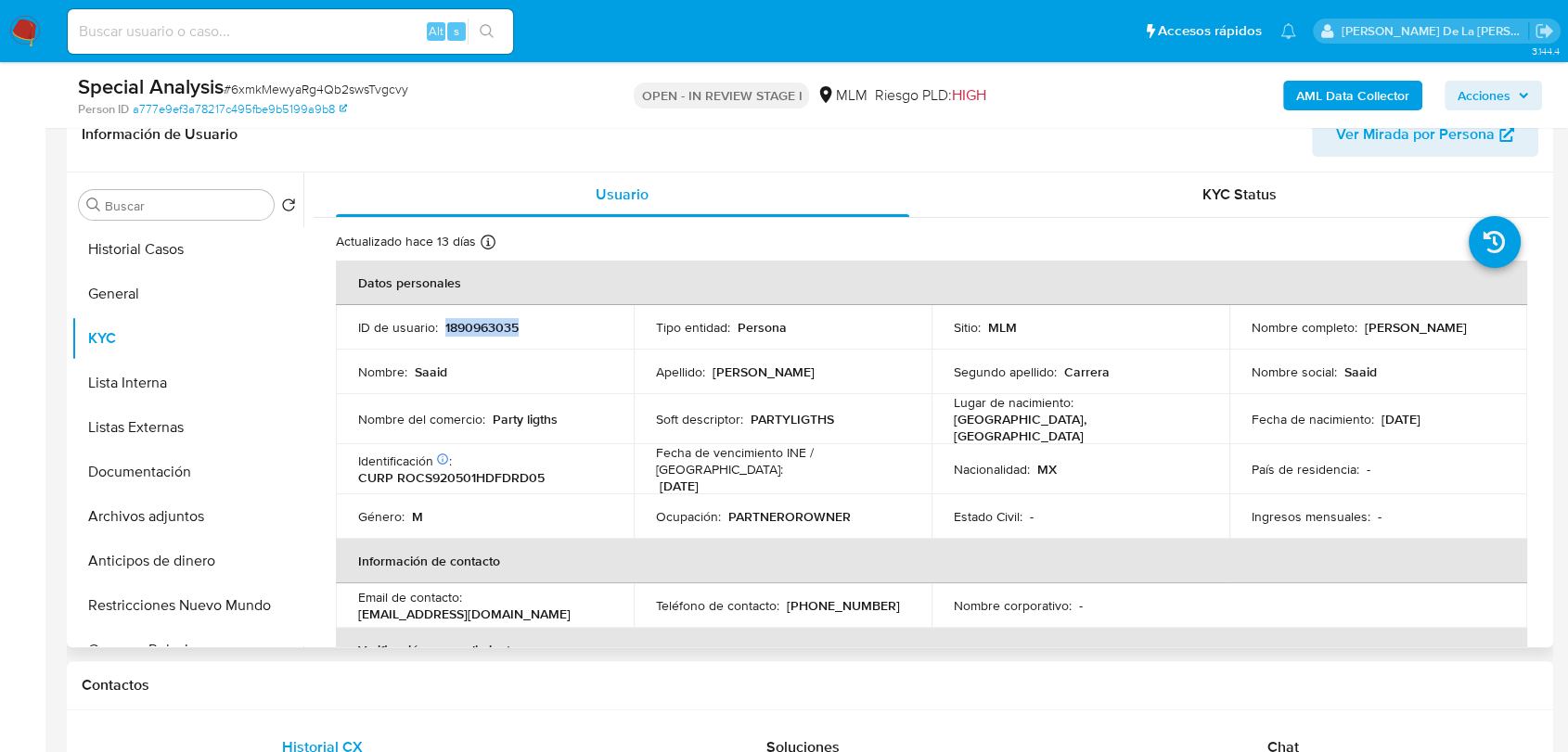 click on "1890963035" at bounding box center [482, 327] 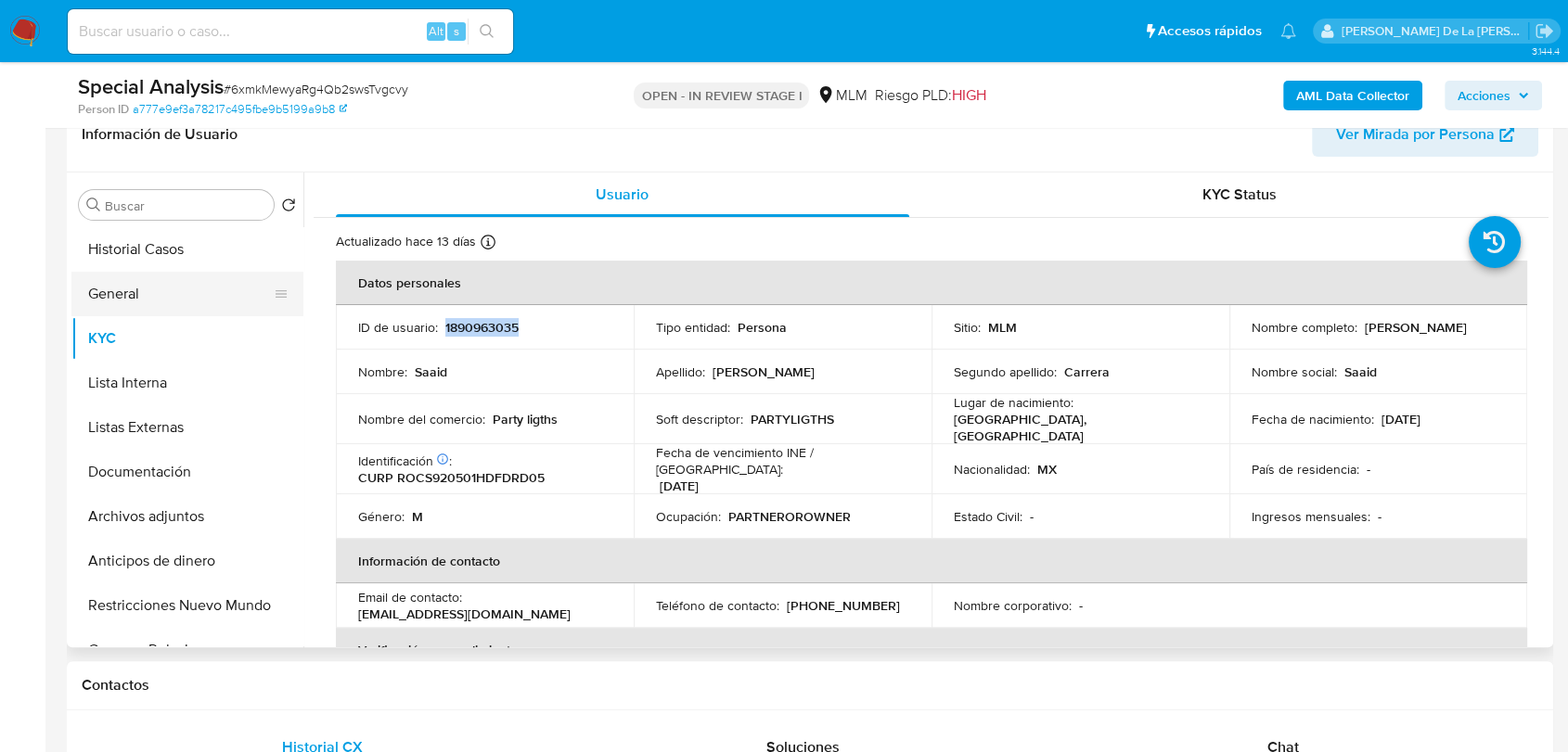 click on "General" at bounding box center (180, 294) 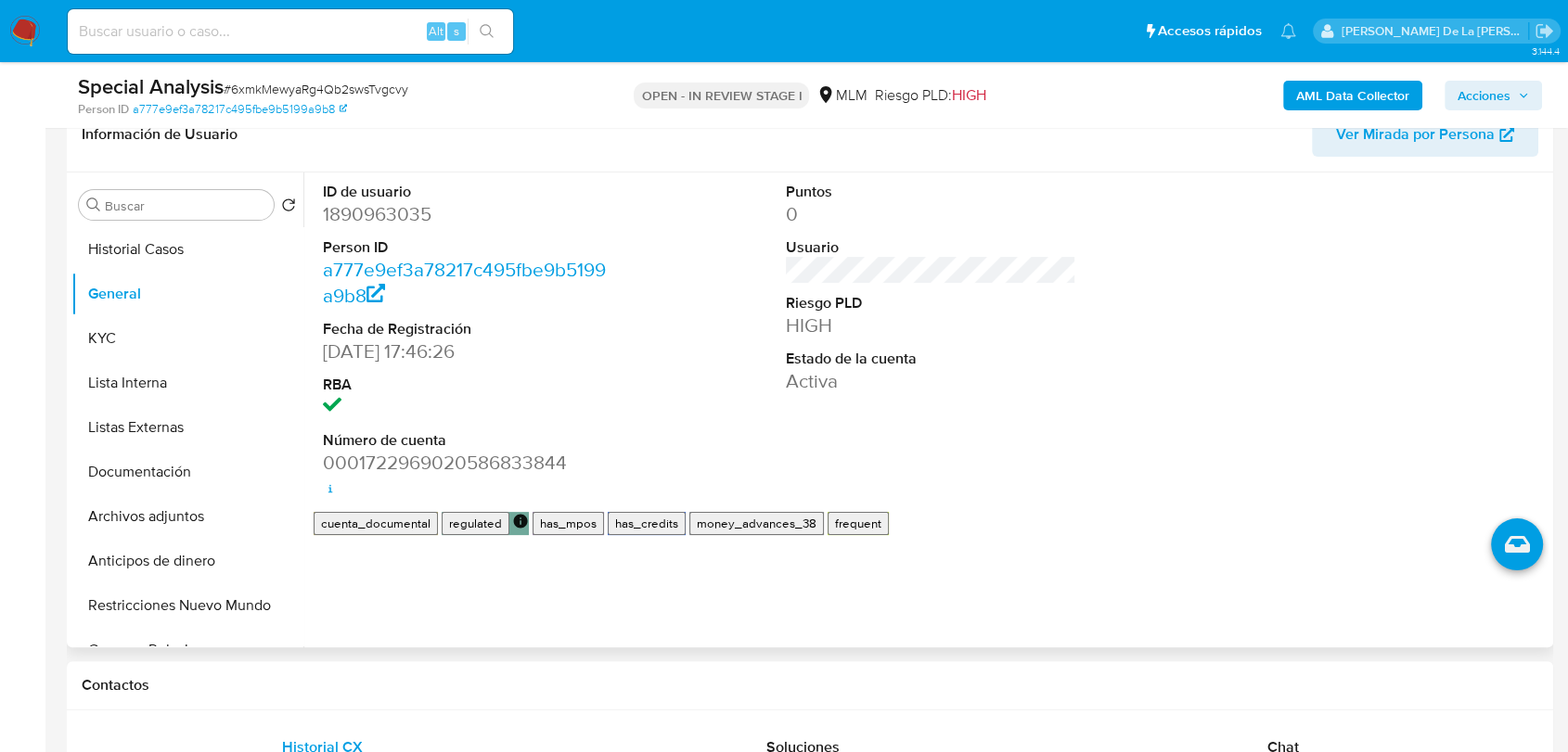 click on "0001722969020586833844   Fecha de apertura [DATE] 13:20 Estado ACTIVE" at bounding box center (468, 463) 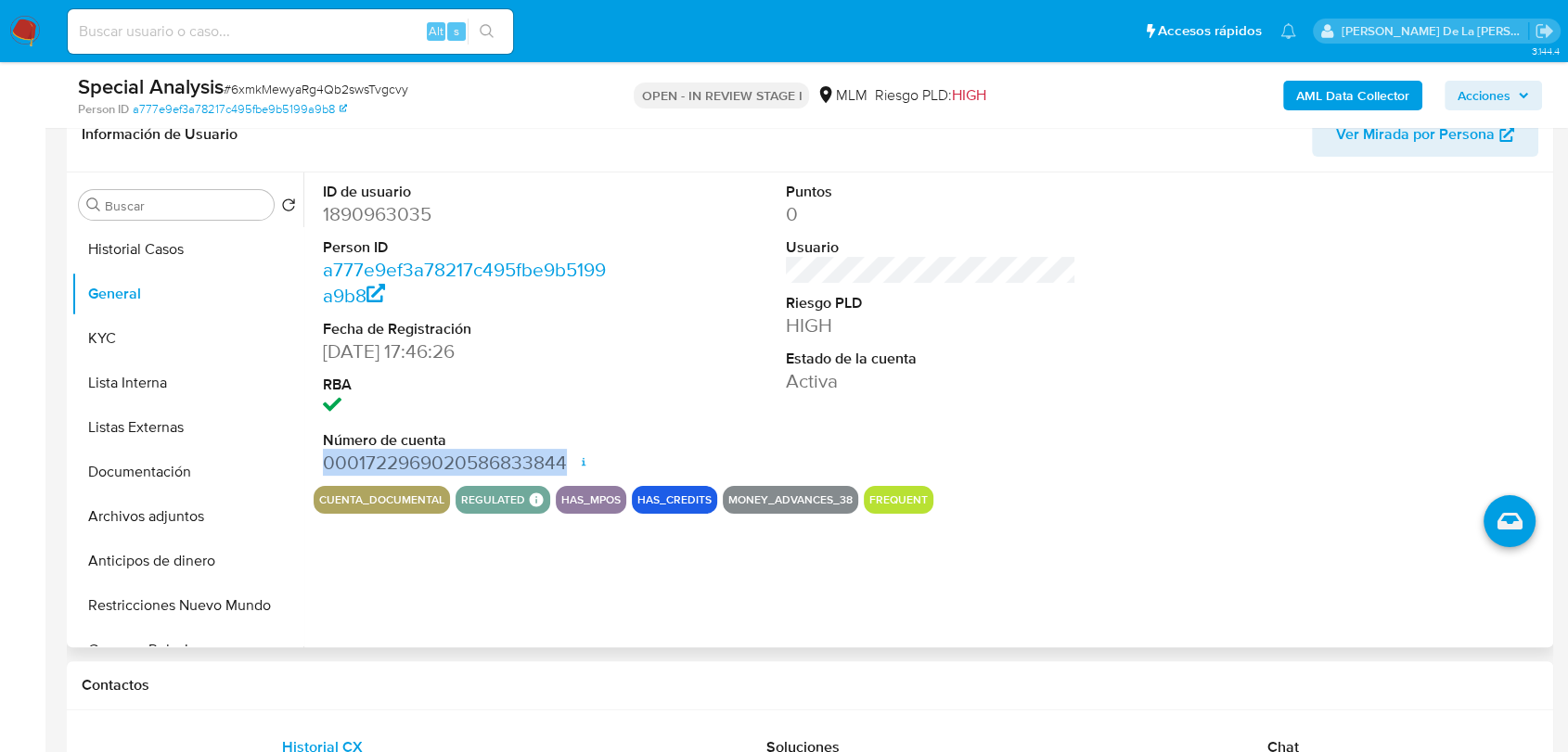 click on "0001722969020586833844   Fecha de apertura [DATE] 13:20 Estado ACTIVE" at bounding box center [468, 463] 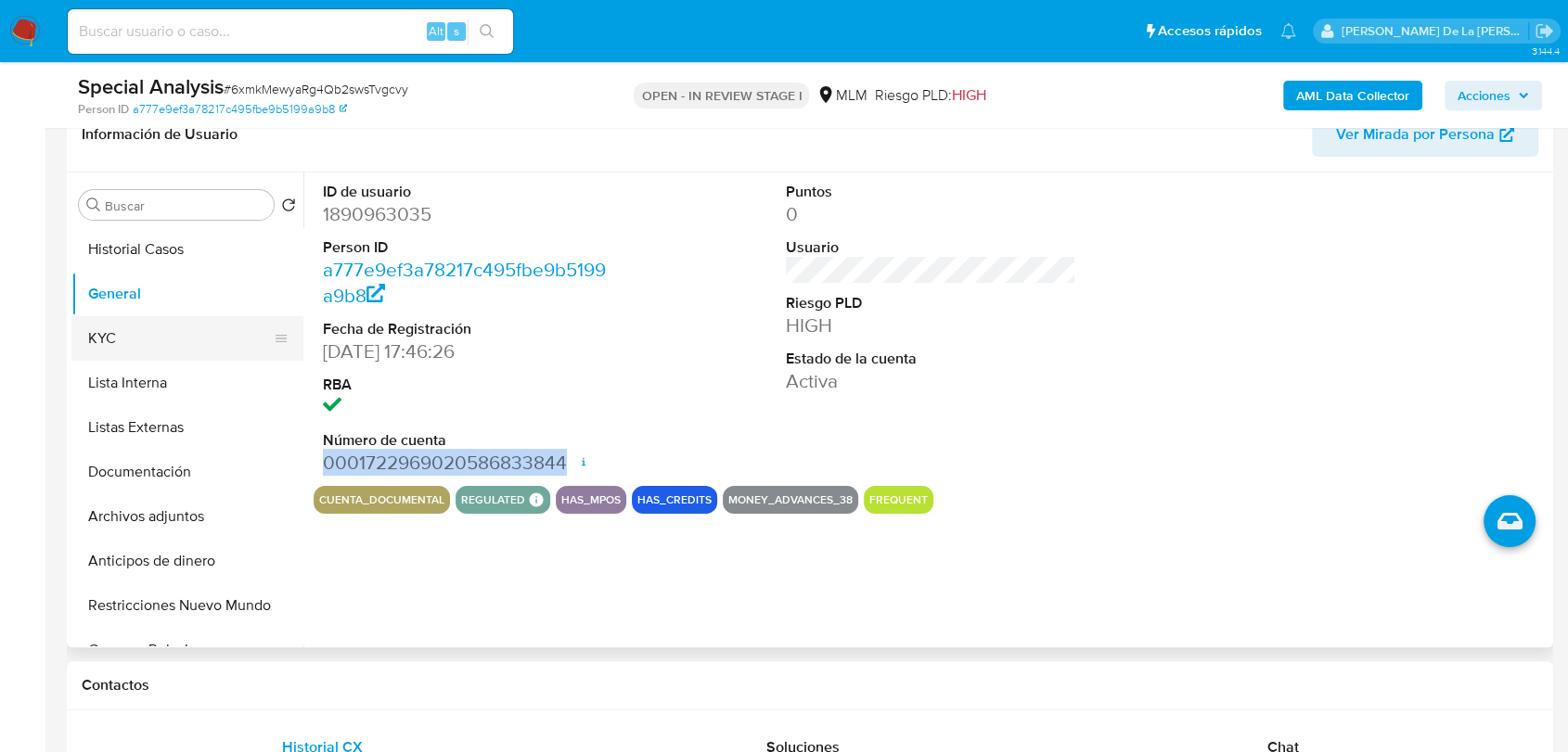 click on "KYC" at bounding box center (180, 338) 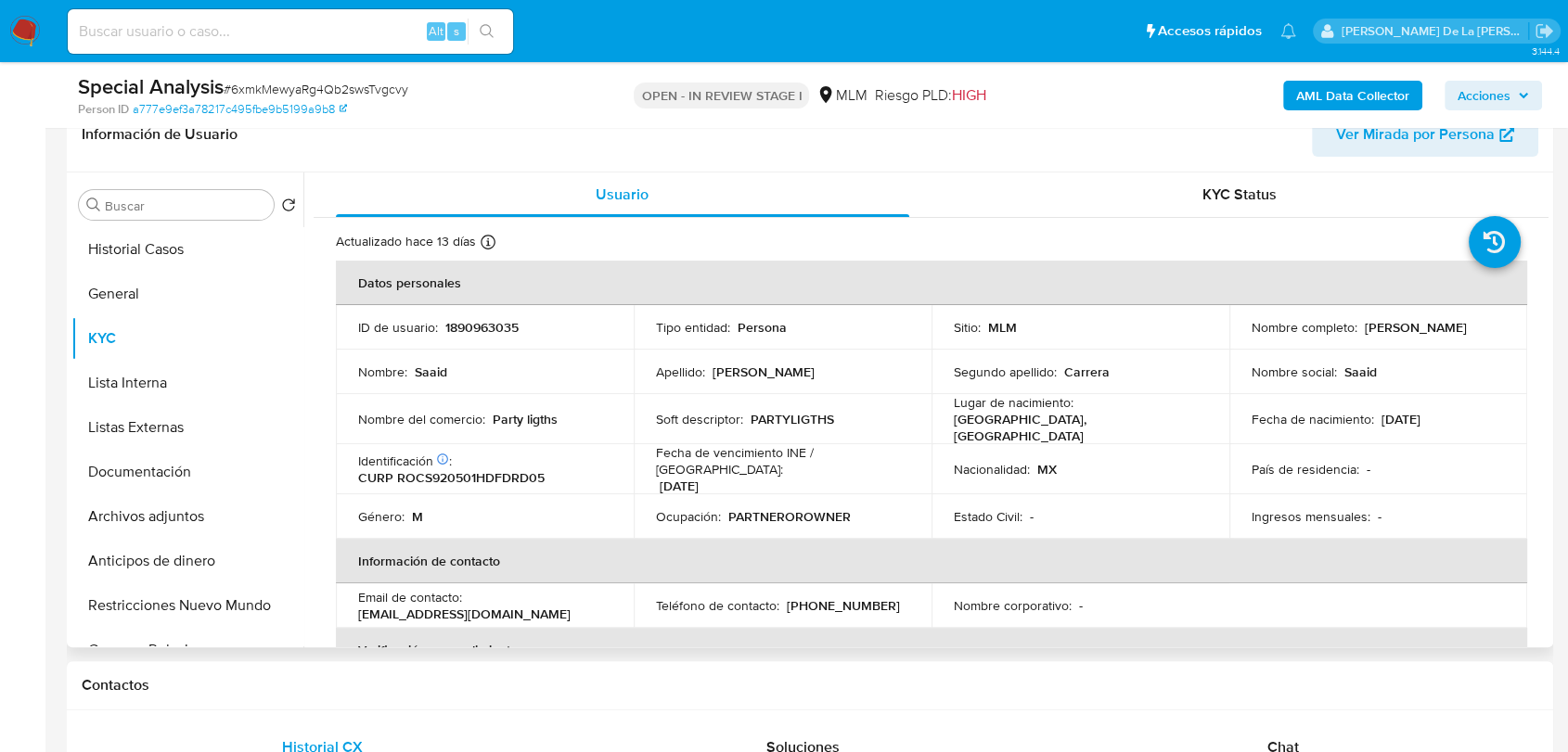 click on "Identificación   CIC: 258179588 :    CURP ROCS920501HDFDRD05" at bounding box center (484, 469) 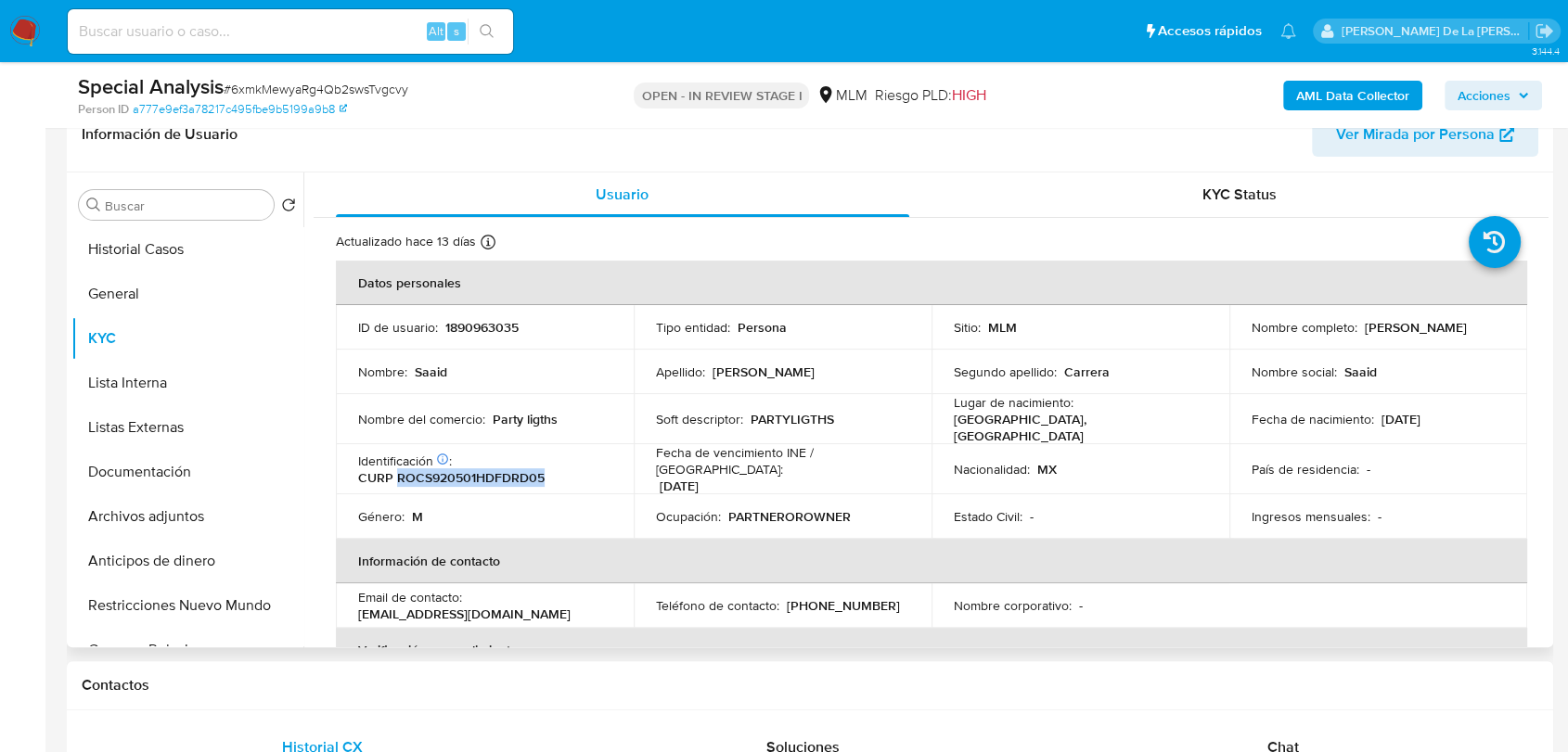 click on "CURP ROCS920501HDFDRD05" at bounding box center (451, 478) 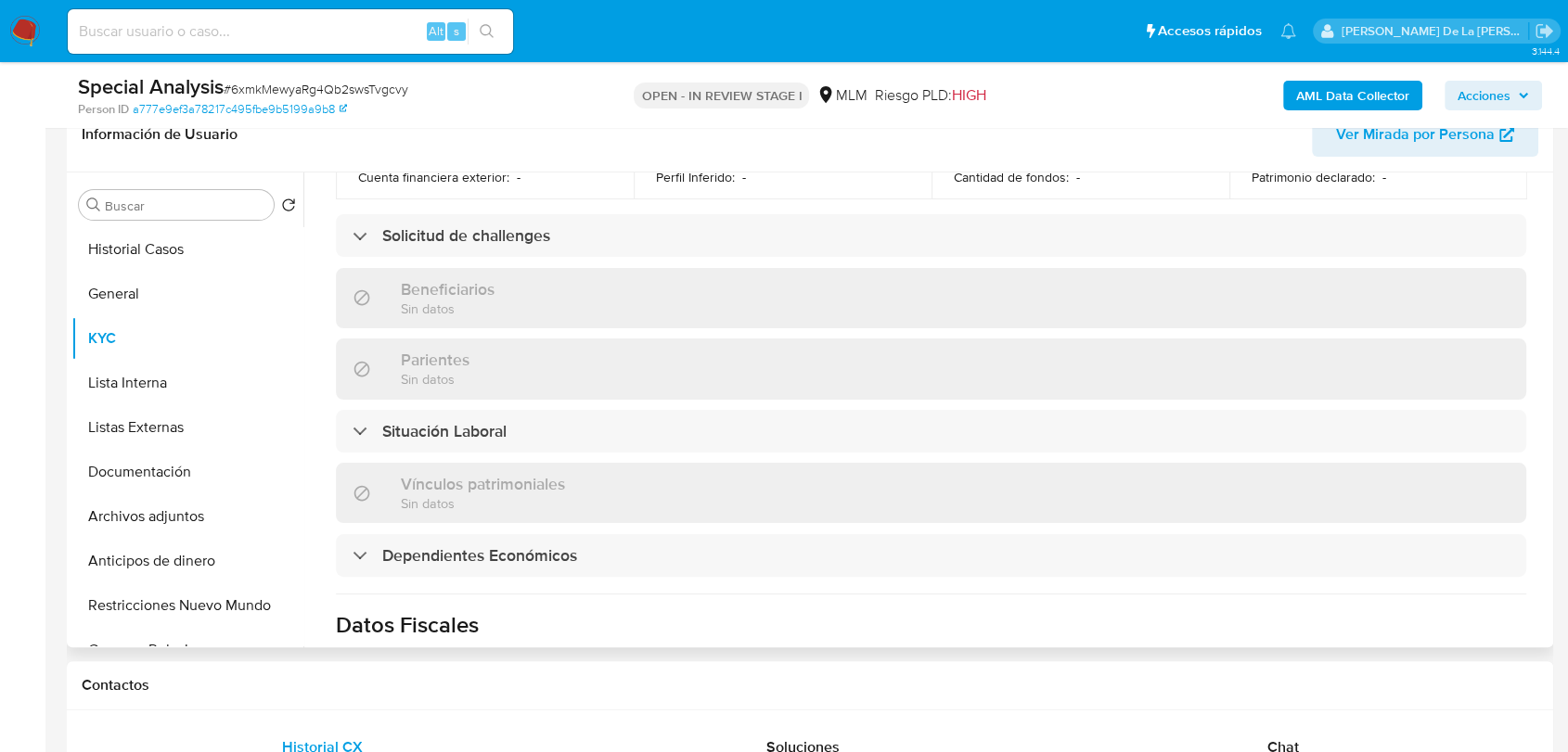 scroll, scrollTop: 1135, scrollLeft: 0, axis: vertical 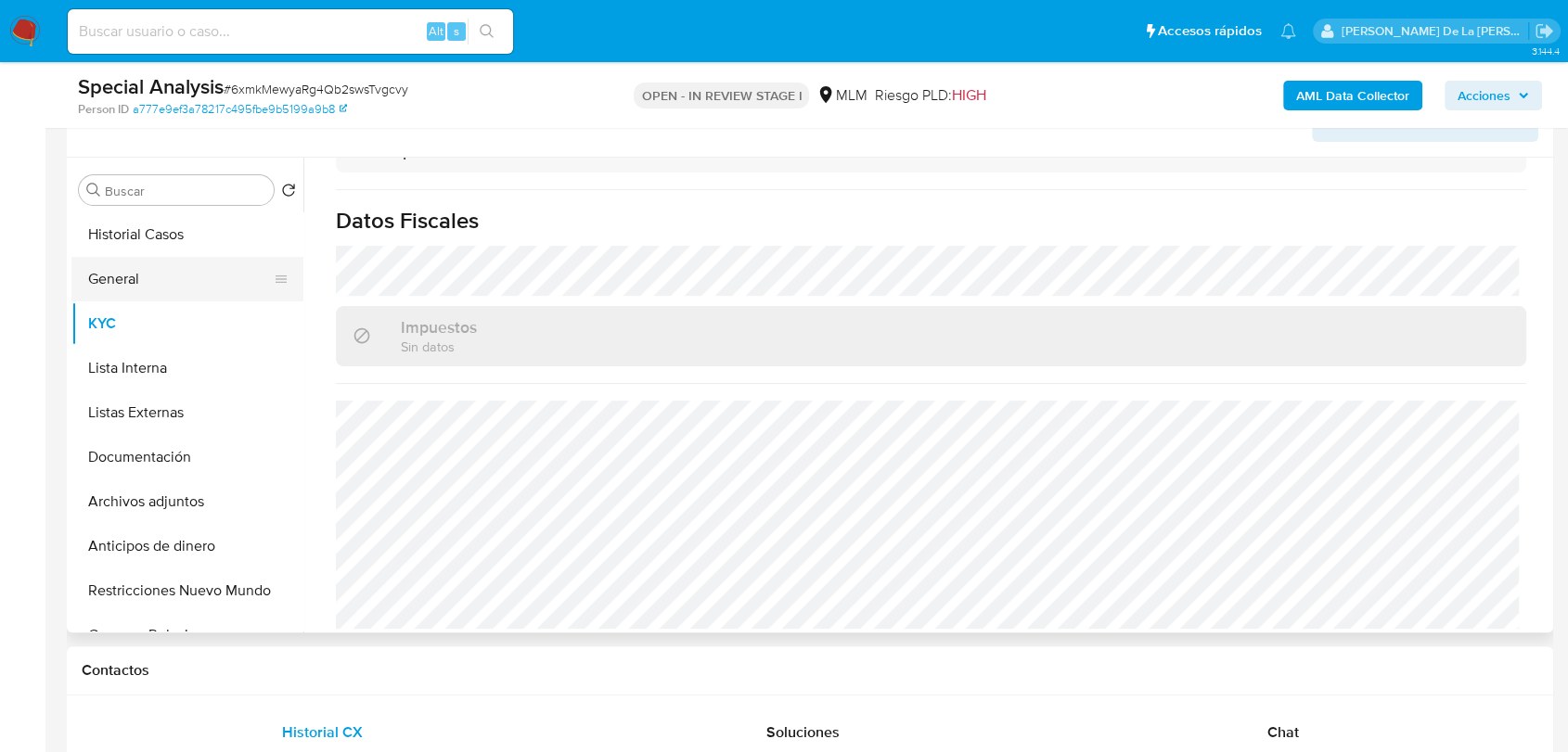 click on "General" at bounding box center (180, 279) 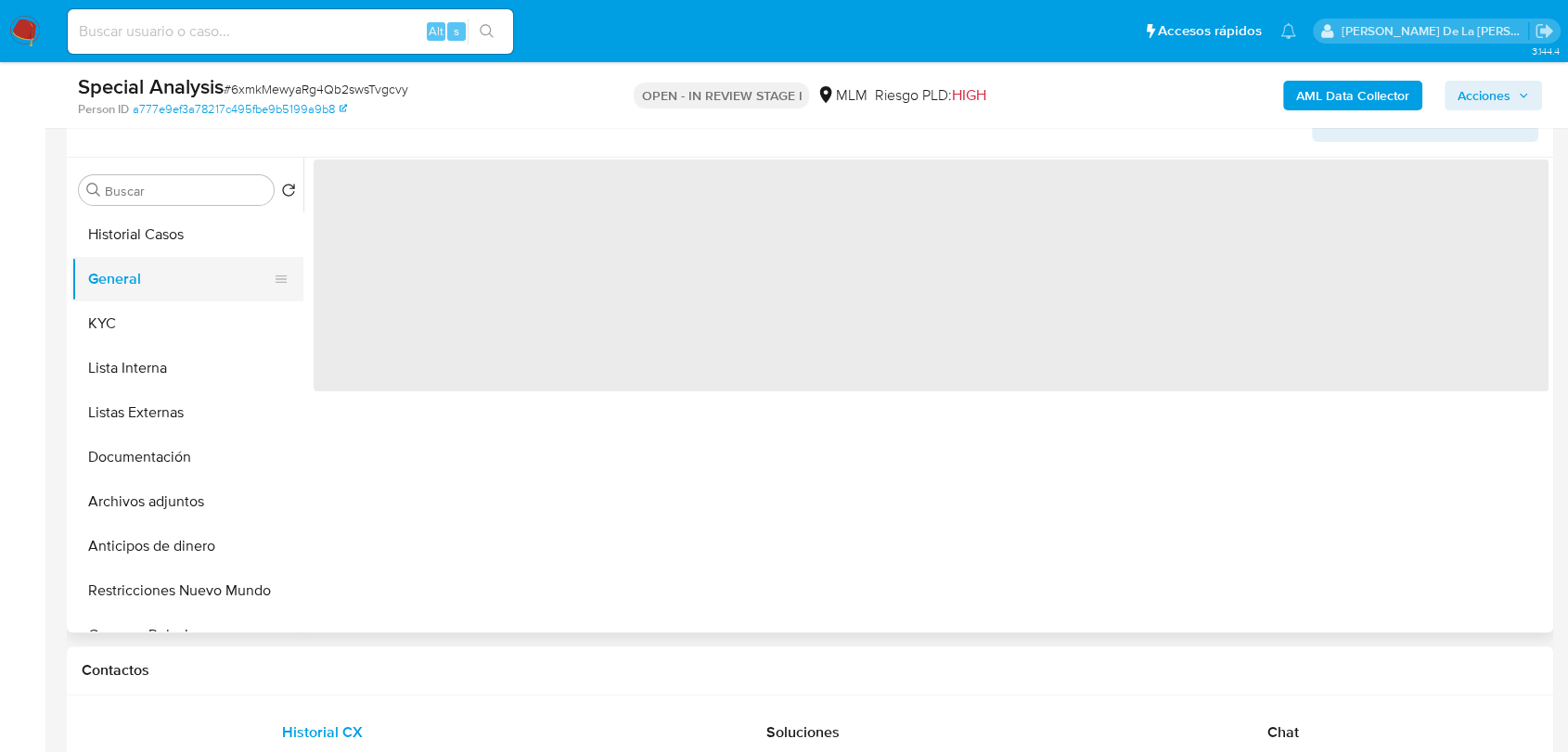 scroll, scrollTop: 0, scrollLeft: 0, axis: both 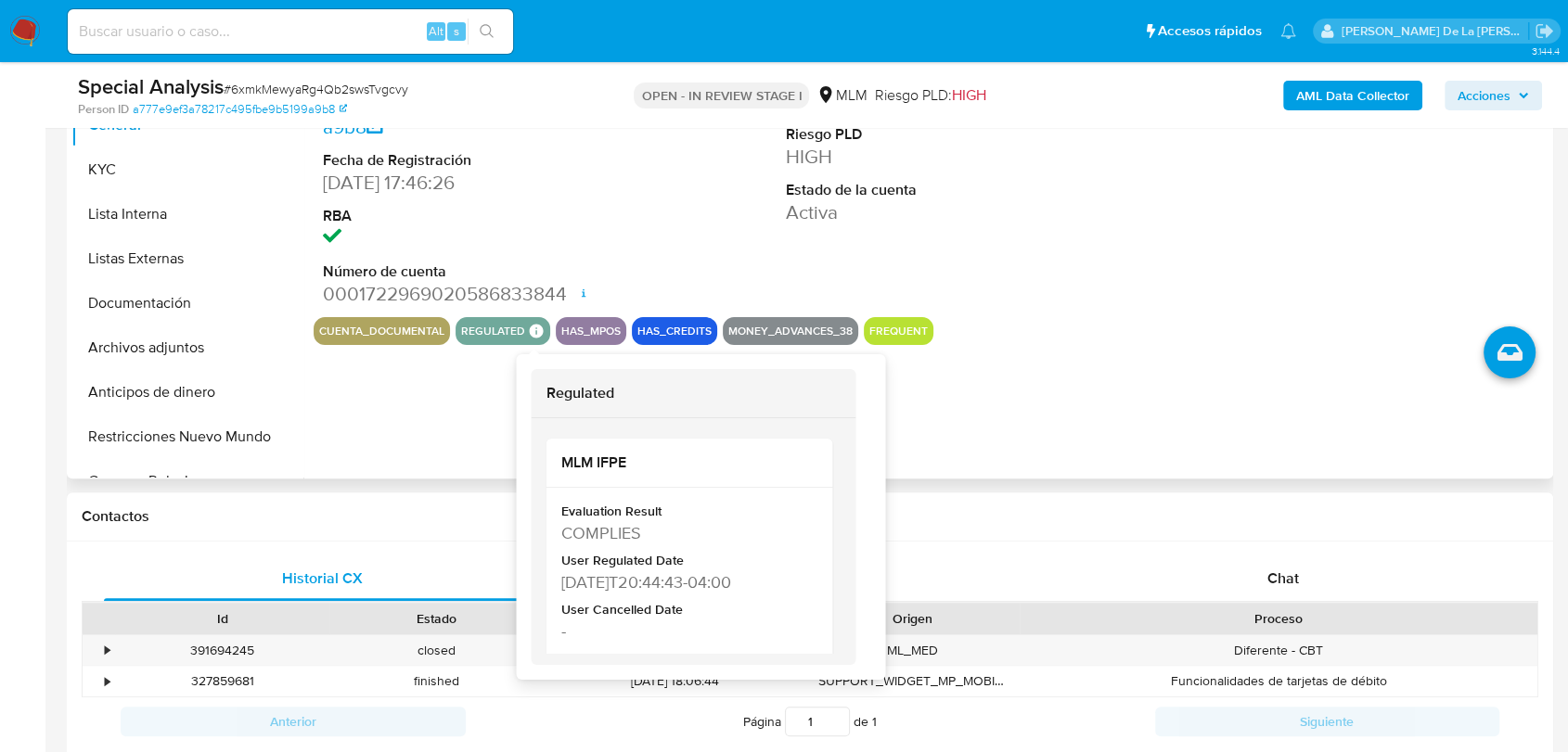 type 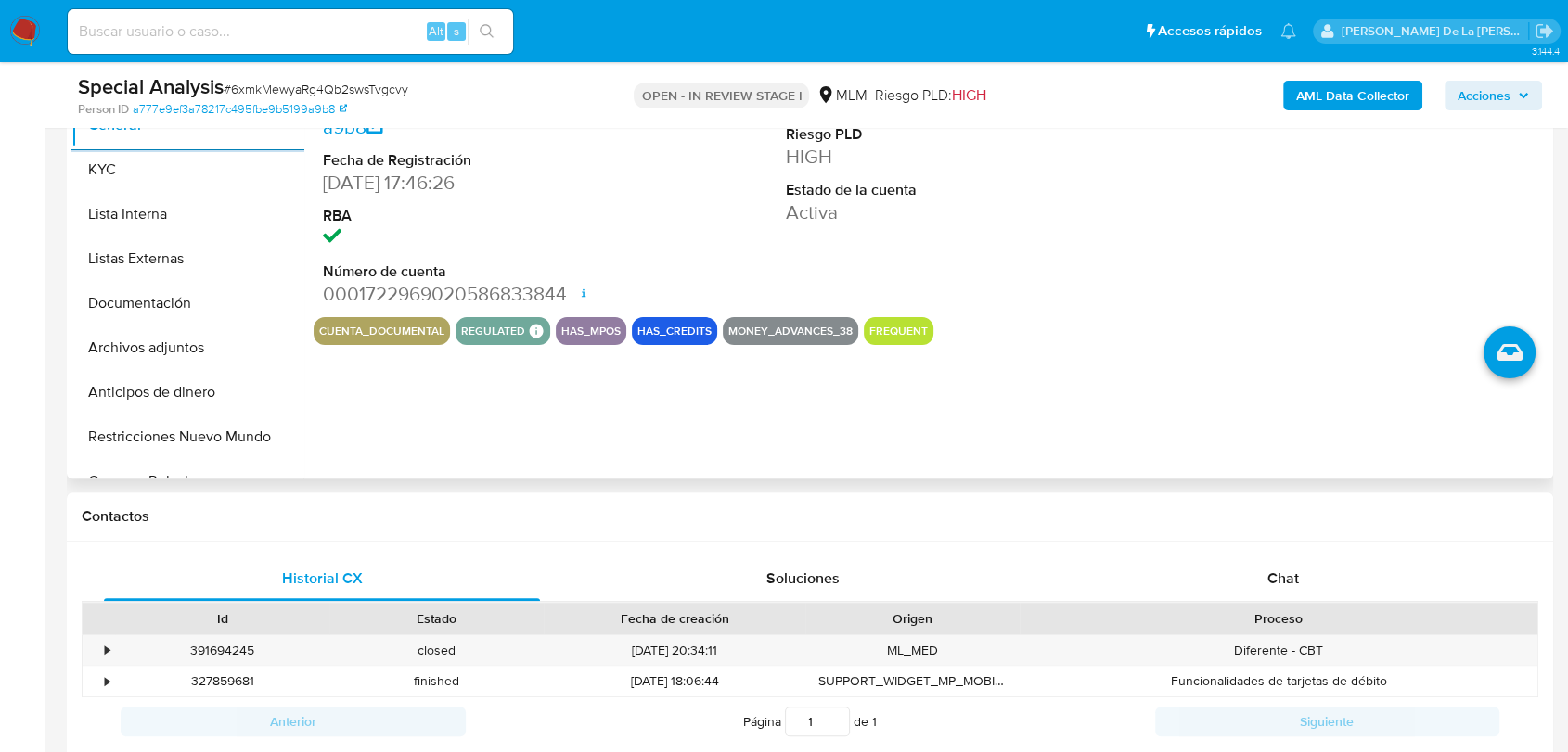 scroll, scrollTop: 407, scrollLeft: 0, axis: vertical 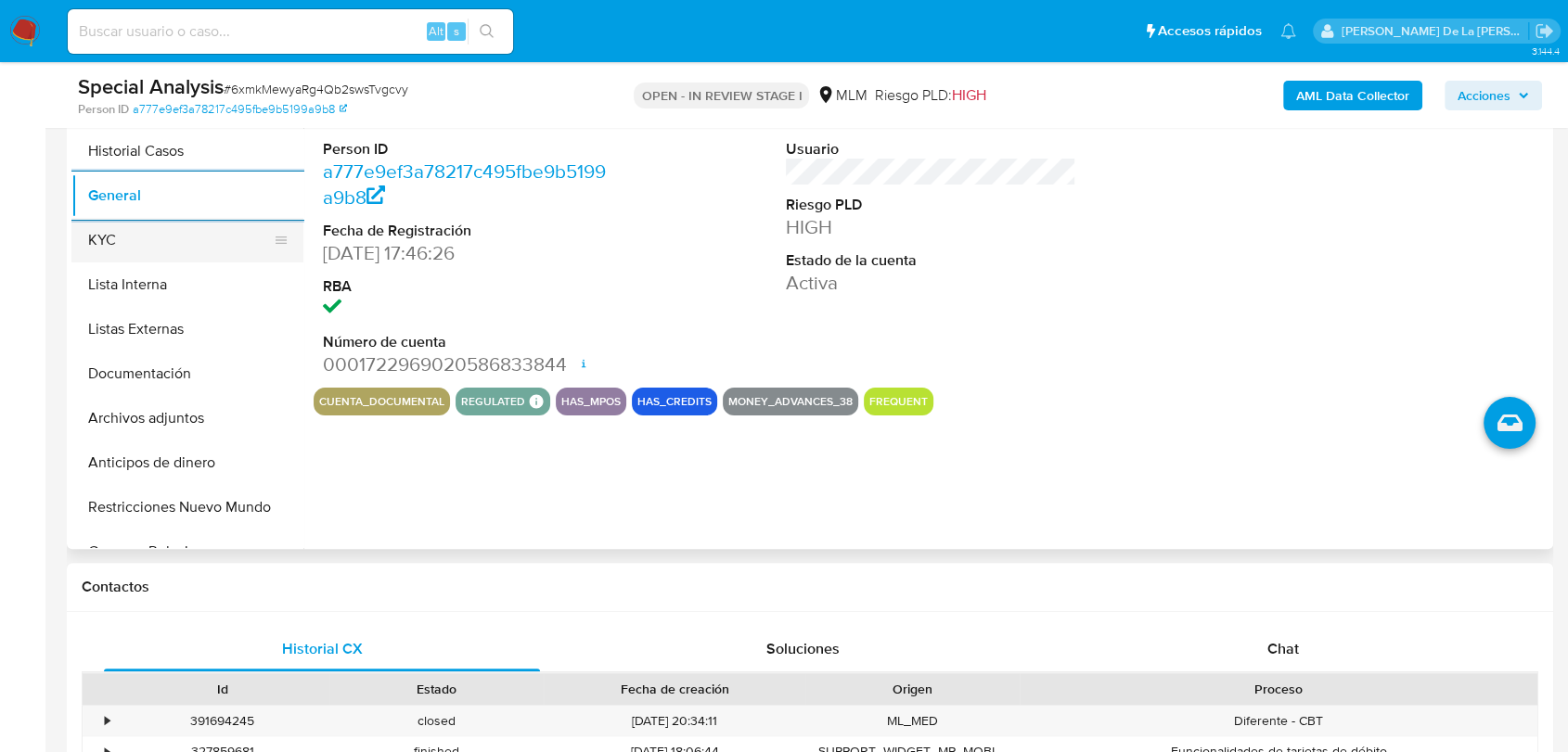 click on "KYC" at bounding box center [180, 240] 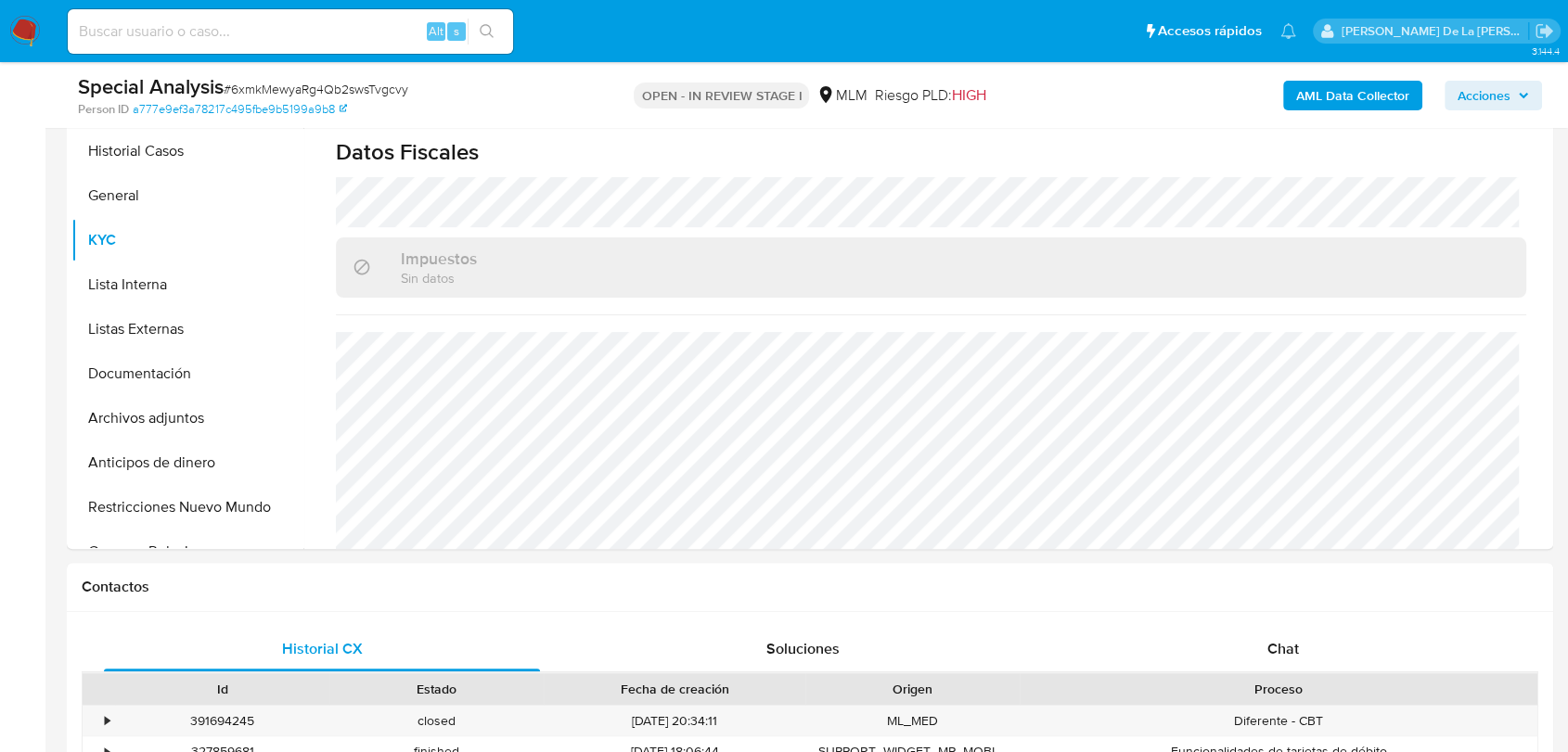scroll, scrollTop: 1119, scrollLeft: 0, axis: vertical 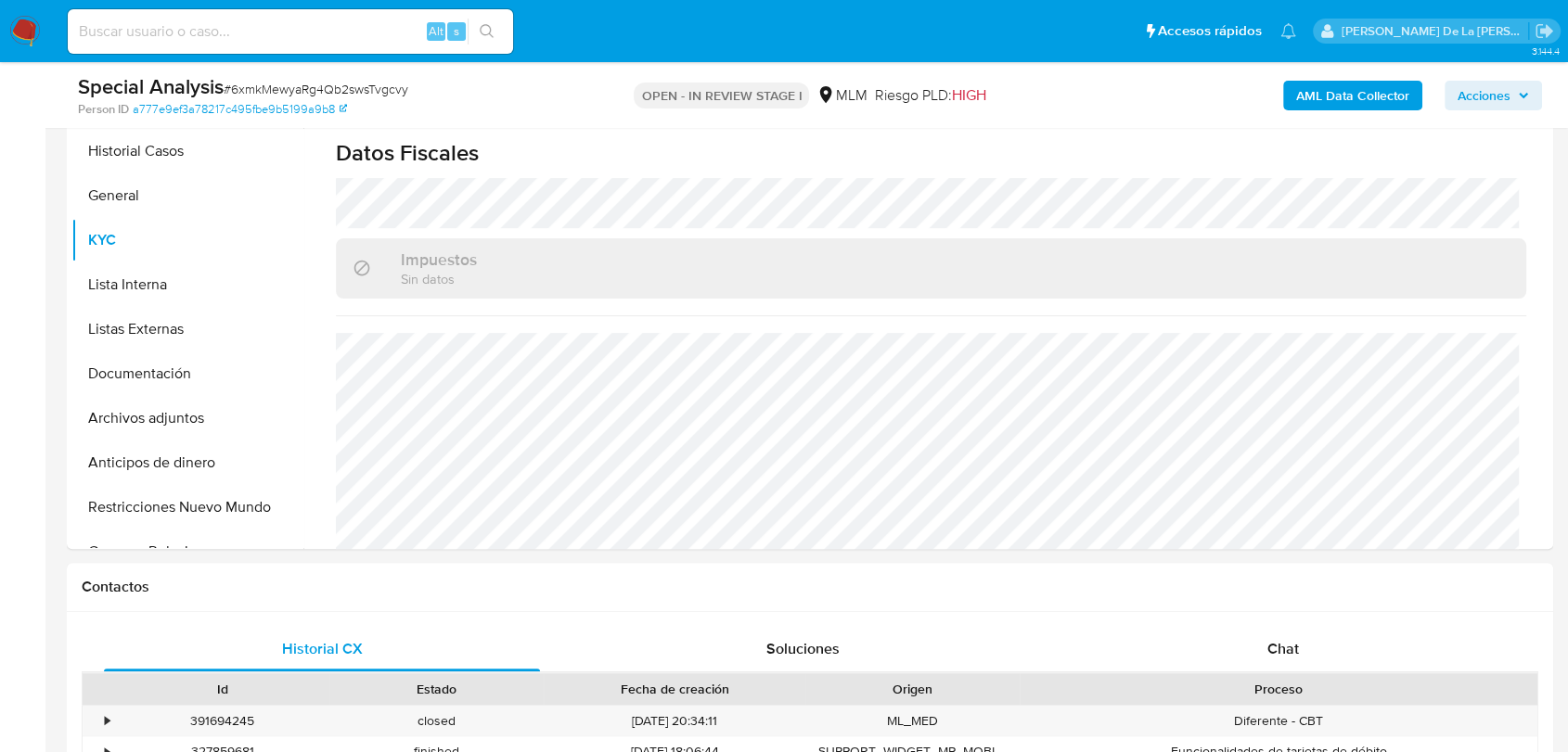 type 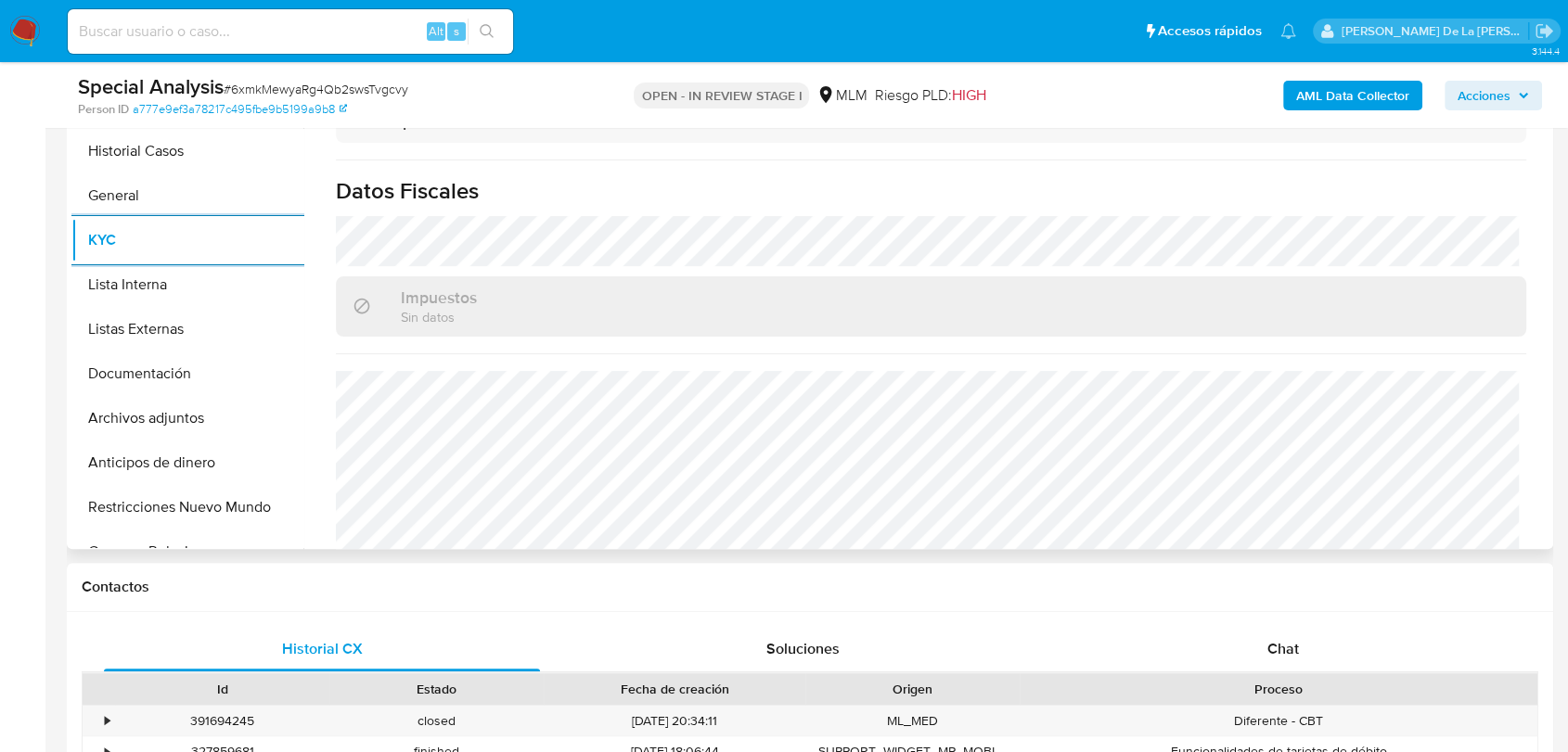 scroll, scrollTop: 1135, scrollLeft: 0, axis: vertical 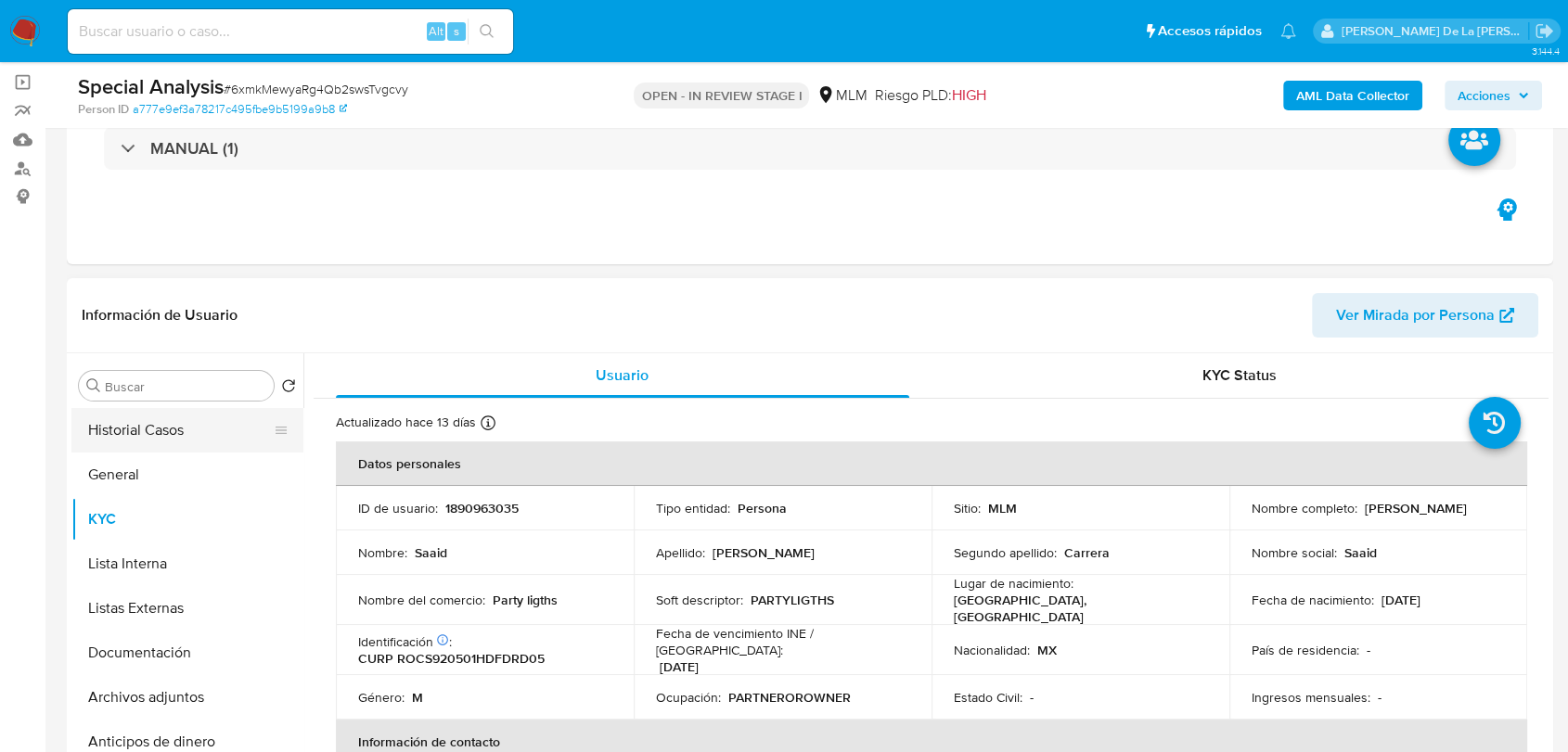 click on "Historial Casos" at bounding box center [180, 430] 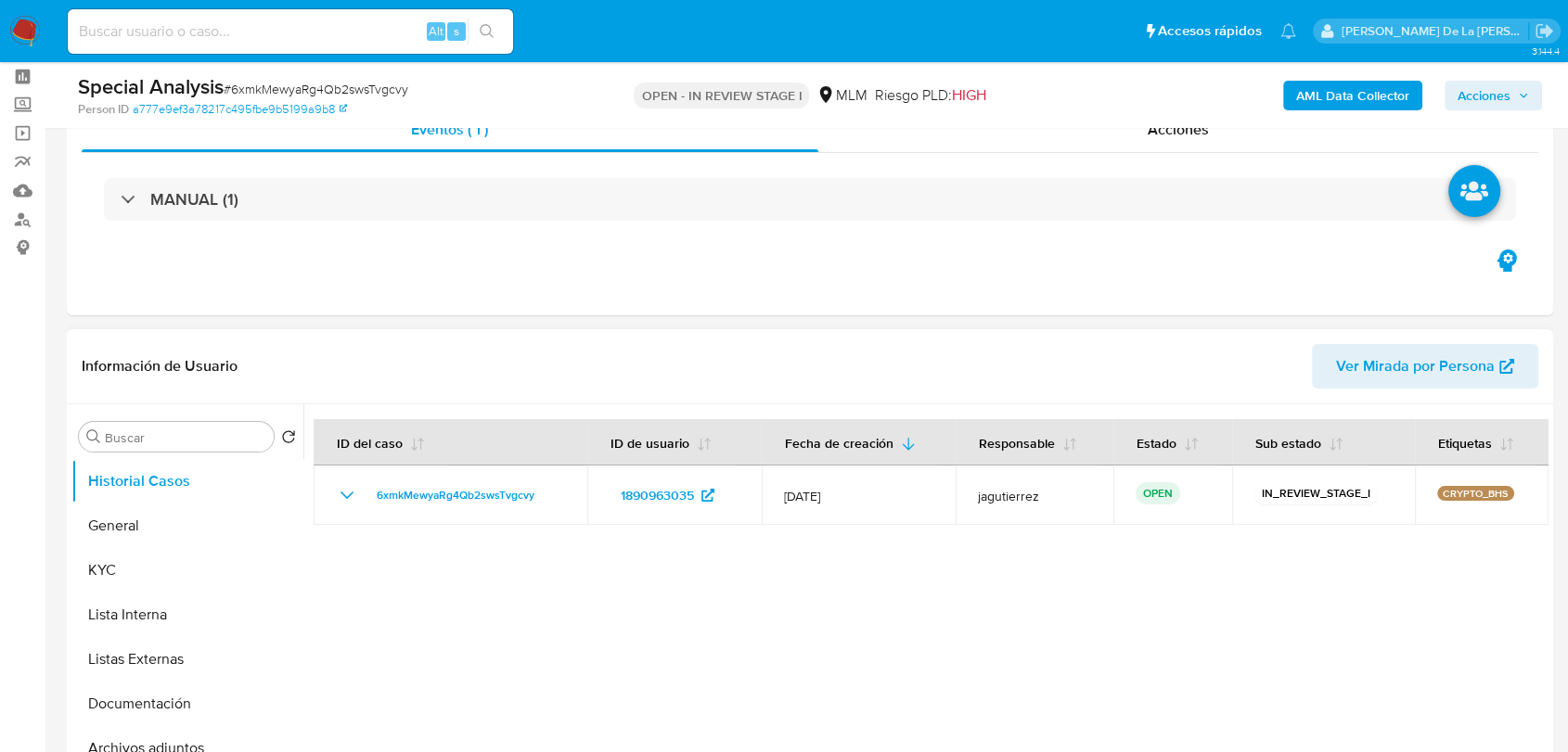scroll, scrollTop: 76, scrollLeft: 0, axis: vertical 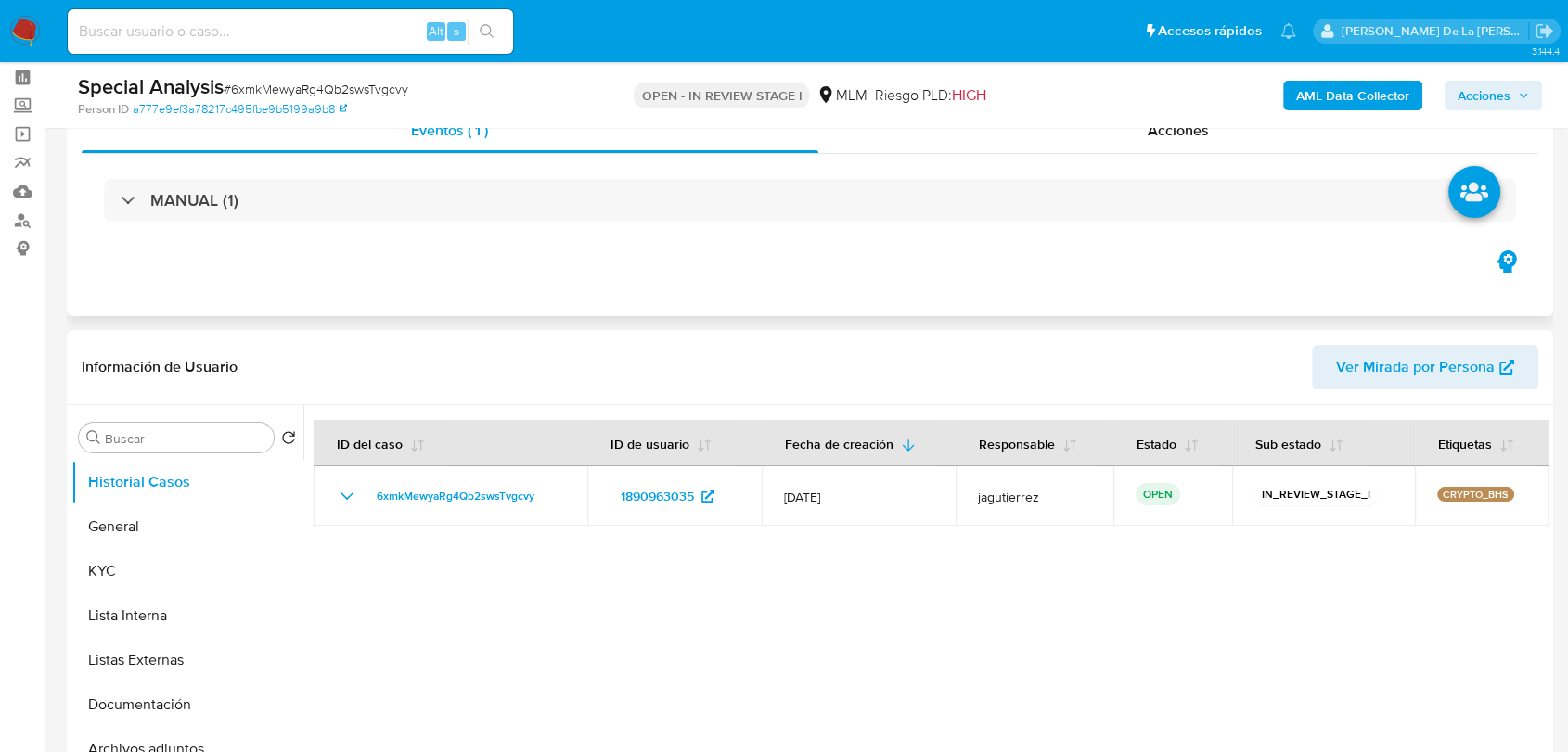 click on "MANUAL (1)" at bounding box center [810, 200] 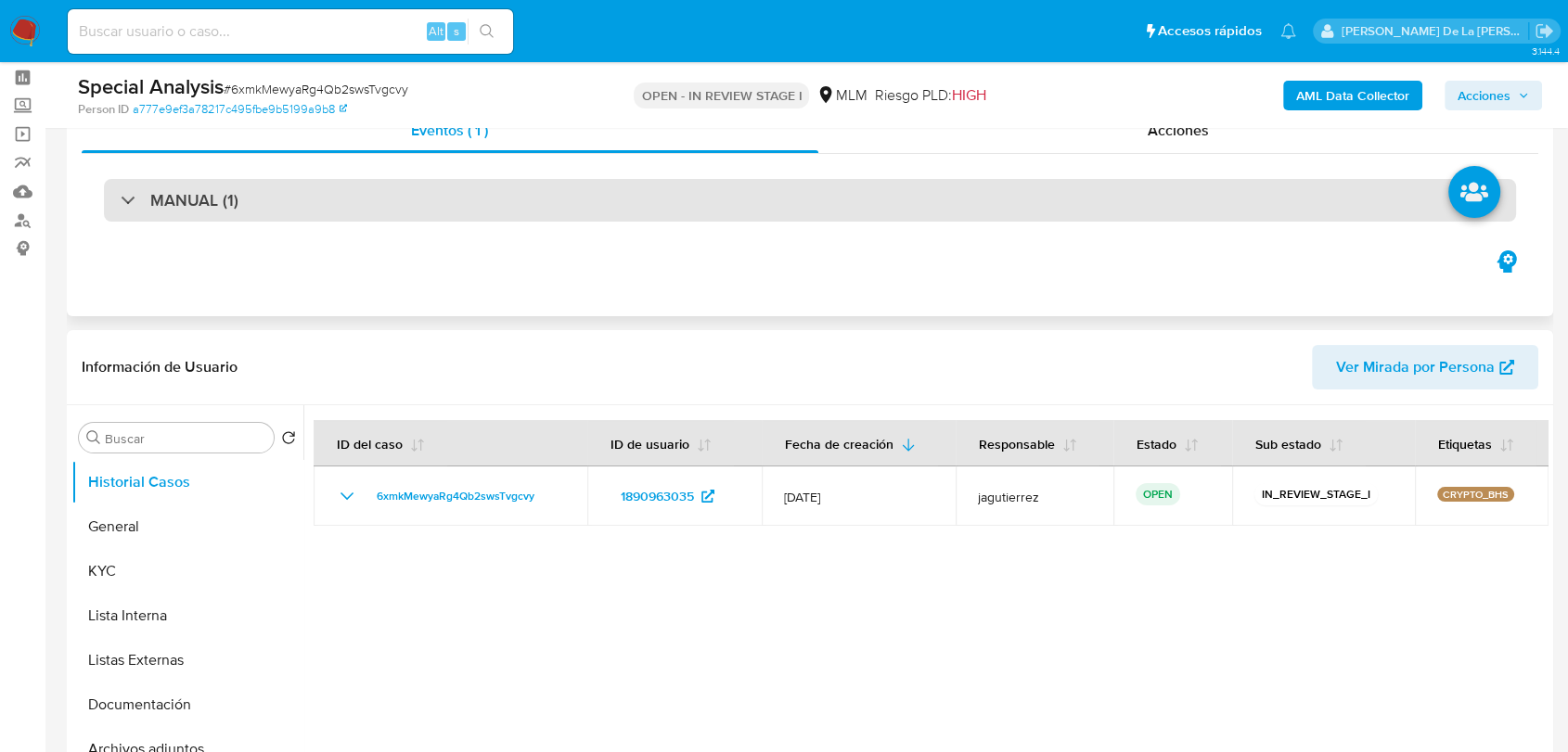 click on "MANUAL (1)" at bounding box center (810, 200) 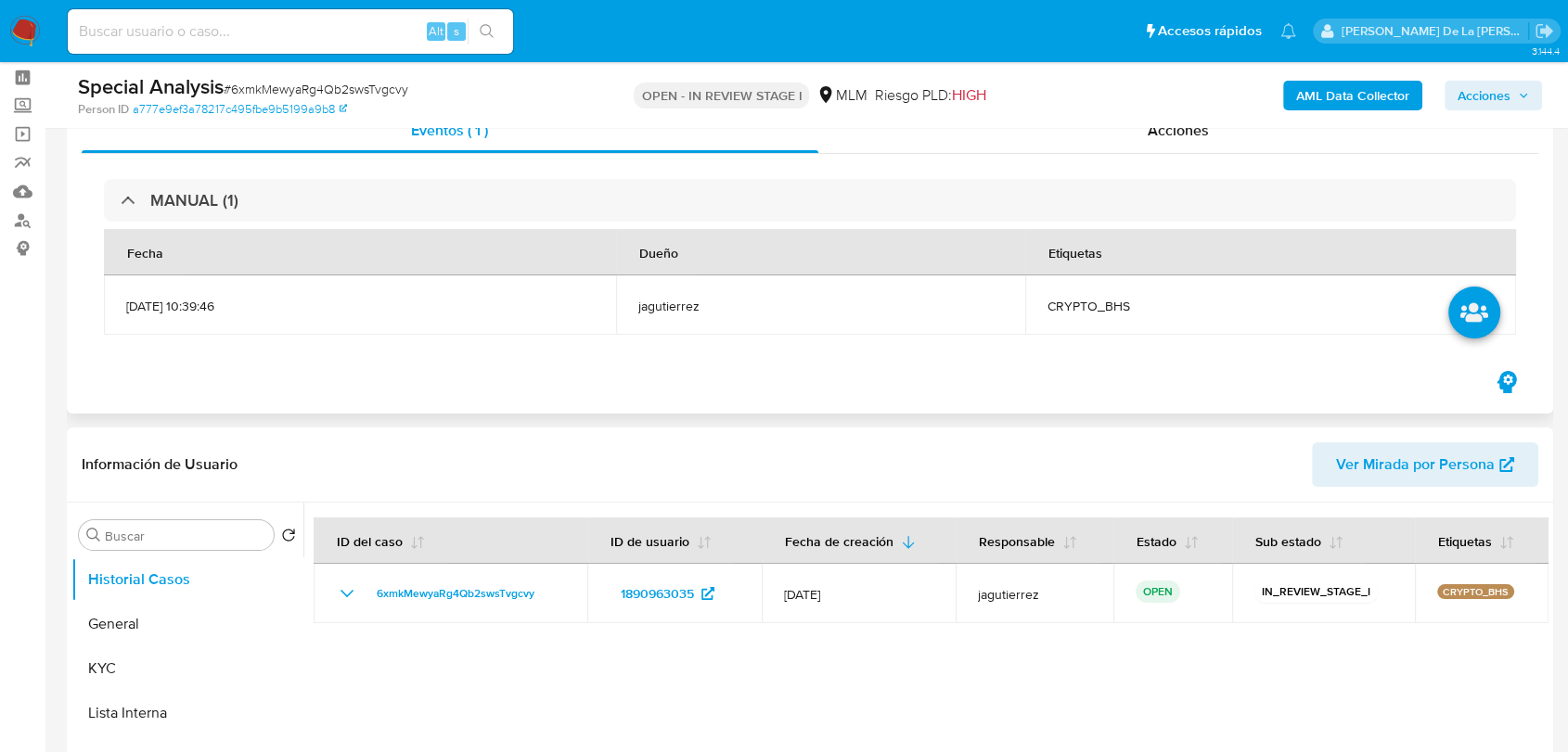 click on "CRYPTO_BHS" at bounding box center [1270, 305] 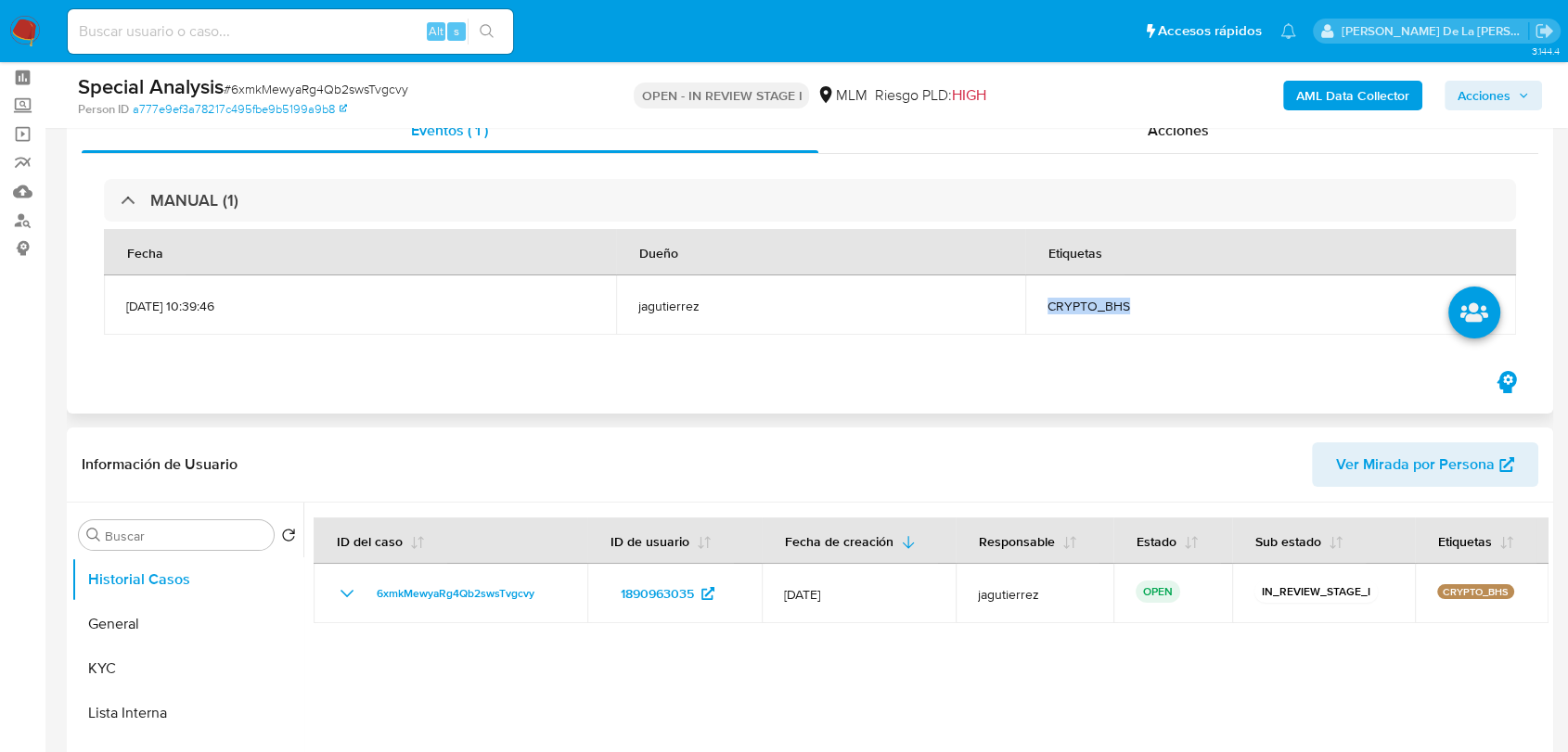 click on "CRYPTO_BHS" at bounding box center [1270, 305] 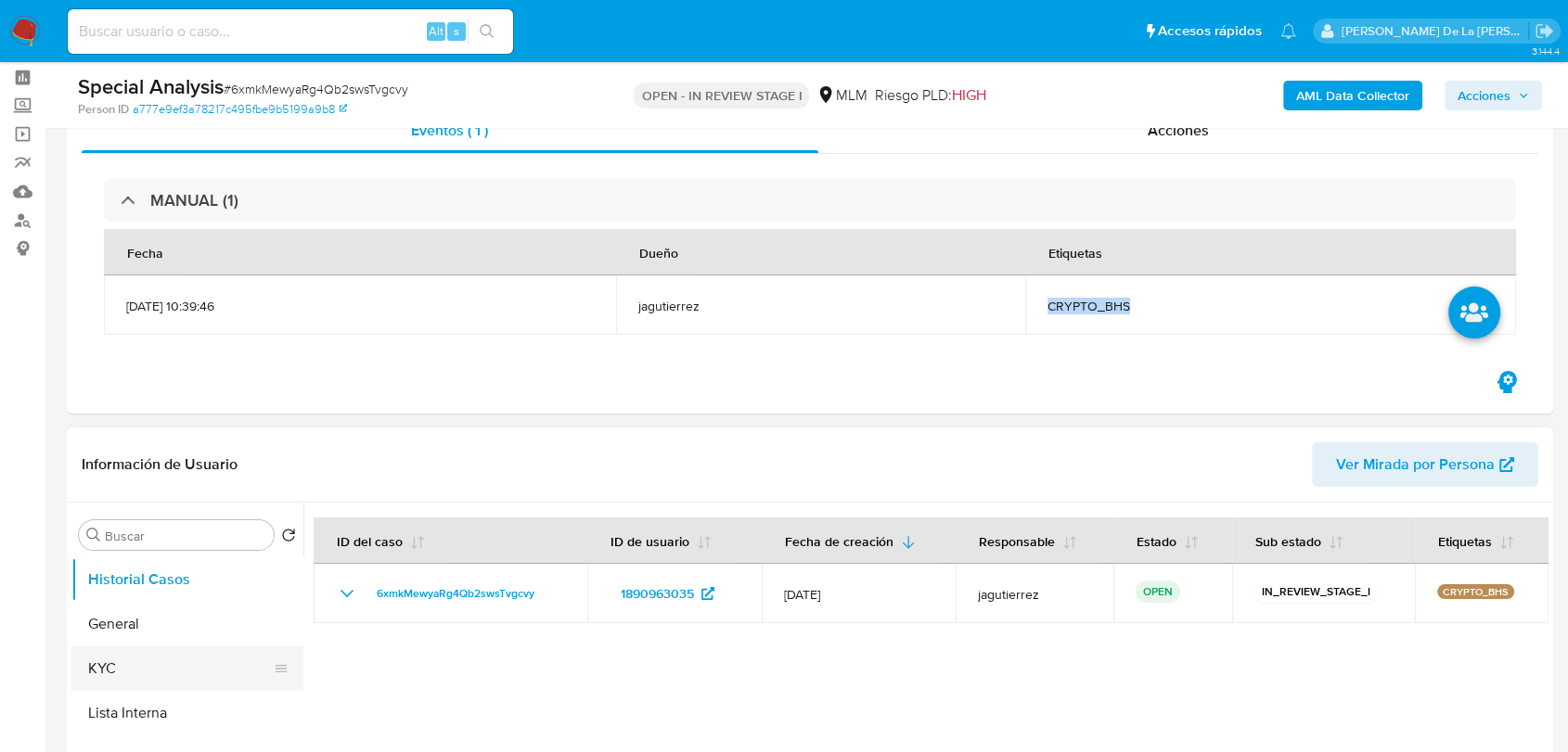 click on "KYC" at bounding box center [180, 669] 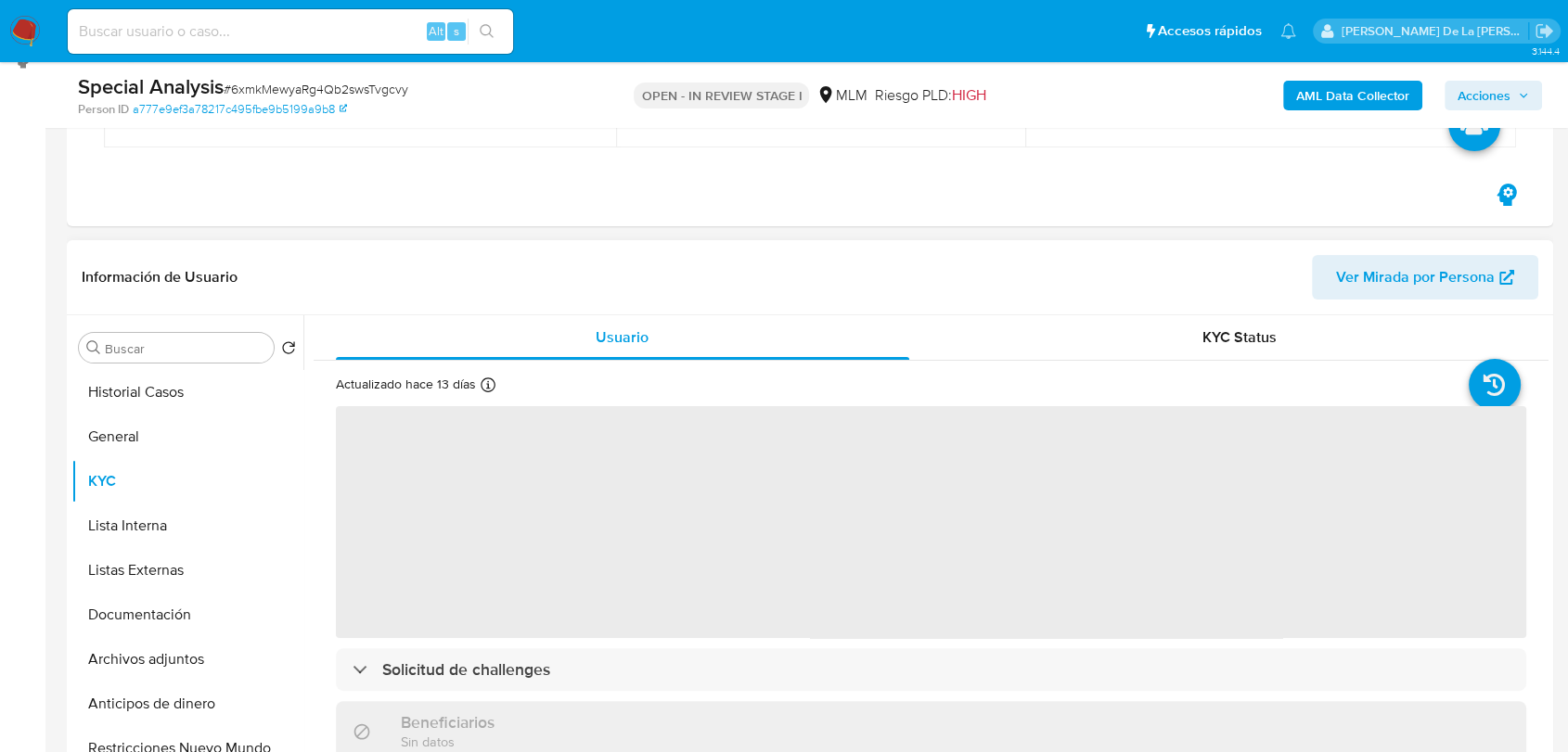 scroll, scrollTop: 288, scrollLeft: 0, axis: vertical 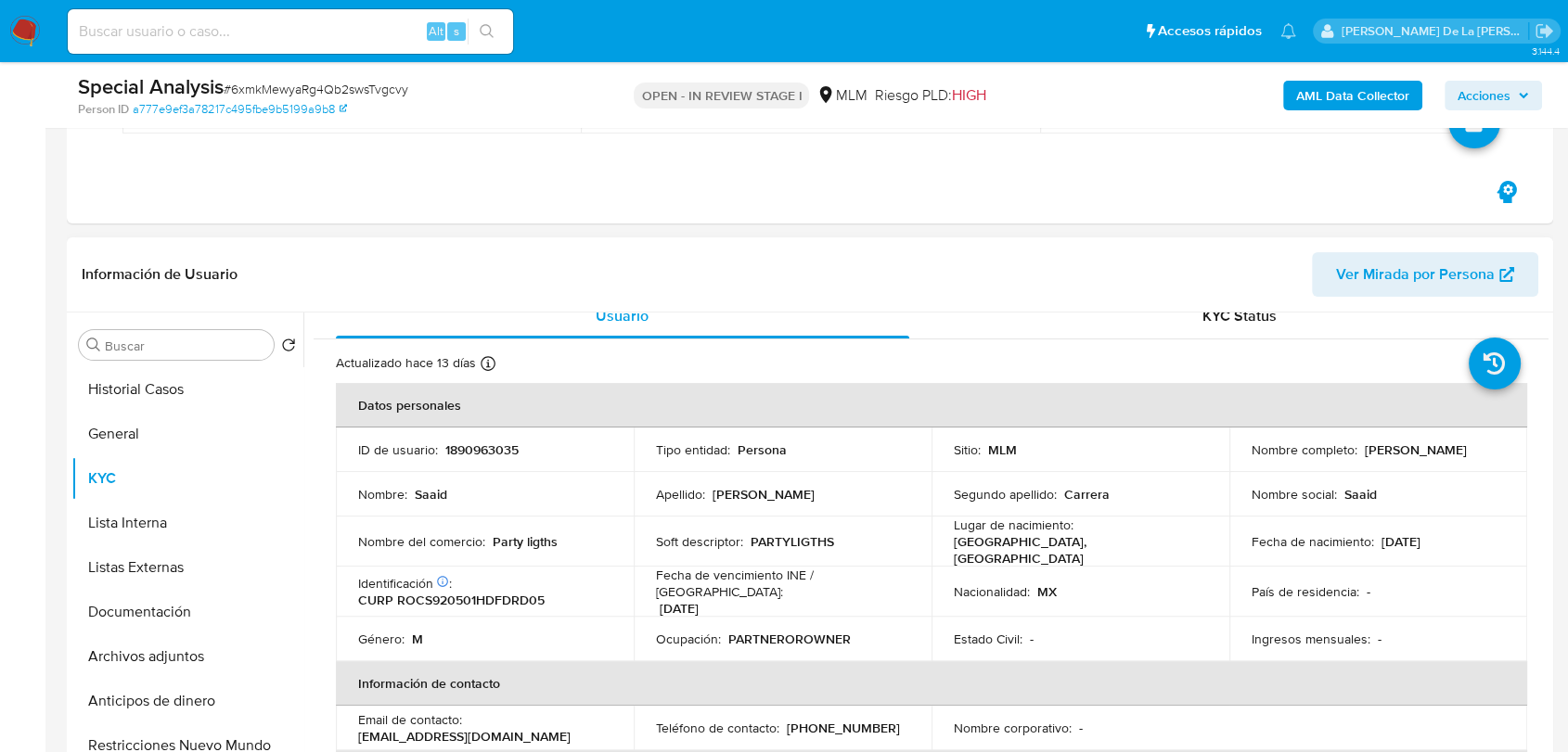 drag, startPoint x: 1243, startPoint y: 459, endPoint x: 1392, endPoint y: 462, distance: 149.0302 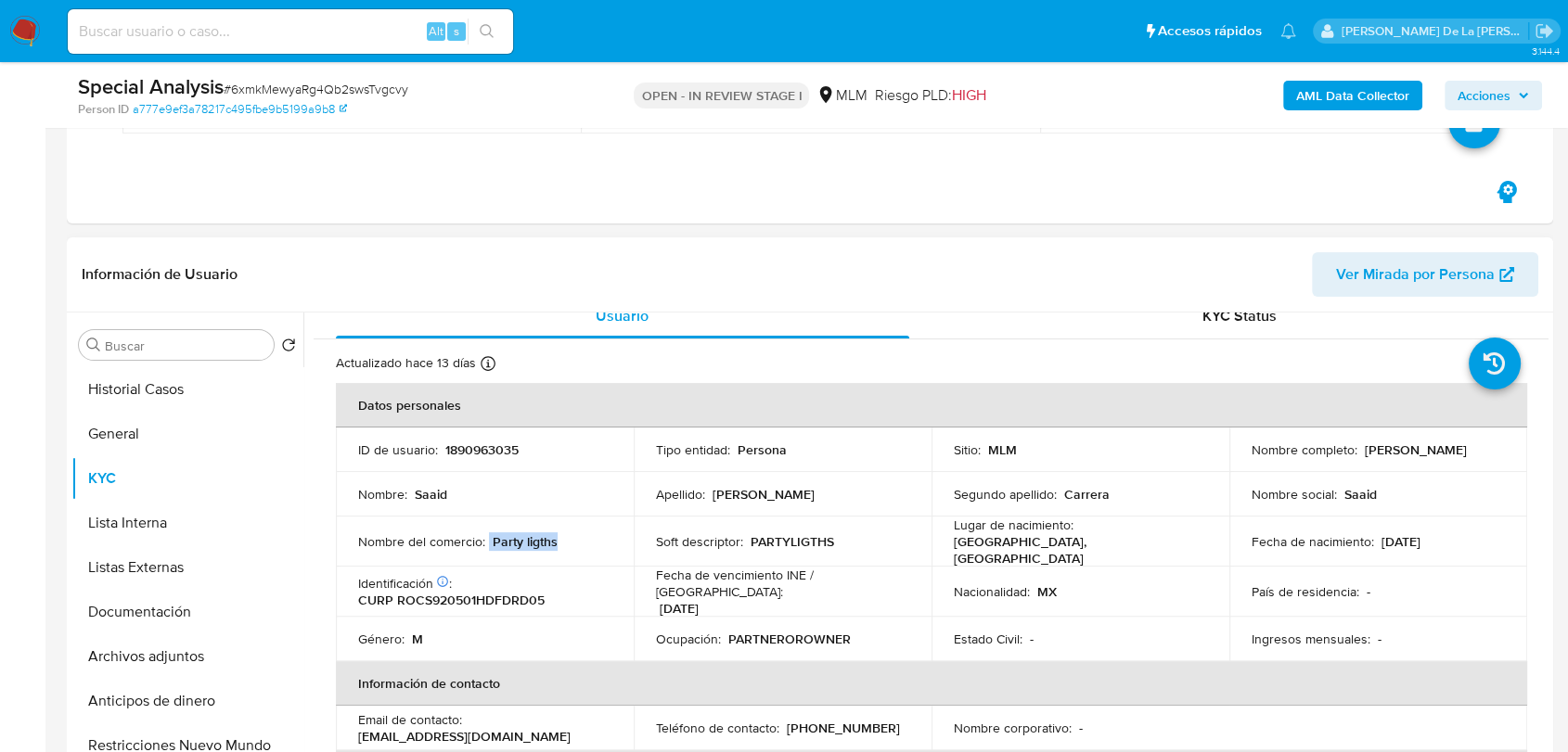 drag, startPoint x: 488, startPoint y: 537, endPoint x: 568, endPoint y: 535, distance: 80.024996 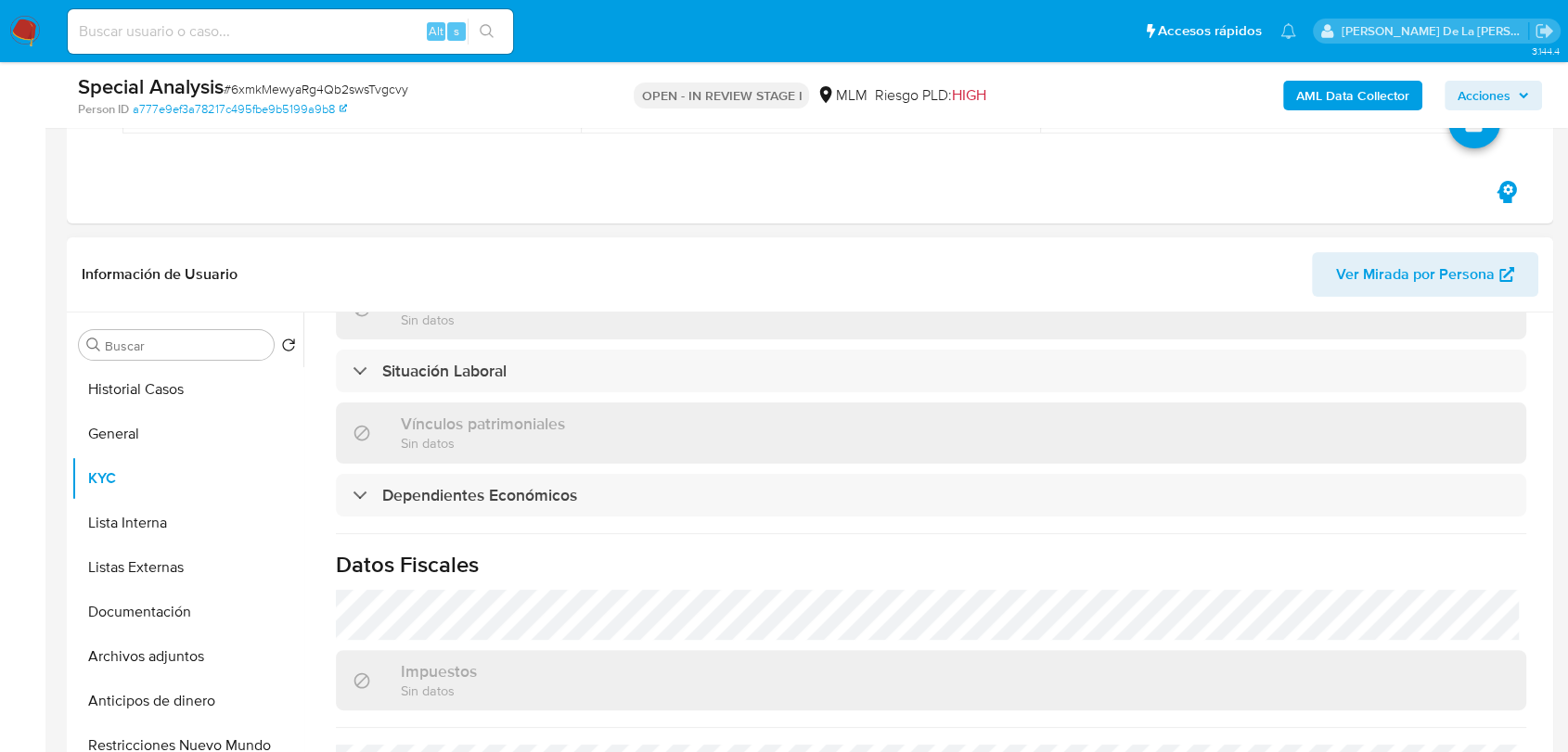 scroll, scrollTop: 1135, scrollLeft: 0, axis: vertical 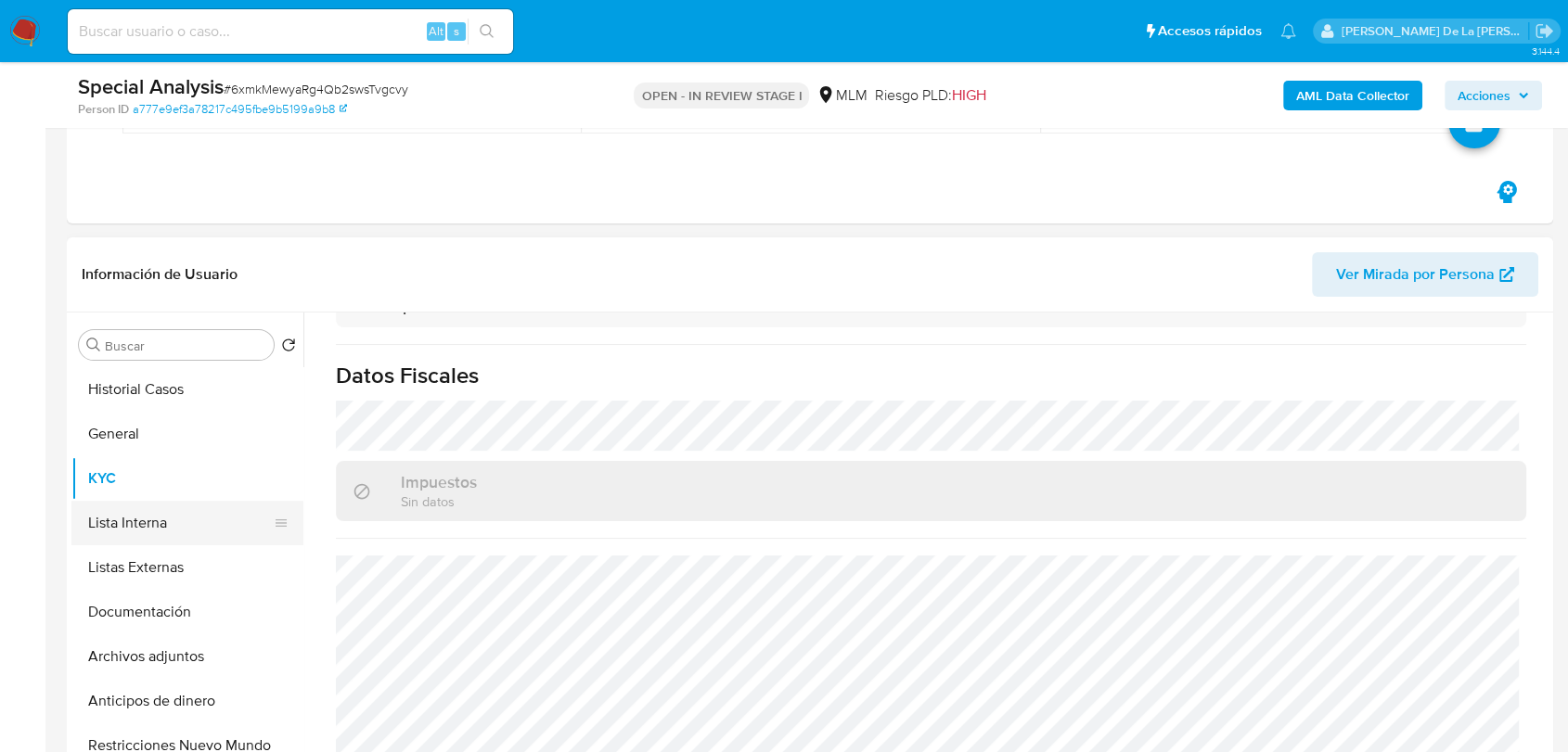 click on "Lista Interna" at bounding box center [180, 523] 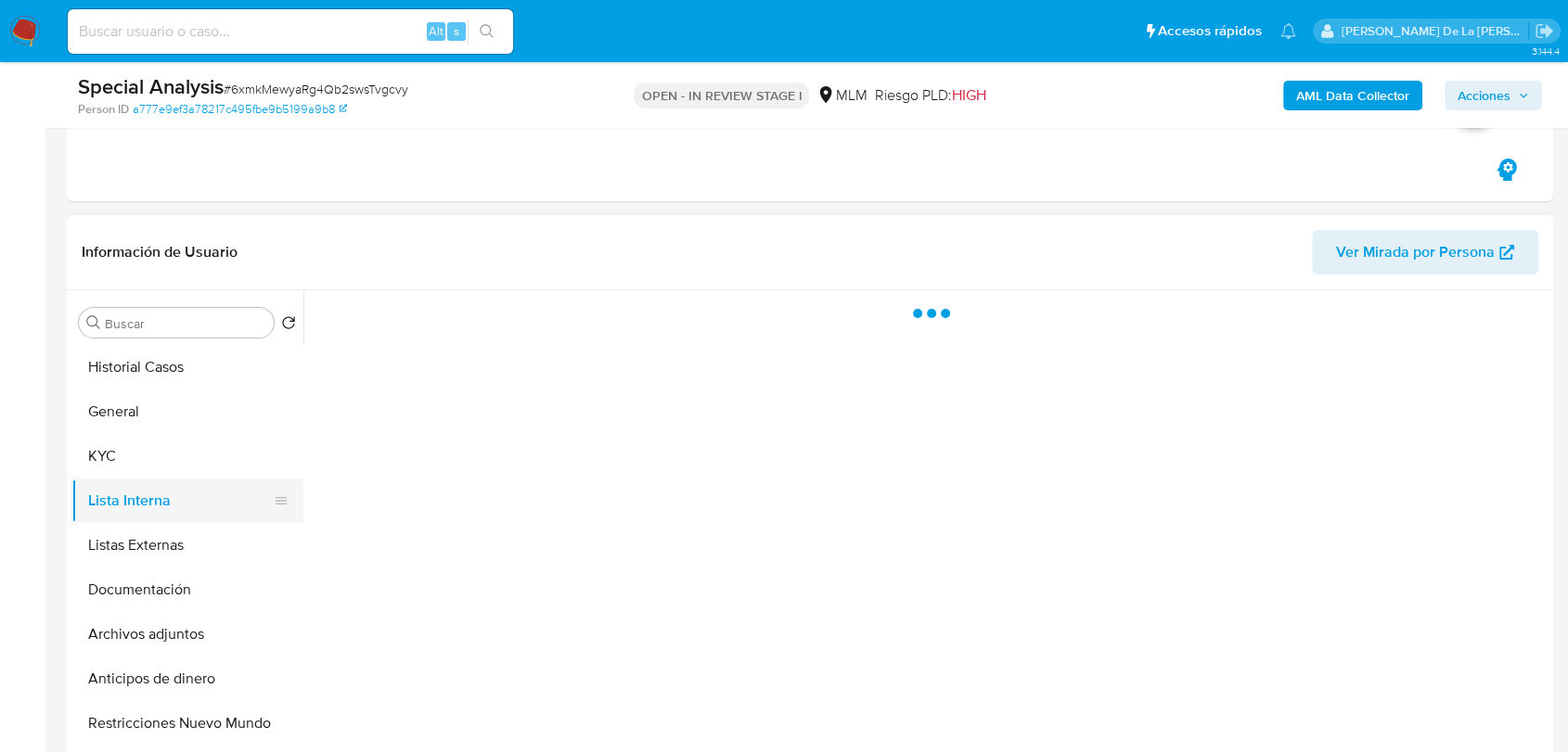 scroll, scrollTop: 0, scrollLeft: 0, axis: both 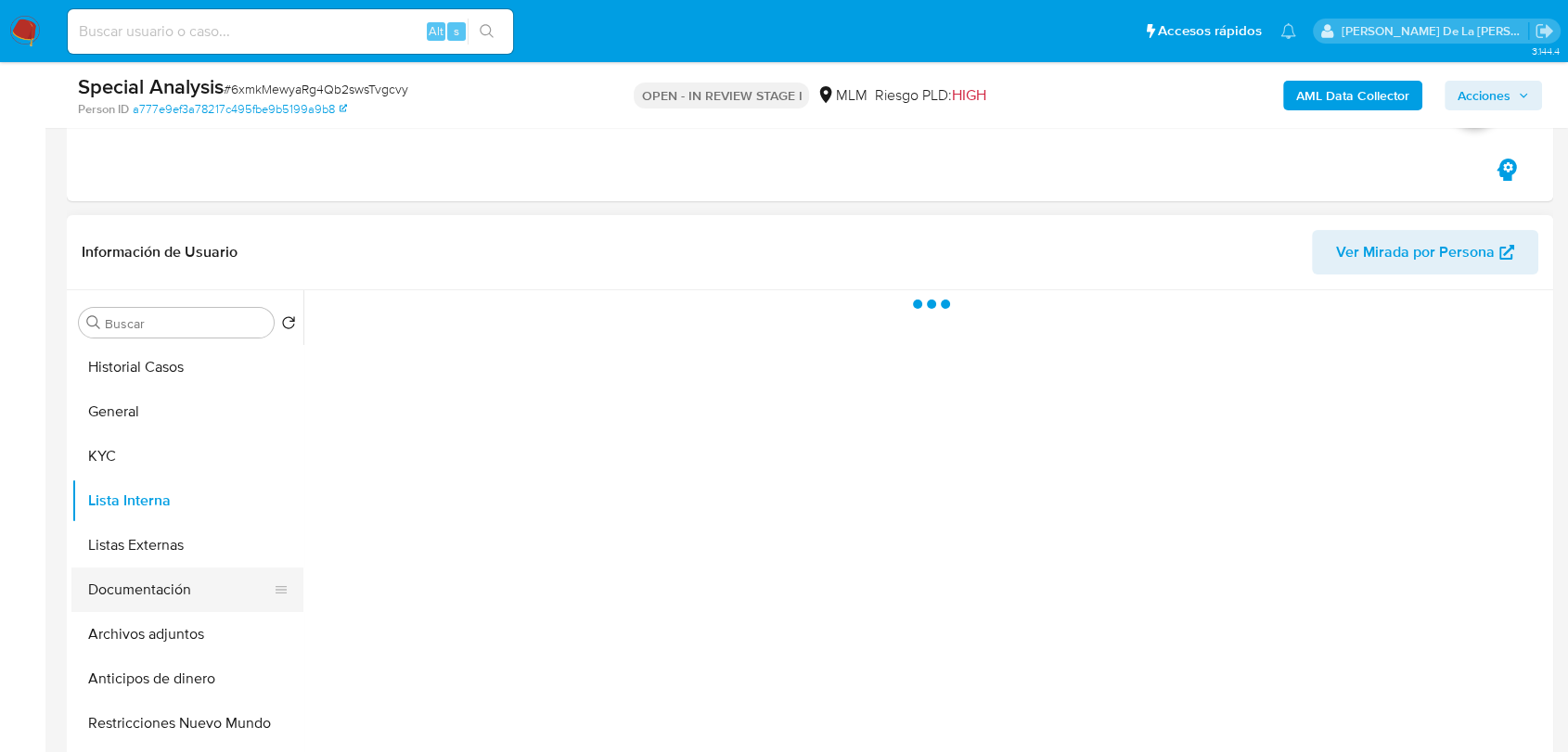 click on "Documentación" at bounding box center (180, 590) 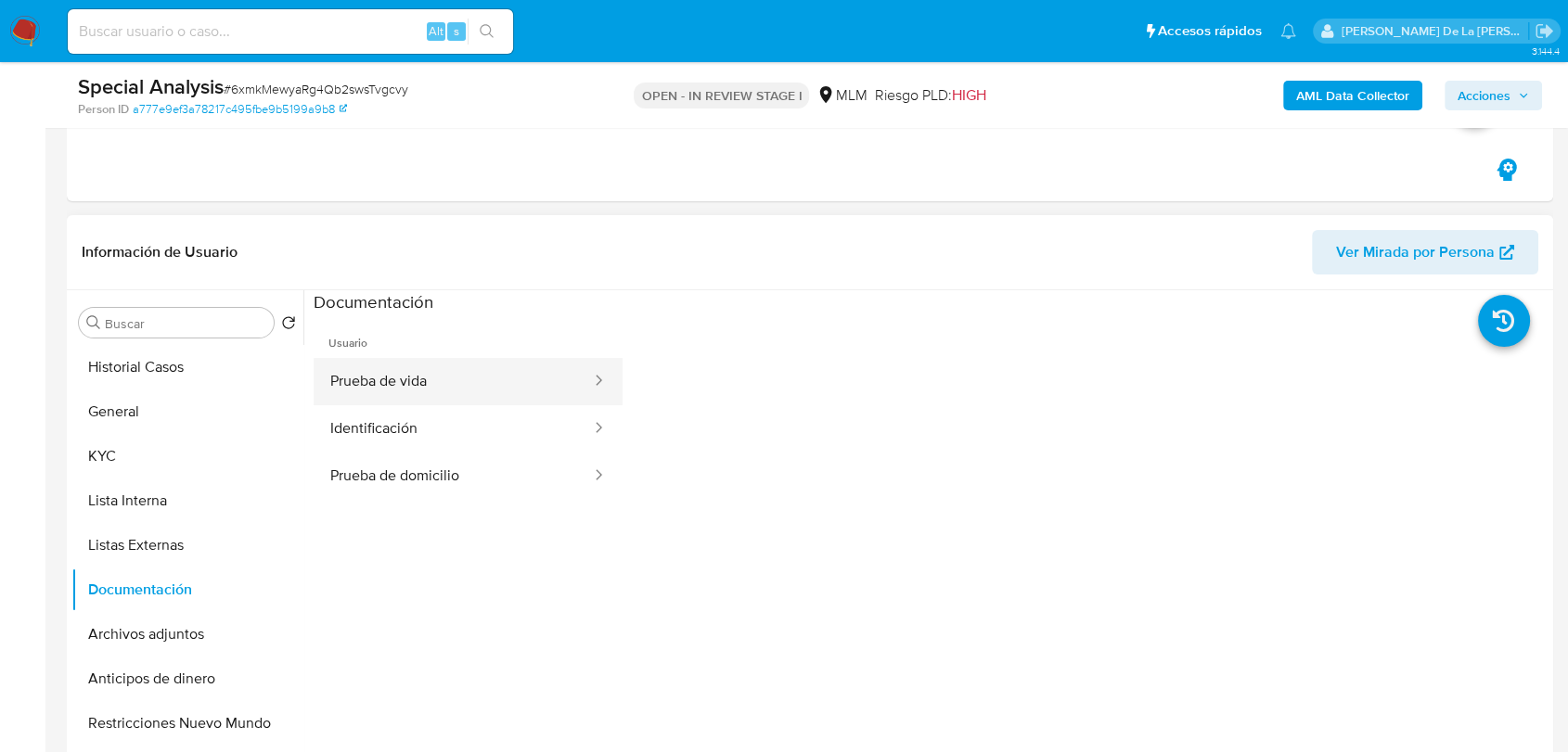 click on "Prueba de vida" at bounding box center [453, 381] 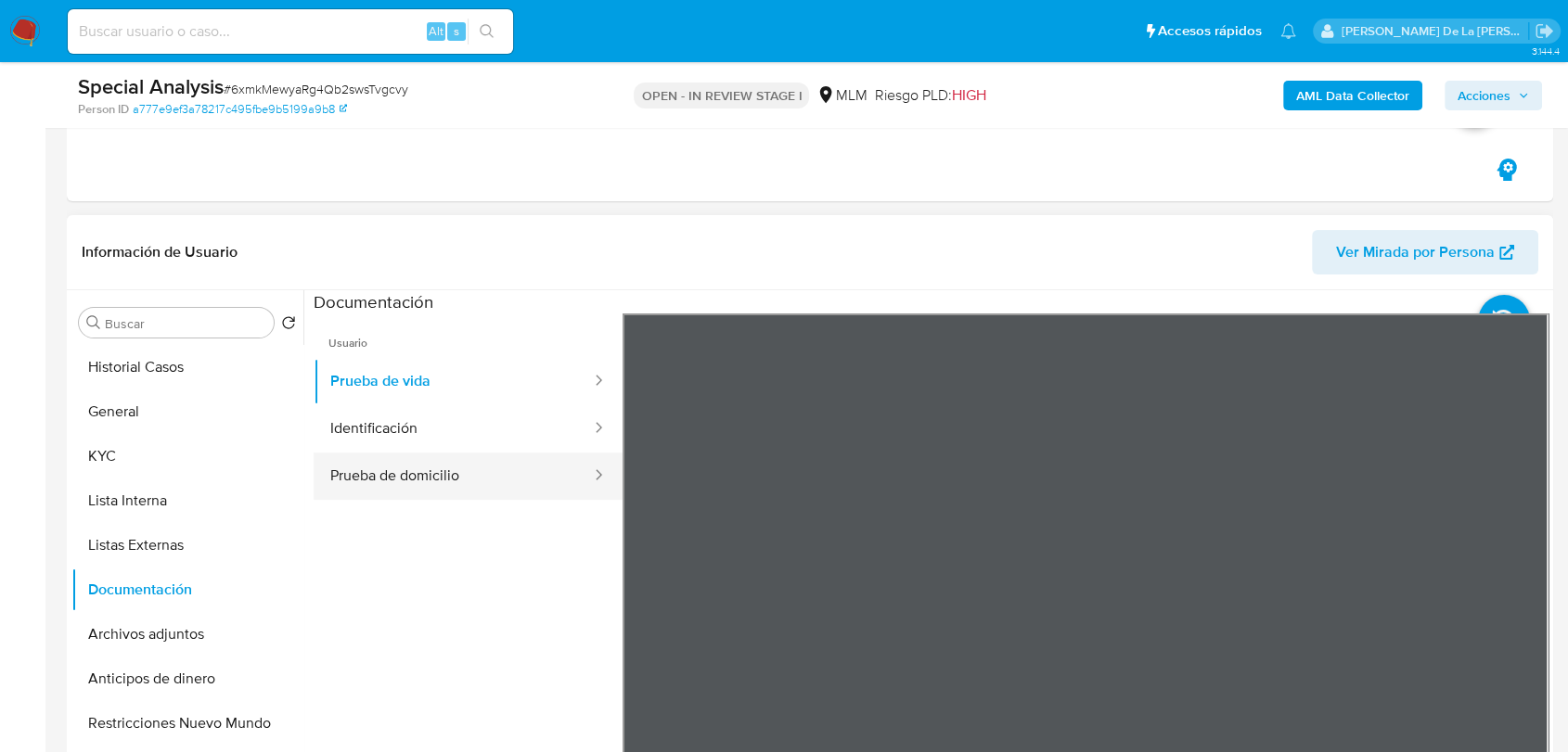 click 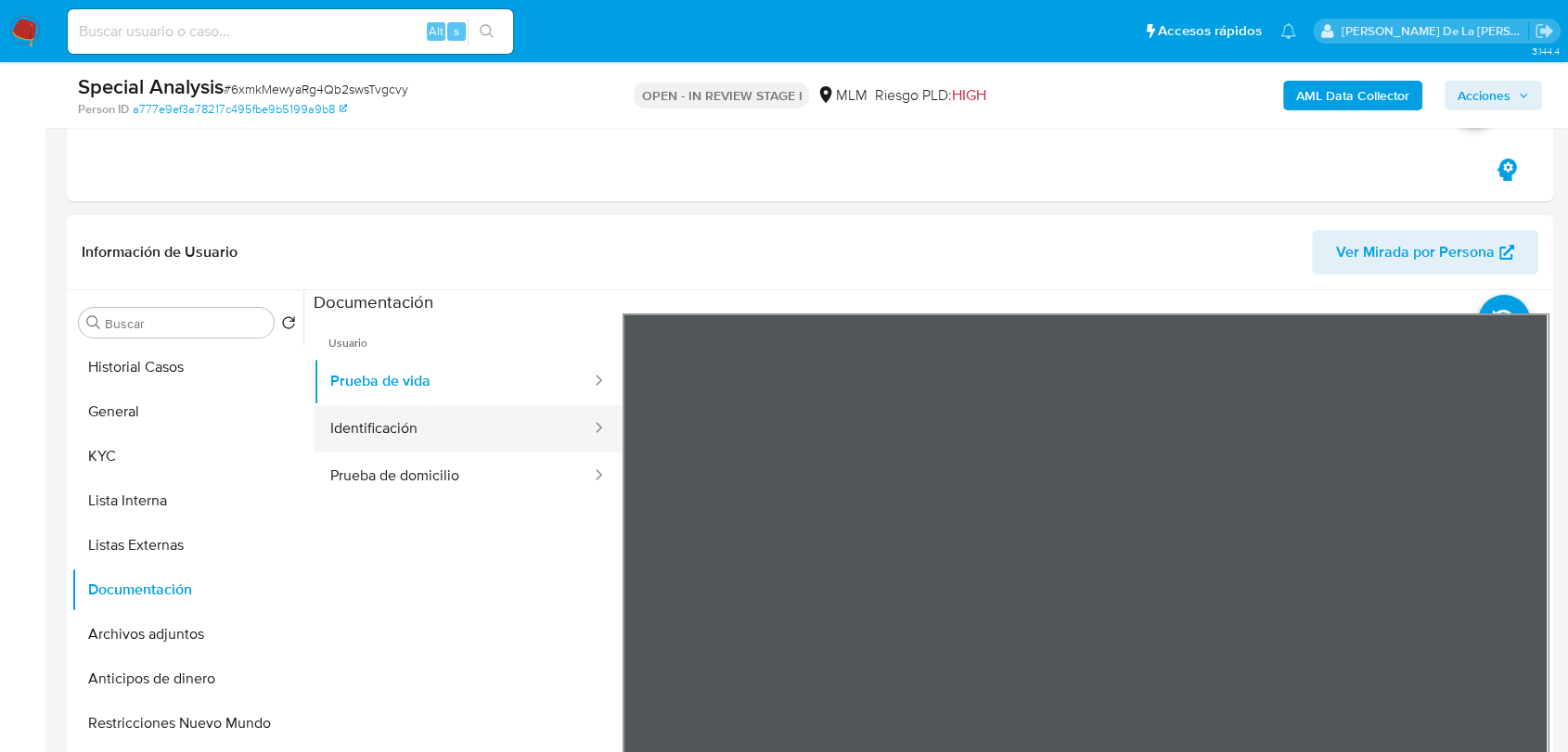 click on "Identificación" at bounding box center [453, 428] 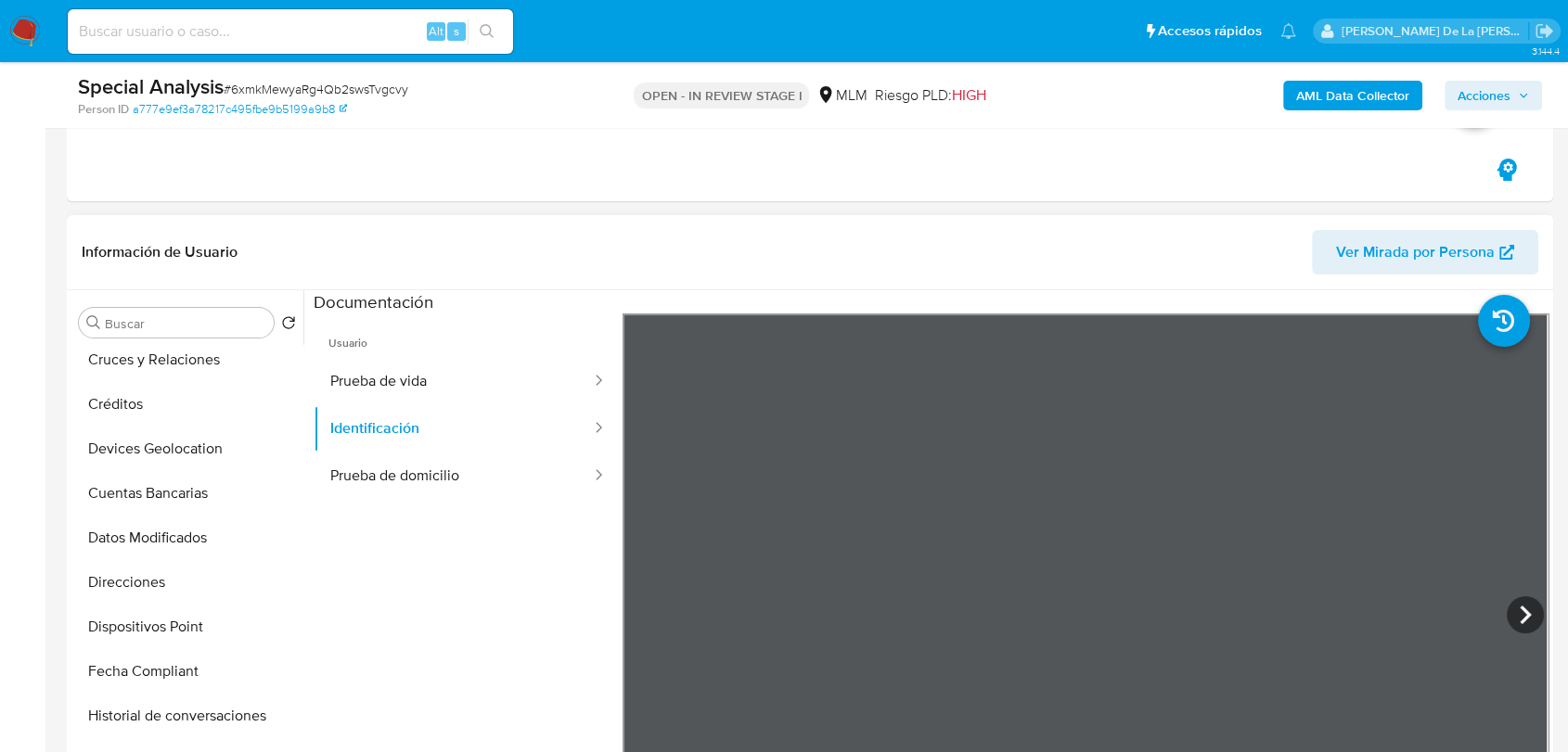 scroll, scrollTop: 412, scrollLeft: 0, axis: vertical 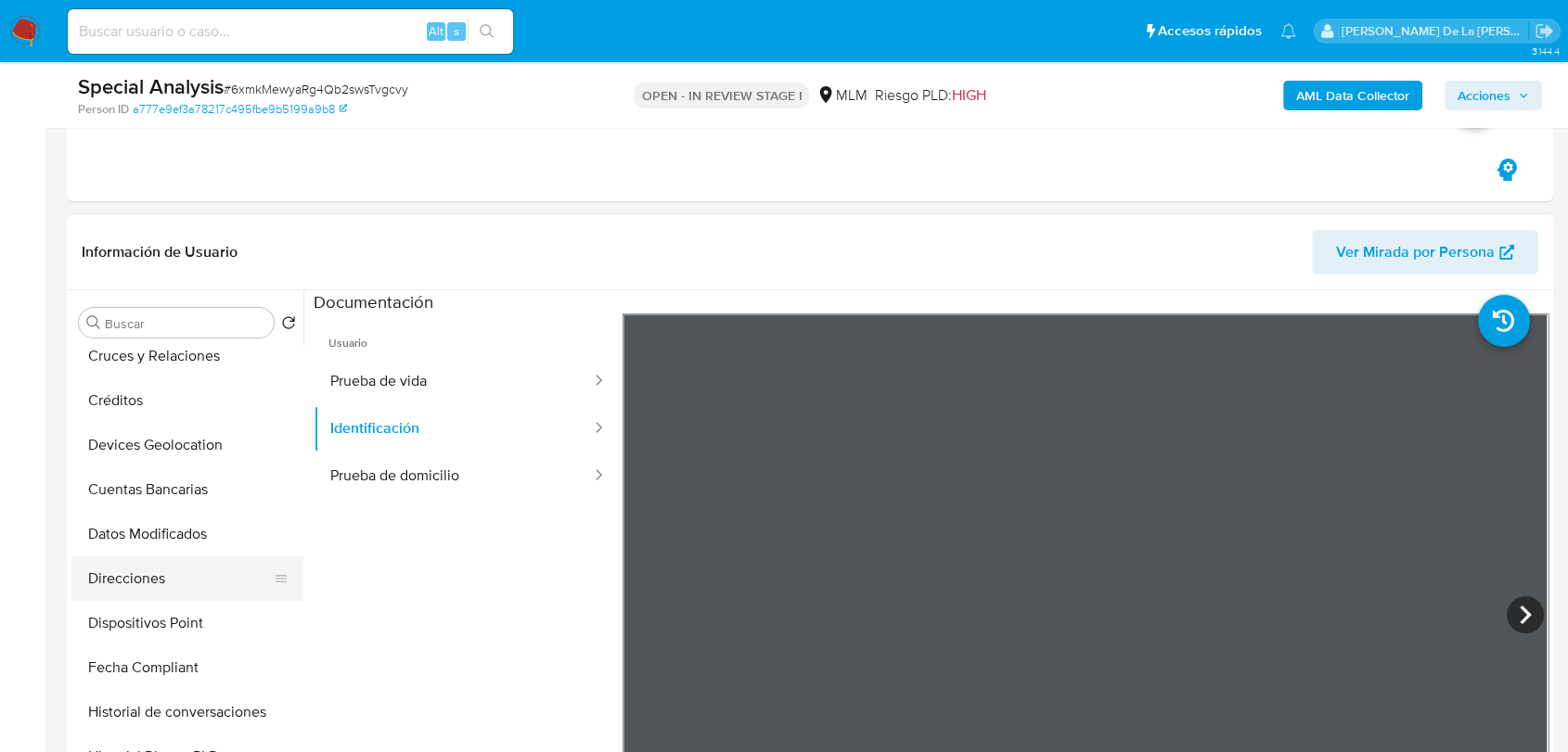 click on "Direcciones" at bounding box center (180, 579) 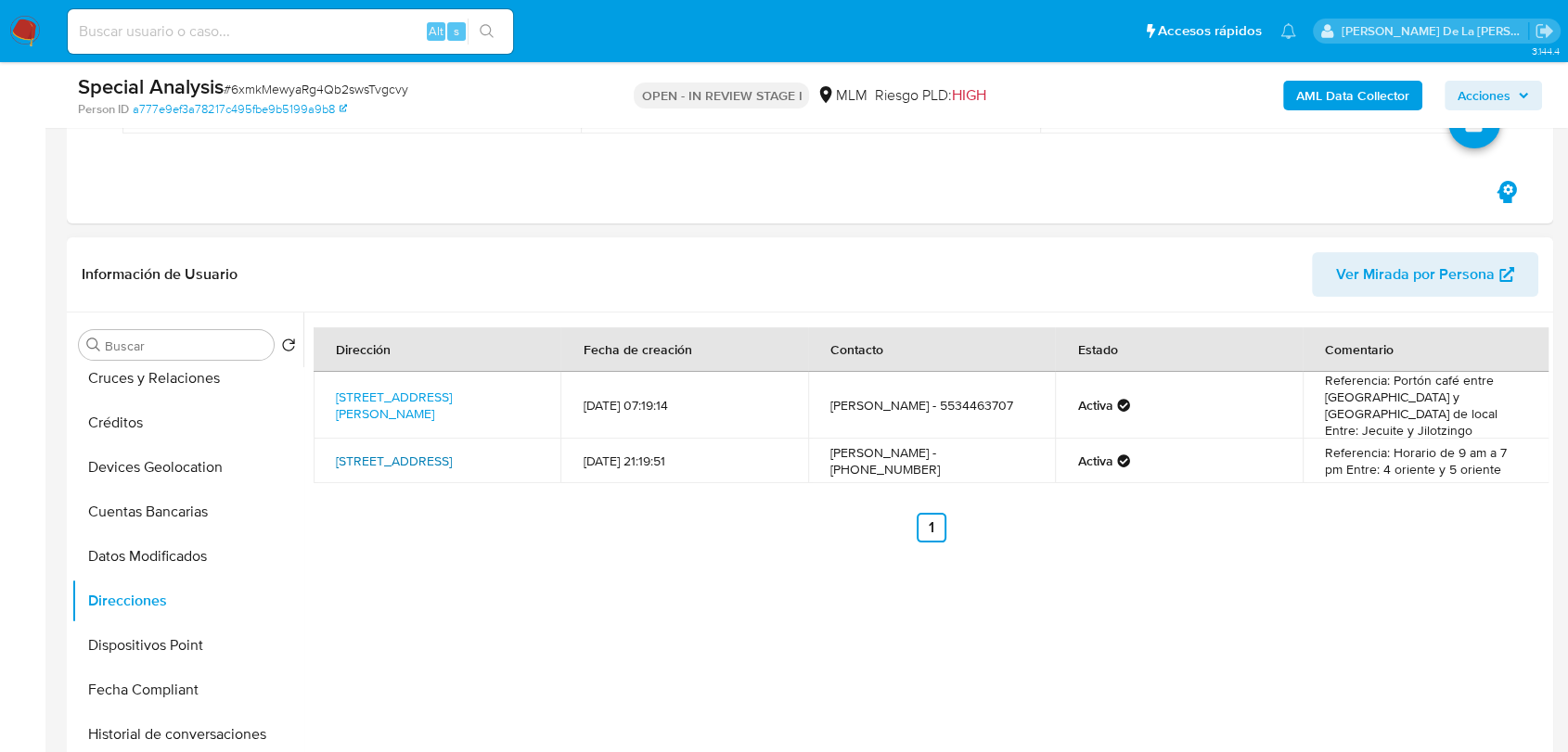 click on "[STREET_ADDRESS]" at bounding box center [393, 461] 